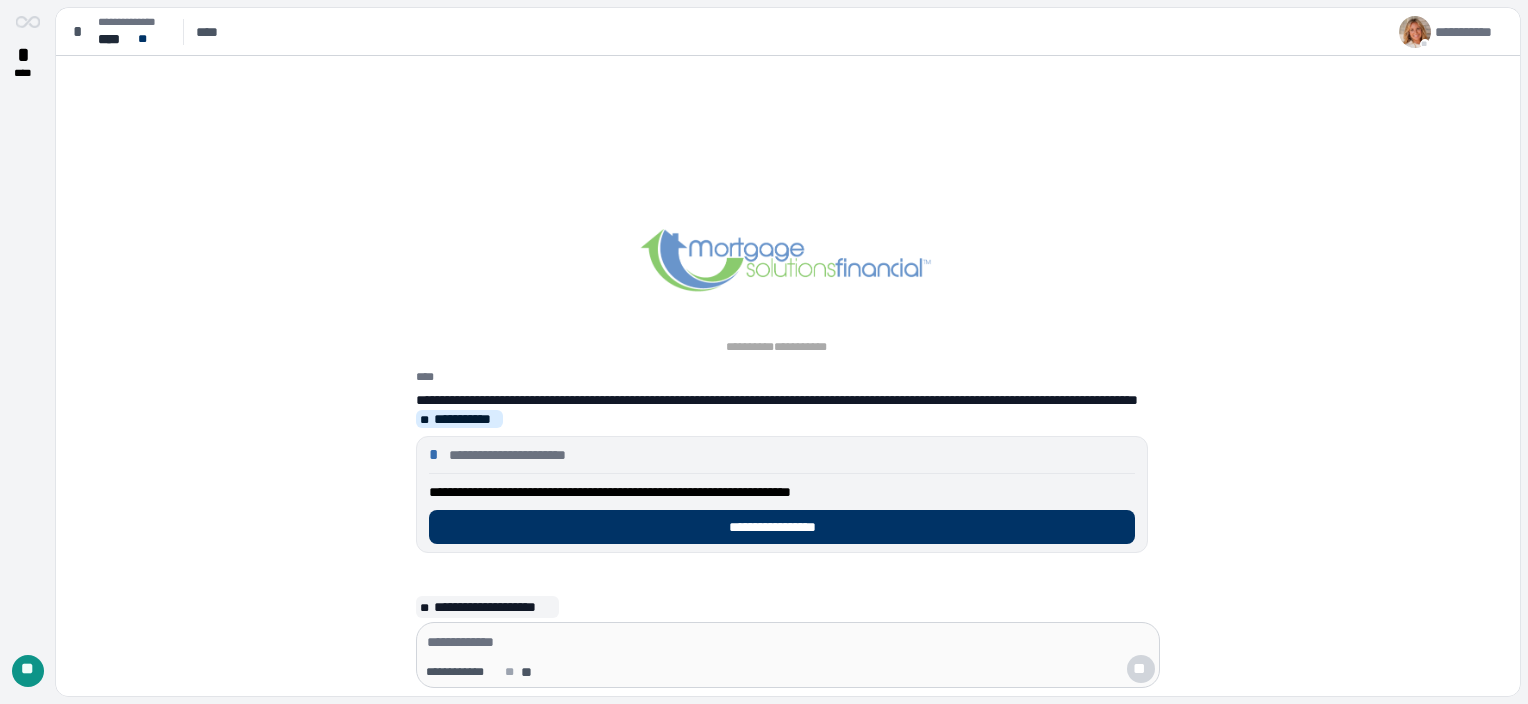 scroll, scrollTop: 0, scrollLeft: 0, axis: both 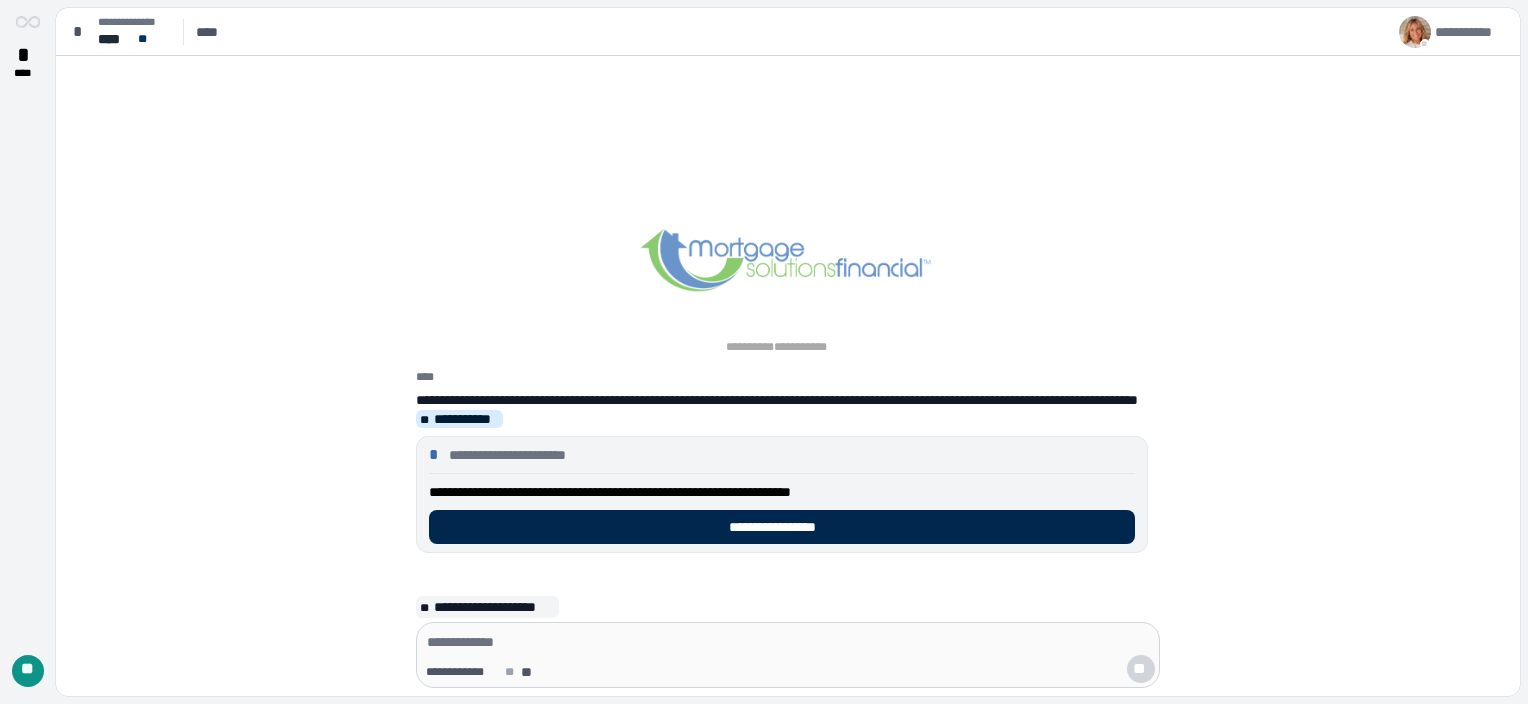 click on "**********" at bounding box center [782, 527] 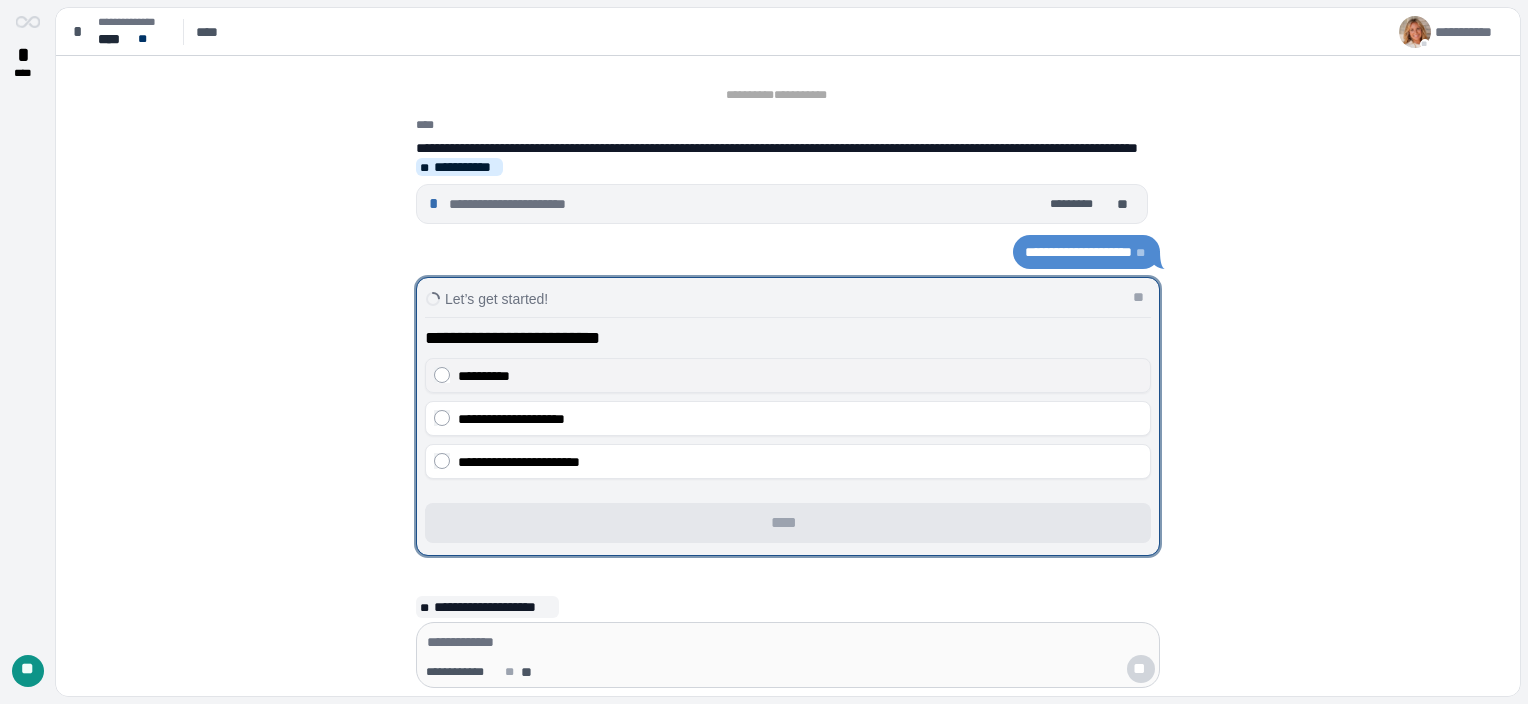 click on "**********" at bounding box center (484, 376) 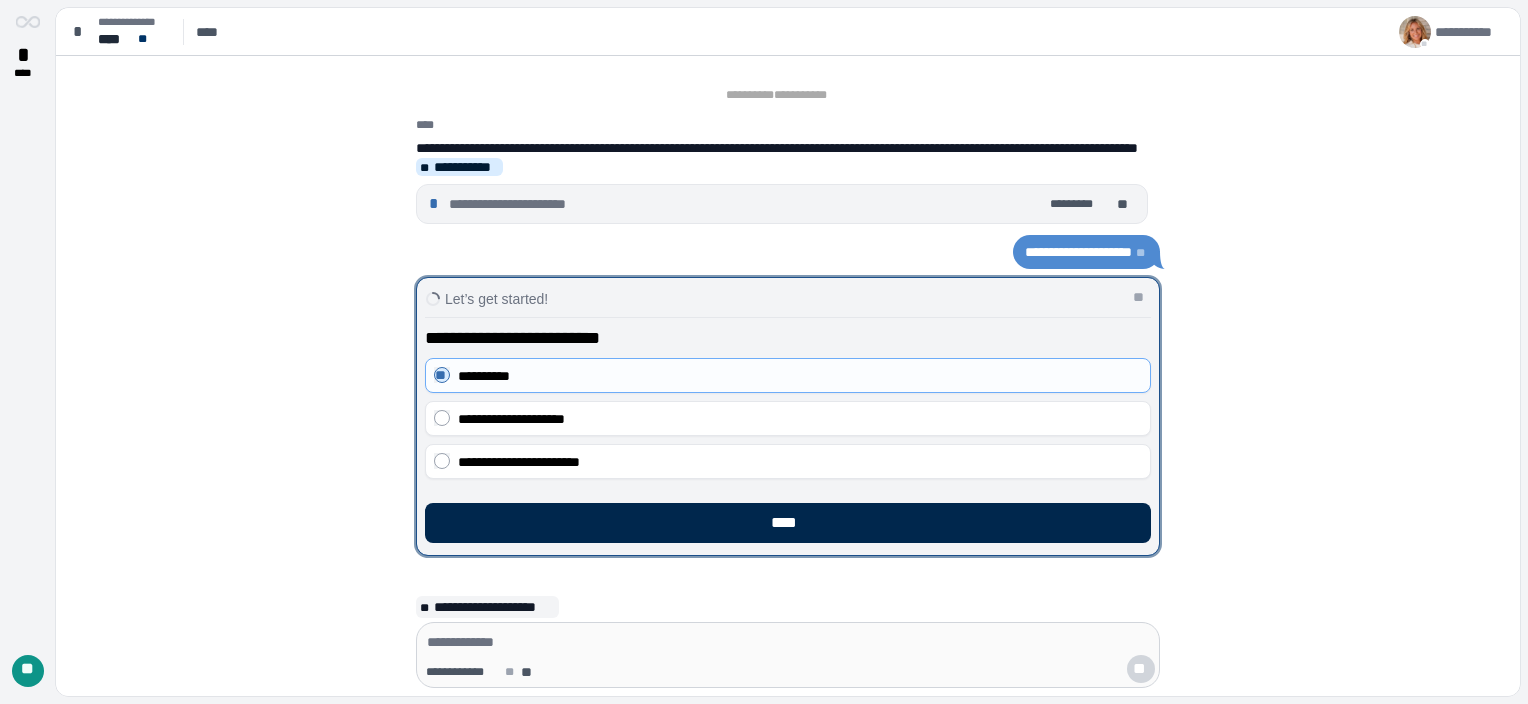 click on "****" at bounding box center (788, 523) 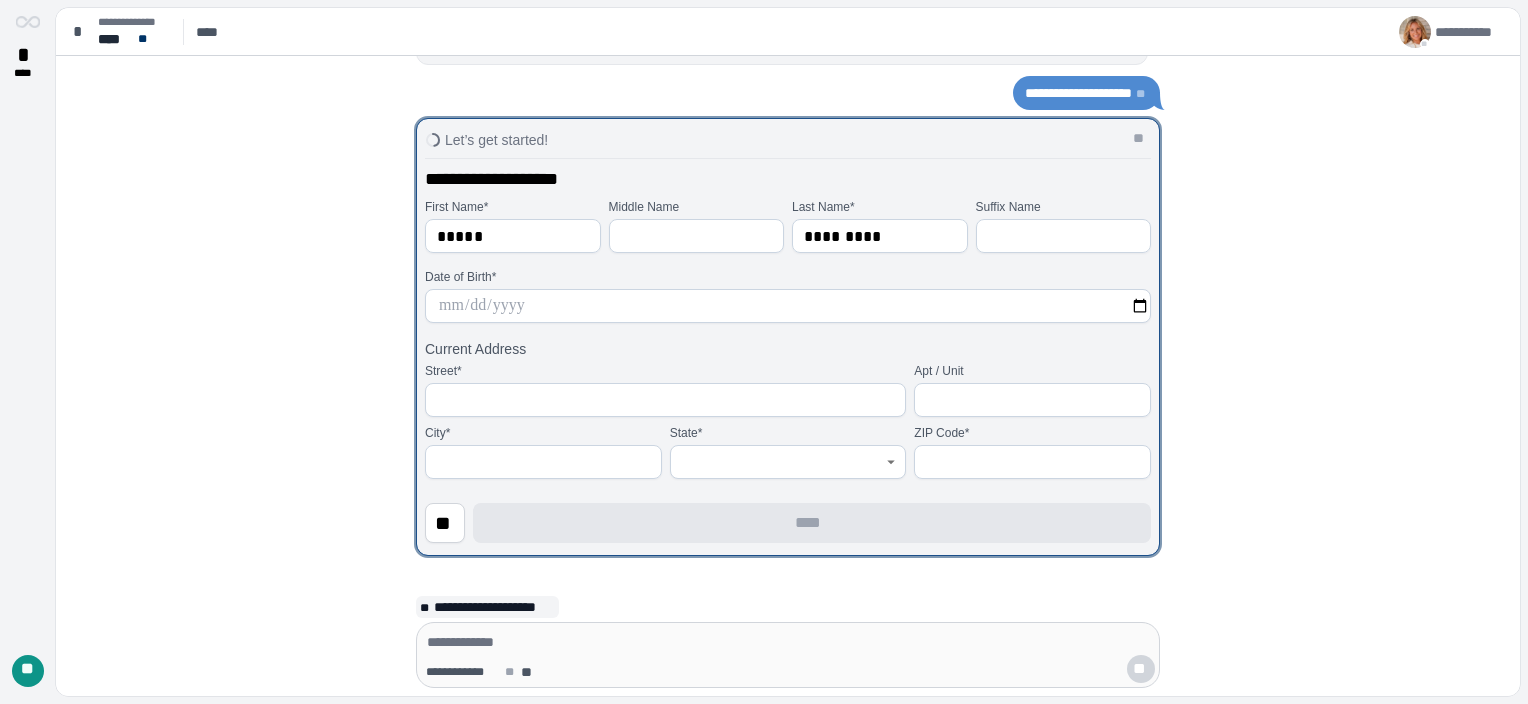 click at bounding box center (788, 306) 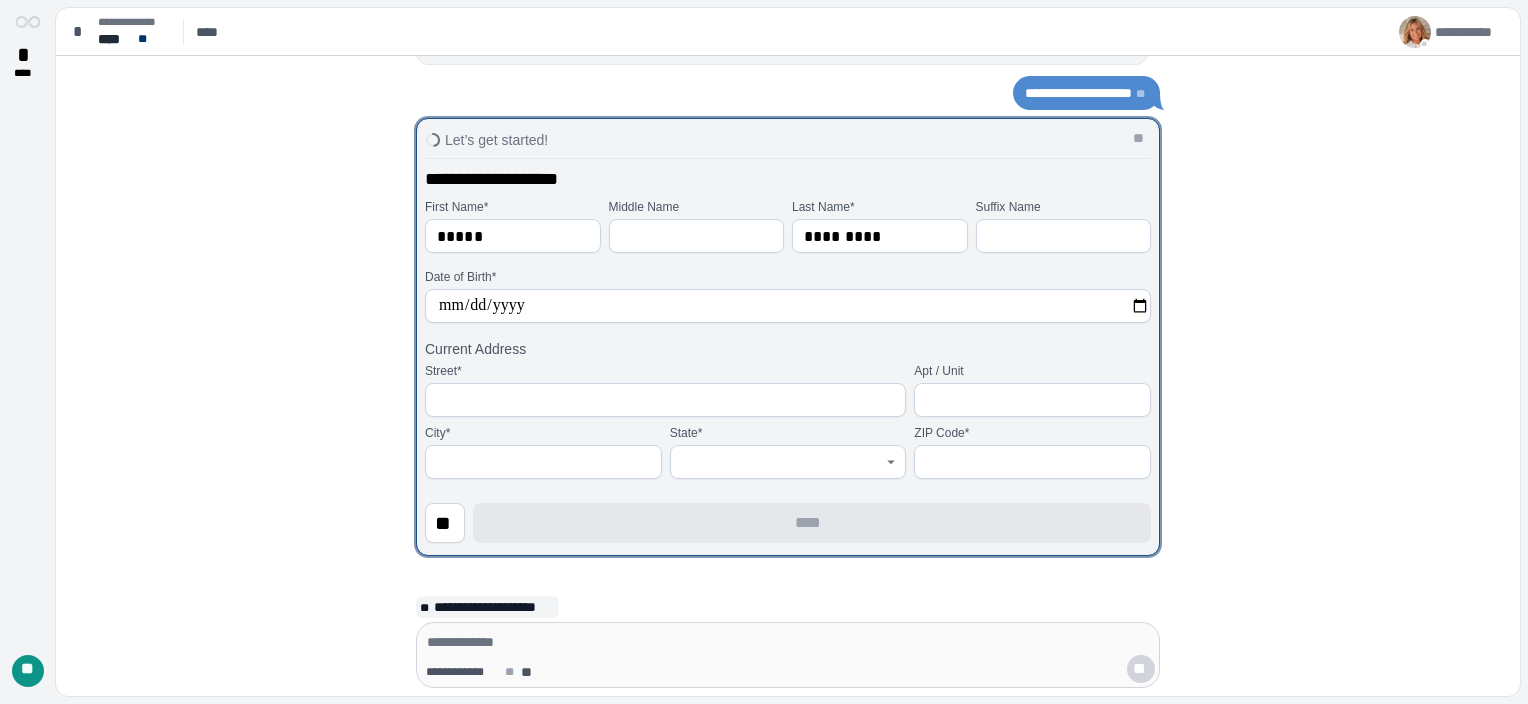type on "**********" 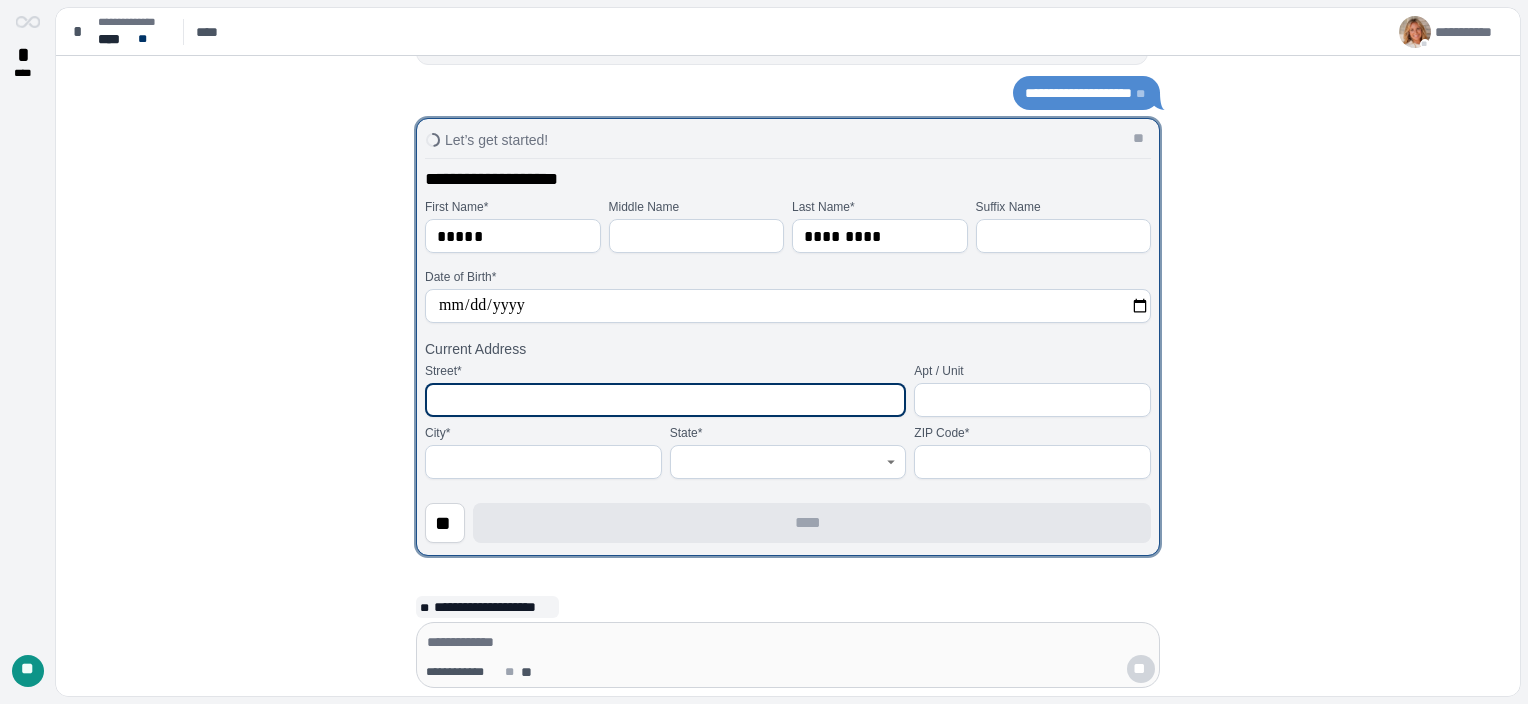 click at bounding box center (665, 400) 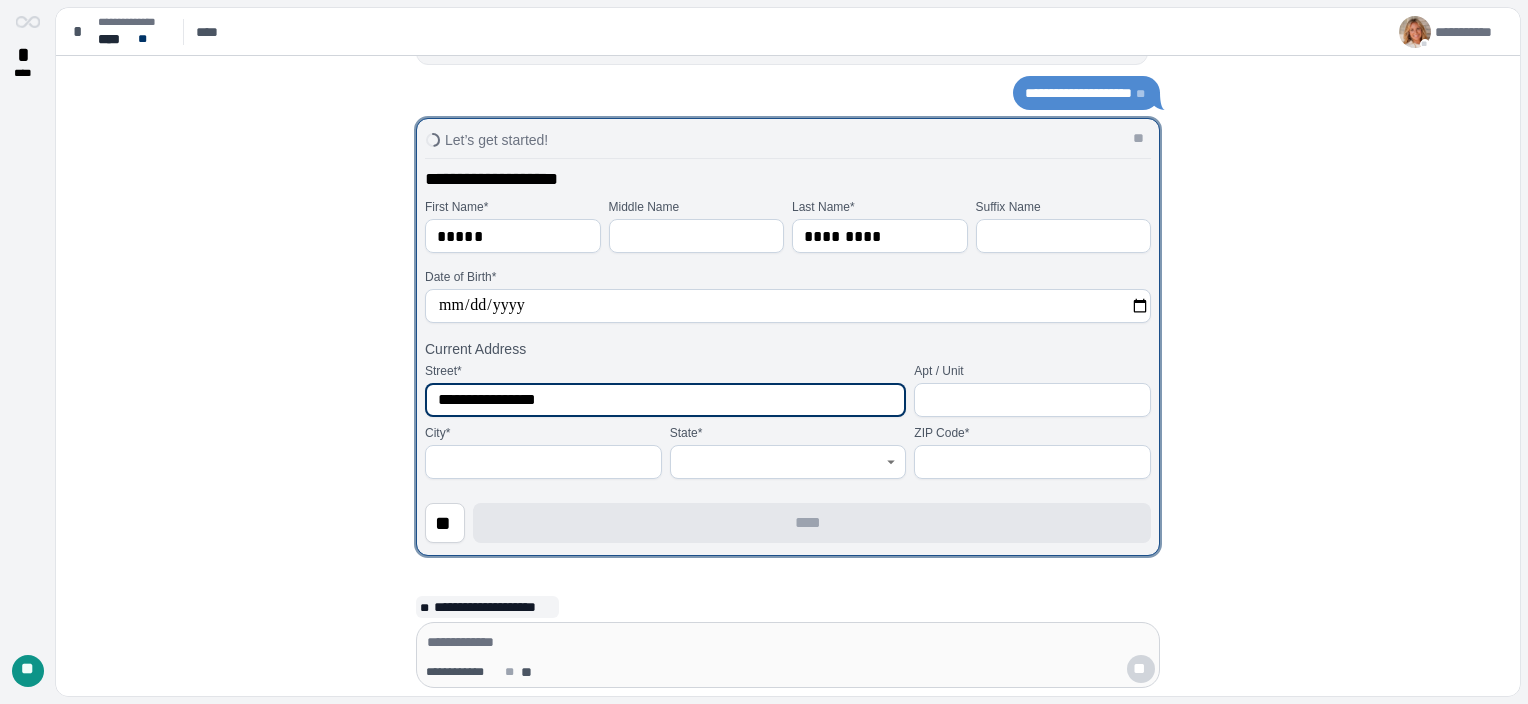 type on "**********" 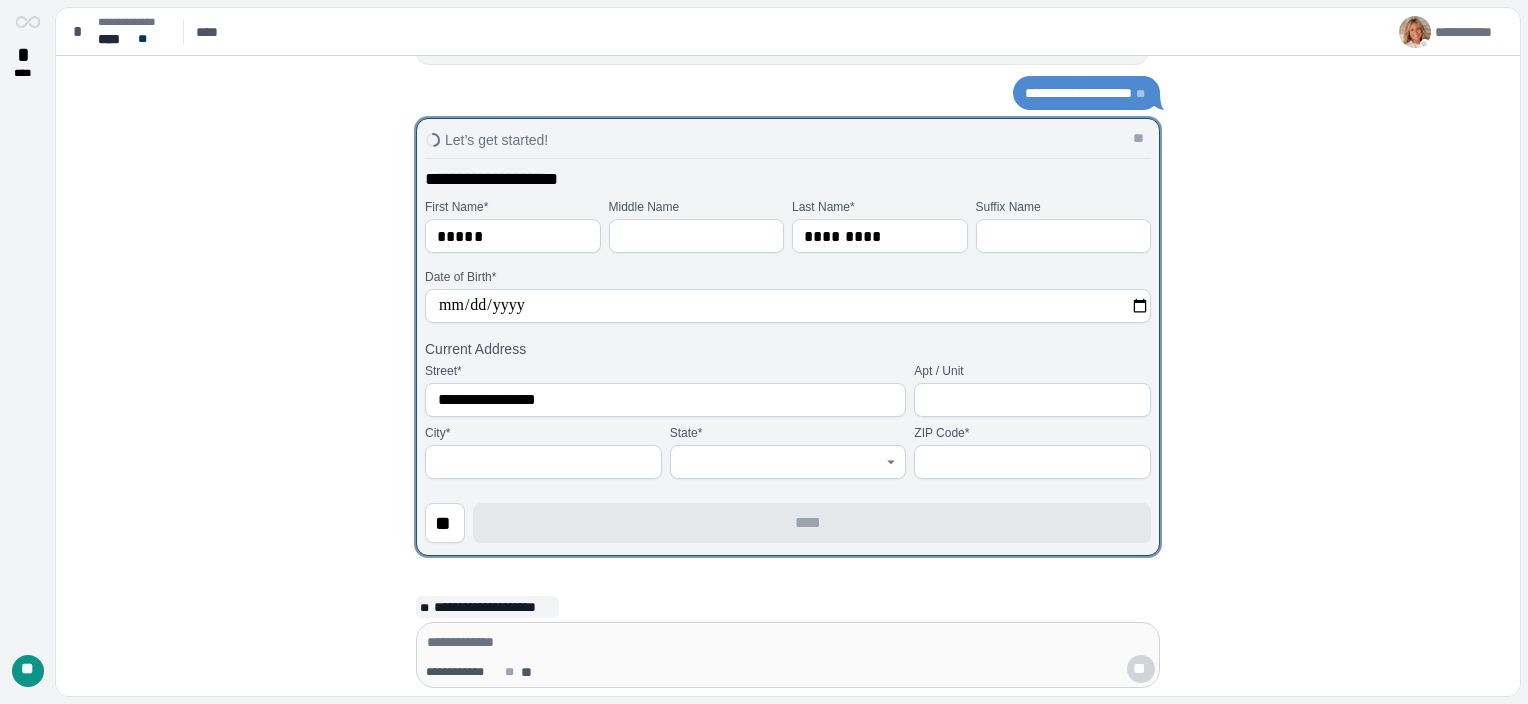 click at bounding box center [543, 462] 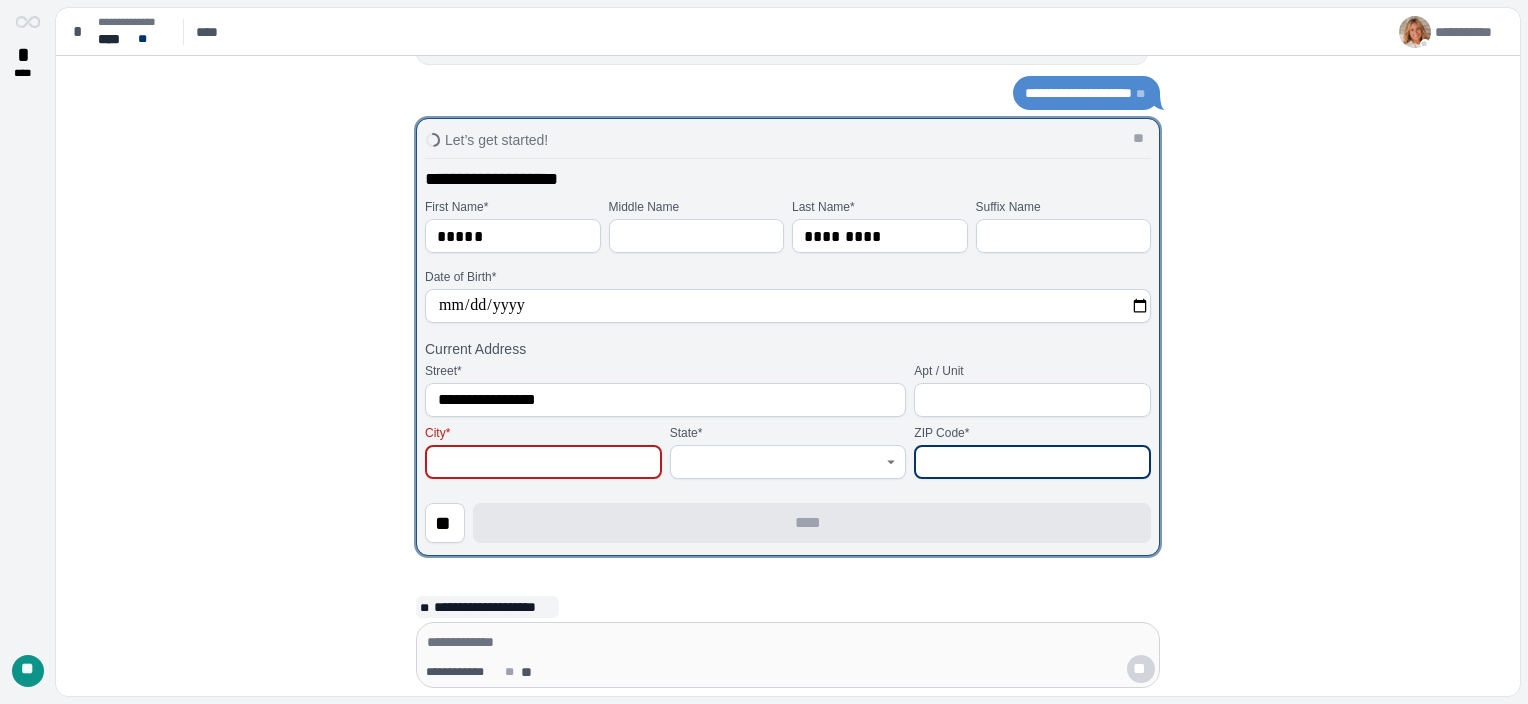 click at bounding box center (1032, 462) 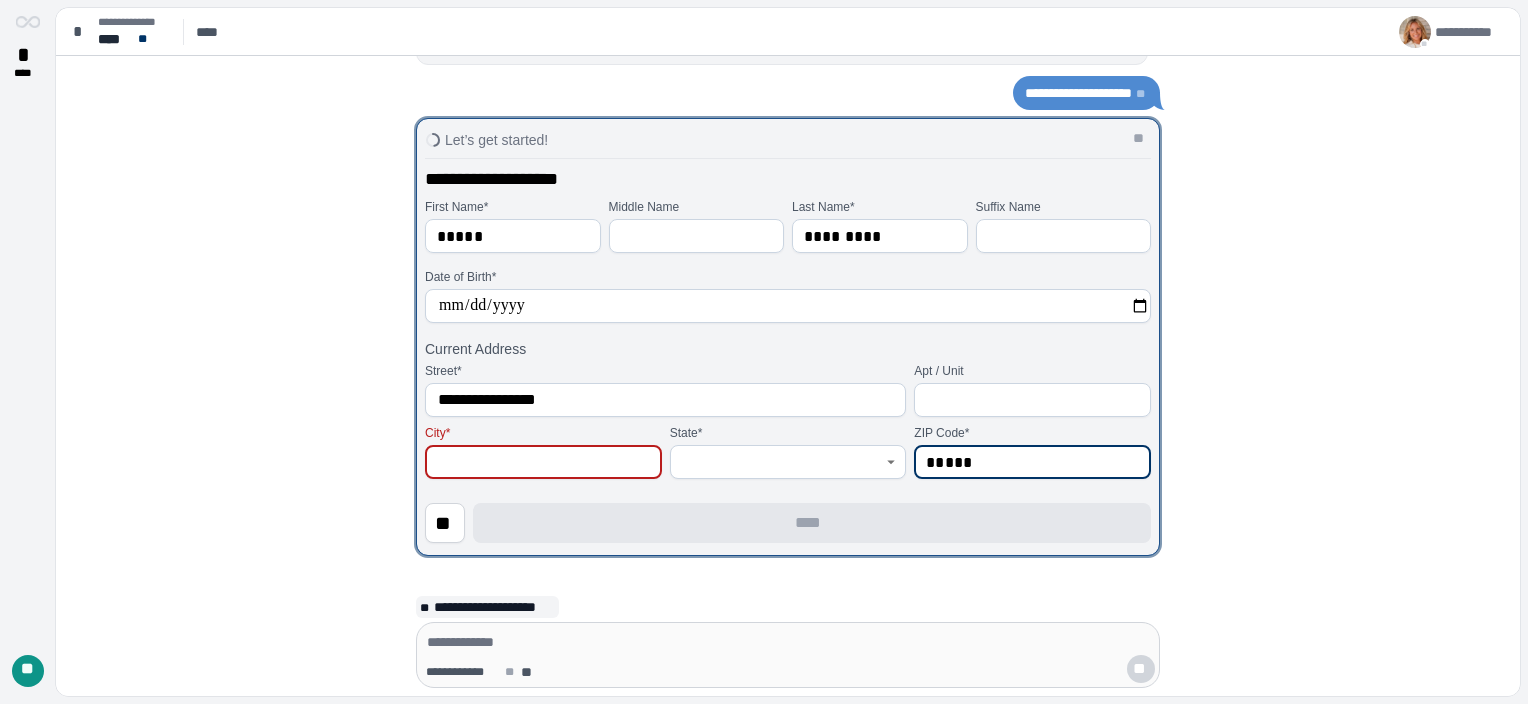 type on "*****" 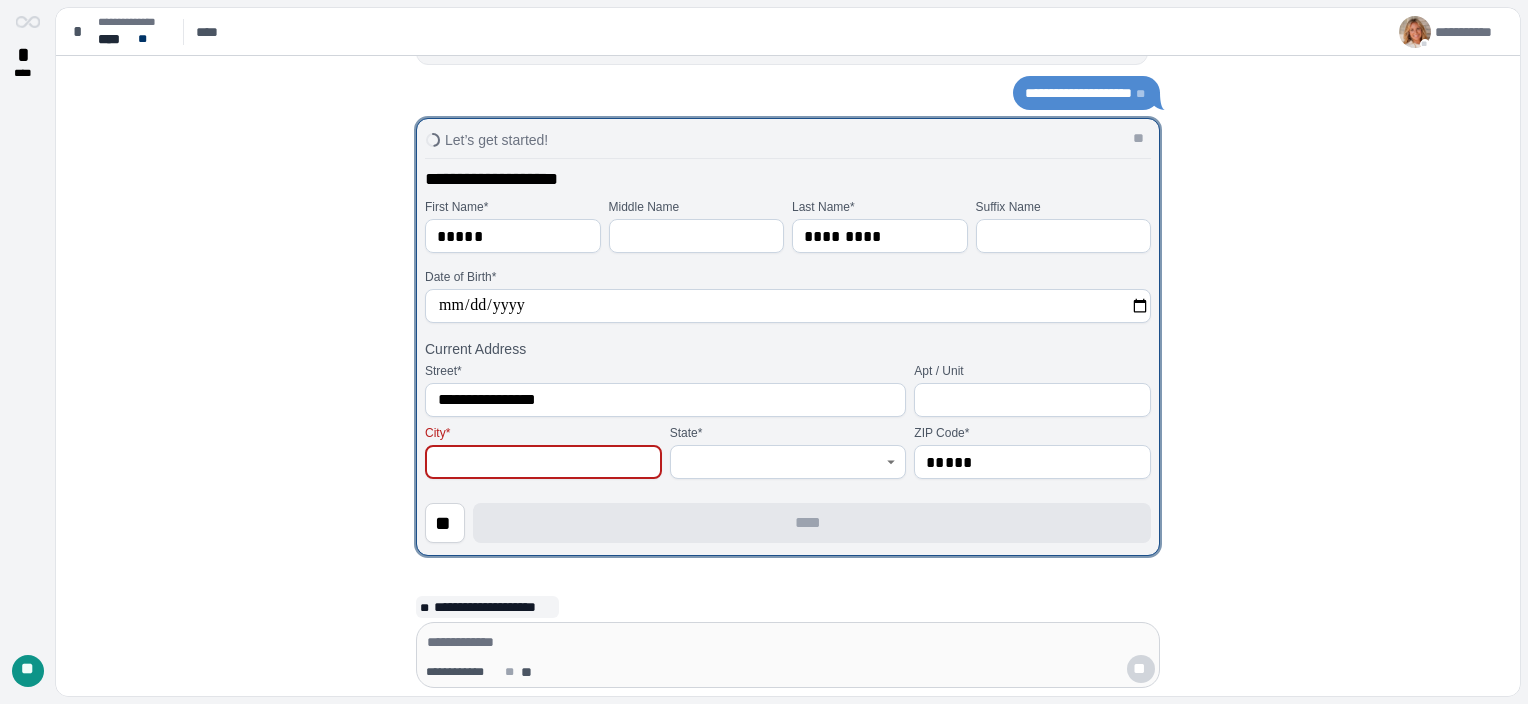 type on "*" 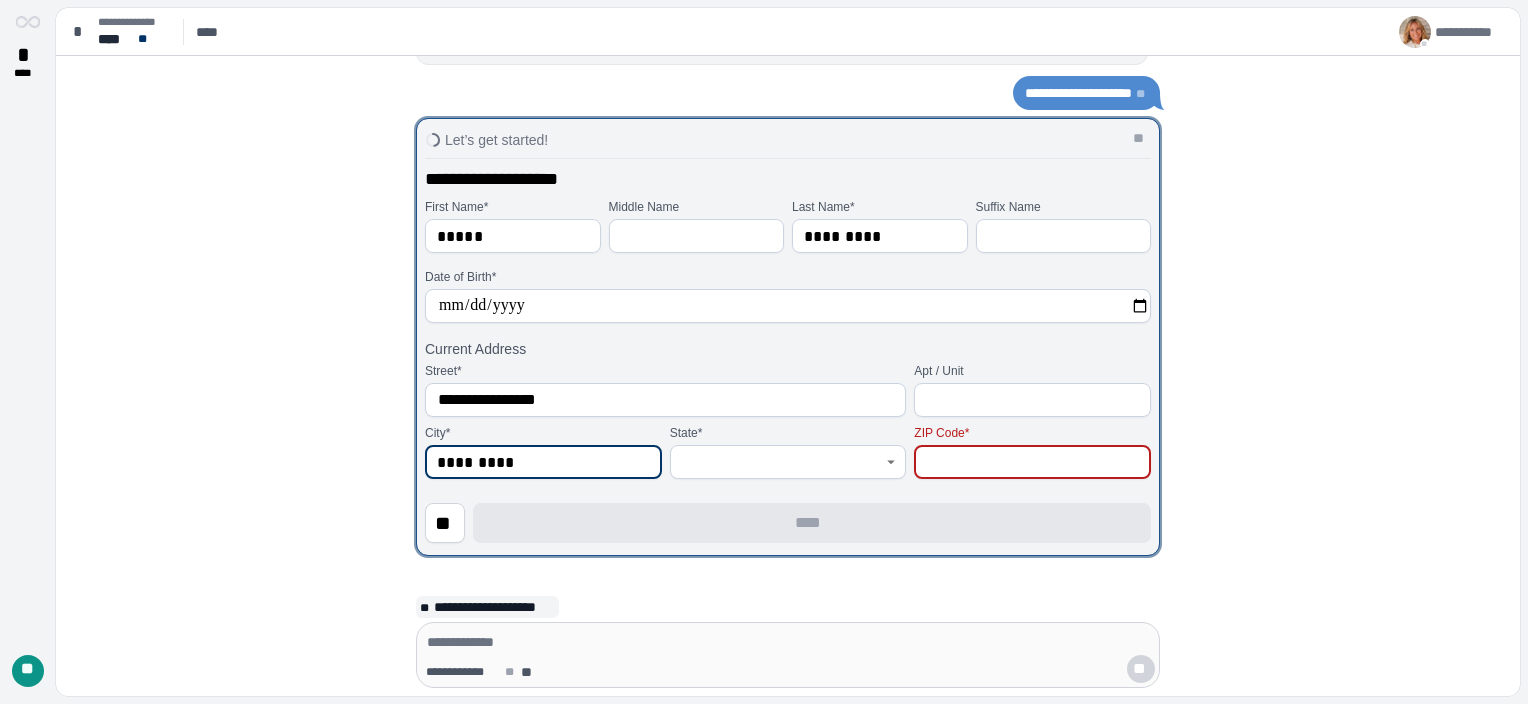 type on "*********" 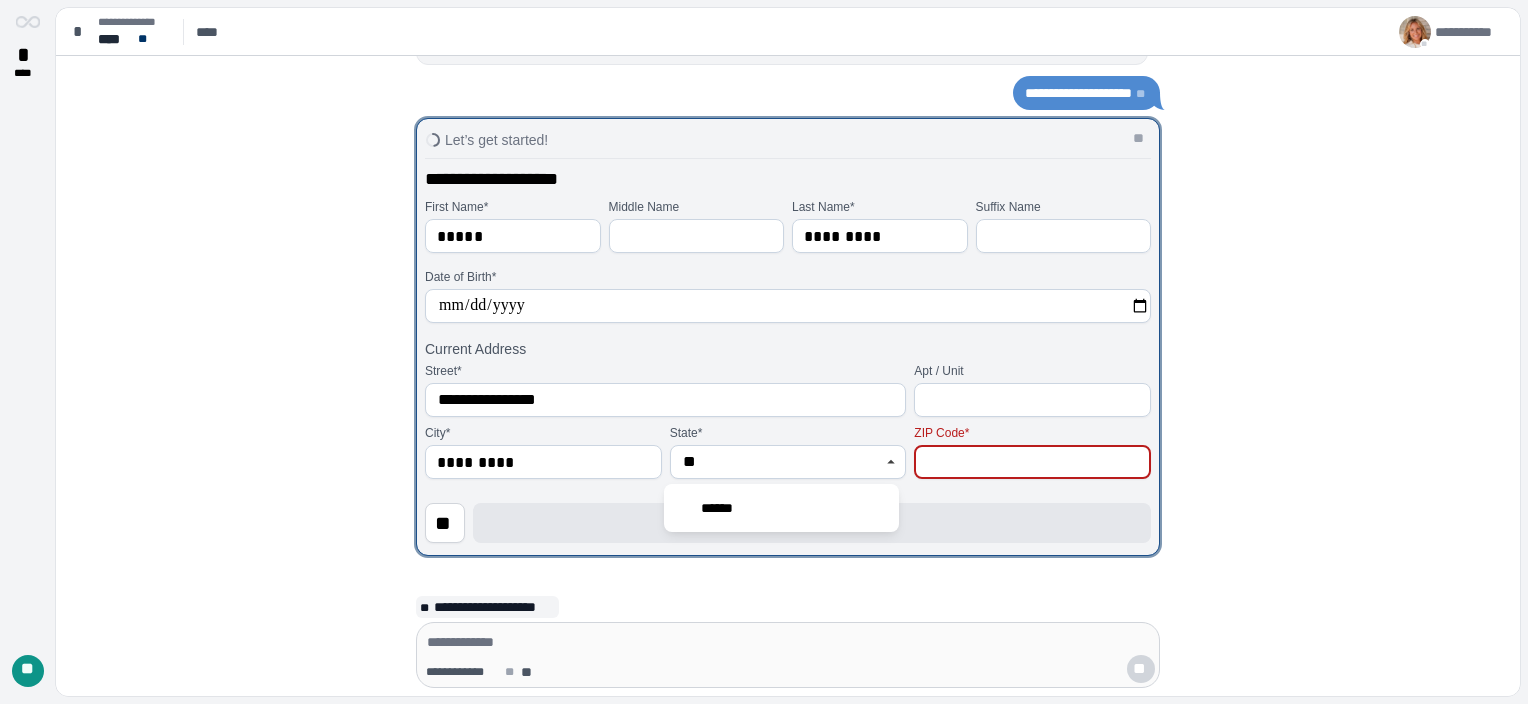 type on "******" 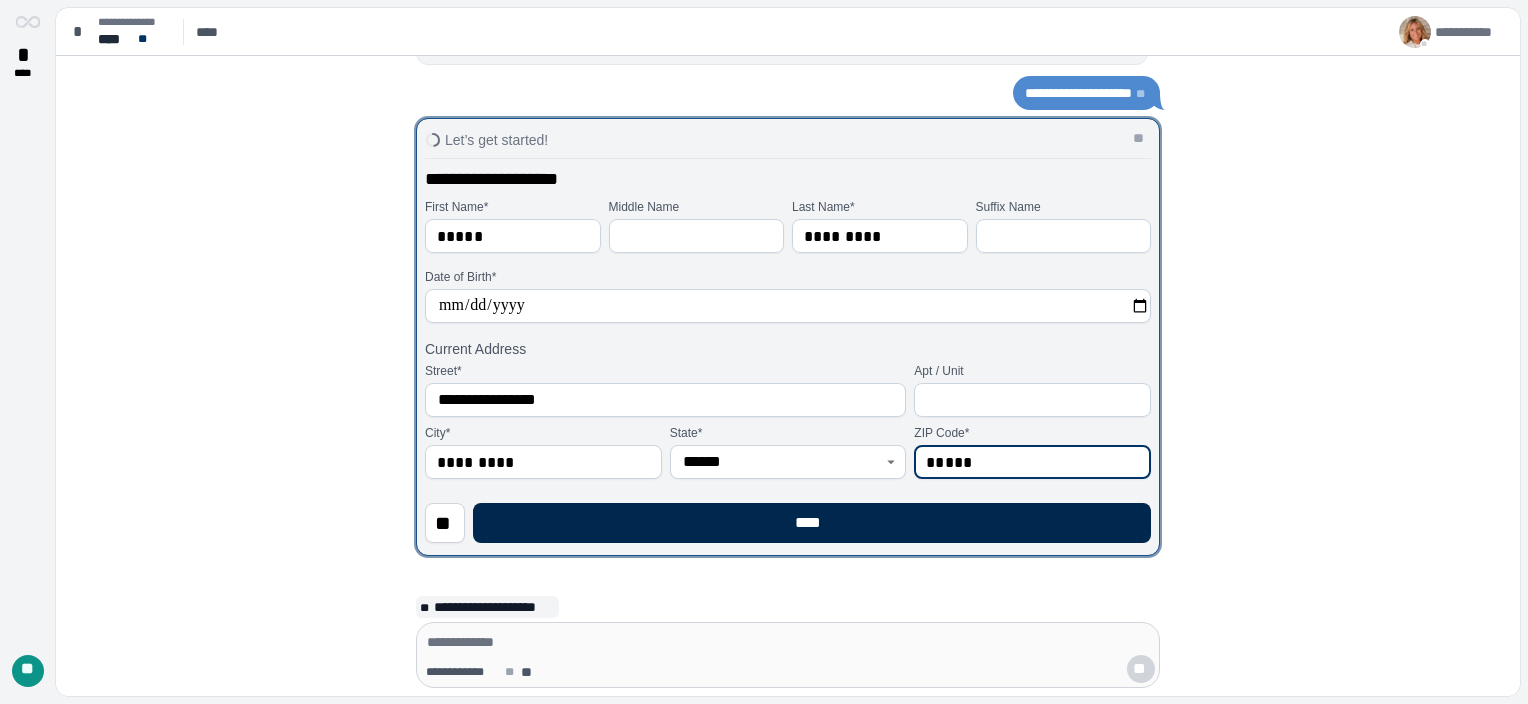 type on "*****" 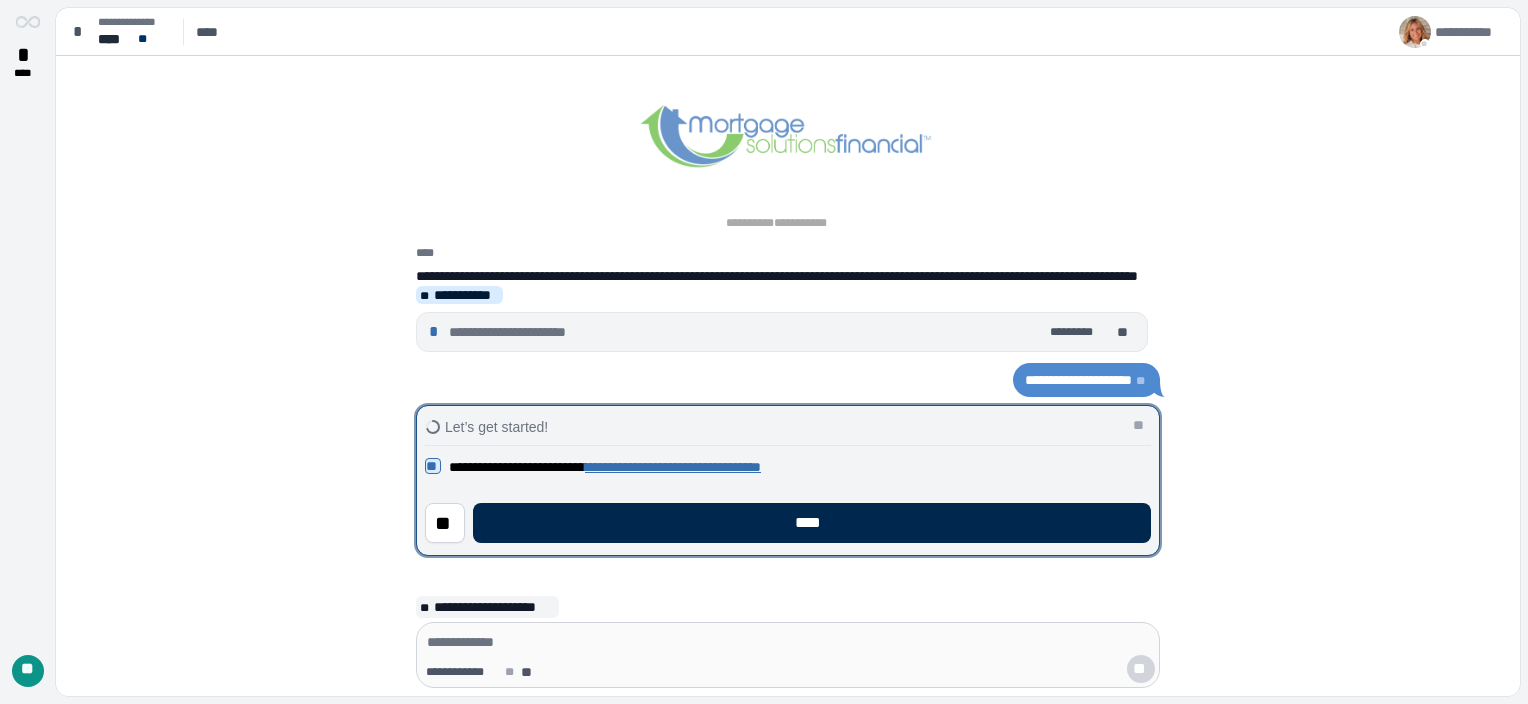 click on "****" at bounding box center [812, 523] 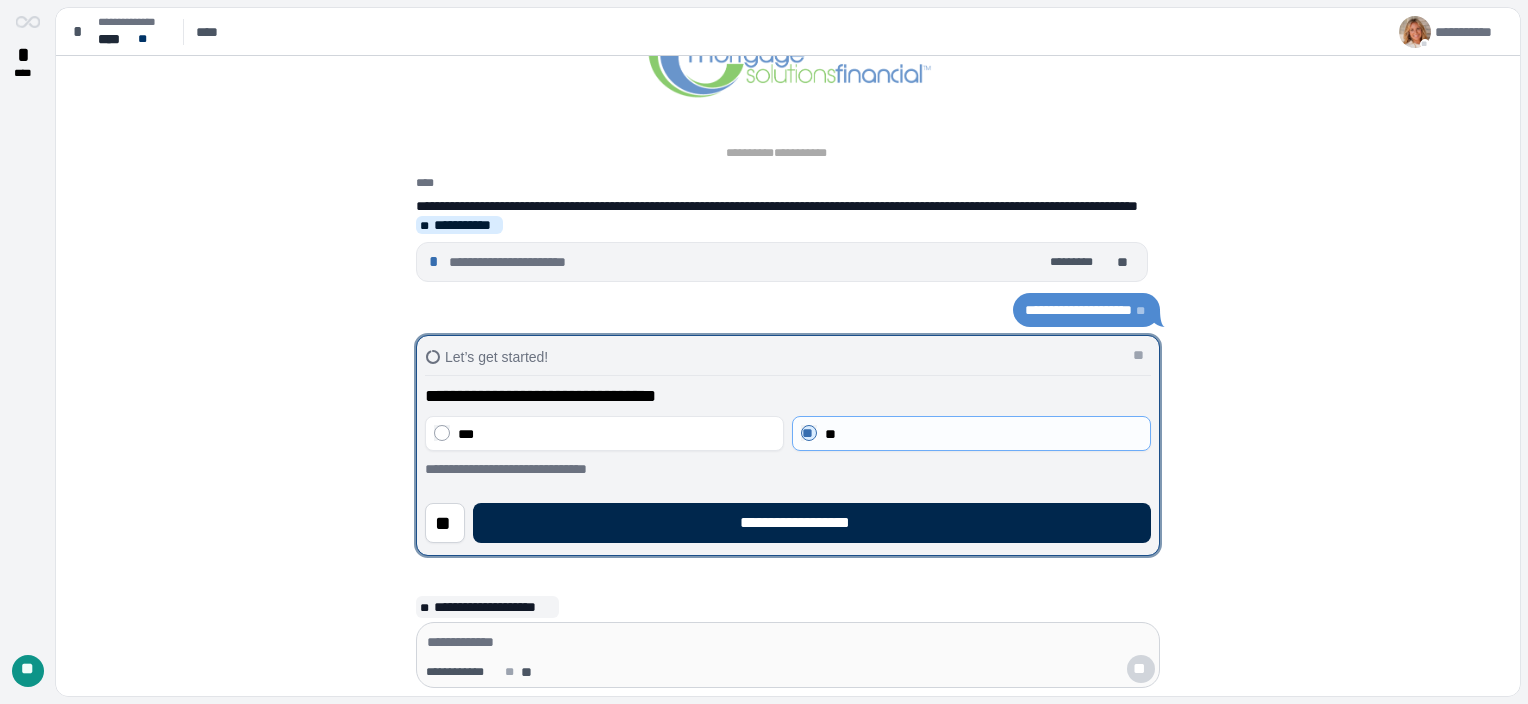 click on "**********" at bounding box center [812, 523] 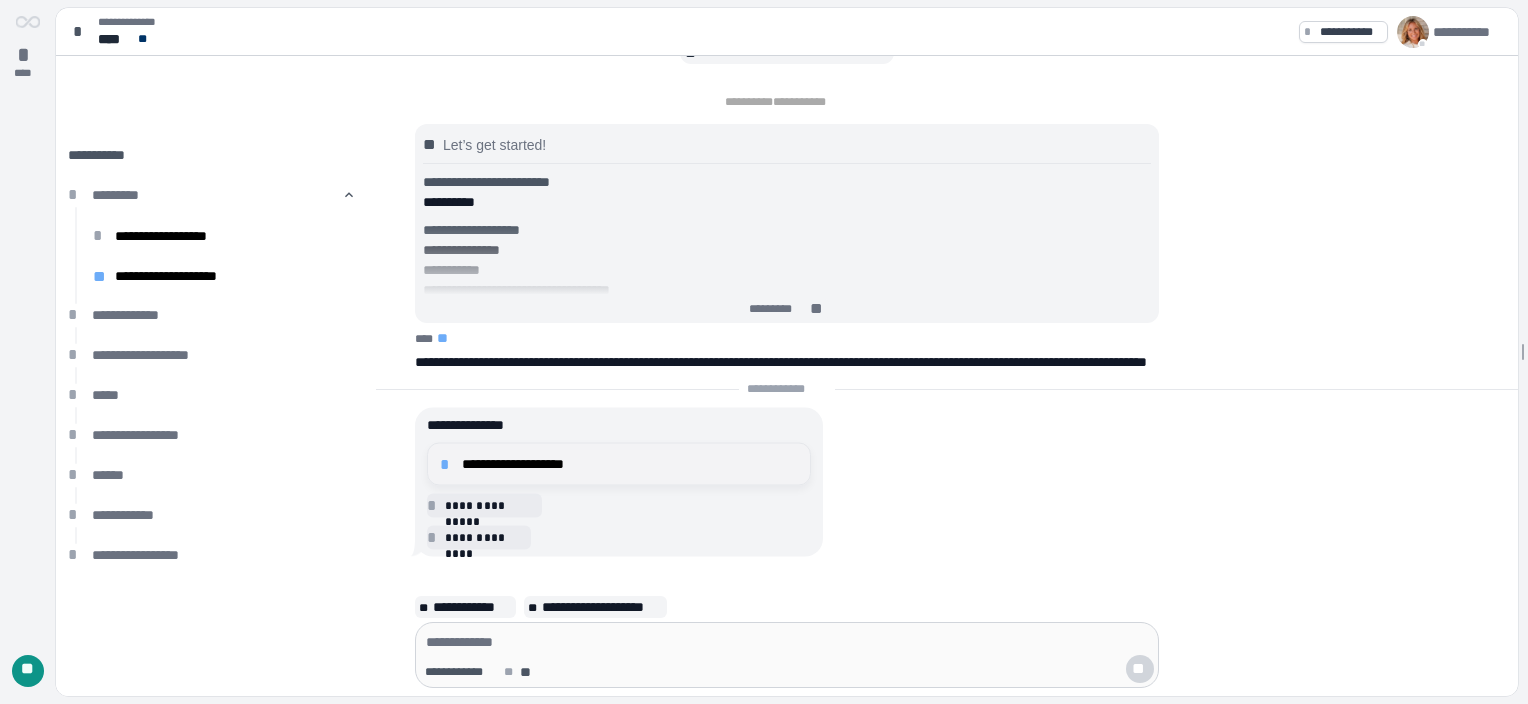 click on "**********" at bounding box center (630, 464) 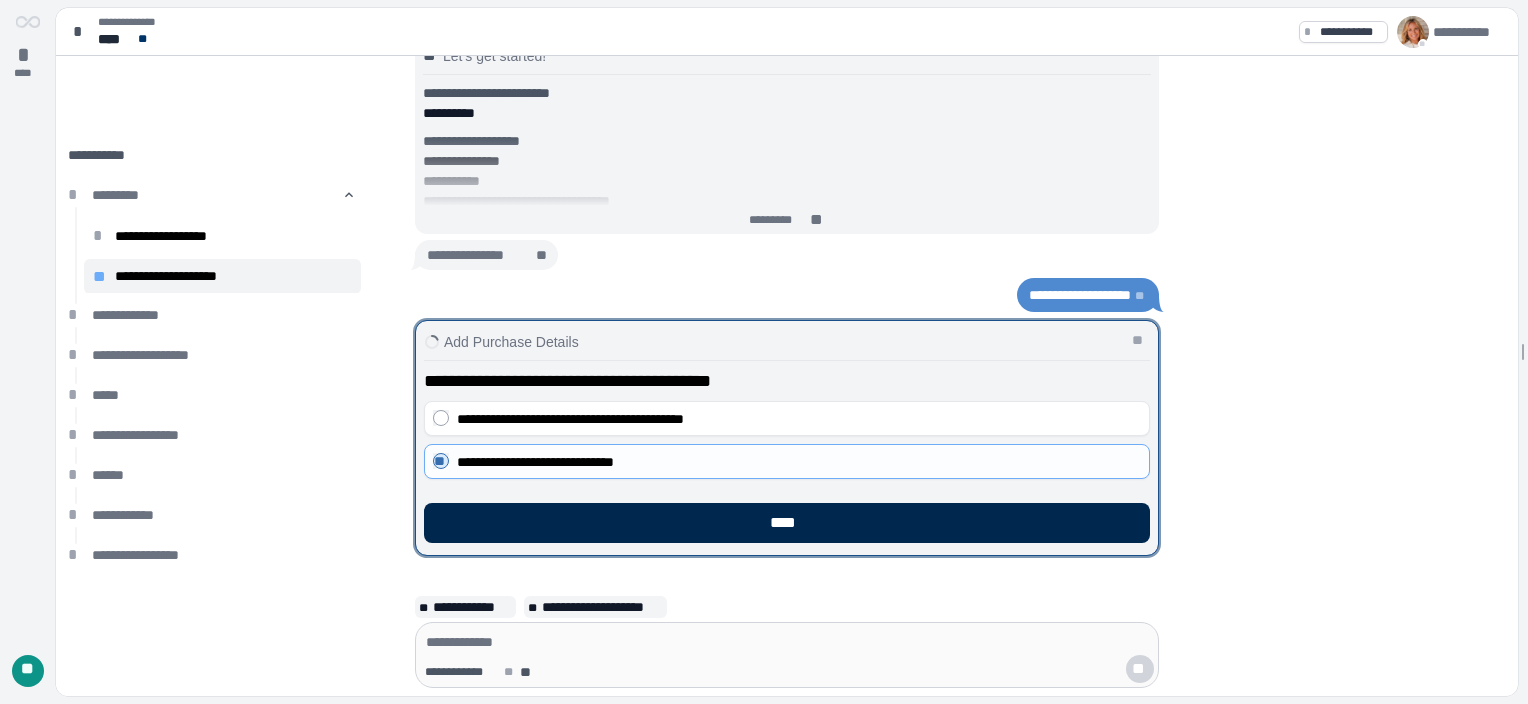 click on "****" at bounding box center (787, 523) 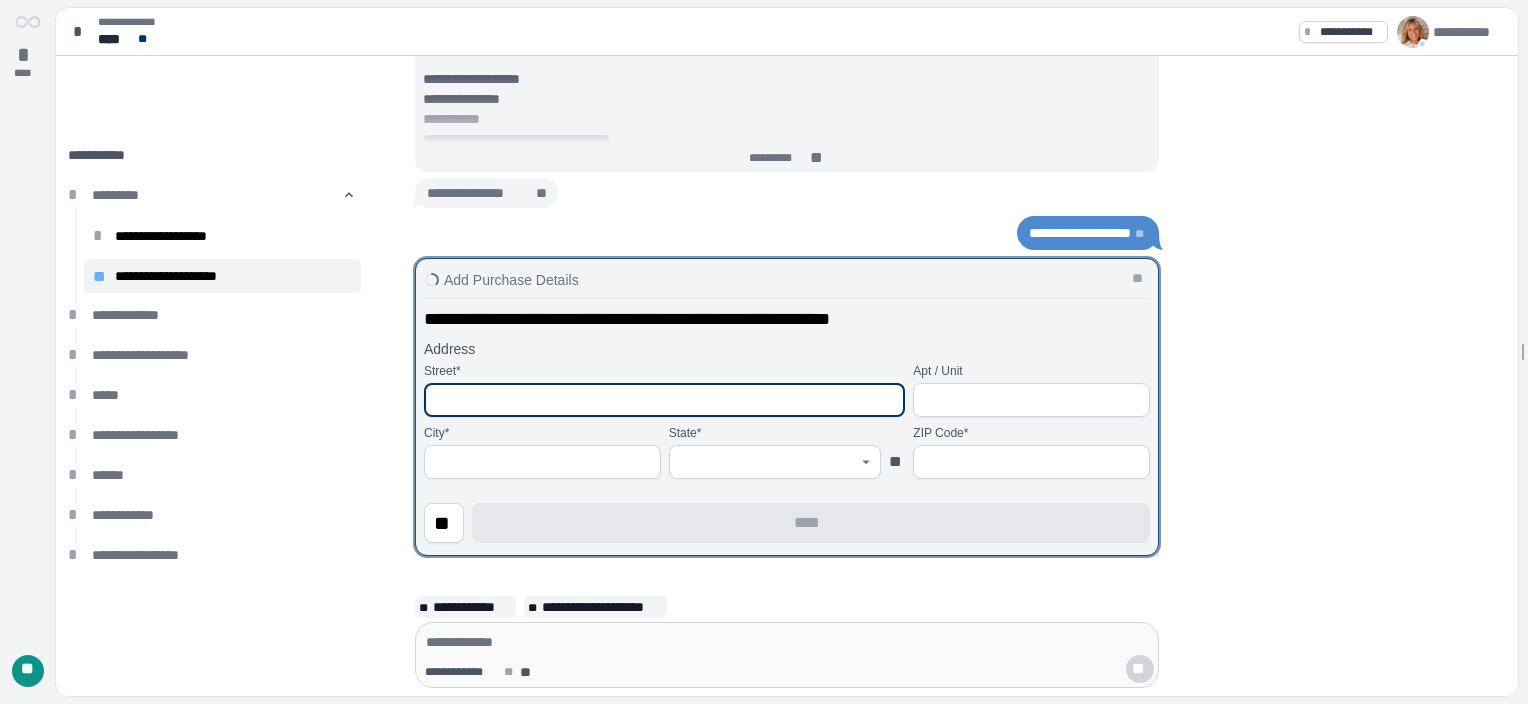 click at bounding box center [664, 400] 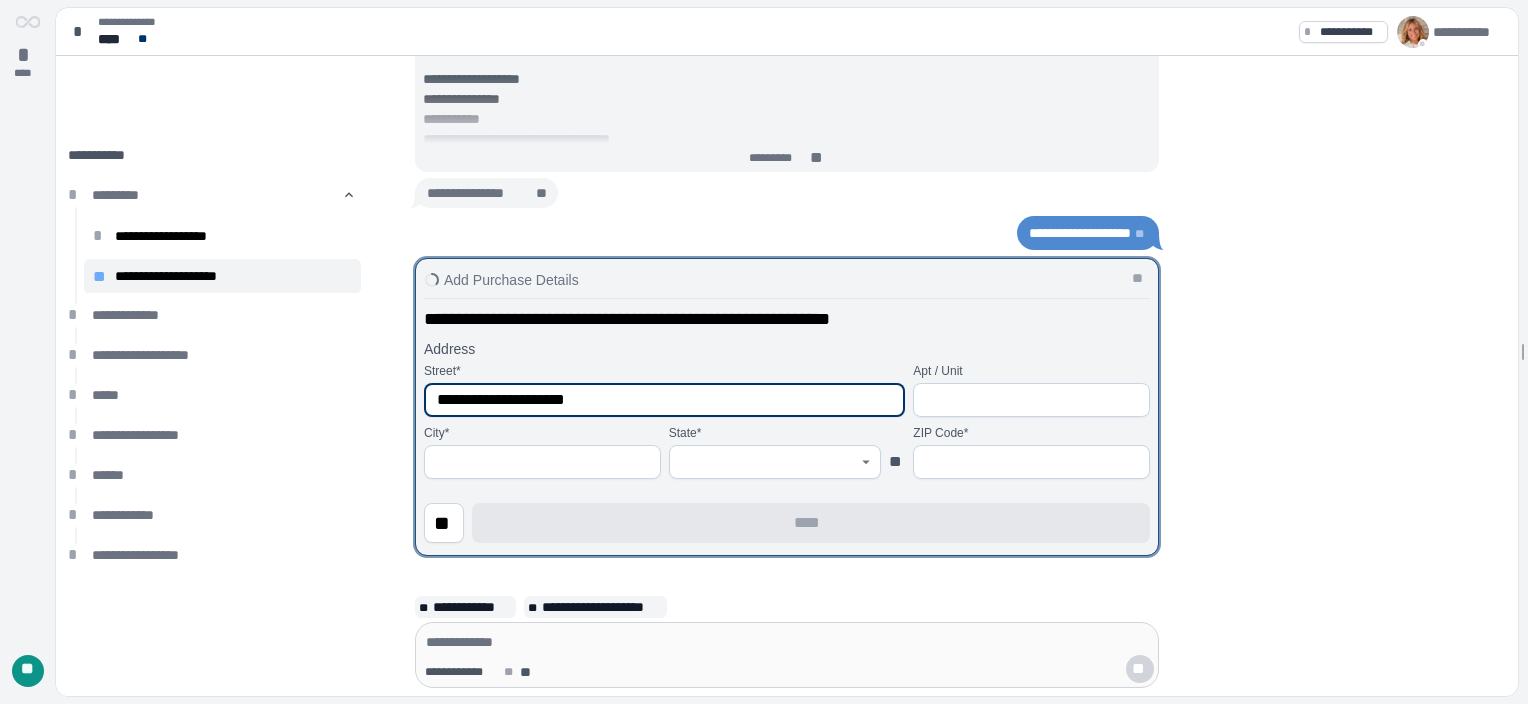 type on "**********" 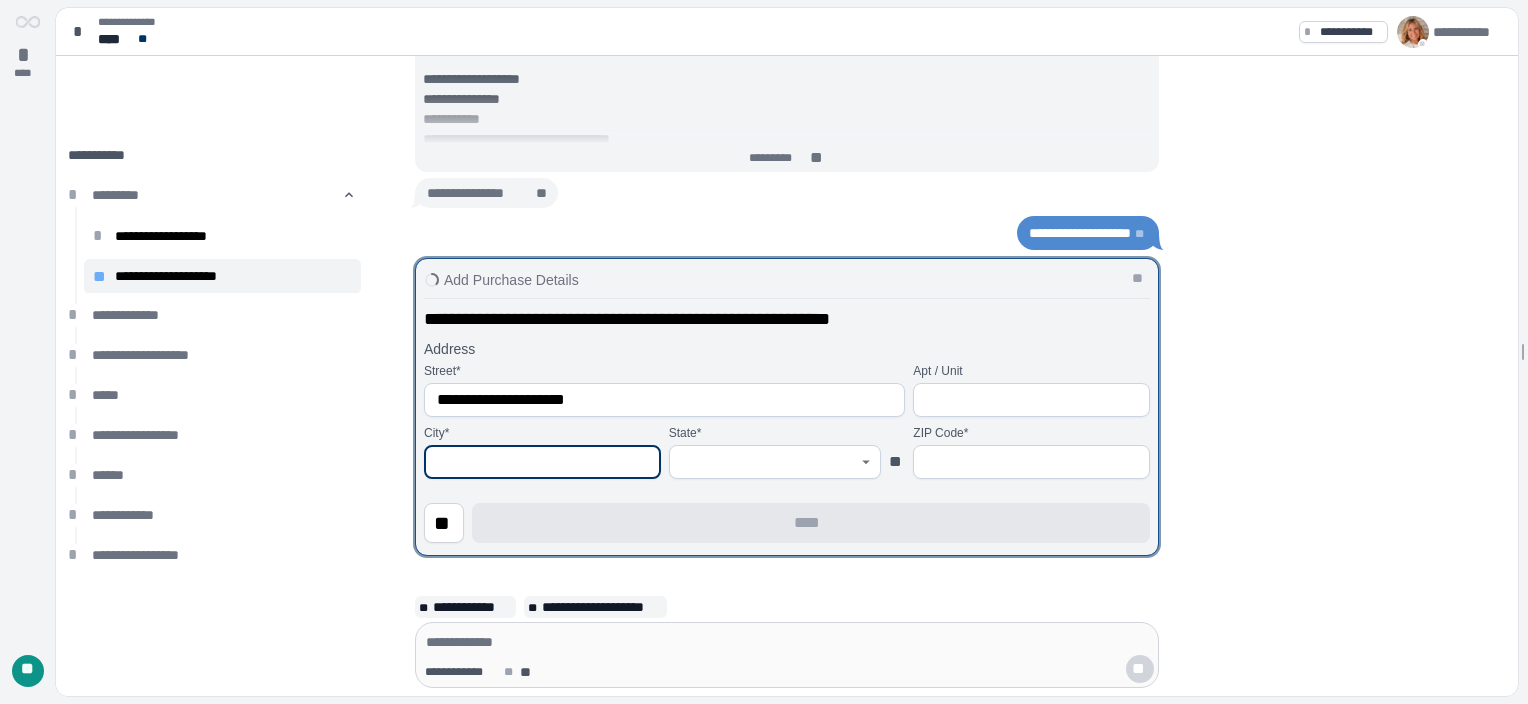 click at bounding box center (542, 462) 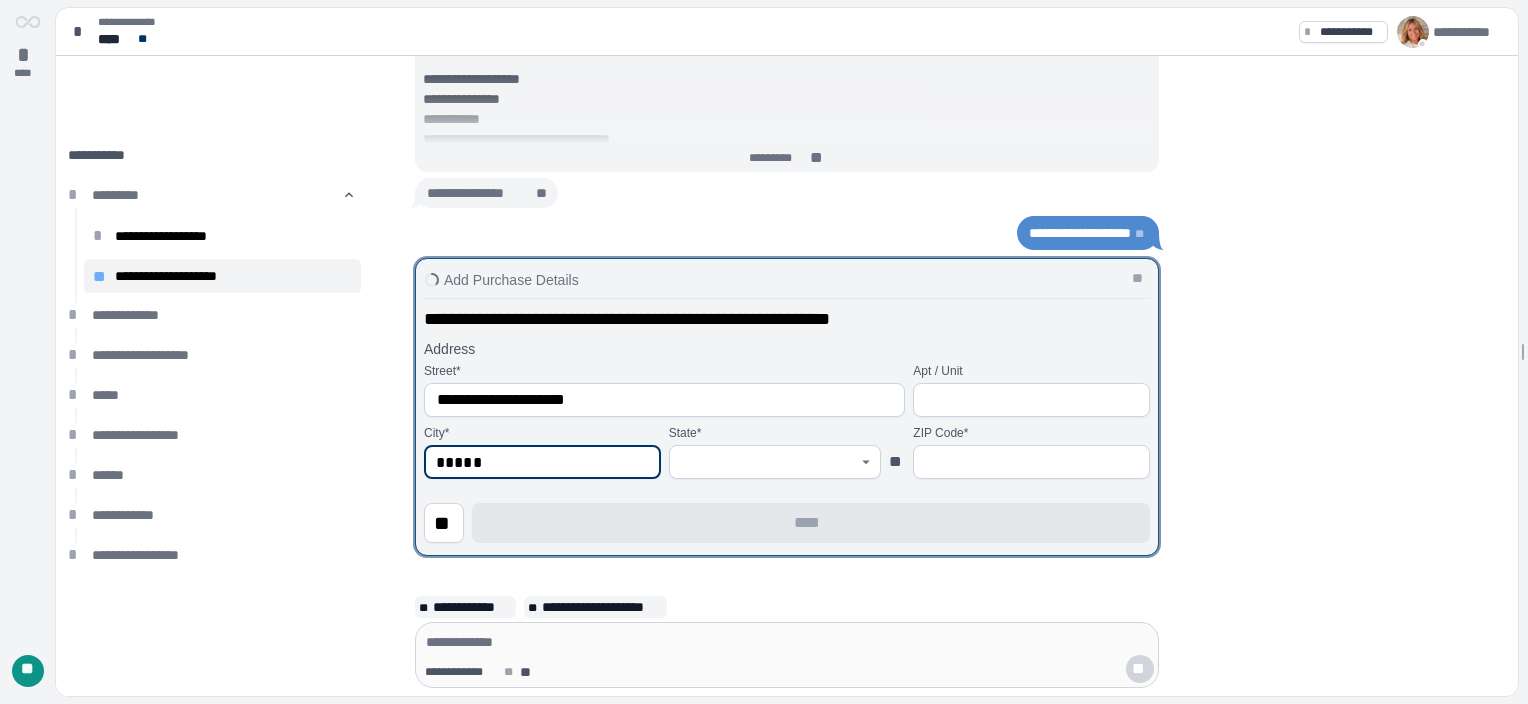 type on "*****" 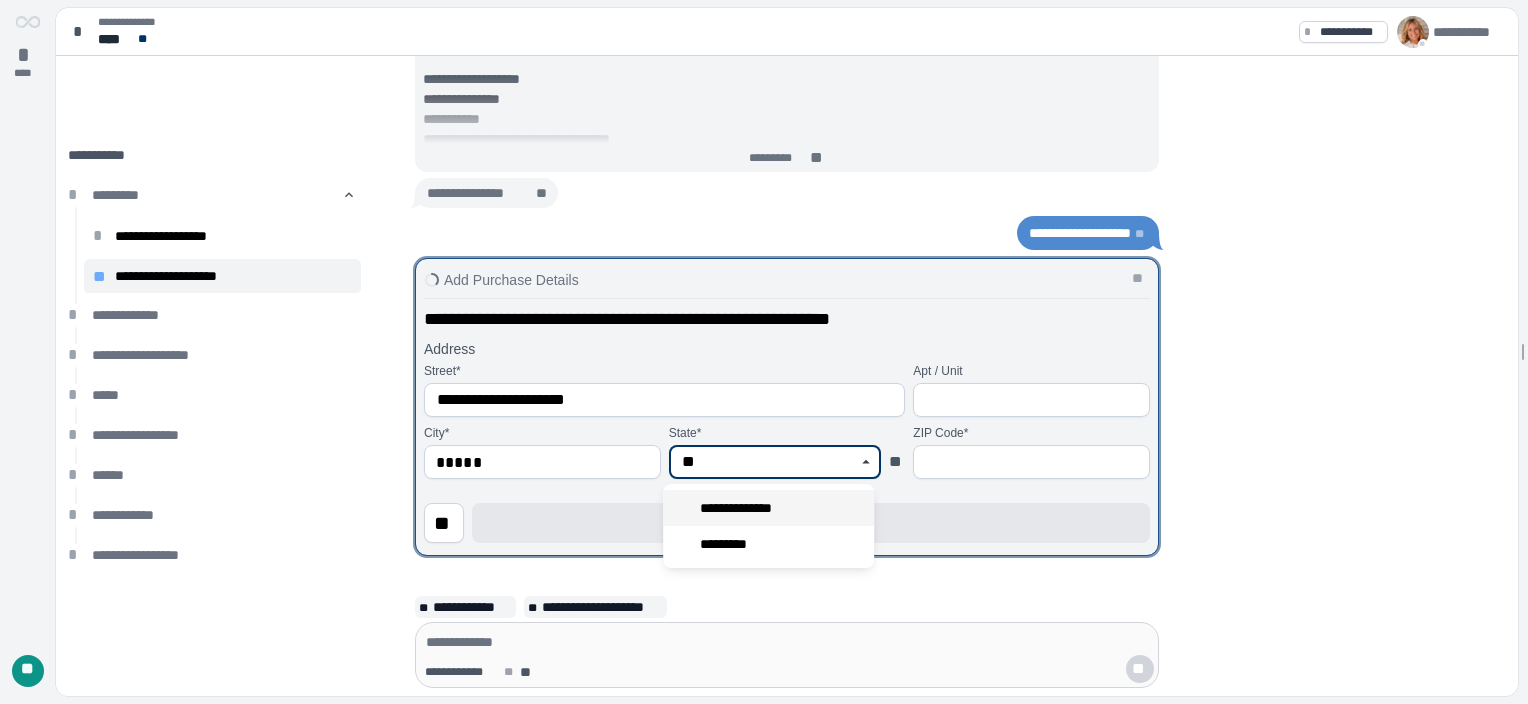 click on "**********" at bounding box center (745, 508) 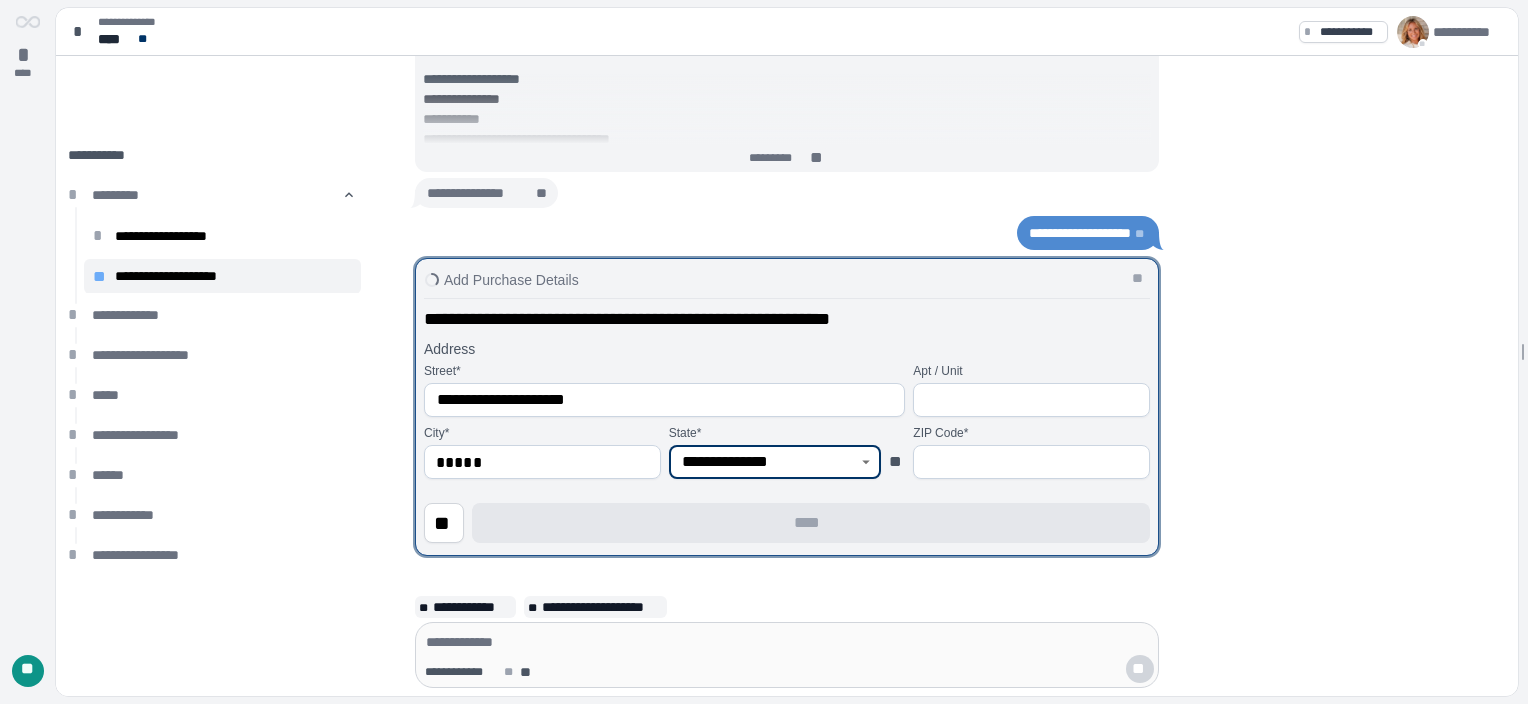 type on "**********" 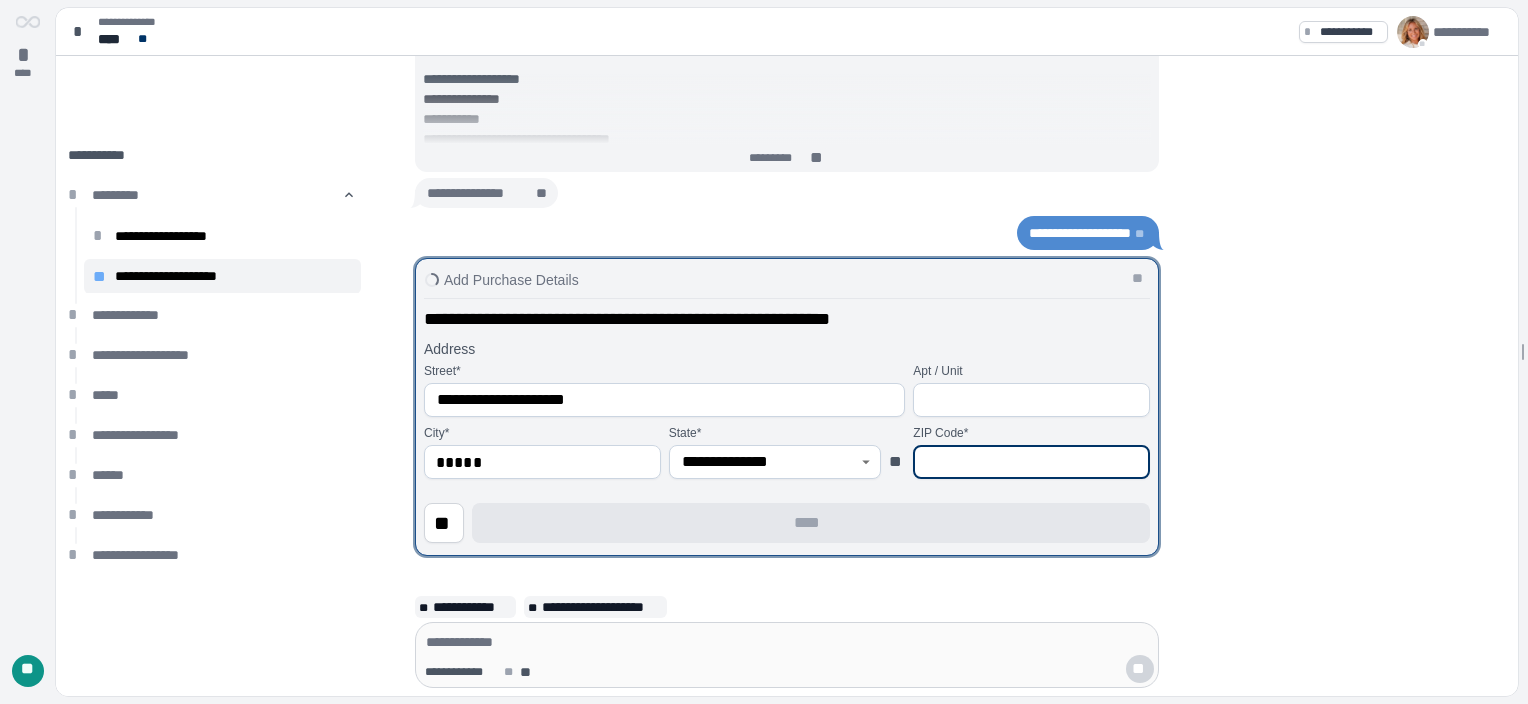 click at bounding box center (1031, 462) 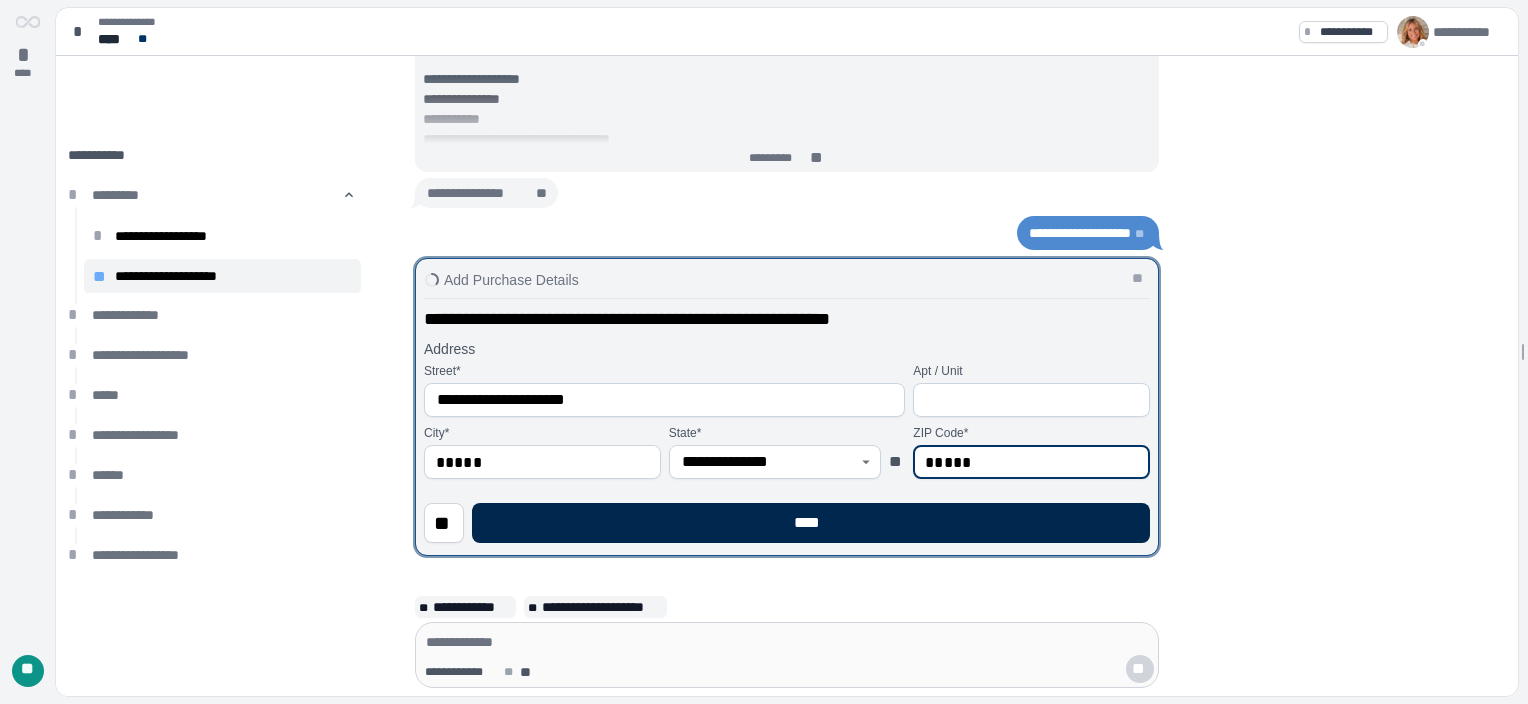 type on "*****" 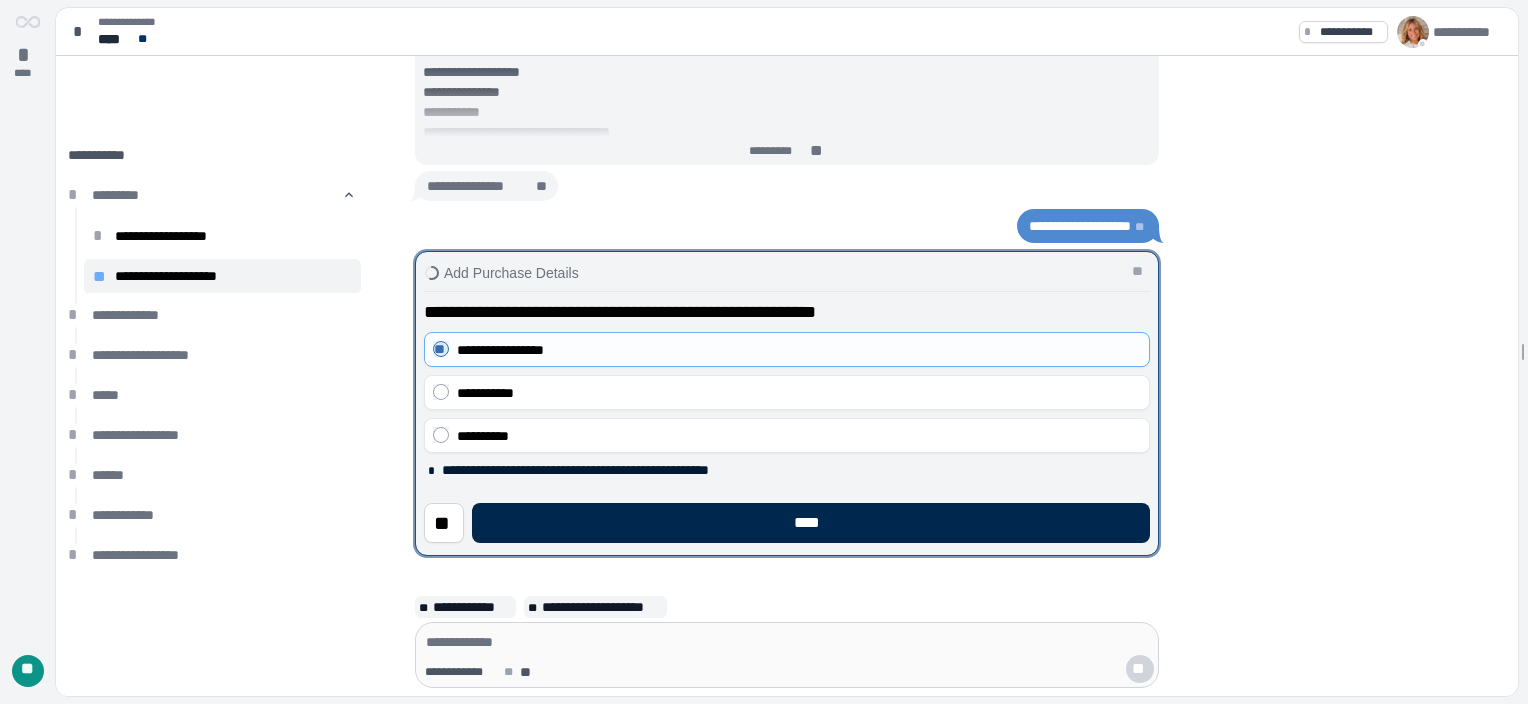 click on "****" at bounding box center (811, 523) 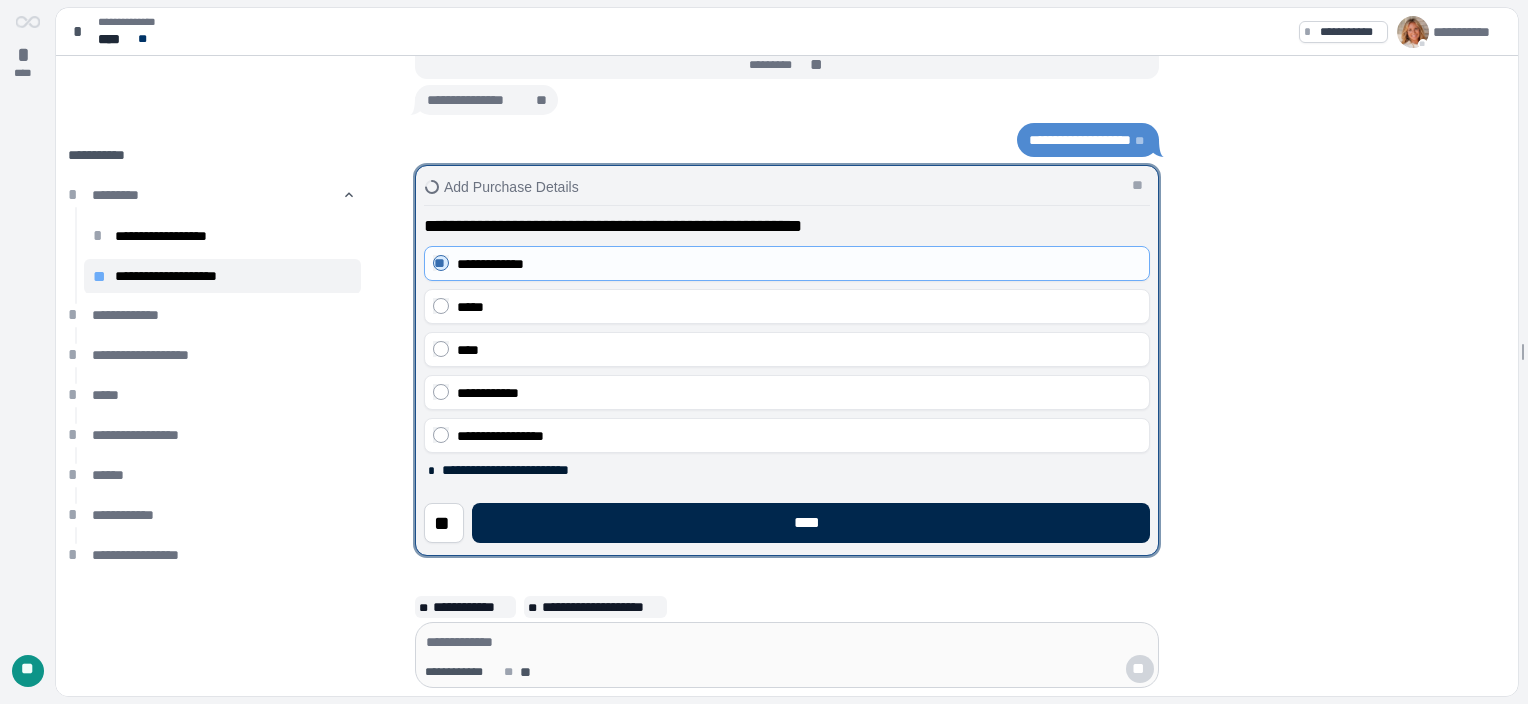 click on "****" at bounding box center (811, 523) 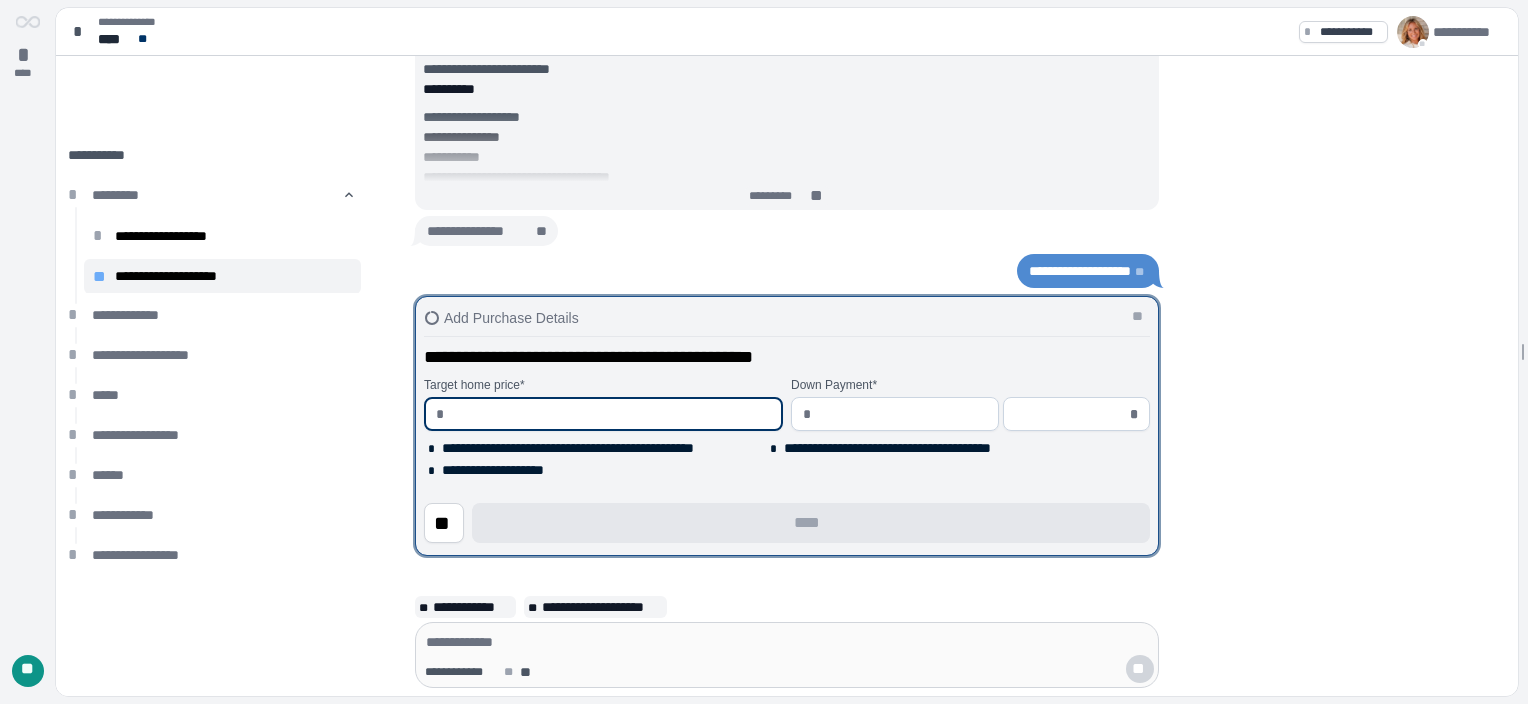 click at bounding box center (611, 414) 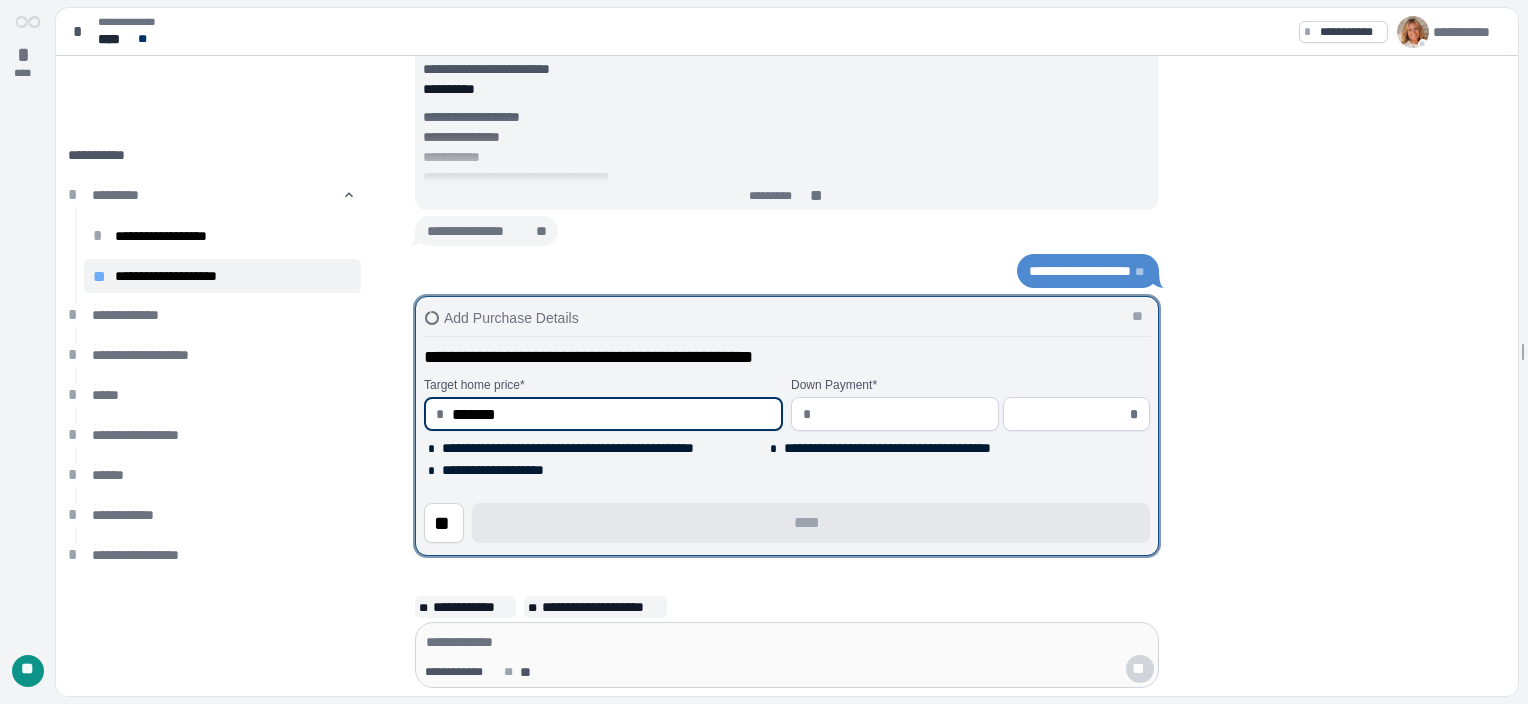 type on "**********" 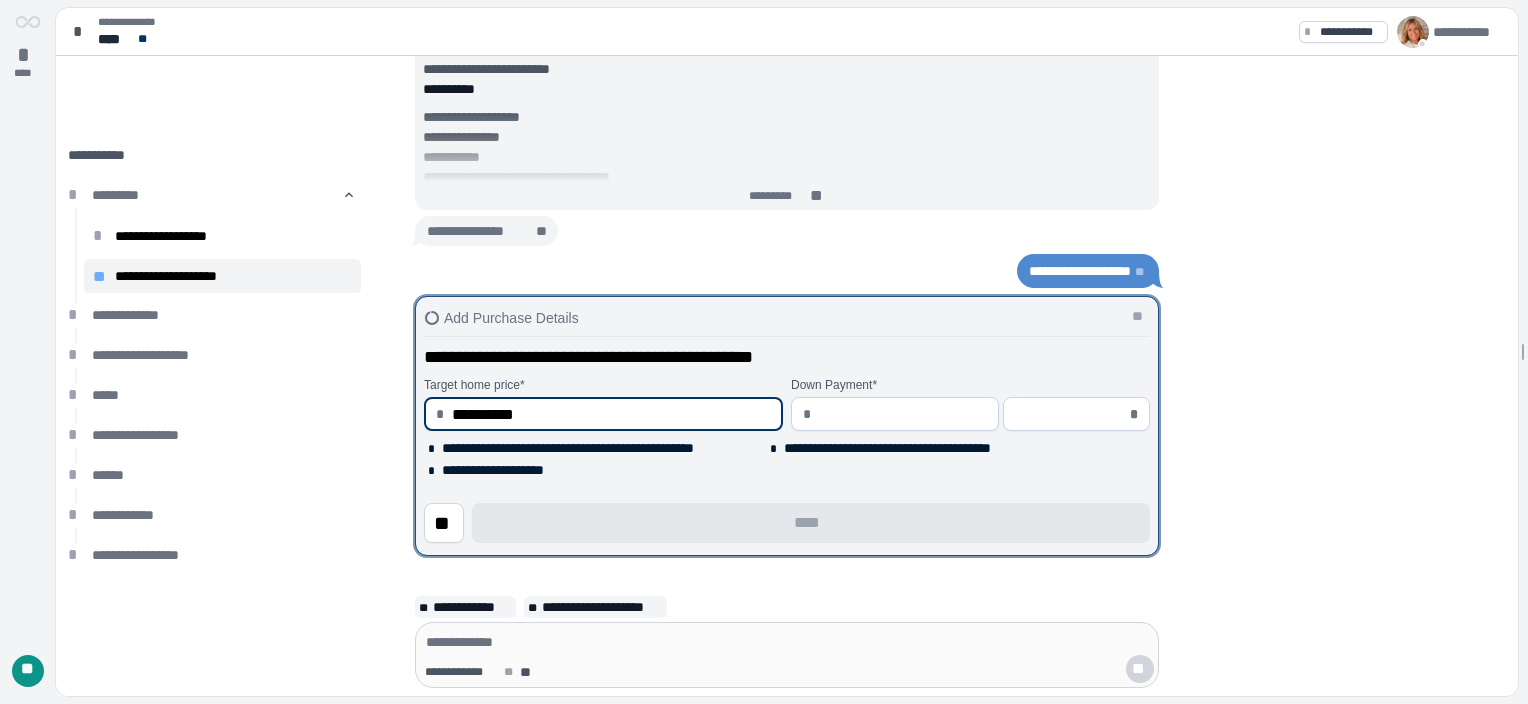click at bounding box center (903, 414) 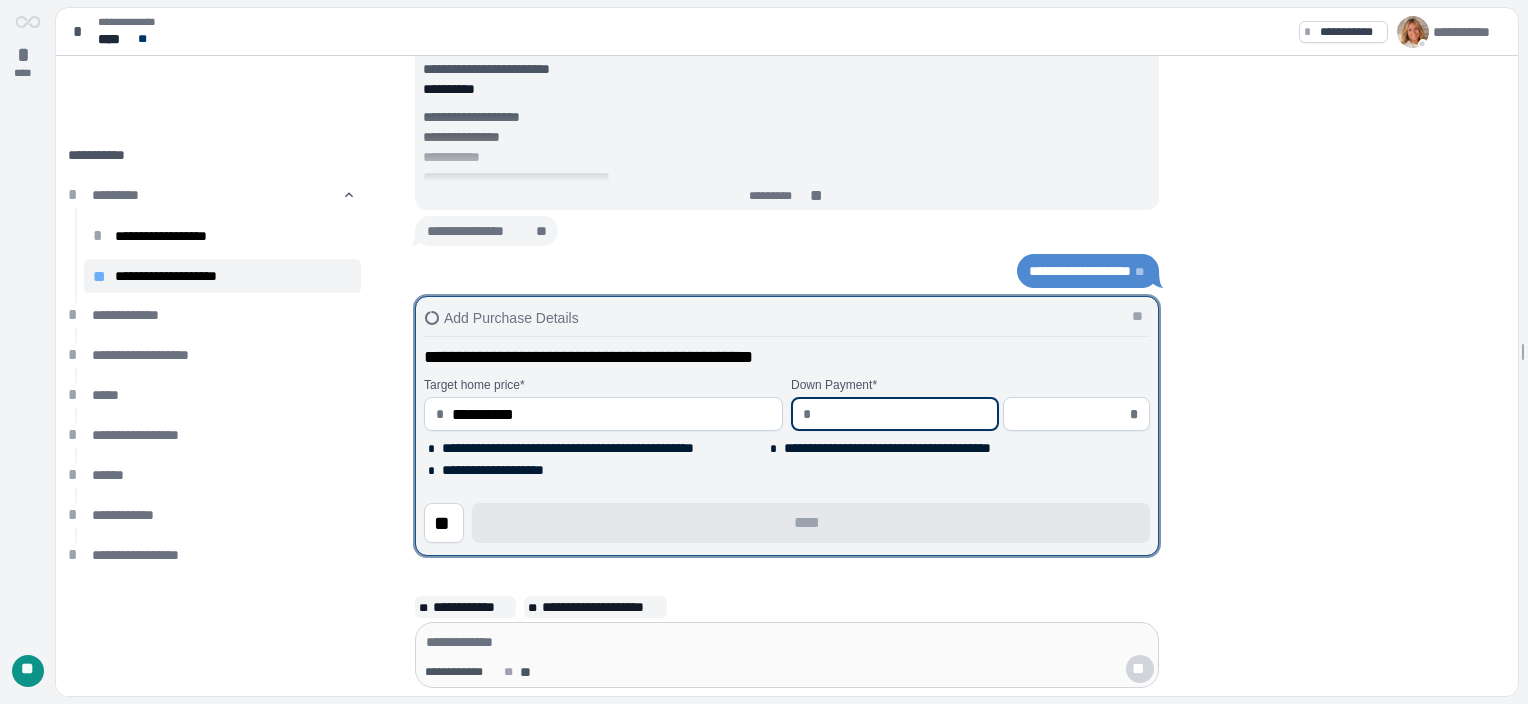 type on "*" 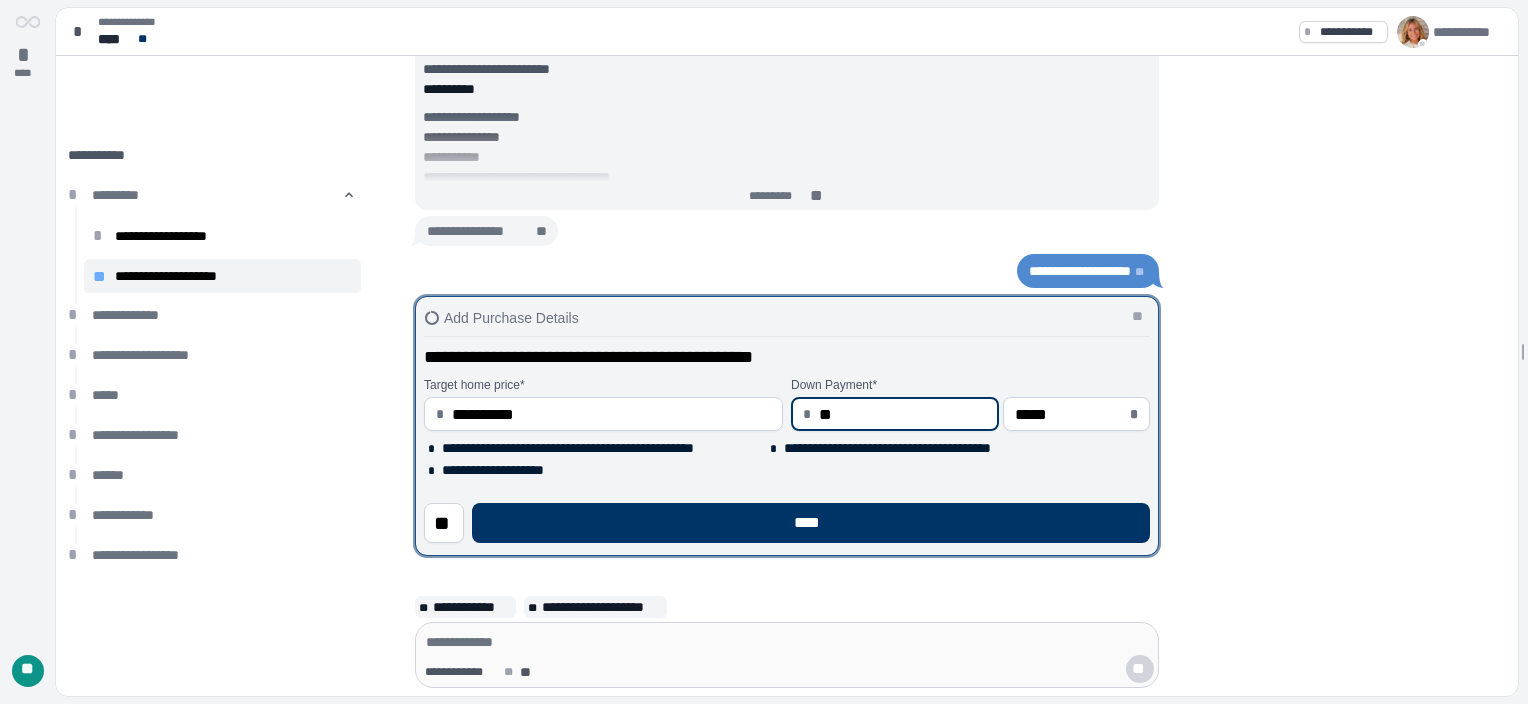 type on "***" 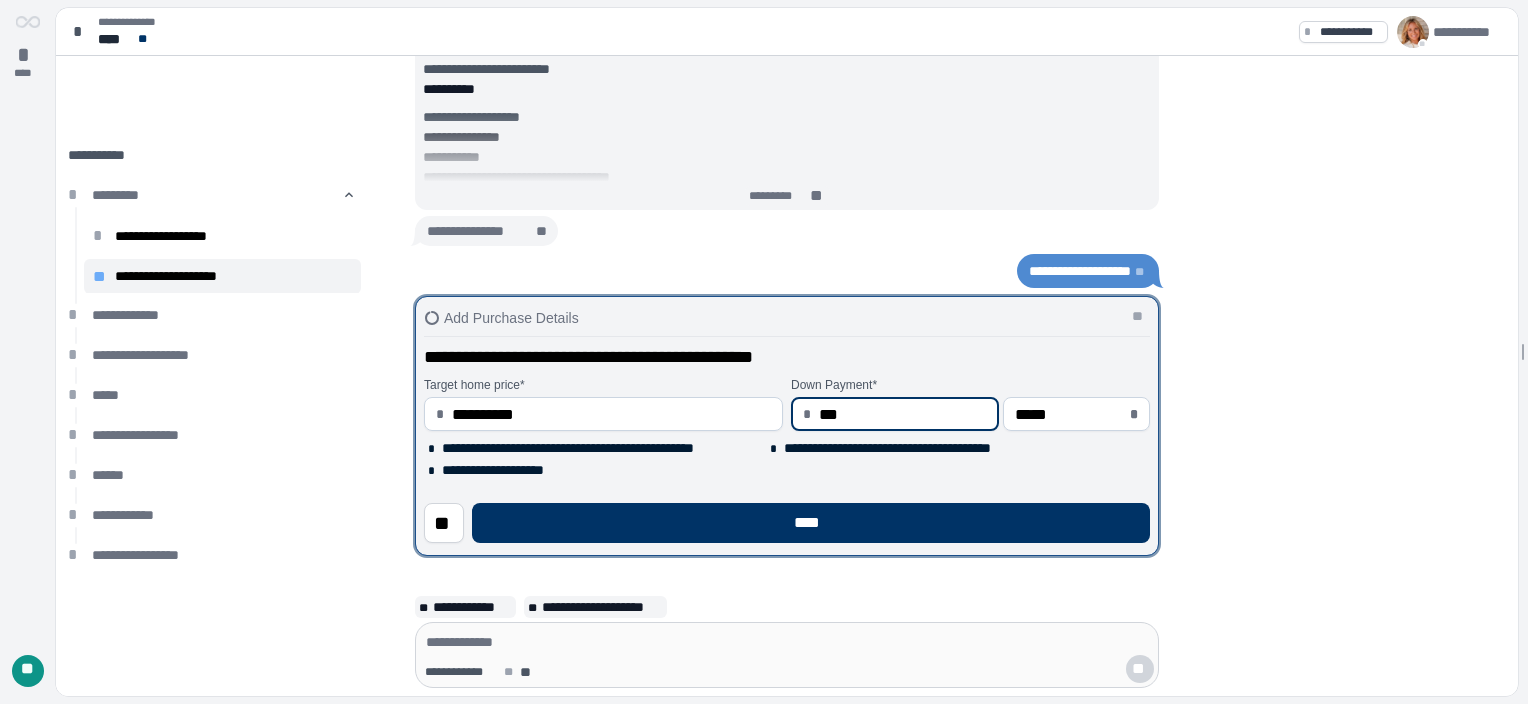 click on "***" at bounding box center (903, 414) 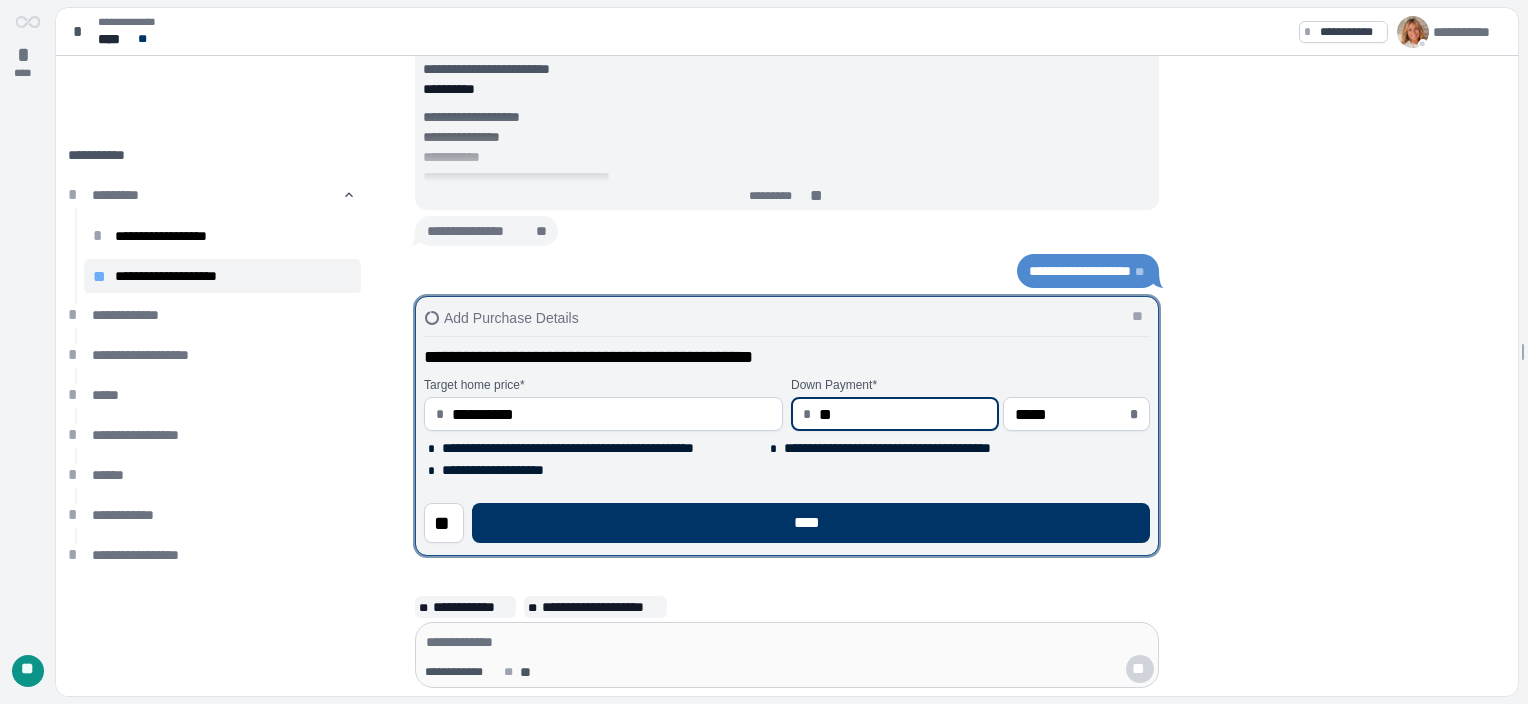 type on "*" 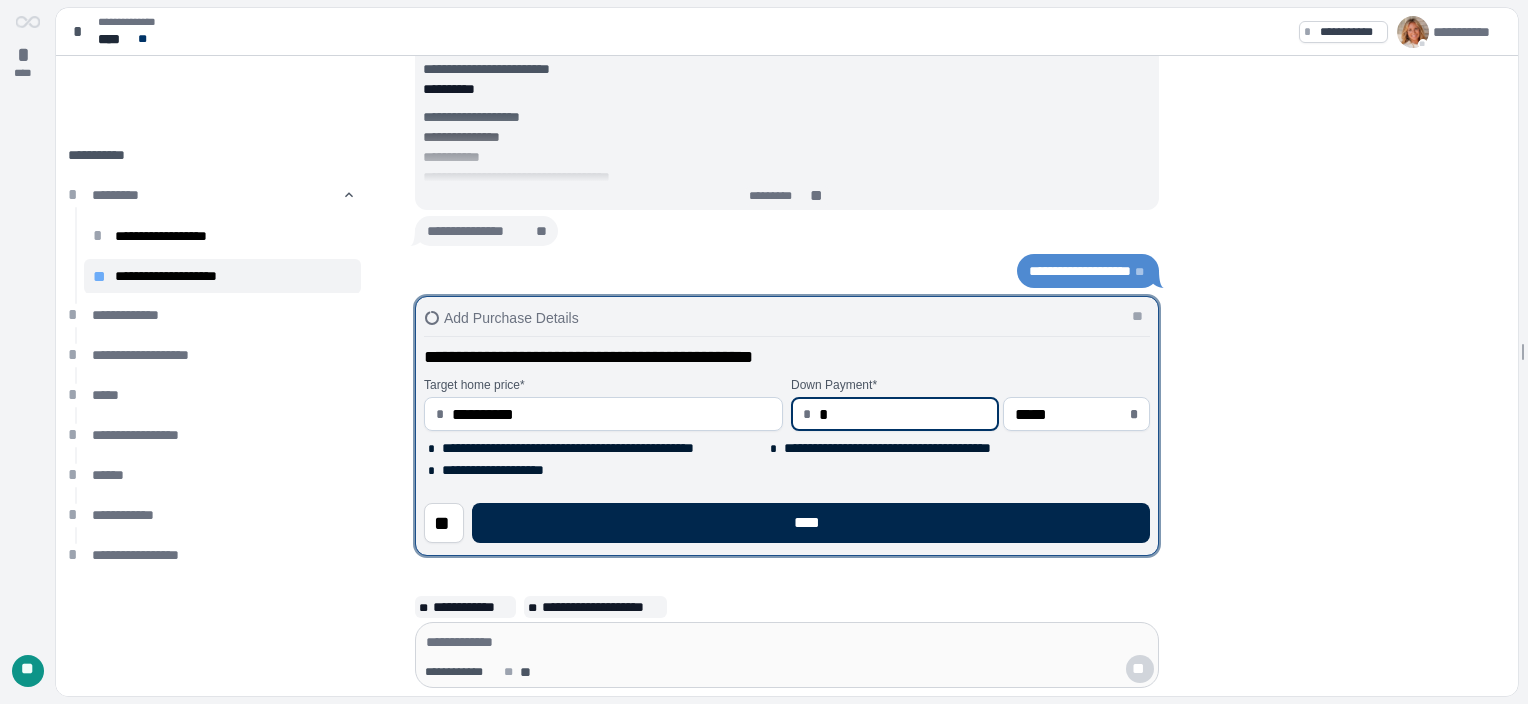 type on "****" 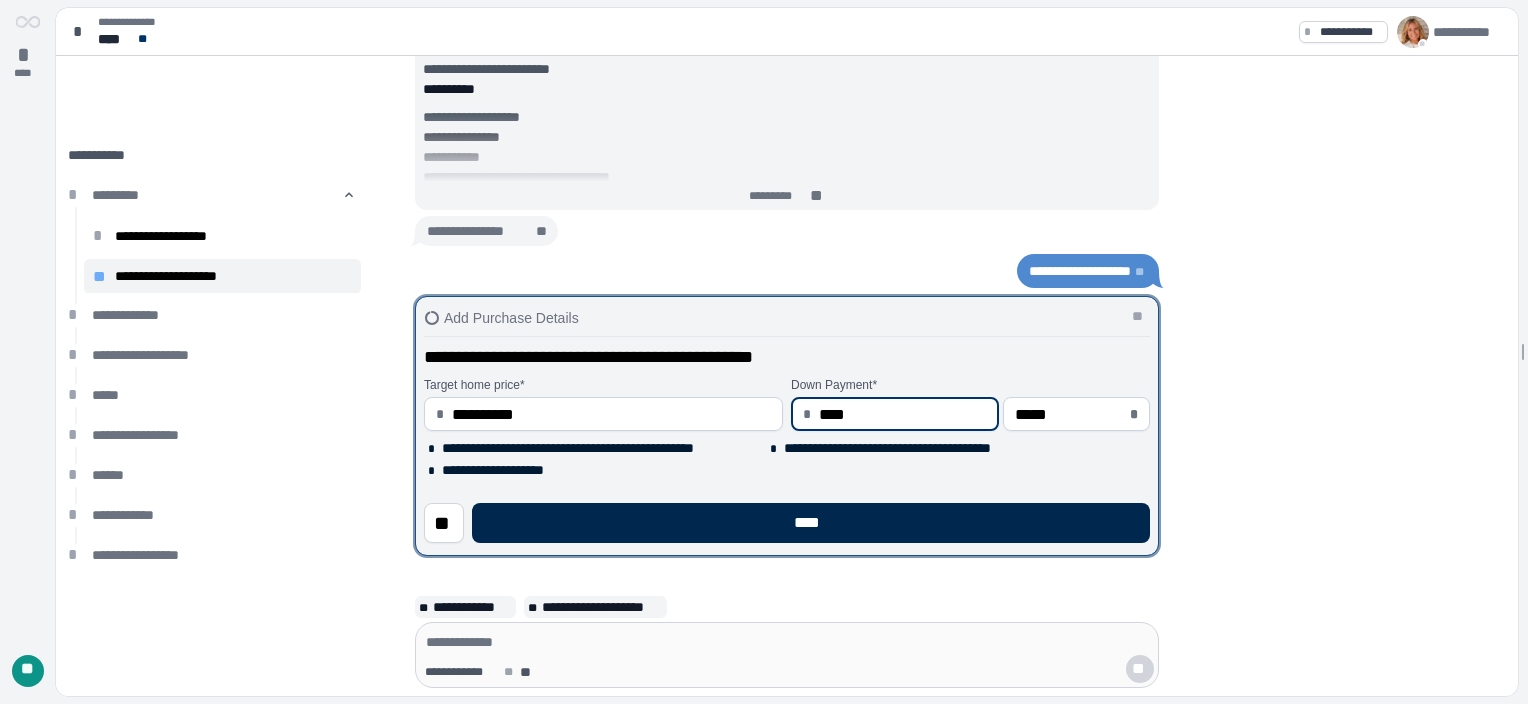 click on "****" at bounding box center [811, 523] 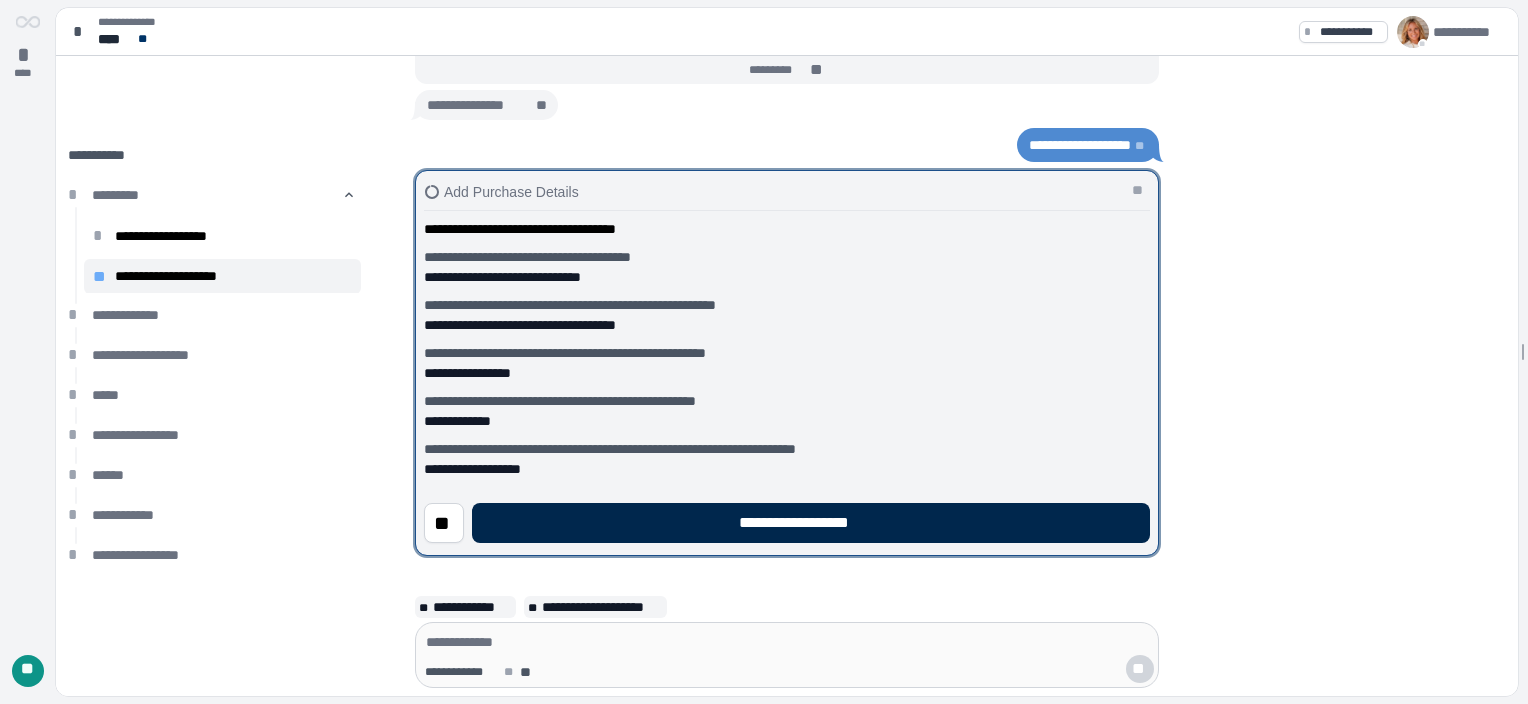 click on "**********" at bounding box center [811, 523] 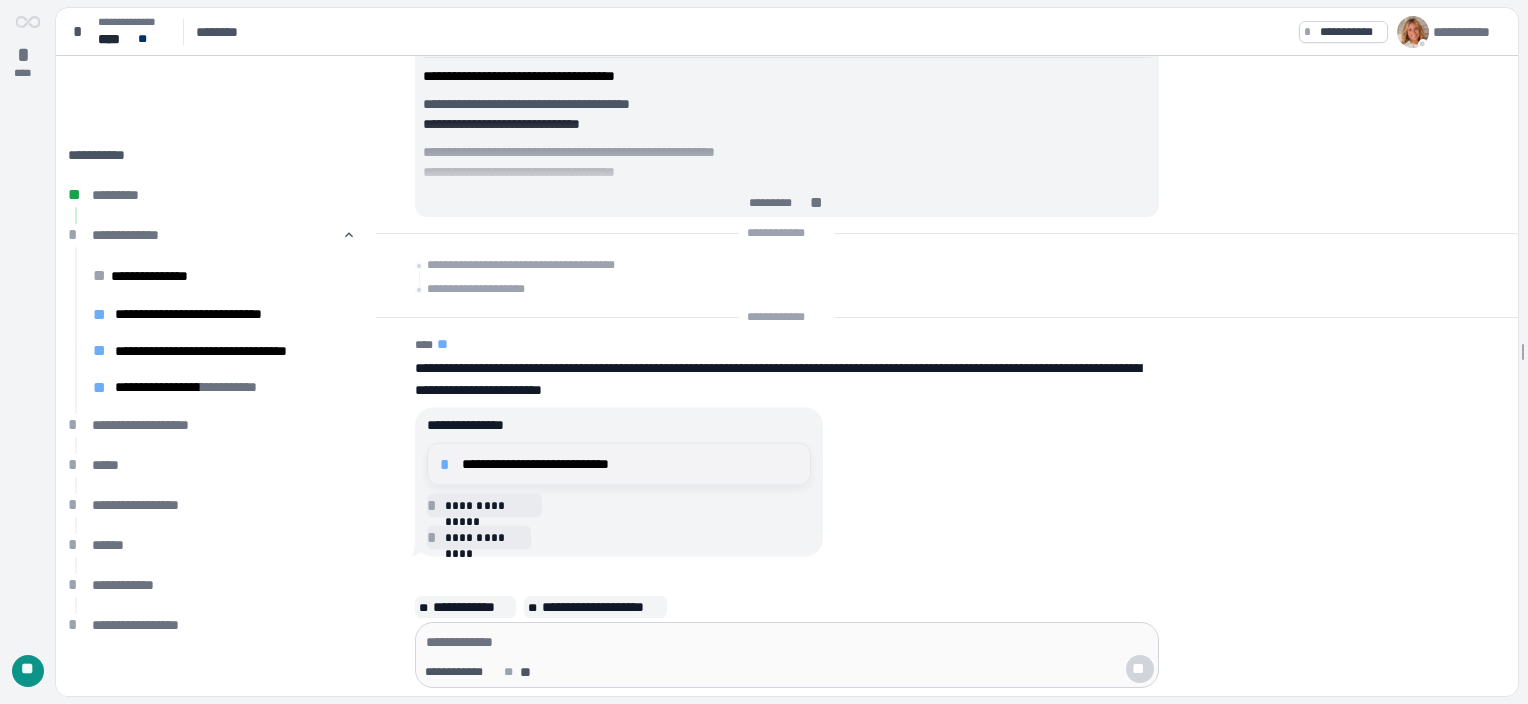 click on "**********" at bounding box center (630, 464) 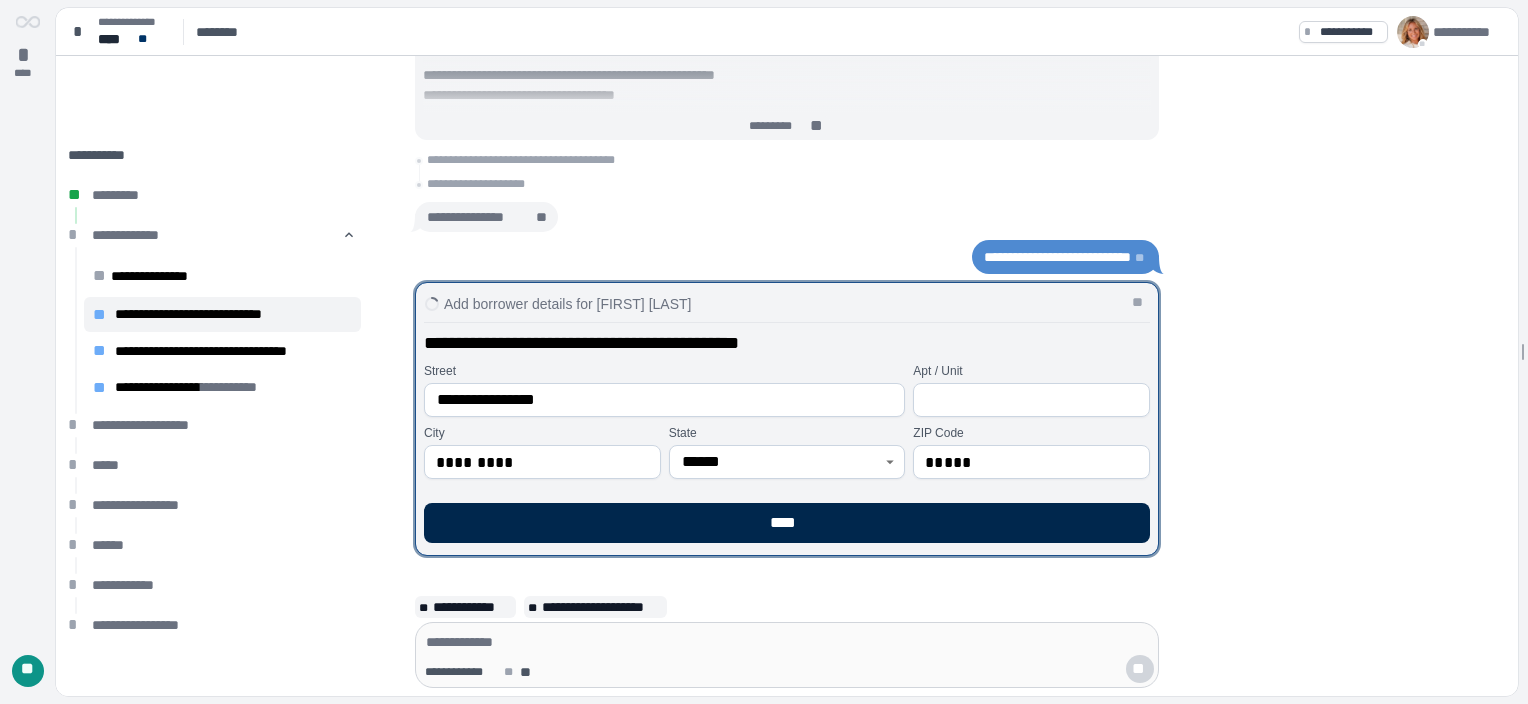 click on "****" at bounding box center [787, 523] 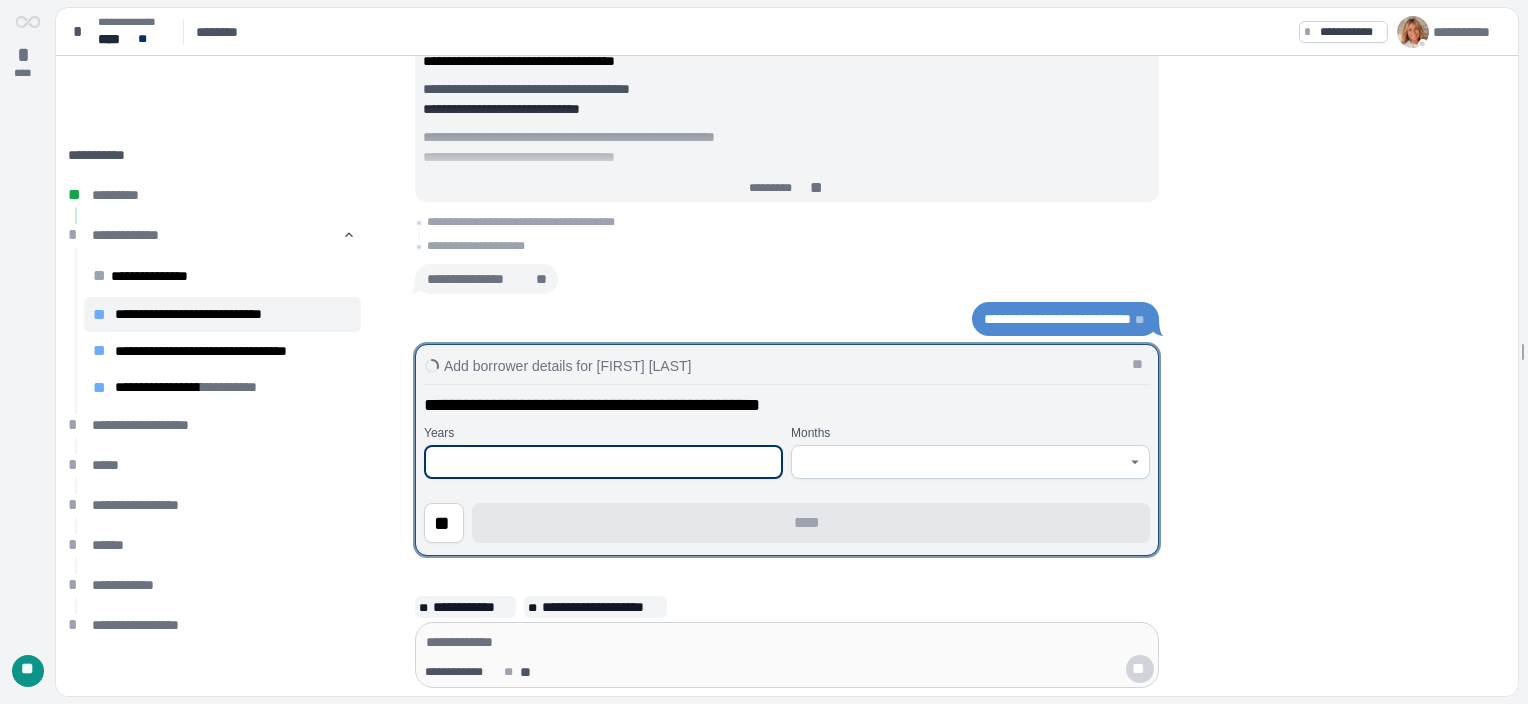 click at bounding box center (603, 462) 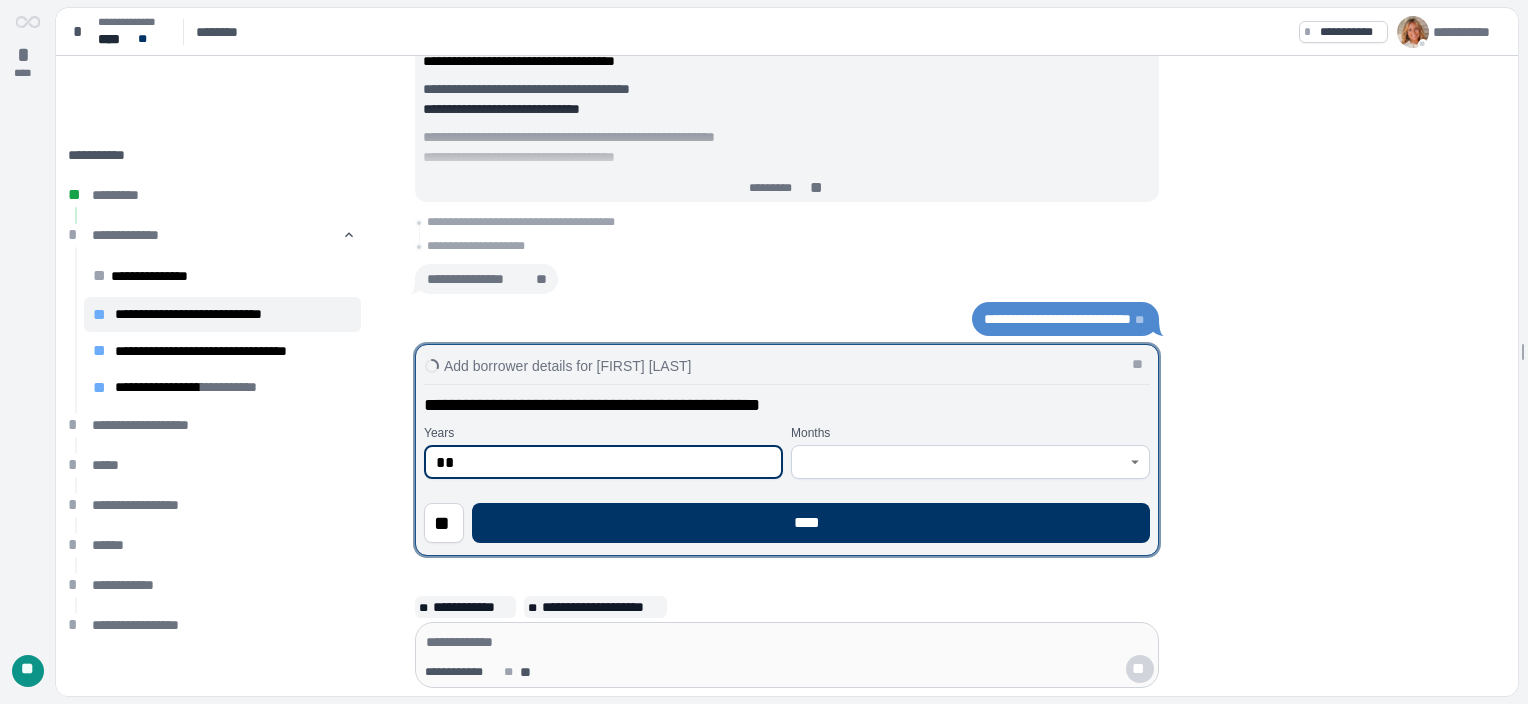 type on "**" 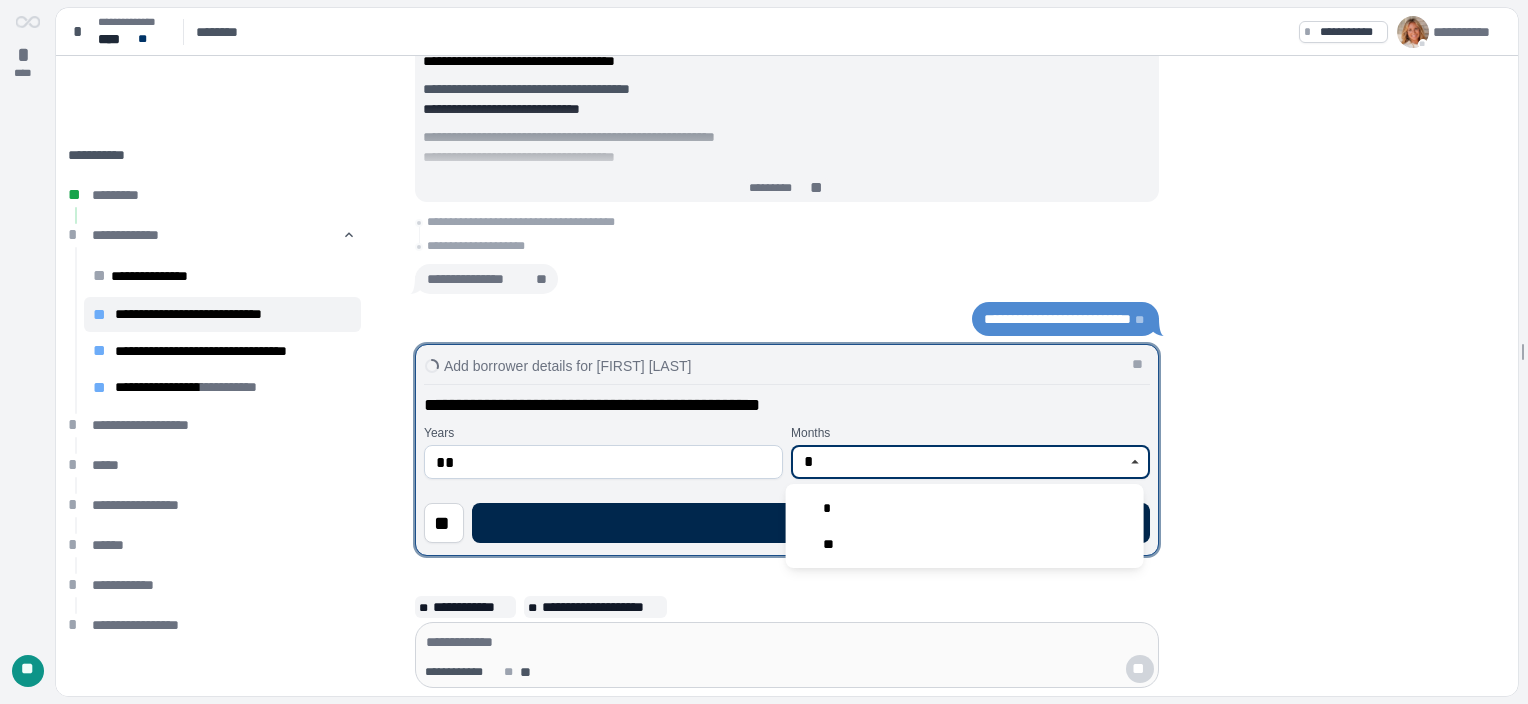 type on "*" 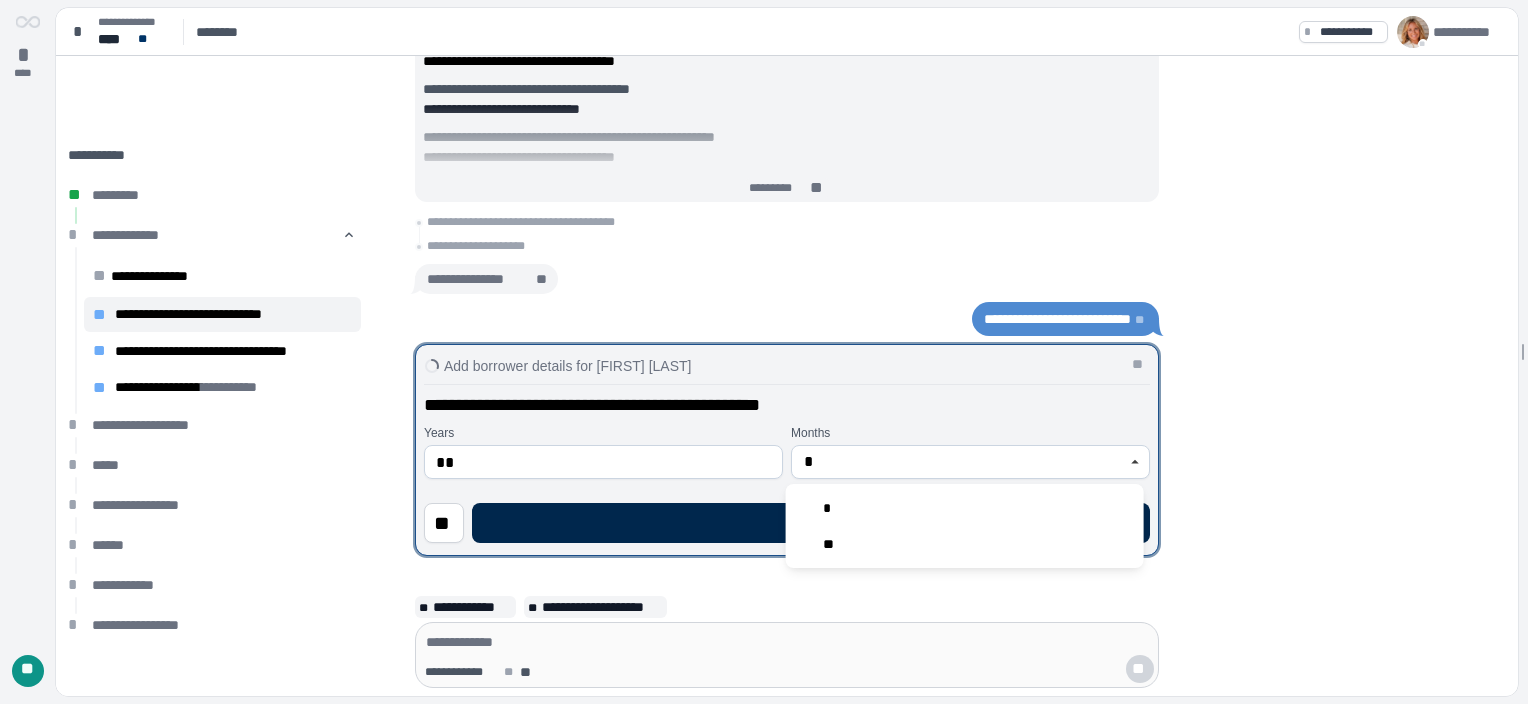 click on "****" at bounding box center [811, 523] 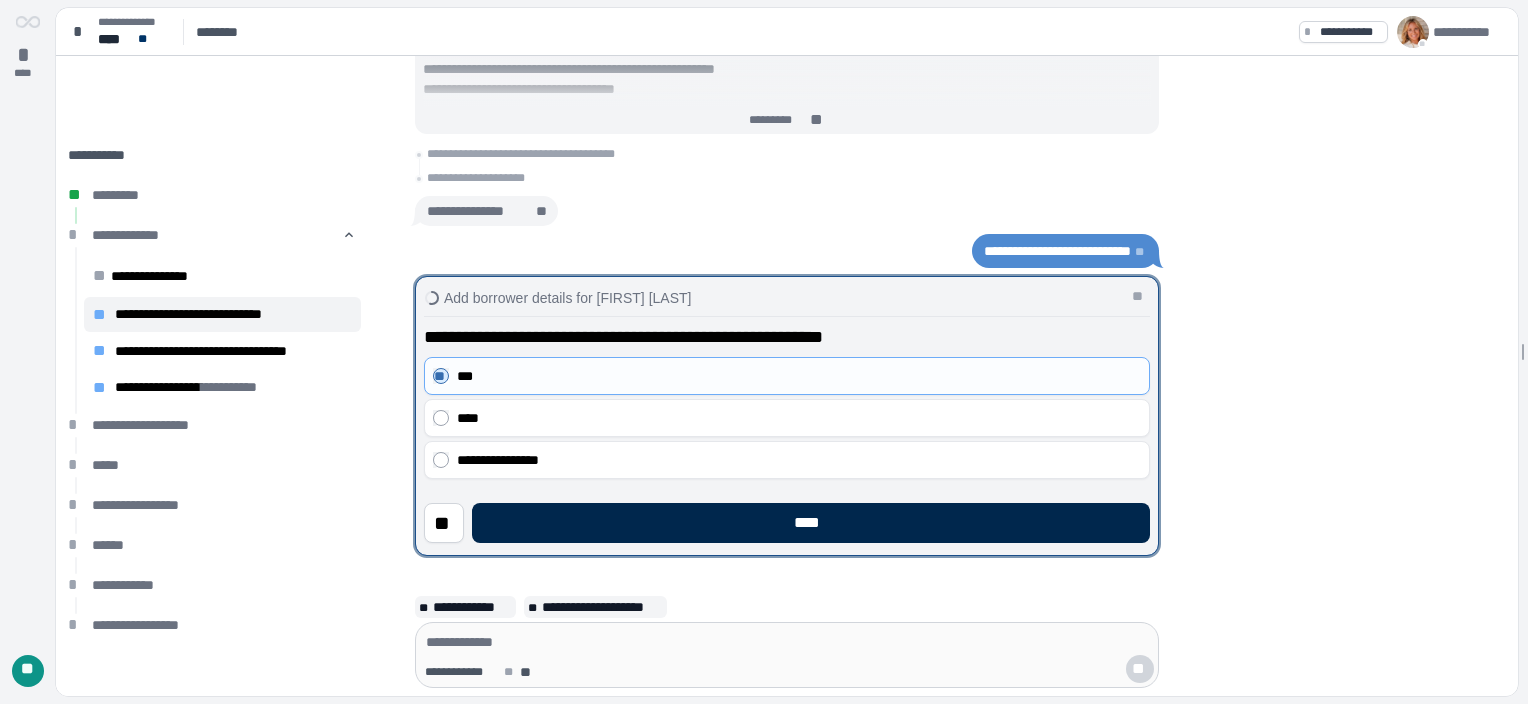 click on "****" at bounding box center [811, 523] 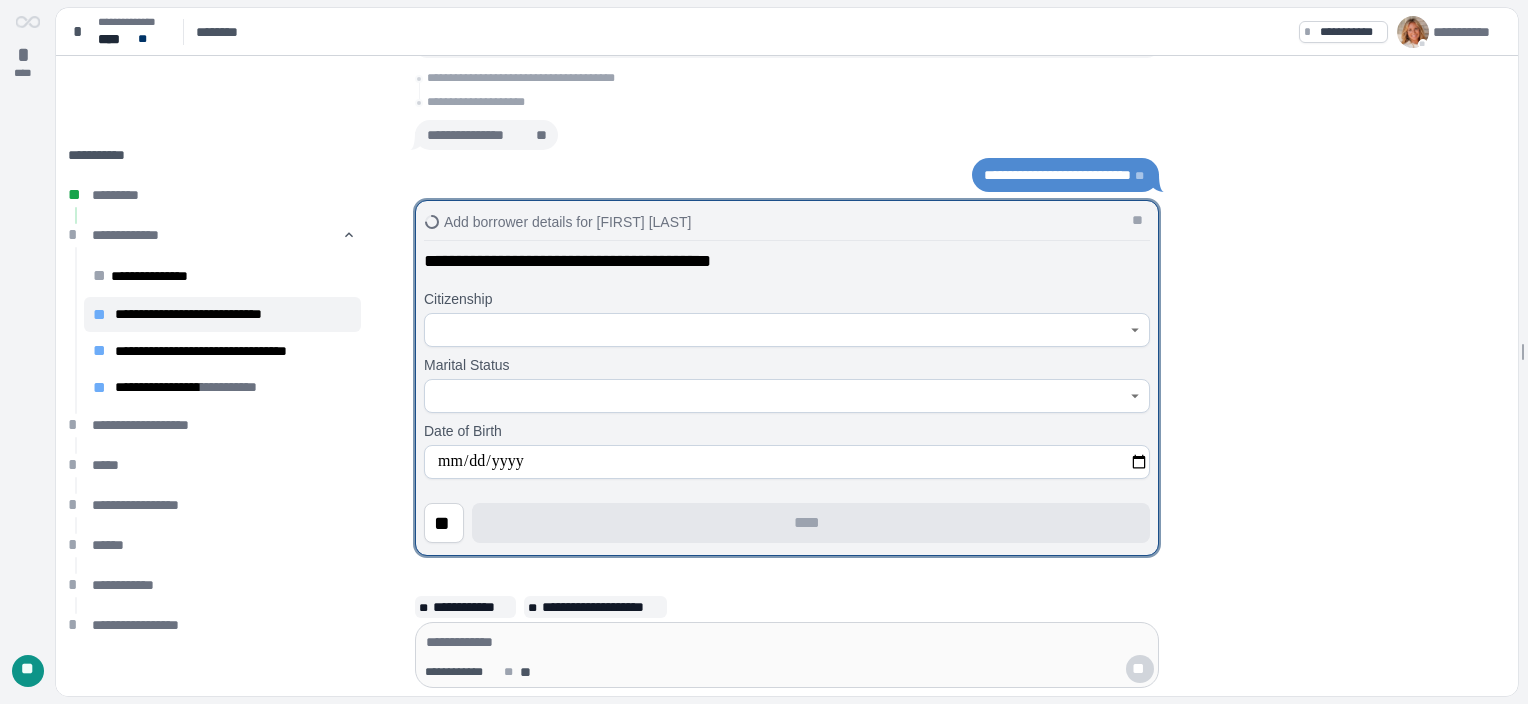 click at bounding box center (776, 330) 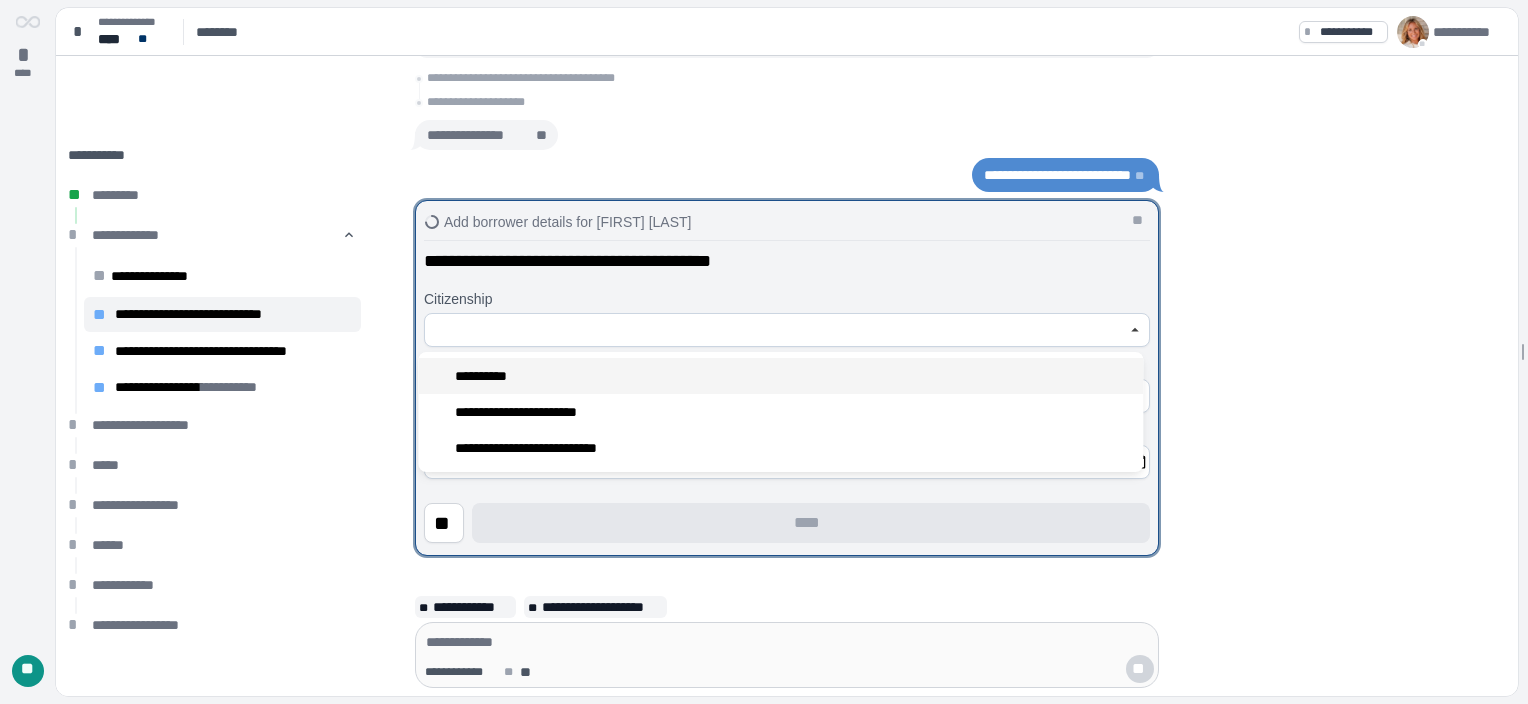 click on "**********" at bounding box center (780, 376) 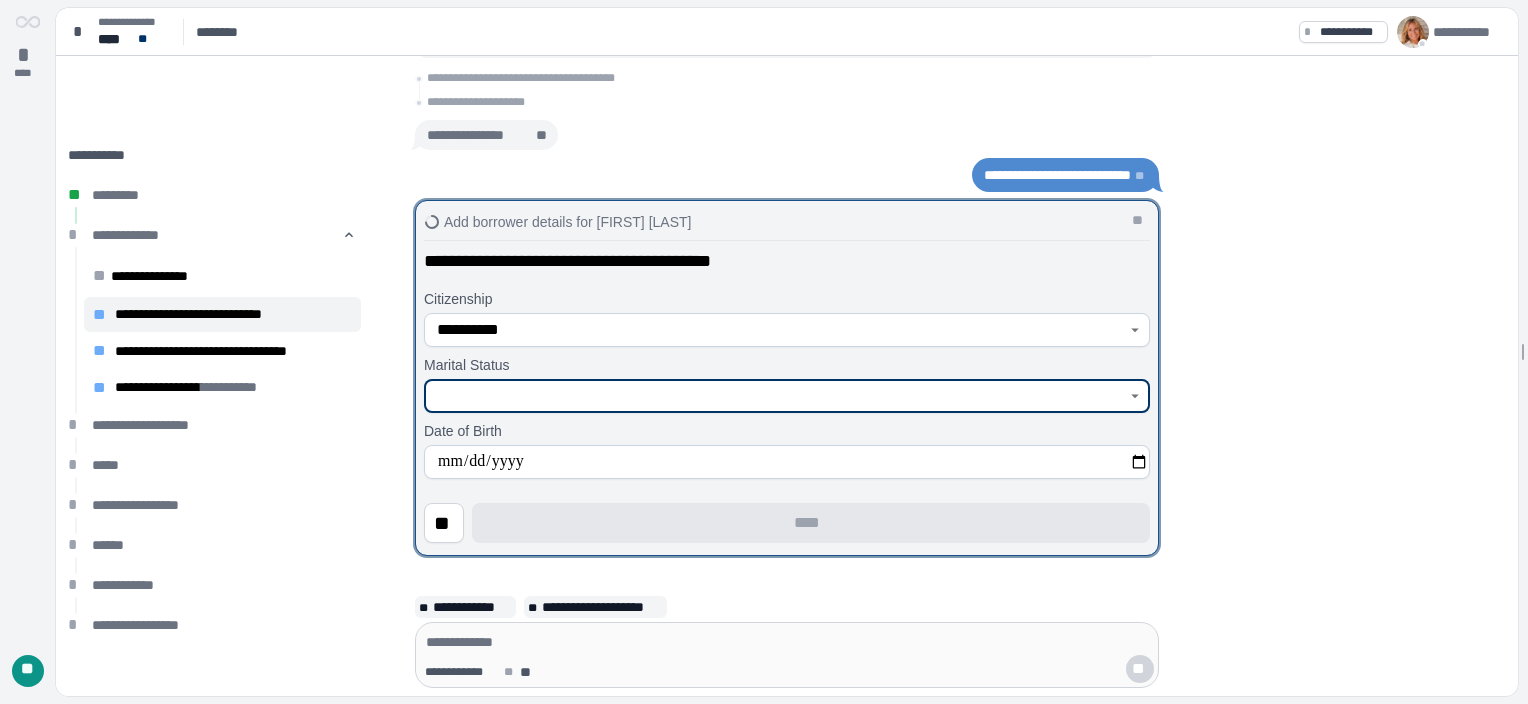 click at bounding box center (776, 396) 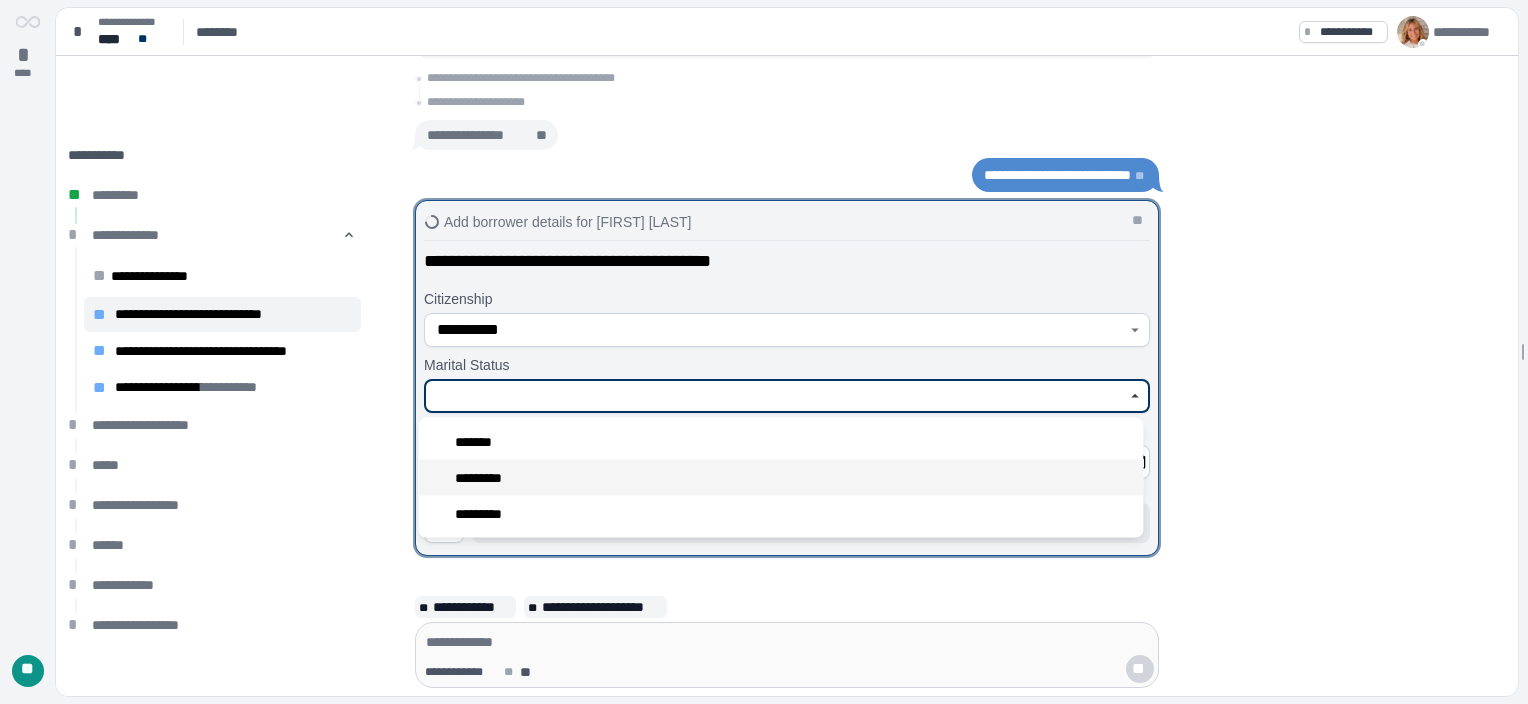click on "*********" at bounding box center [487, 478] 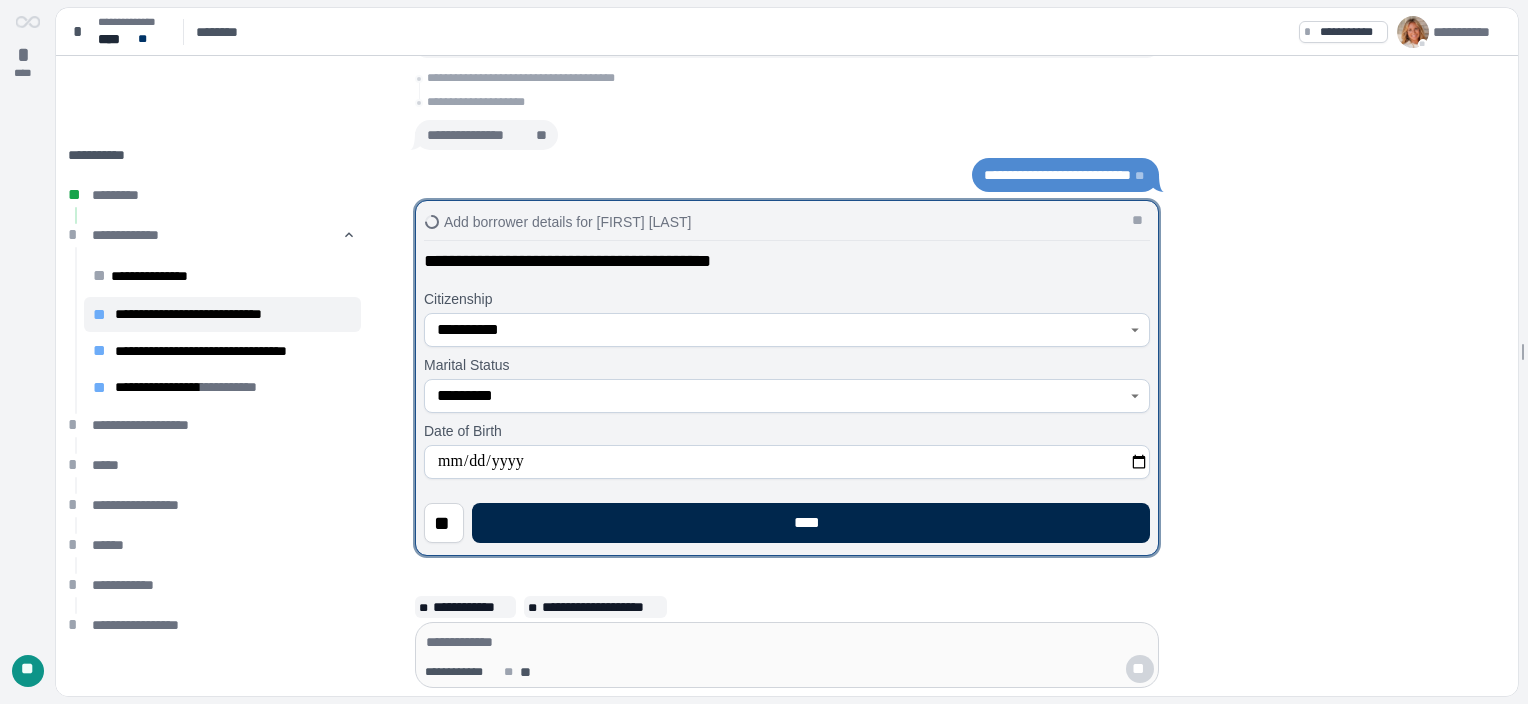 click on "****" at bounding box center [811, 523] 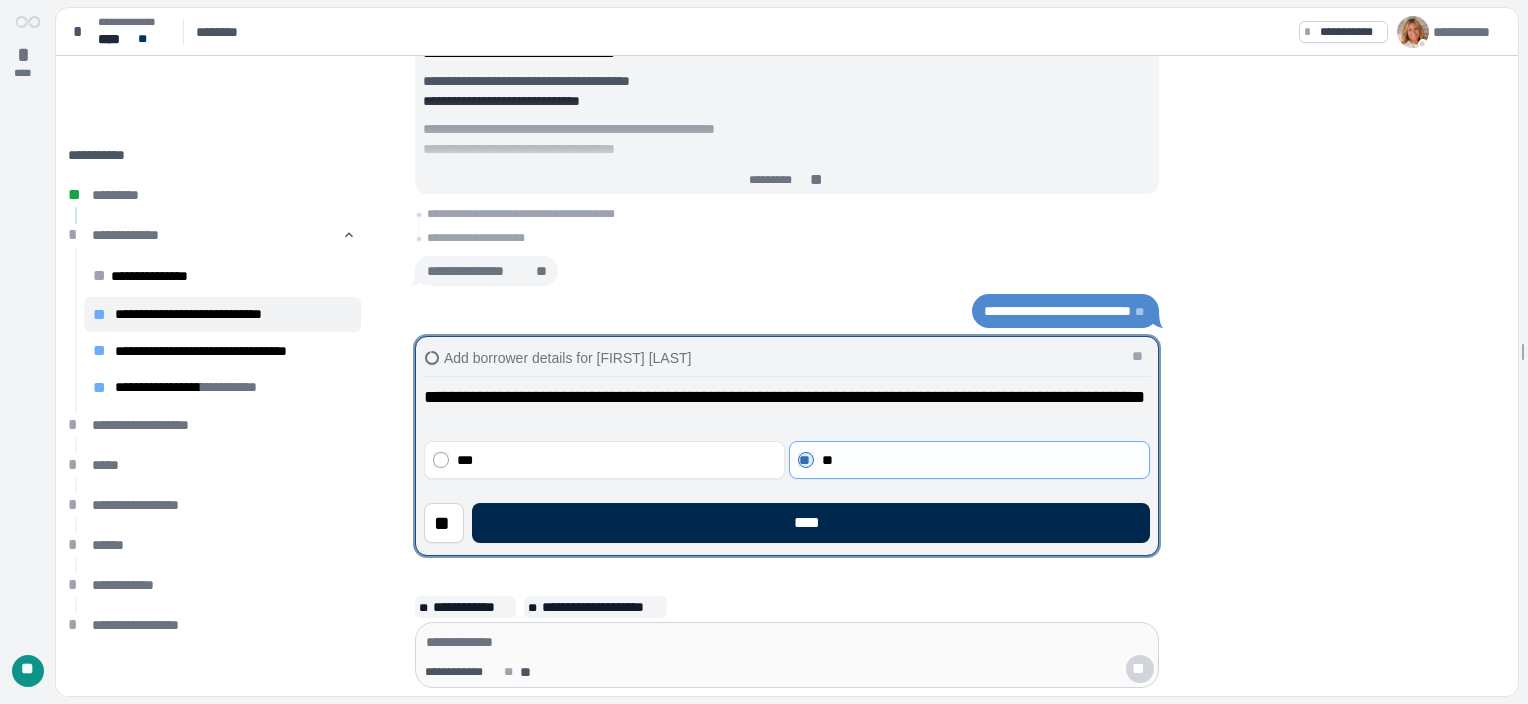 click on "****" at bounding box center [811, 523] 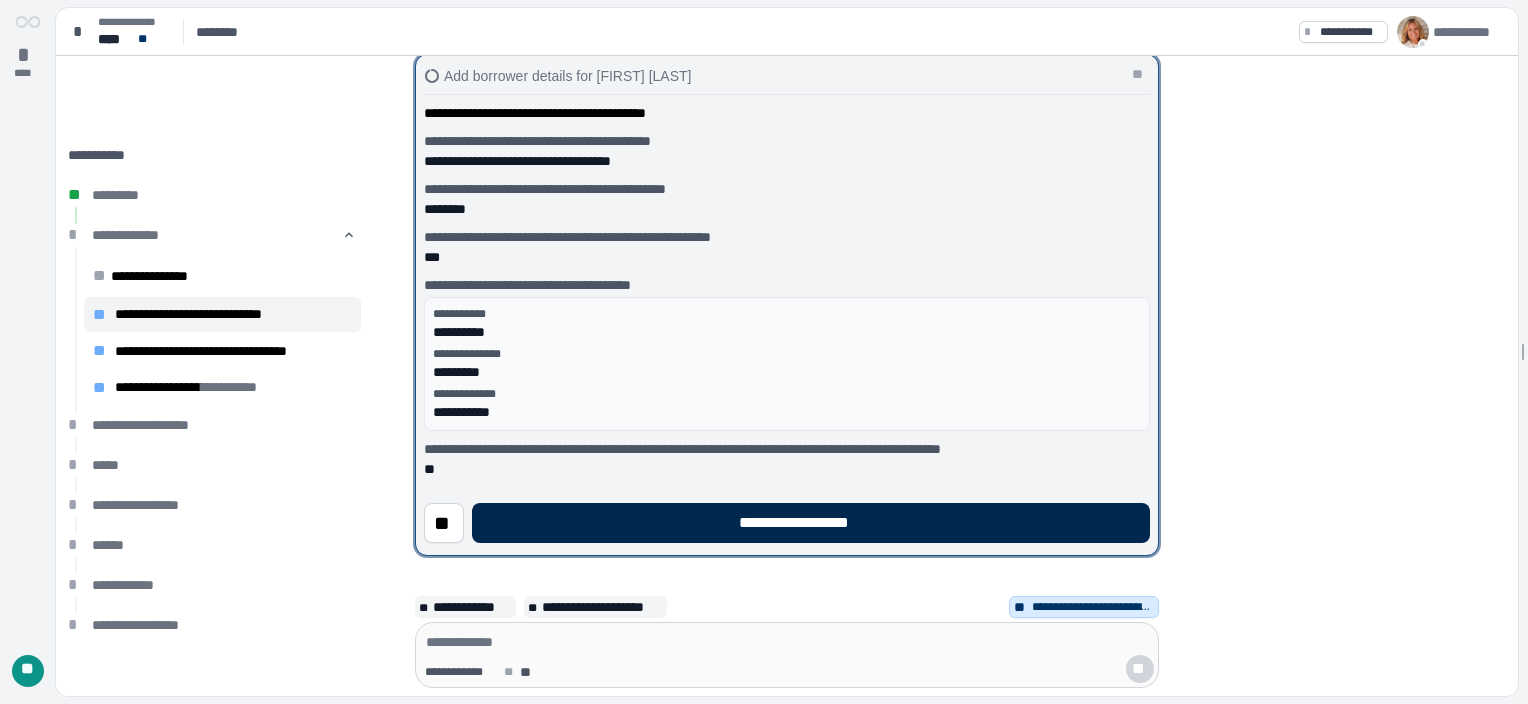 click on "**********" at bounding box center [811, 523] 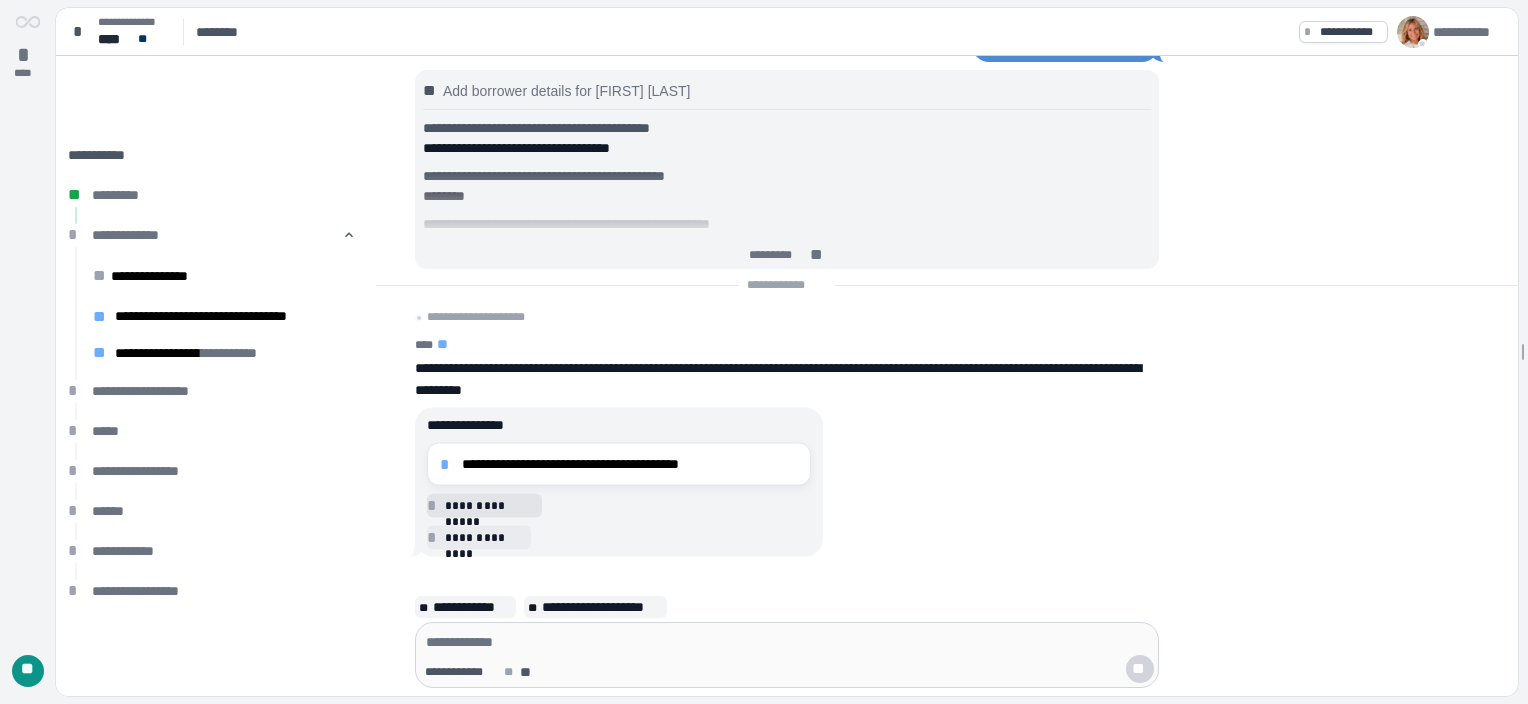 click on "**********" at bounding box center [490, 505] 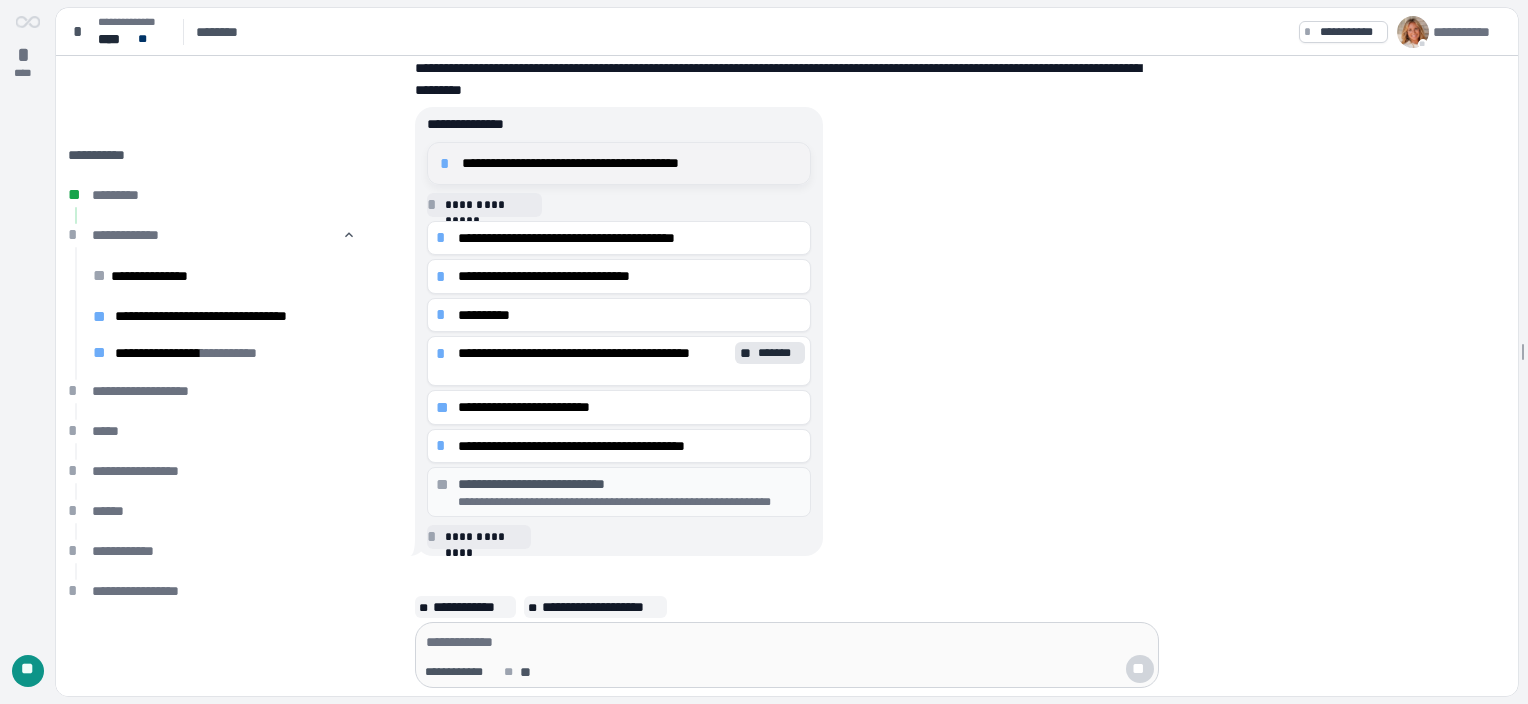 click on "**********" at bounding box center [630, 163] 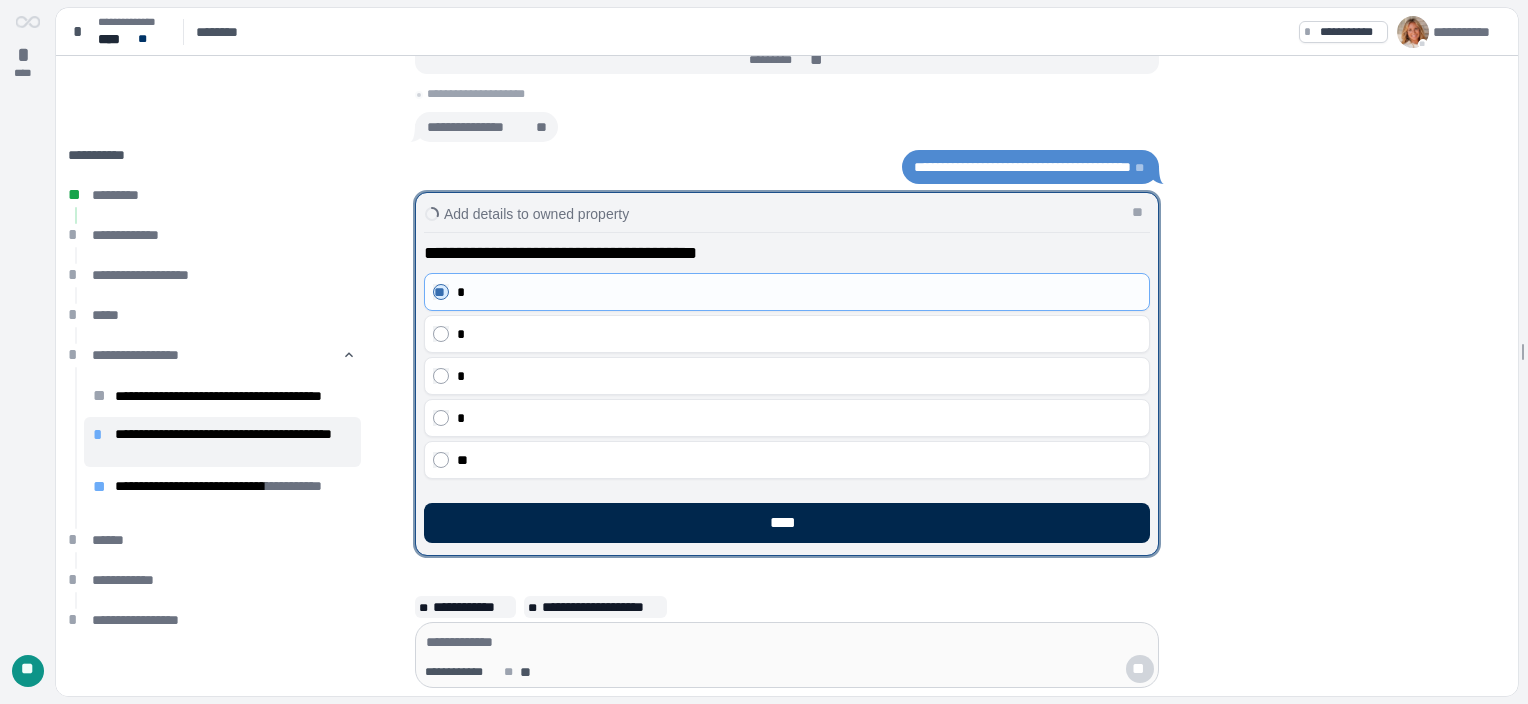 click on "****" at bounding box center (787, 523) 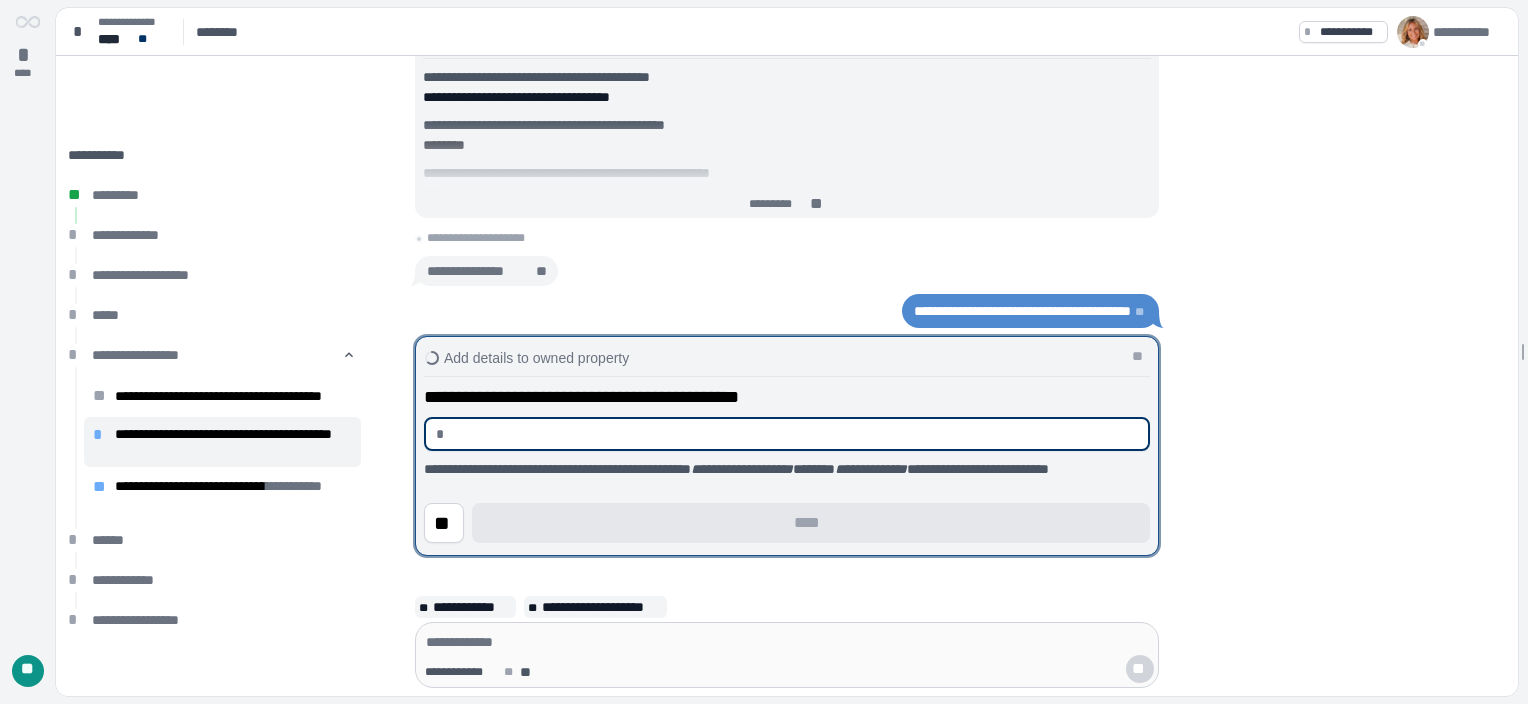 click at bounding box center (795, 434) 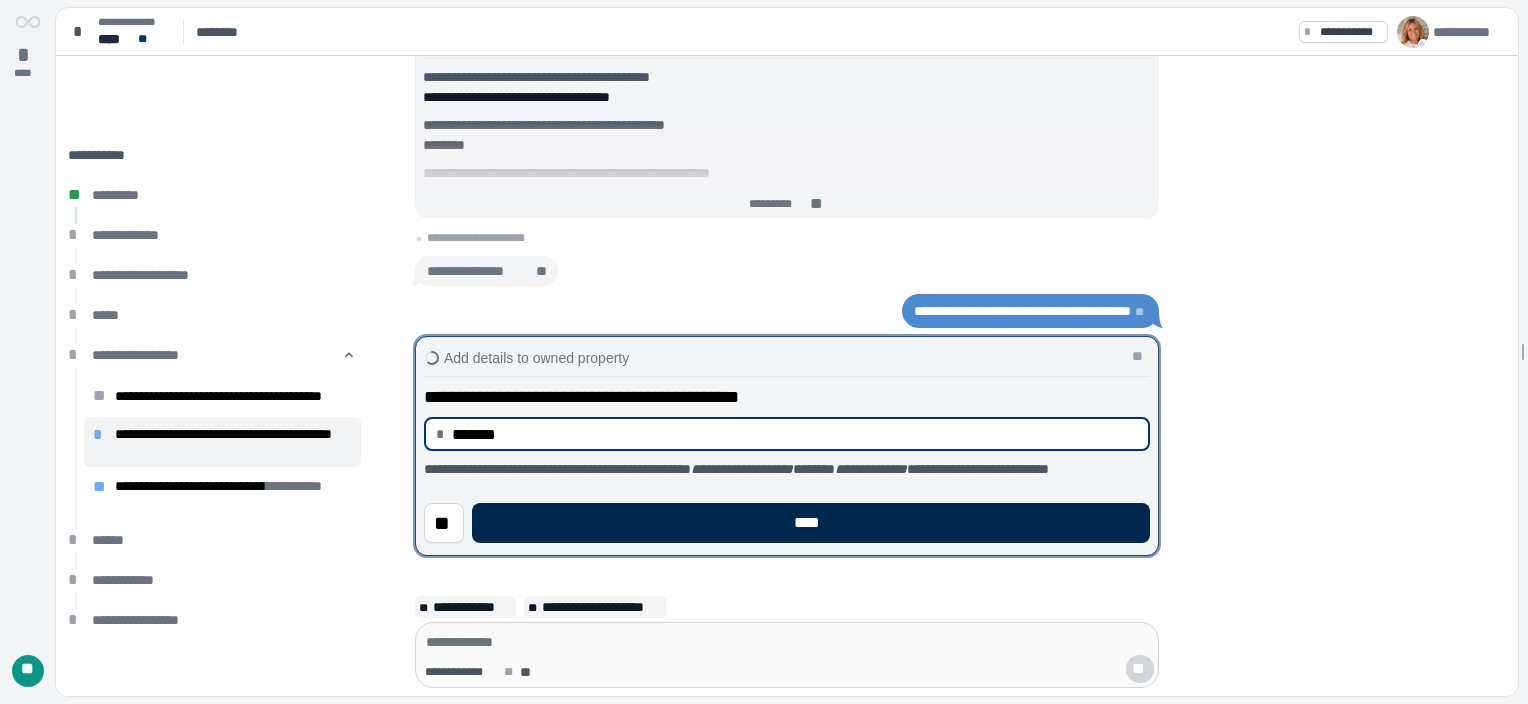 type on "**********" 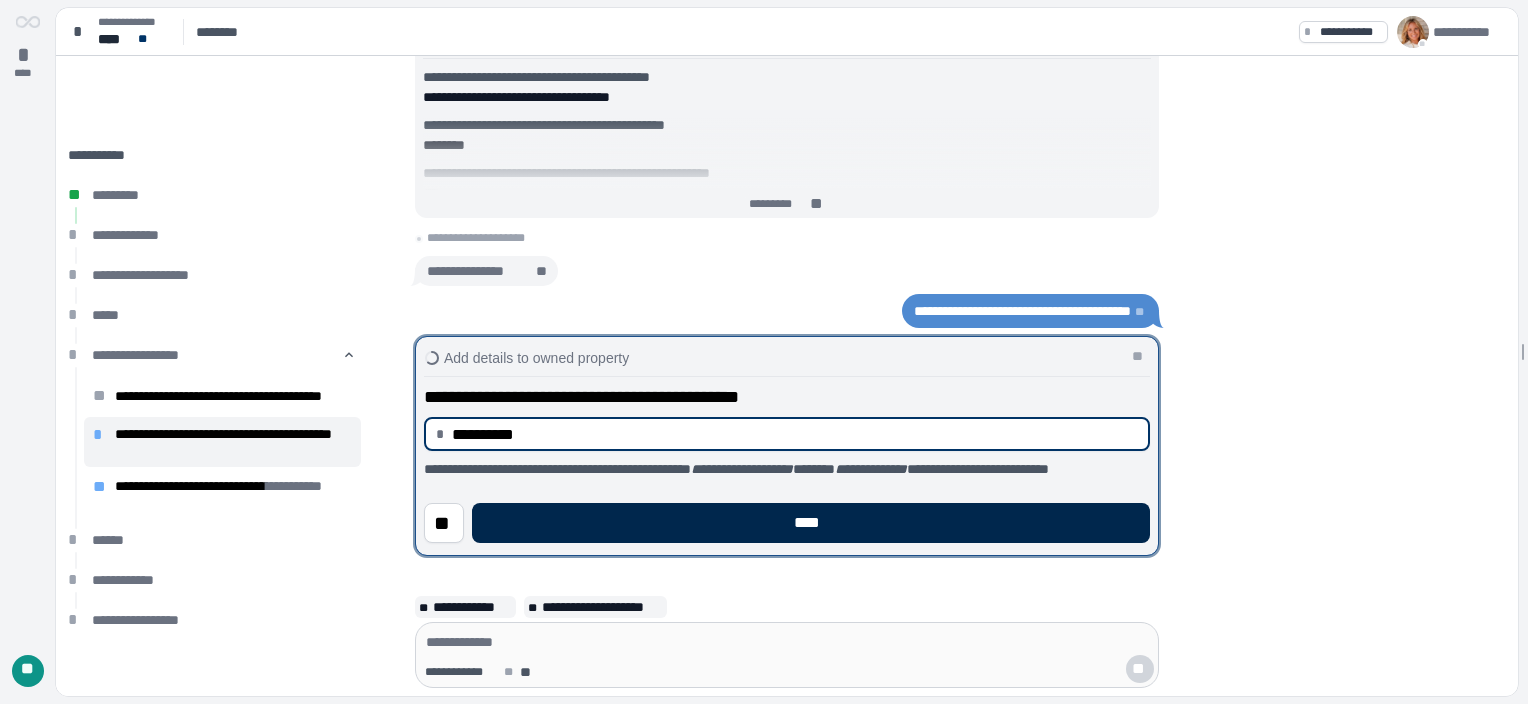 click on "****" at bounding box center (811, 523) 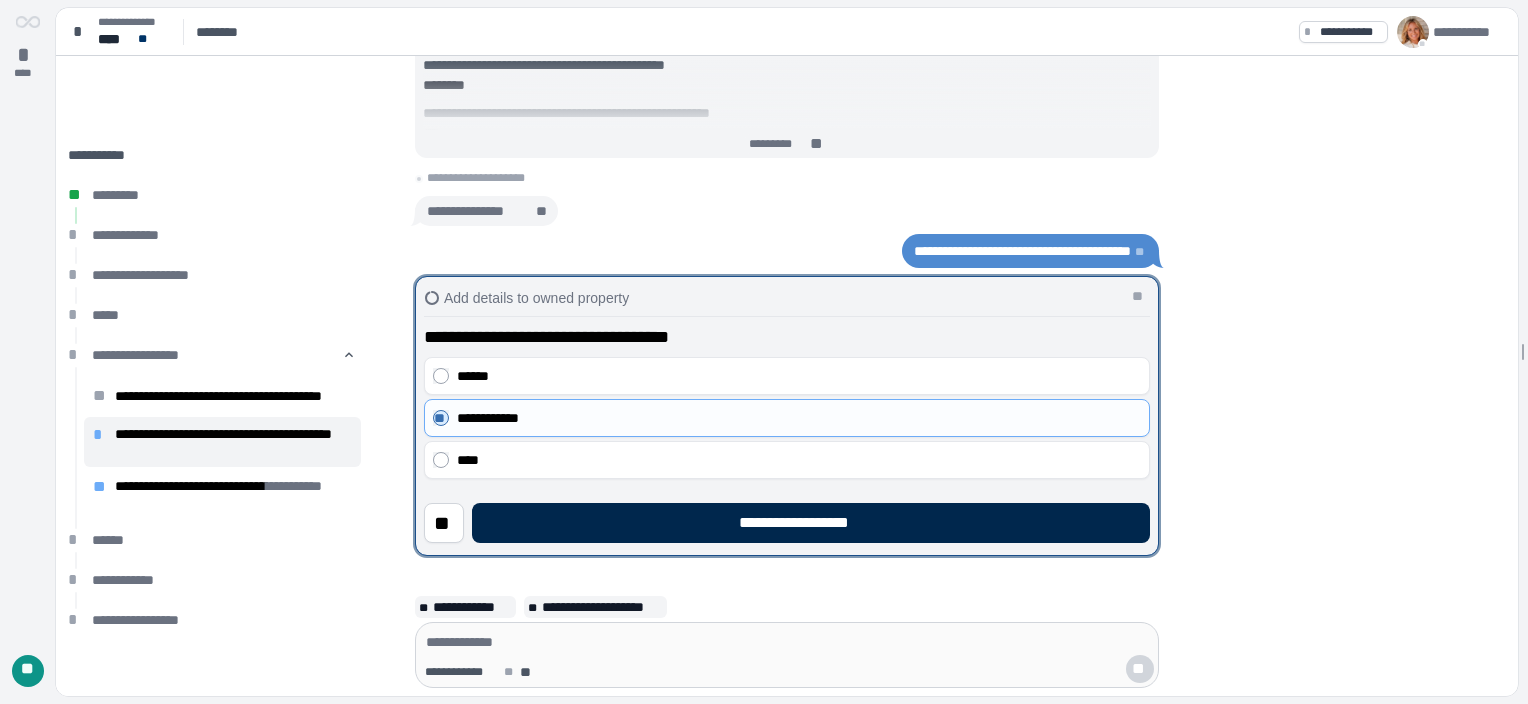 click on "**********" at bounding box center (811, 523) 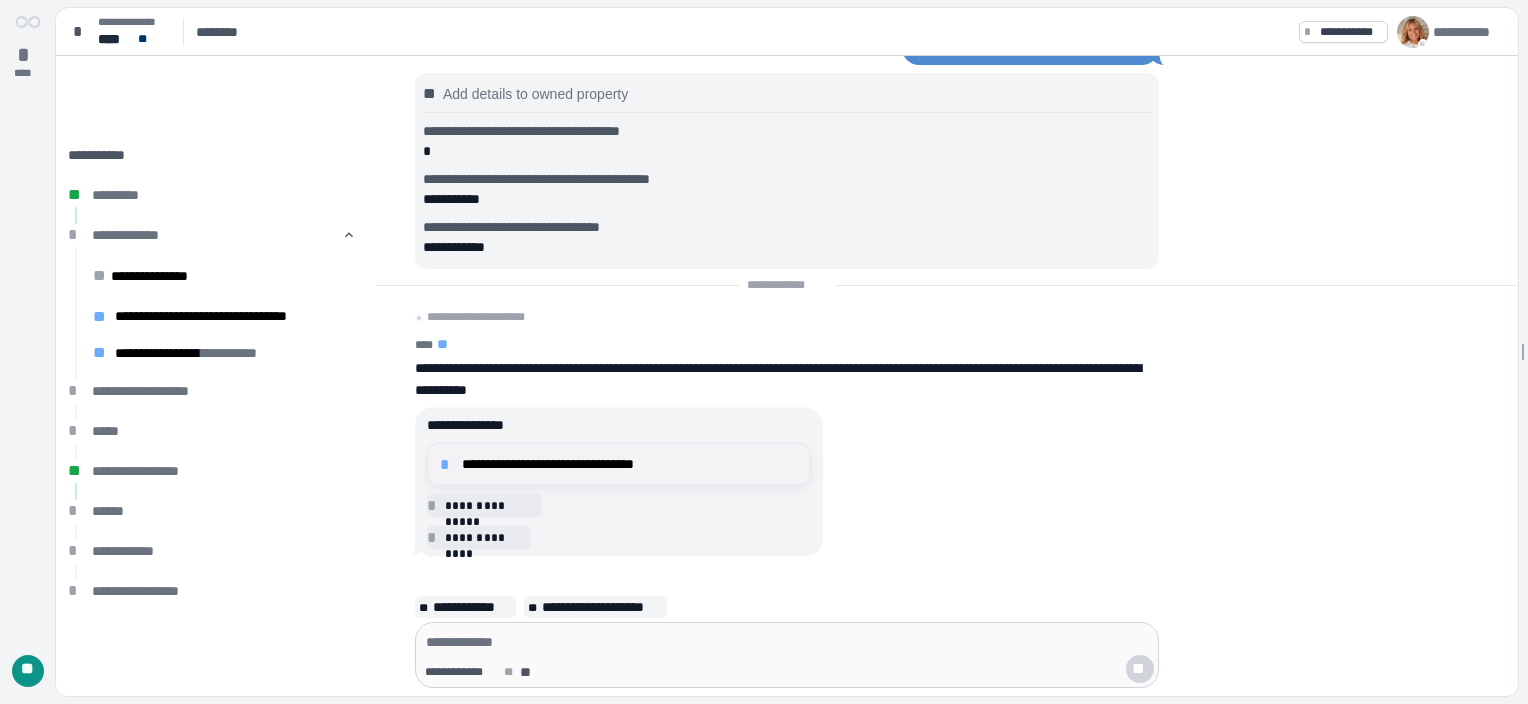 click on "**********" at bounding box center (630, 464) 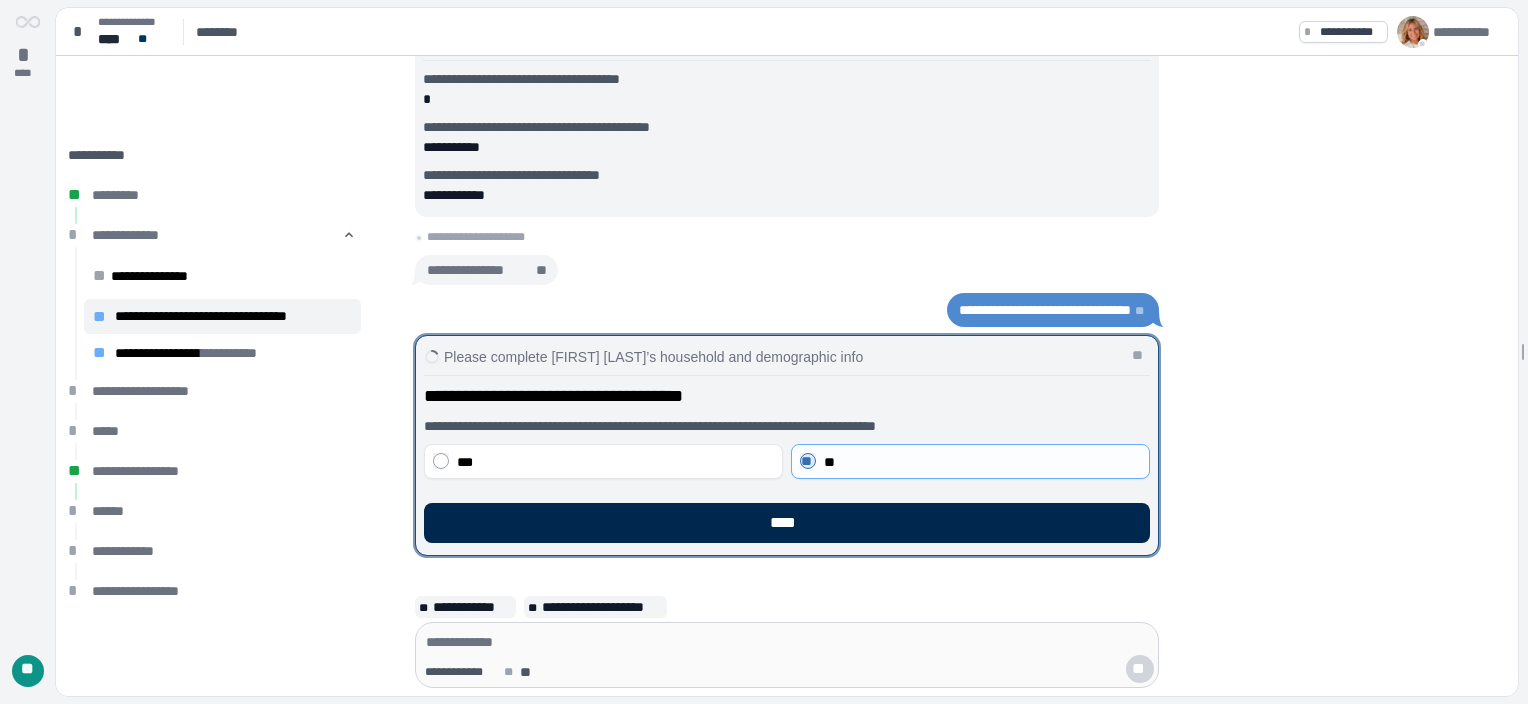 click on "****" at bounding box center (787, 523) 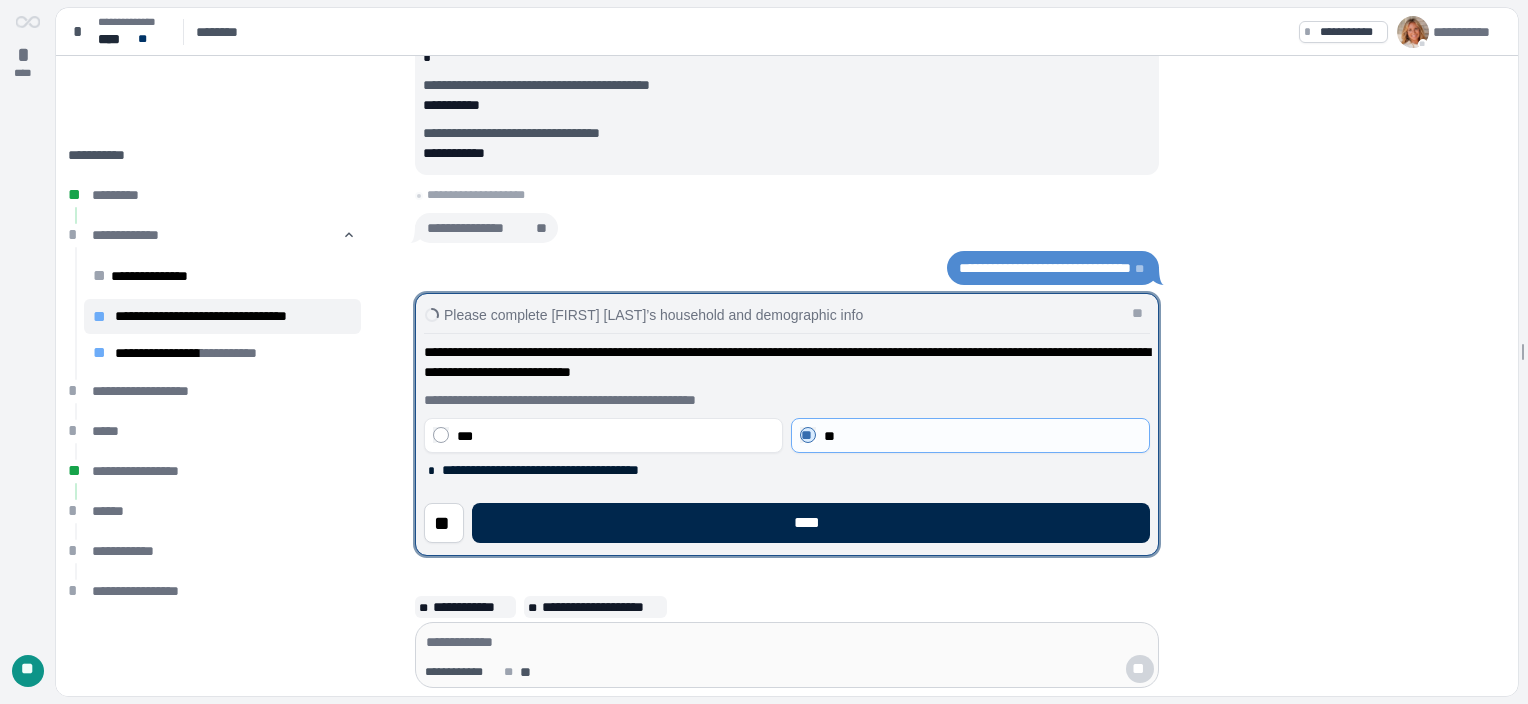 click on "****" at bounding box center [811, 523] 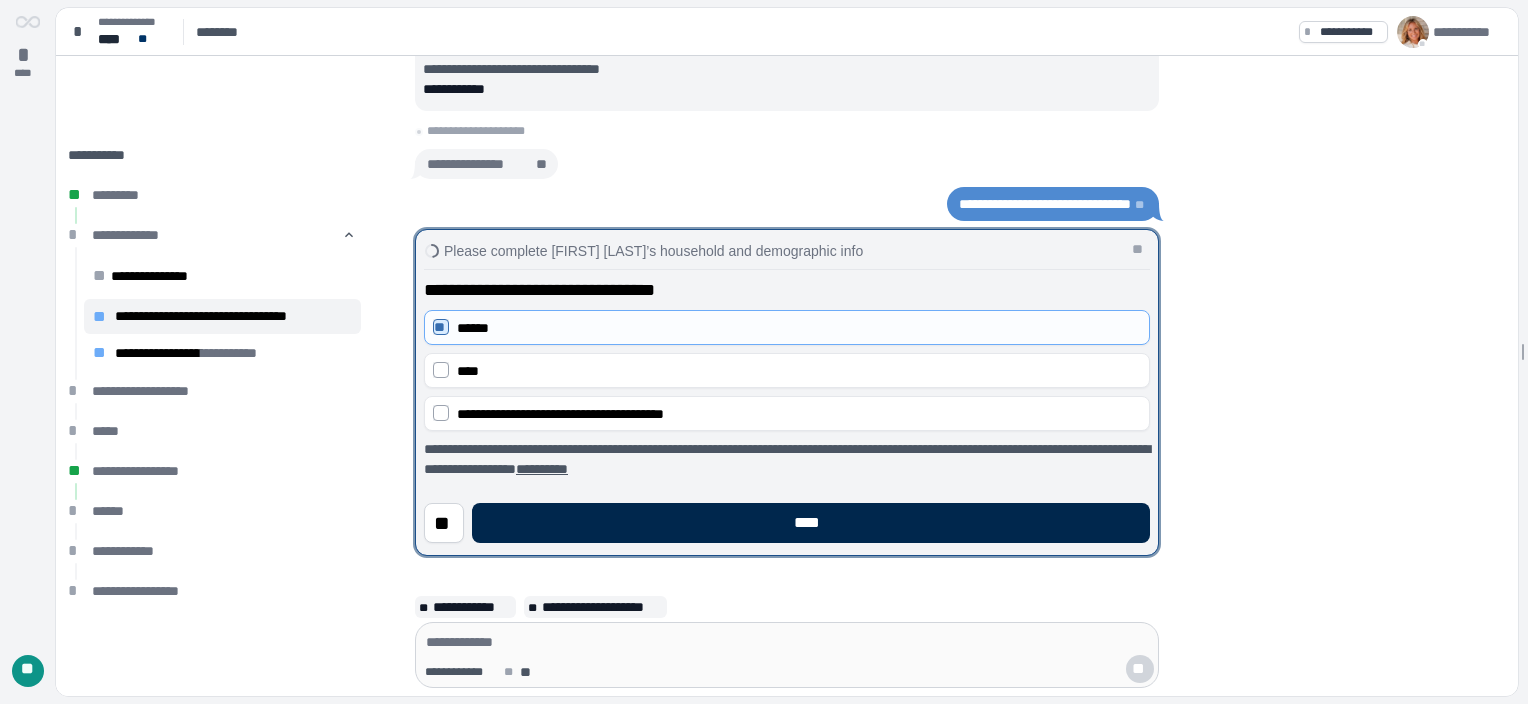 click on "****" at bounding box center [811, 523] 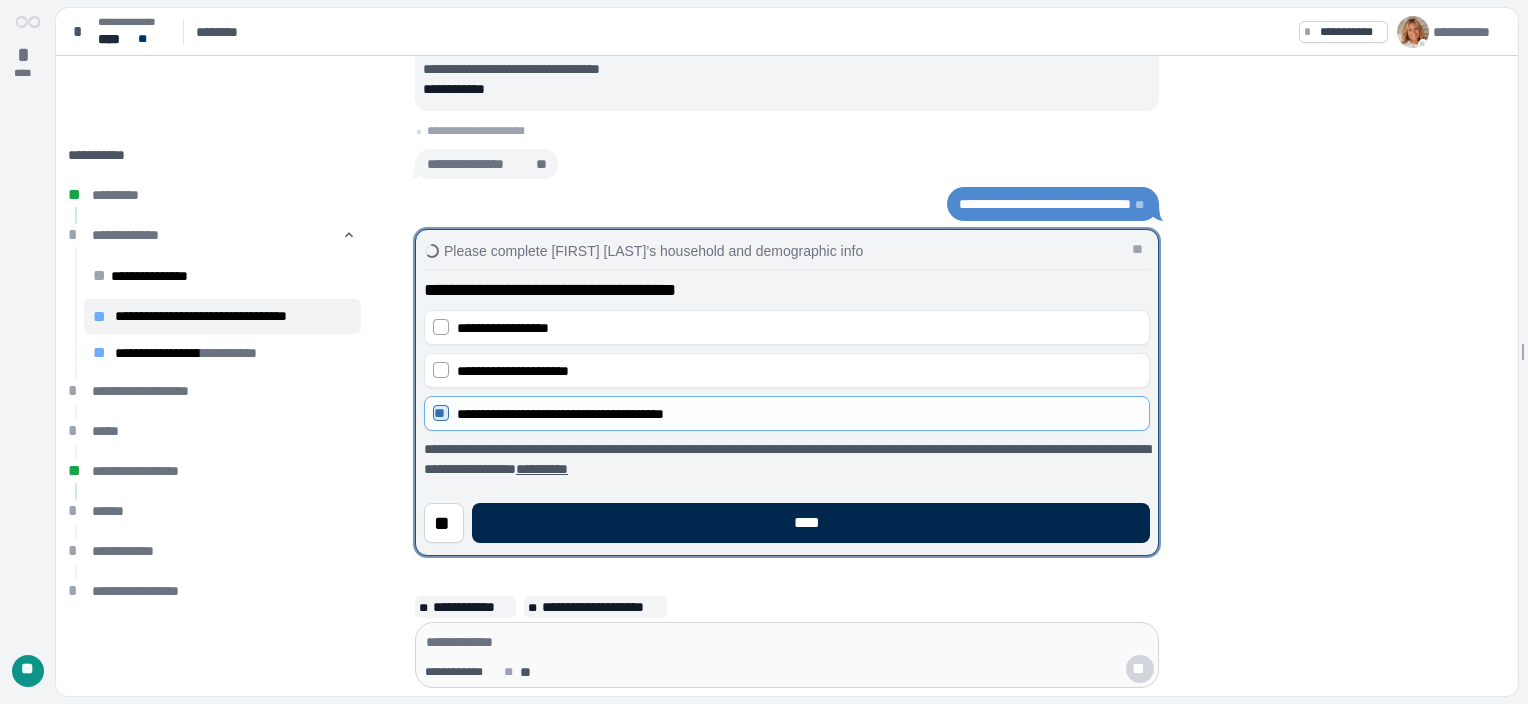 click on "****" at bounding box center [811, 523] 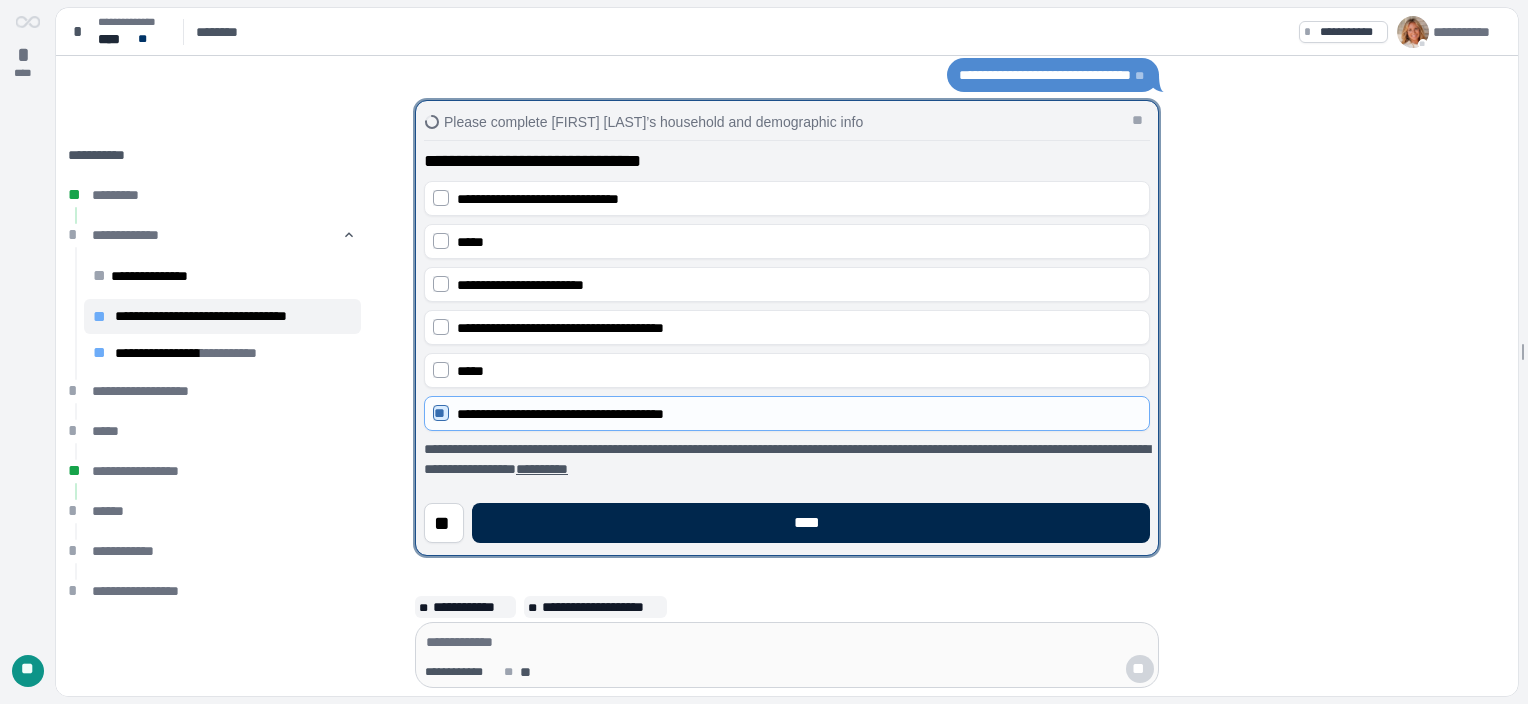 click on "****" at bounding box center (811, 523) 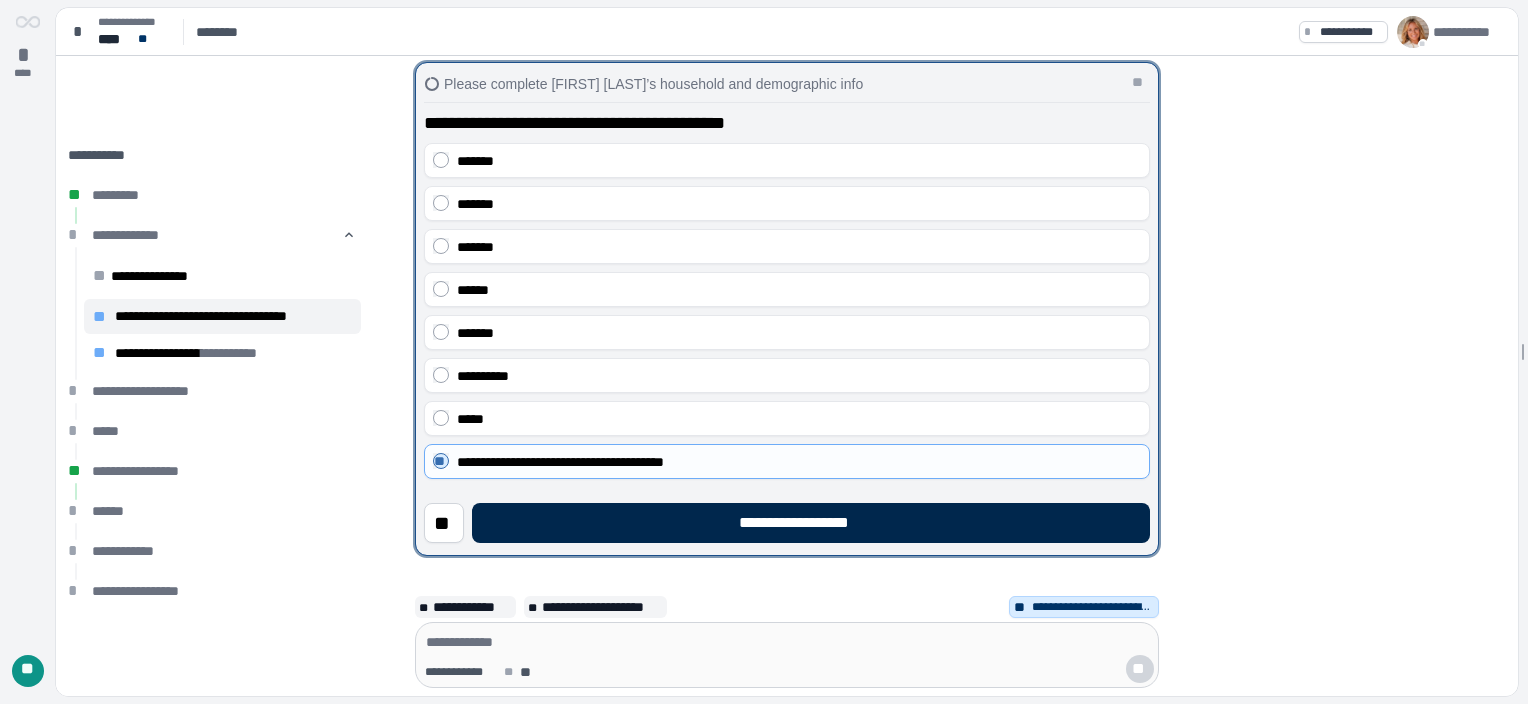 click on "**********" at bounding box center [811, 523] 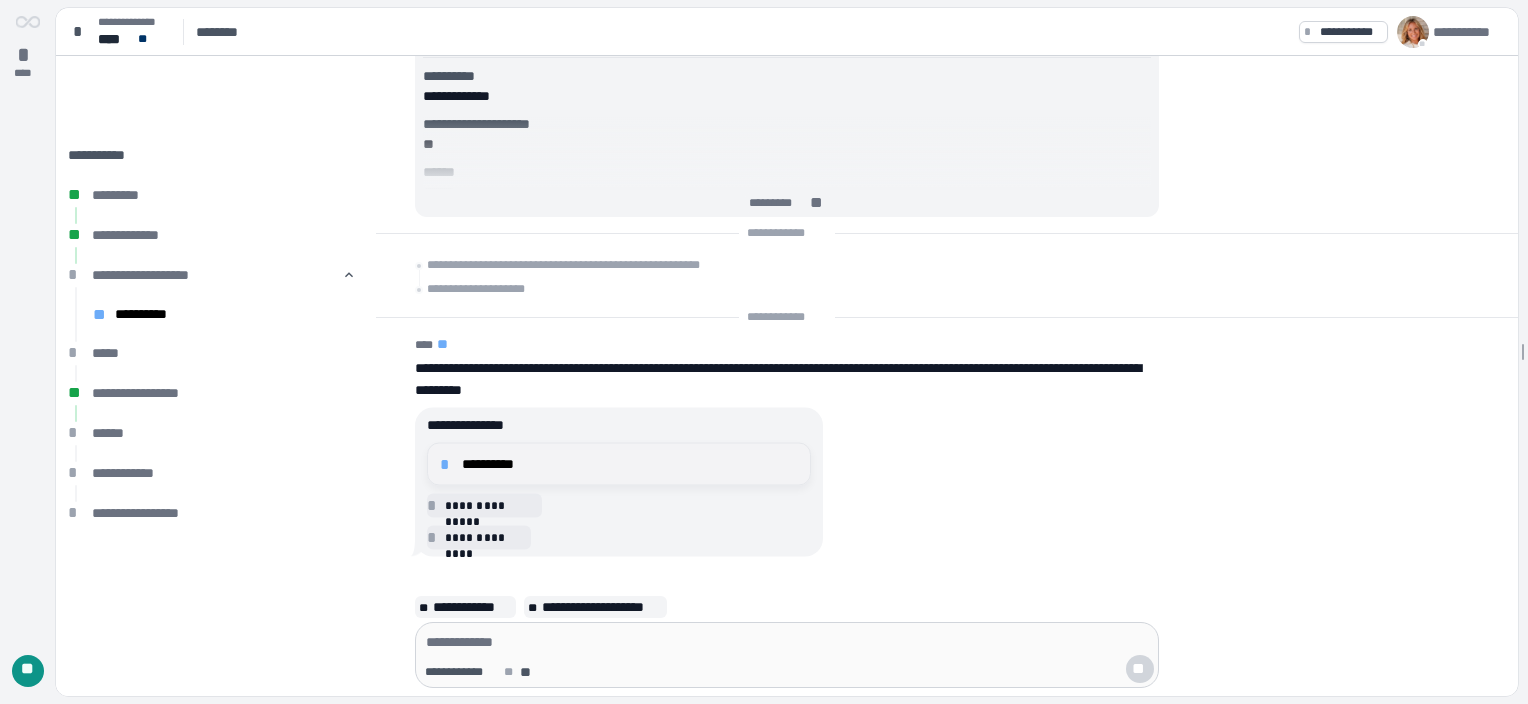 click on "**********" at bounding box center [630, 464] 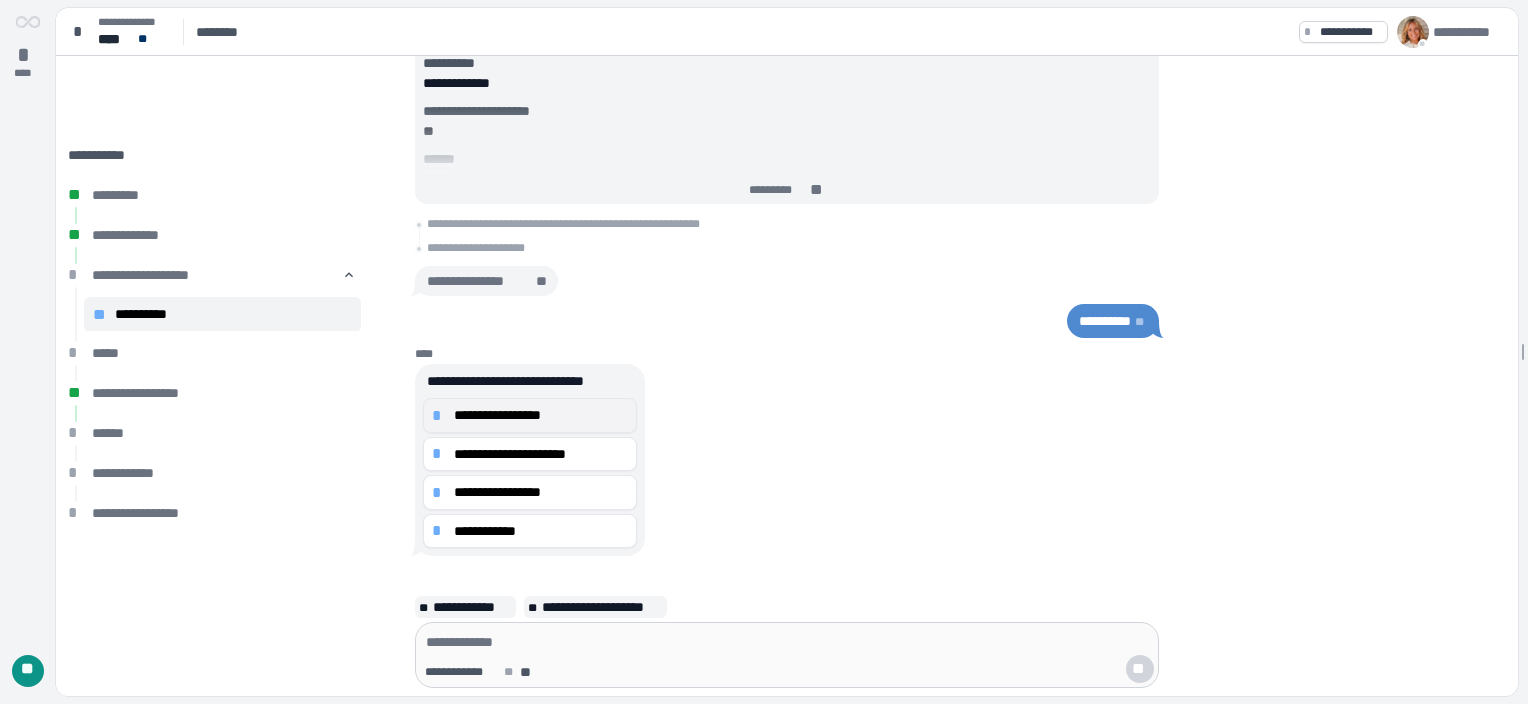 click on "*" at bounding box center [440, 416] 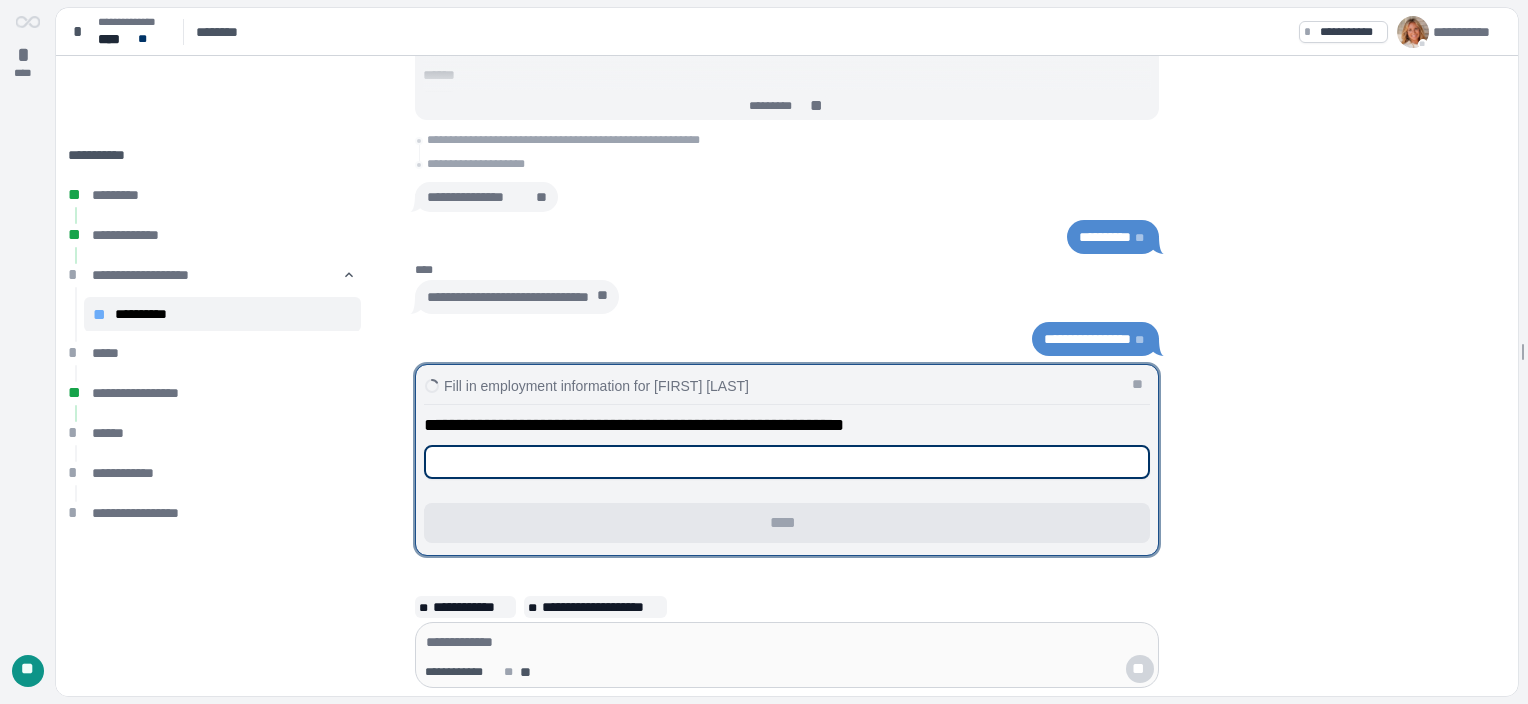 click at bounding box center [787, 462] 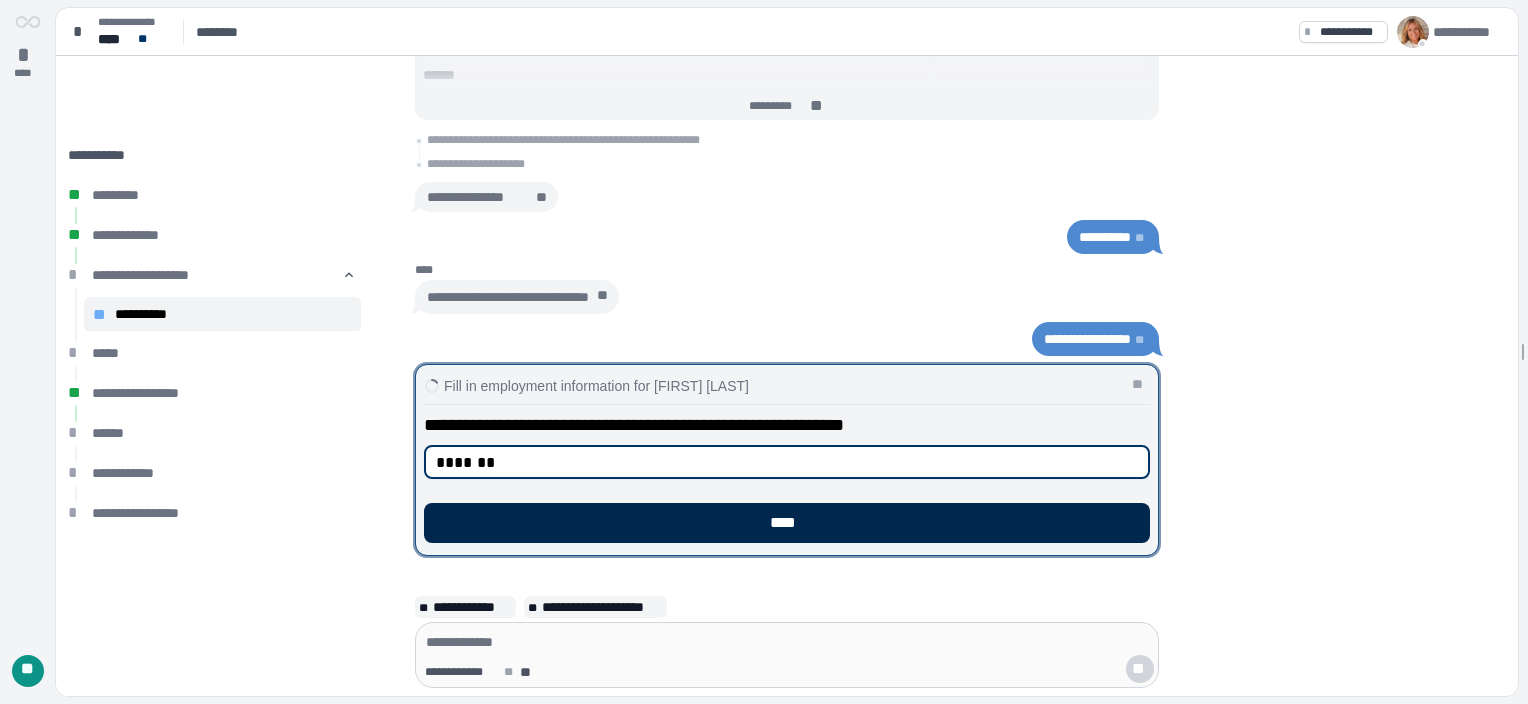 type on "*******" 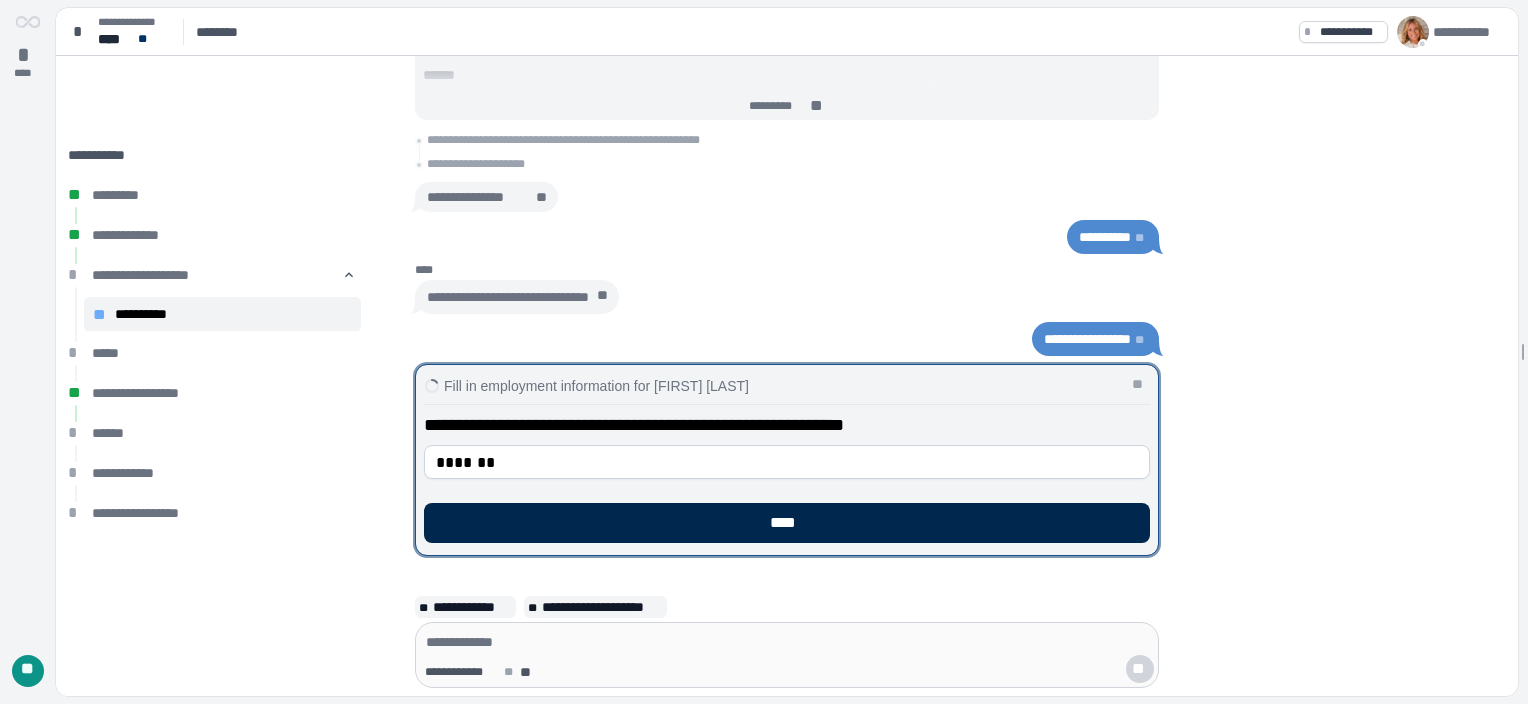 click on "****" at bounding box center [787, 523] 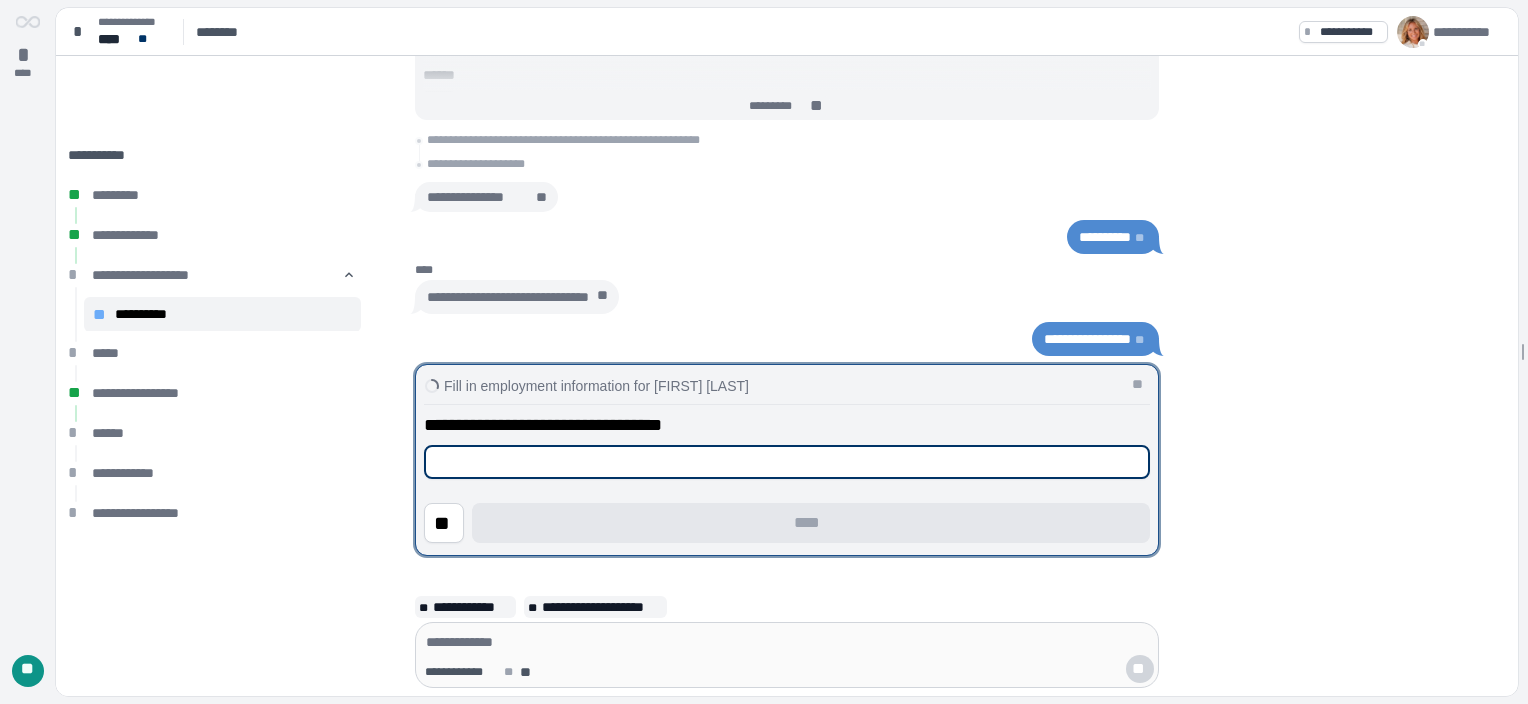 click at bounding box center (787, 462) 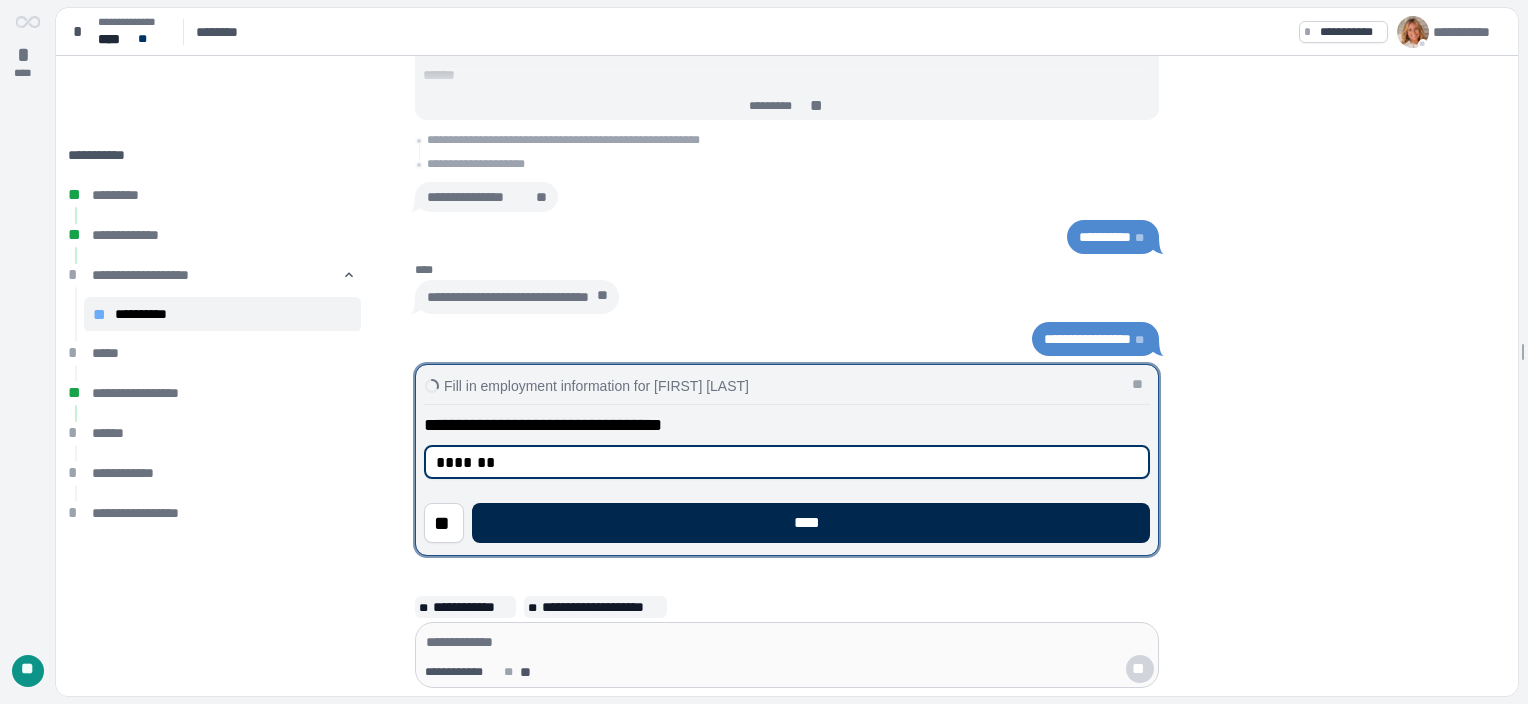 type on "*******" 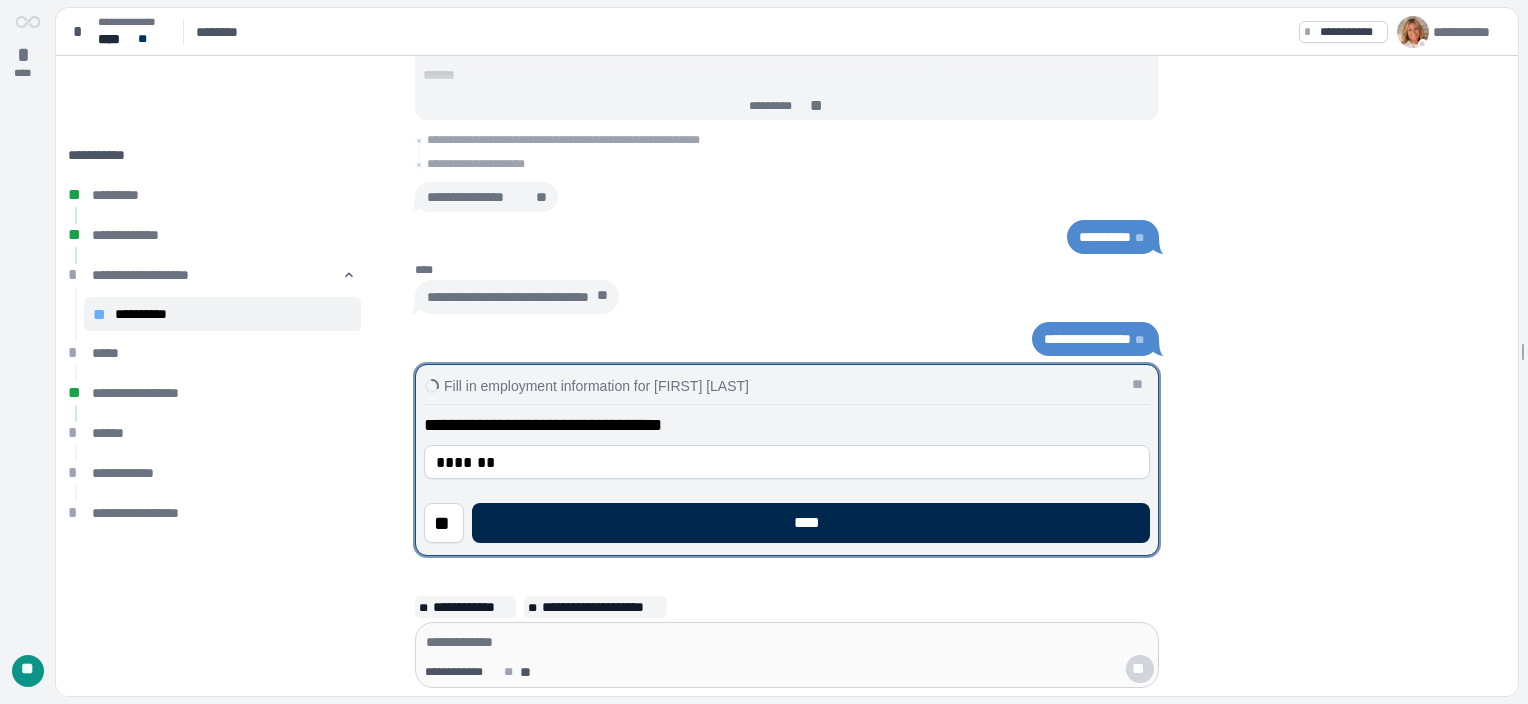 click on "****" at bounding box center (811, 523) 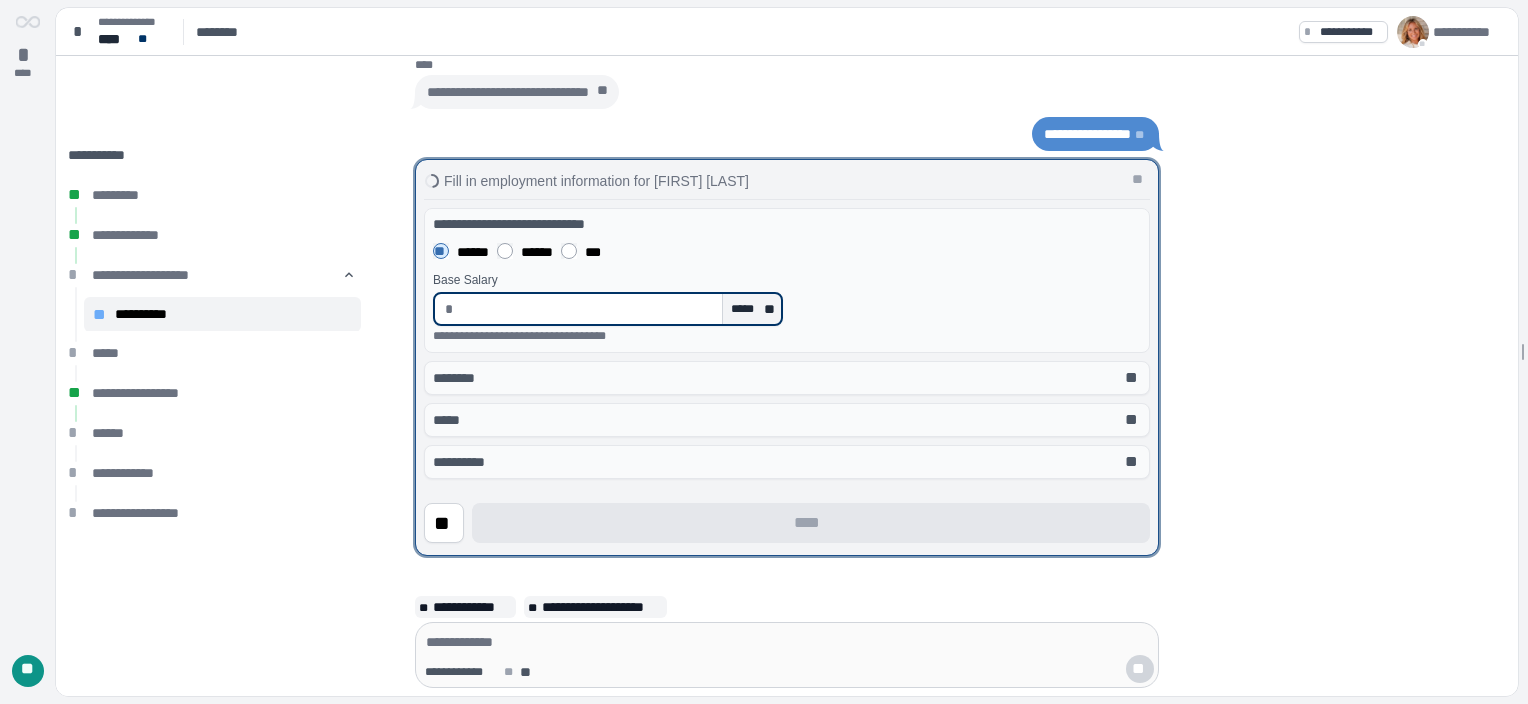 click at bounding box center [588, 309] 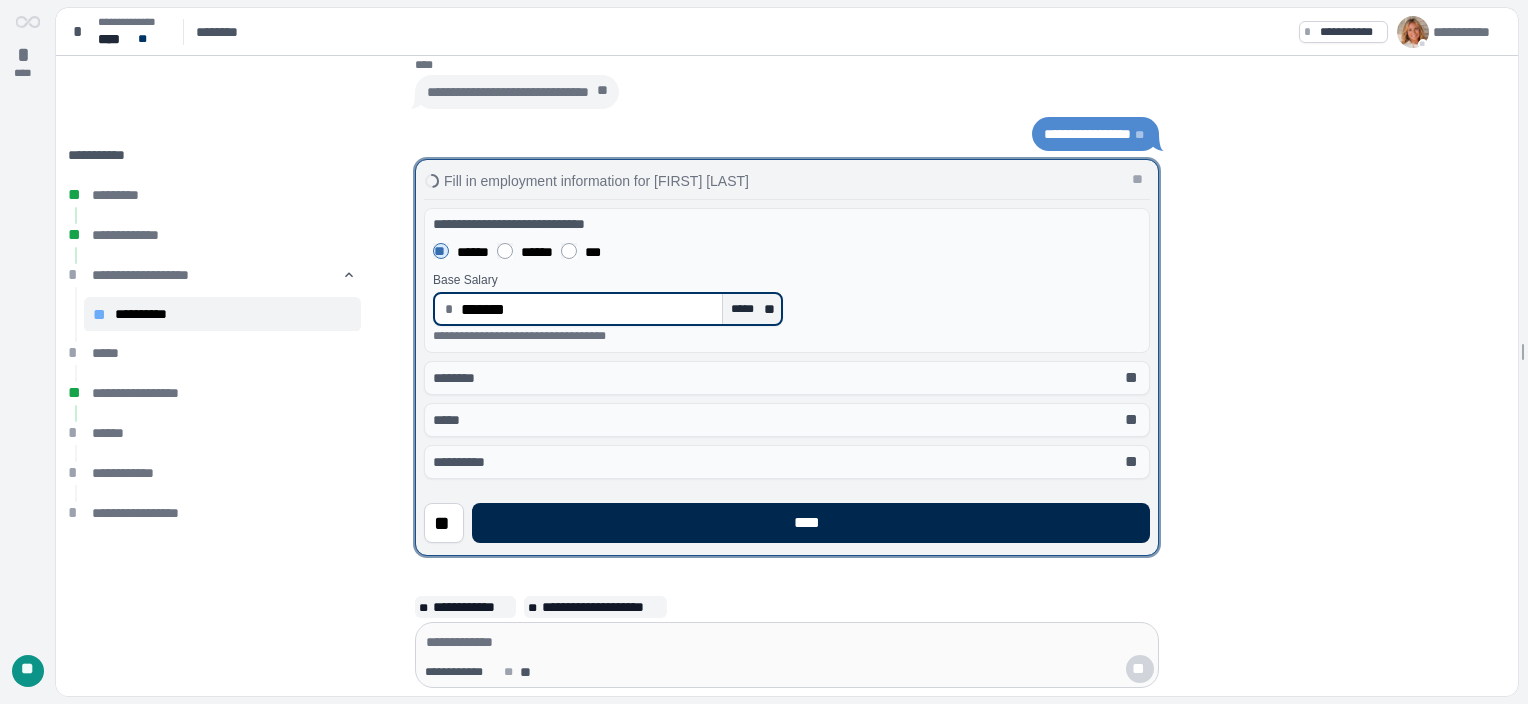type on "**********" 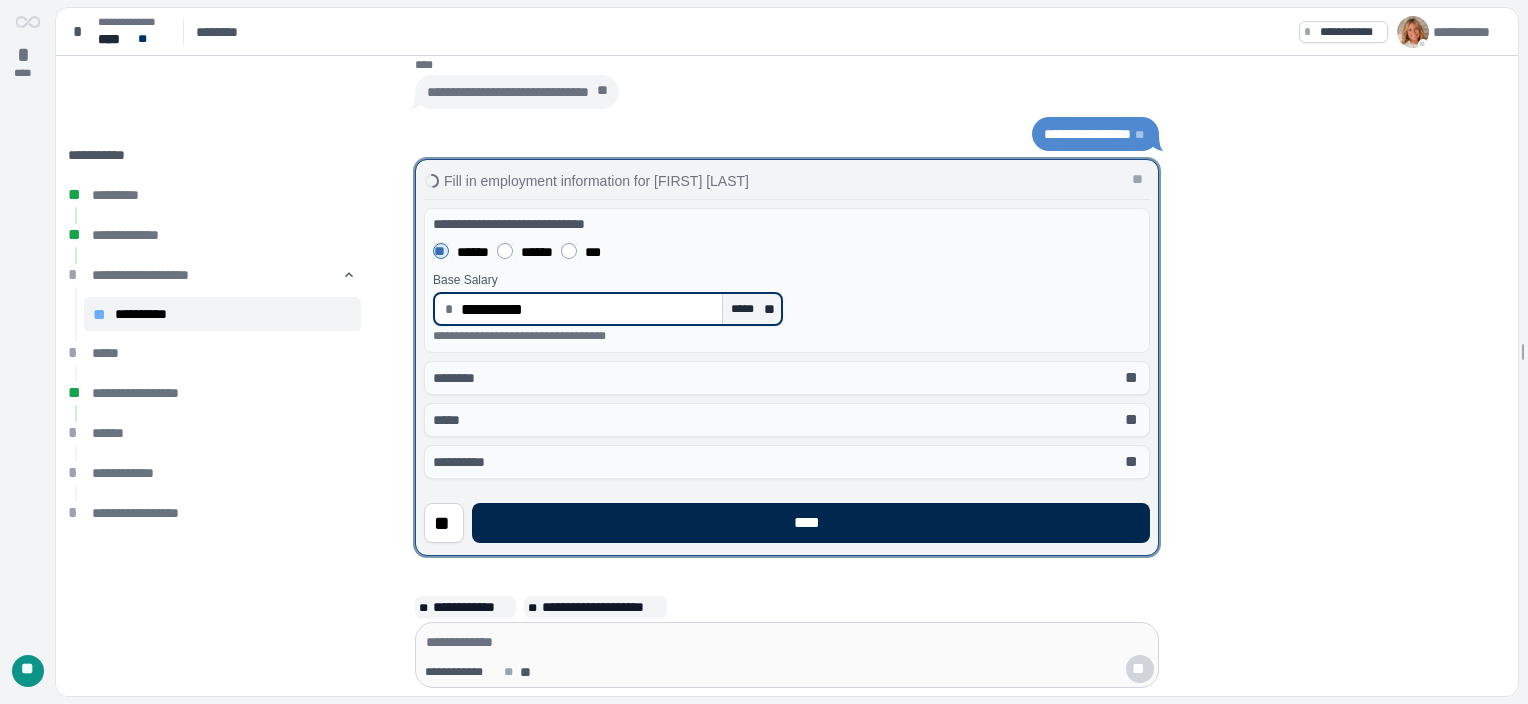 click on "****" at bounding box center [811, 523] 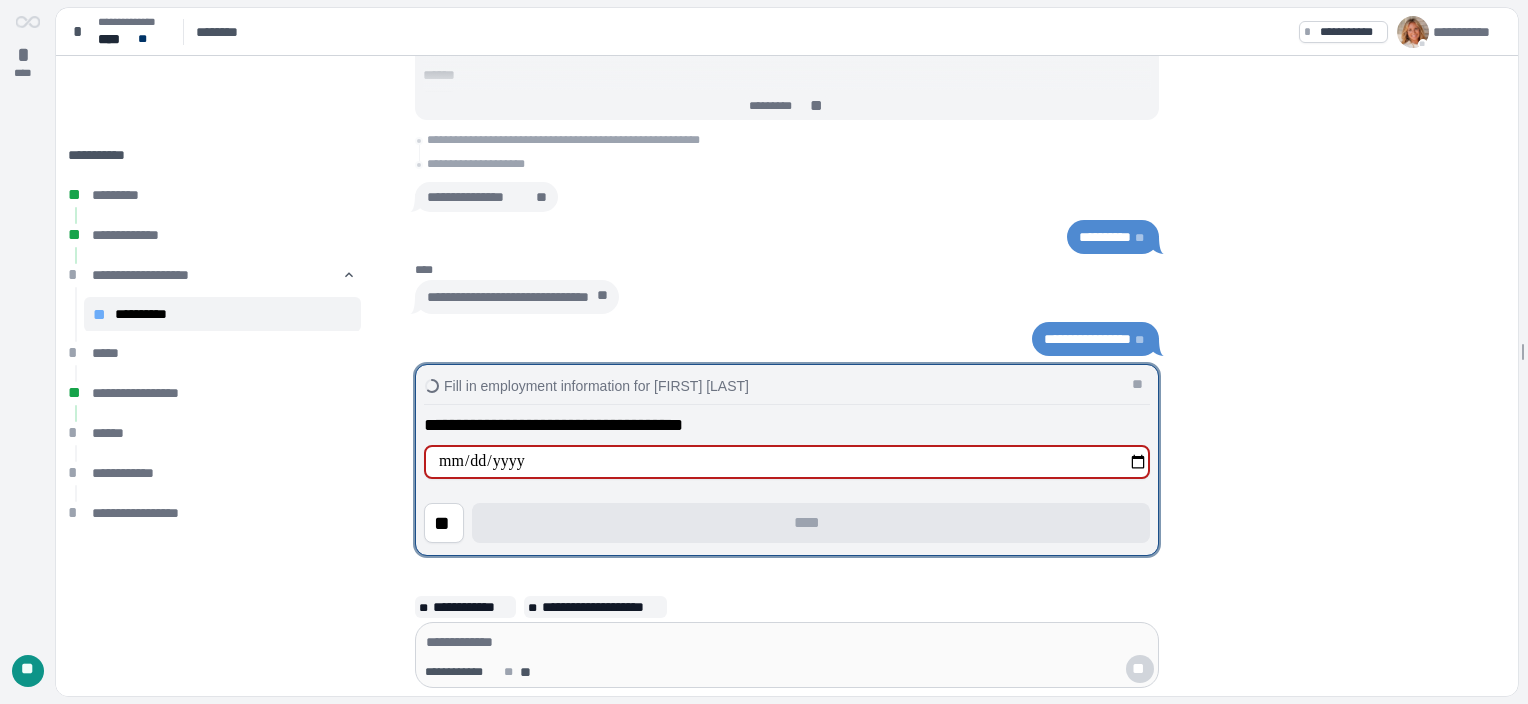 type on "**********" 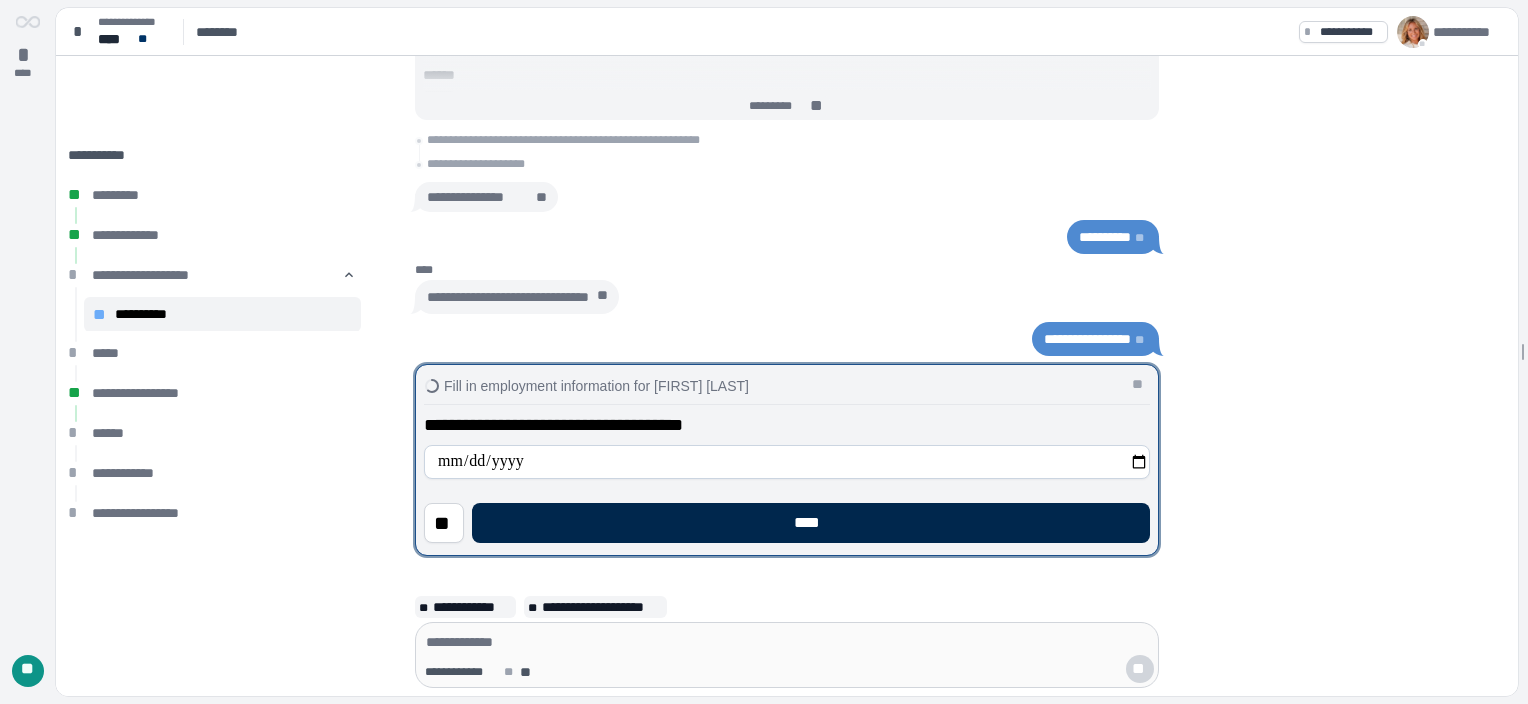 click on "****" at bounding box center [811, 523] 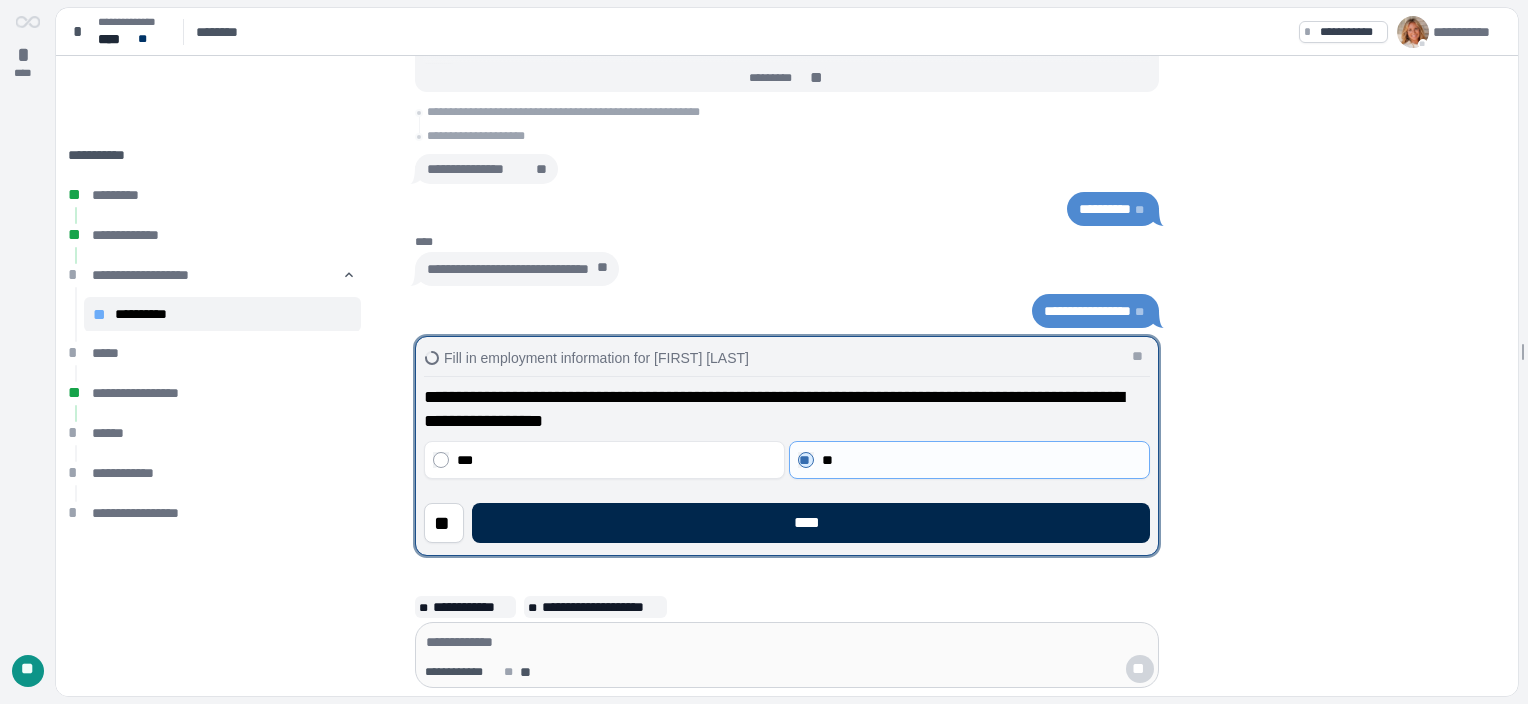 click on "****" at bounding box center (811, 523) 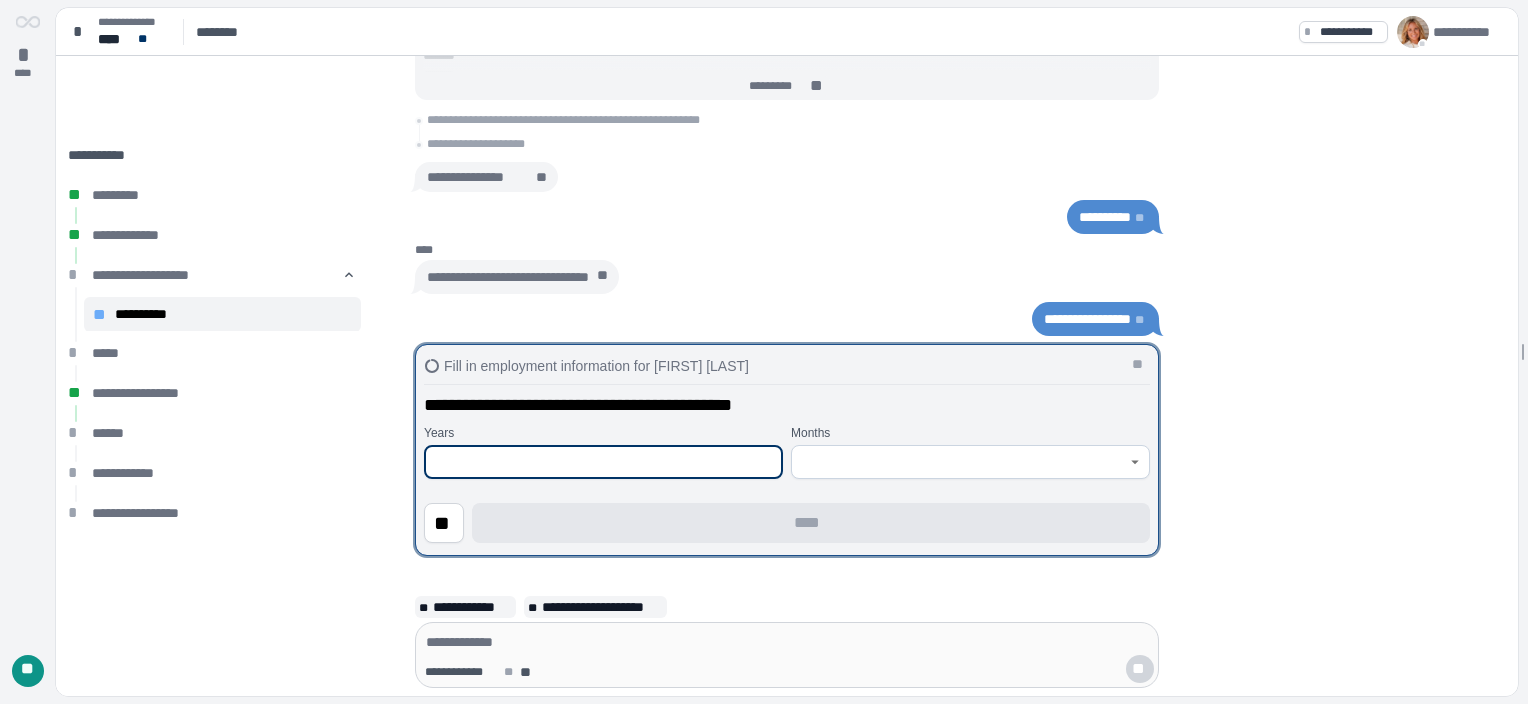 click at bounding box center [603, 462] 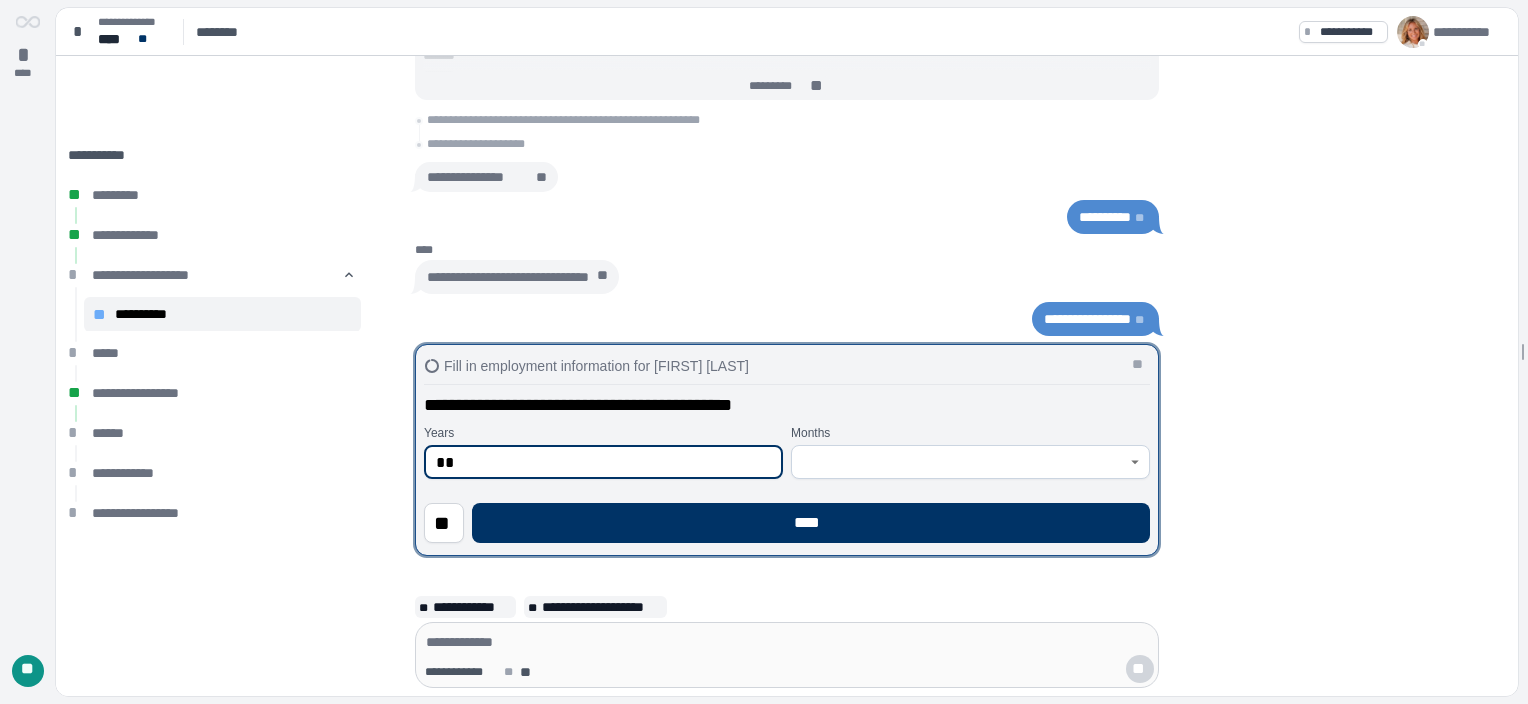 type on "**" 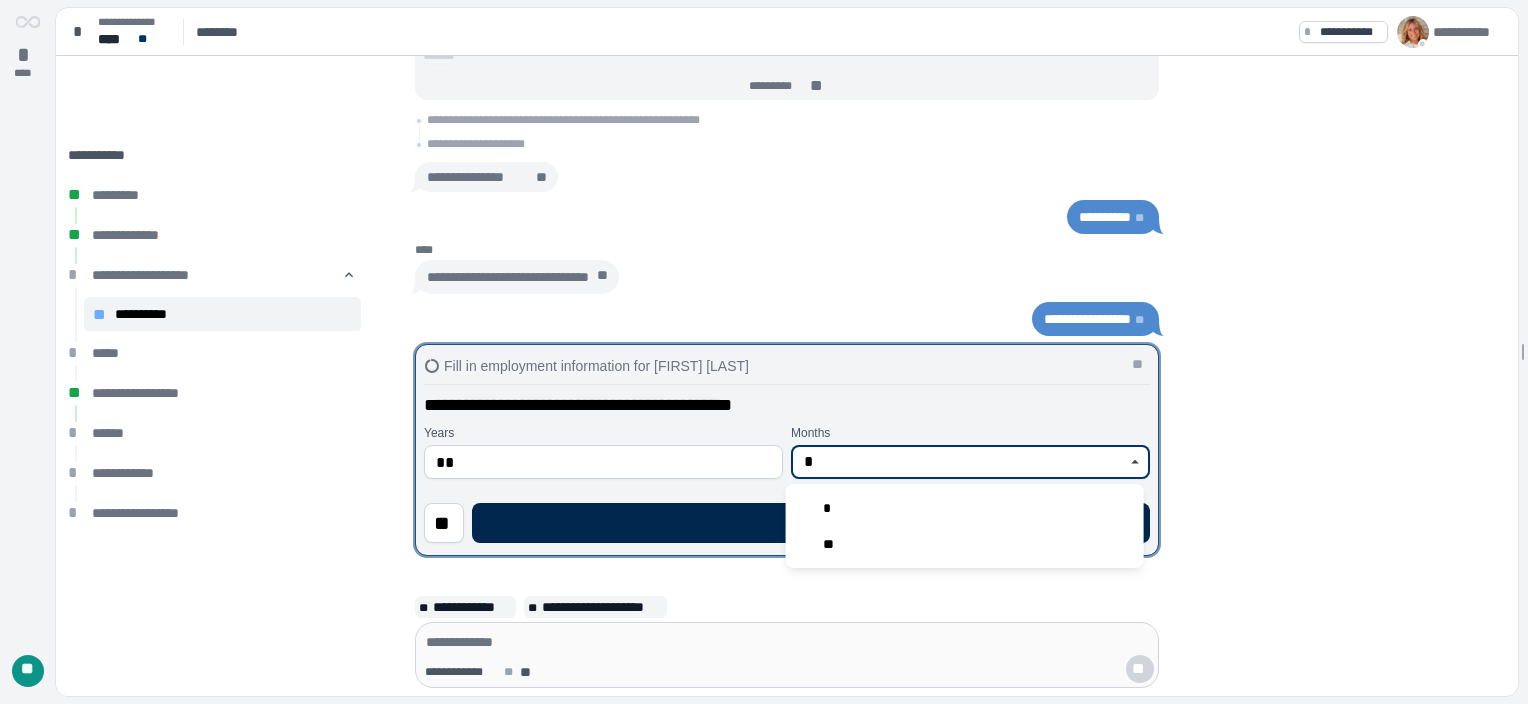 type on "*" 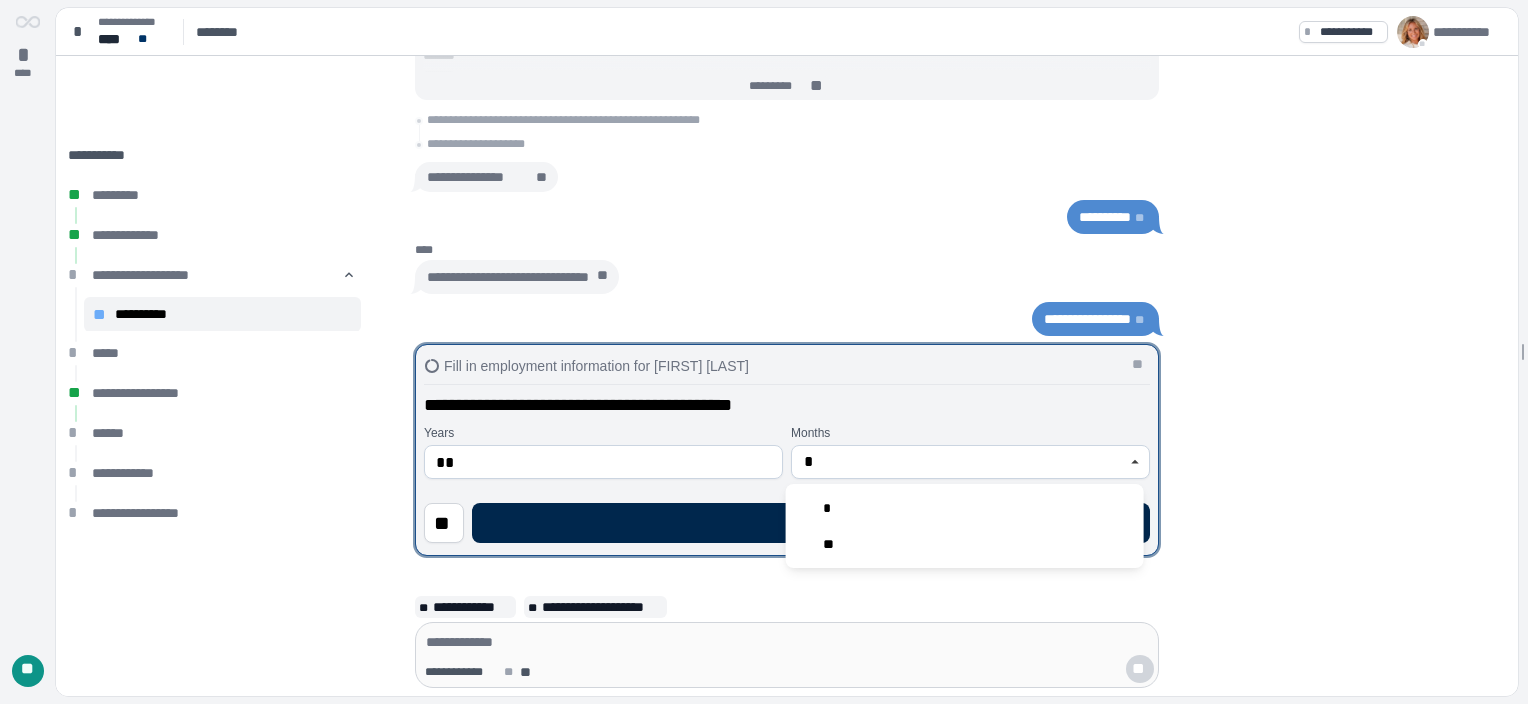 click on "****" at bounding box center [811, 523] 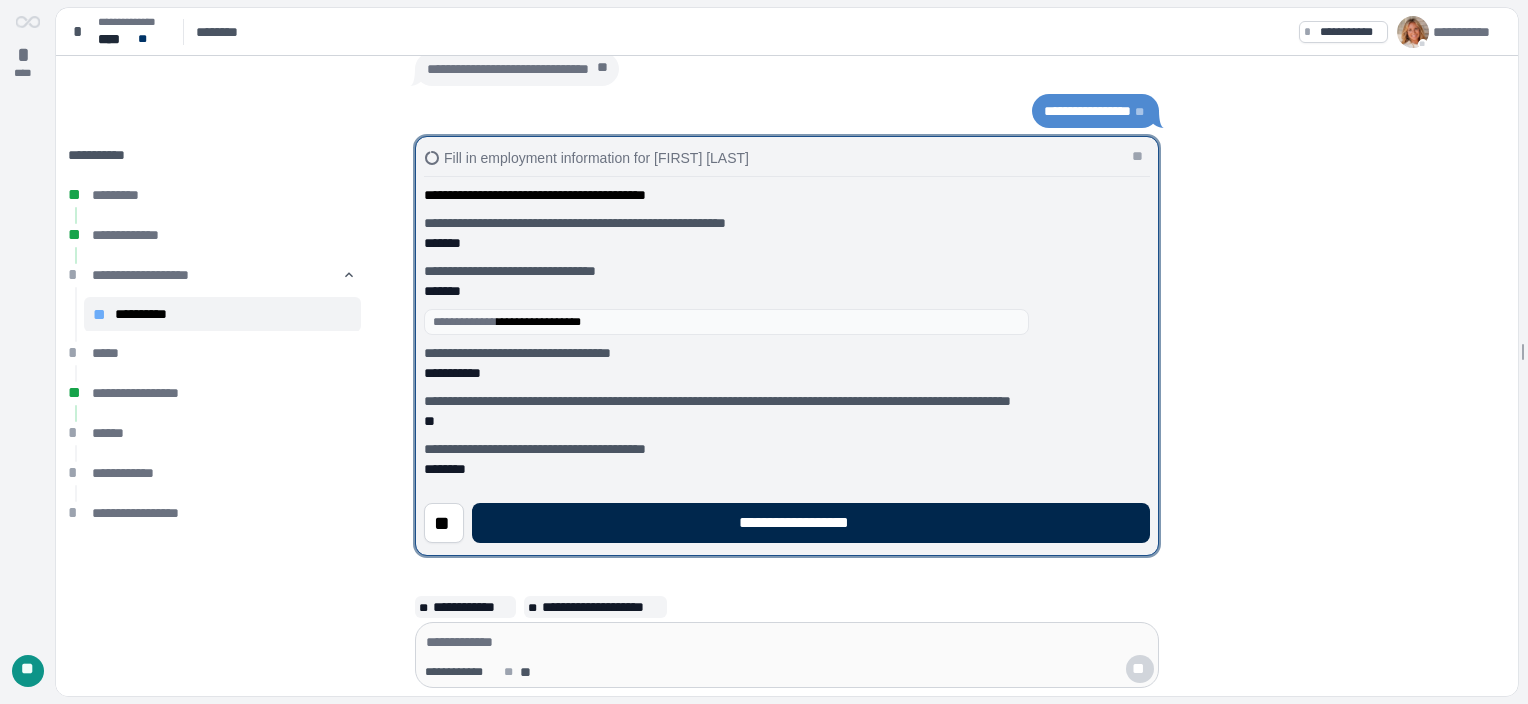 click on "**********" at bounding box center [811, 523] 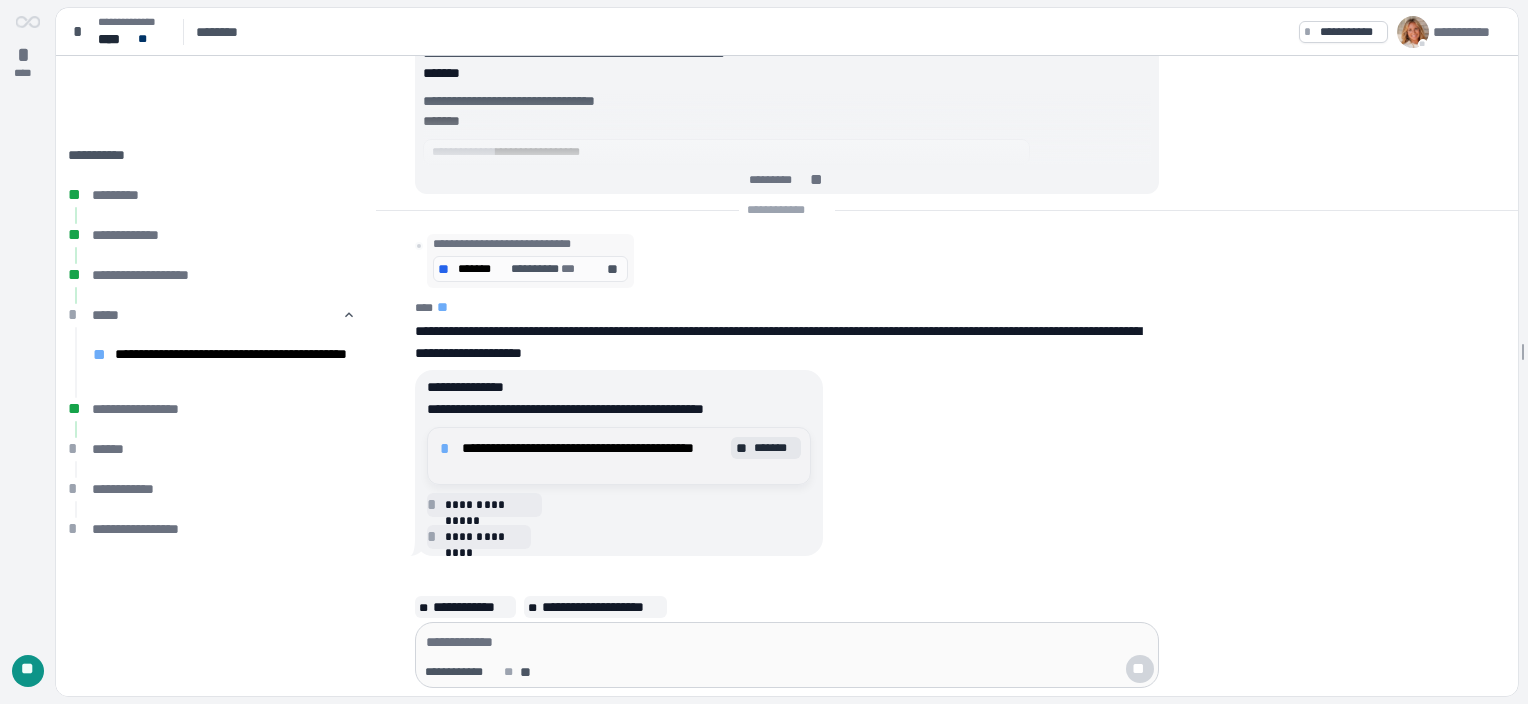 click on "**********" at bounding box center [594, 456] 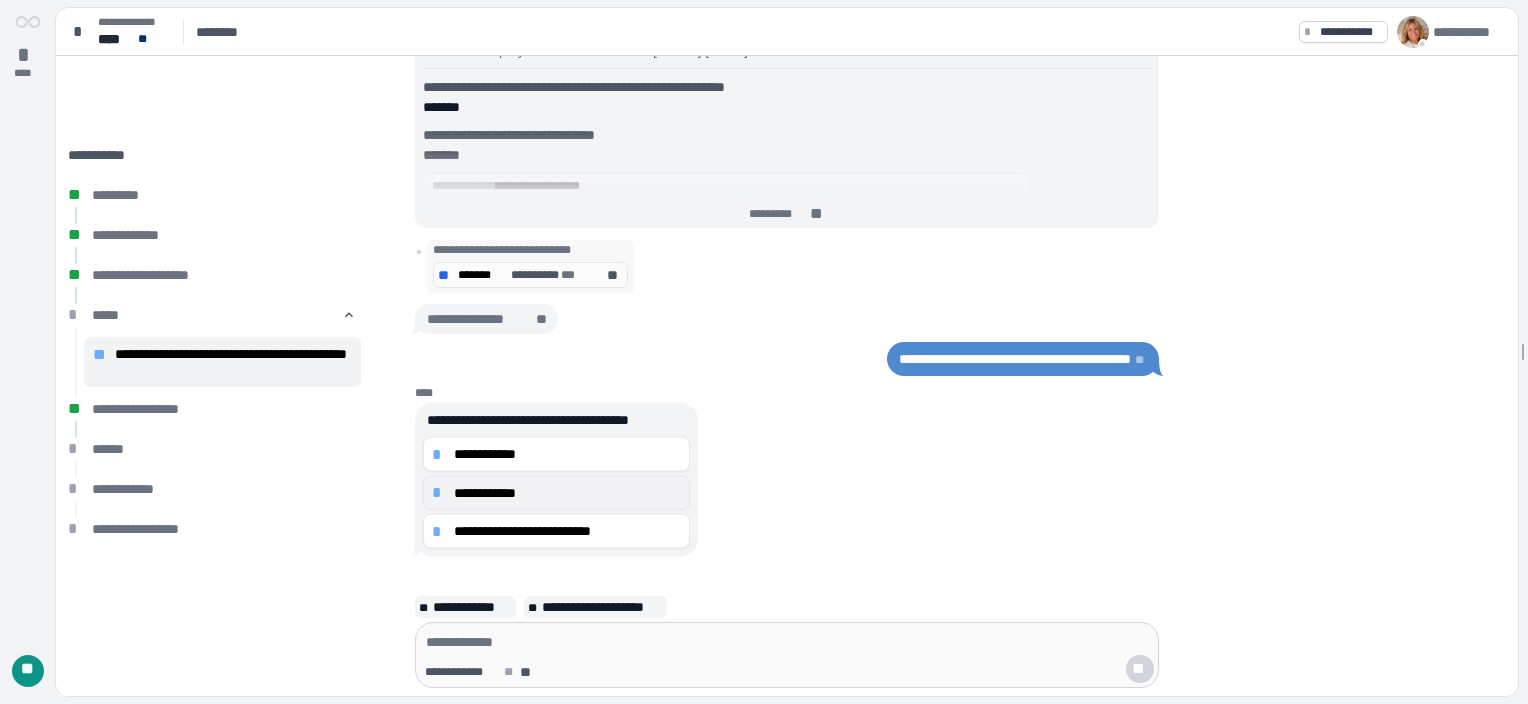 click on "**********" at bounding box center (567, 492) 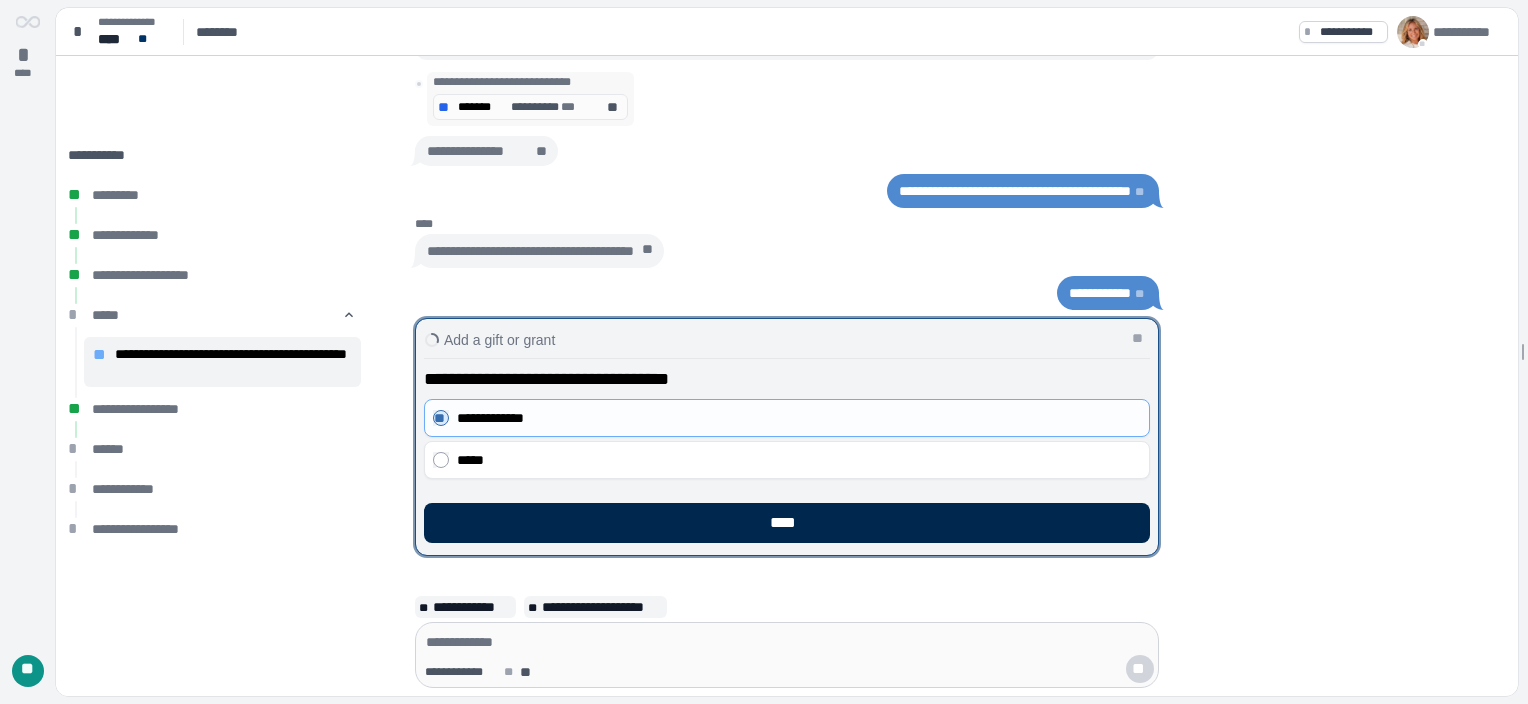 click on "****" at bounding box center [787, 523] 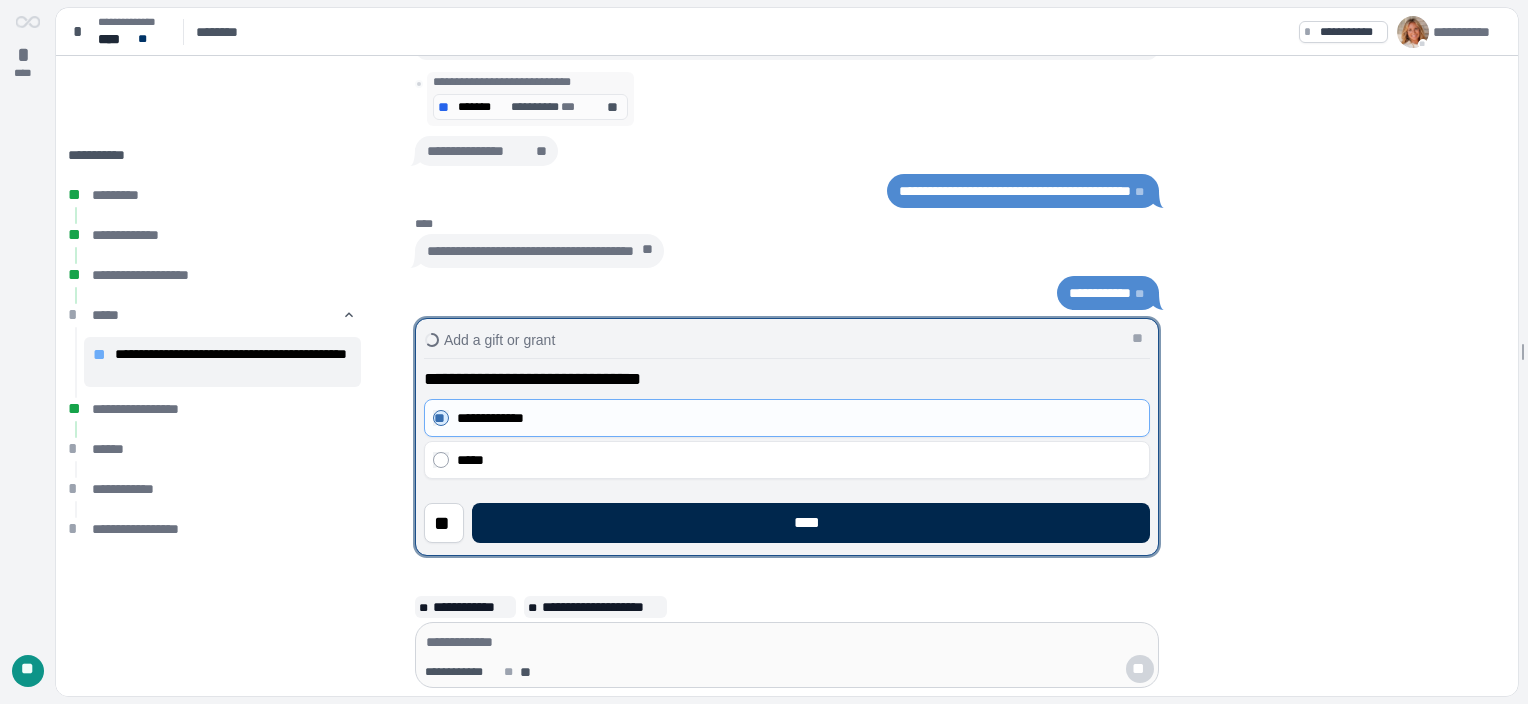 click on "****" at bounding box center (811, 523) 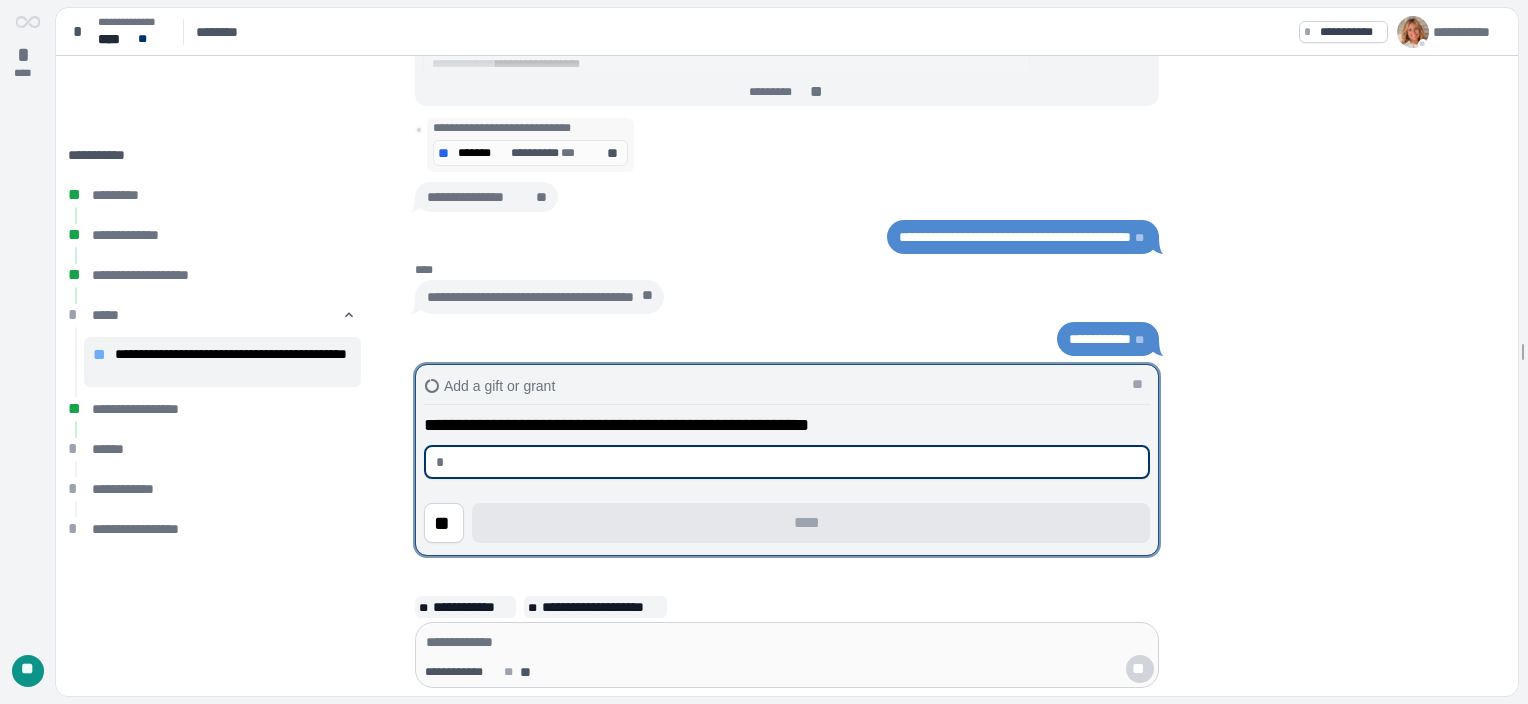 click at bounding box center [795, 462] 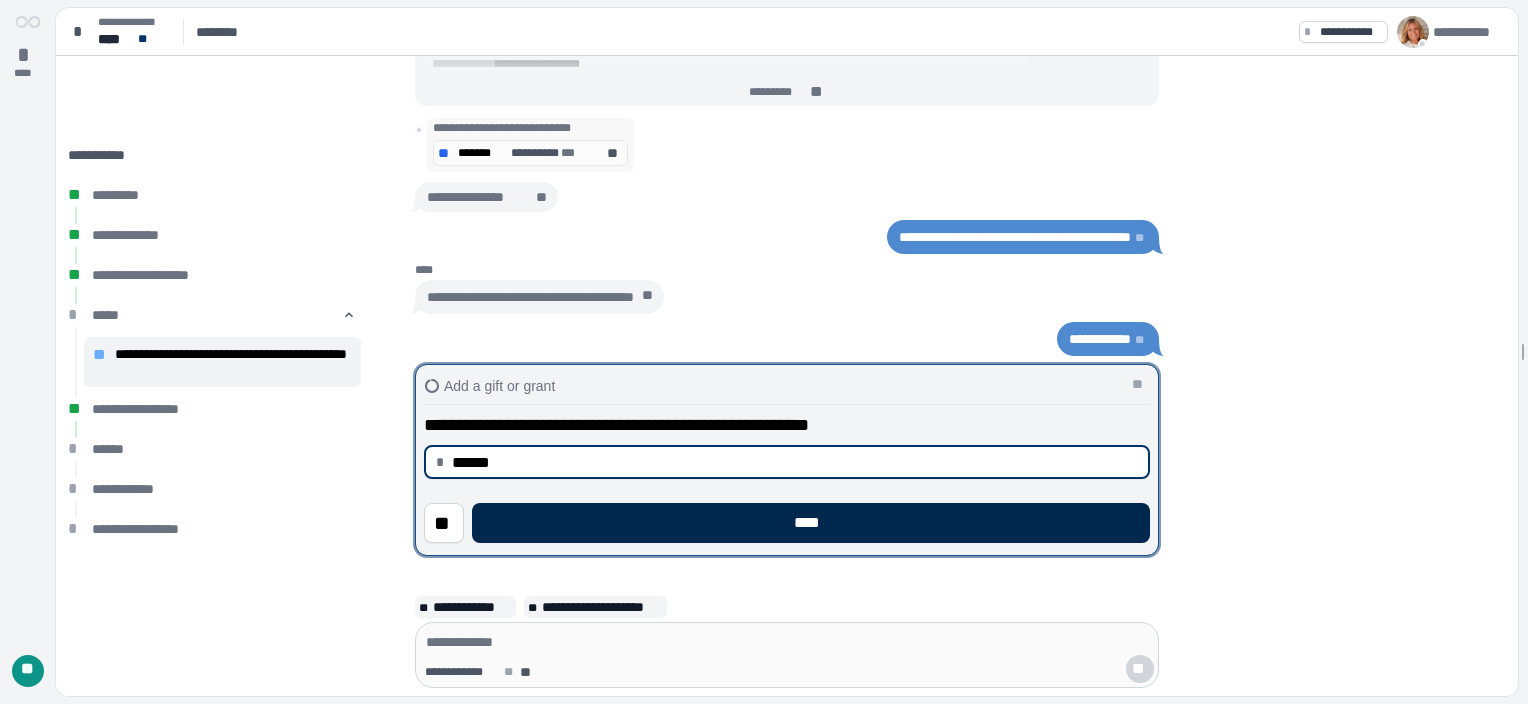 type on "*********" 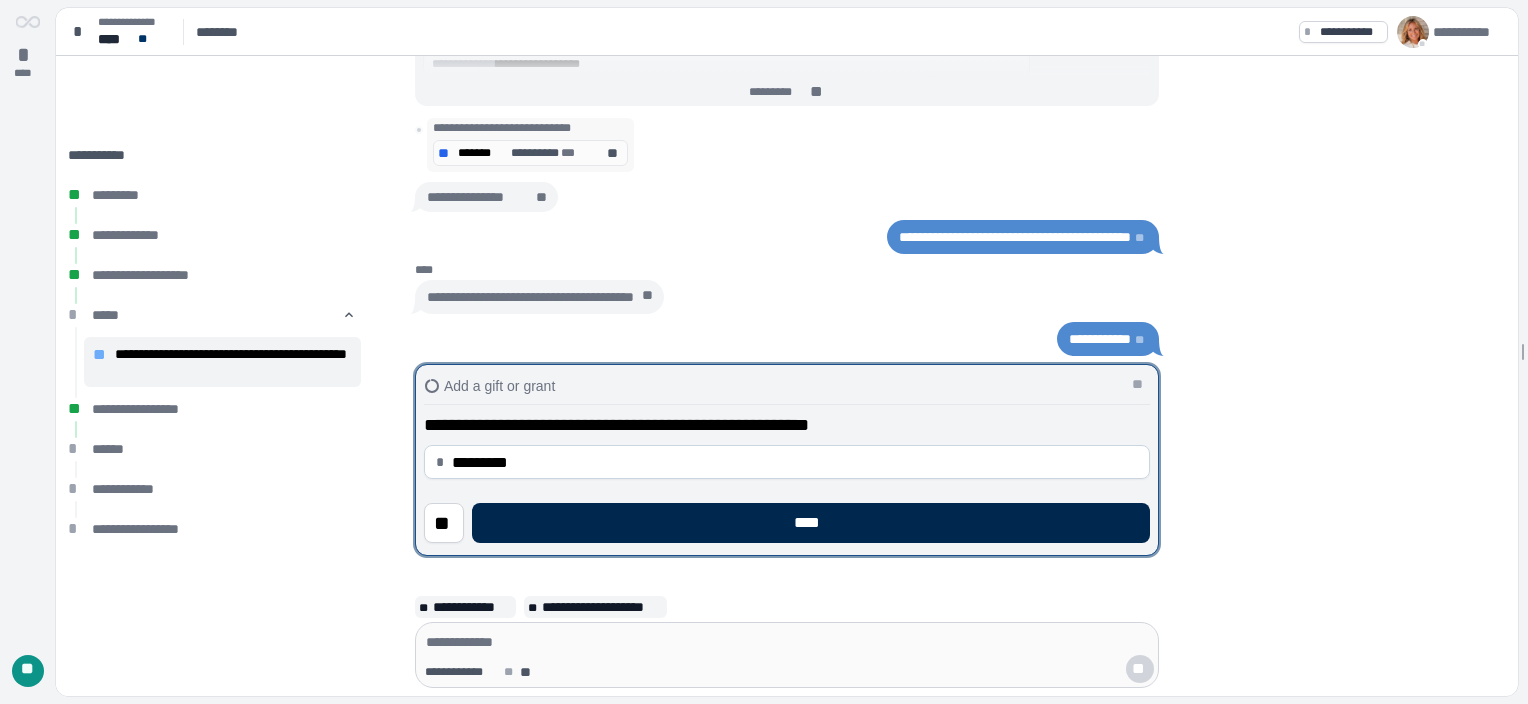 click on "****" at bounding box center [811, 523] 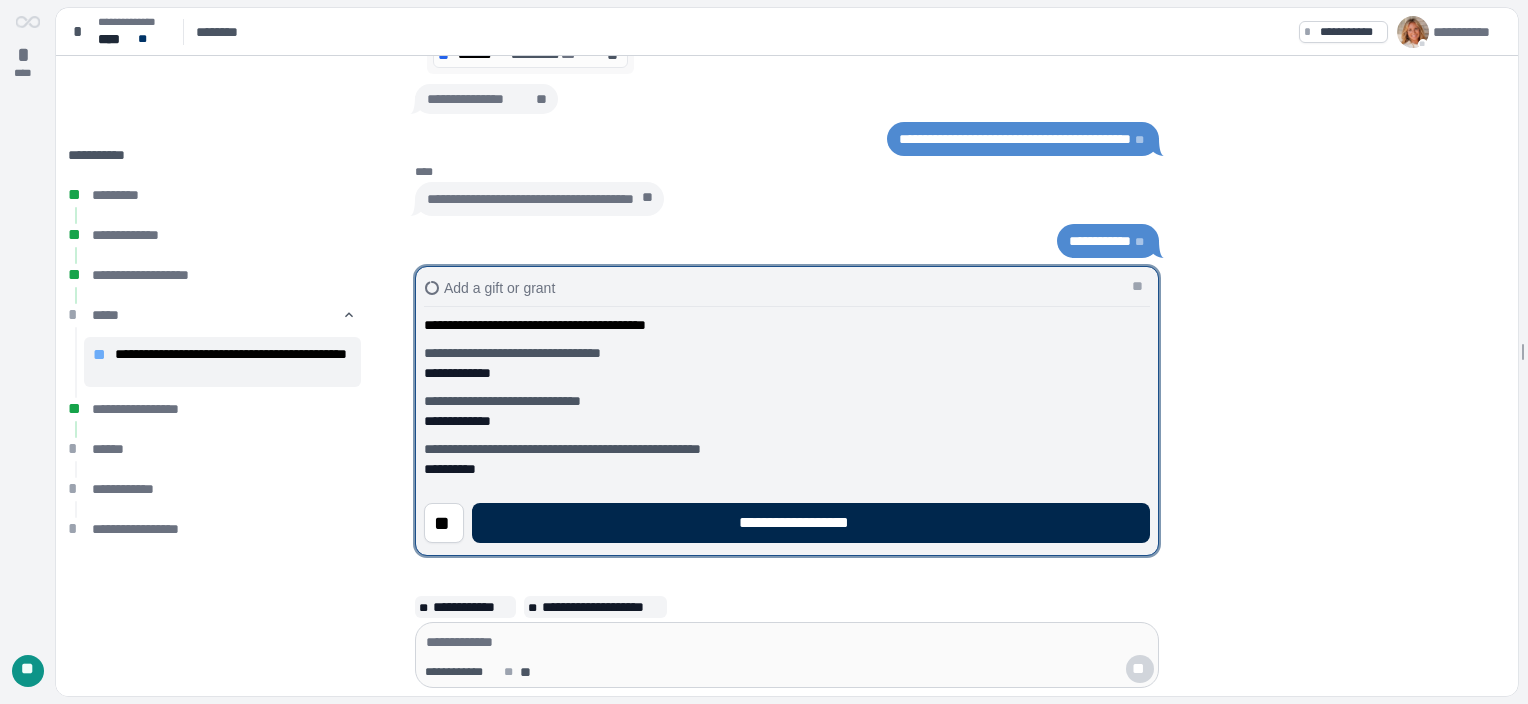 click on "**********" at bounding box center (811, 523) 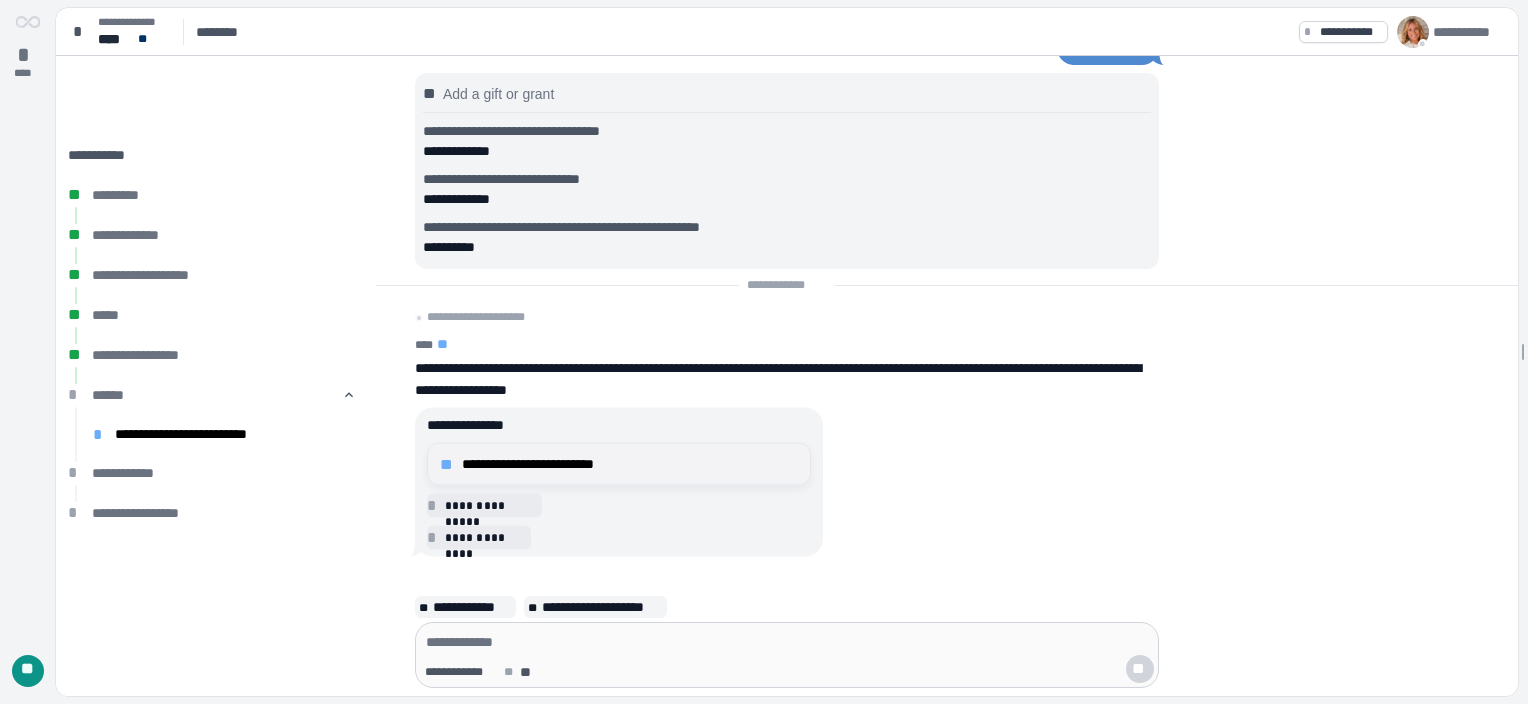 click on "**********" at bounding box center [630, 464] 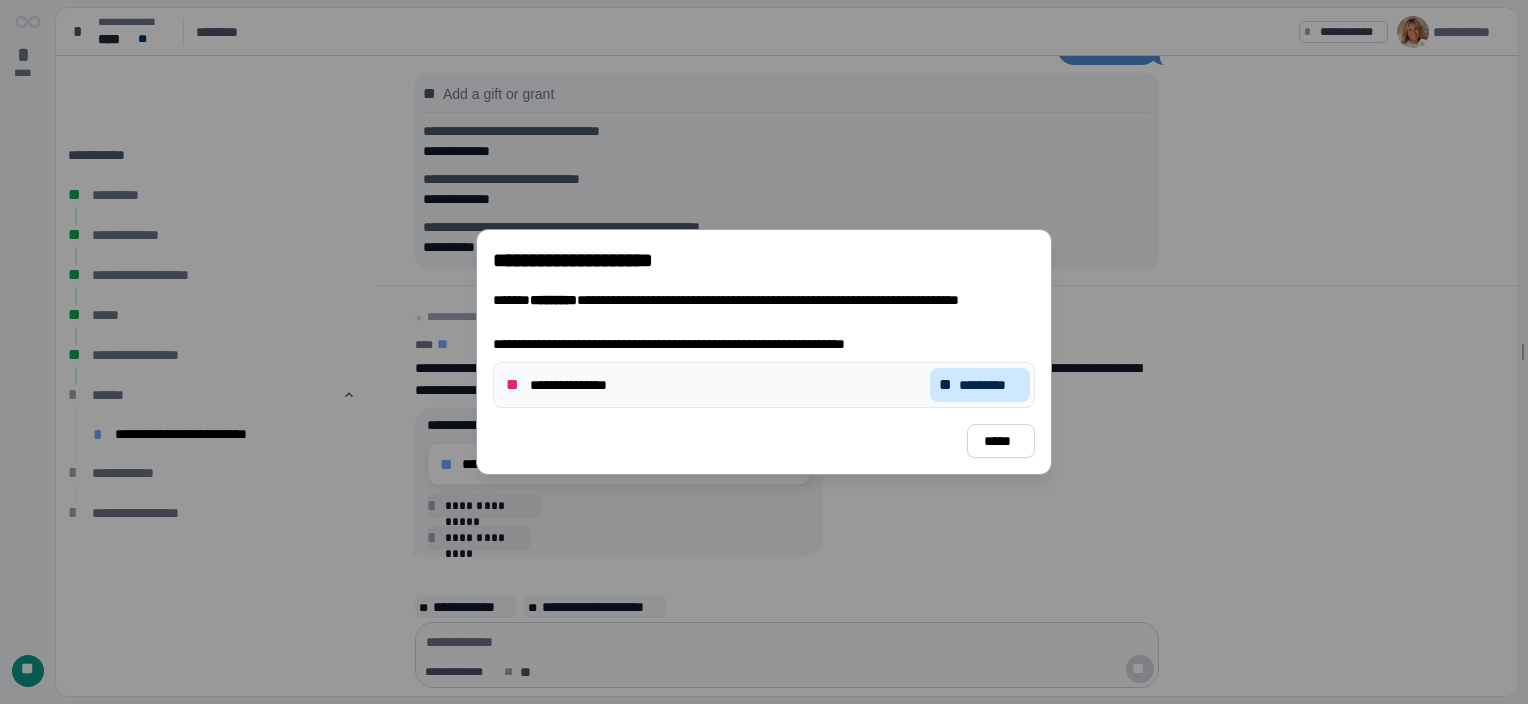 click on "*********" at bounding box center [990, 385] 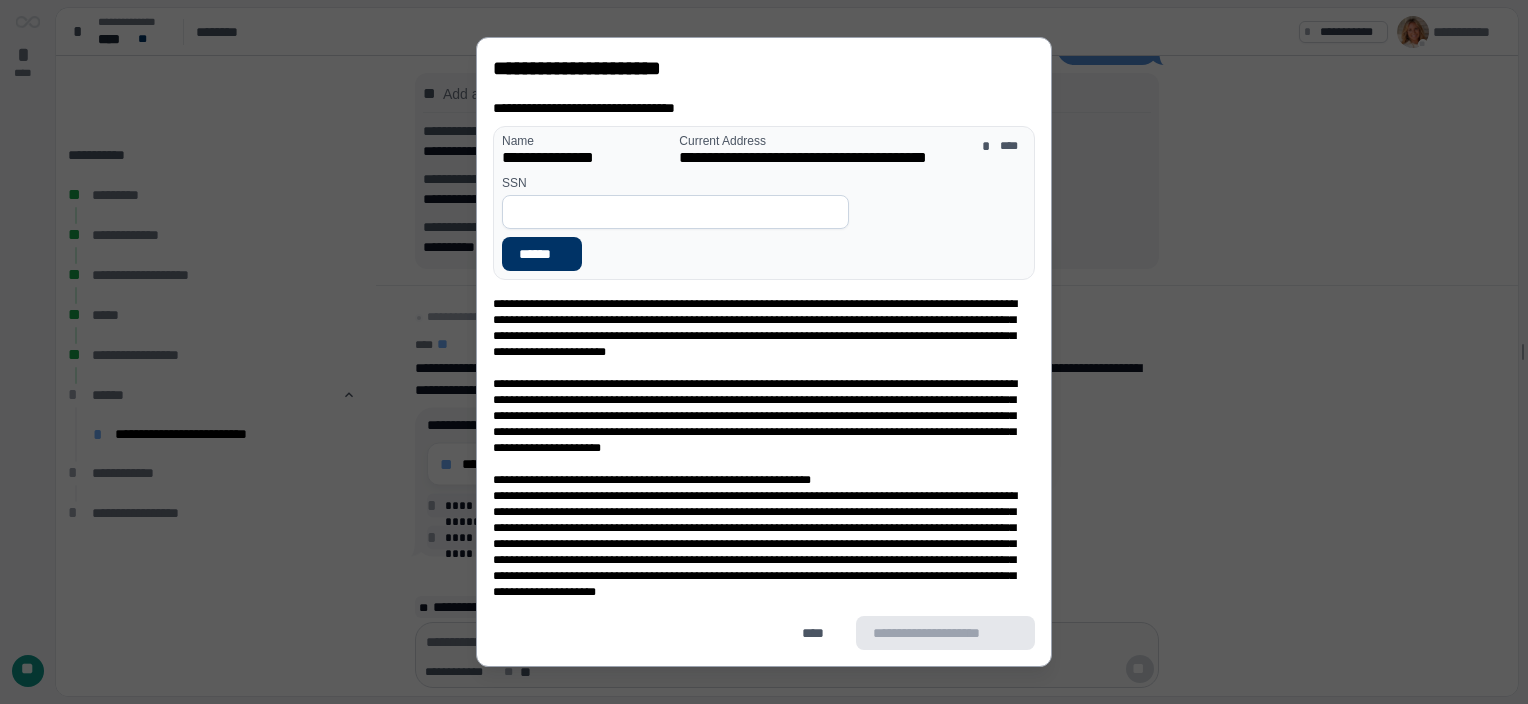 click at bounding box center (675, 212) 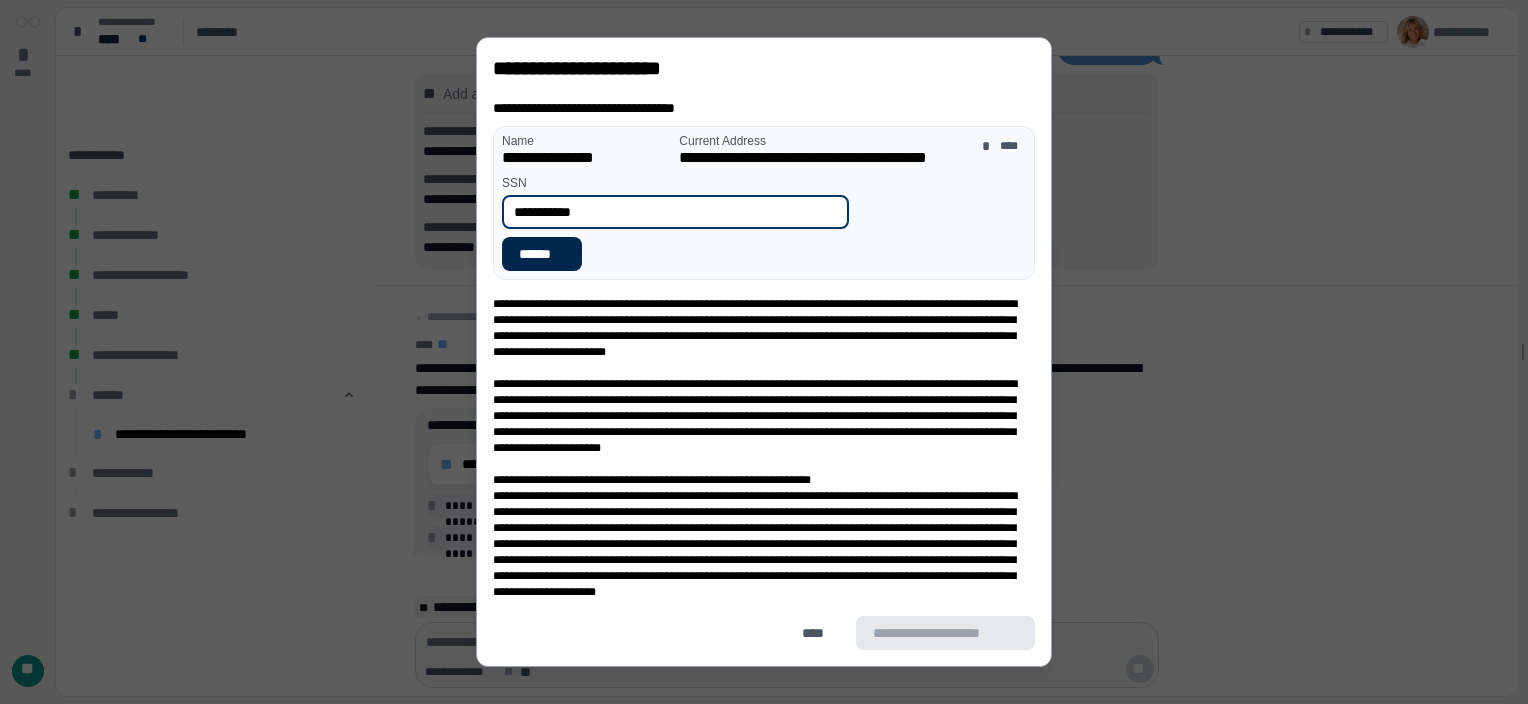 type on "**********" 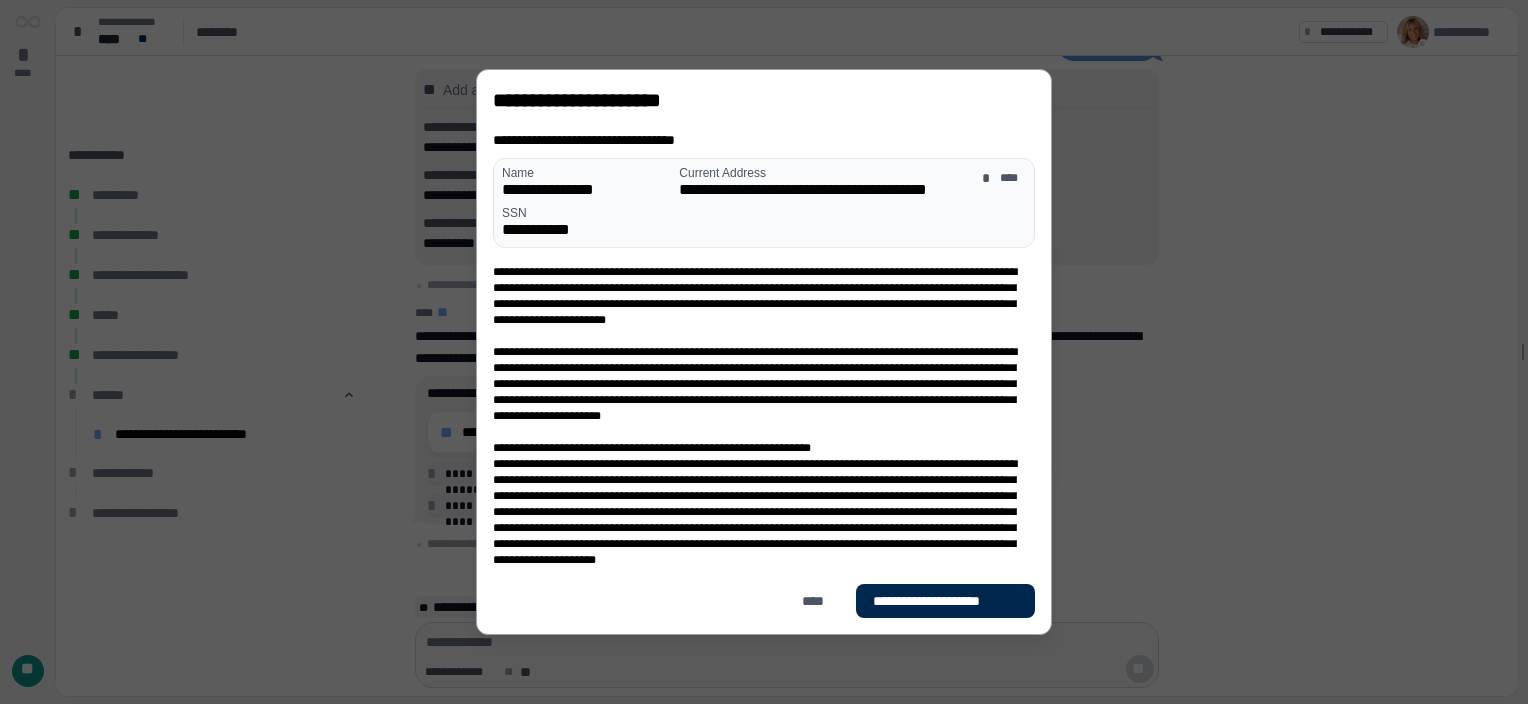 click on "**********" at bounding box center (945, 601) 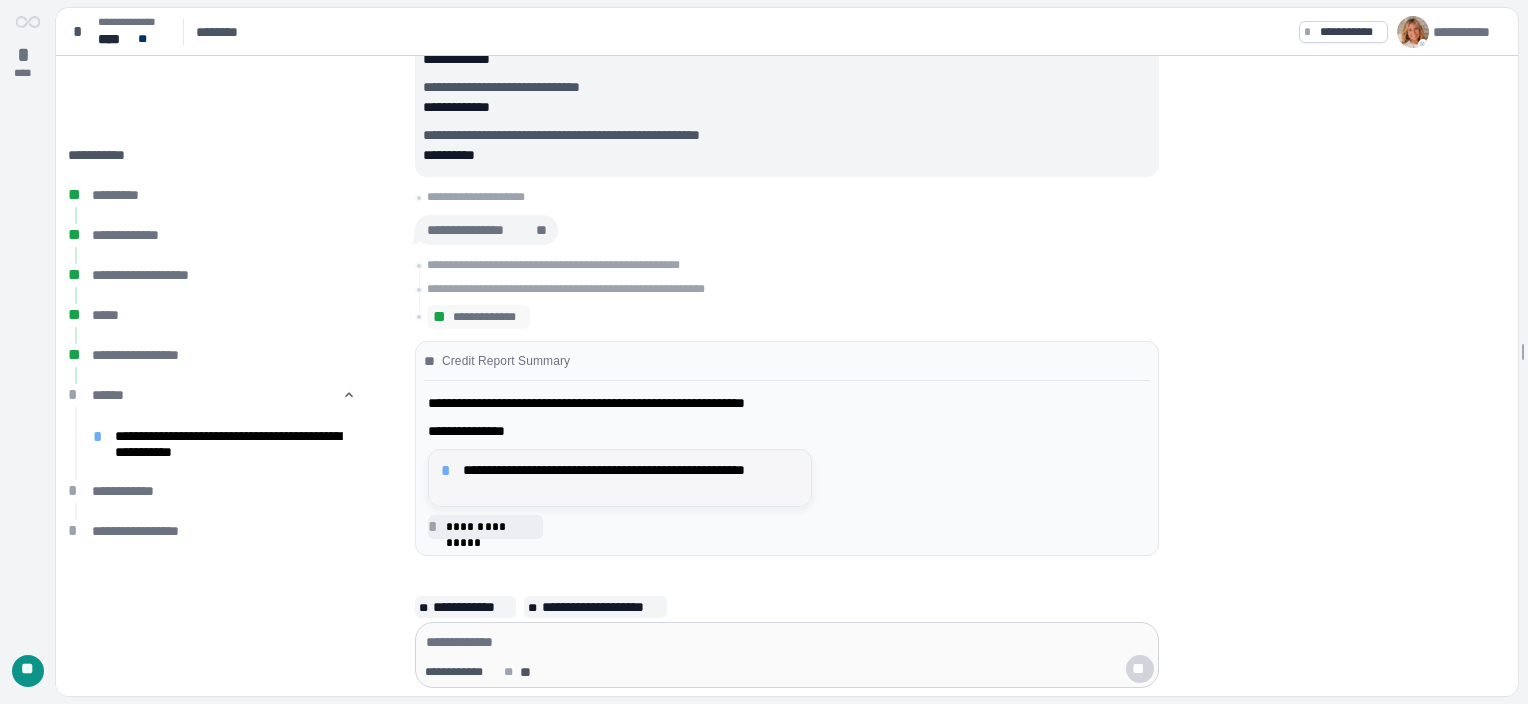 click on "**********" at bounding box center (631, 478) 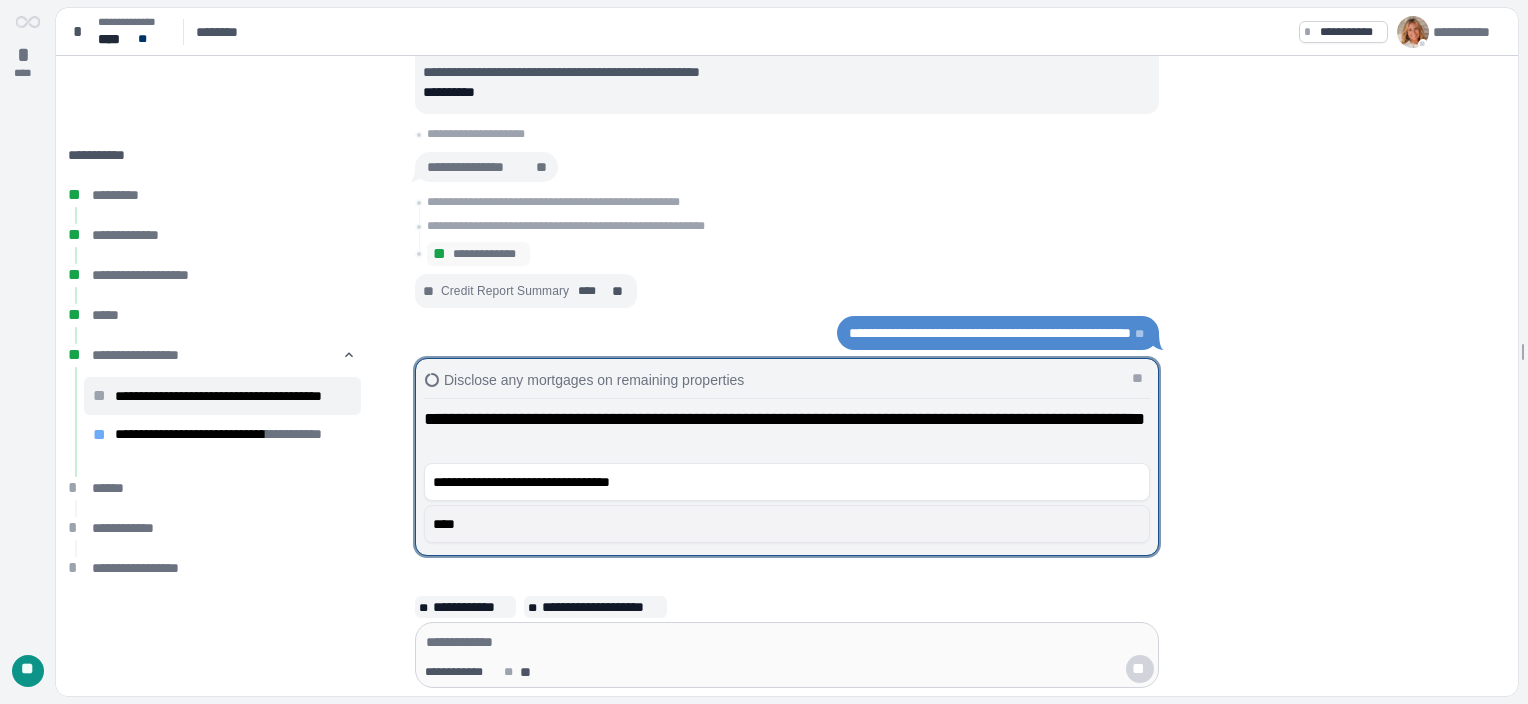 click on "****" at bounding box center [787, 524] 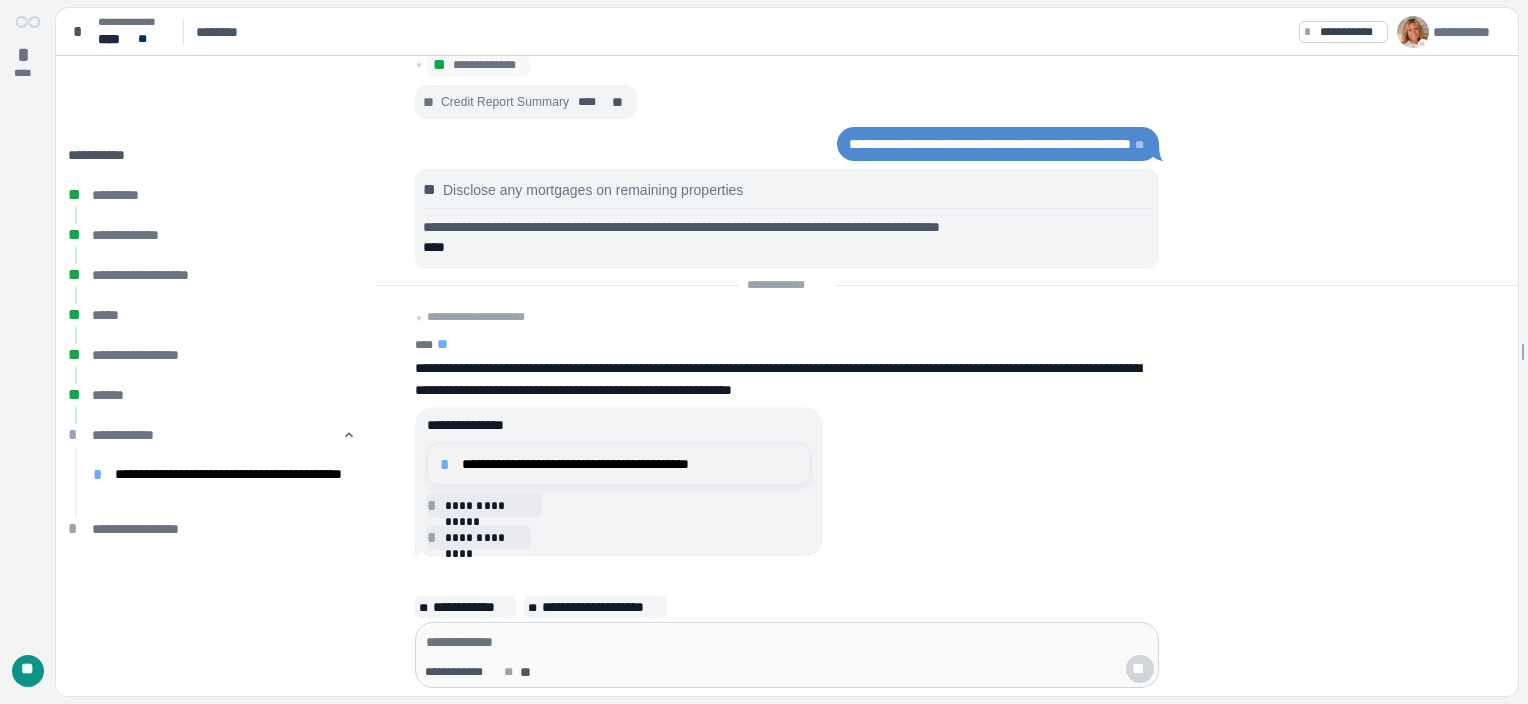 click on "**********" at bounding box center (630, 464) 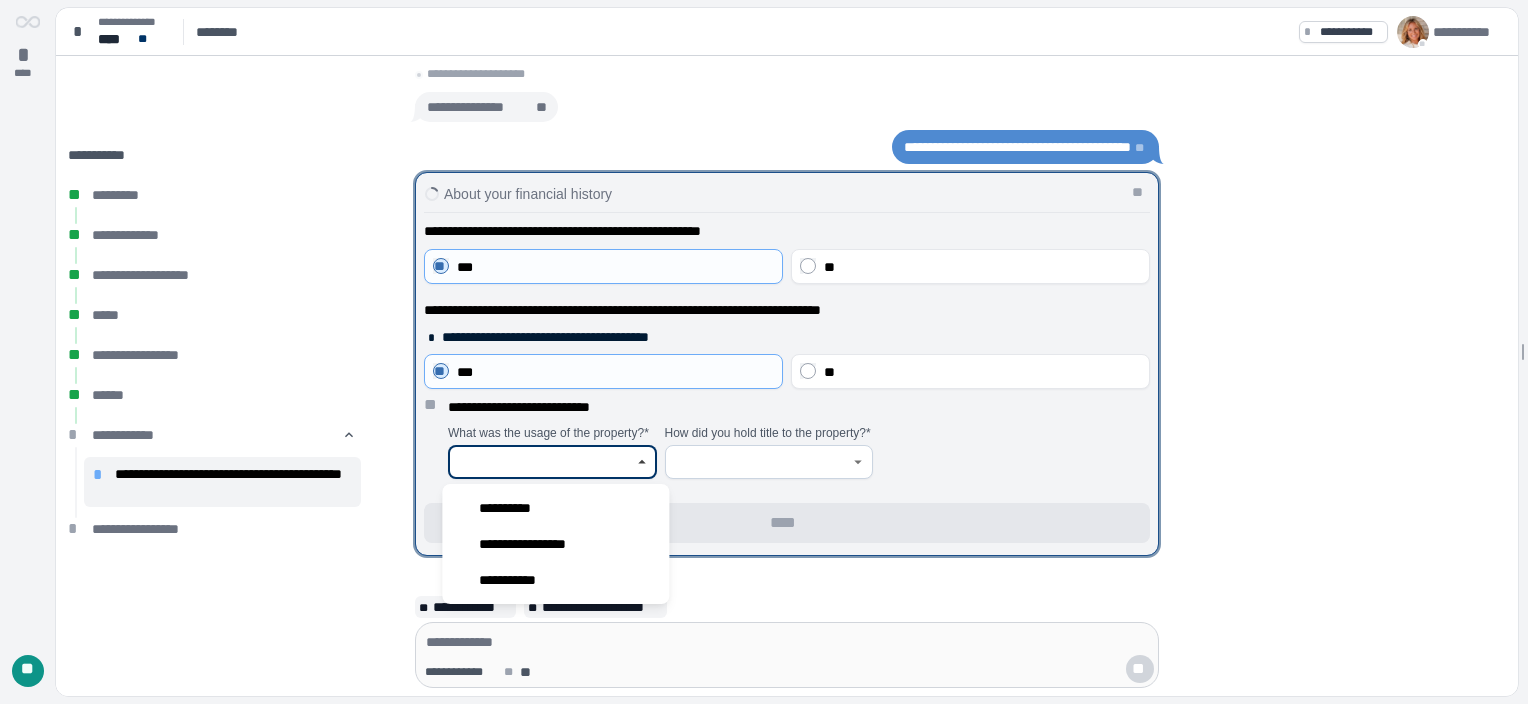 click at bounding box center (541, 462) 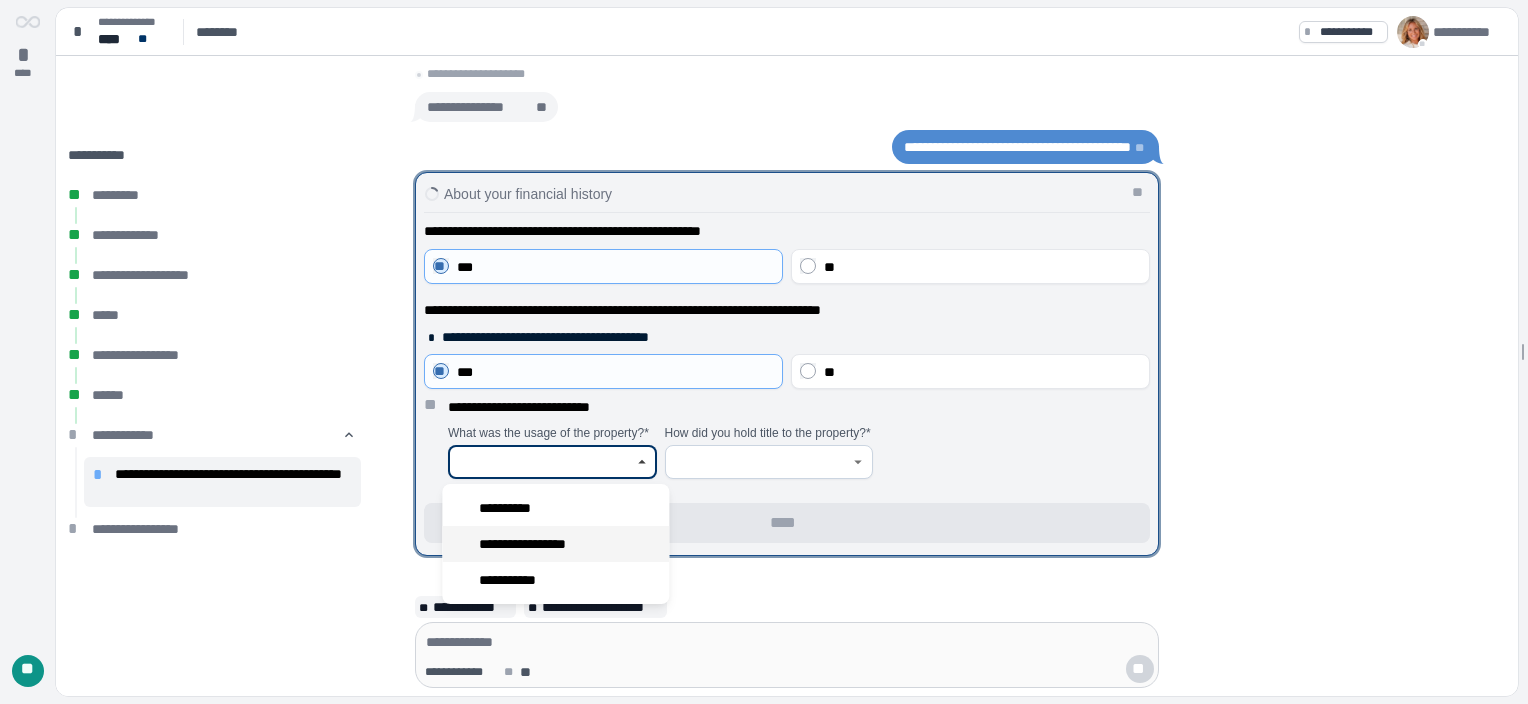 click on "**********" at bounding box center [535, 544] 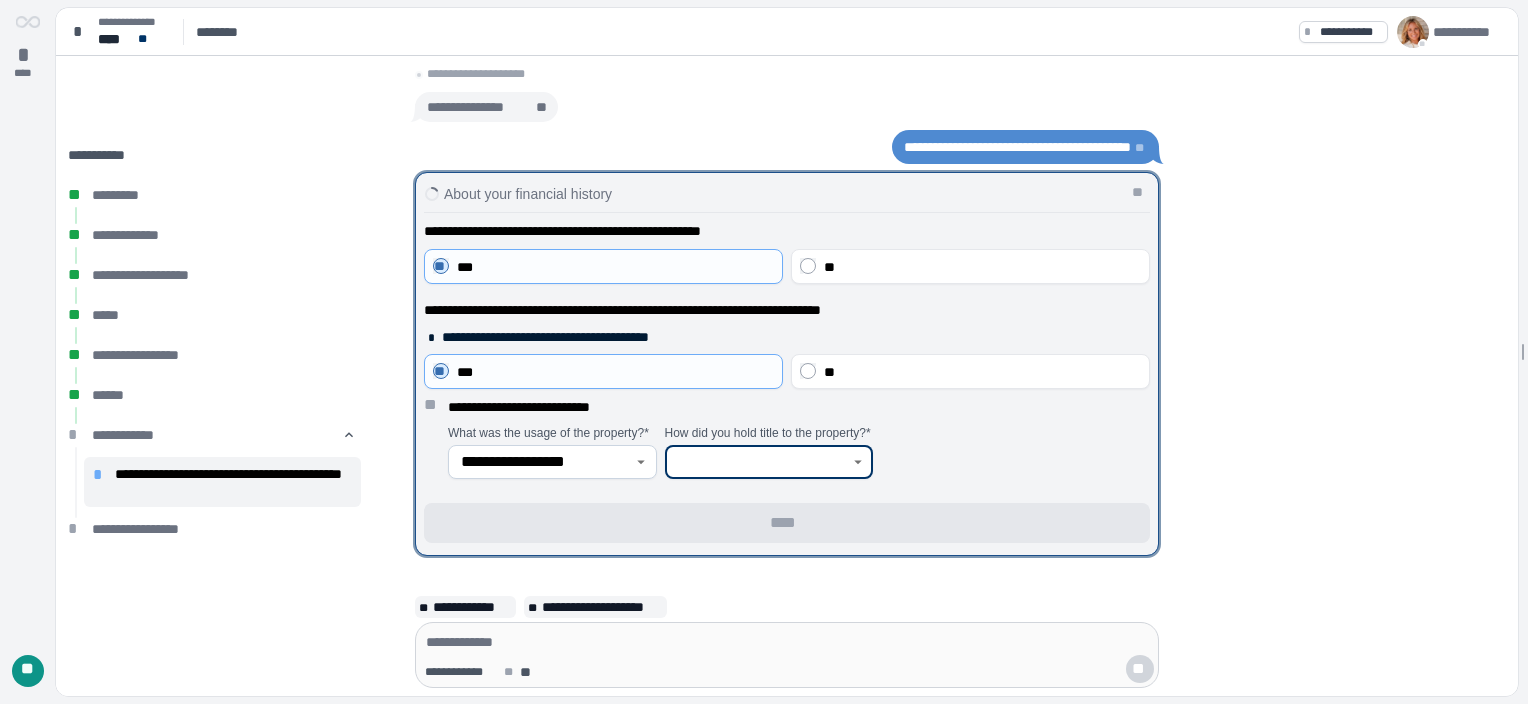 click at bounding box center (758, 462) 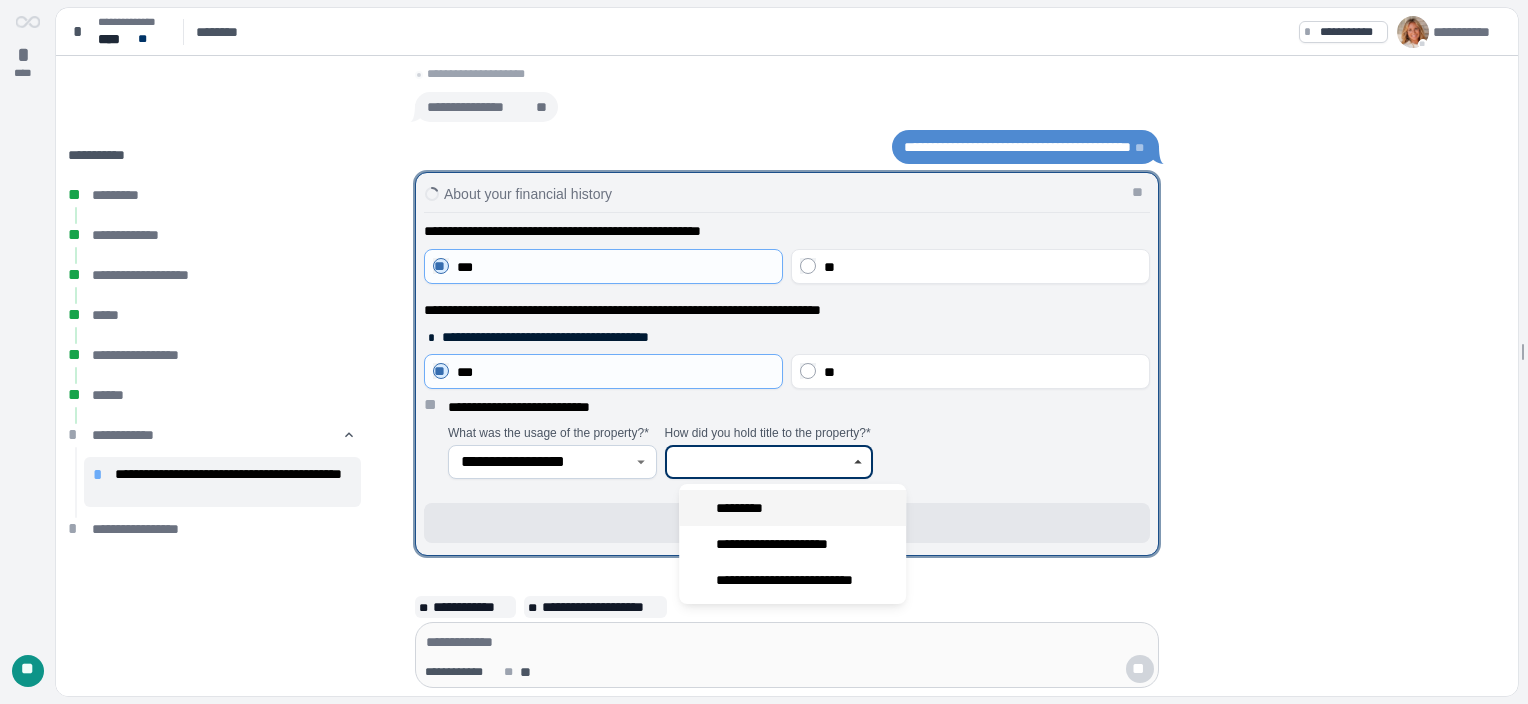 click on "*********" at bounding box center [745, 508] 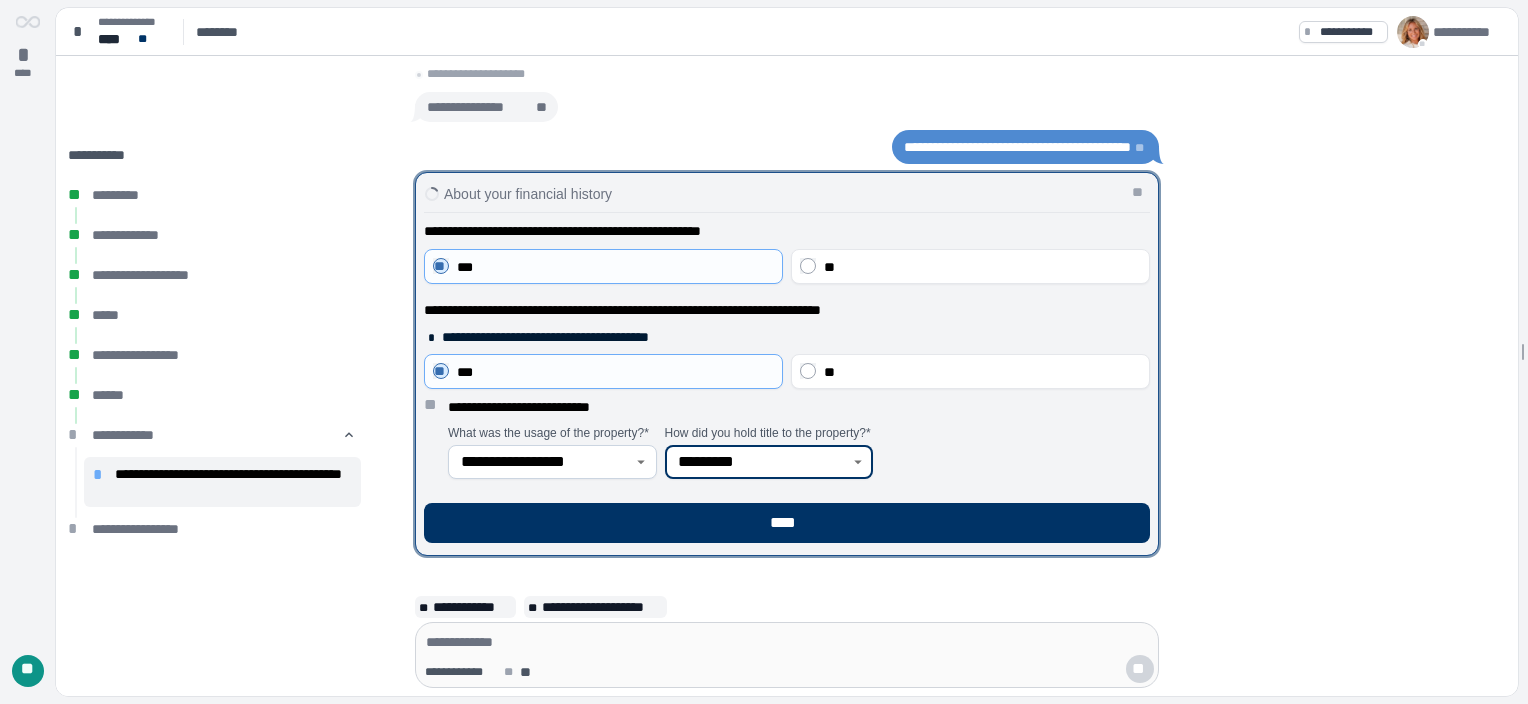 click 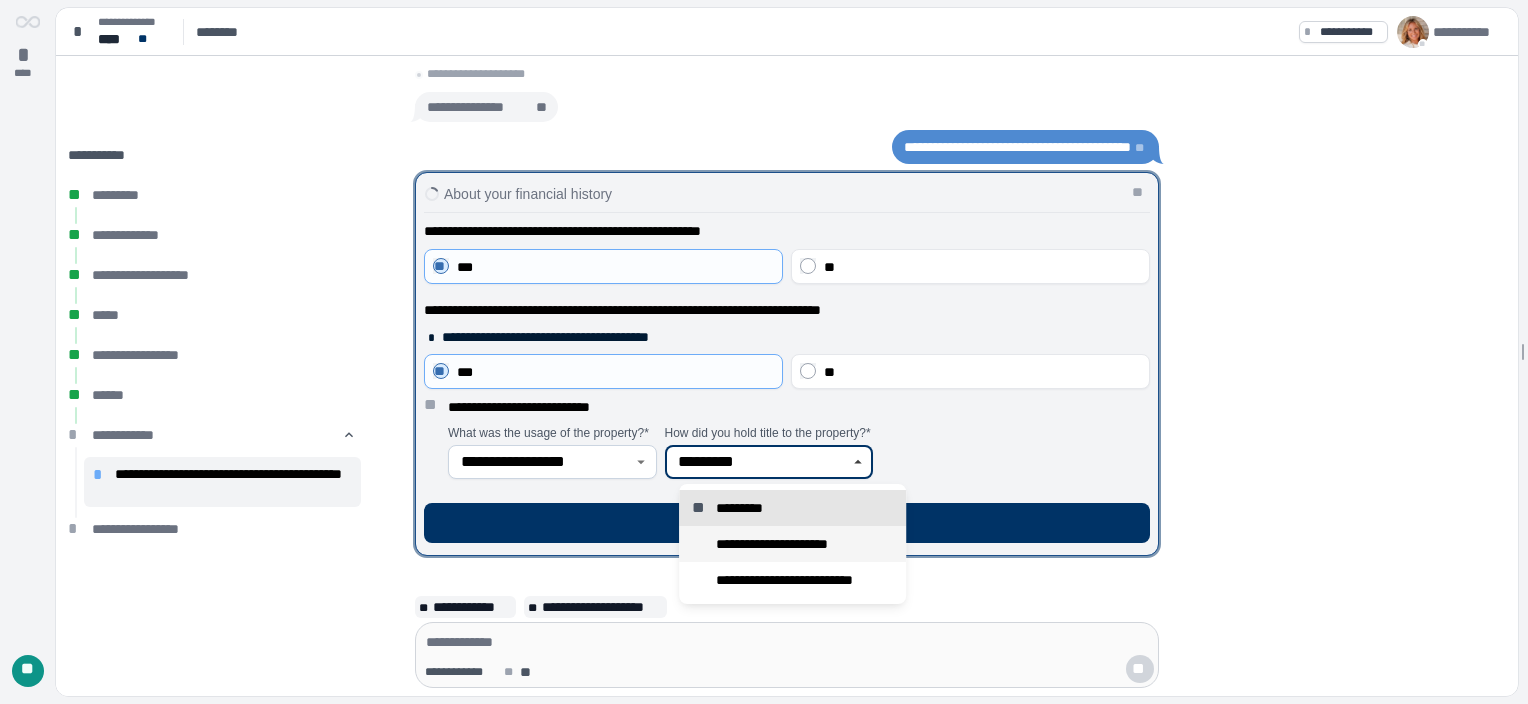 click on "**********" at bounding box center [786, 544] 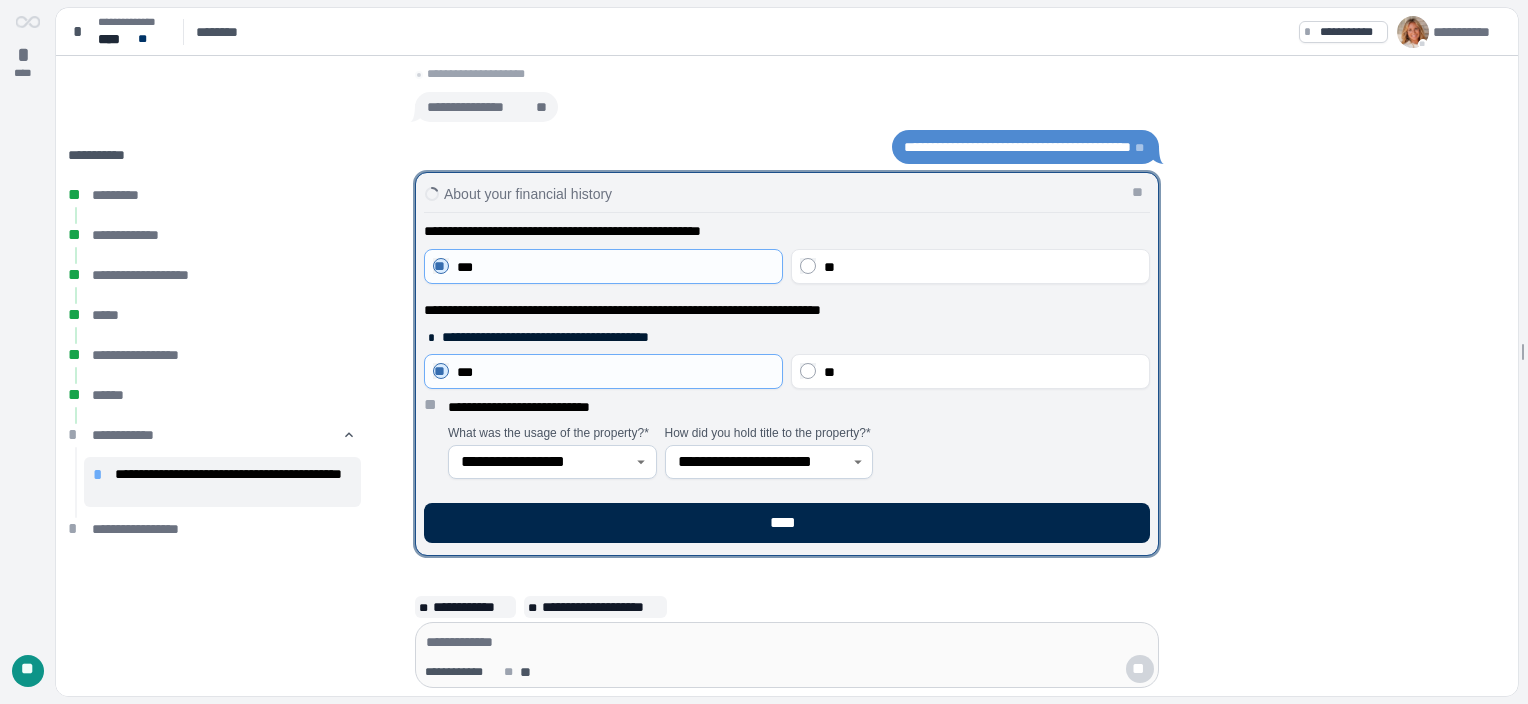 click on "****" at bounding box center (787, 523) 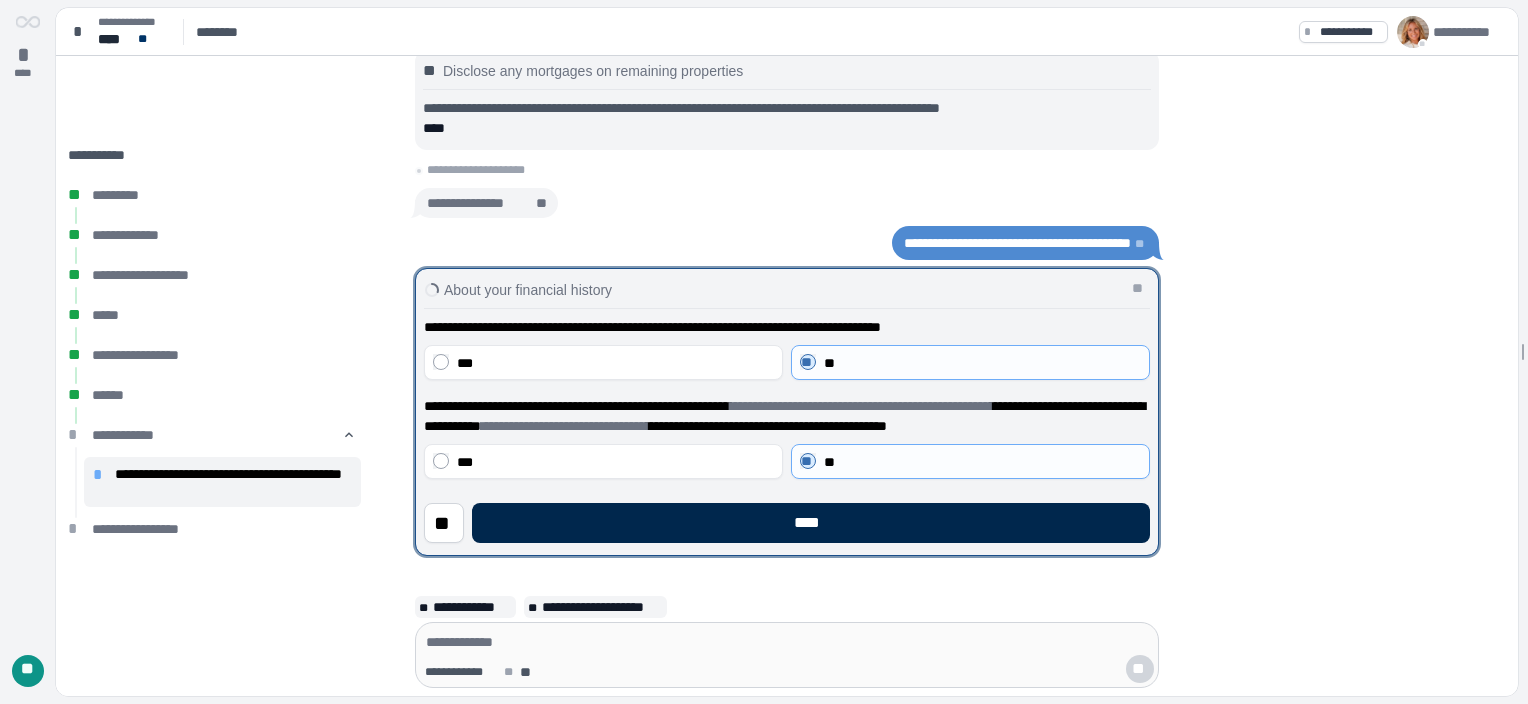 click on "****" at bounding box center (811, 523) 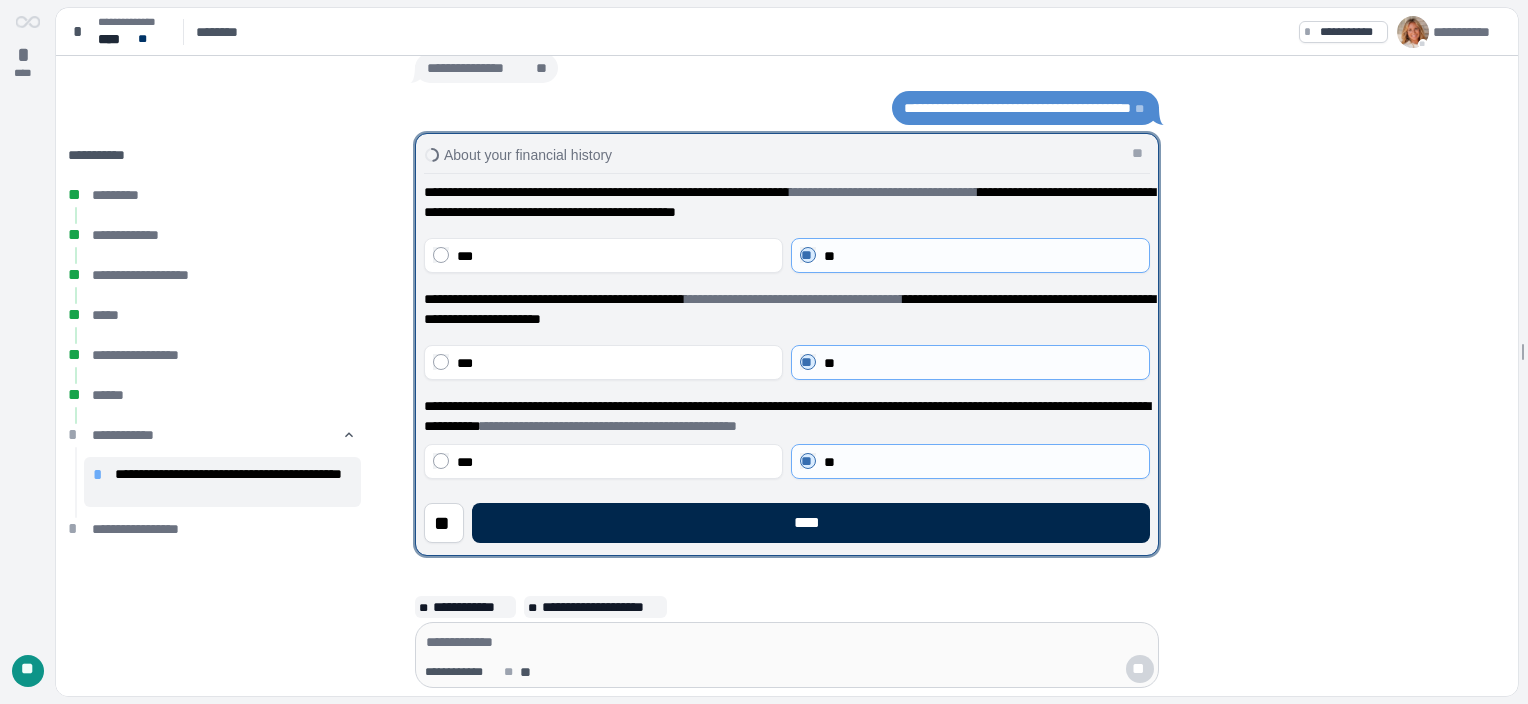 click on "****" at bounding box center [811, 523] 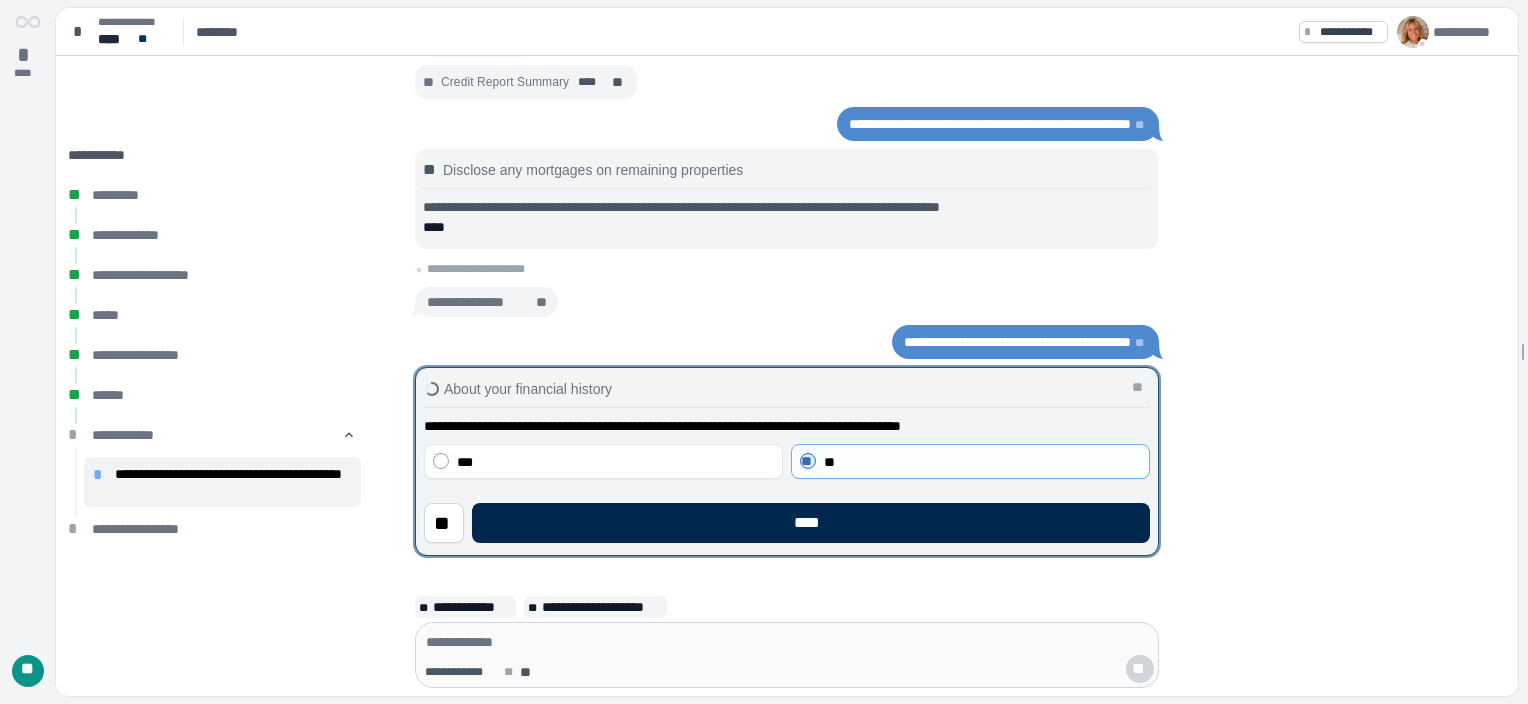 click on "****" at bounding box center (811, 523) 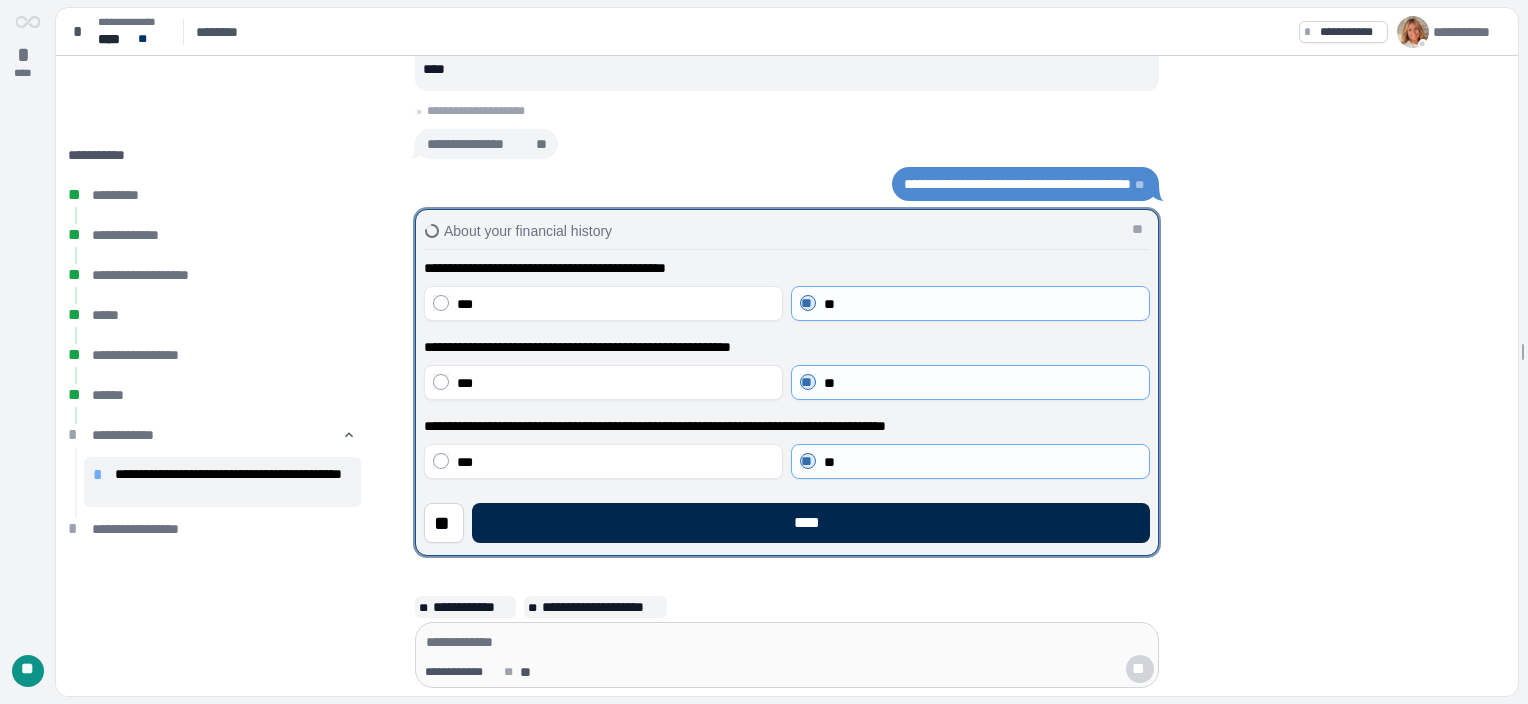 click on "****" at bounding box center (811, 523) 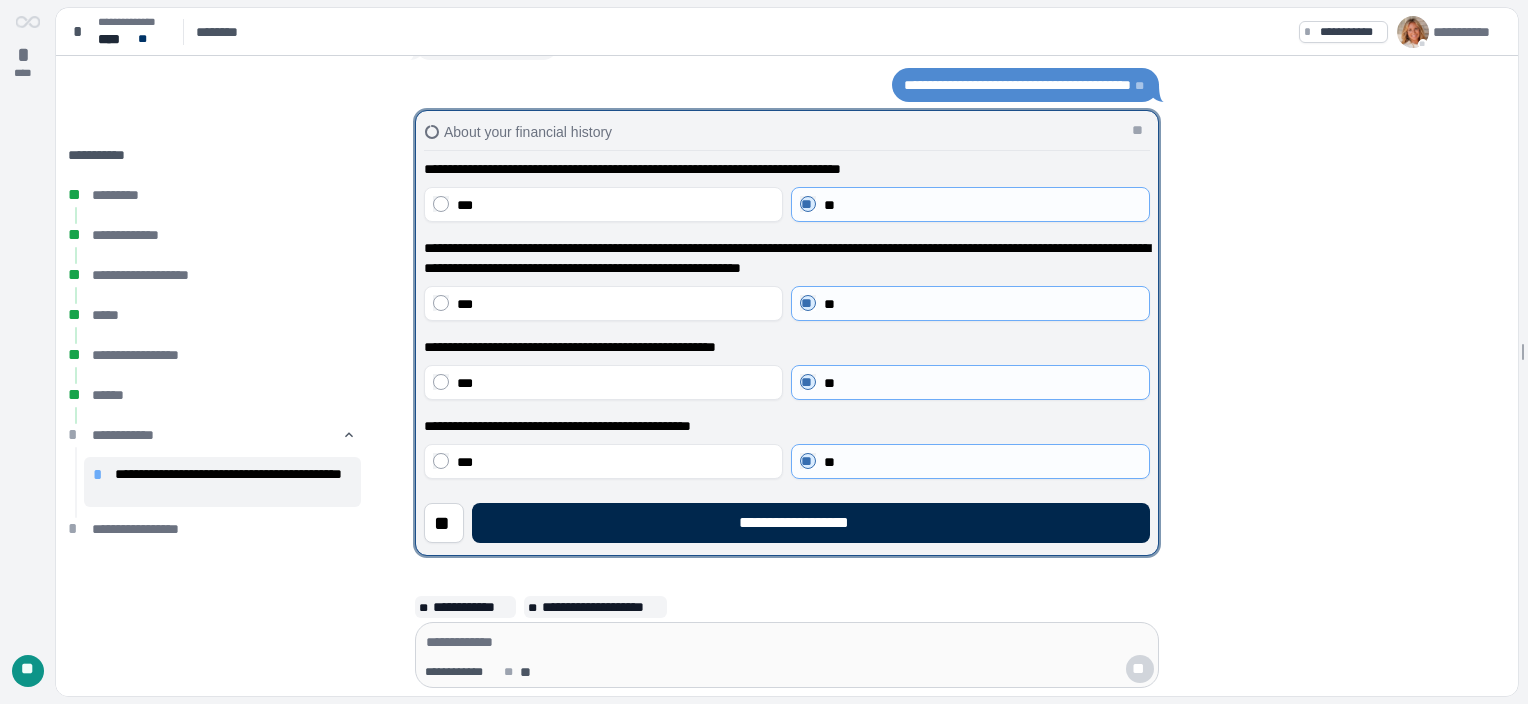 click on "**********" at bounding box center [811, 523] 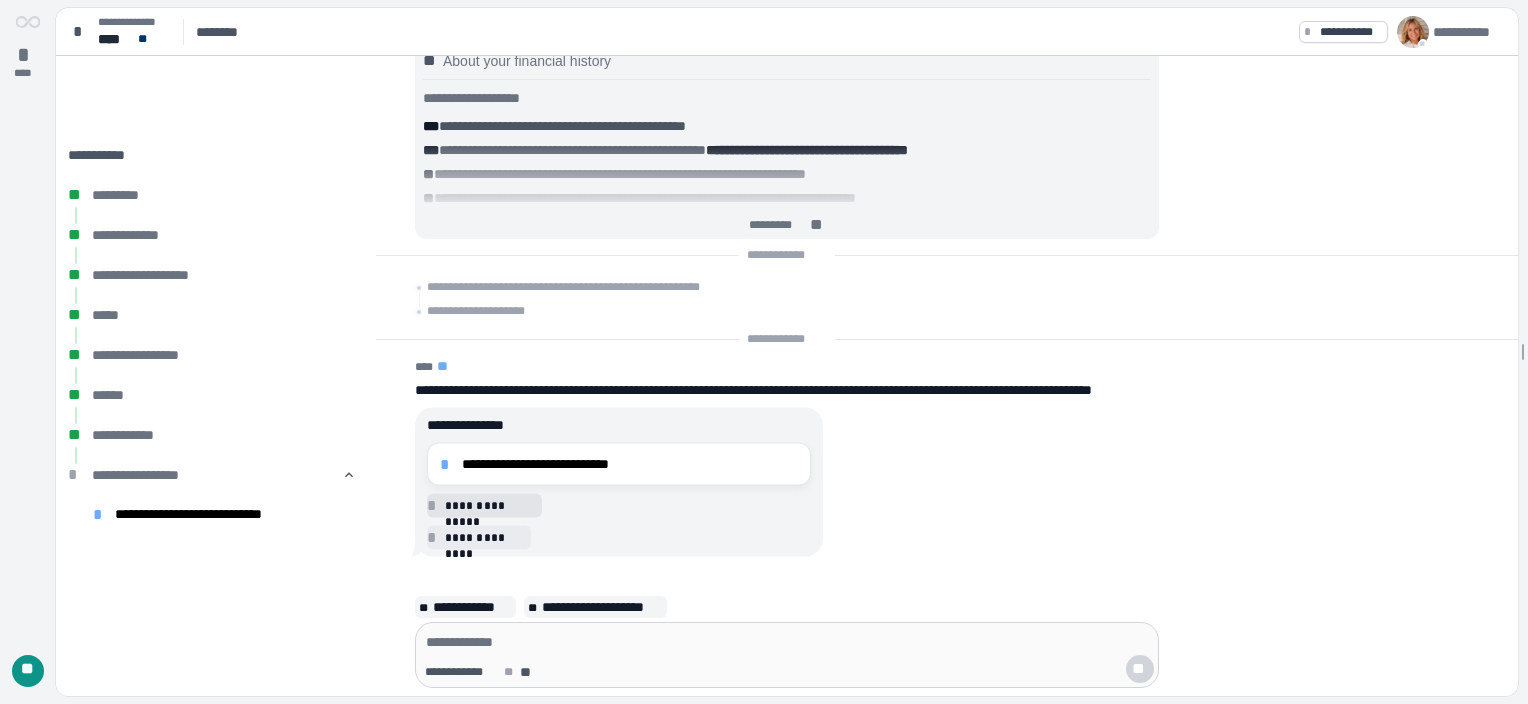 click on "**********" at bounding box center [490, 505] 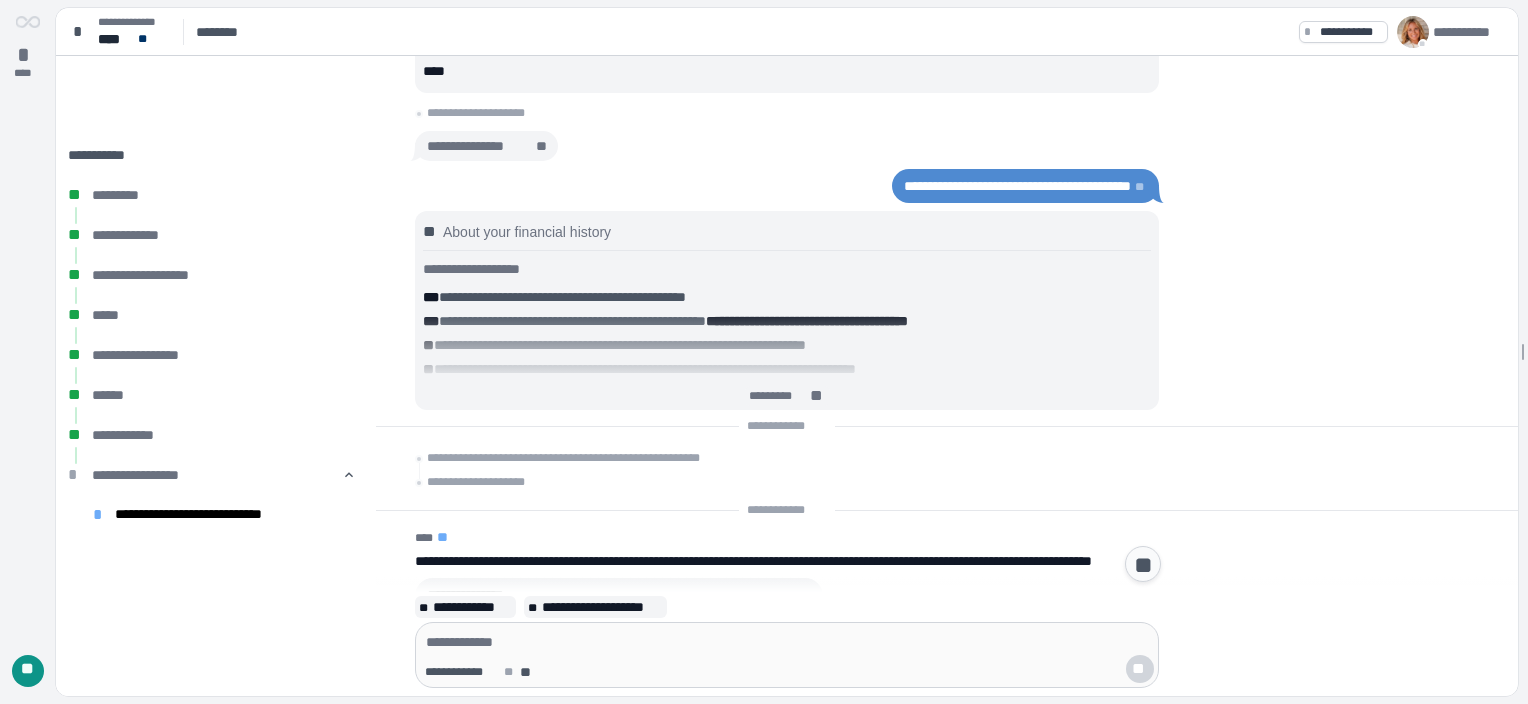 scroll, scrollTop: 217, scrollLeft: 0, axis: vertical 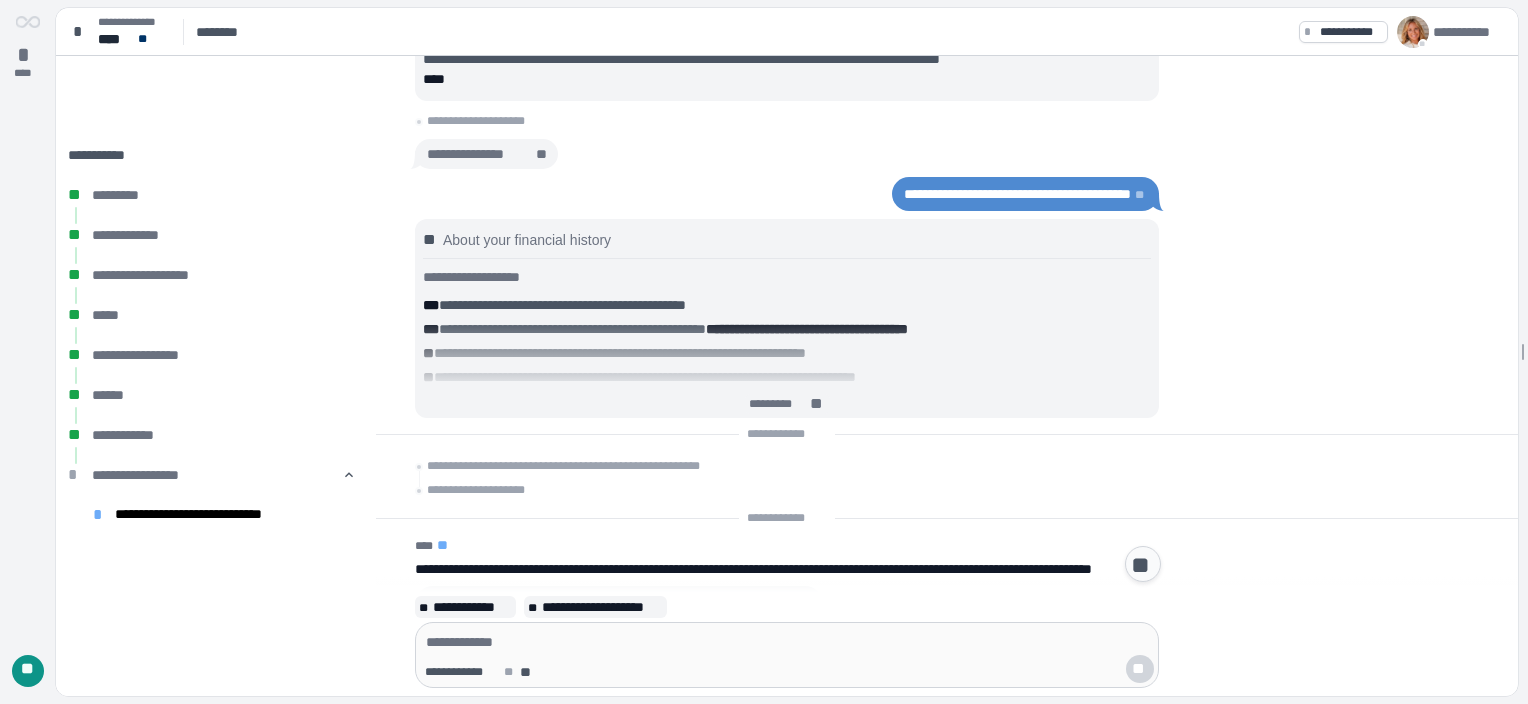 click on "**********" at bounding box center [1017, 194] 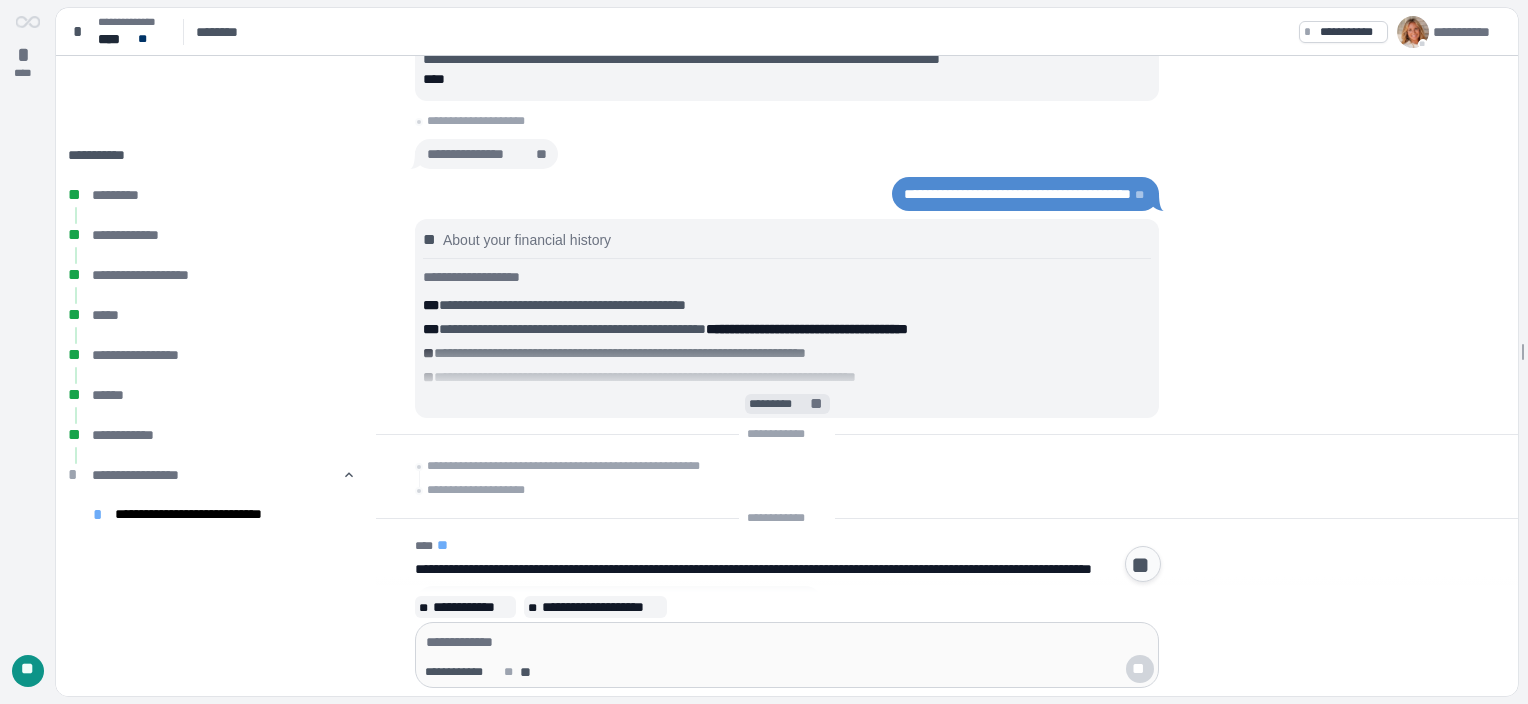 click on "*********" at bounding box center (778, 404) 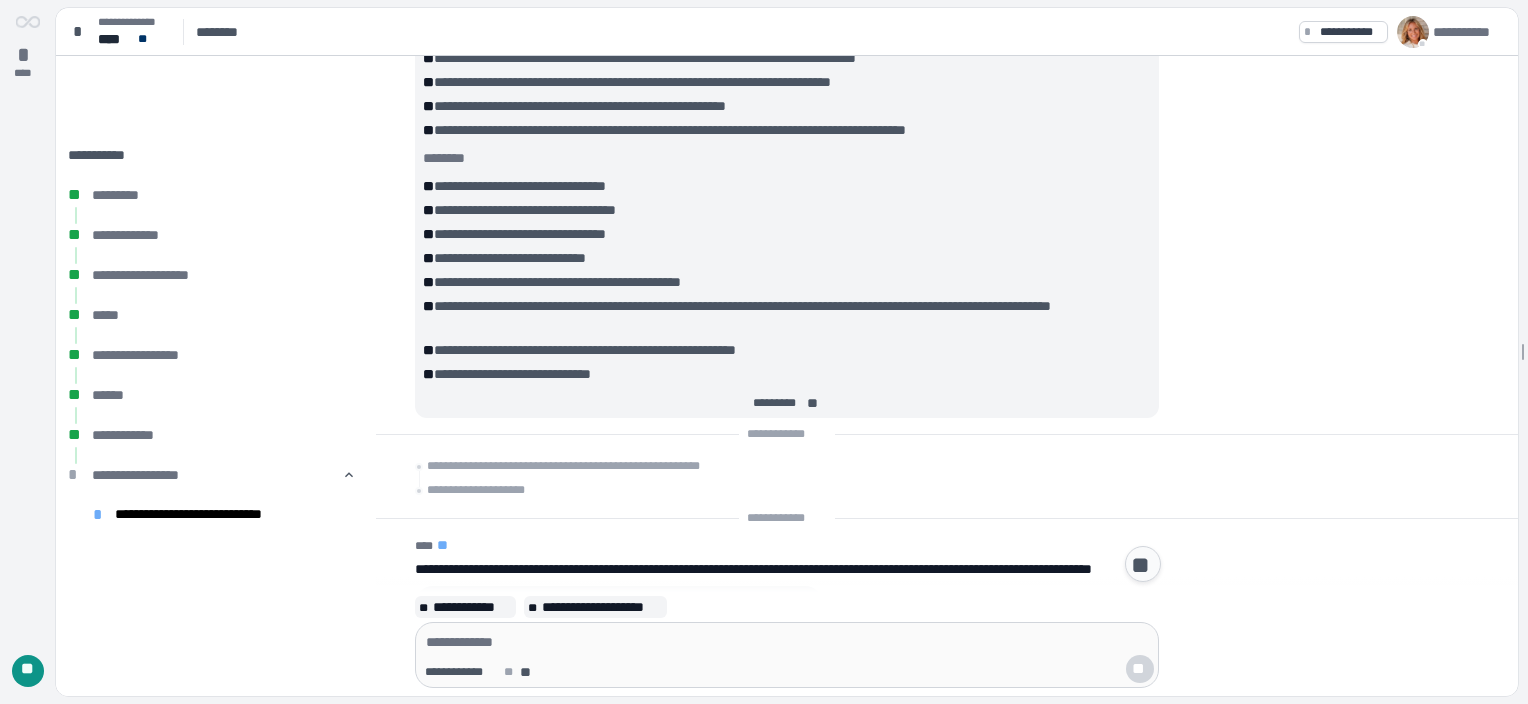 scroll, scrollTop: 0, scrollLeft: 0, axis: both 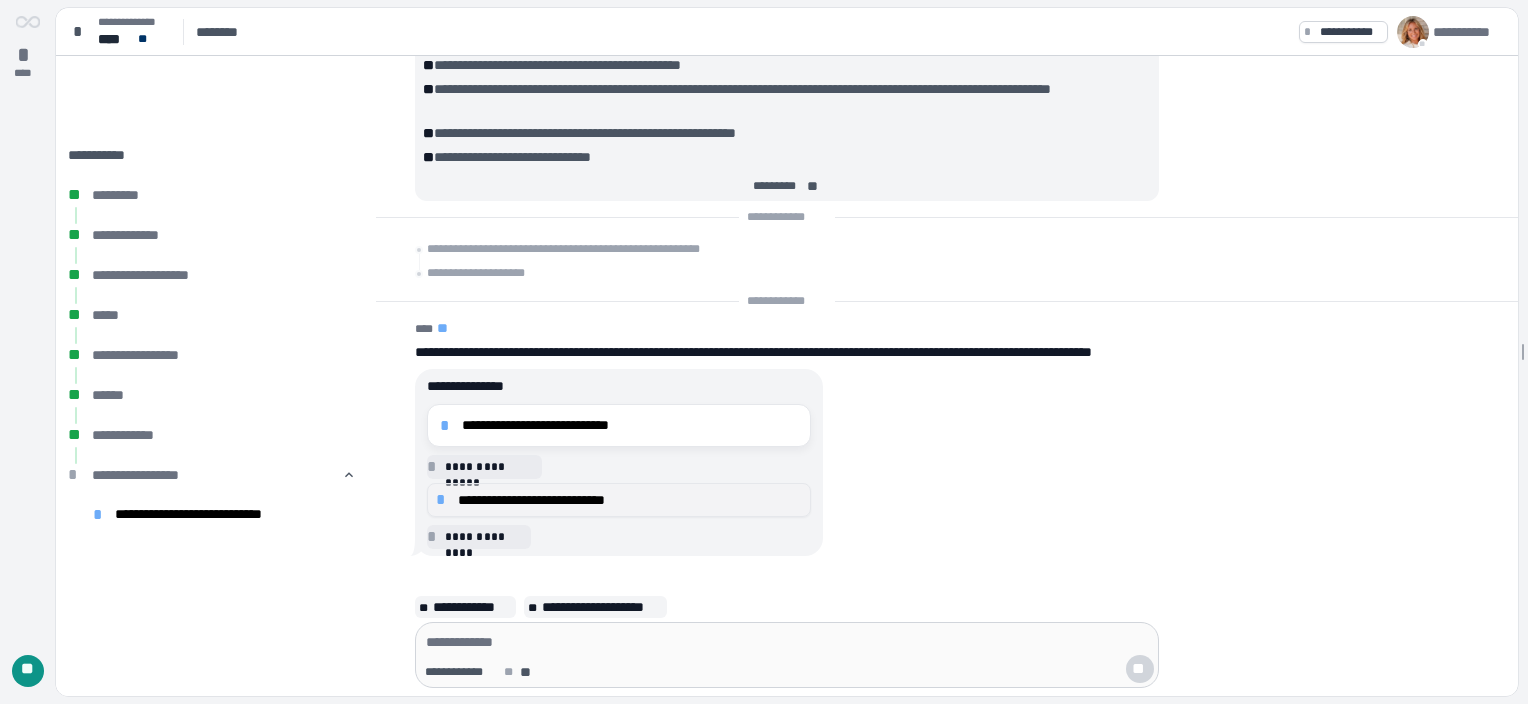 click on "**********" at bounding box center (630, 500) 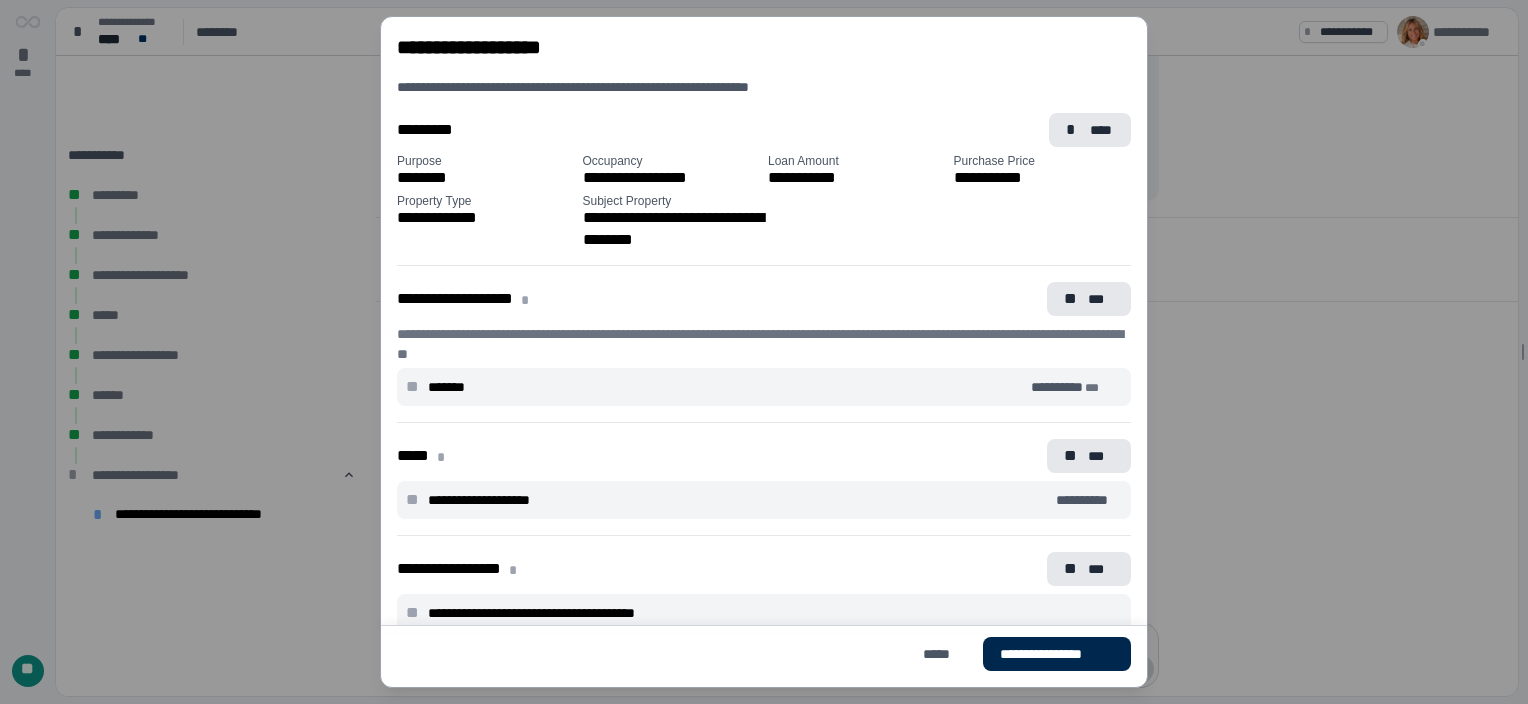 click on "**********" at bounding box center (1057, 654) 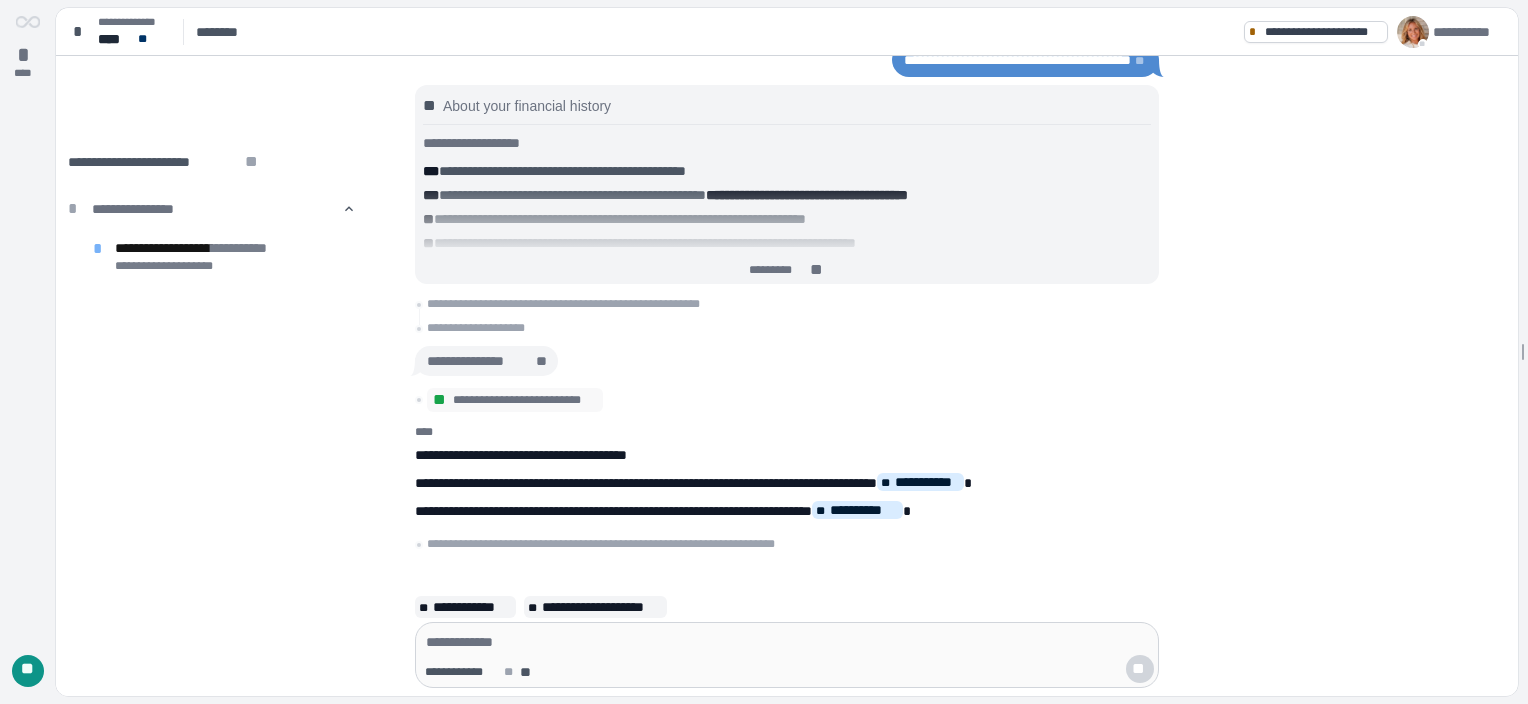 scroll, scrollTop: 0, scrollLeft: 0, axis: both 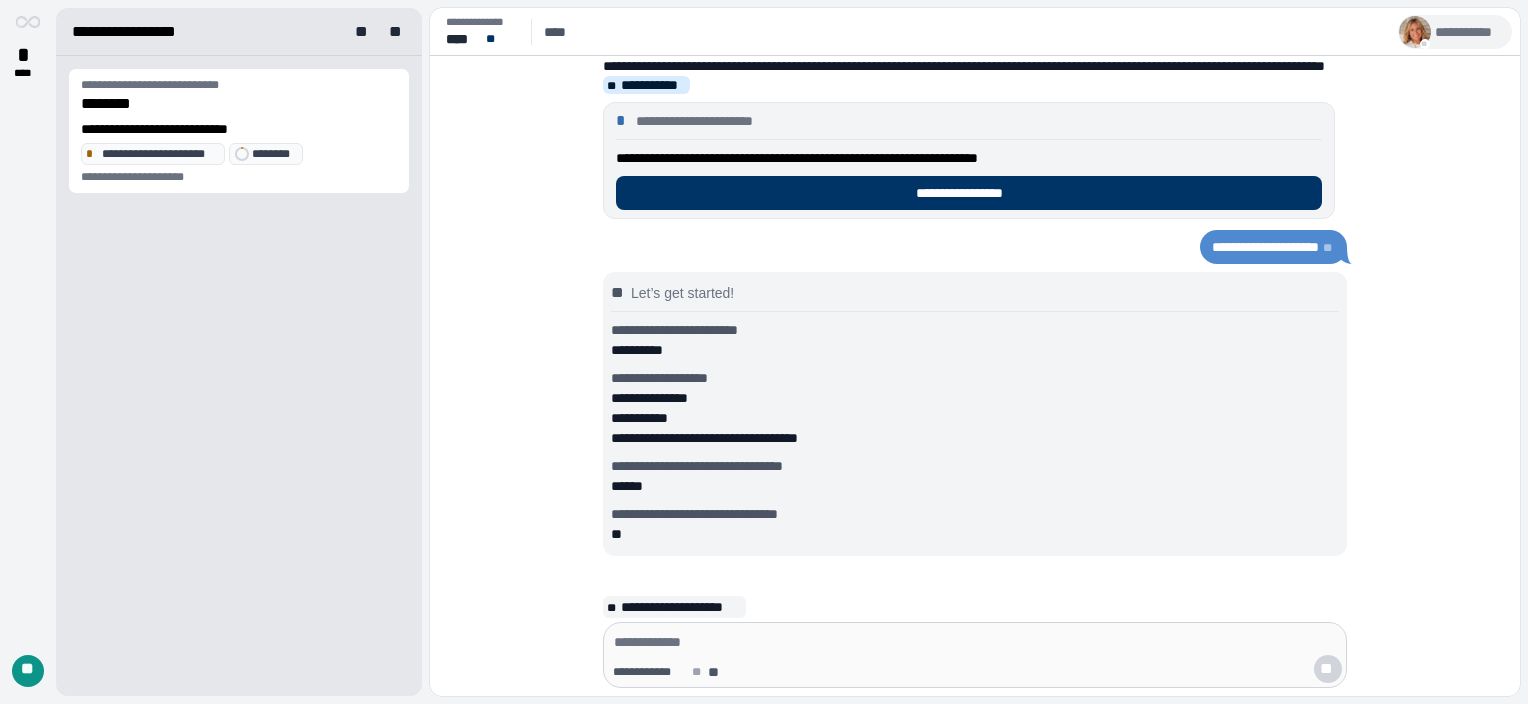 click on "**********" at bounding box center (1469, 32) 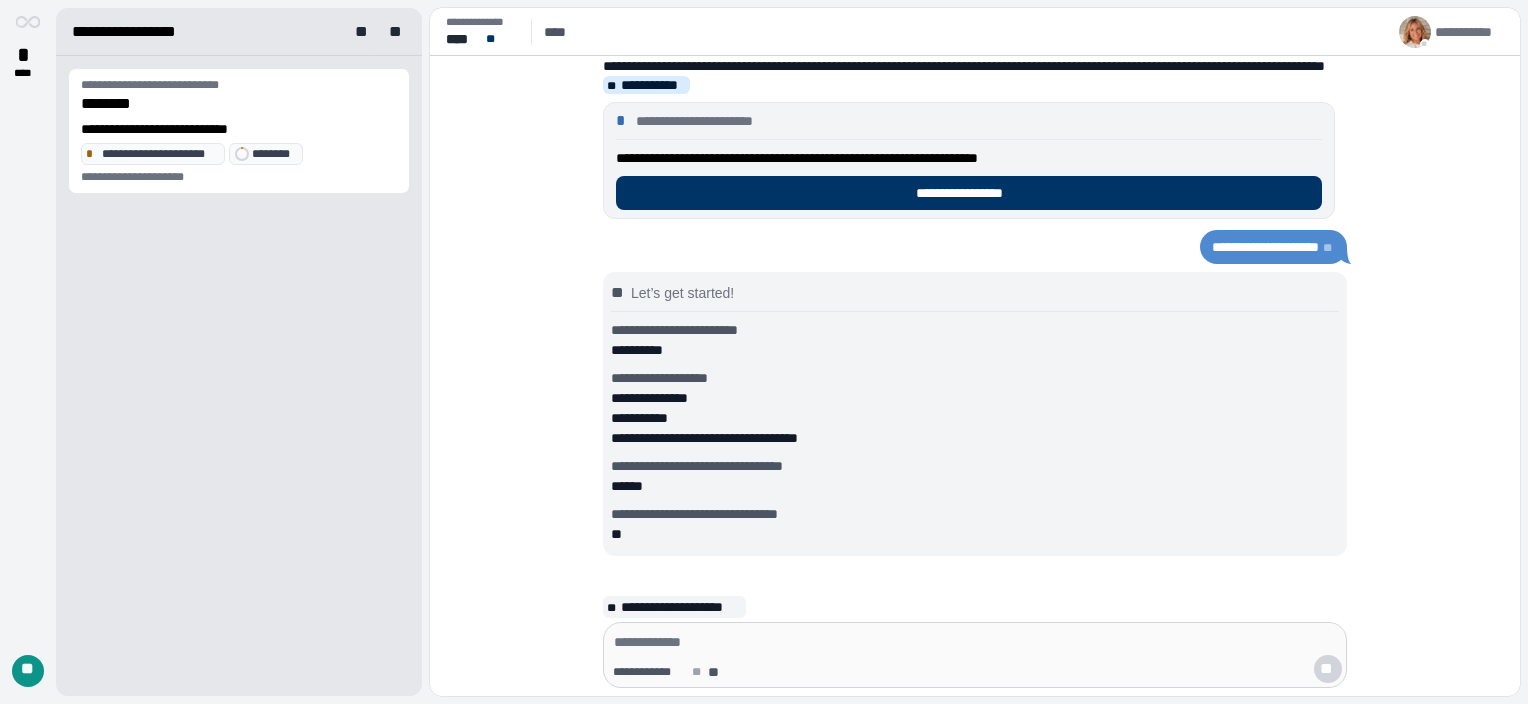 click at bounding box center [28, 22] 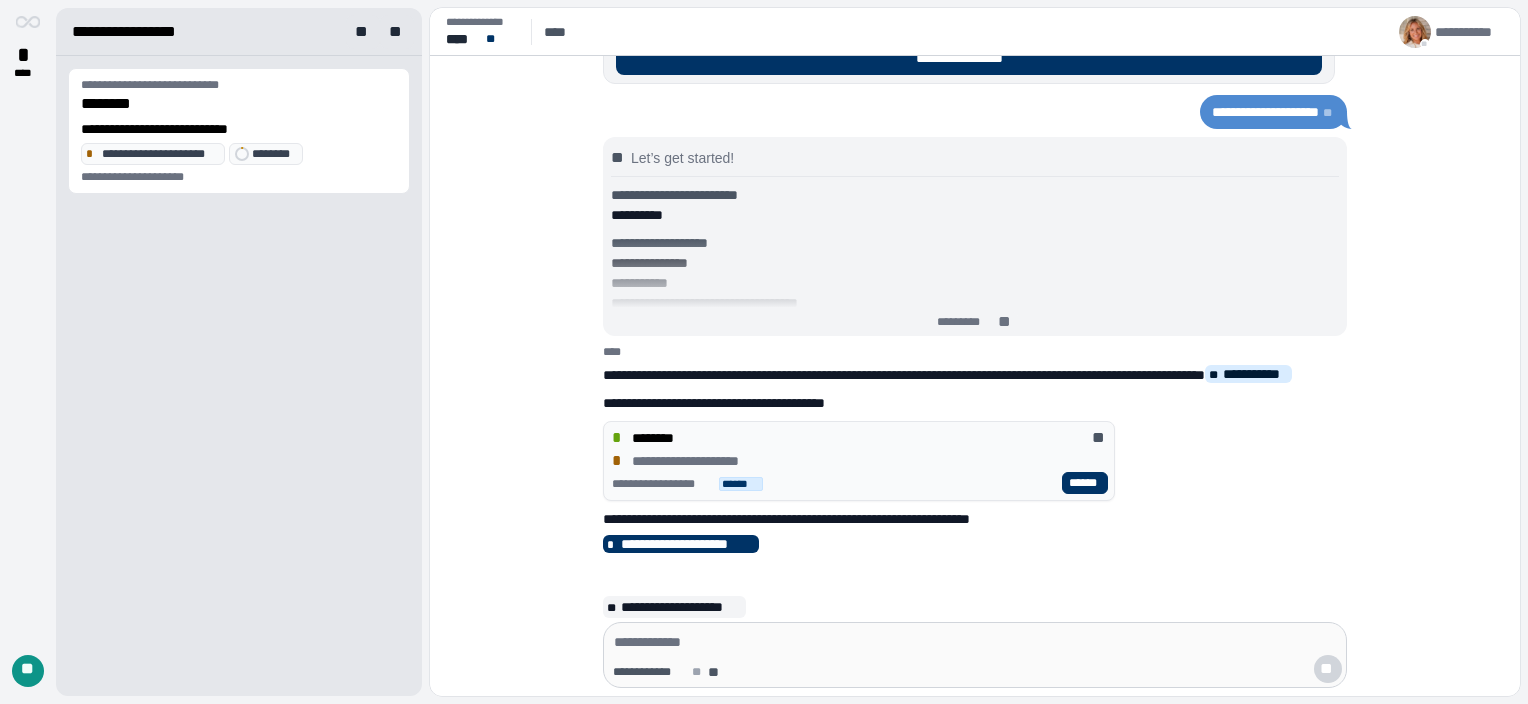 click on "**********" at bounding box center (1265, 112) 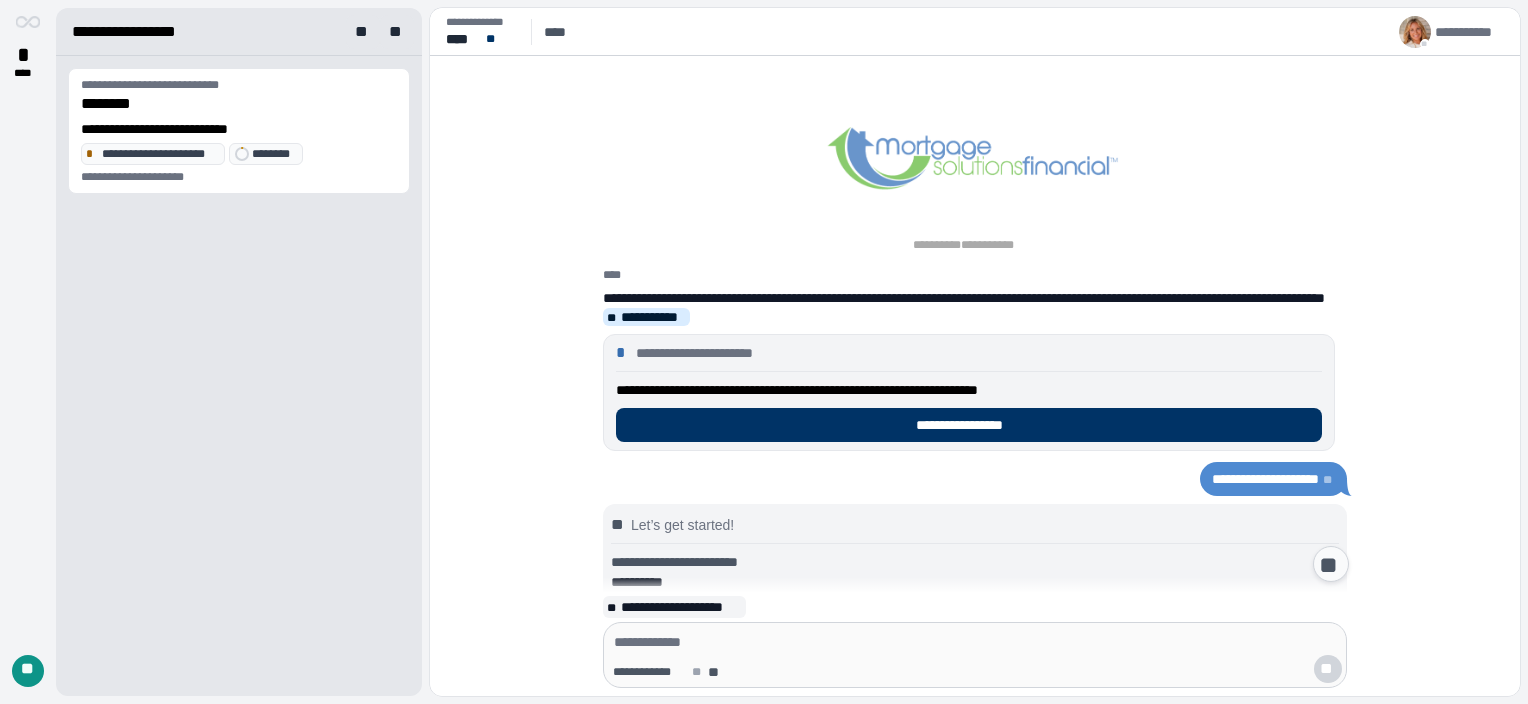 scroll, scrollTop: 395, scrollLeft: 0, axis: vertical 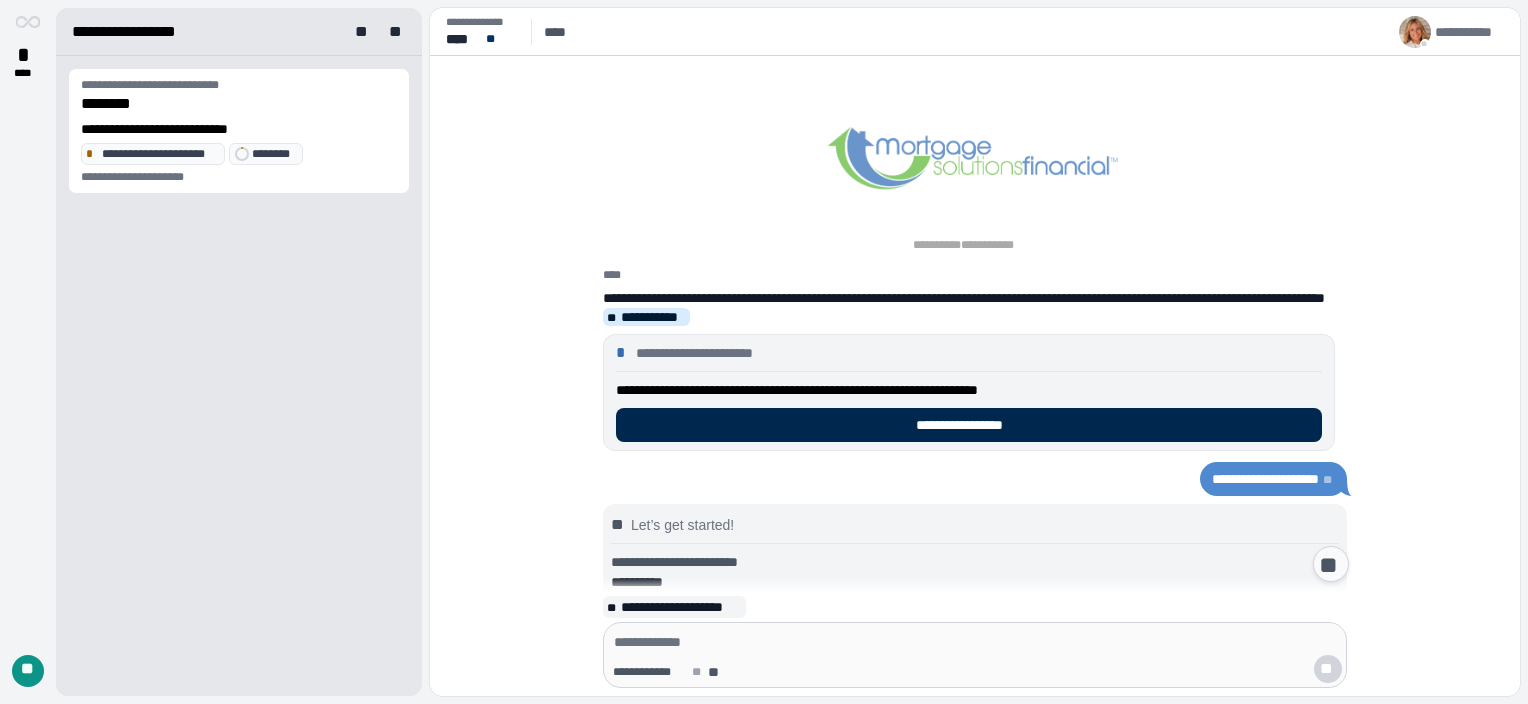 click on "**********" at bounding box center (969, 425) 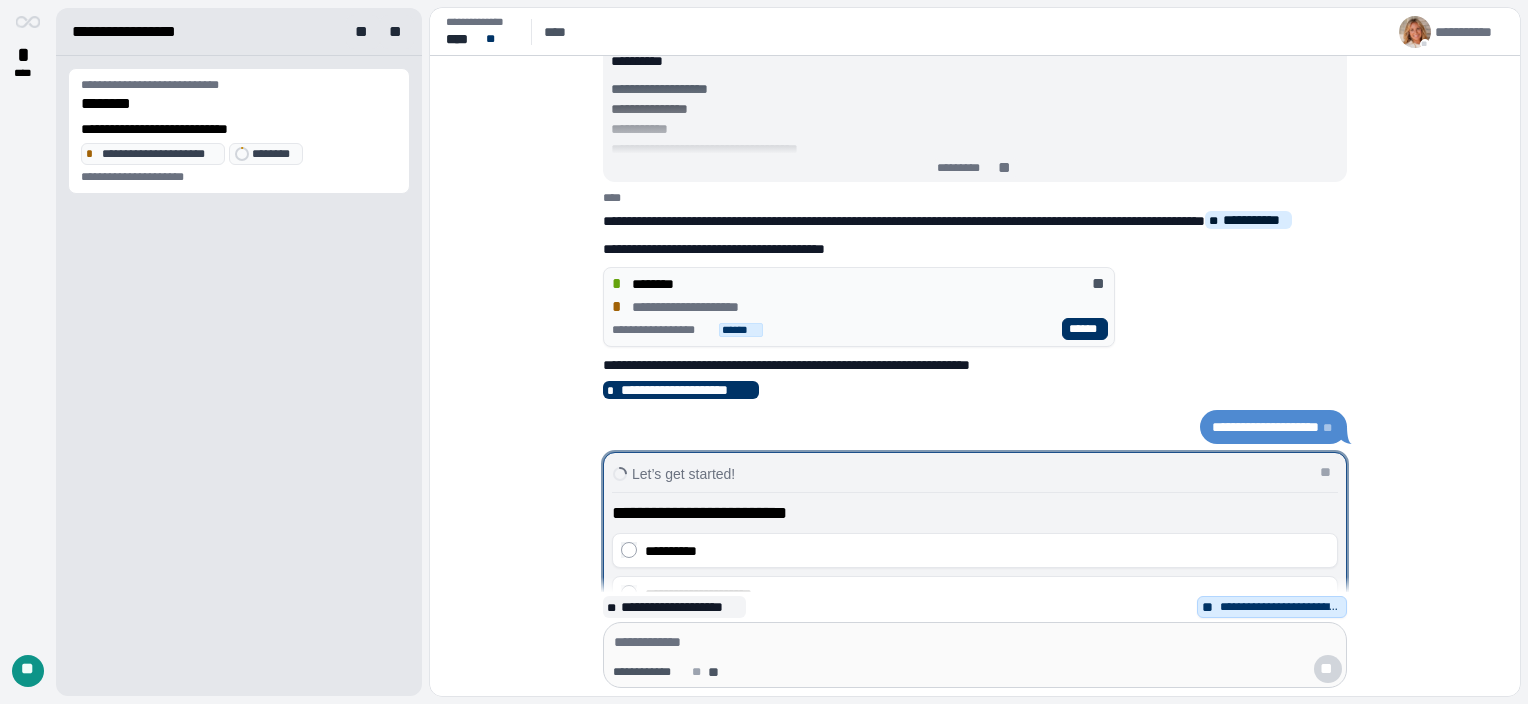scroll, scrollTop: 0, scrollLeft: 0, axis: both 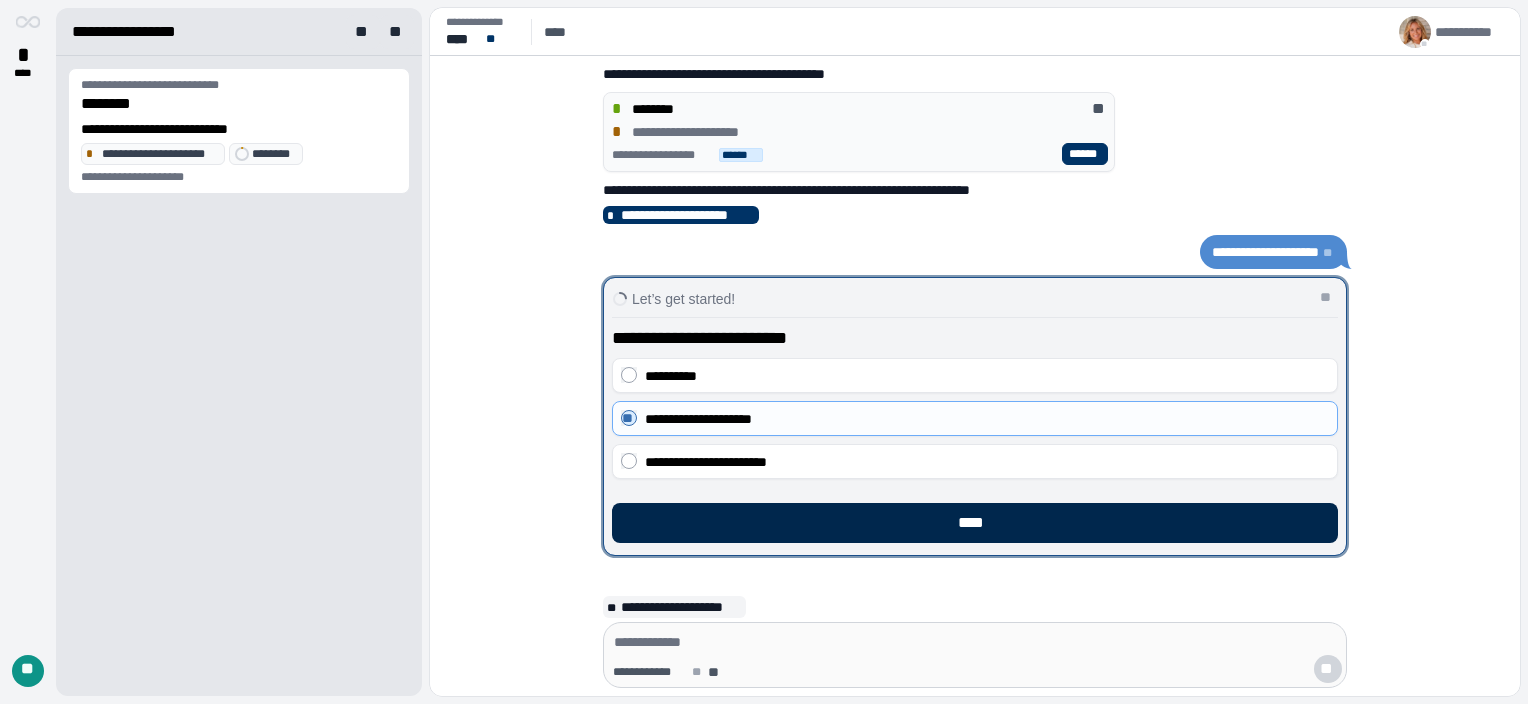 click on "****" at bounding box center (975, 523) 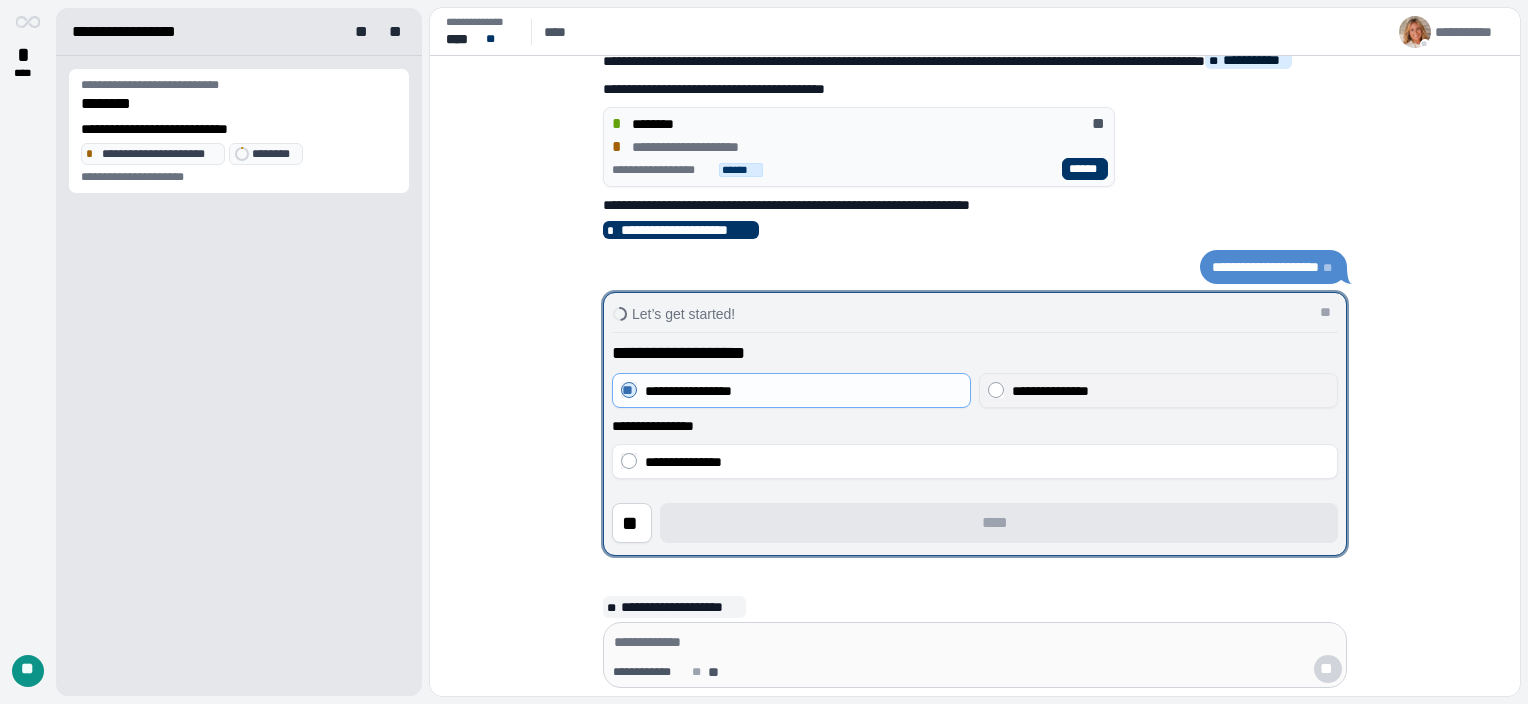 click on "**********" at bounding box center (1158, 390) 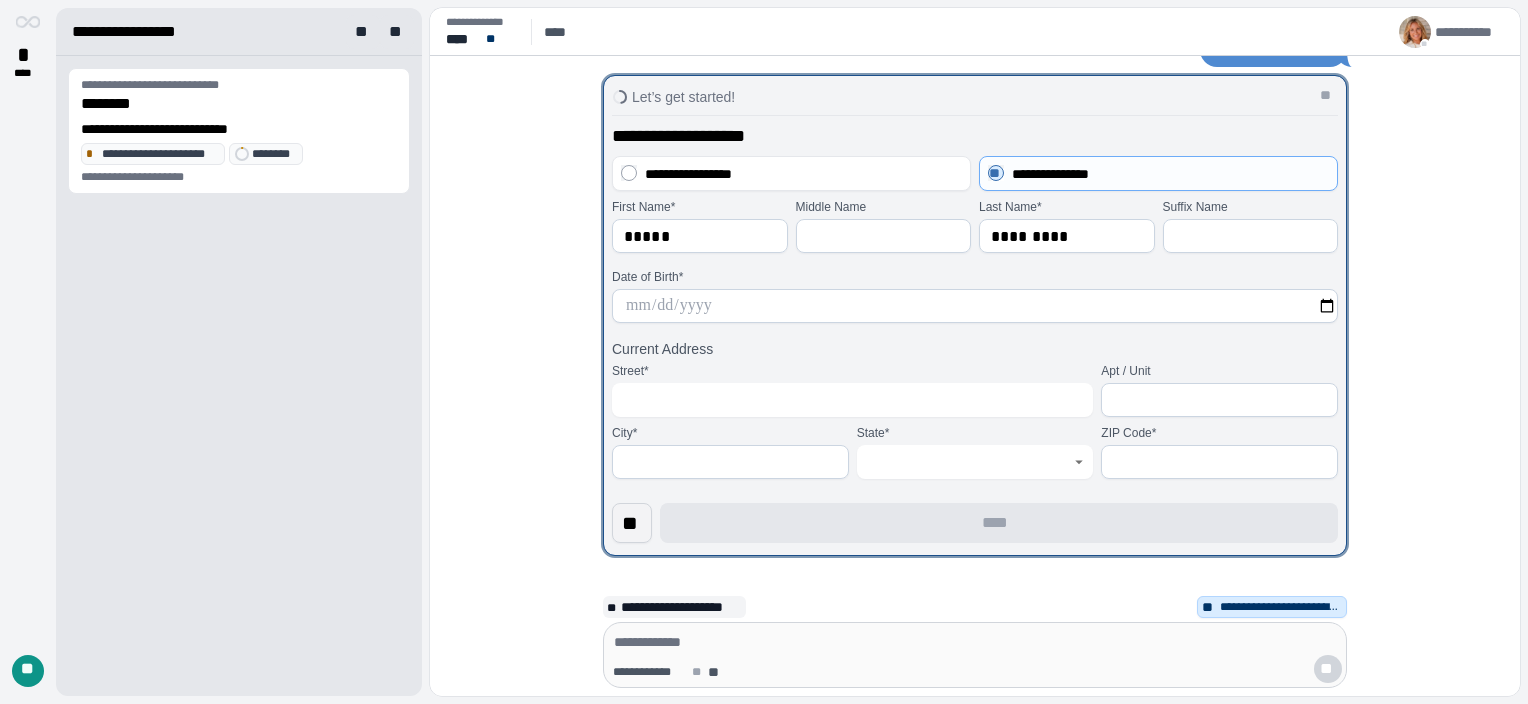 click on "**" at bounding box center [632, 523] 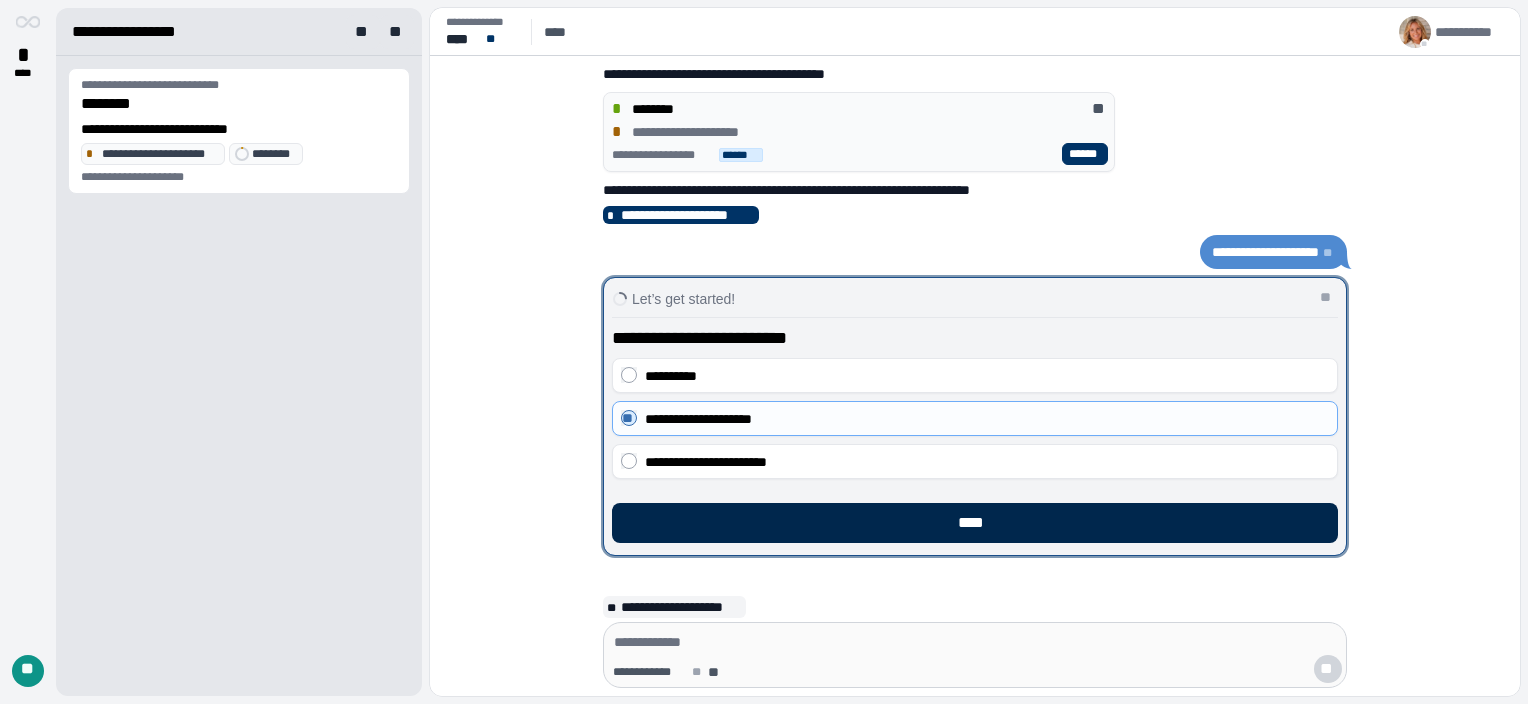 click on "****" at bounding box center (975, 523) 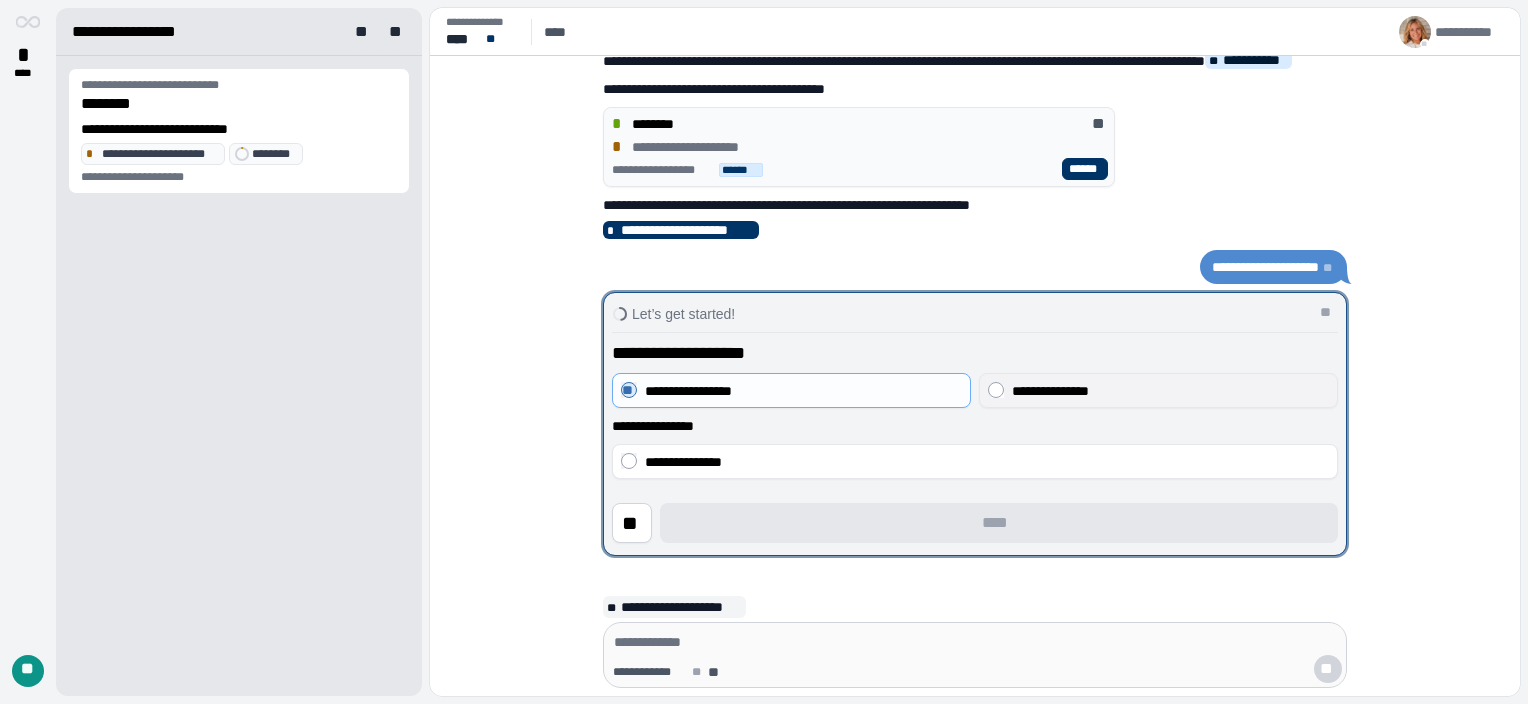 click on "**********" at bounding box center [1050, 391] 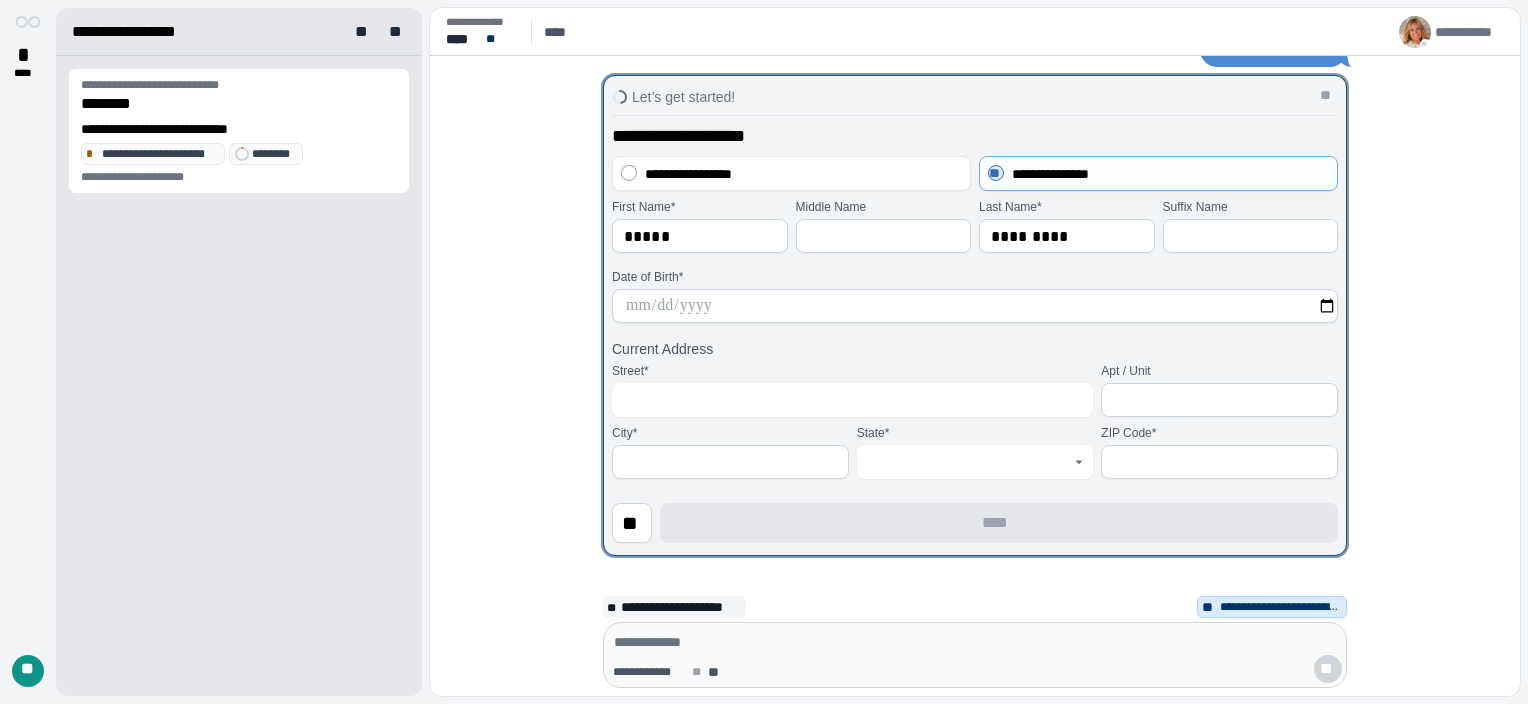 click at bounding box center (975, 306) 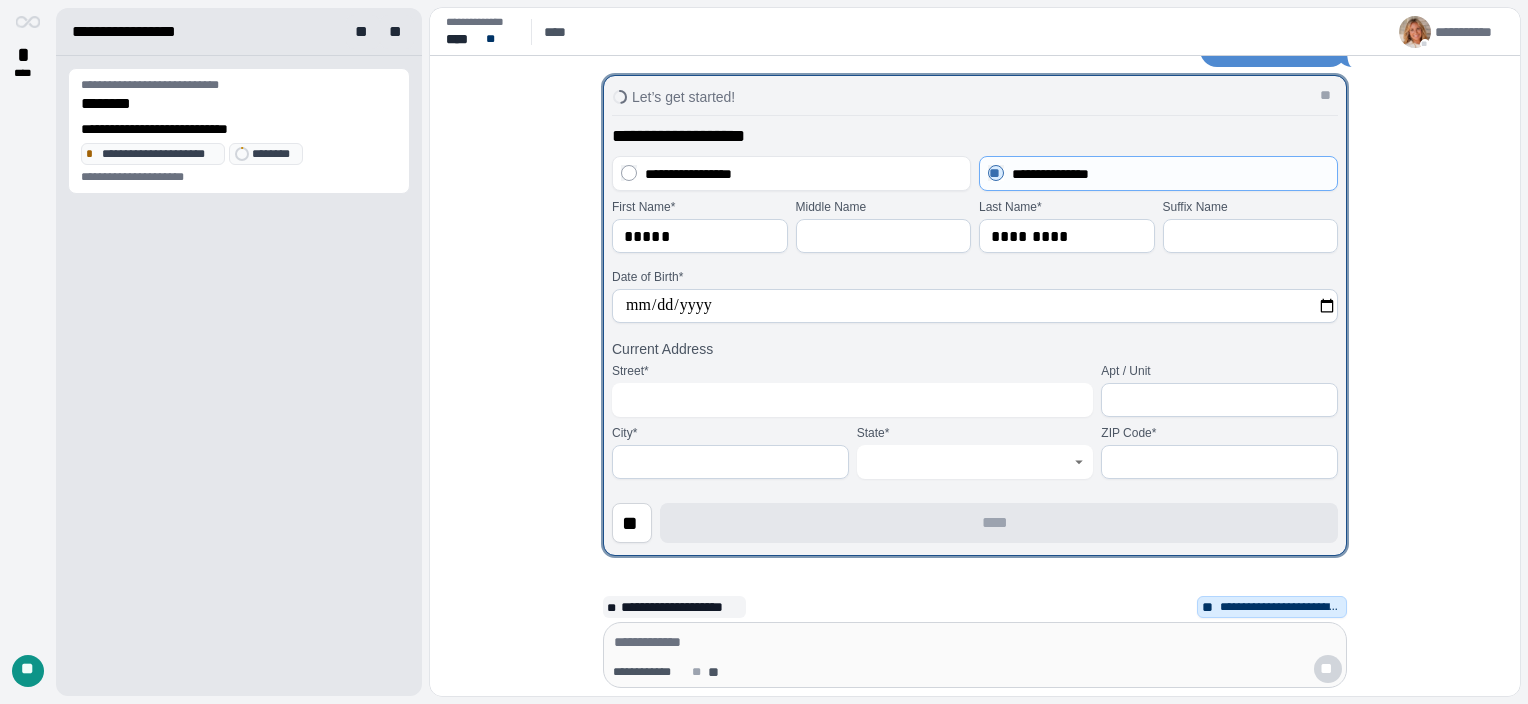 type on "**********" 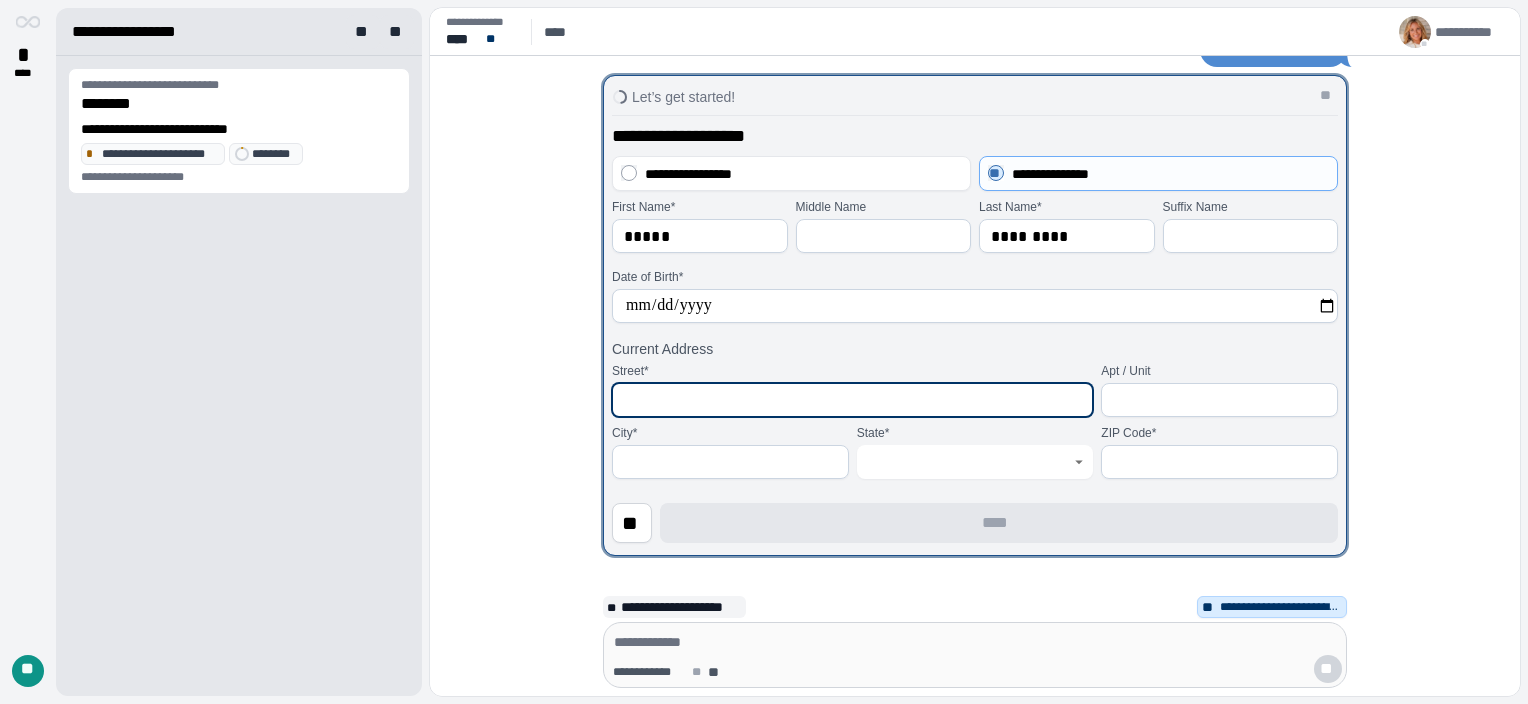 click at bounding box center (852, 400) 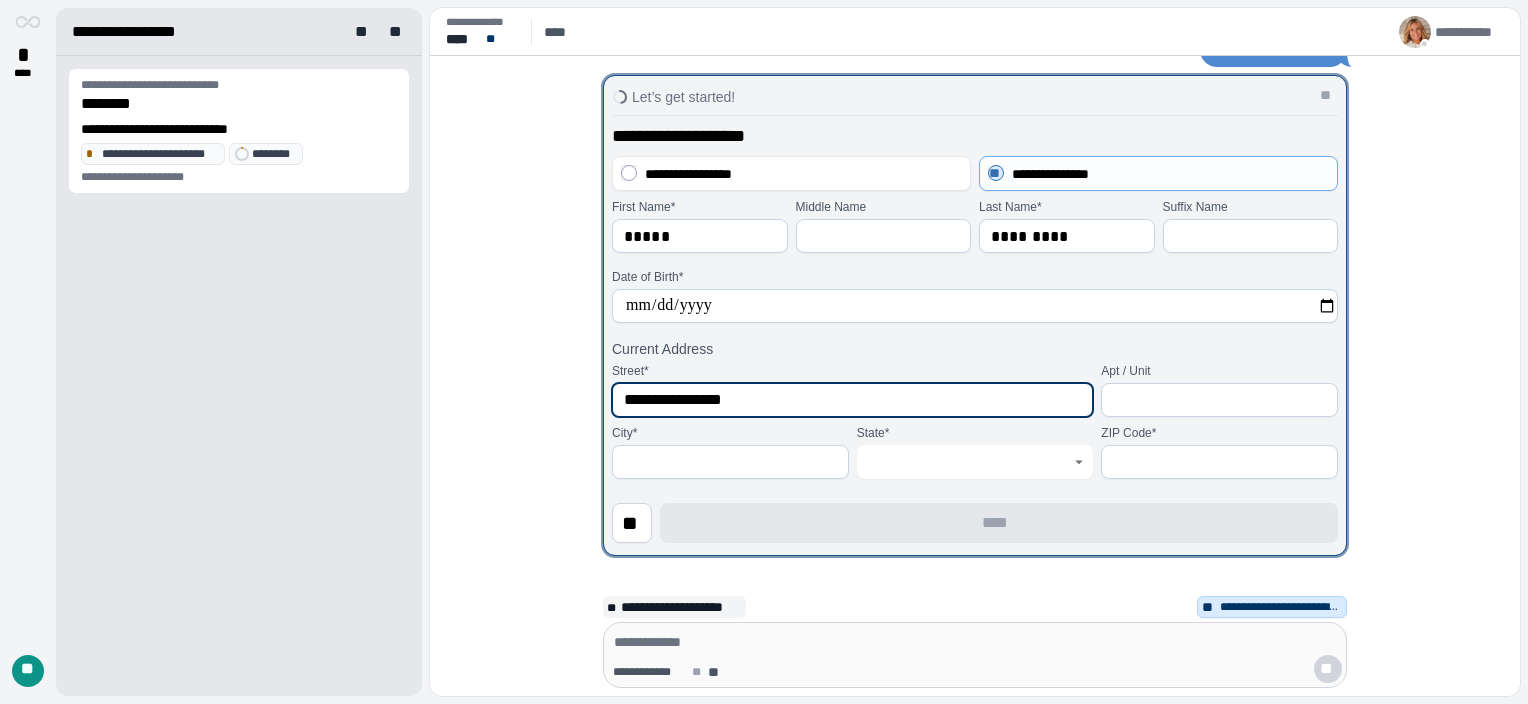 type on "**********" 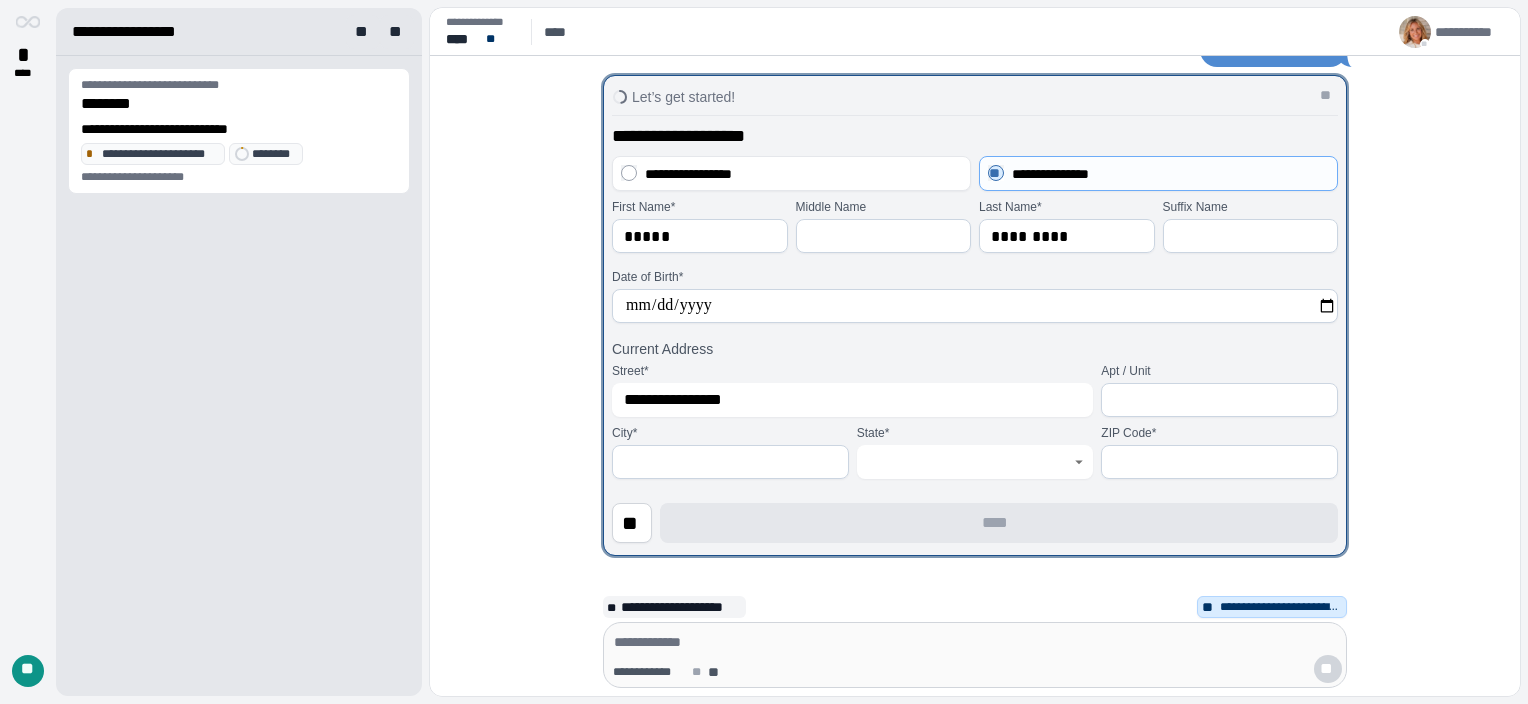 click at bounding box center [730, 462] 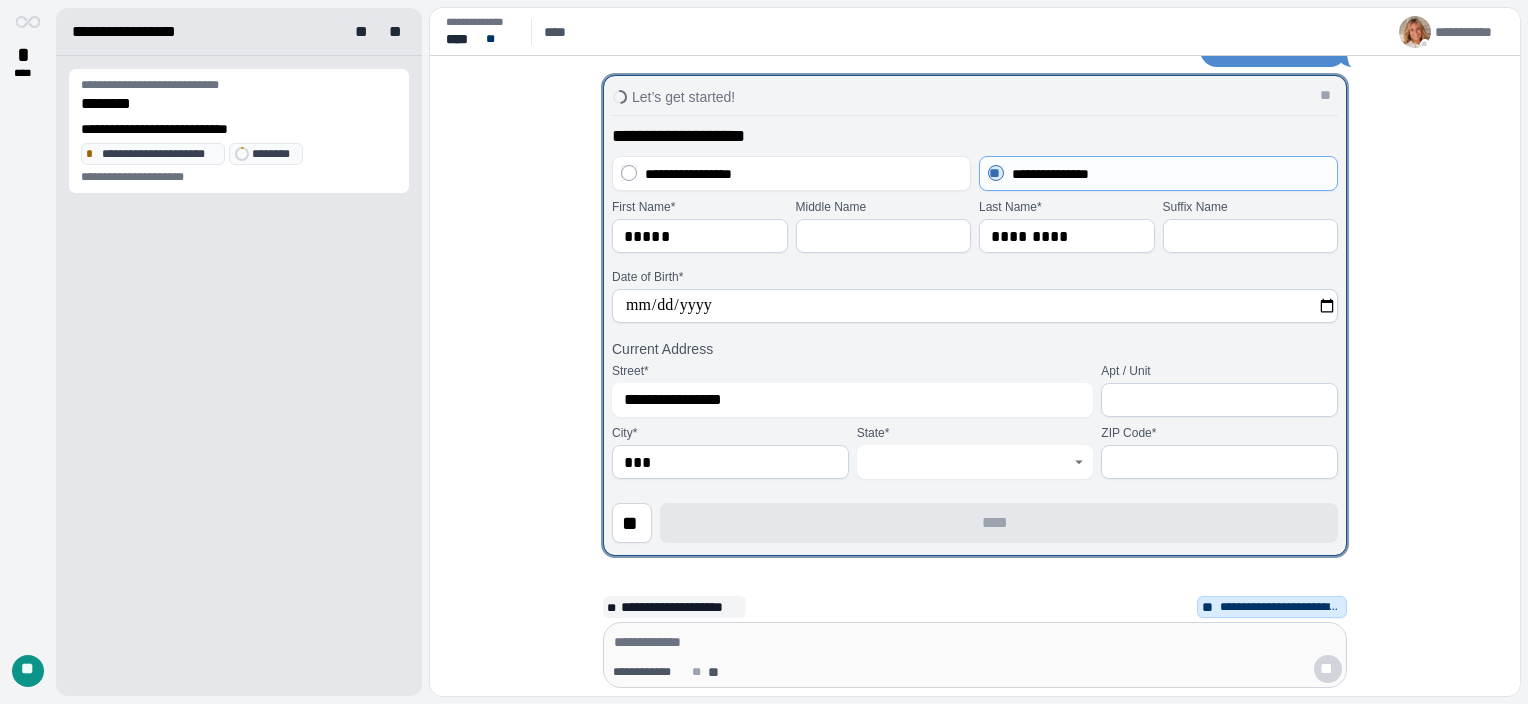 click on "***" at bounding box center (730, 462) 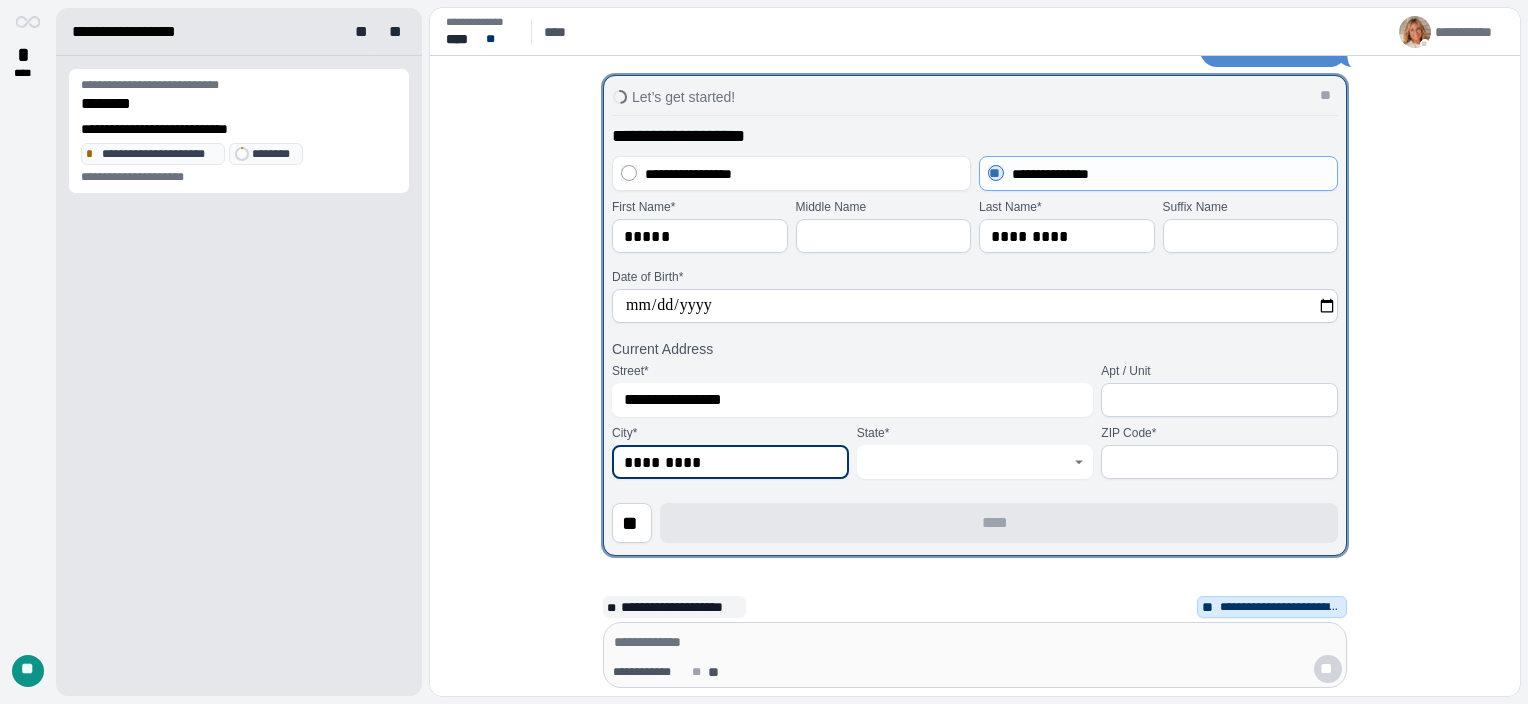 type on "*********" 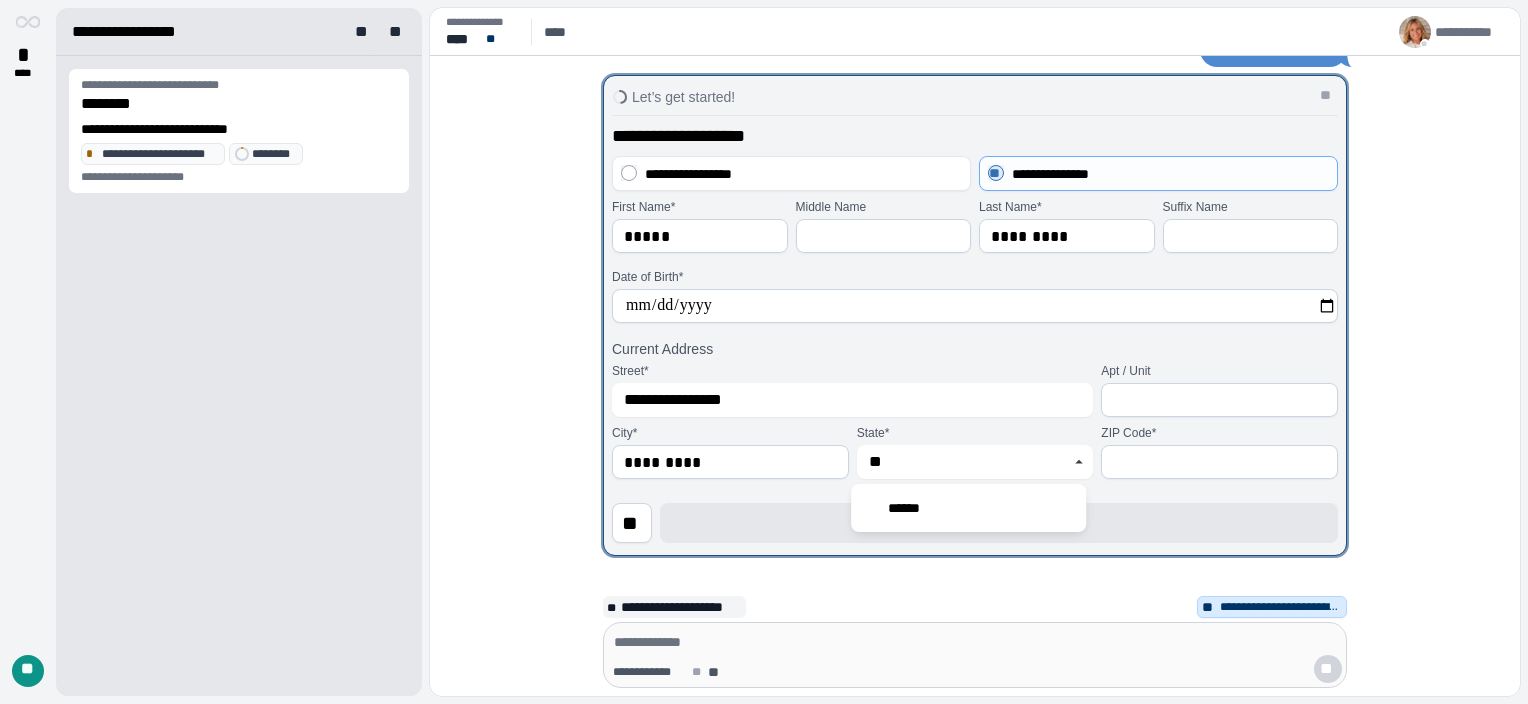 type on "******" 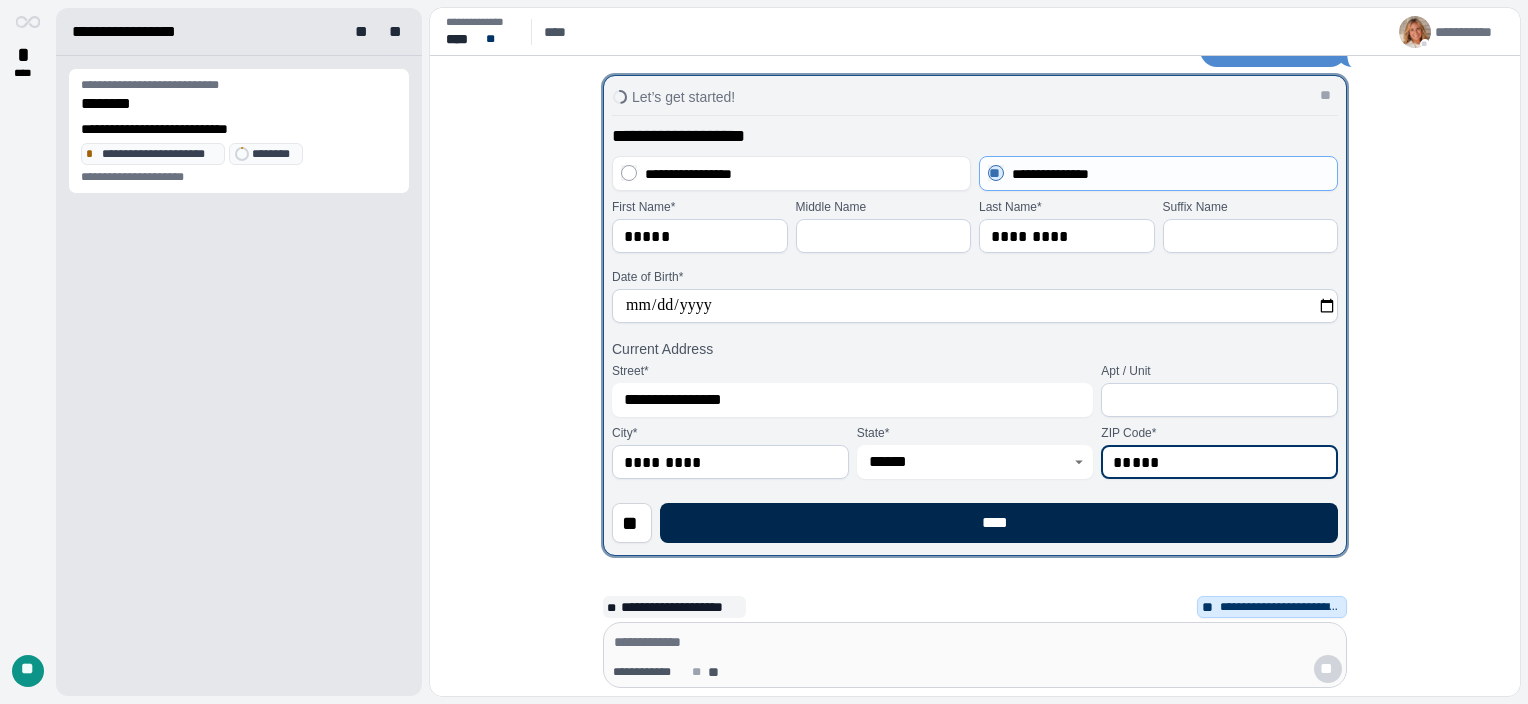 type on "*****" 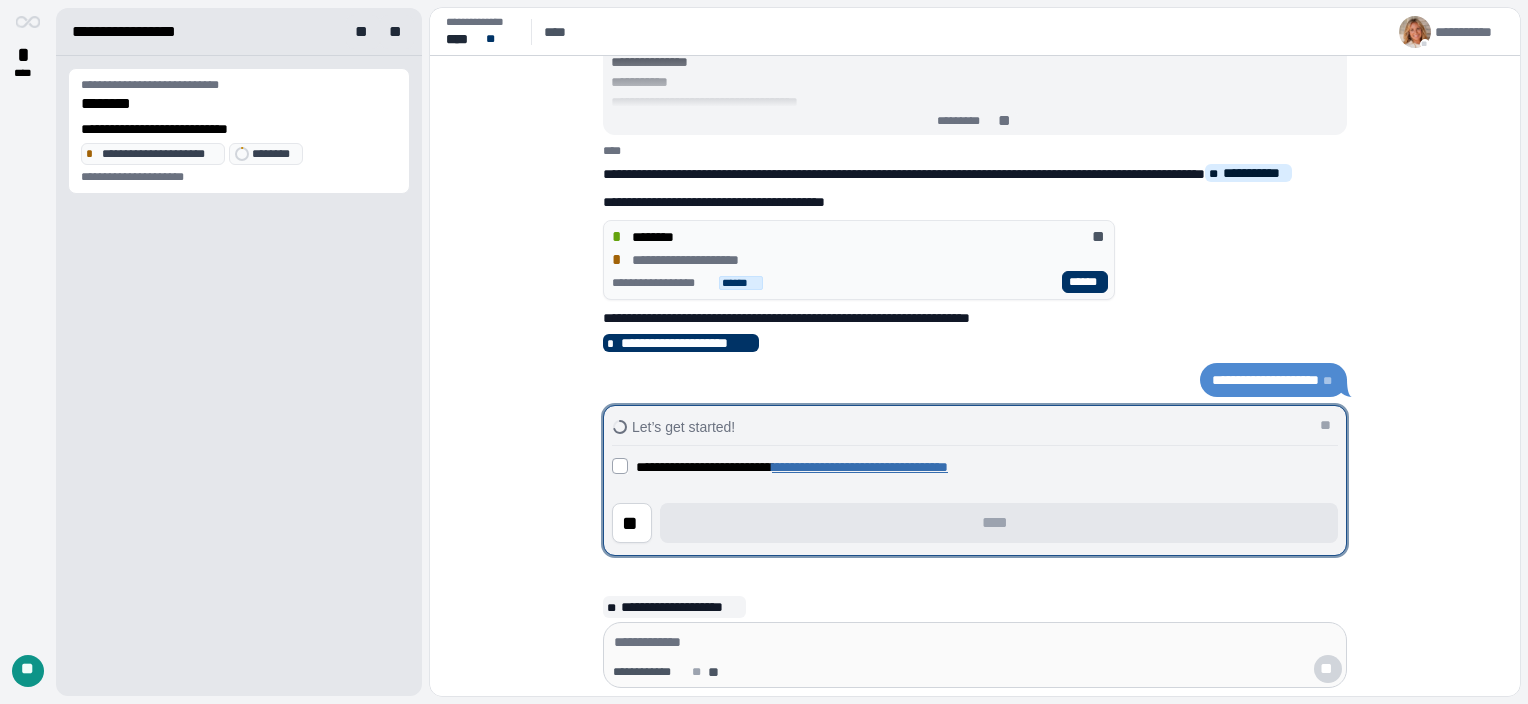 click on "**********" at bounding box center (975, 466) 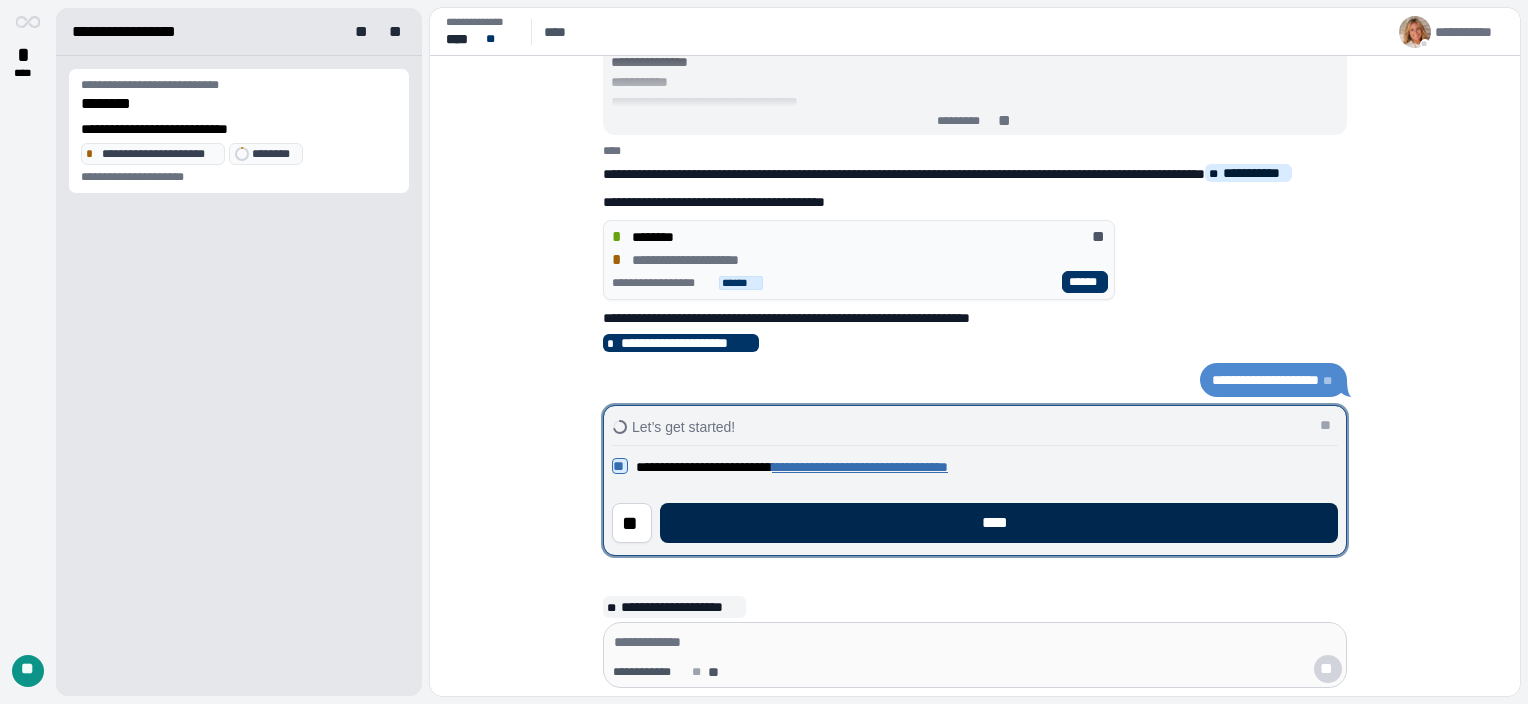 click on "****" at bounding box center [999, 523] 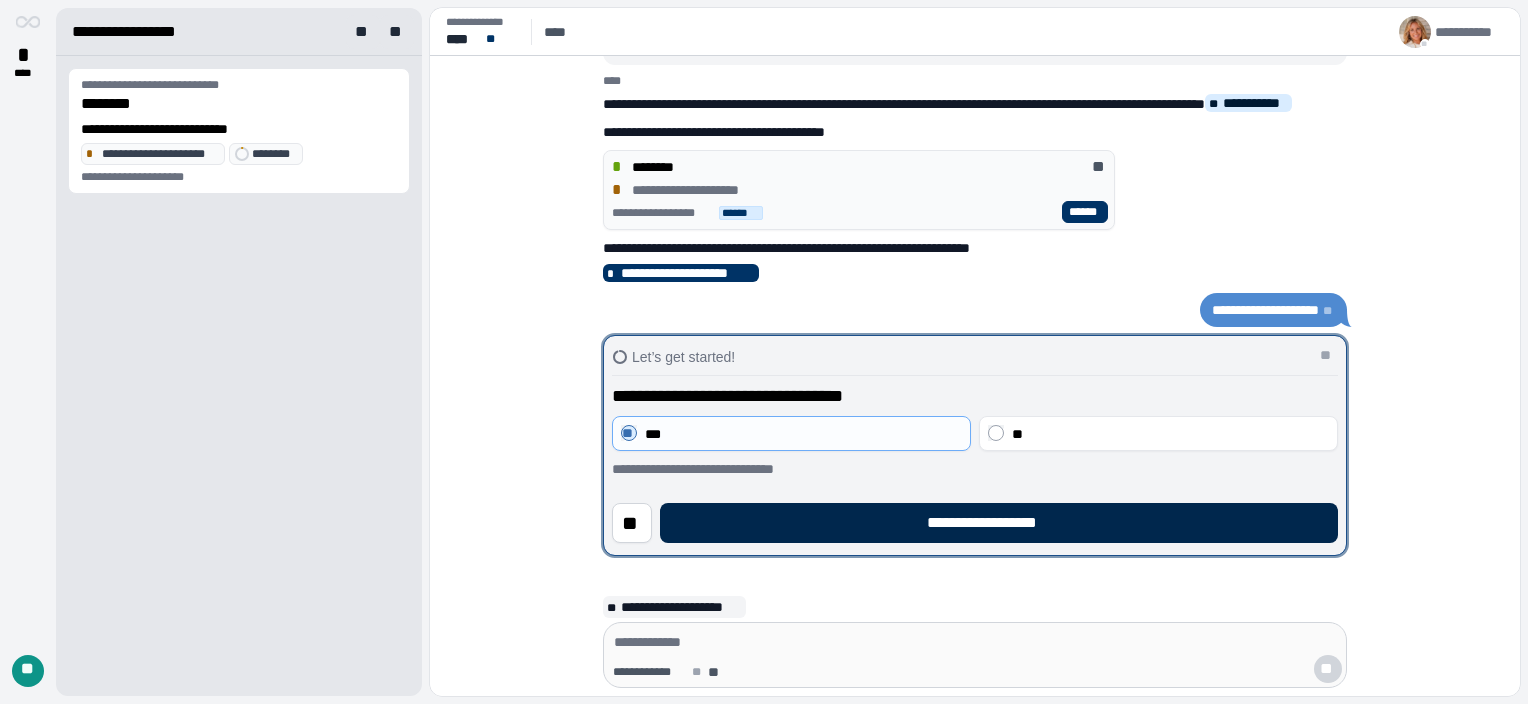 click on "**********" at bounding box center [999, 523] 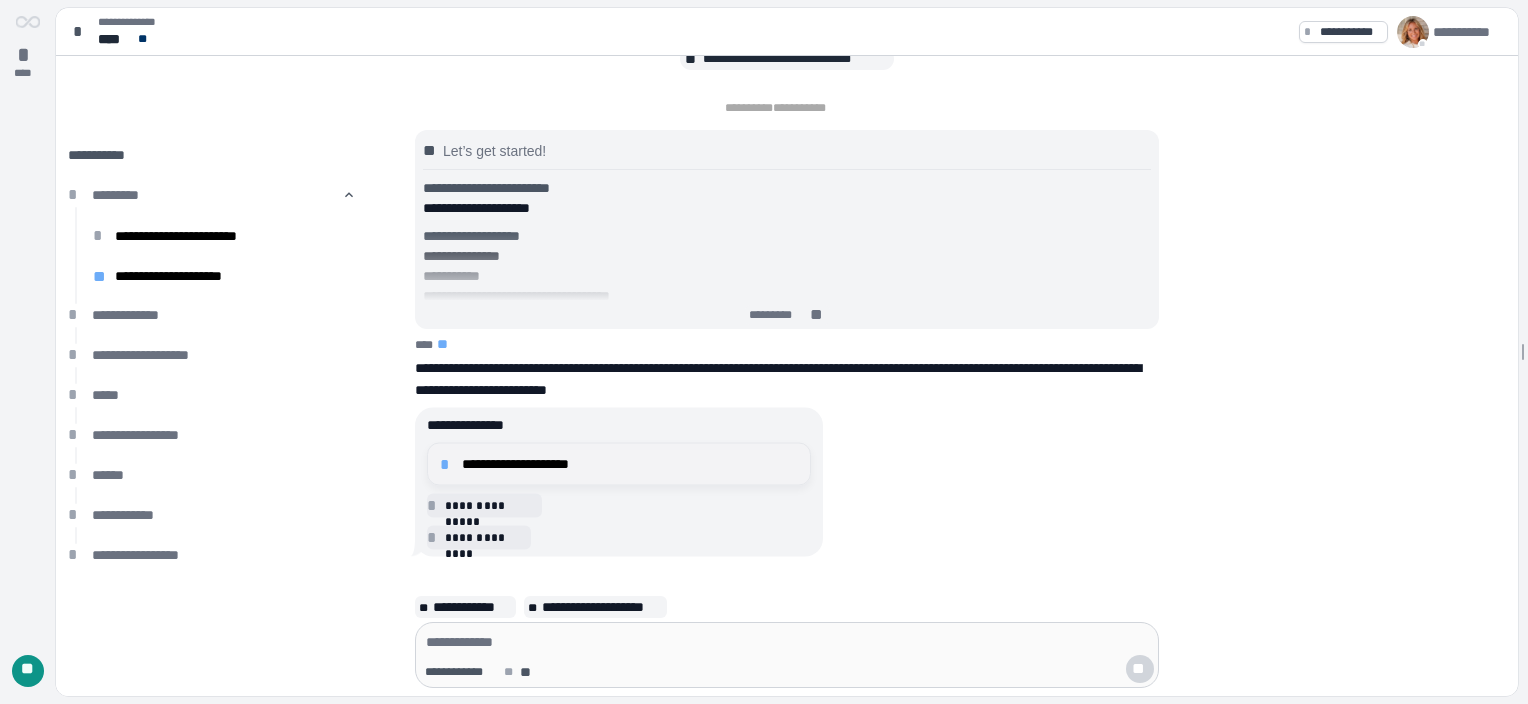 click on "**********" at bounding box center (630, 464) 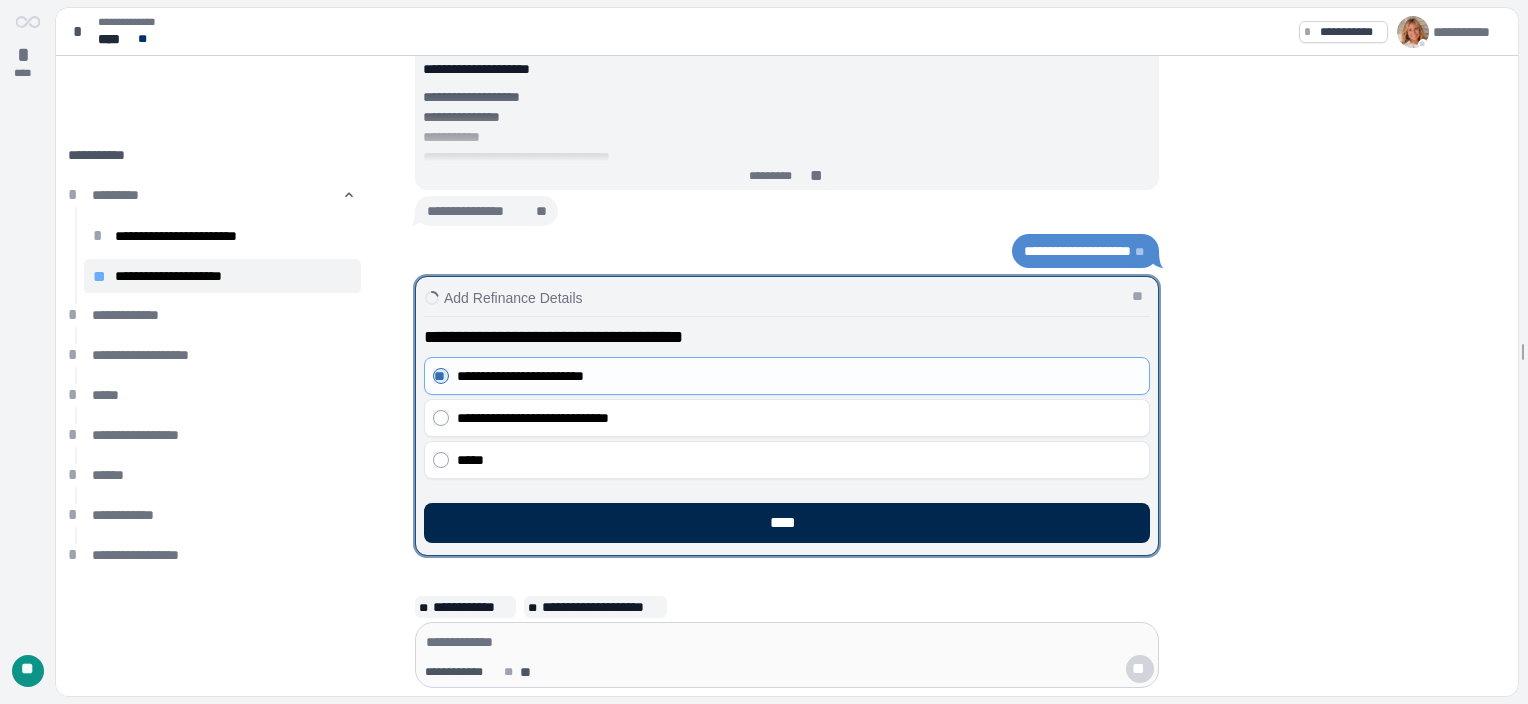 click on "****" at bounding box center [787, 523] 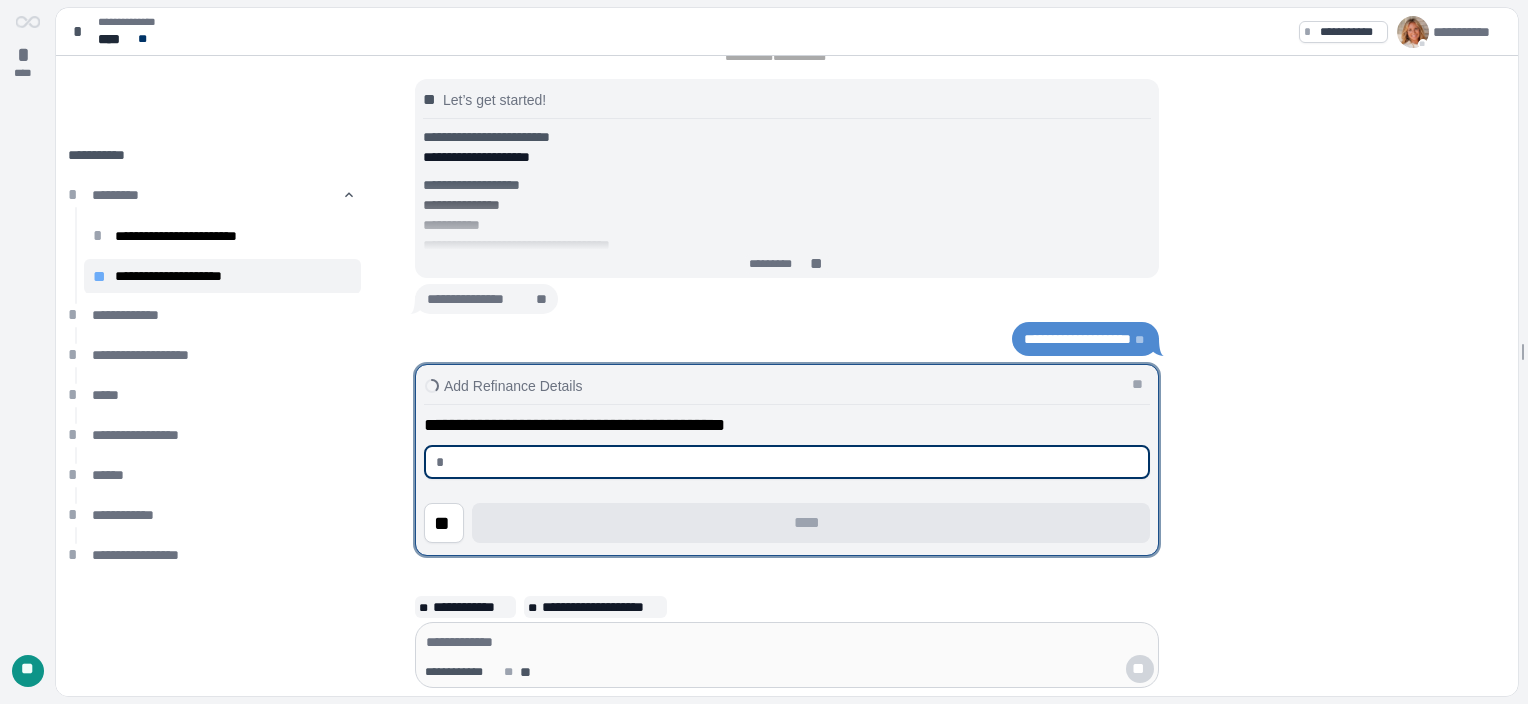 click at bounding box center (795, 462) 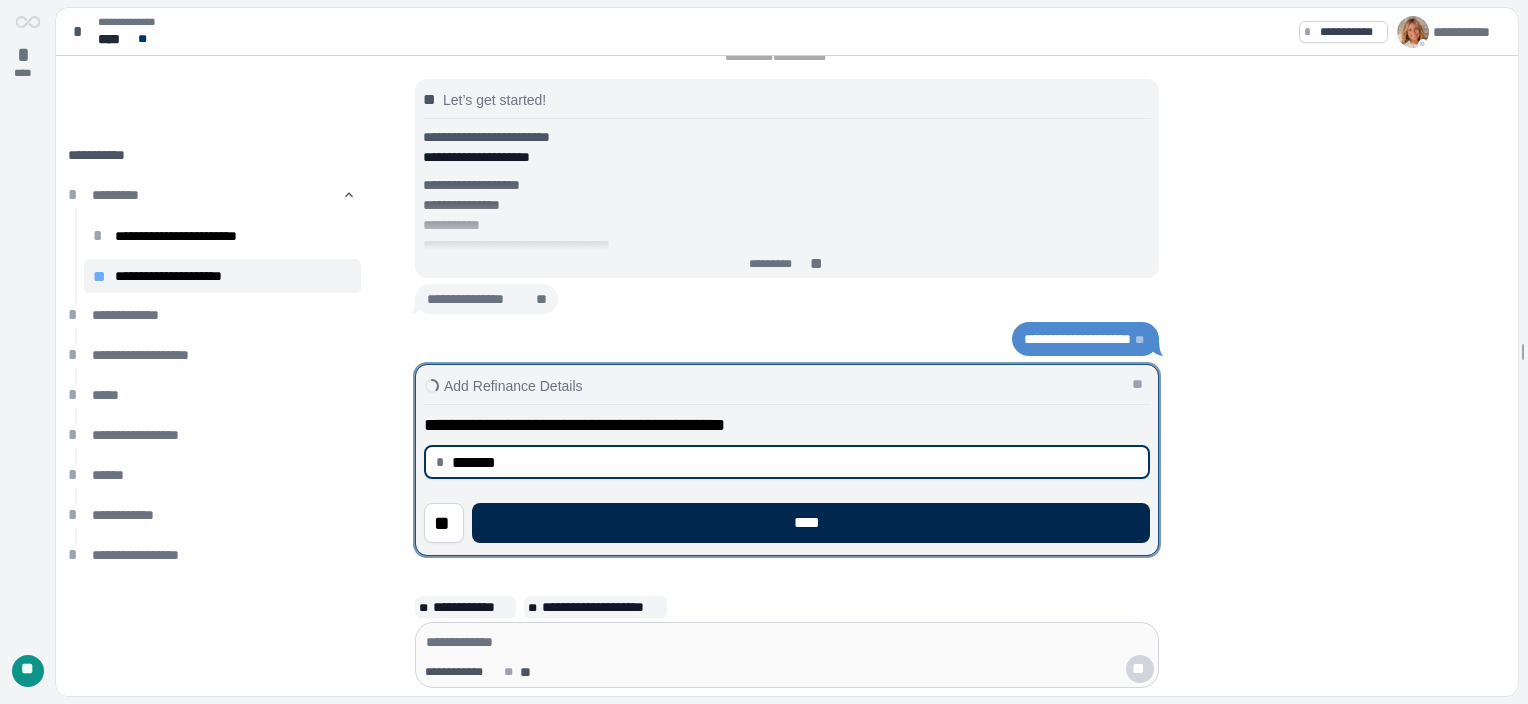 type on "**********" 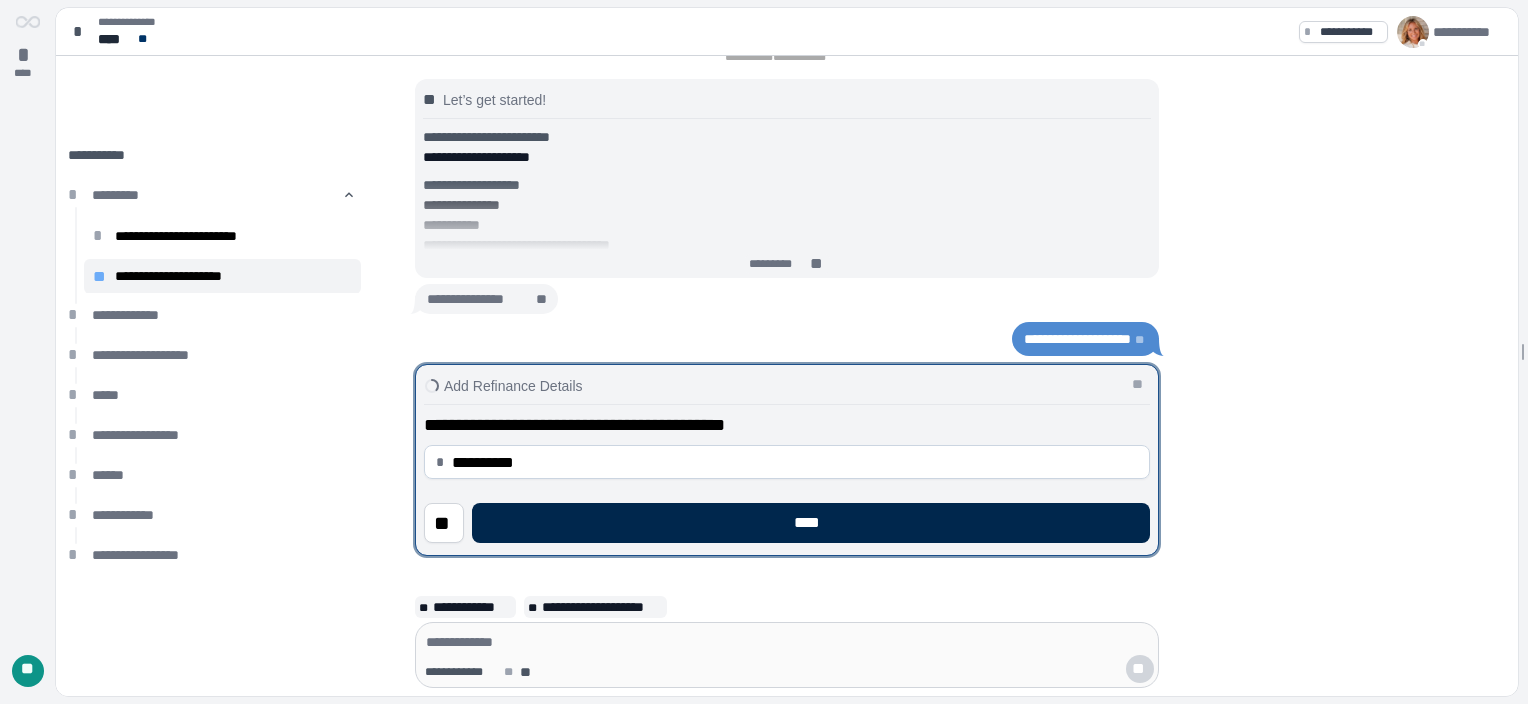 click on "****" at bounding box center (811, 523) 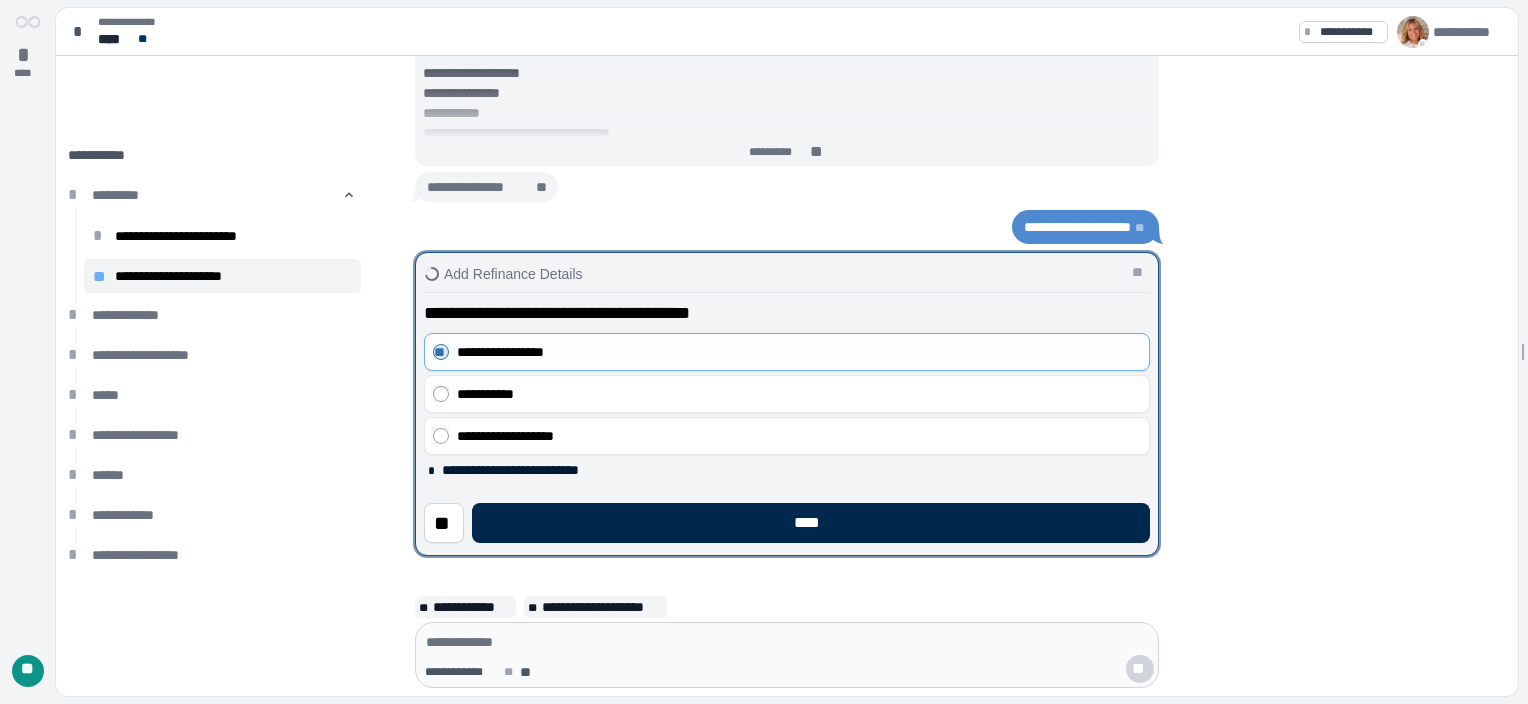 click on "****" at bounding box center [811, 523] 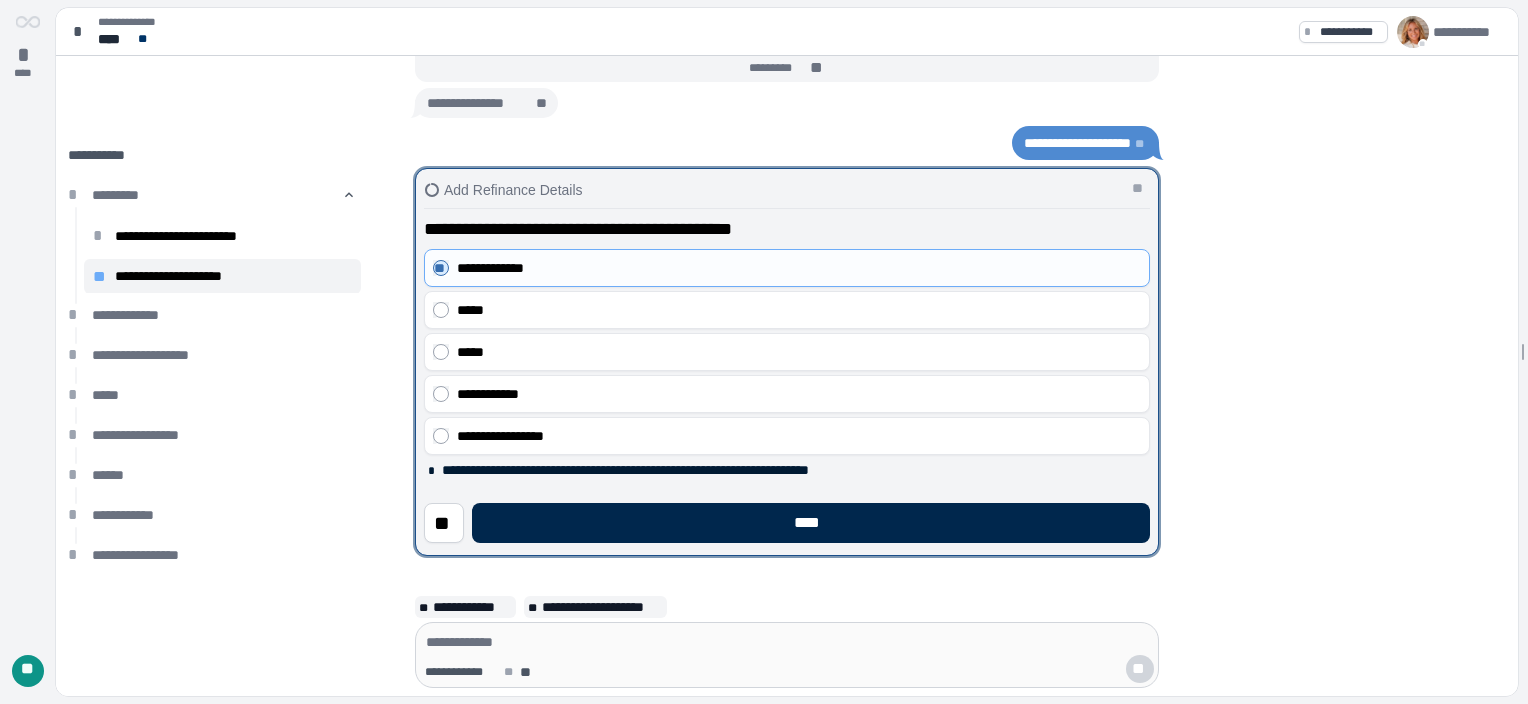 click on "****" at bounding box center (811, 523) 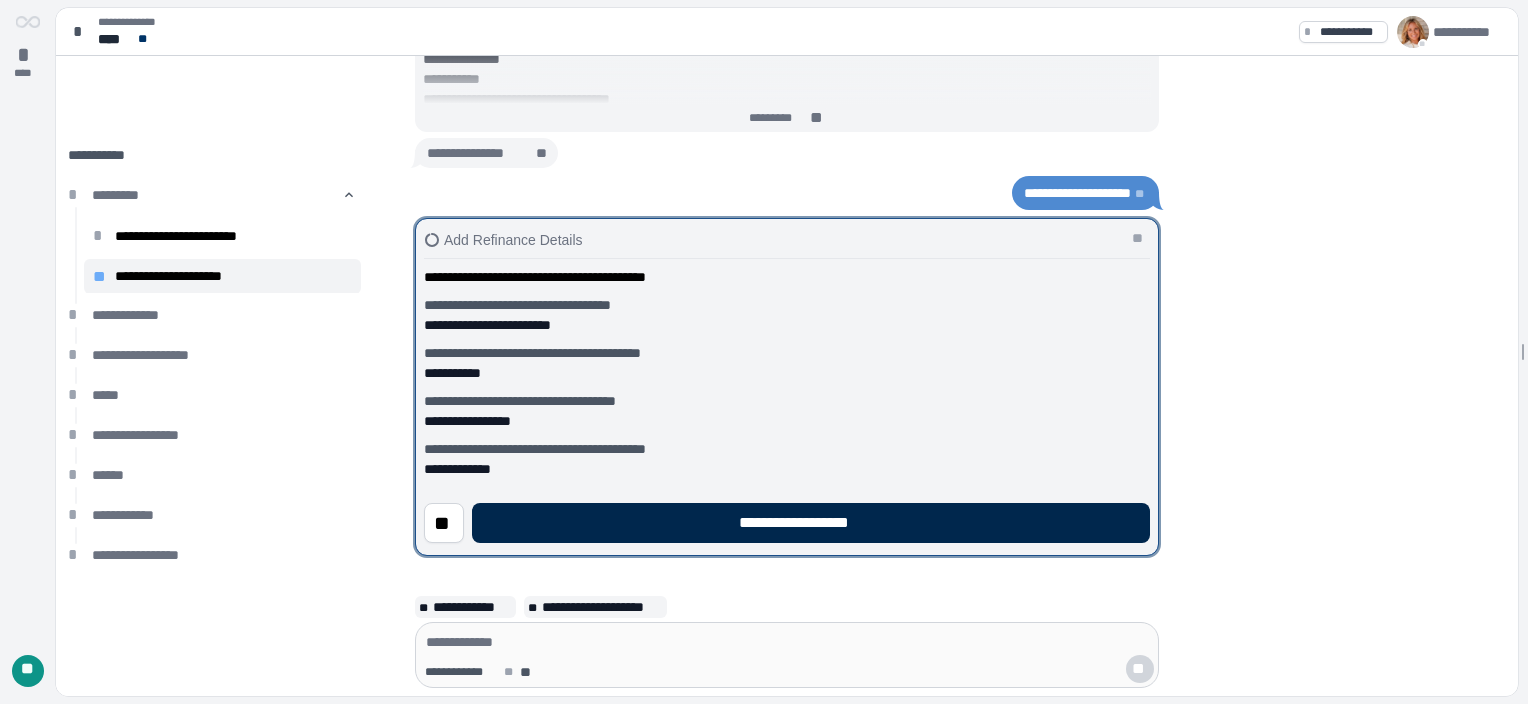 click on "**********" at bounding box center (811, 523) 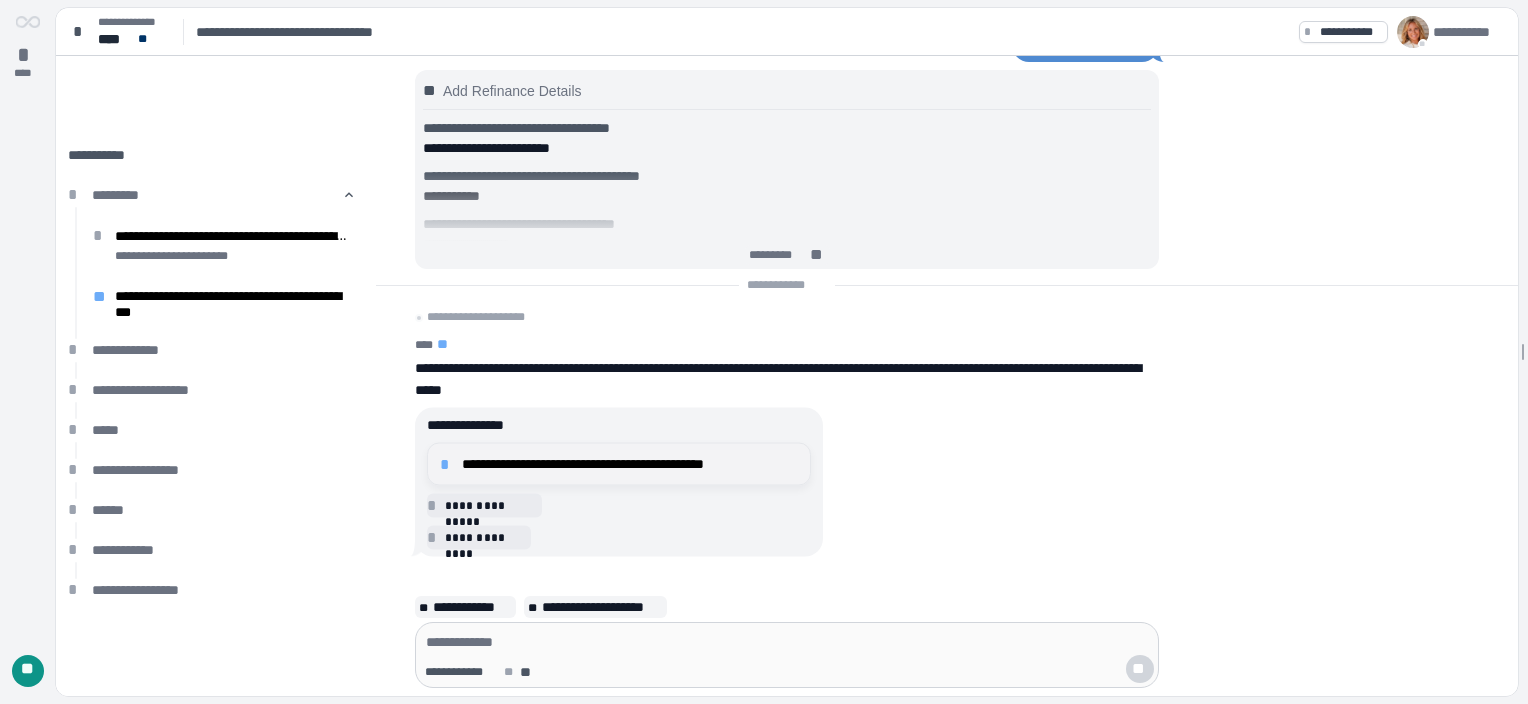 click on "**********" at bounding box center [630, 464] 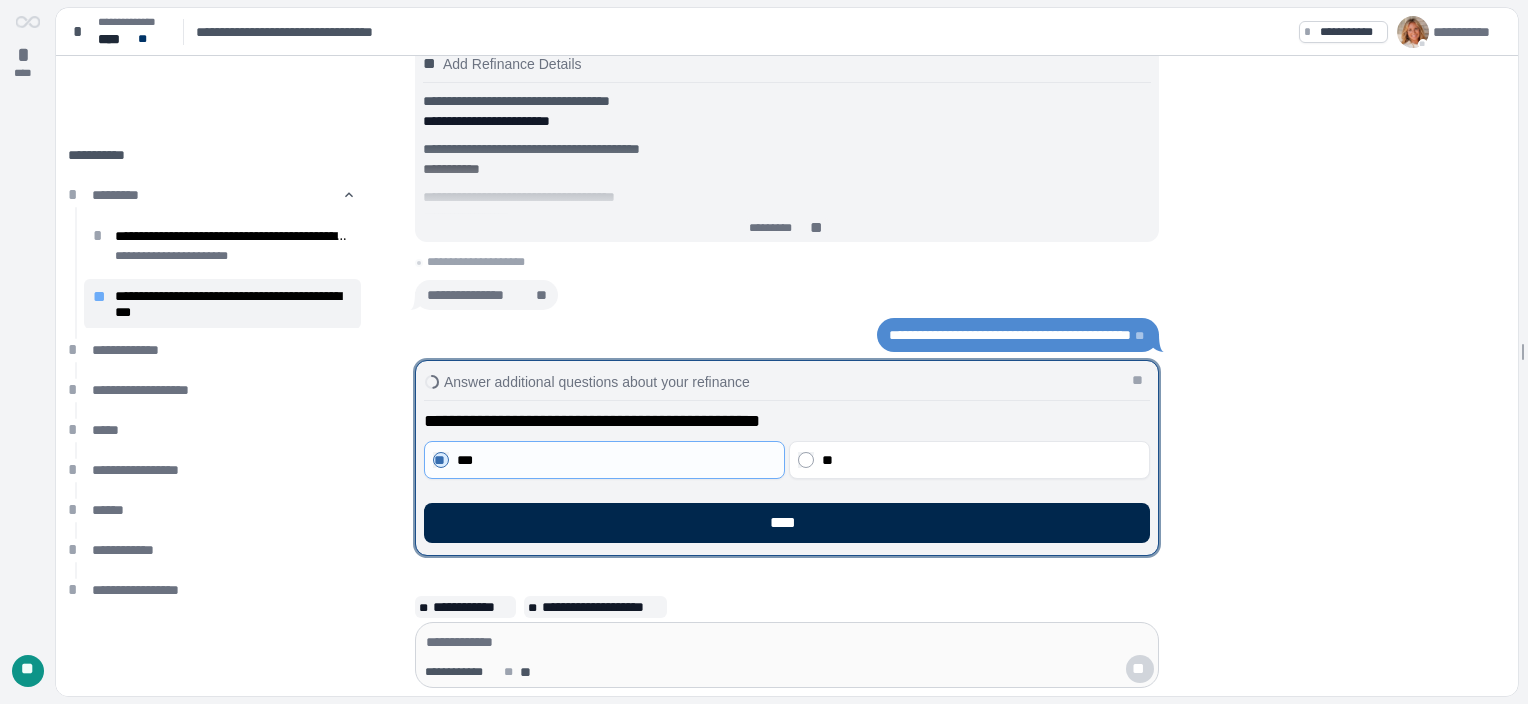 click on "****" at bounding box center [787, 523] 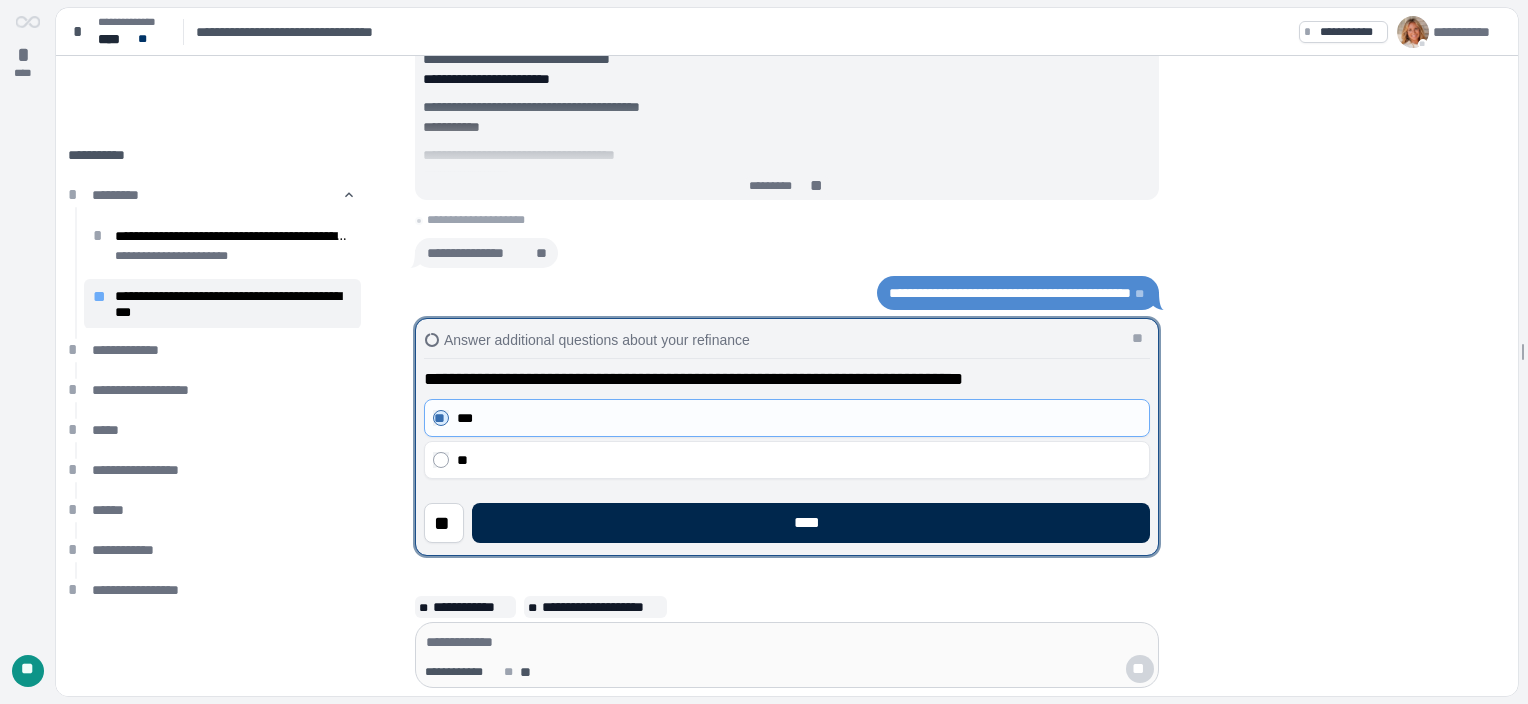 click on "****" at bounding box center (811, 523) 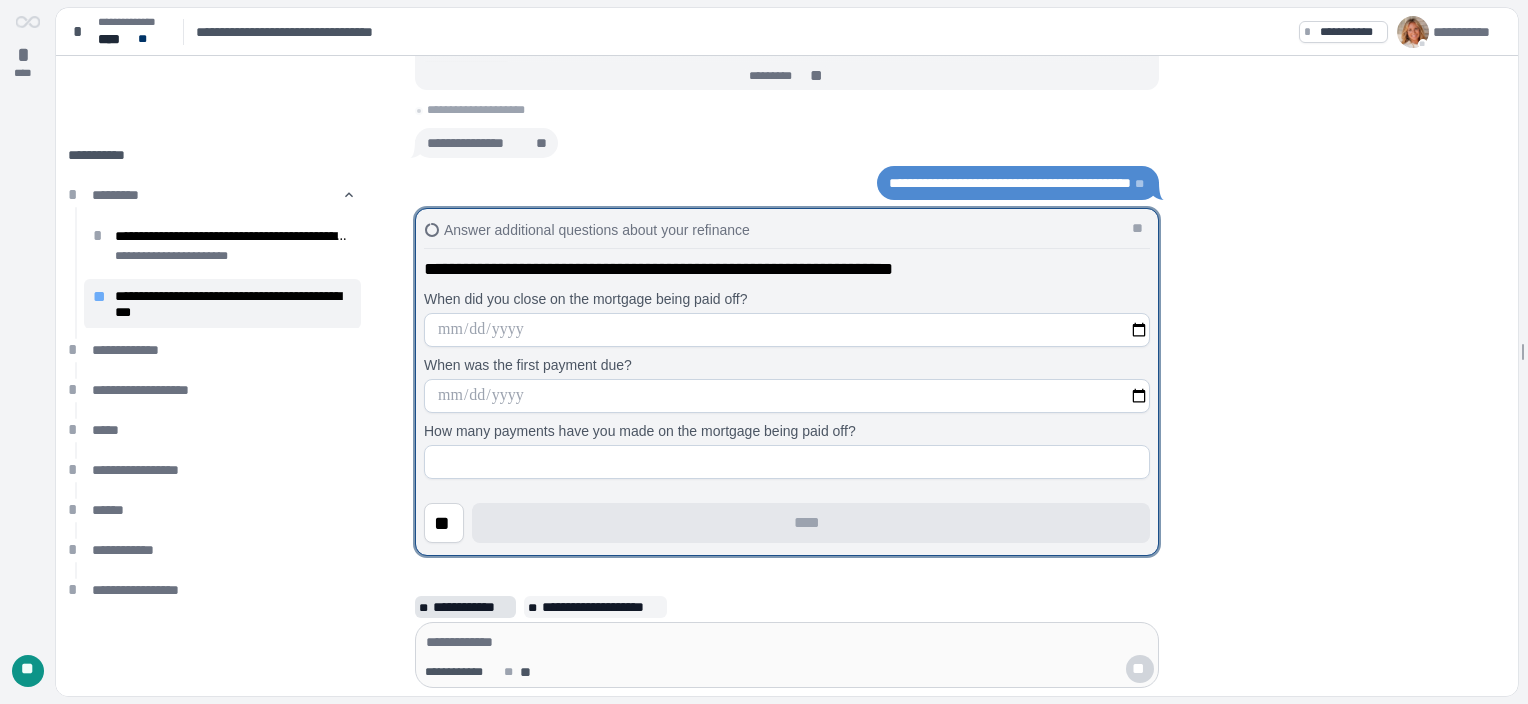 click on "**********" at bounding box center [472, 607] 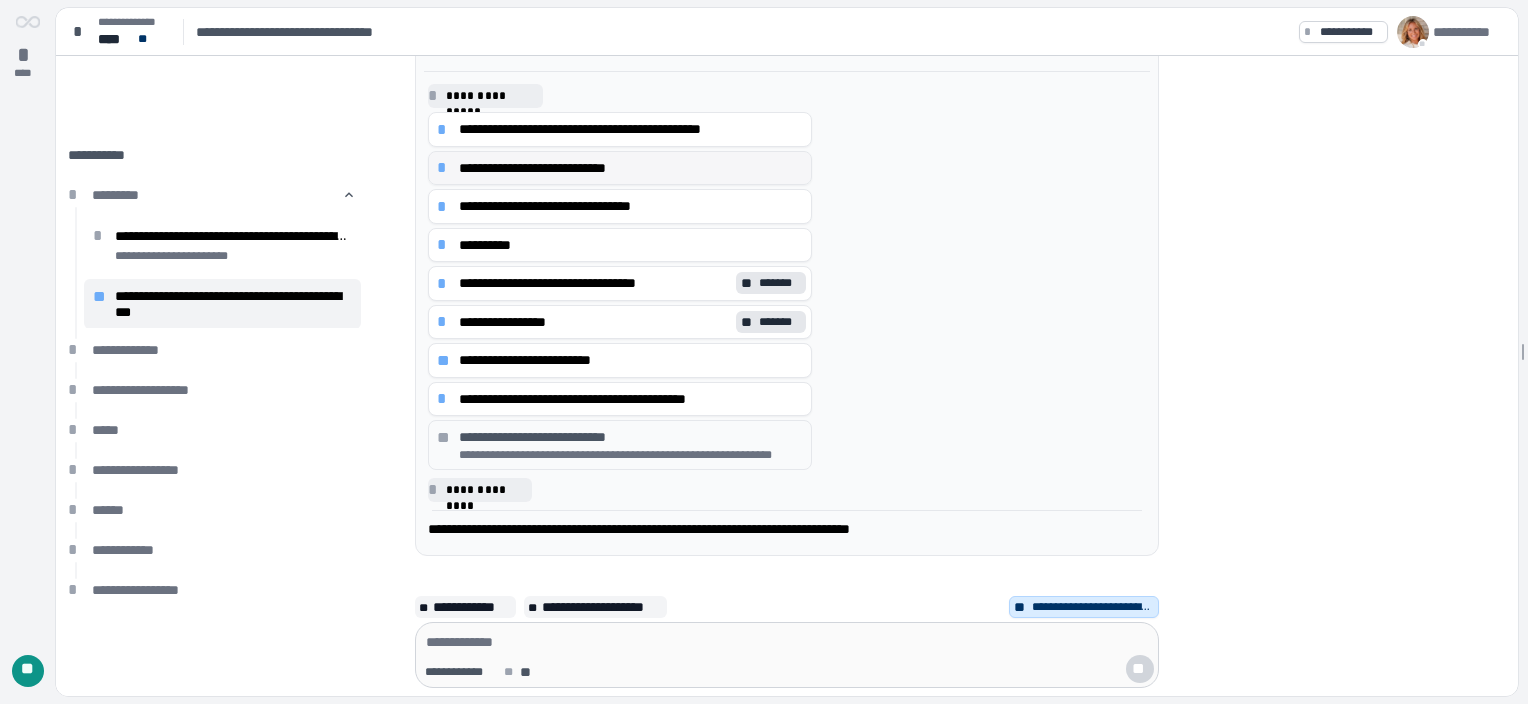 click on "**********" at bounding box center (631, 168) 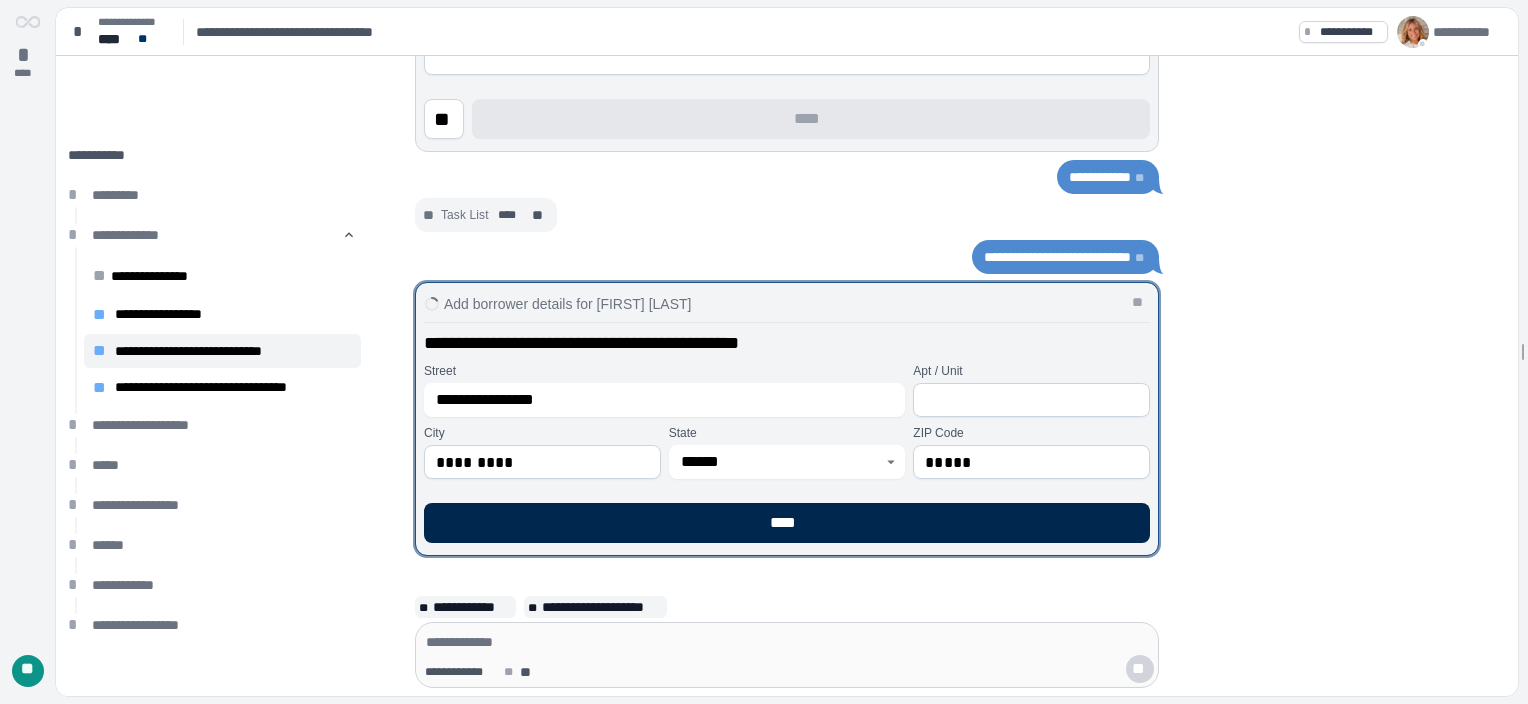 click on "****" at bounding box center [787, 523] 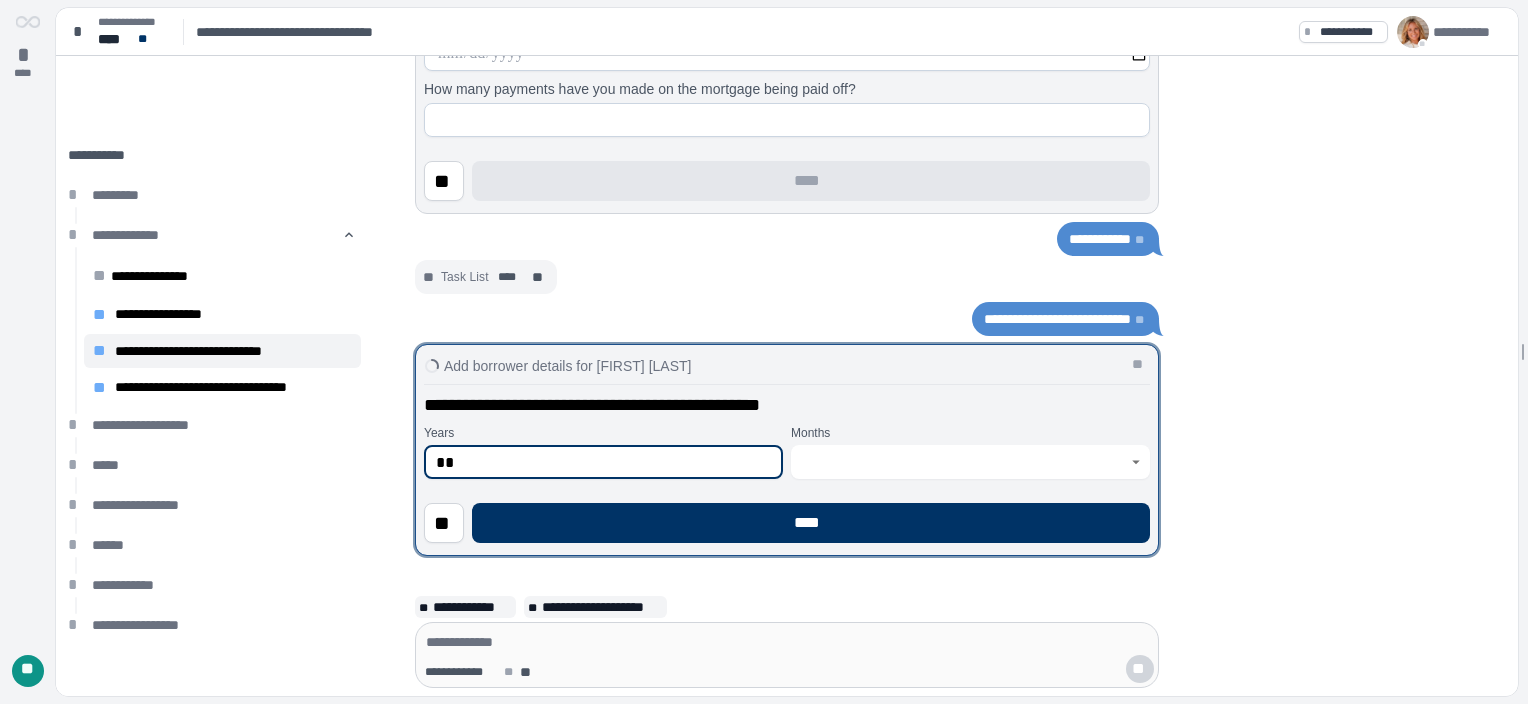 type on "**" 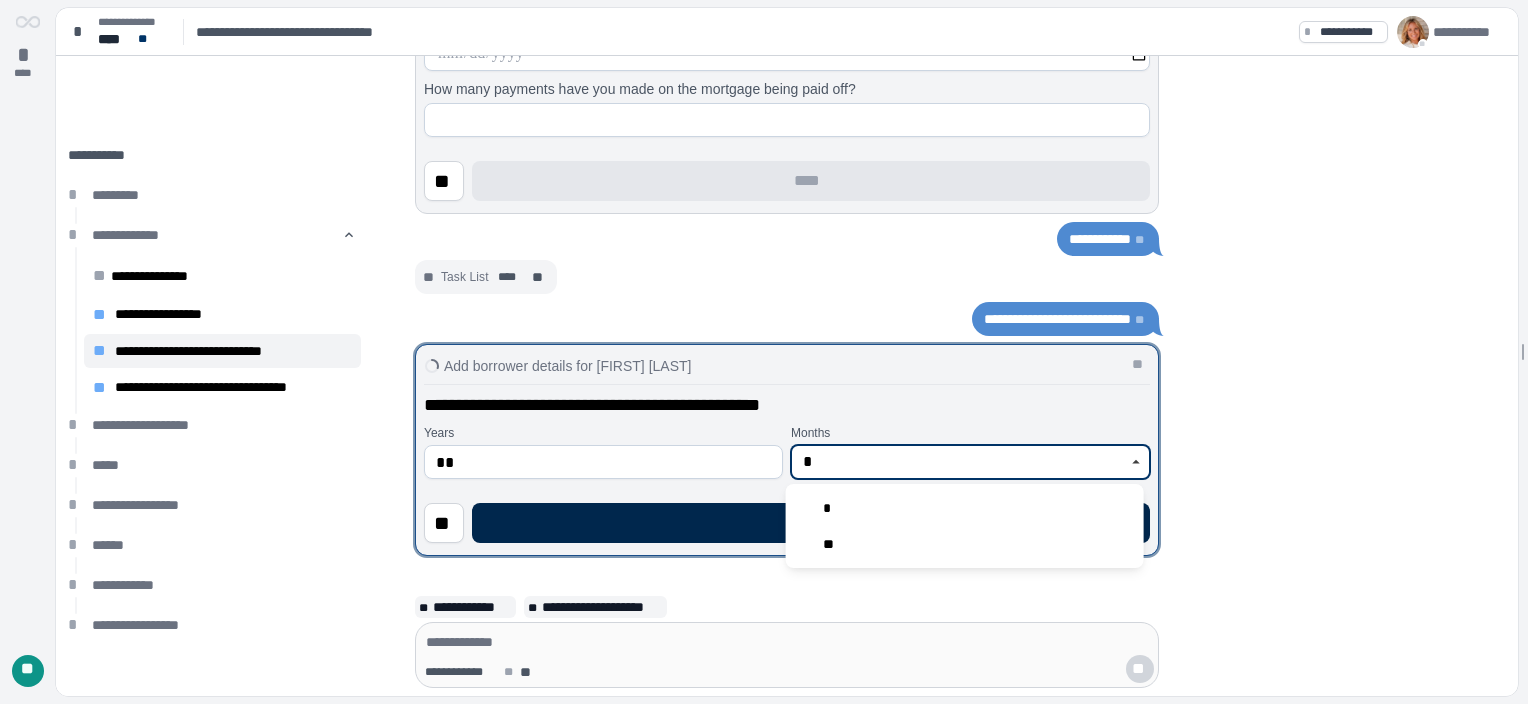 type on "*" 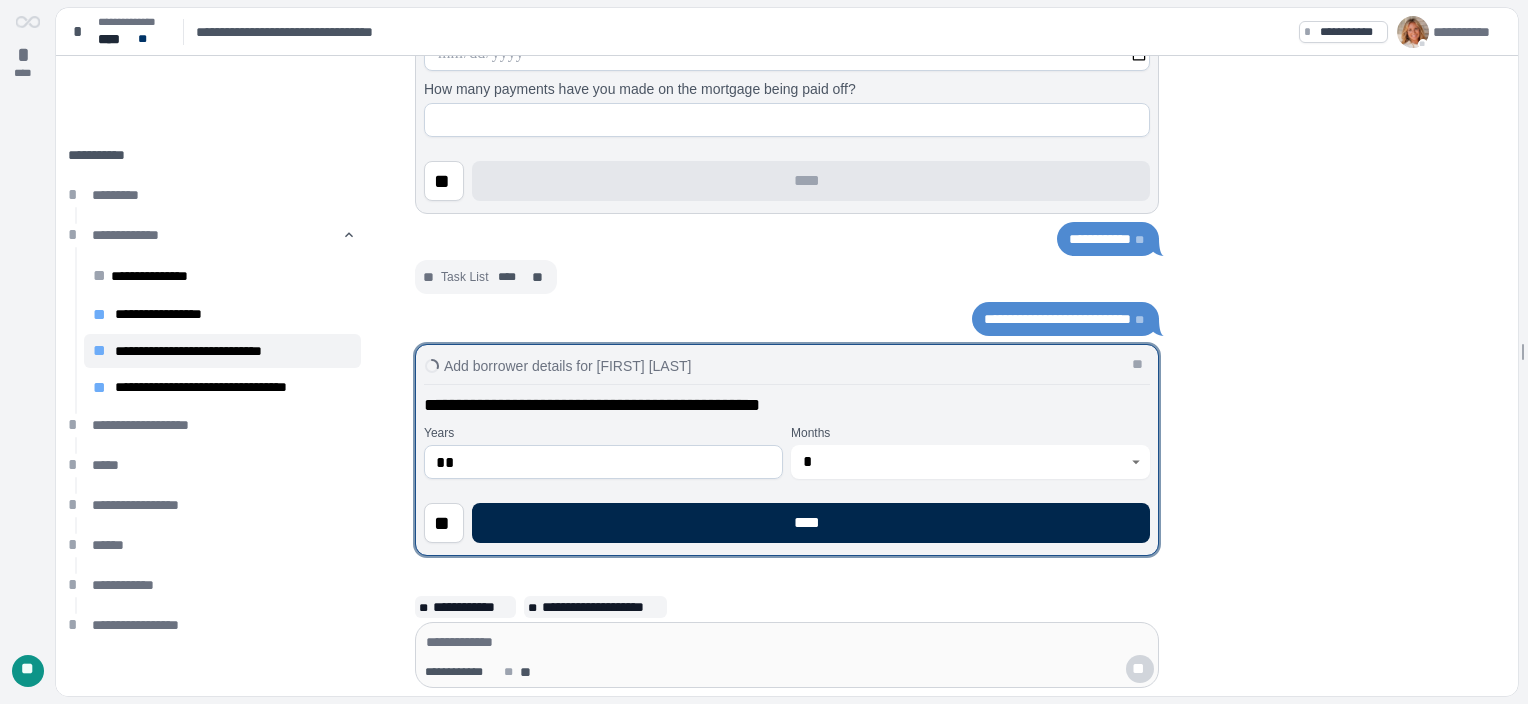 click on "****" at bounding box center (811, 523) 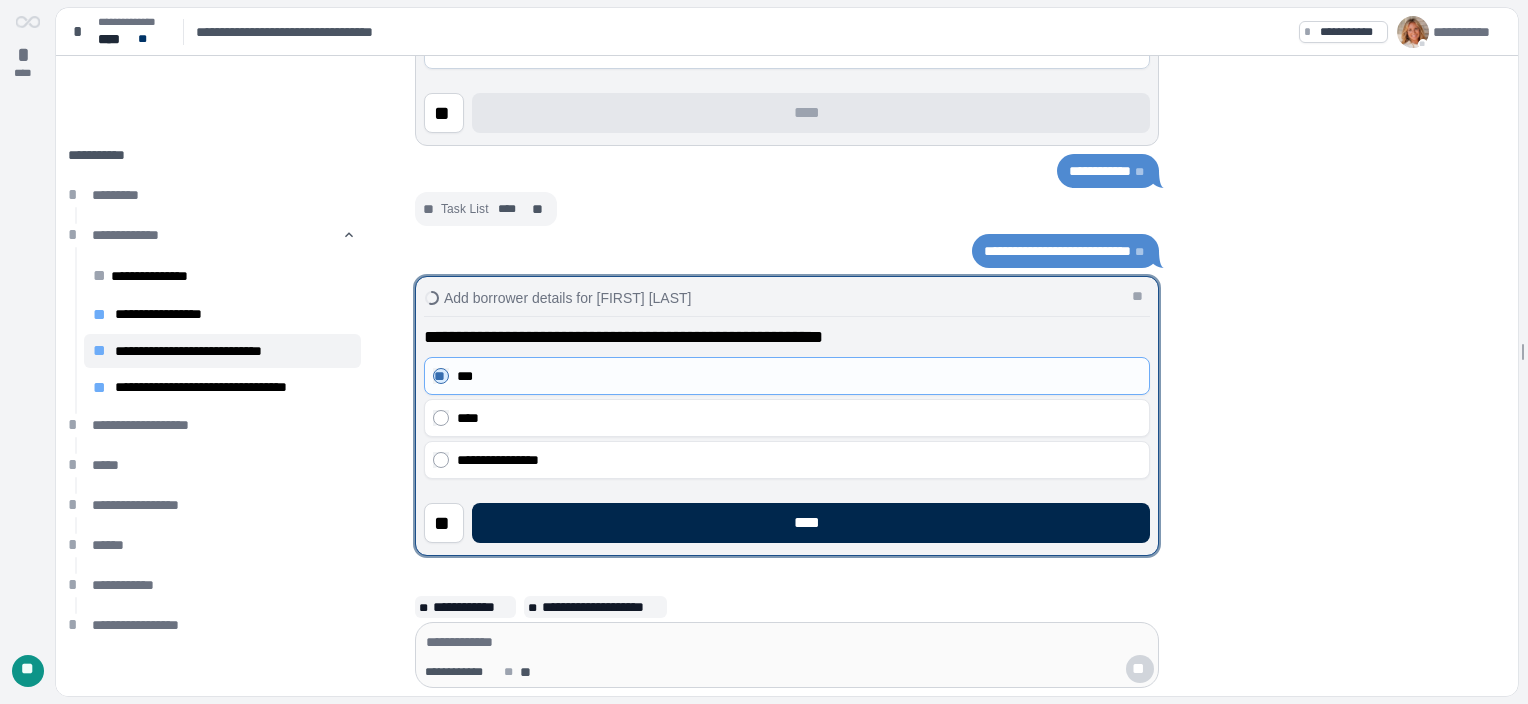 click on "****" at bounding box center (811, 523) 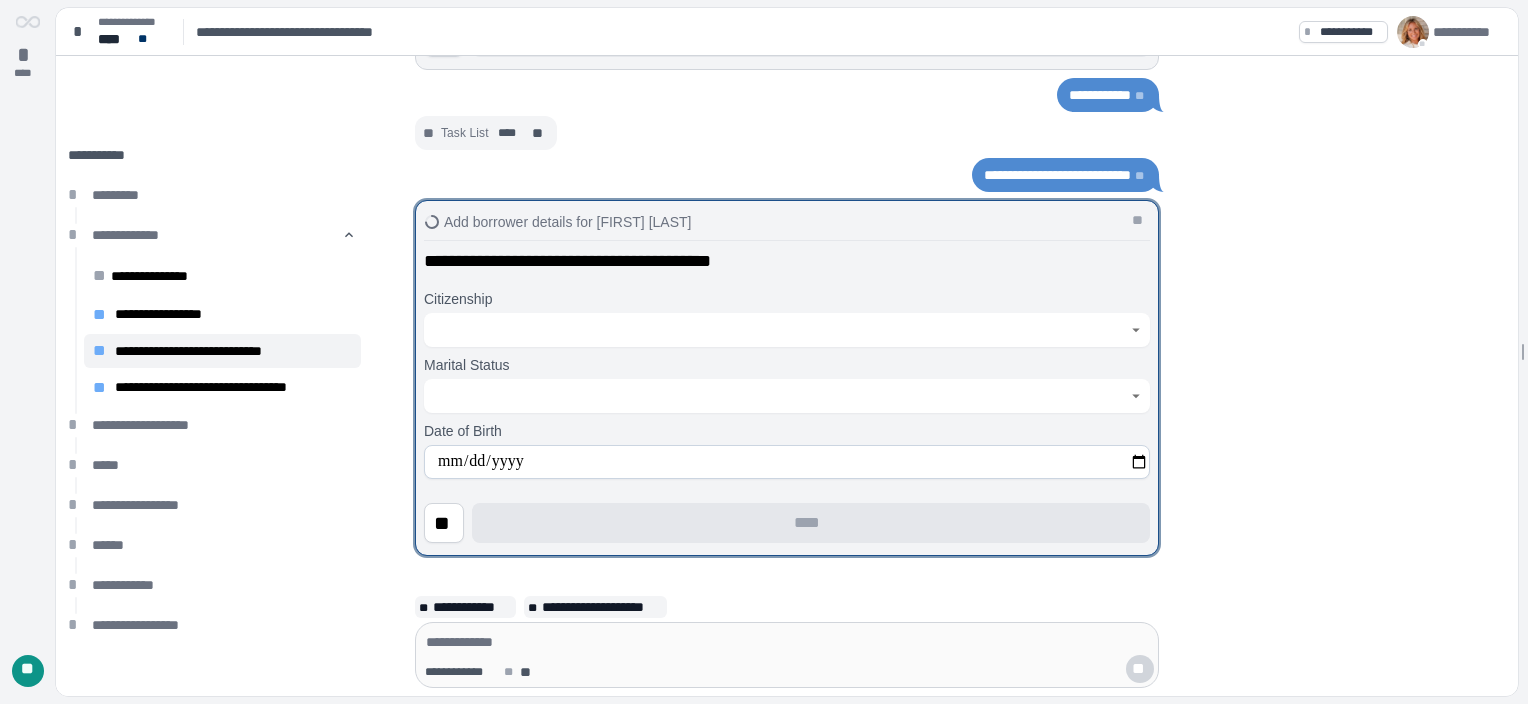 click at bounding box center (776, 330) 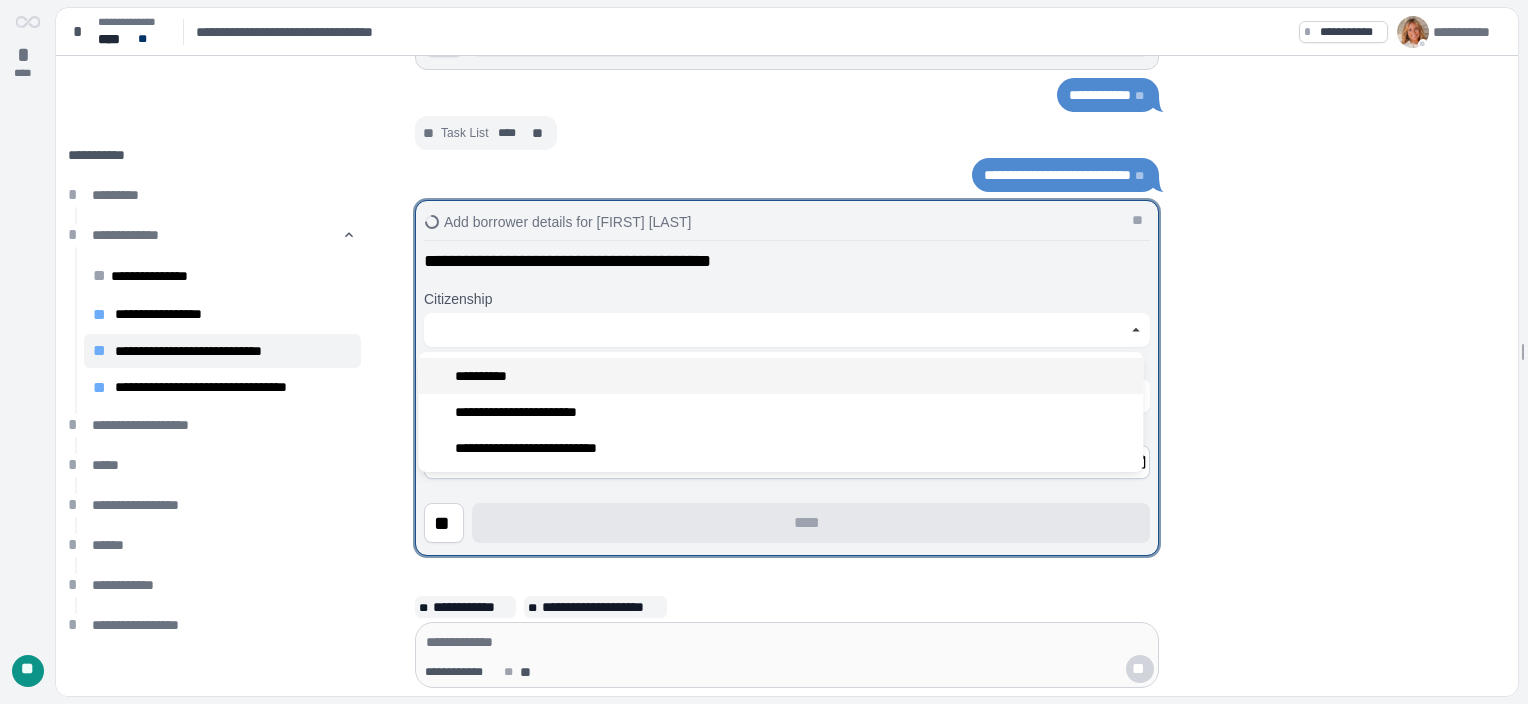 click on "**********" at bounding box center [486, 376] 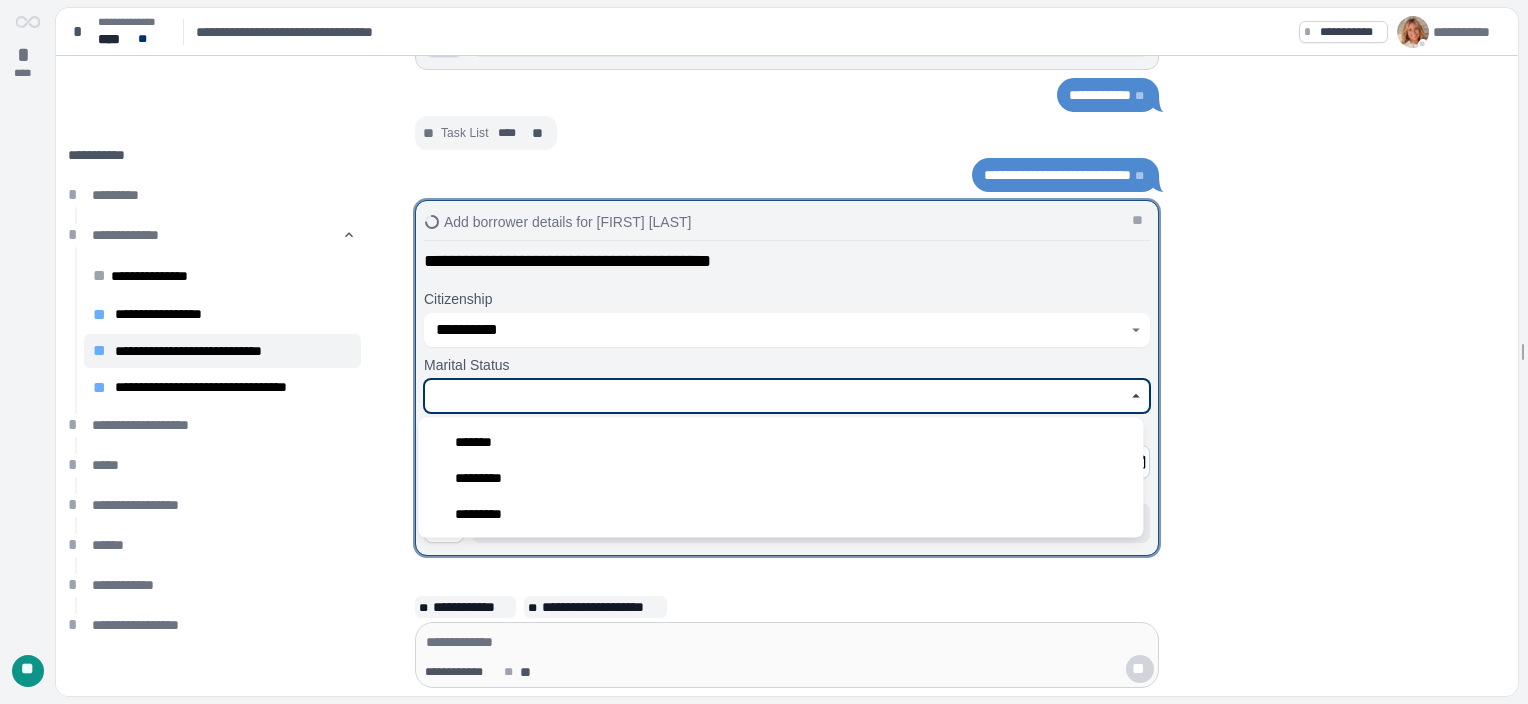 click at bounding box center [776, 396] 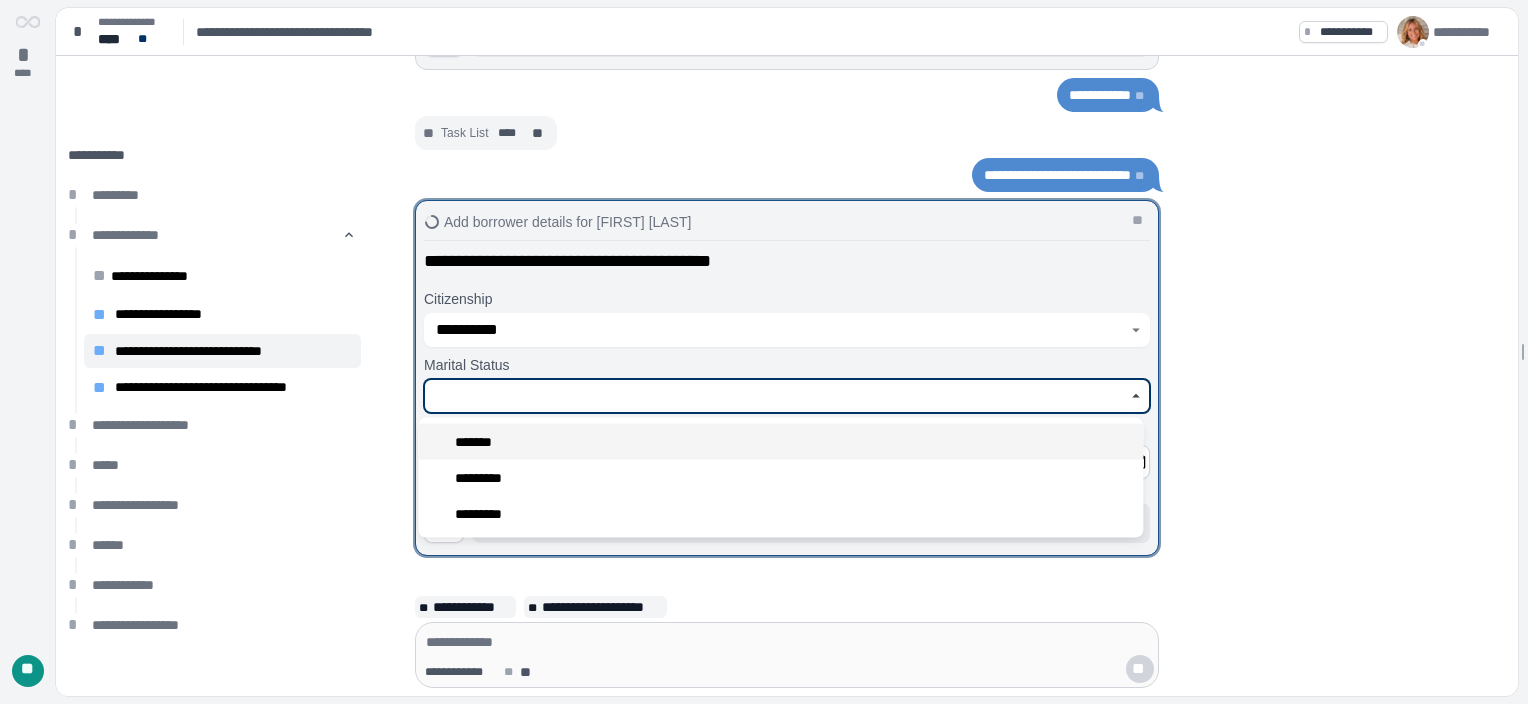 click on "*******" at bounding box center [479, 442] 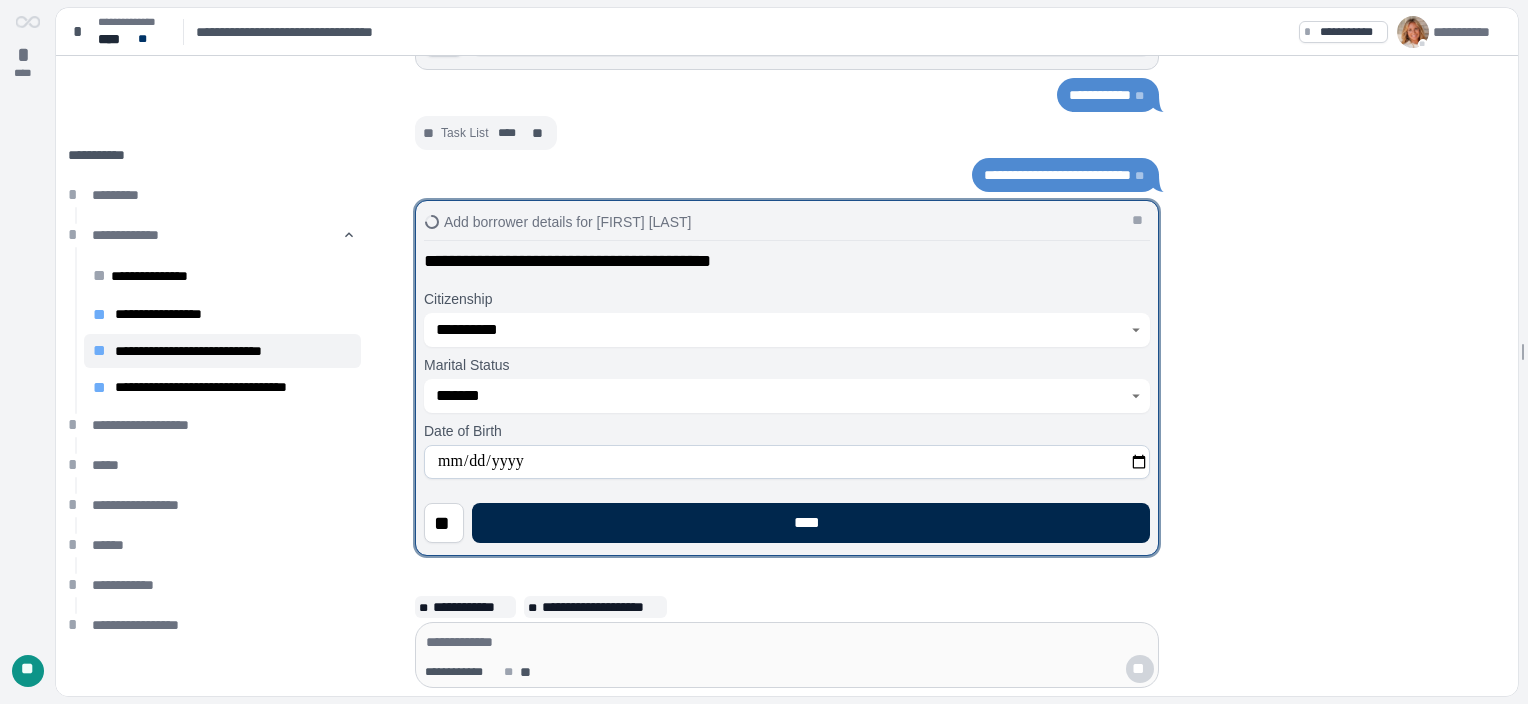 click on "****" at bounding box center (811, 523) 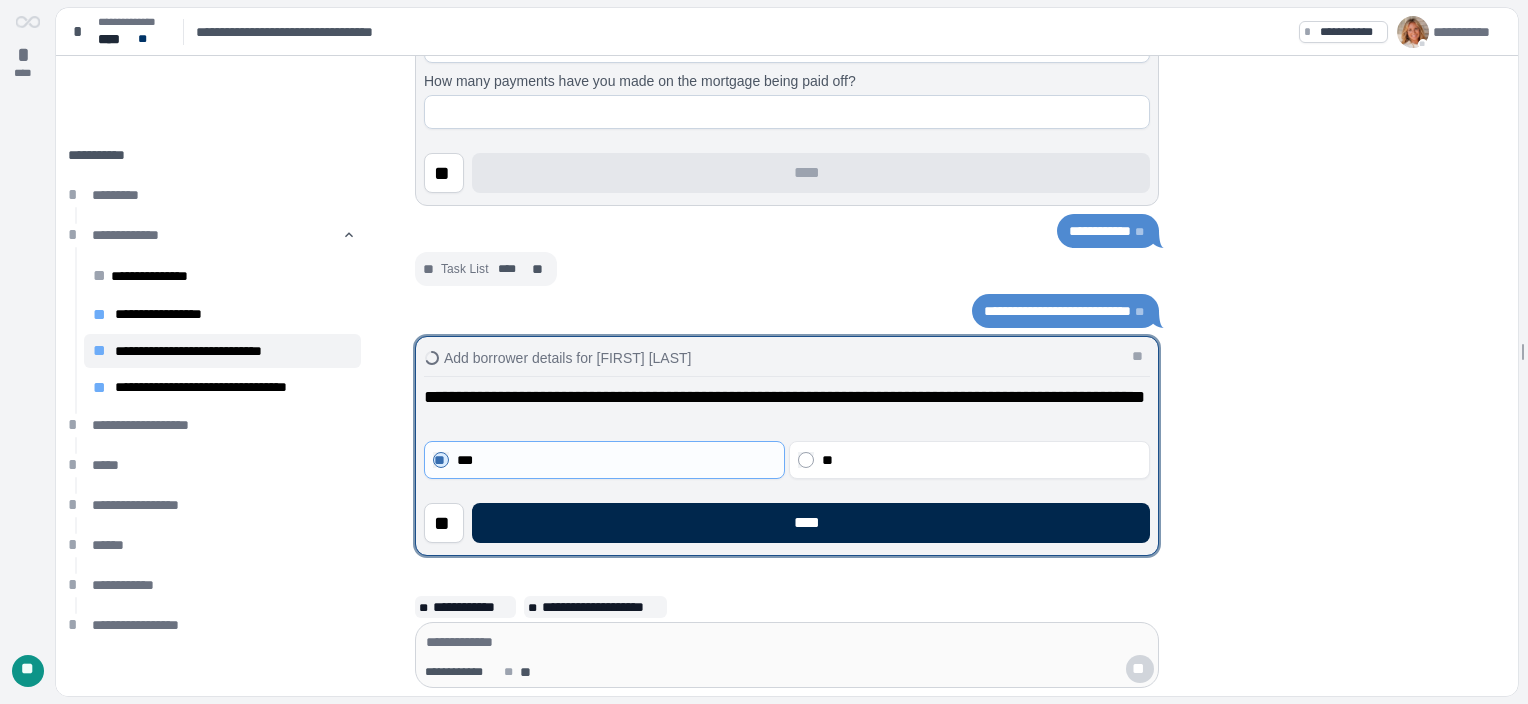 click on "****" at bounding box center [811, 523] 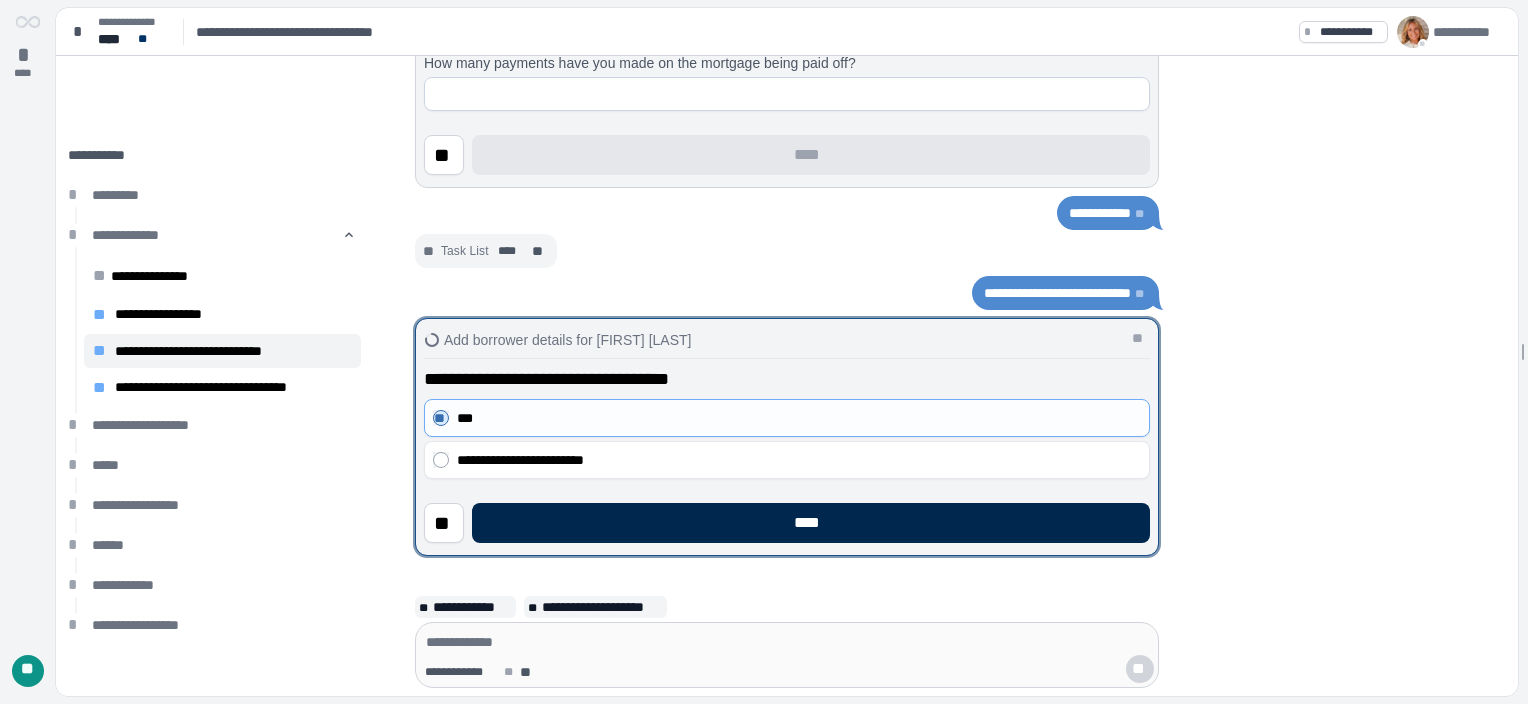 click on "****" at bounding box center [811, 523] 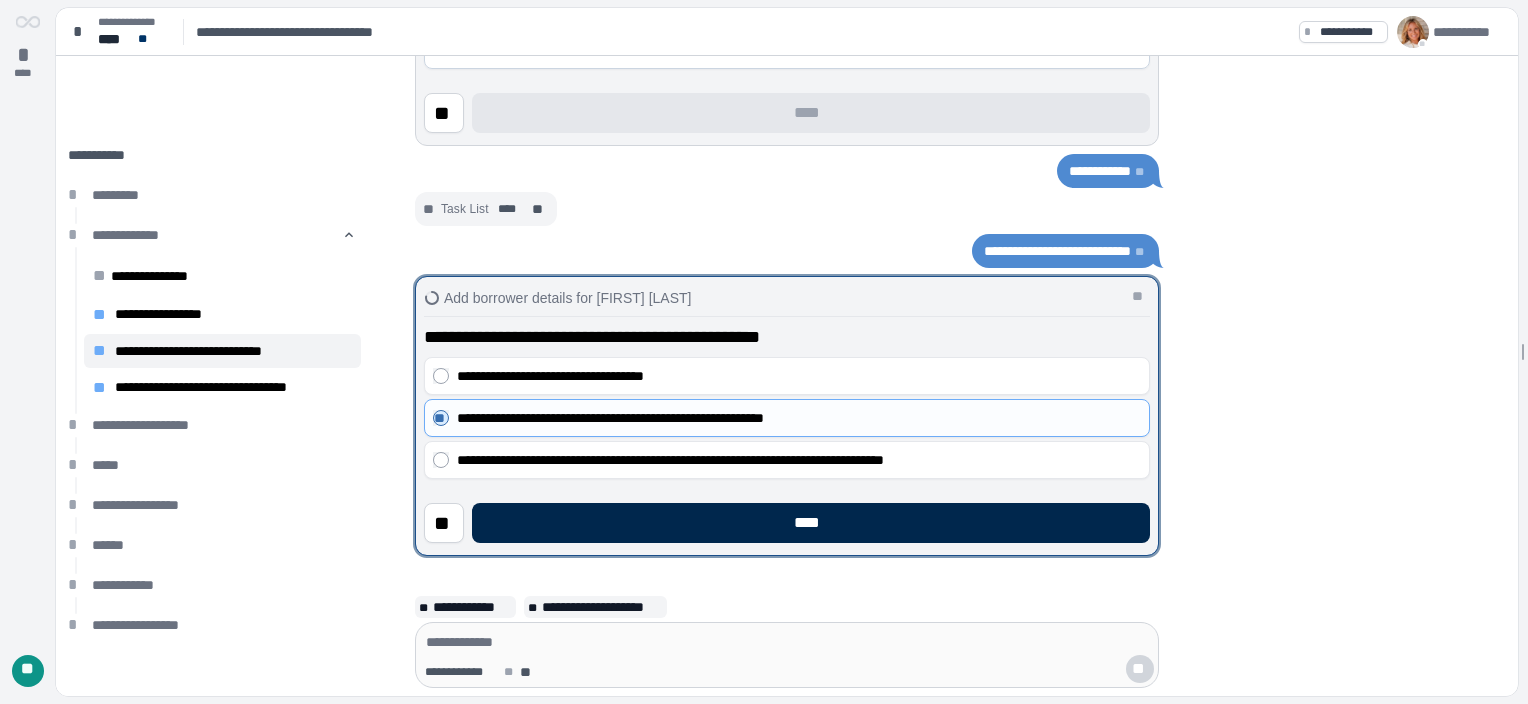 click on "****" at bounding box center (811, 523) 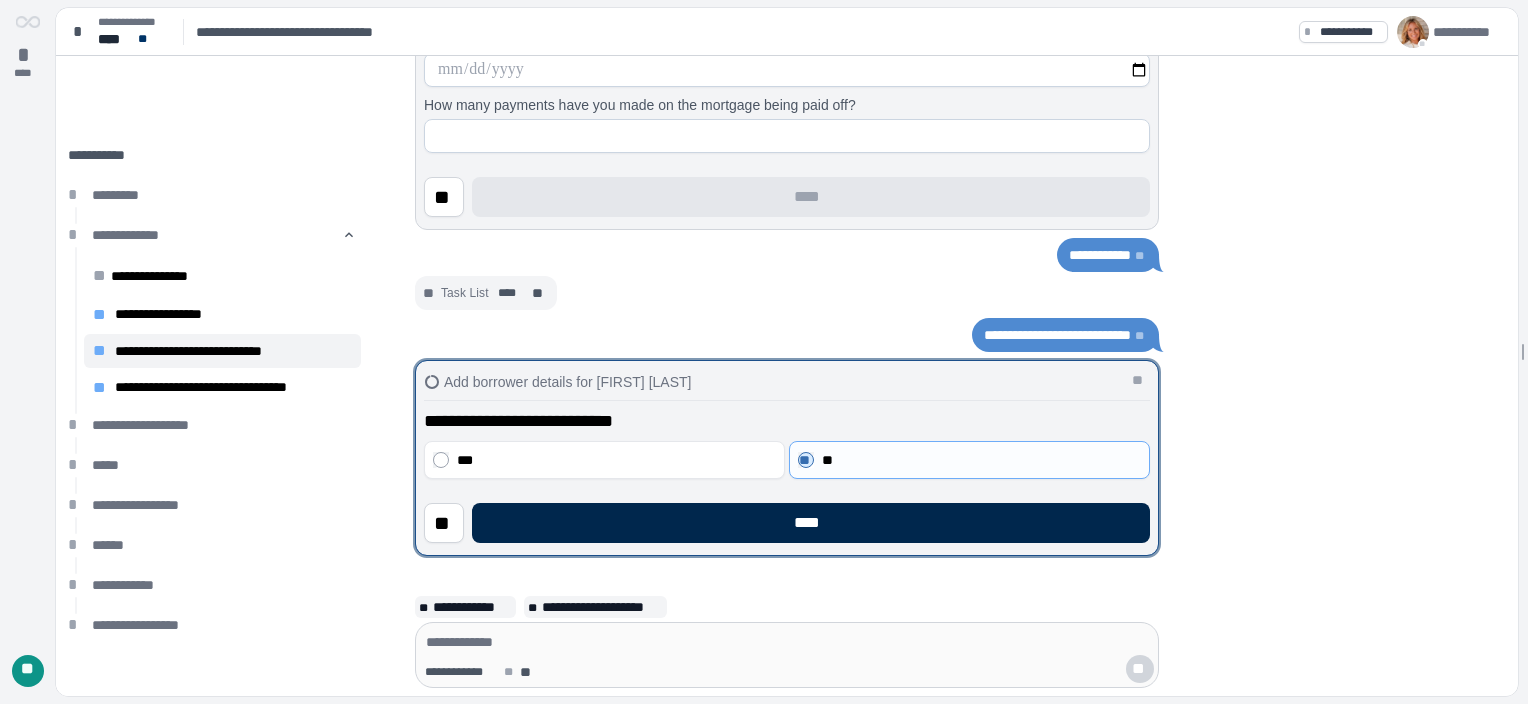 click on "****" at bounding box center [811, 523] 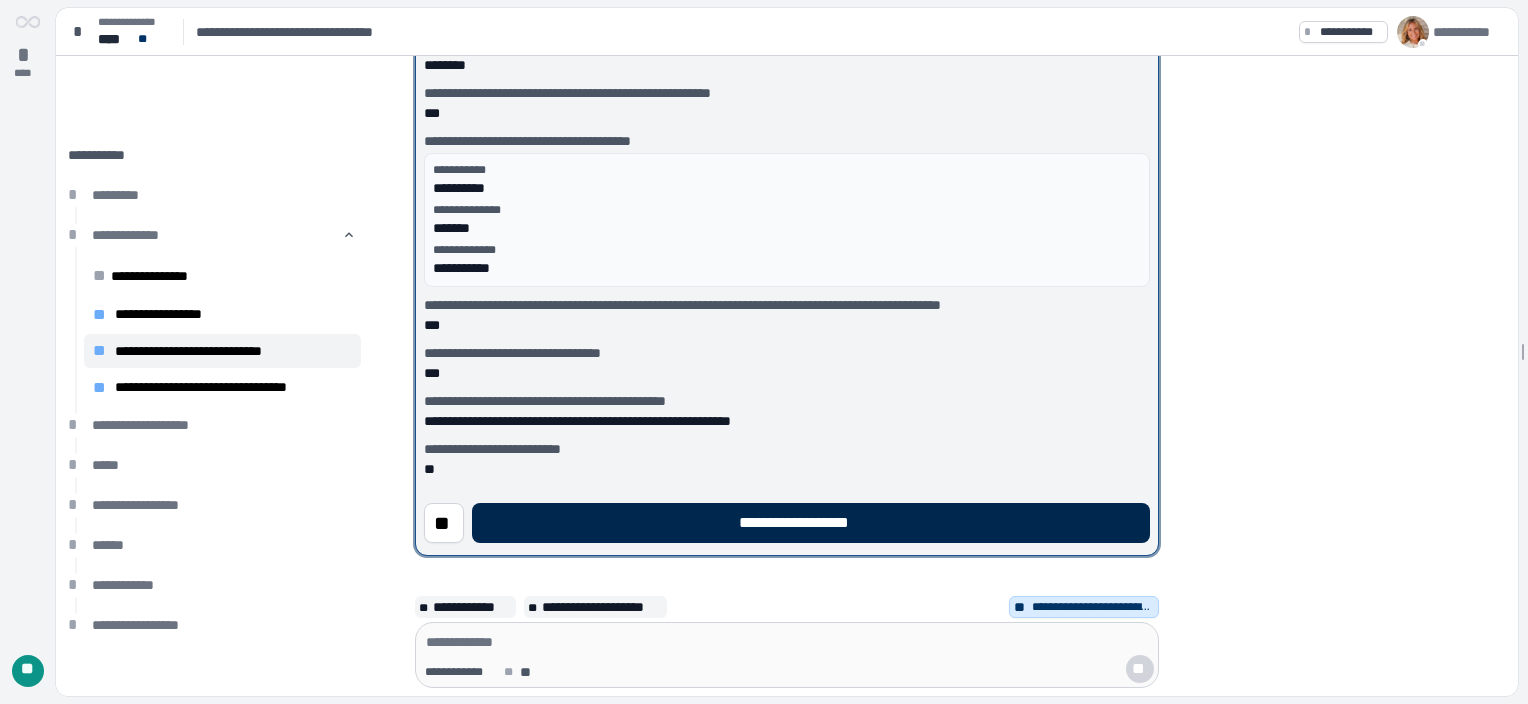 click on "**********" at bounding box center (811, 523) 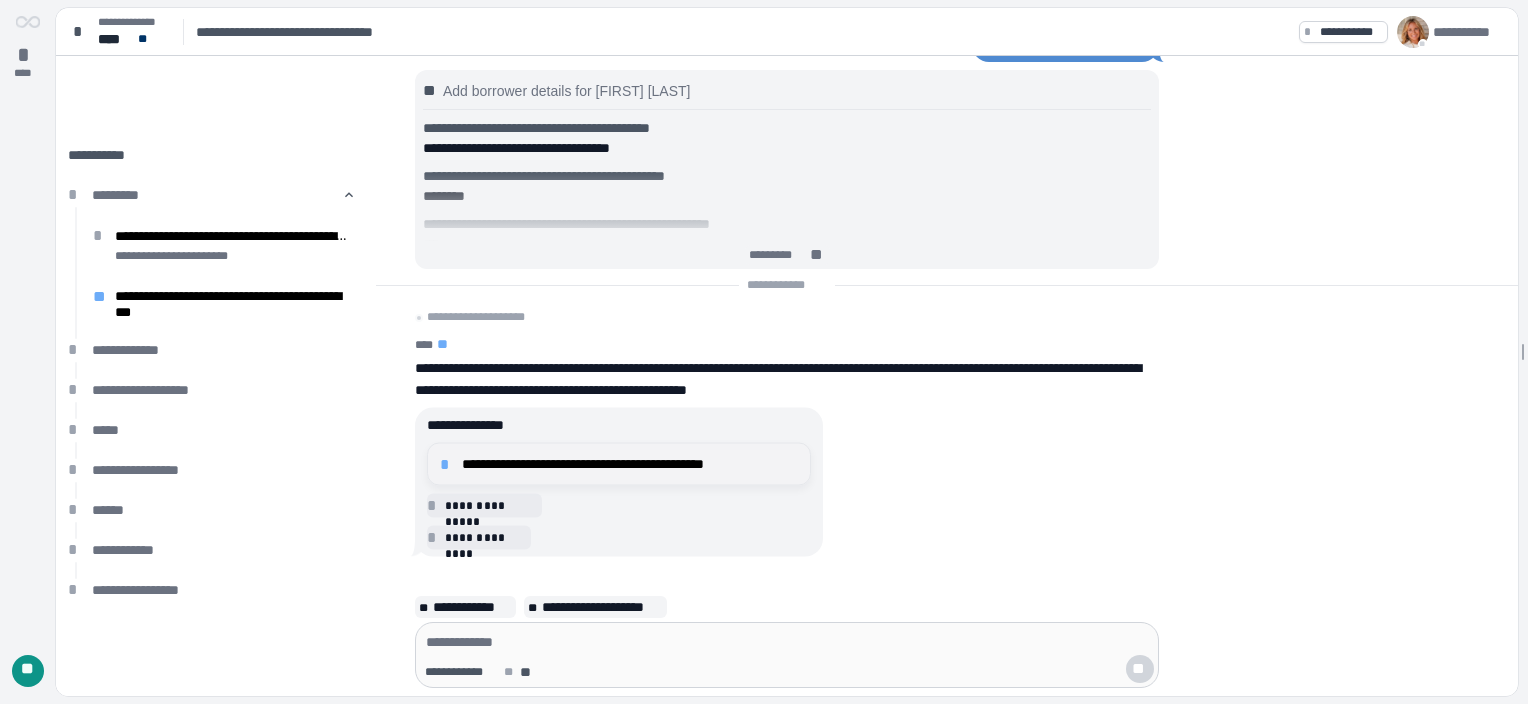 click on "**********" at bounding box center [630, 464] 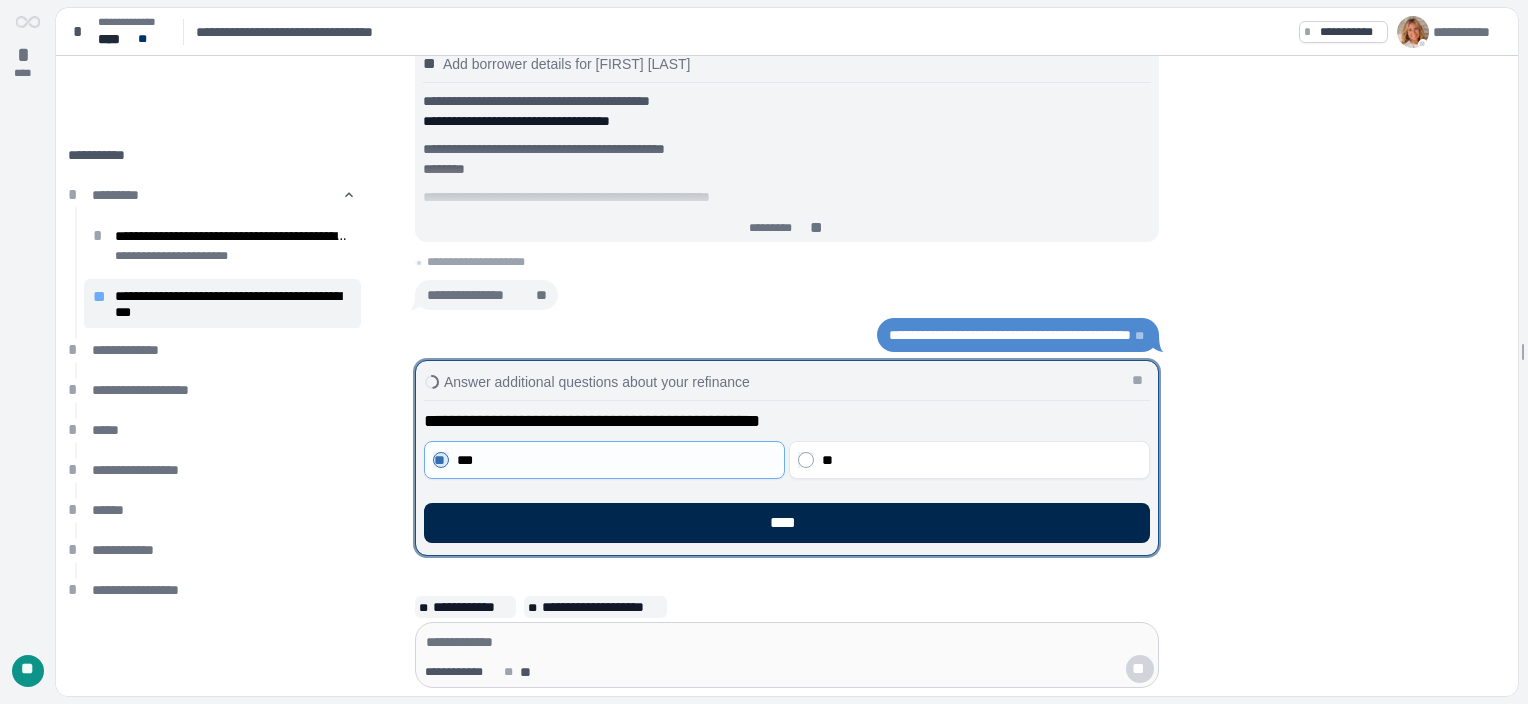 click on "****" at bounding box center [787, 523] 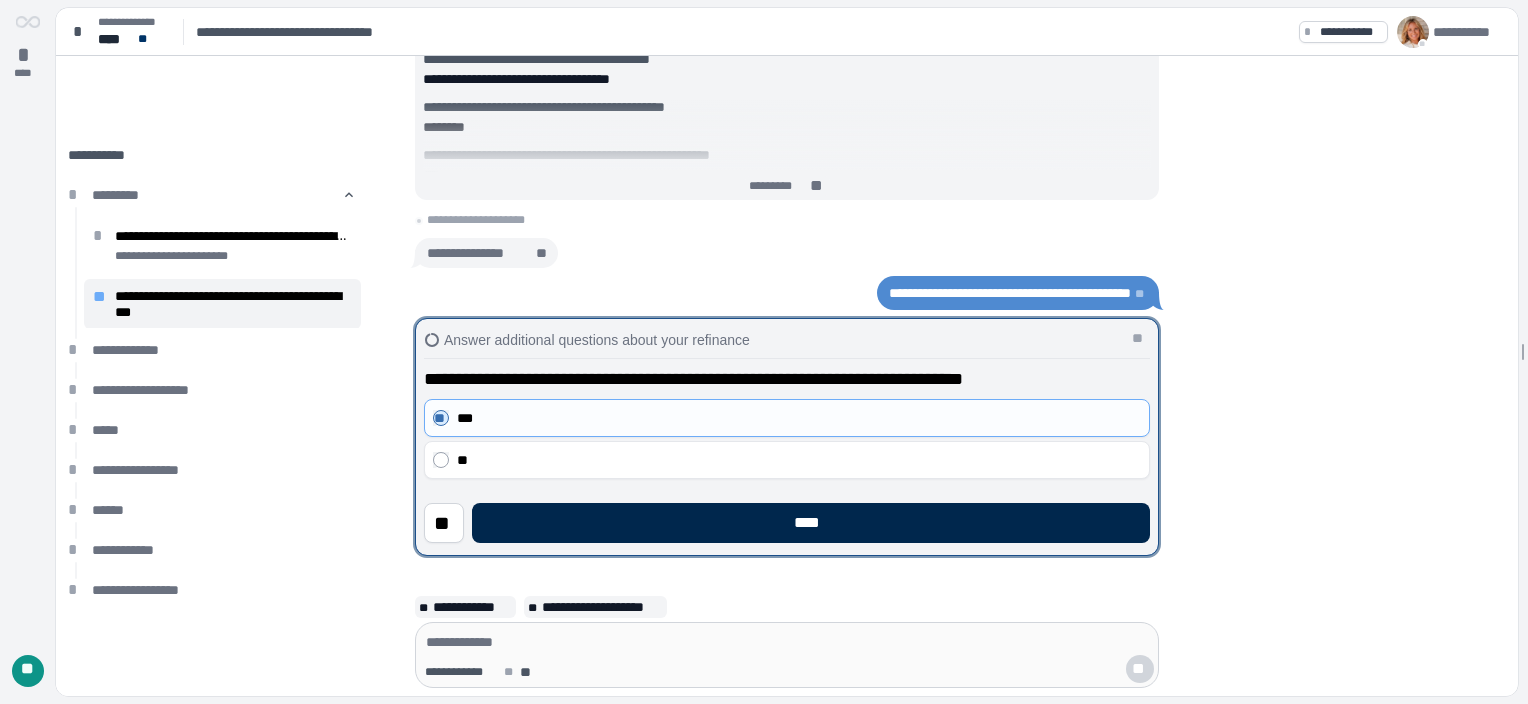 click on "****" at bounding box center (811, 523) 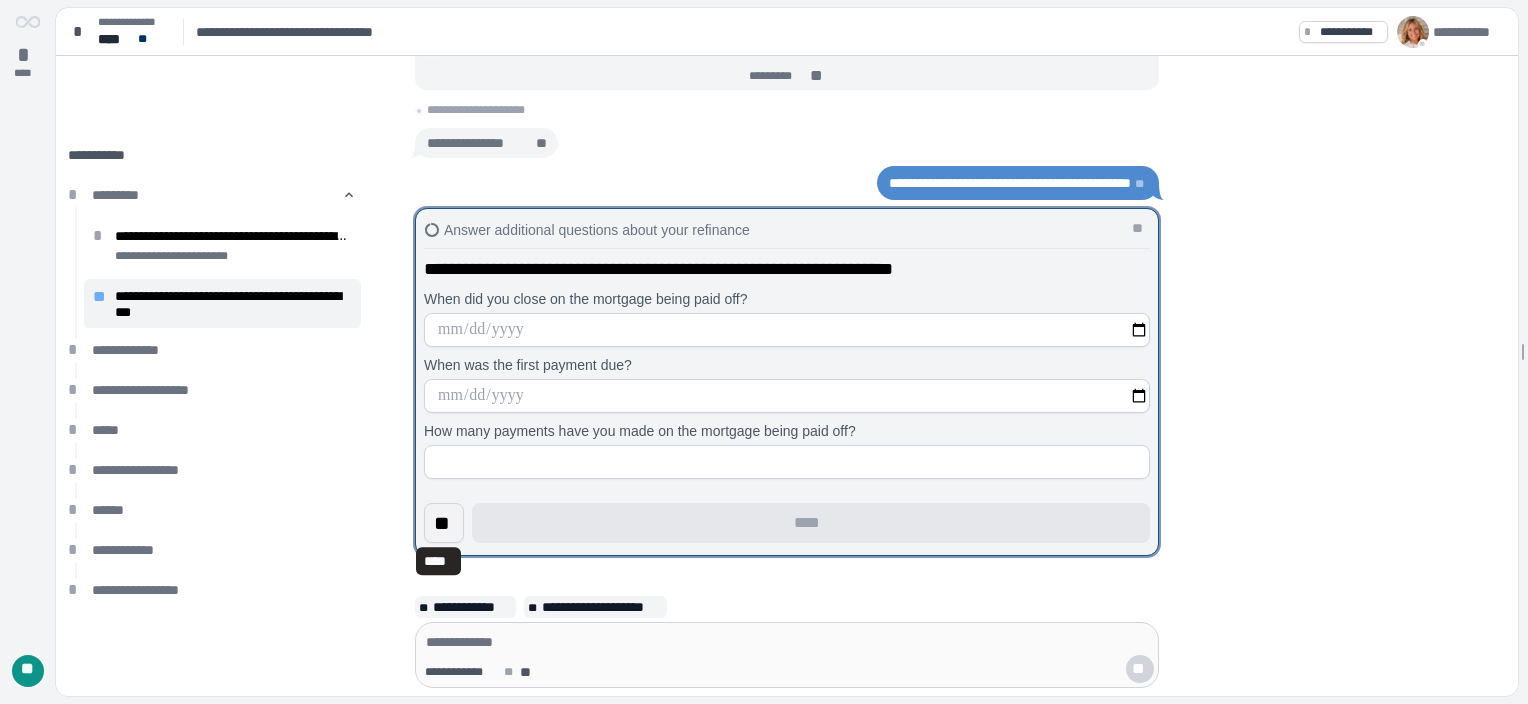 click on "**" at bounding box center [444, 523] 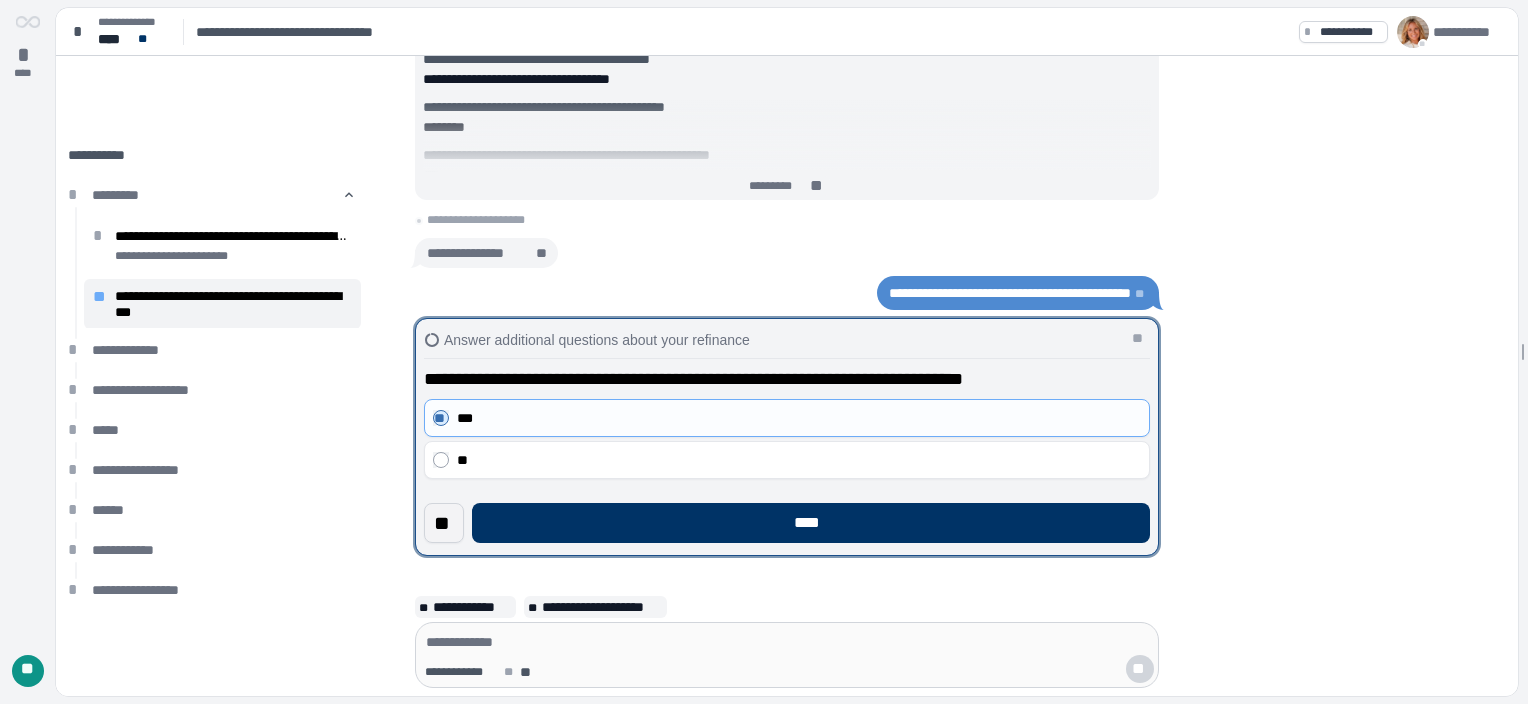 click on "**" at bounding box center [444, 523] 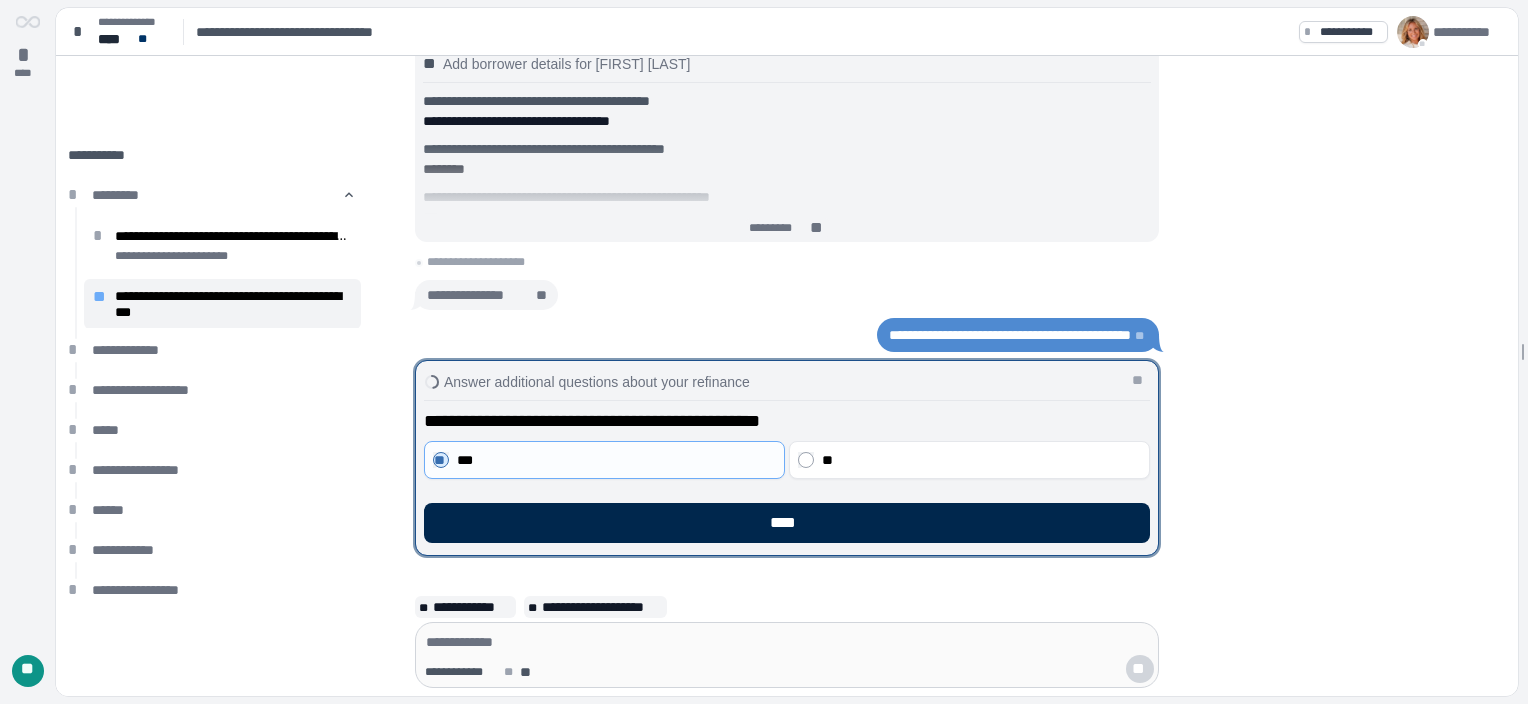 click on "****" at bounding box center (787, 523) 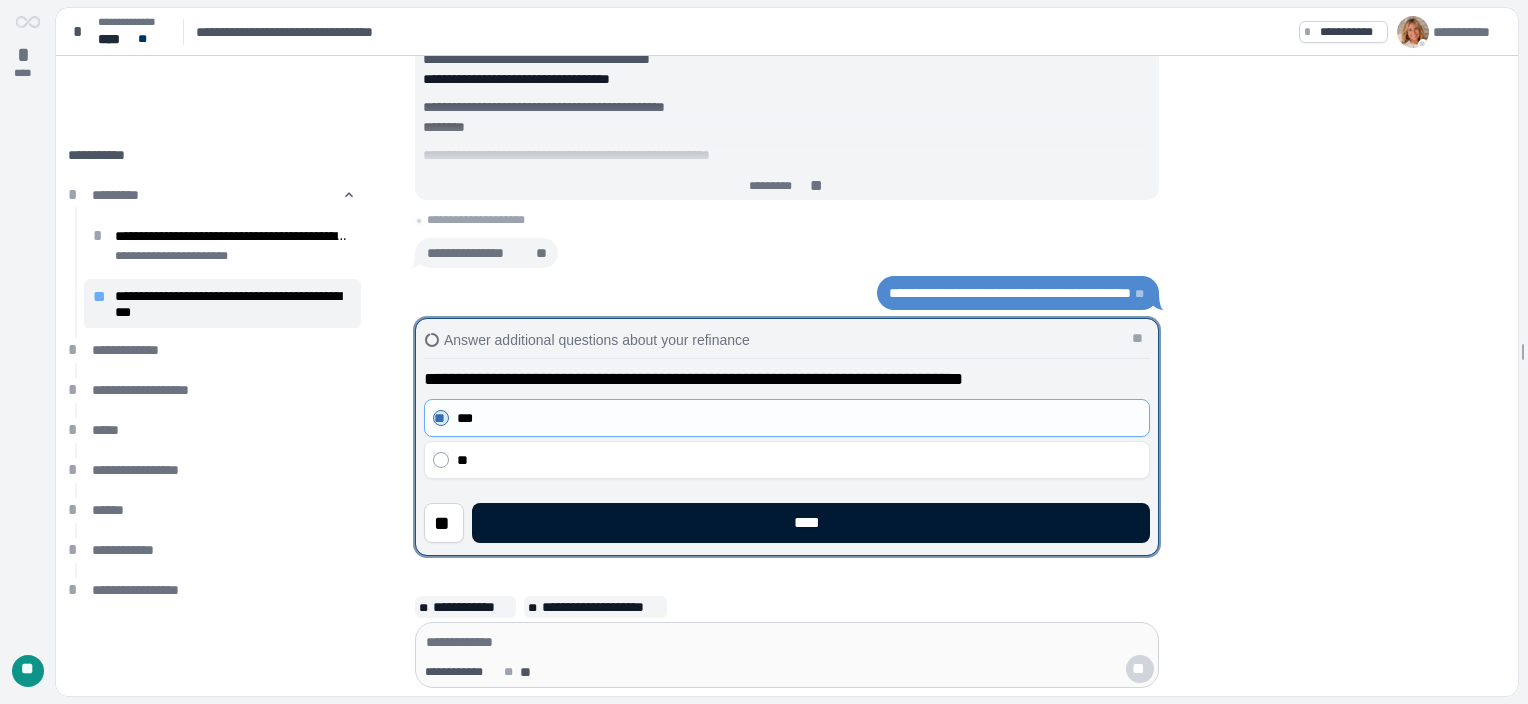 click on "****" at bounding box center [811, 523] 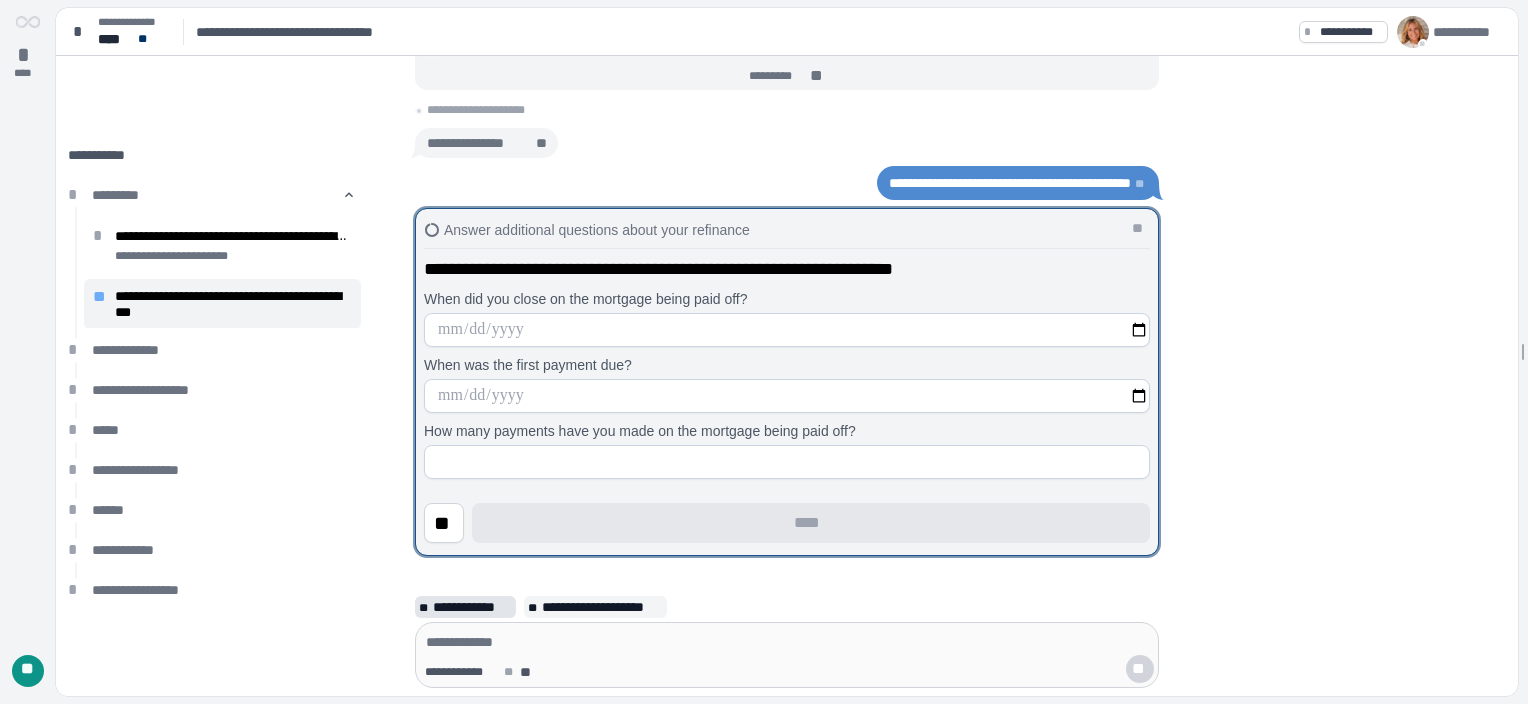click on "**********" at bounding box center (472, 607) 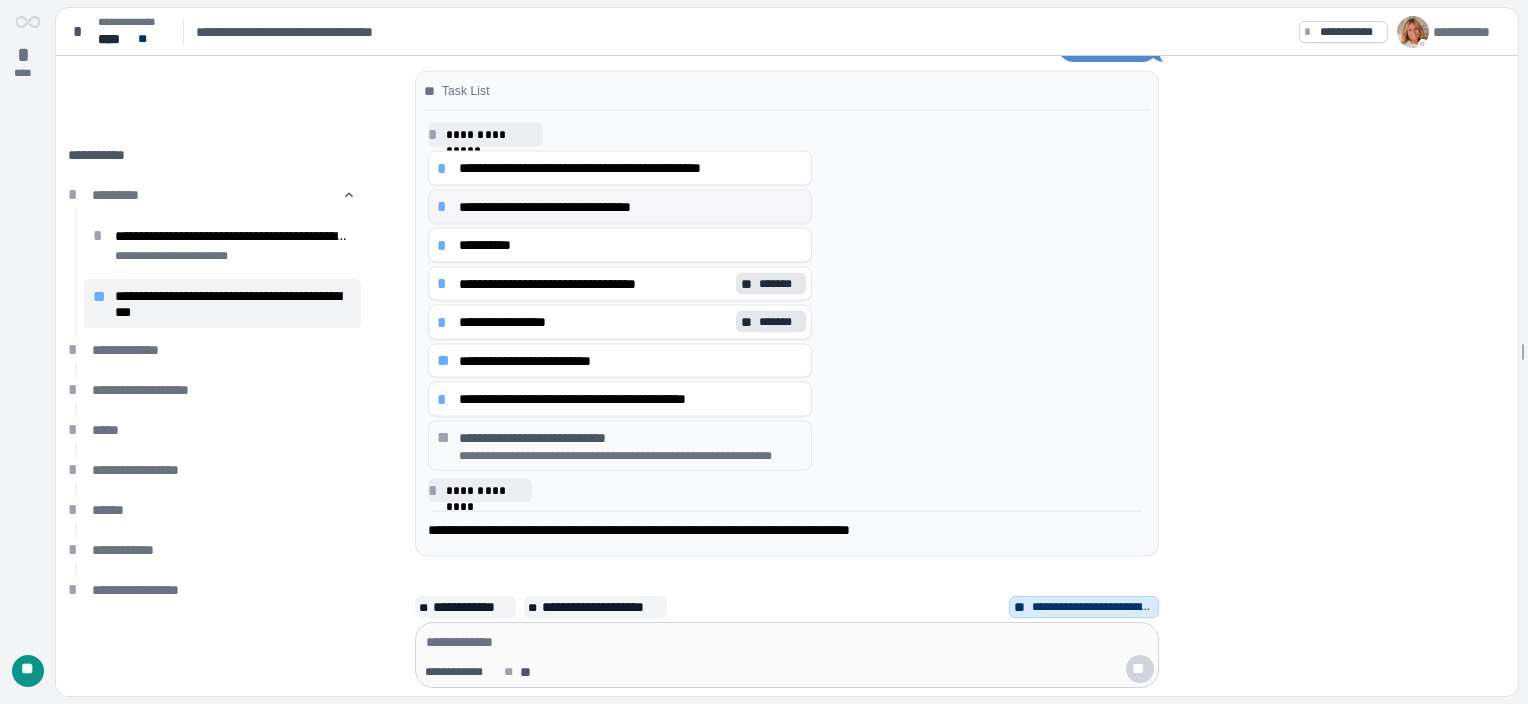 click on "**********" at bounding box center (631, 206) 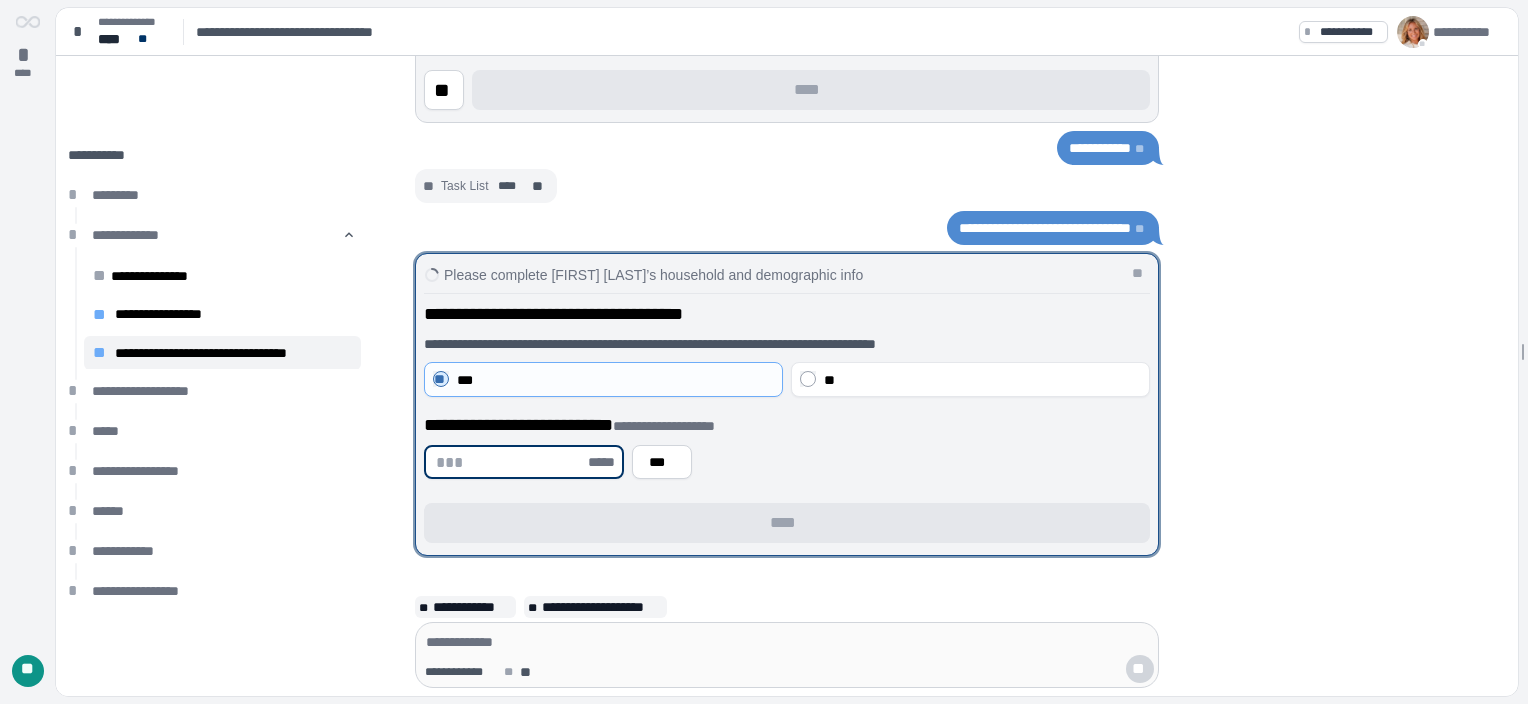click at bounding box center [510, 462] 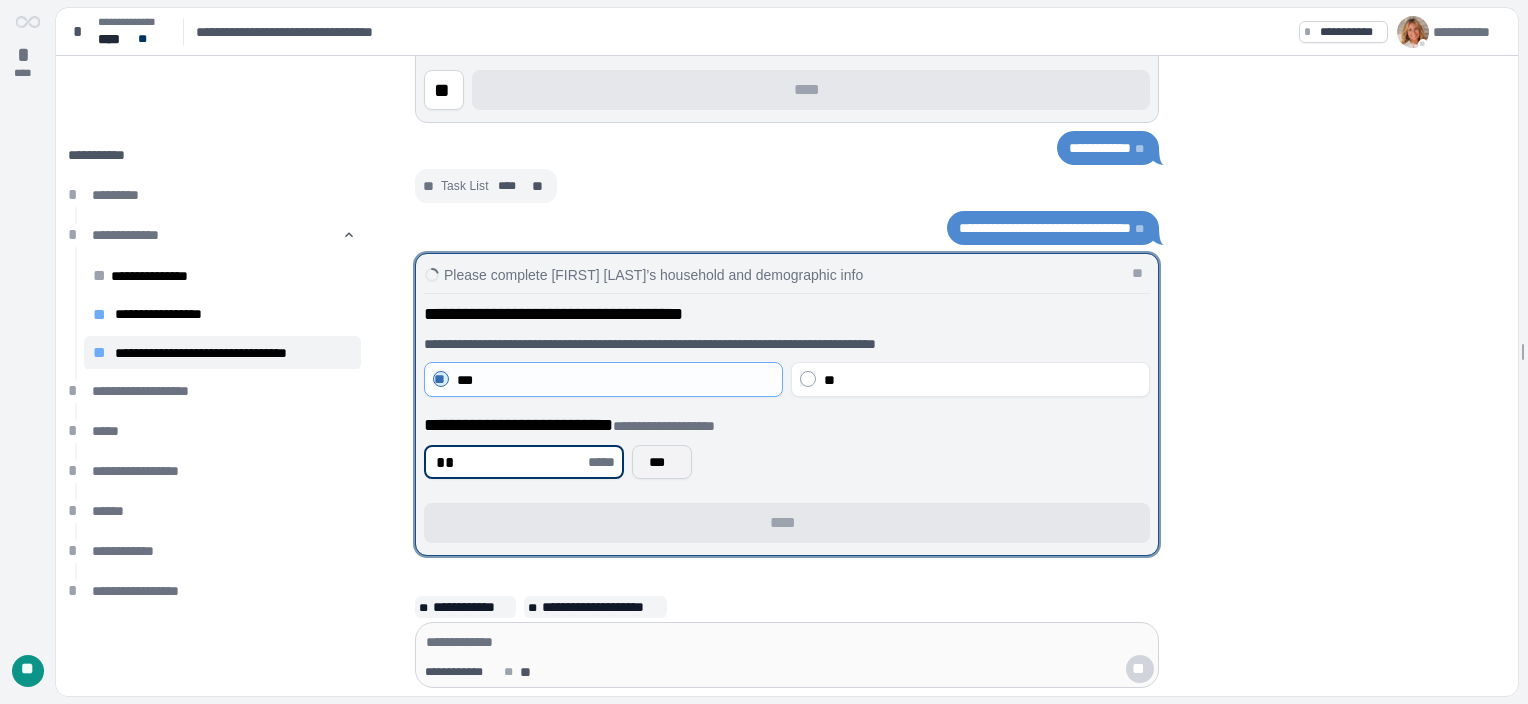 type on "**" 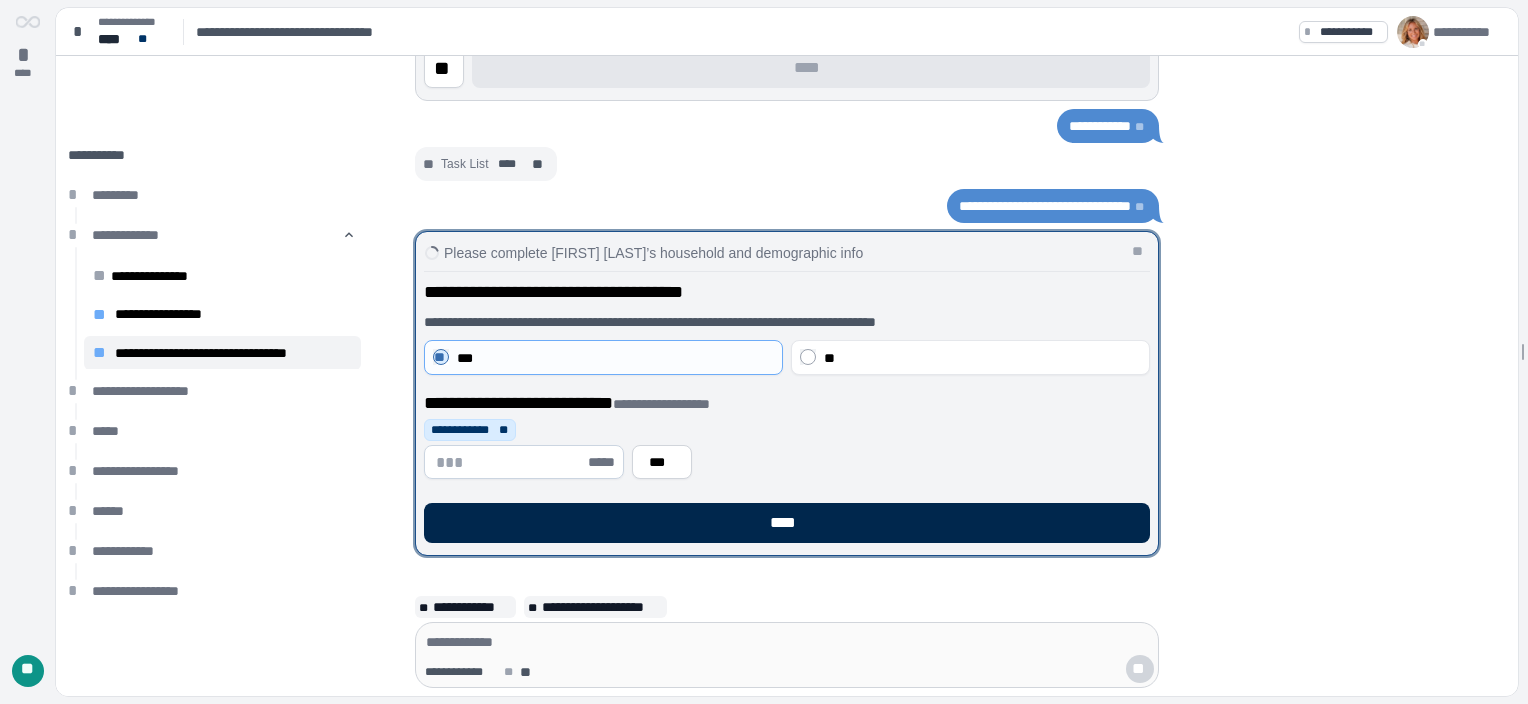 click on "****" at bounding box center (787, 523) 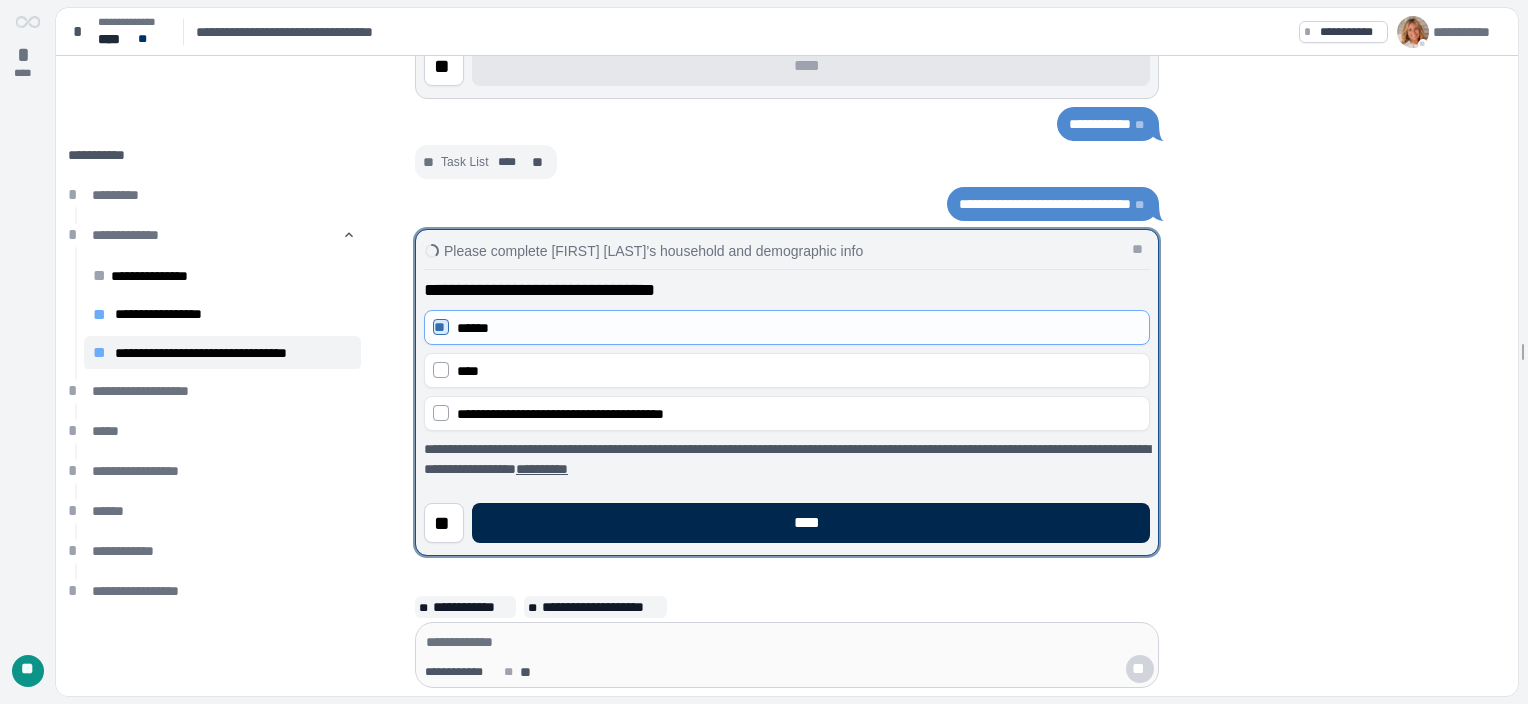 click on "****" at bounding box center (811, 523) 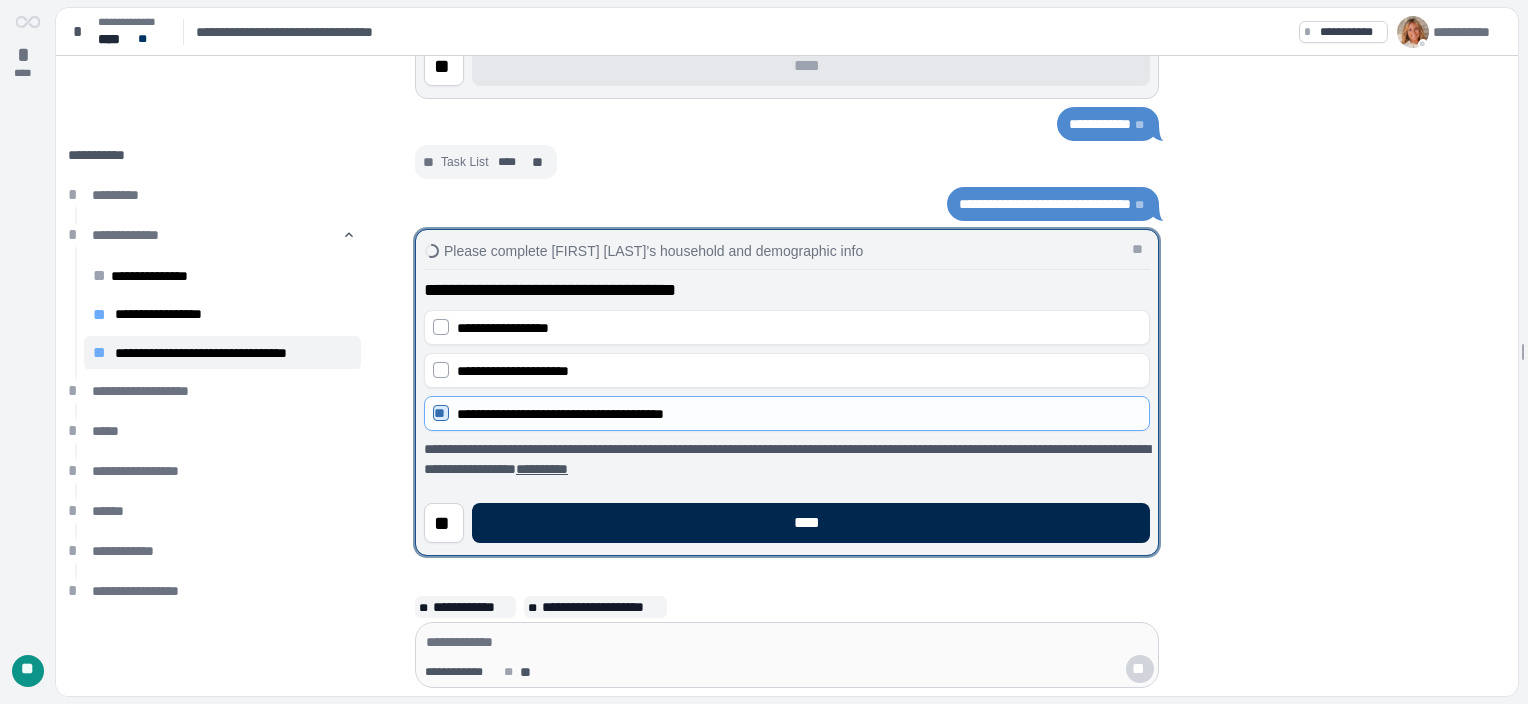 click on "****" at bounding box center [811, 523] 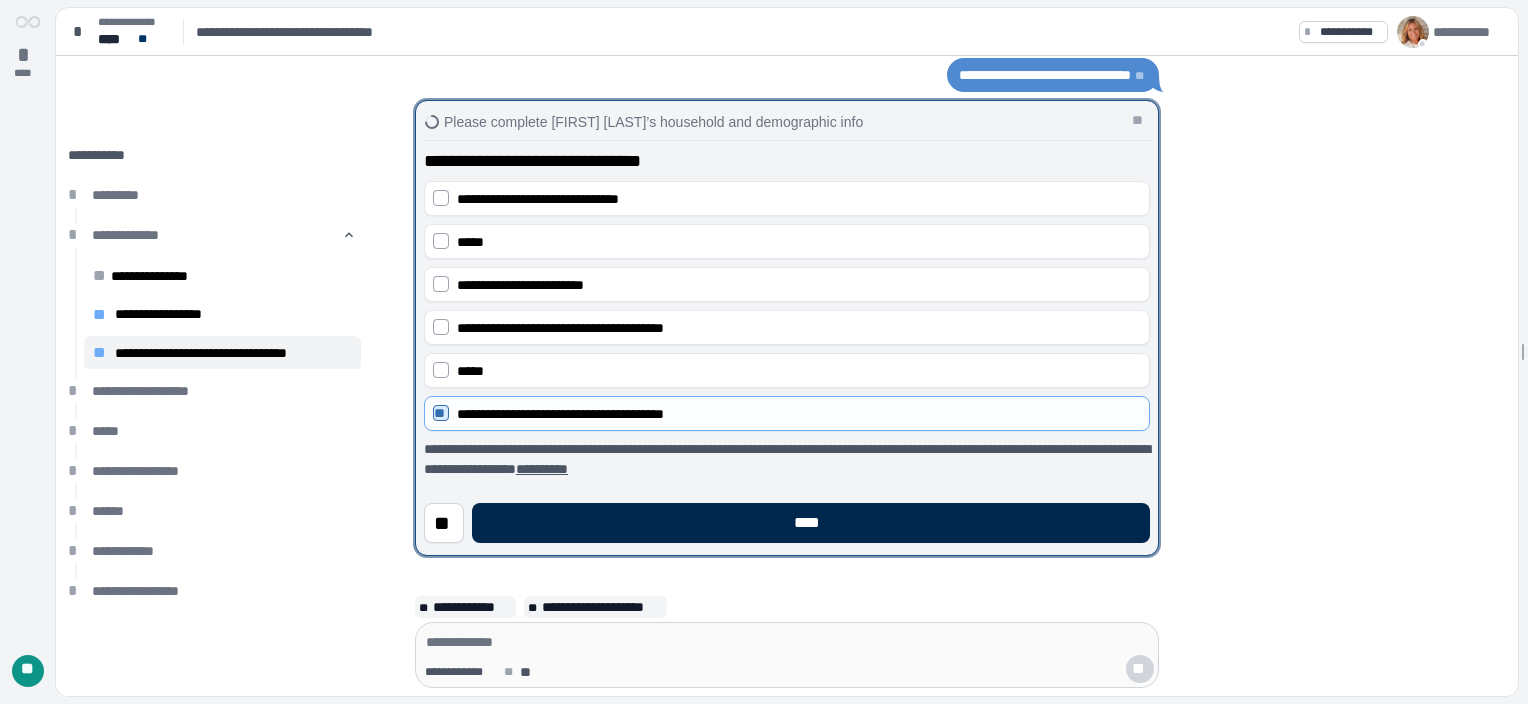 click on "****" at bounding box center (811, 523) 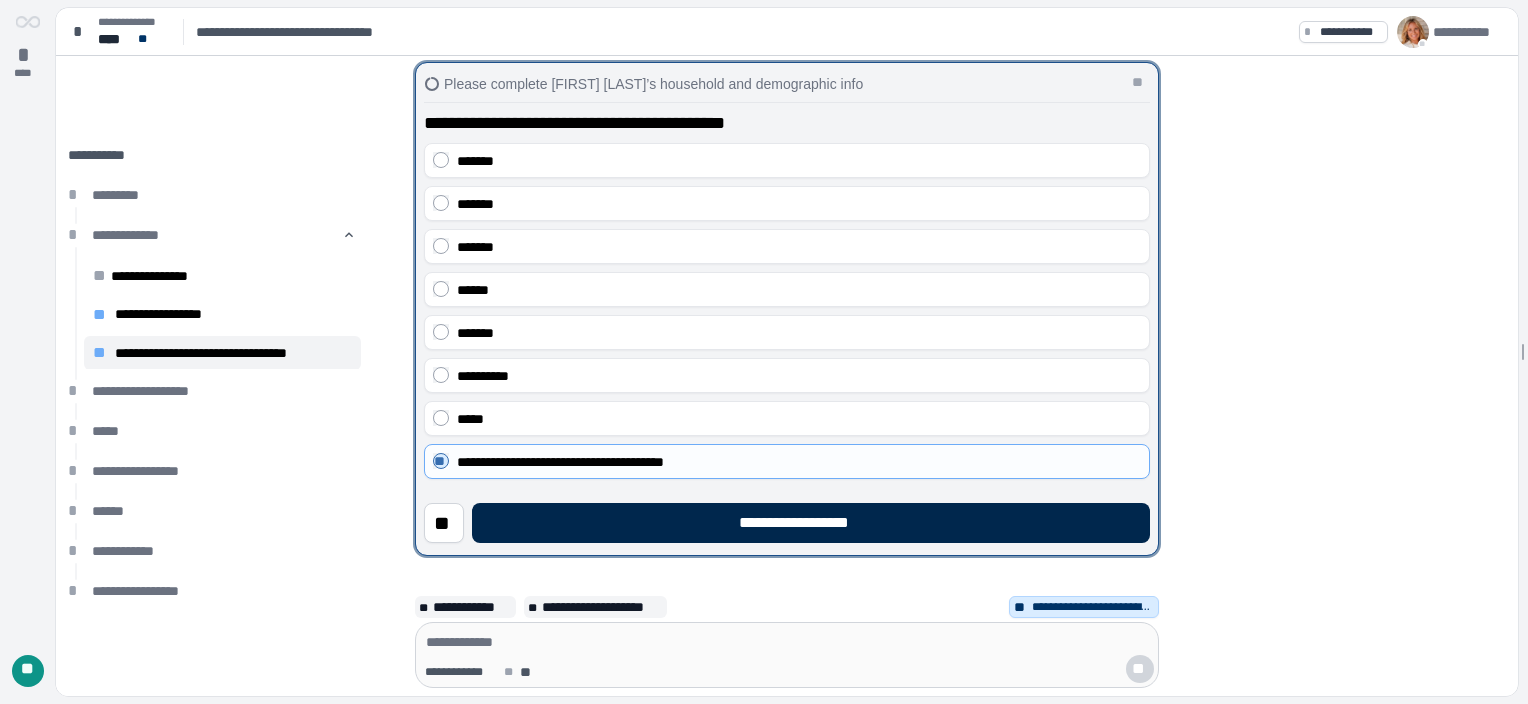click on "**********" at bounding box center (811, 523) 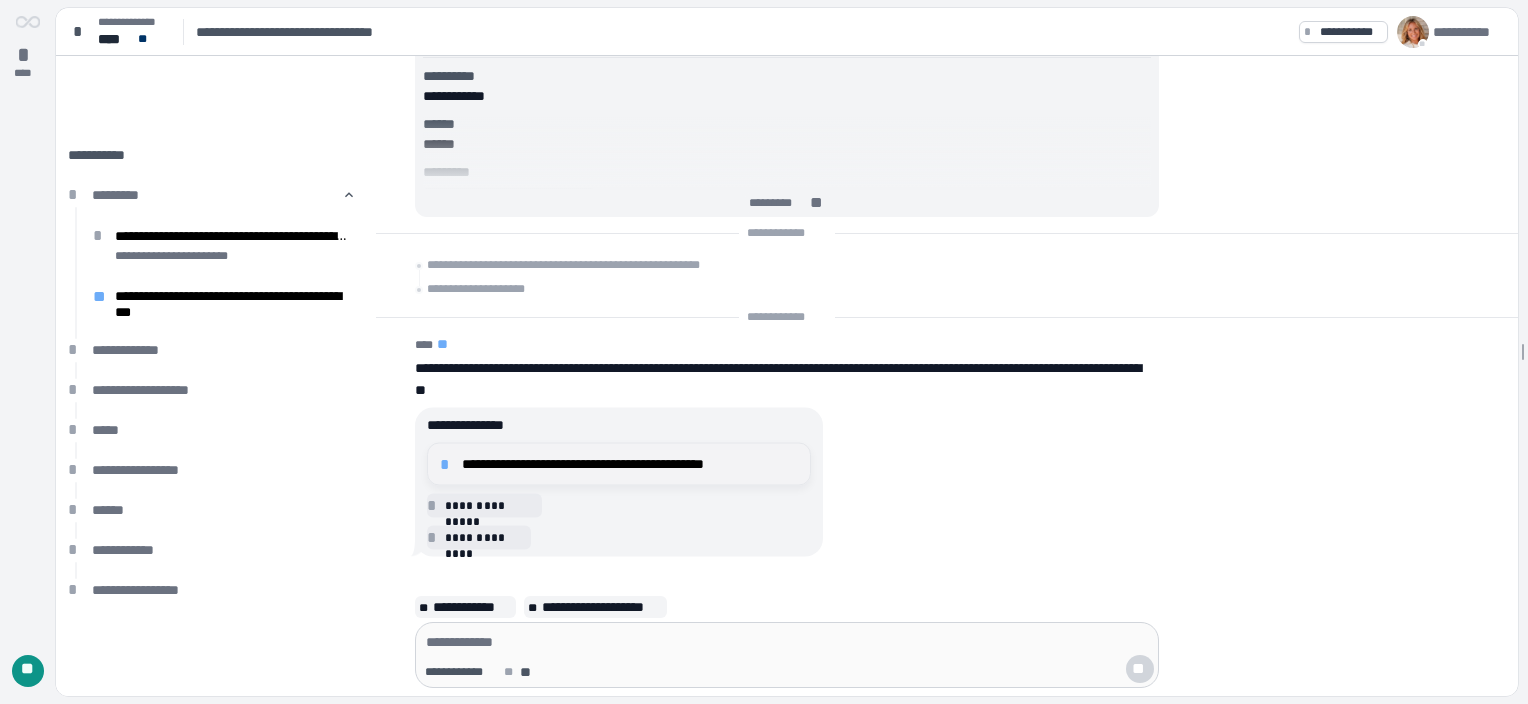 click on "**********" at bounding box center [630, 464] 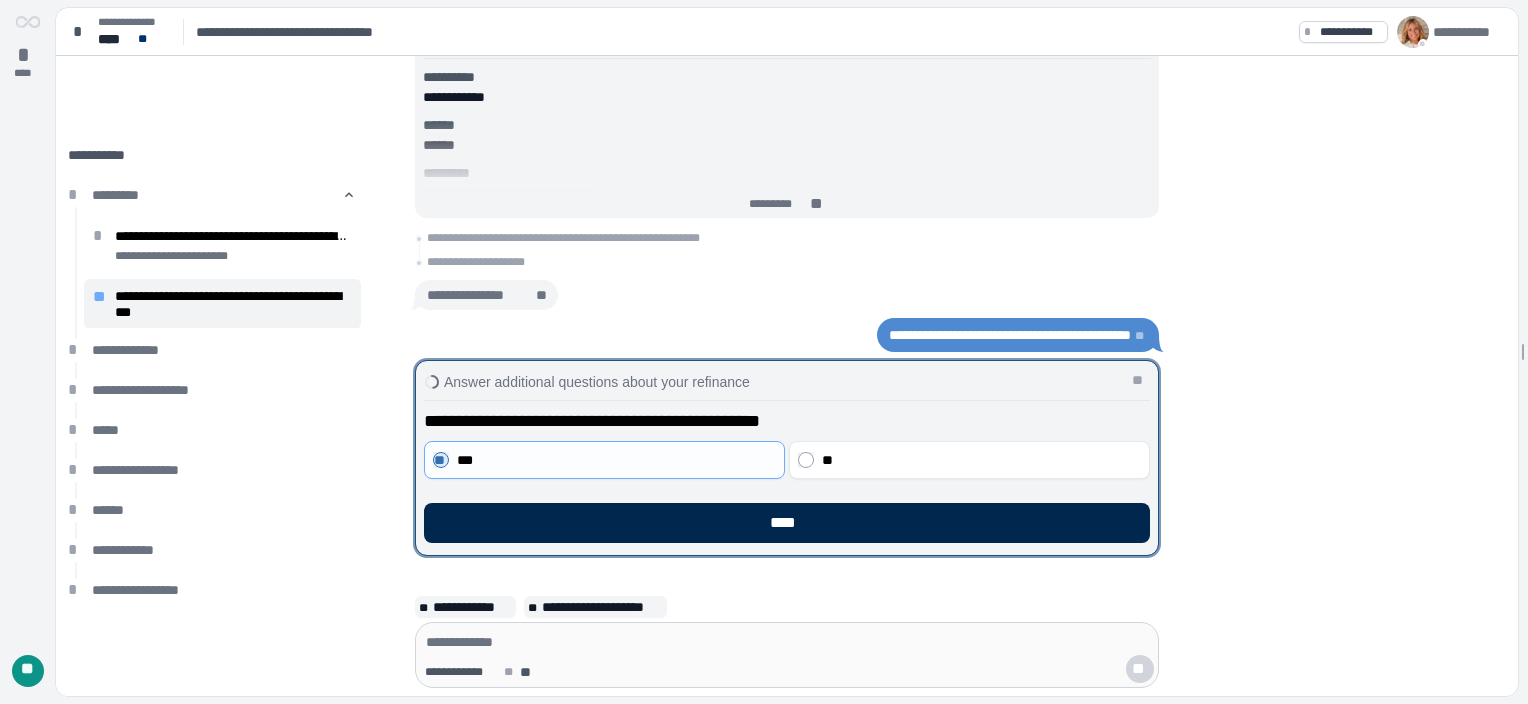 click on "****" at bounding box center [787, 523] 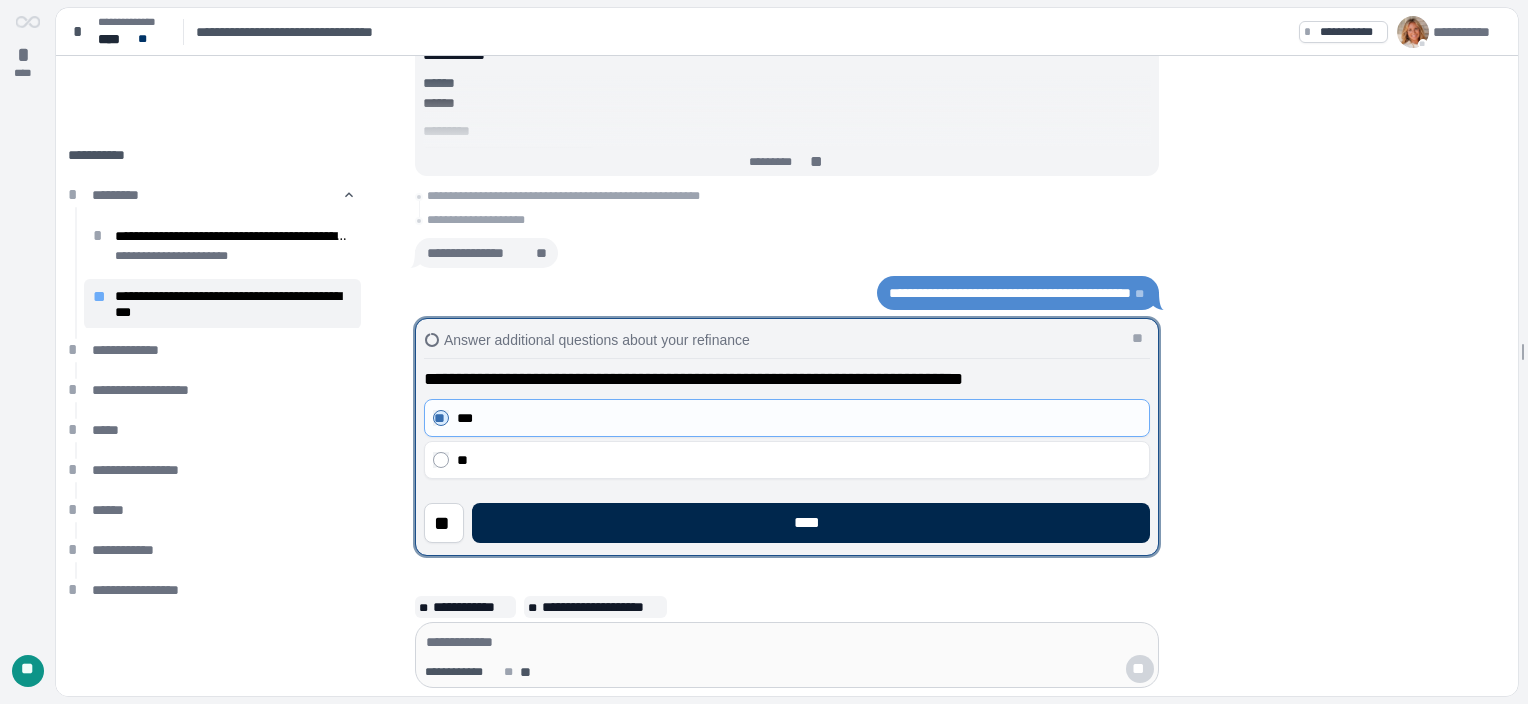click on "****" at bounding box center (811, 523) 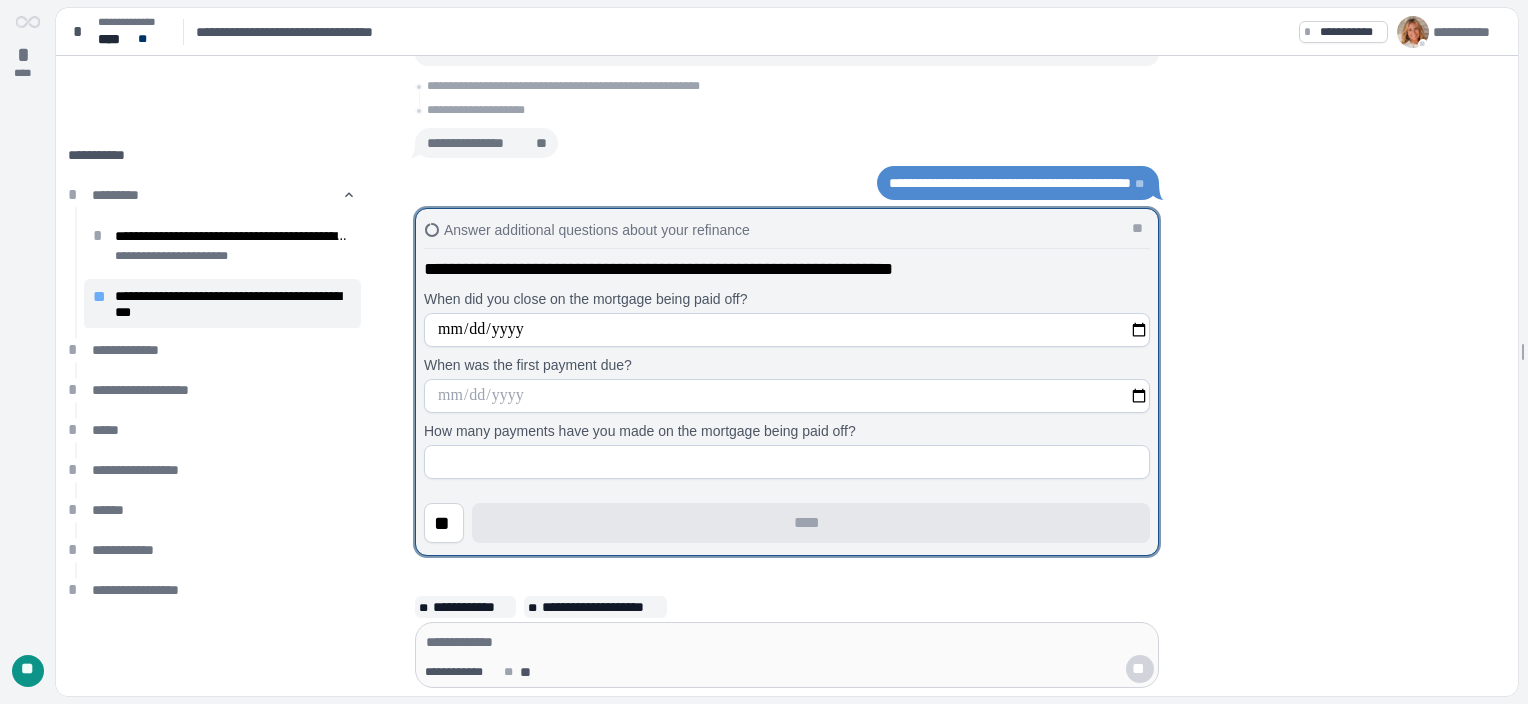 type on "**********" 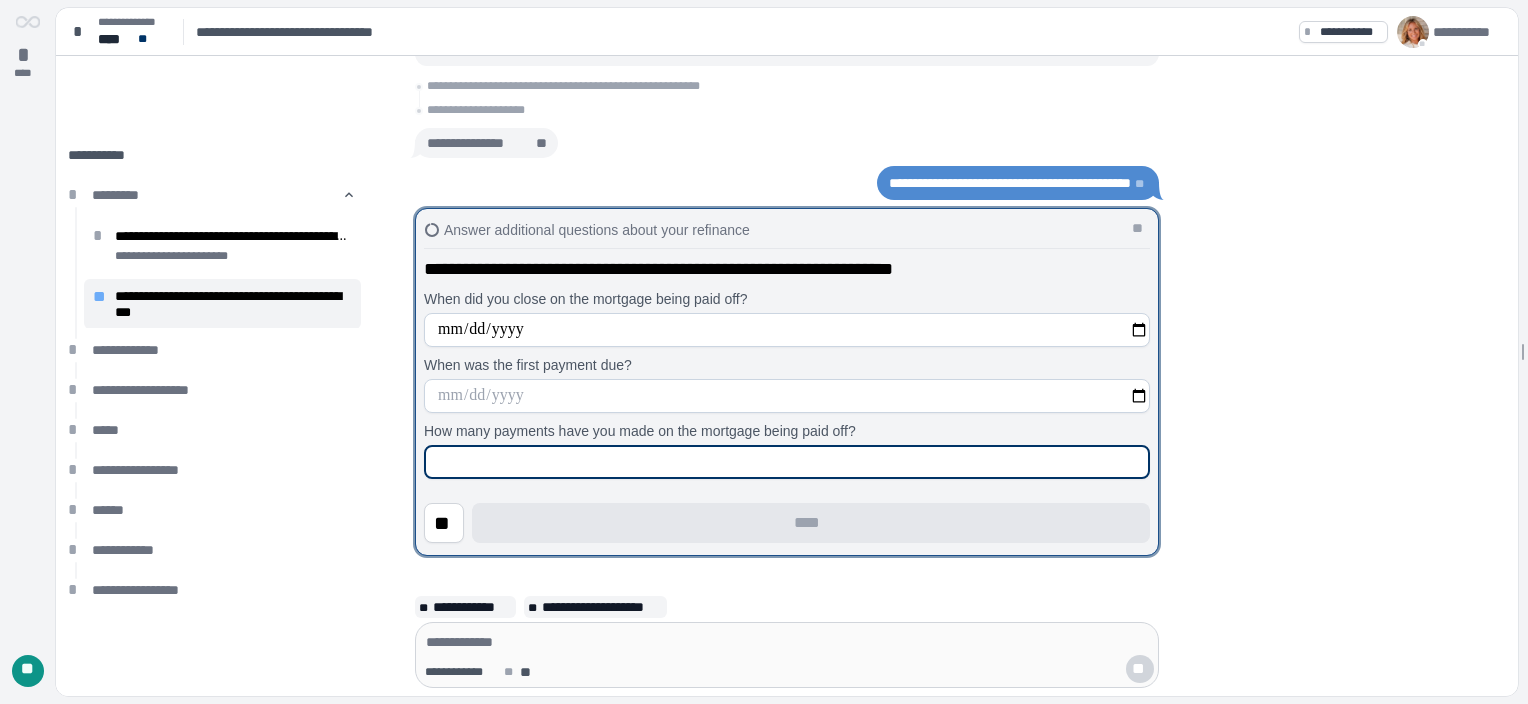 click at bounding box center (787, 462) 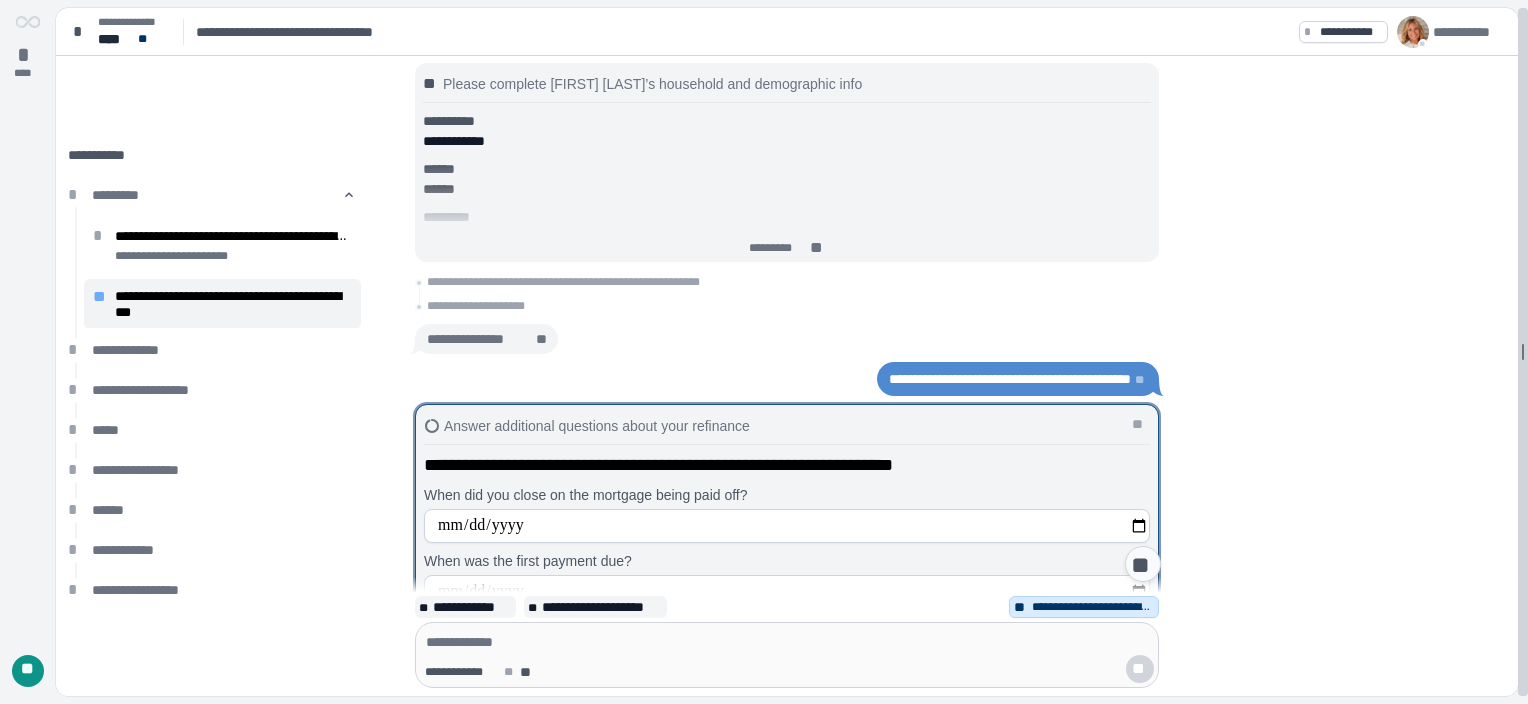 scroll, scrollTop: 0, scrollLeft: 0, axis: both 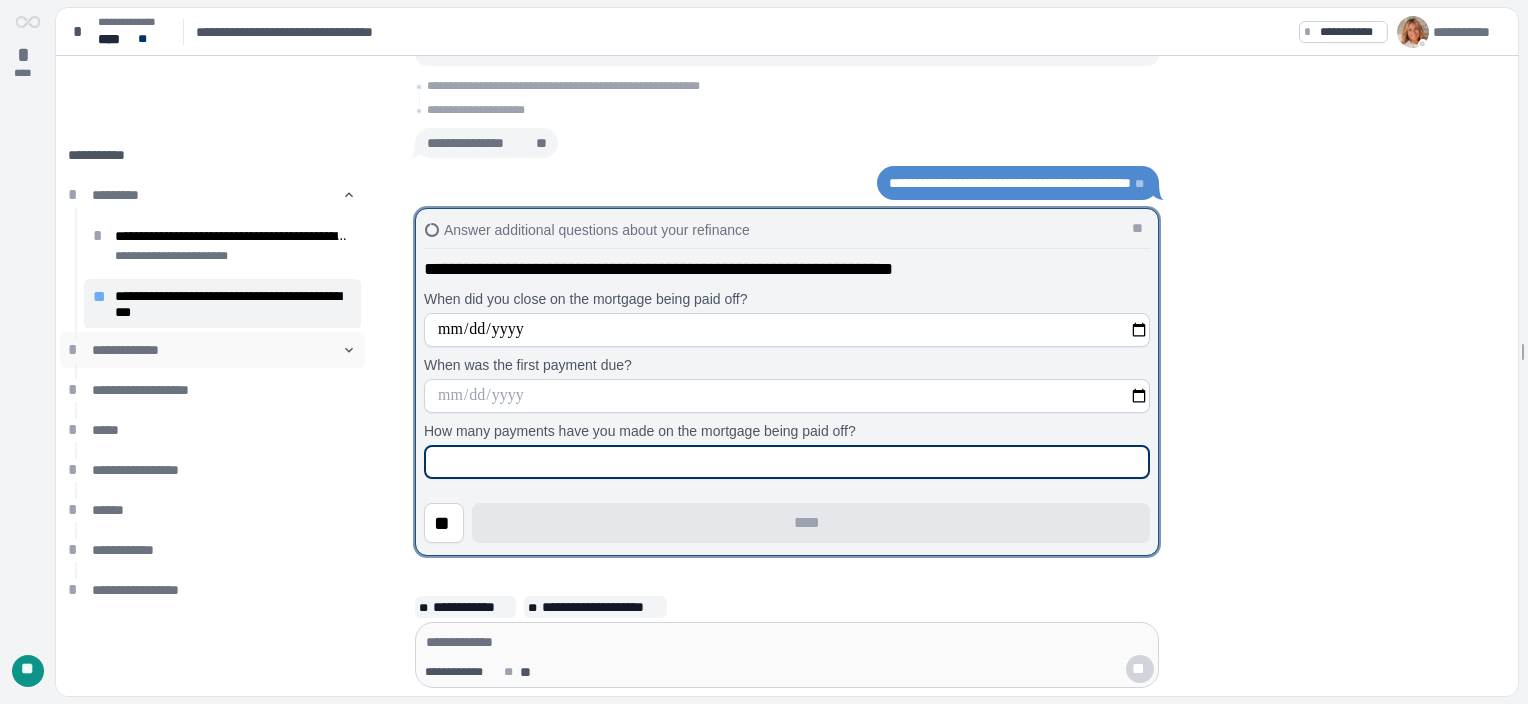 click on "**********" at bounding box center [212, 350] 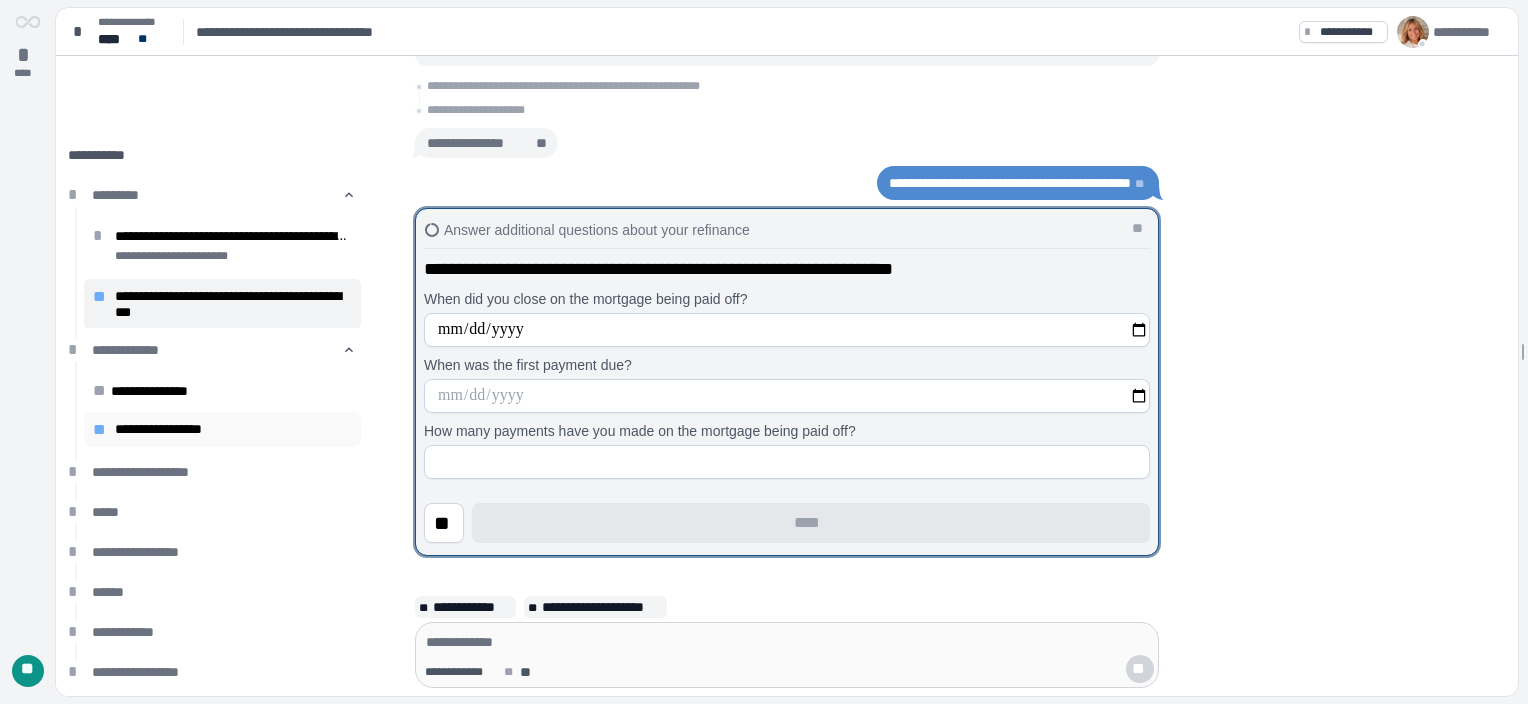 click on "**********" at bounding box center [233, 429] 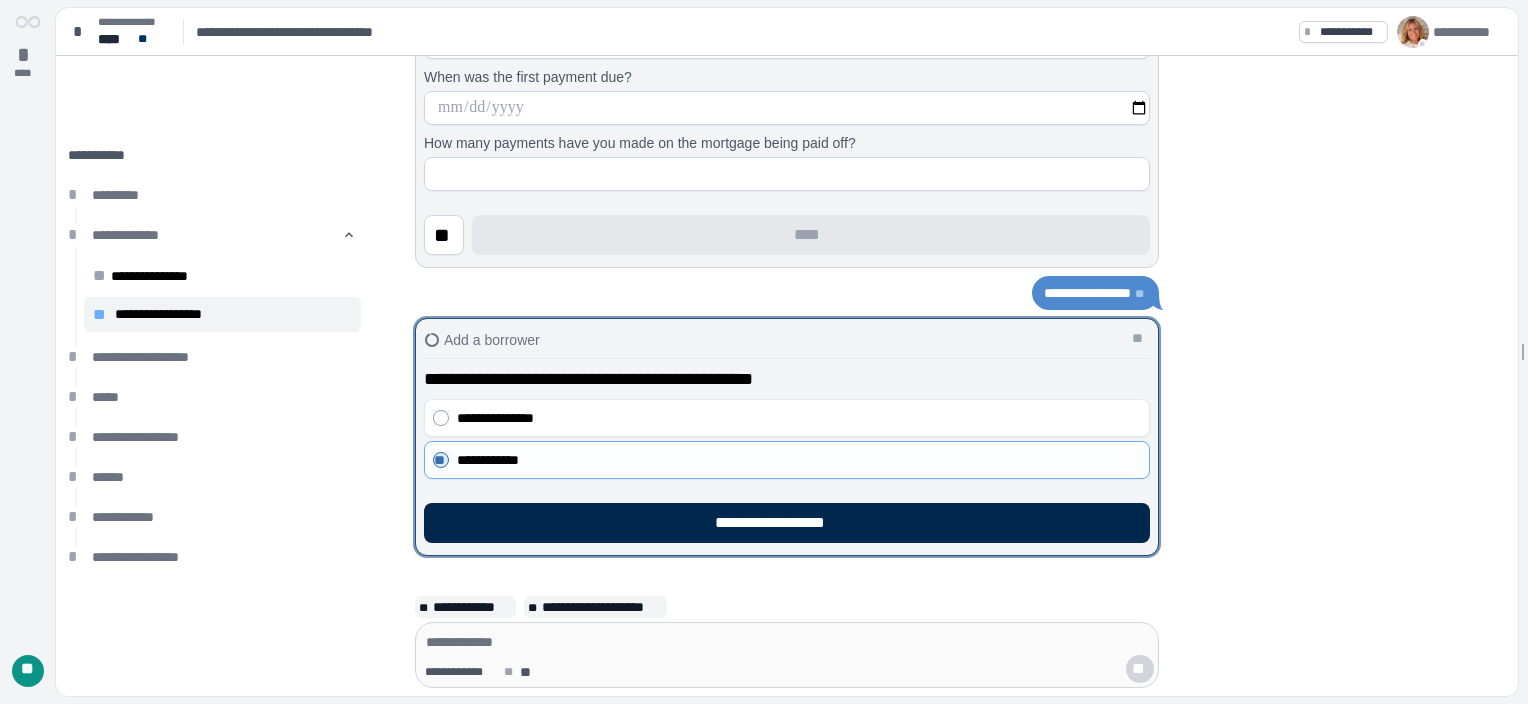 click on "**********" at bounding box center [787, 523] 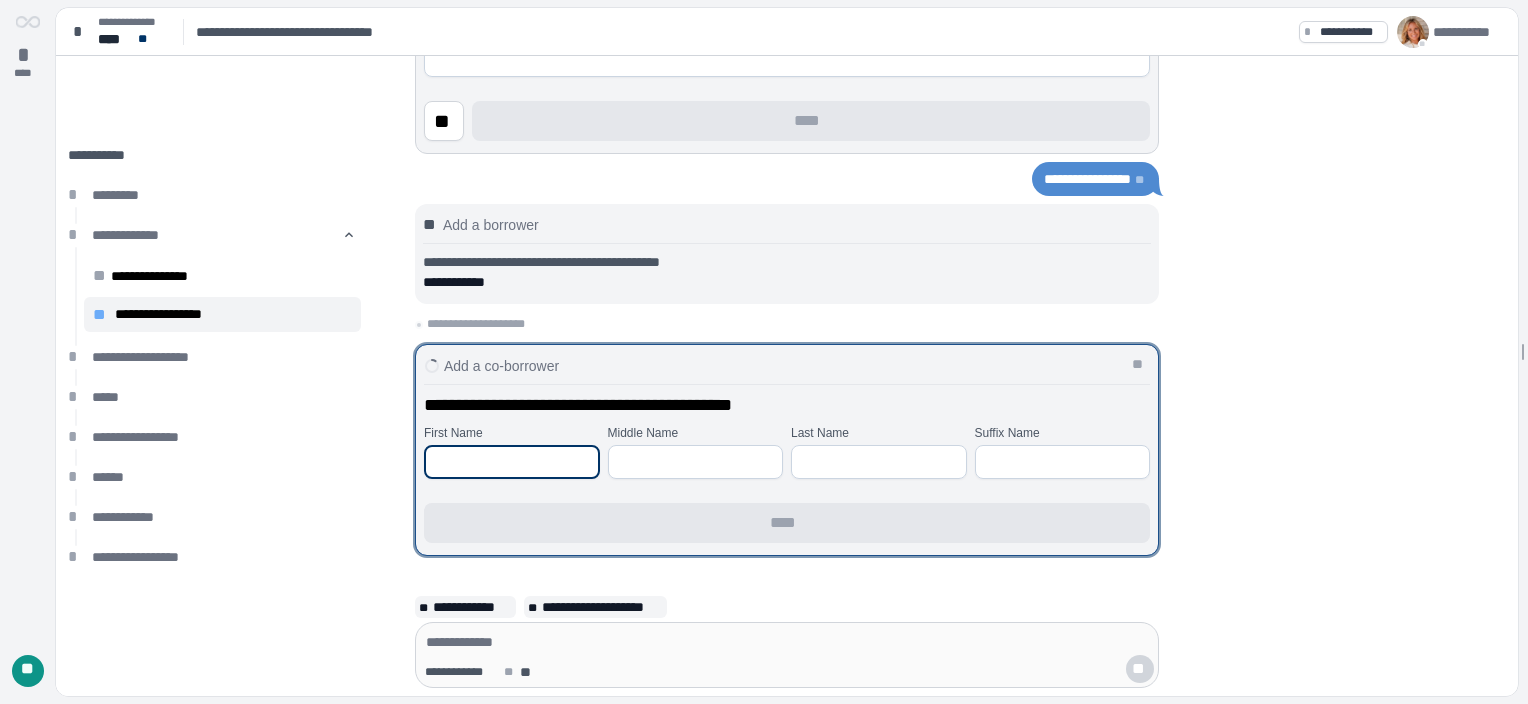 click at bounding box center [512, 462] 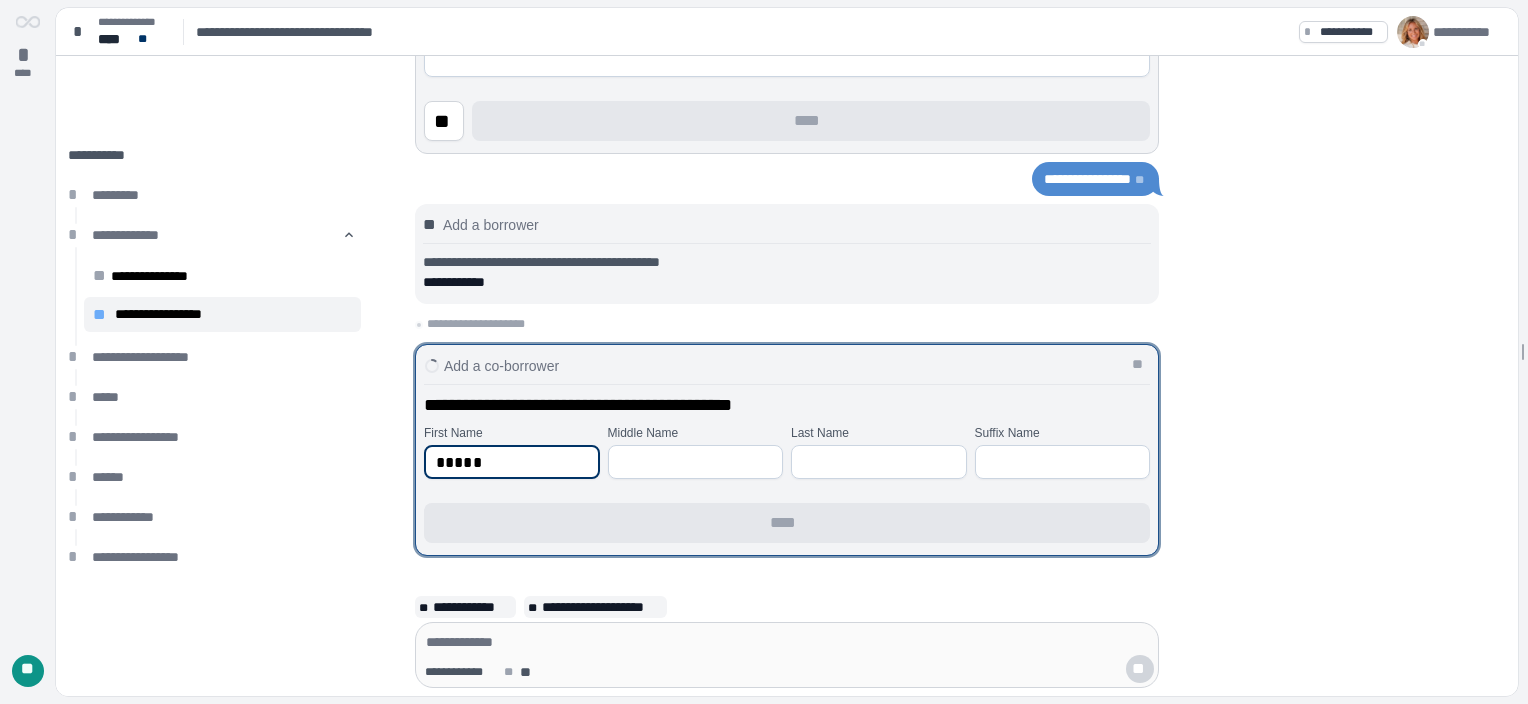 type on "*****" 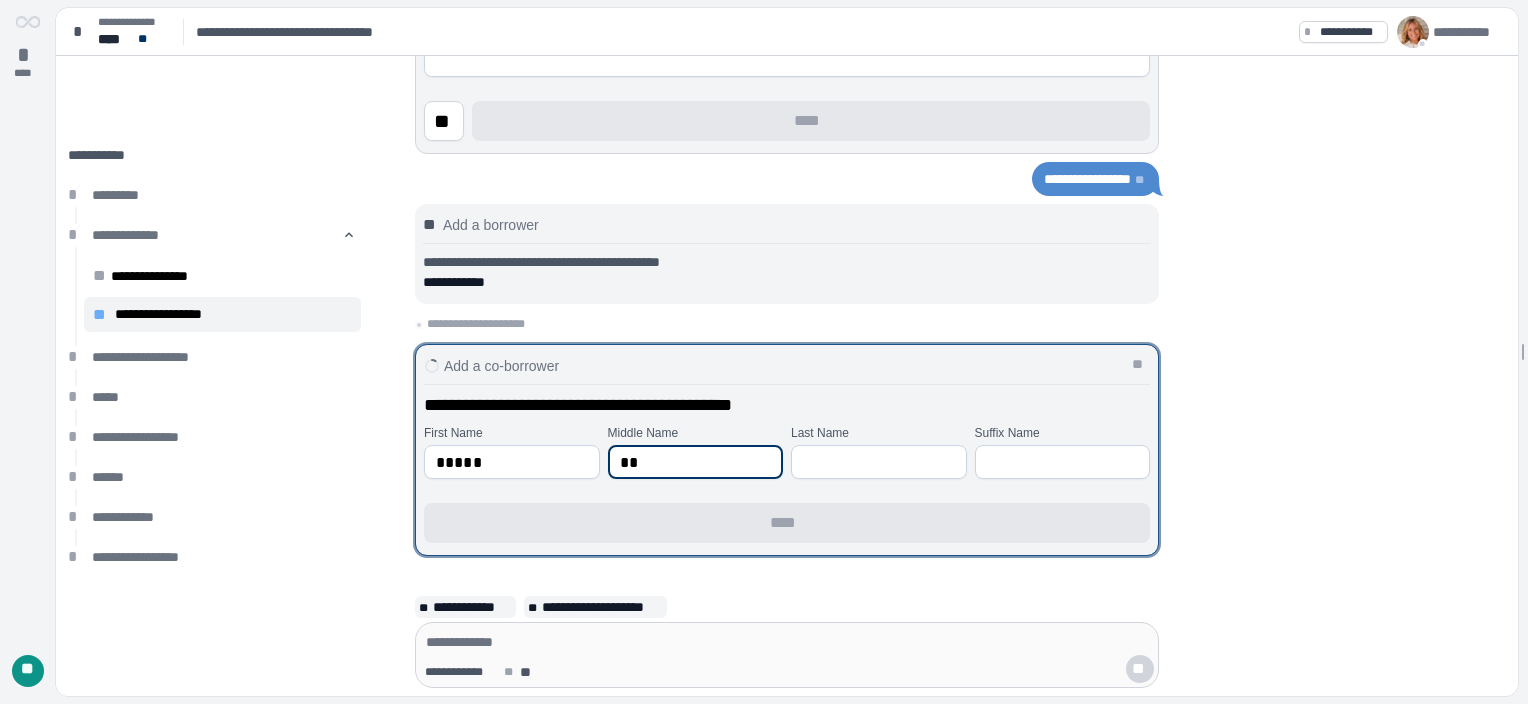 type on "*" 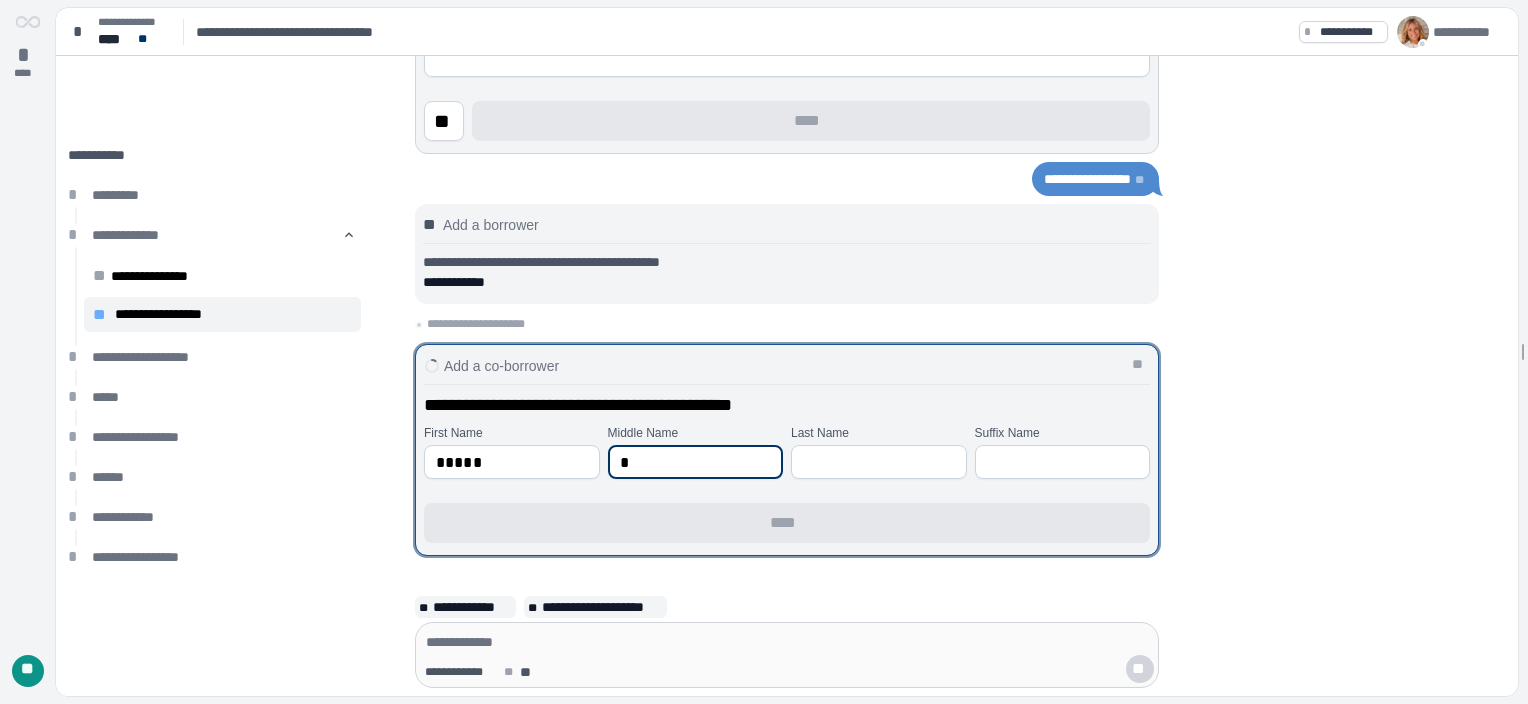 type 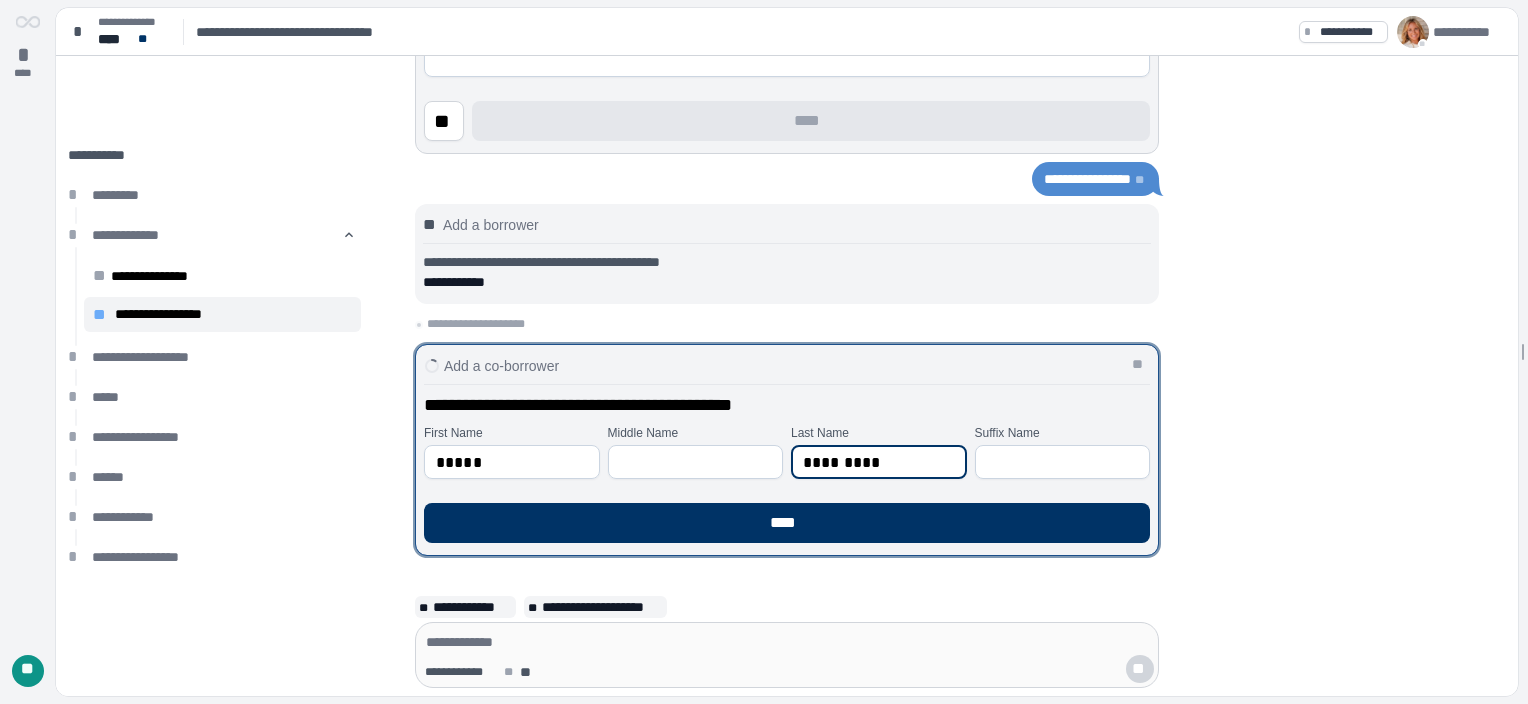 type on "*********" 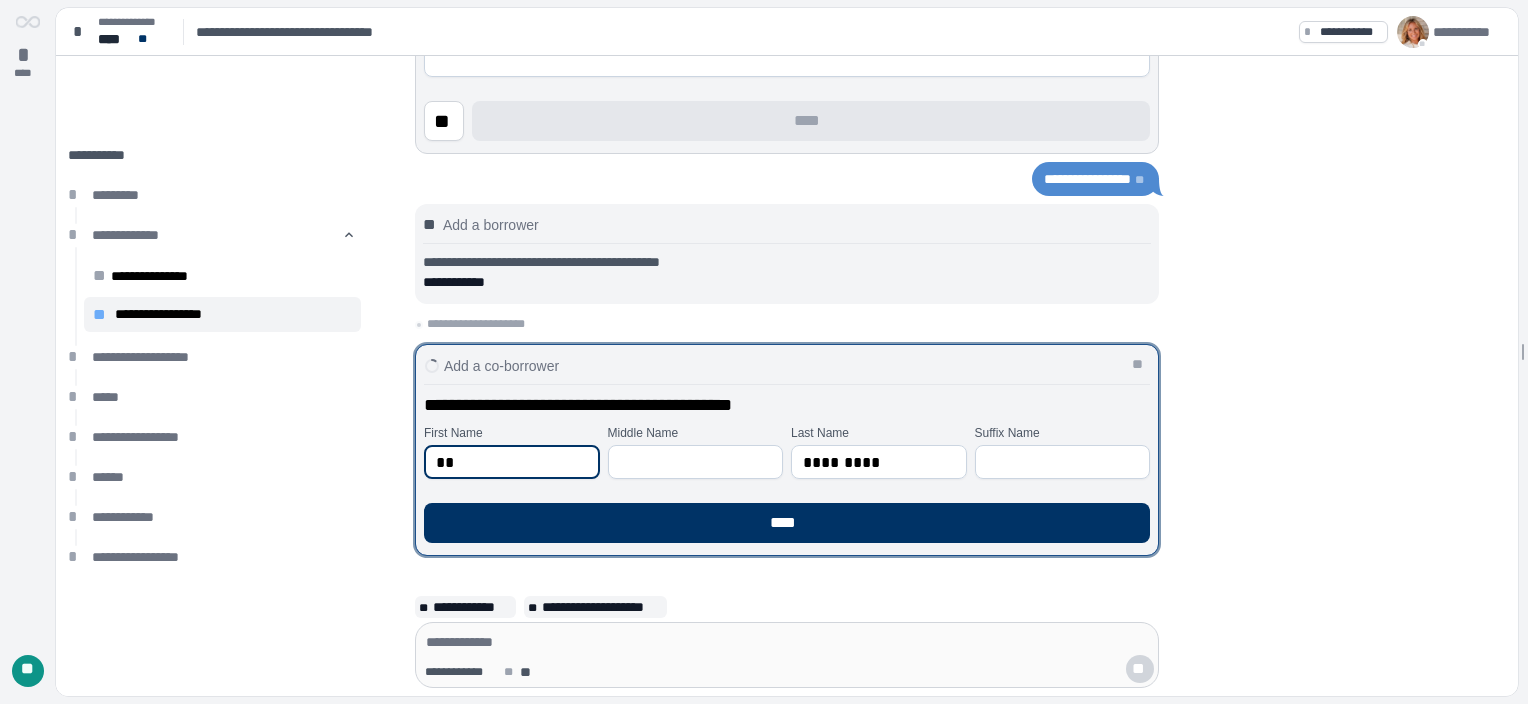 type on "*" 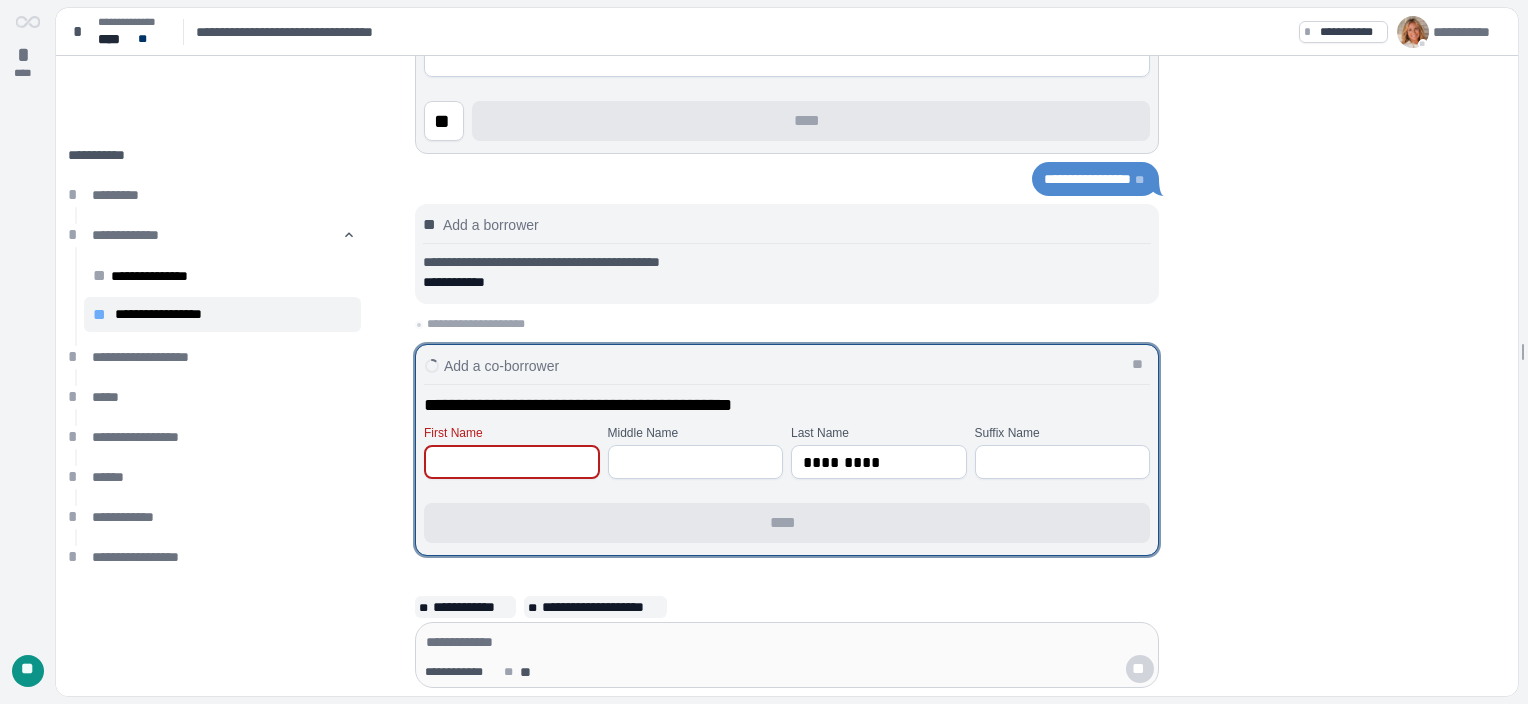 click at bounding box center [512, 462] 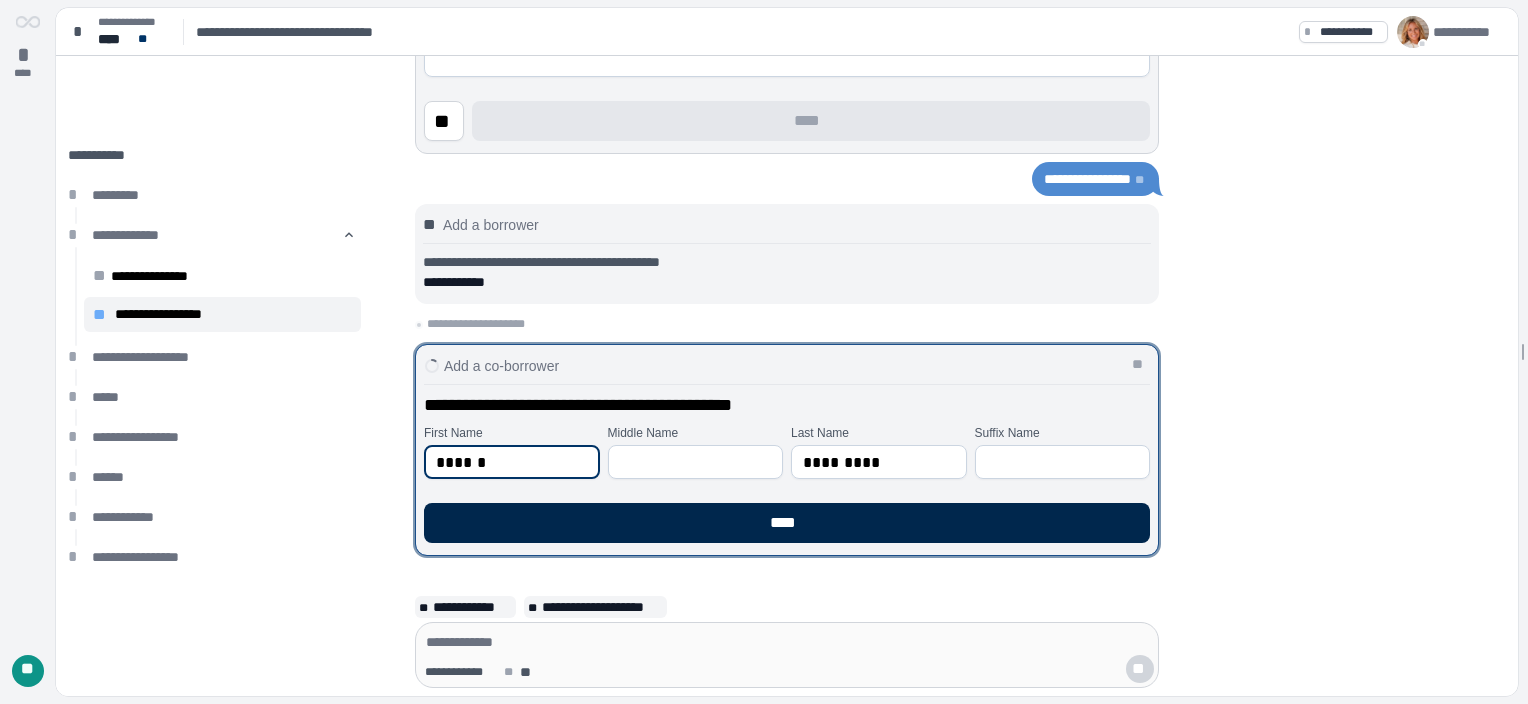 type on "******" 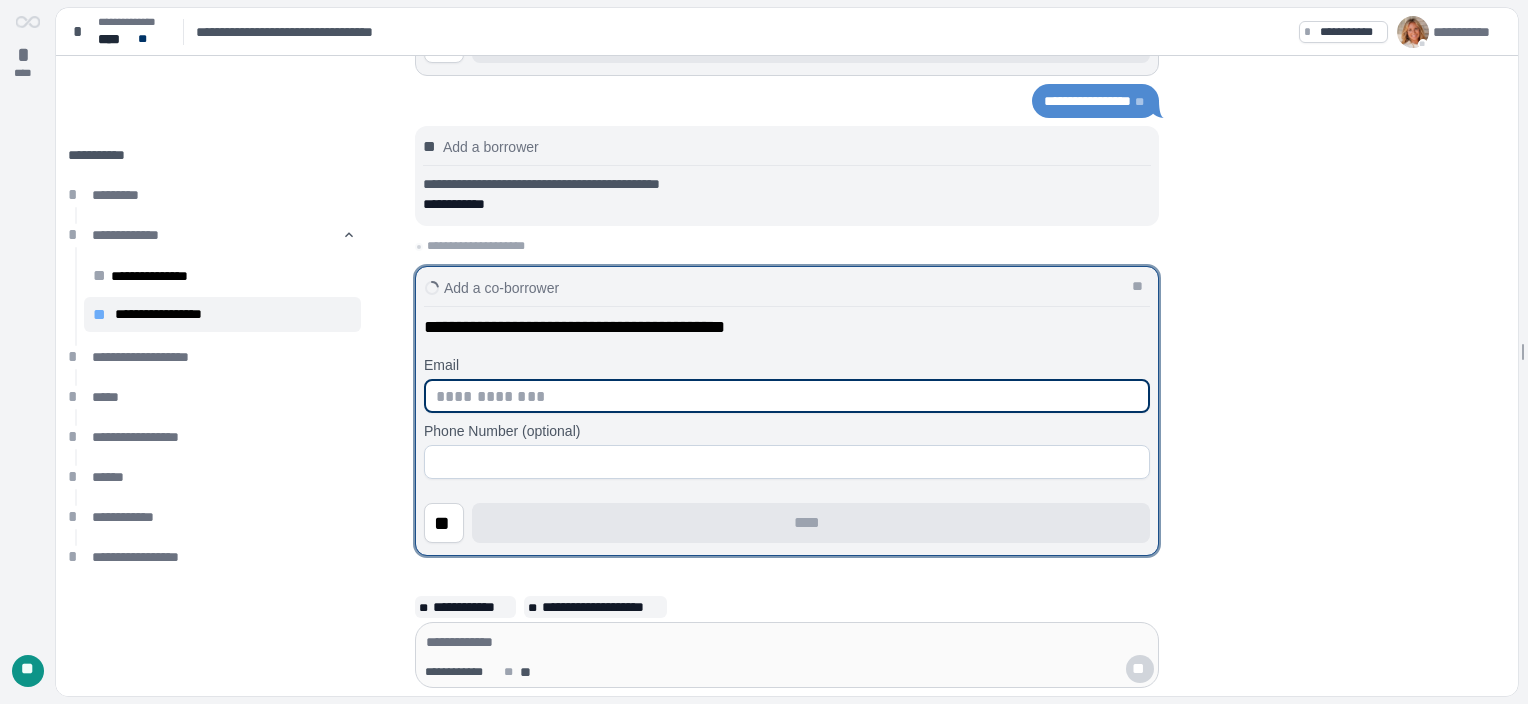 click at bounding box center (787, 396) 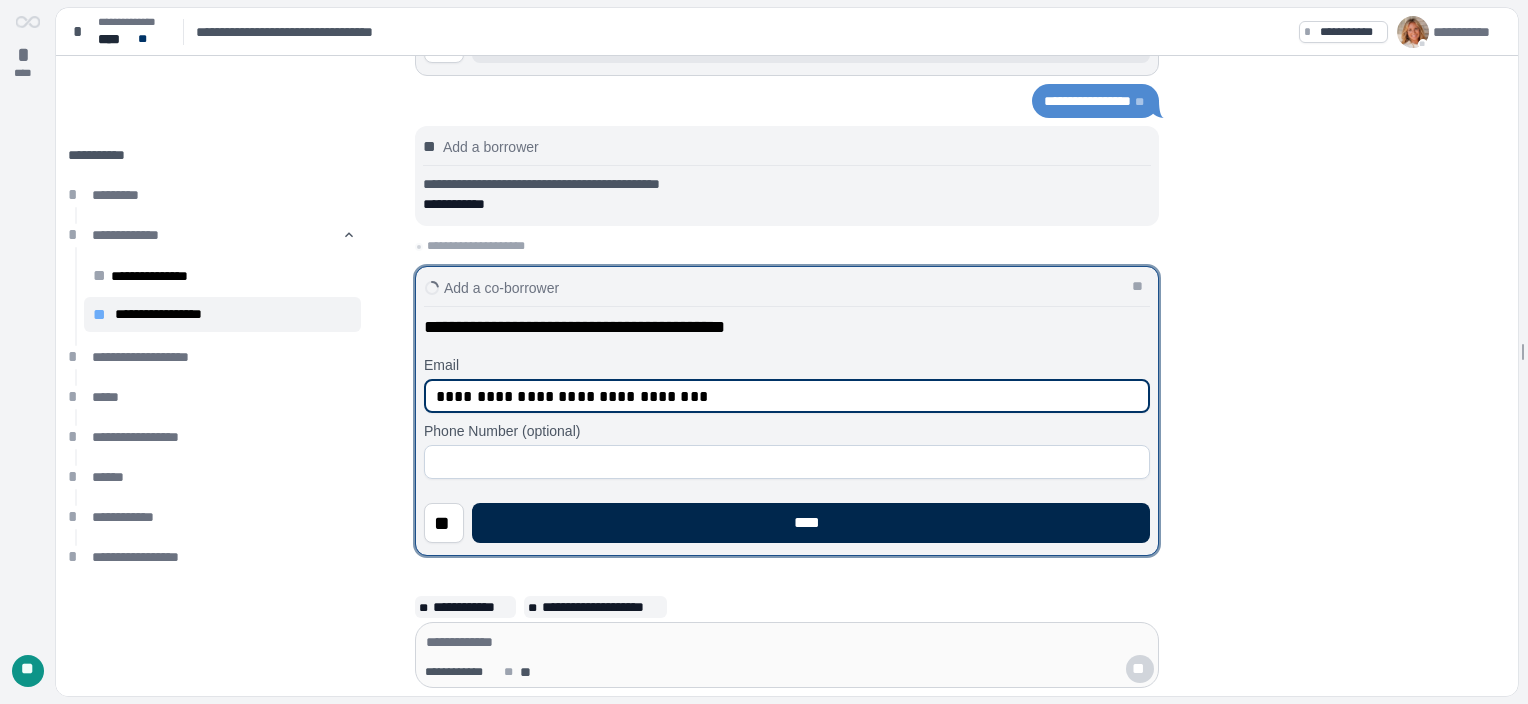 type on "**********" 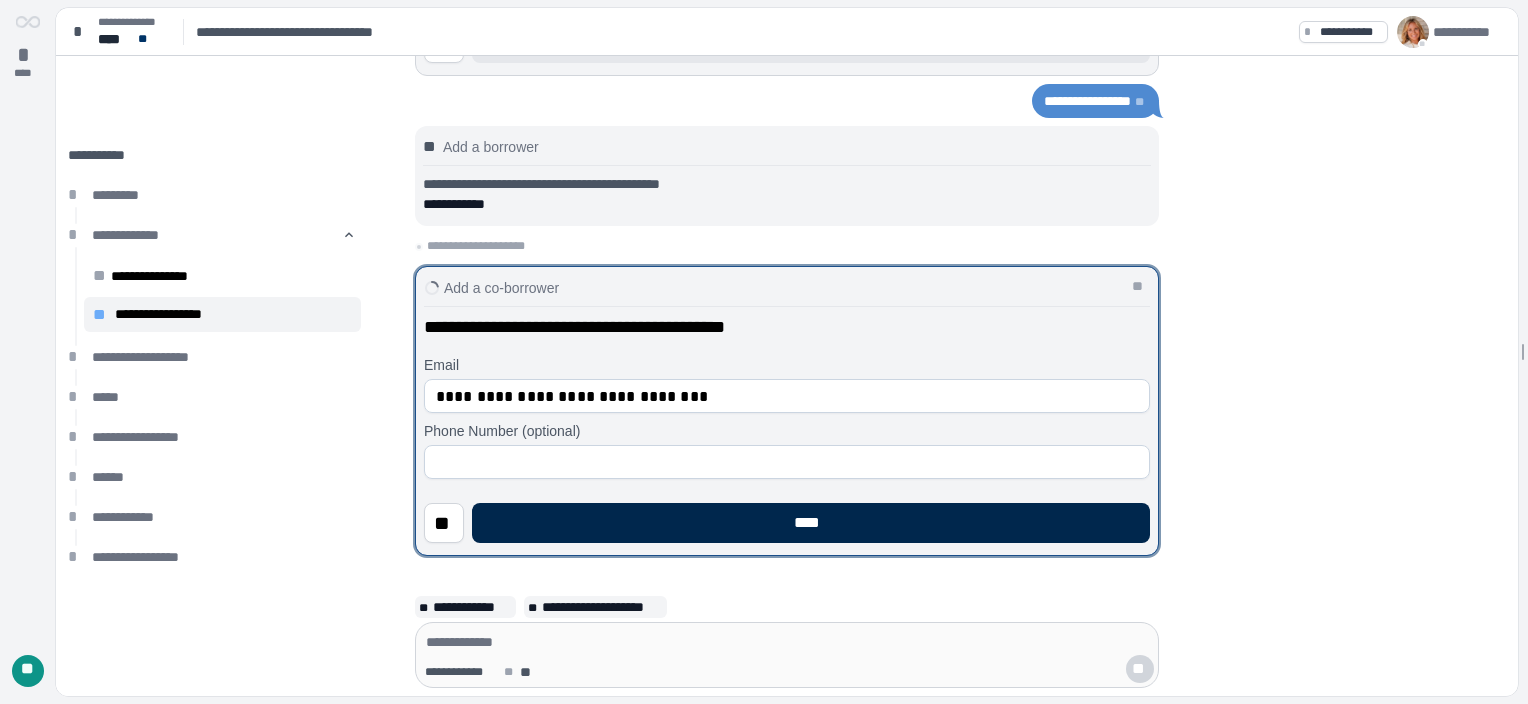 click on "****" at bounding box center [811, 523] 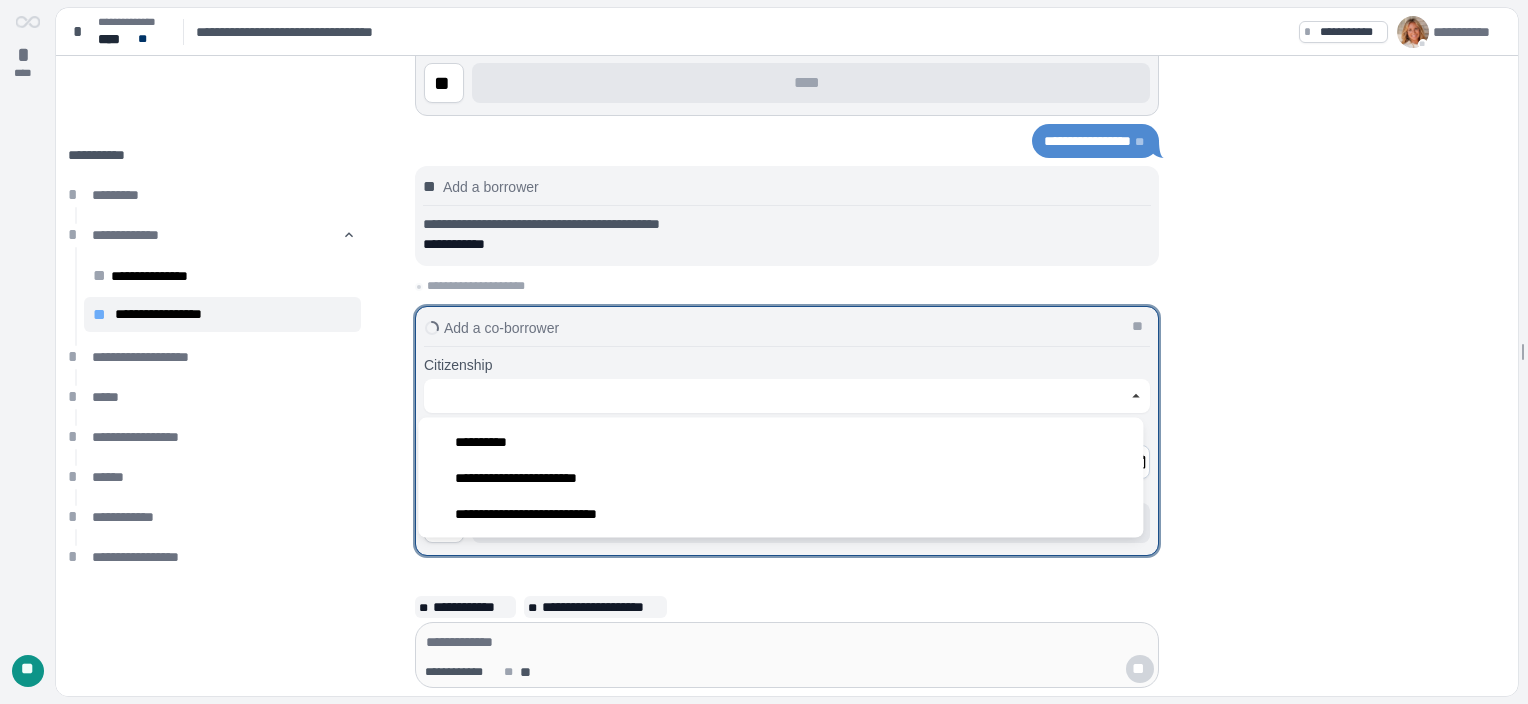 click at bounding box center (776, 396) 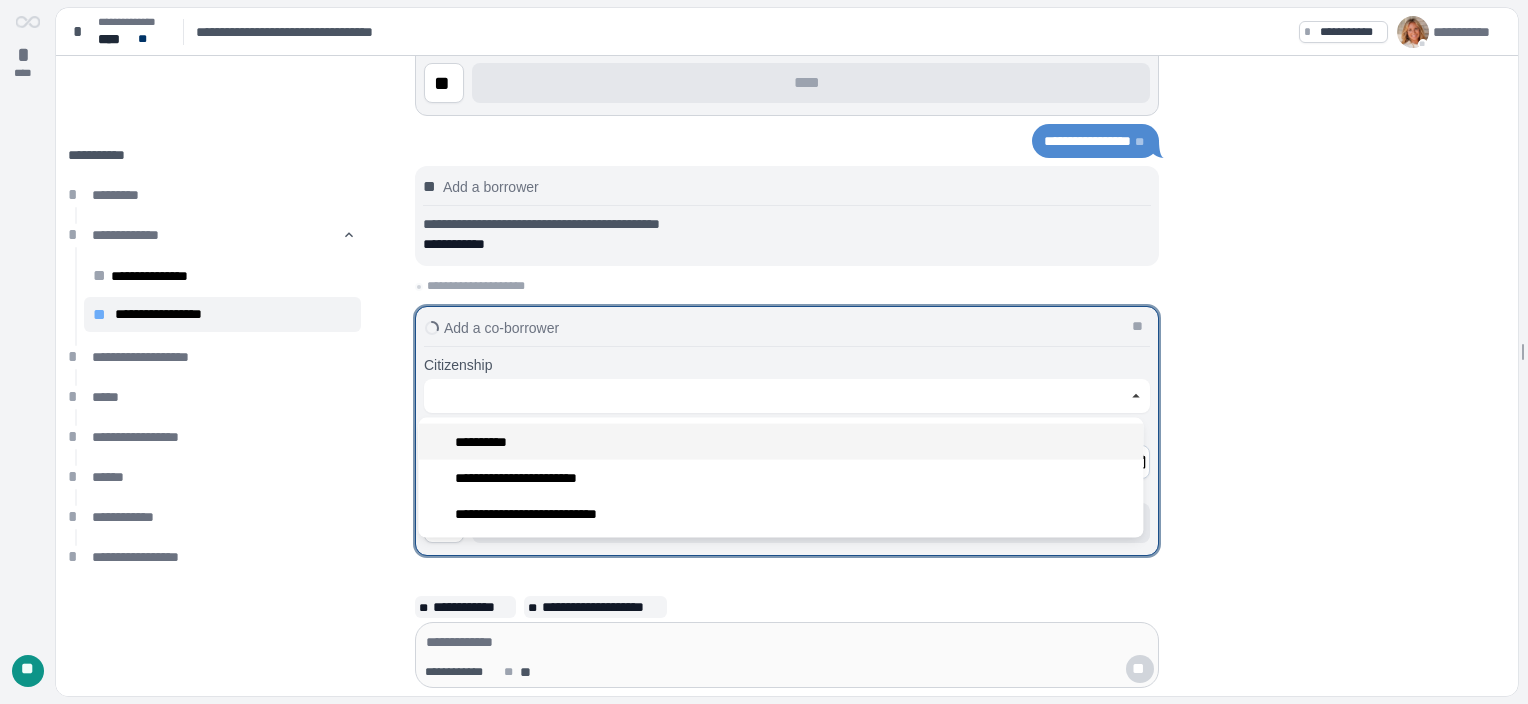 click on "**********" at bounding box center (486, 442) 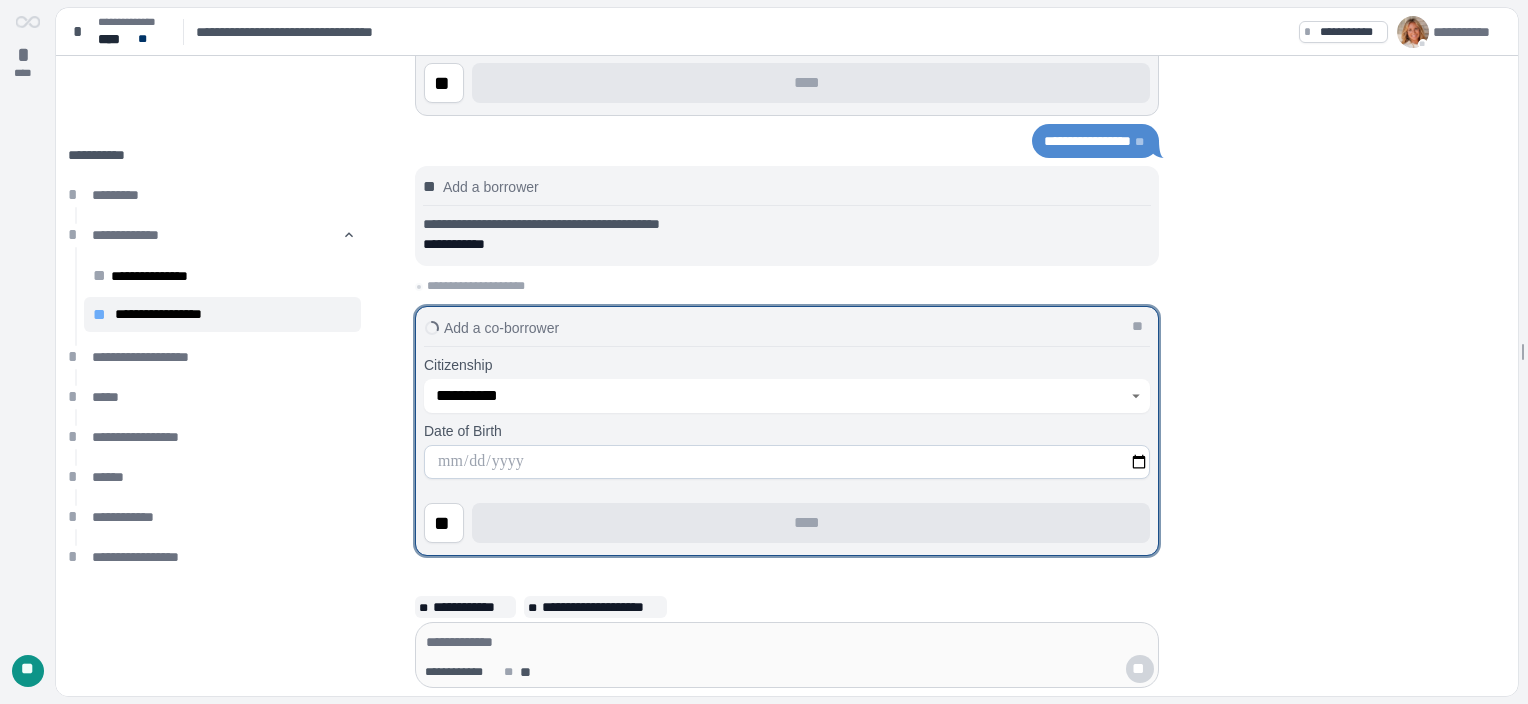 click at bounding box center [787, 462] 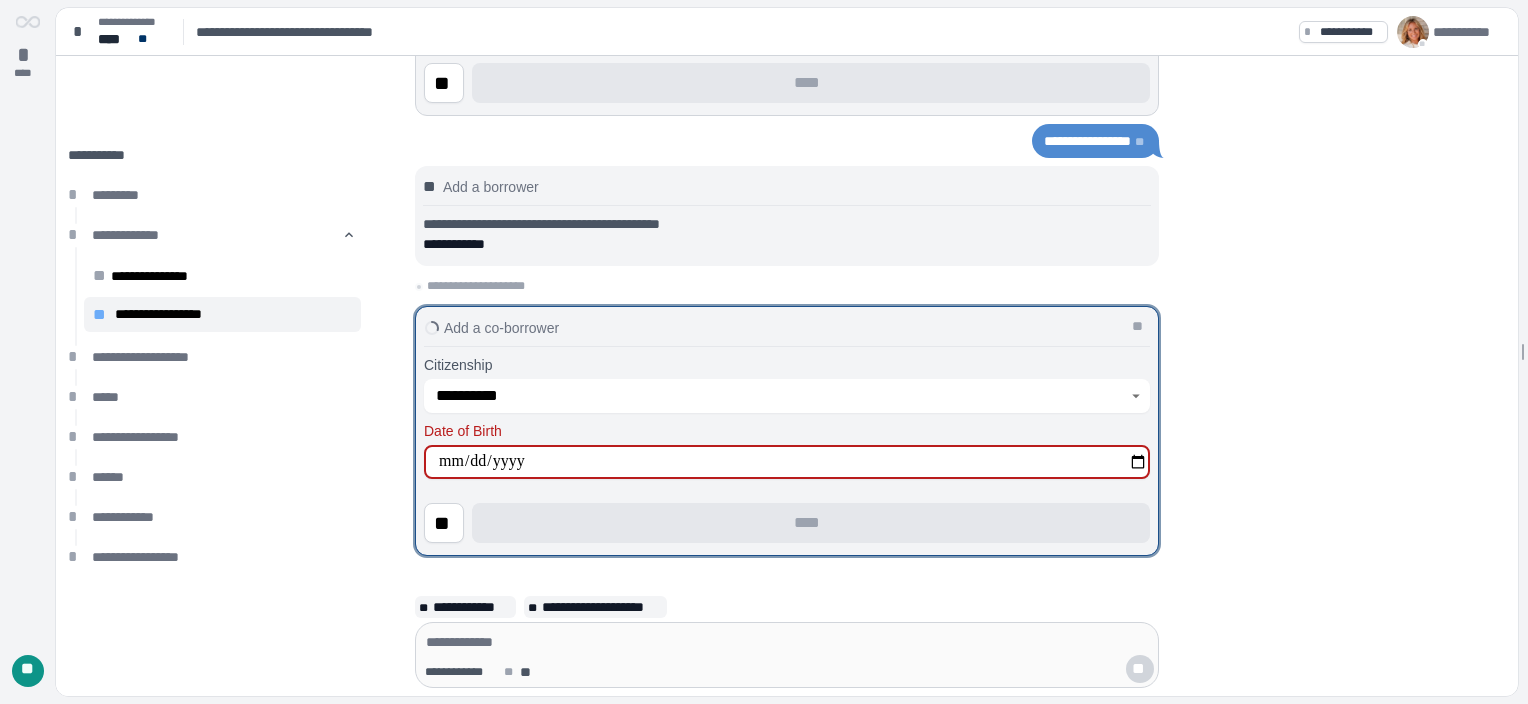 type on "**********" 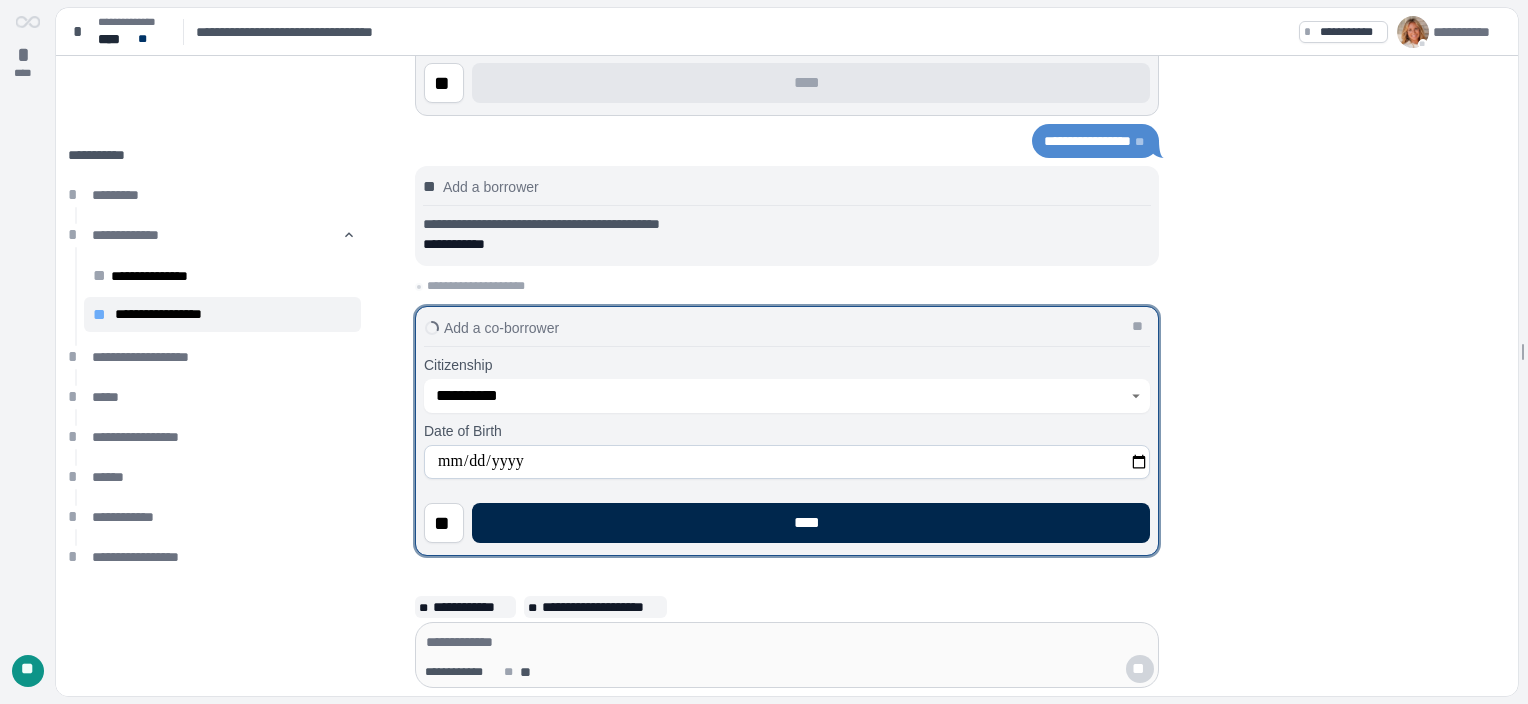 click on "****" at bounding box center (811, 523) 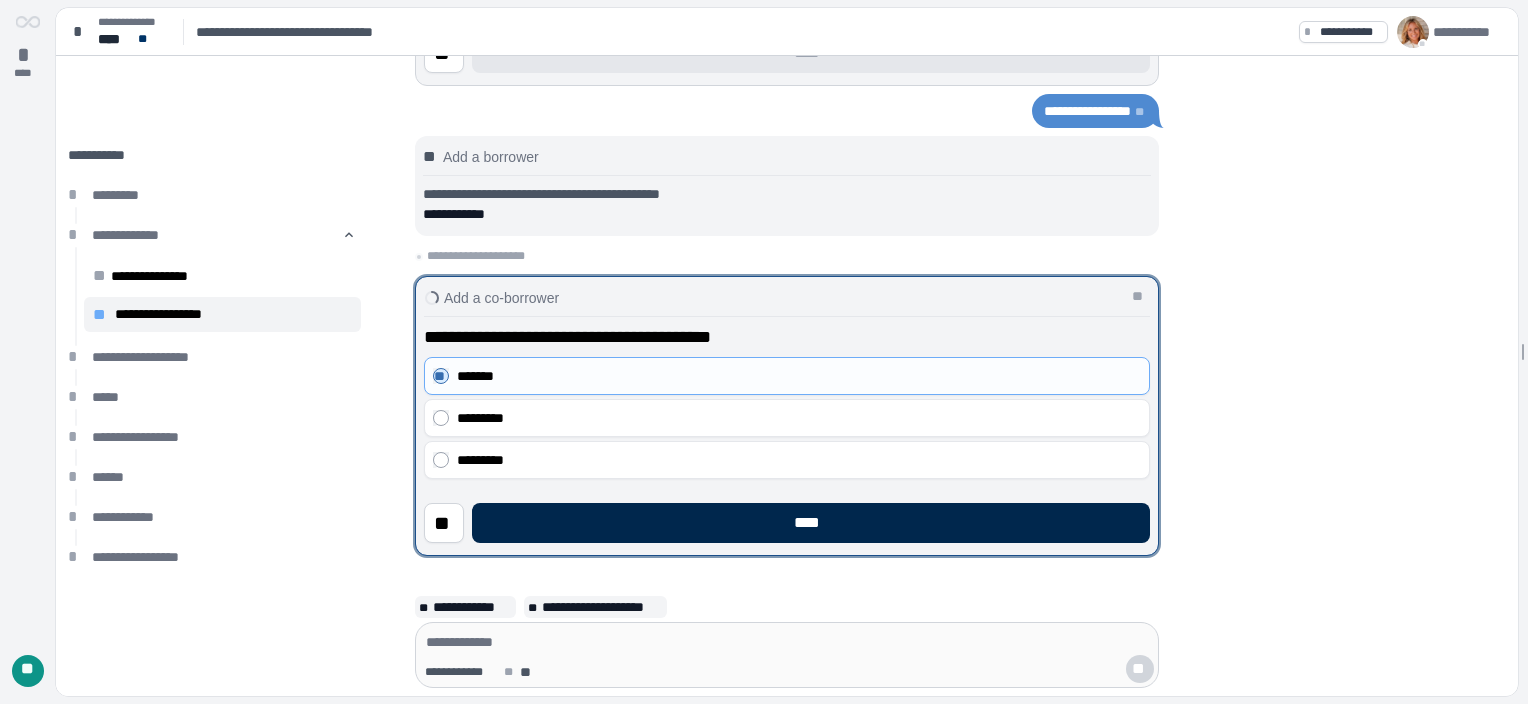 click on "****" at bounding box center (811, 523) 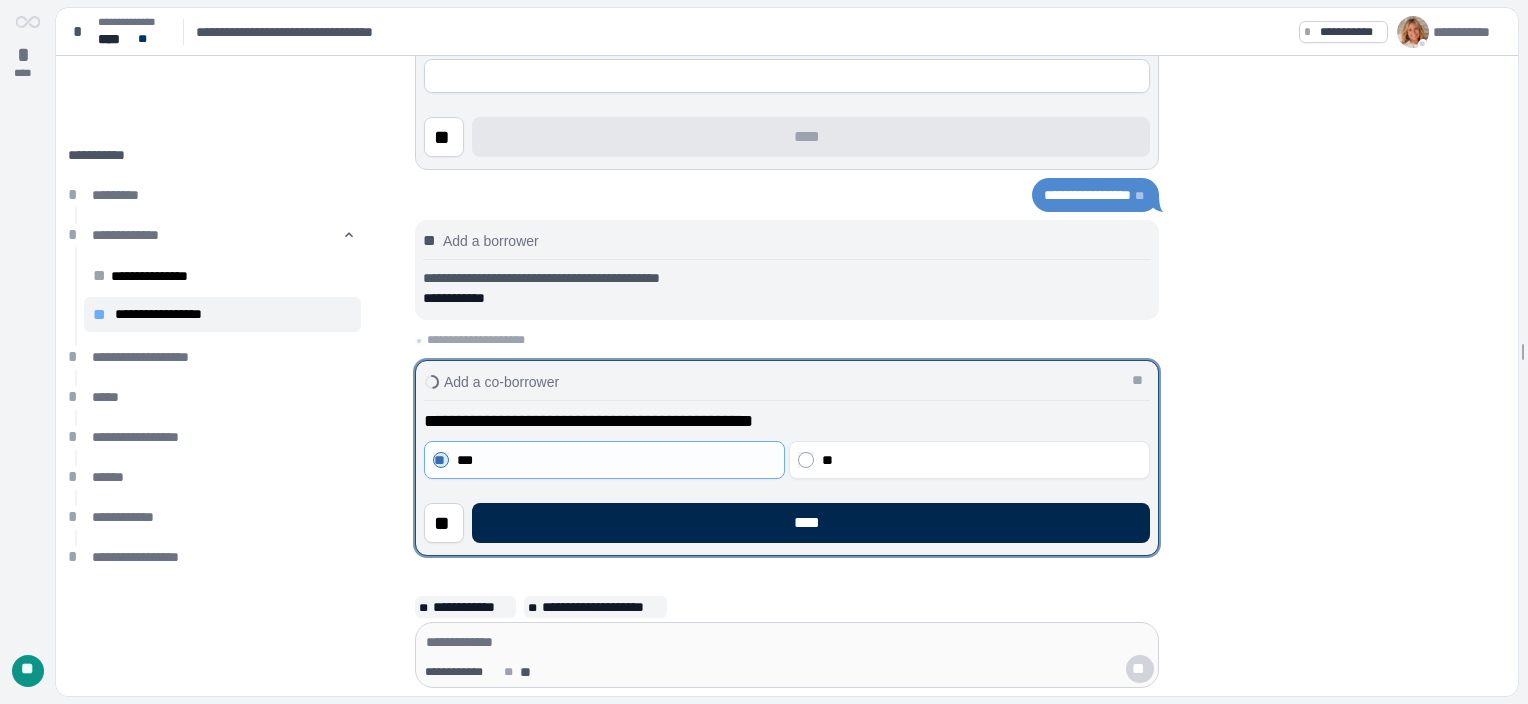 click on "****" at bounding box center [811, 523] 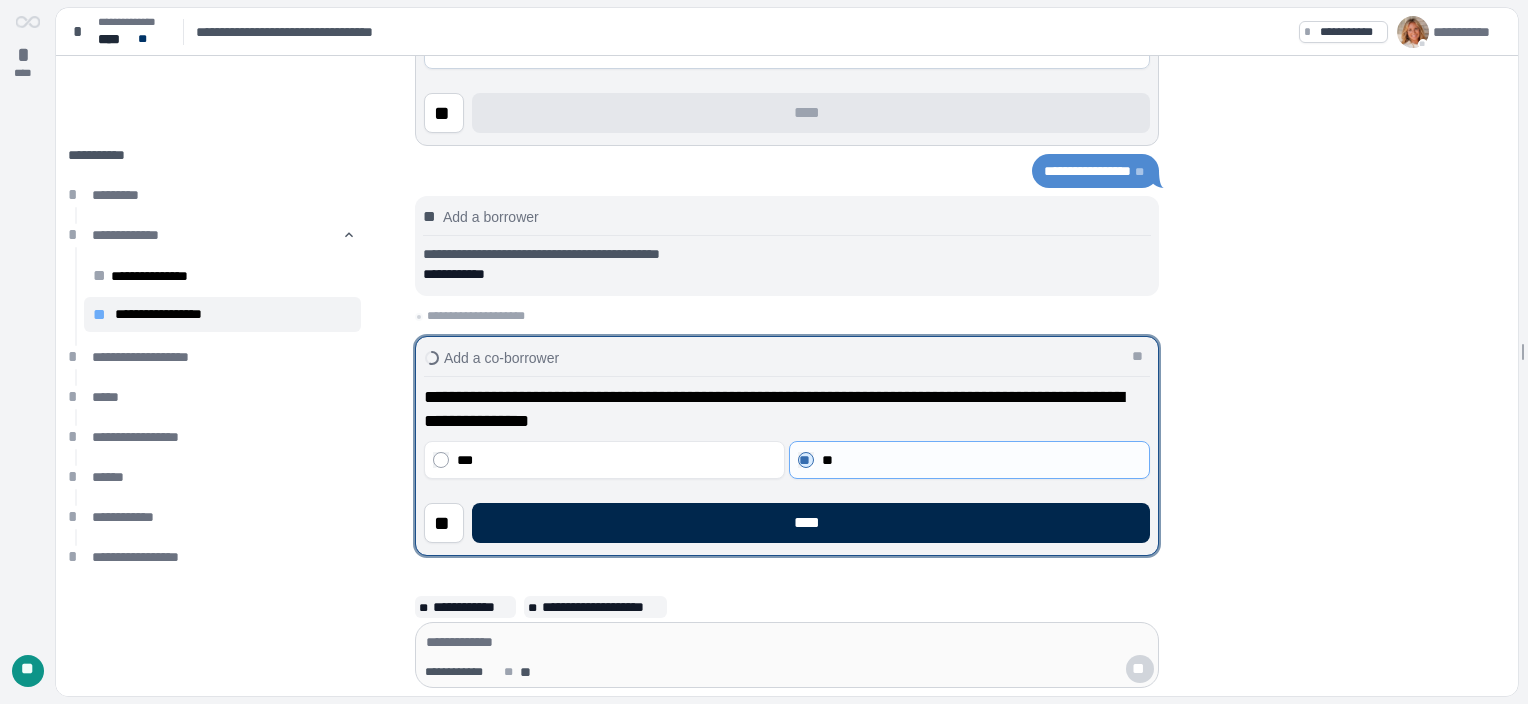 click on "****" at bounding box center (811, 523) 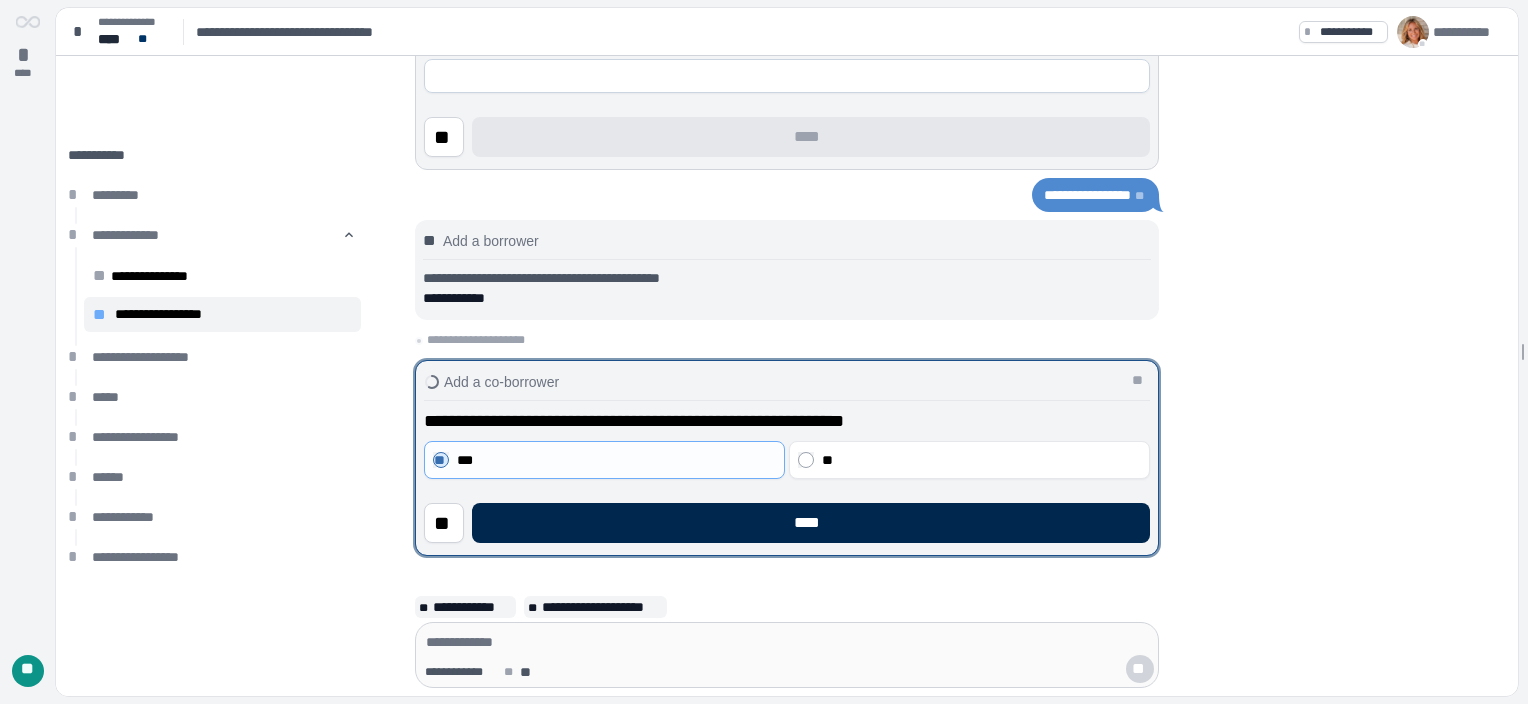 click on "****" at bounding box center [811, 523] 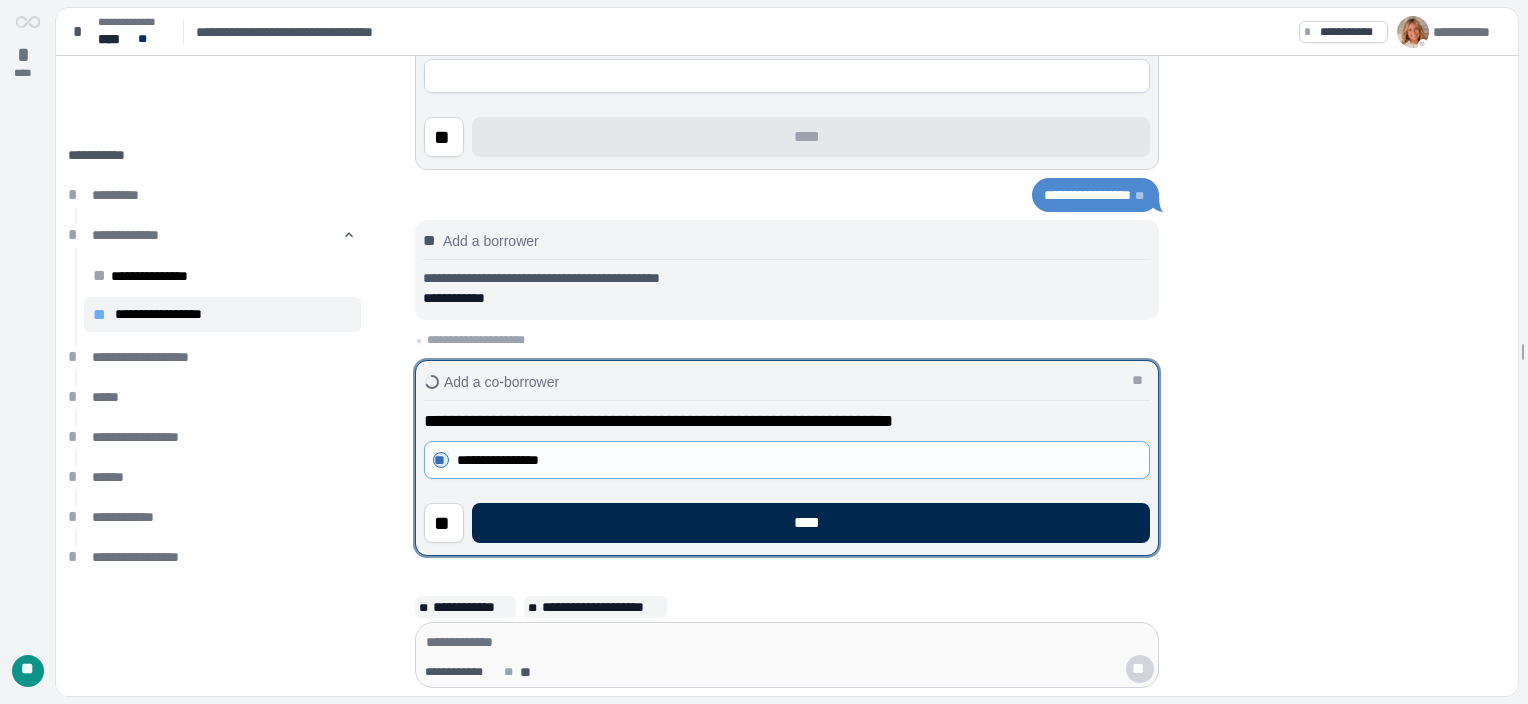 click on "****" at bounding box center [811, 523] 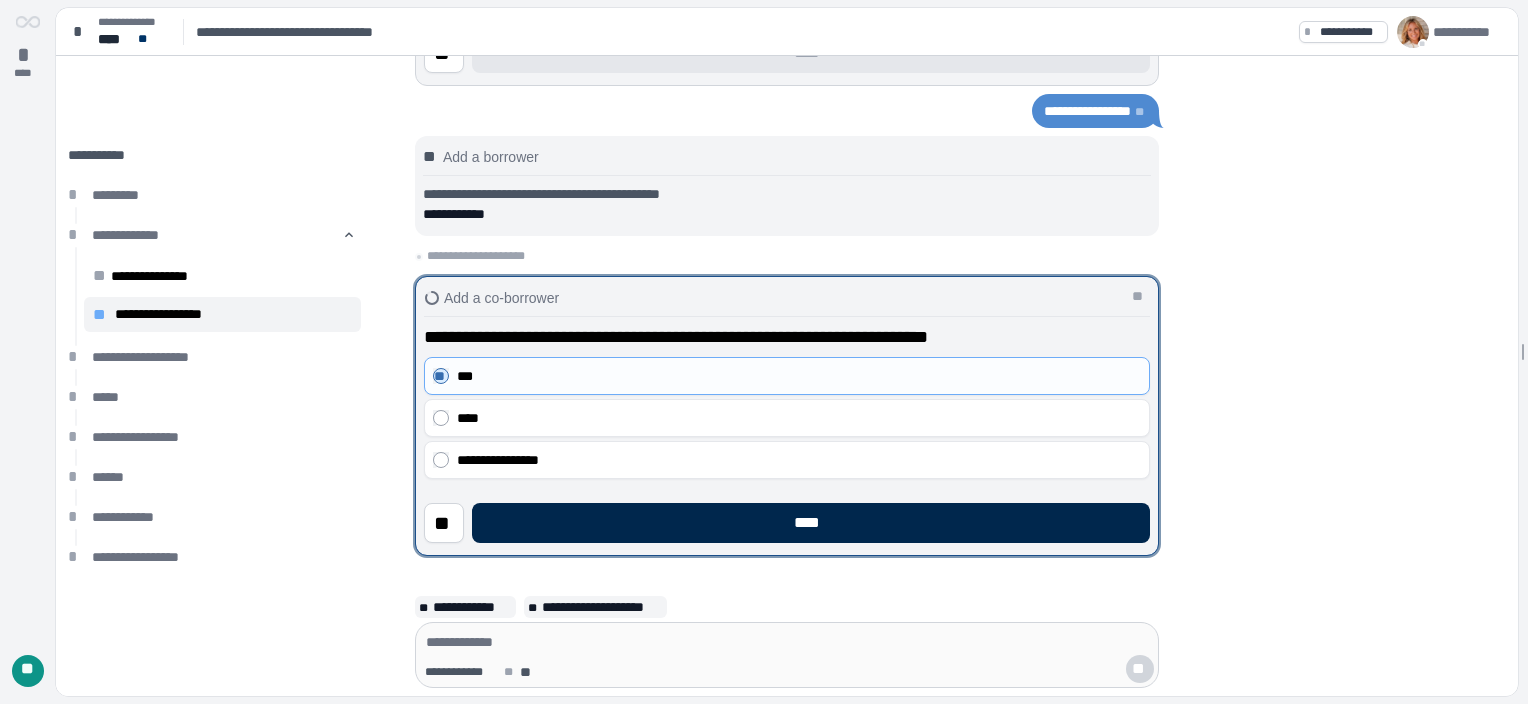 click on "****" at bounding box center (811, 523) 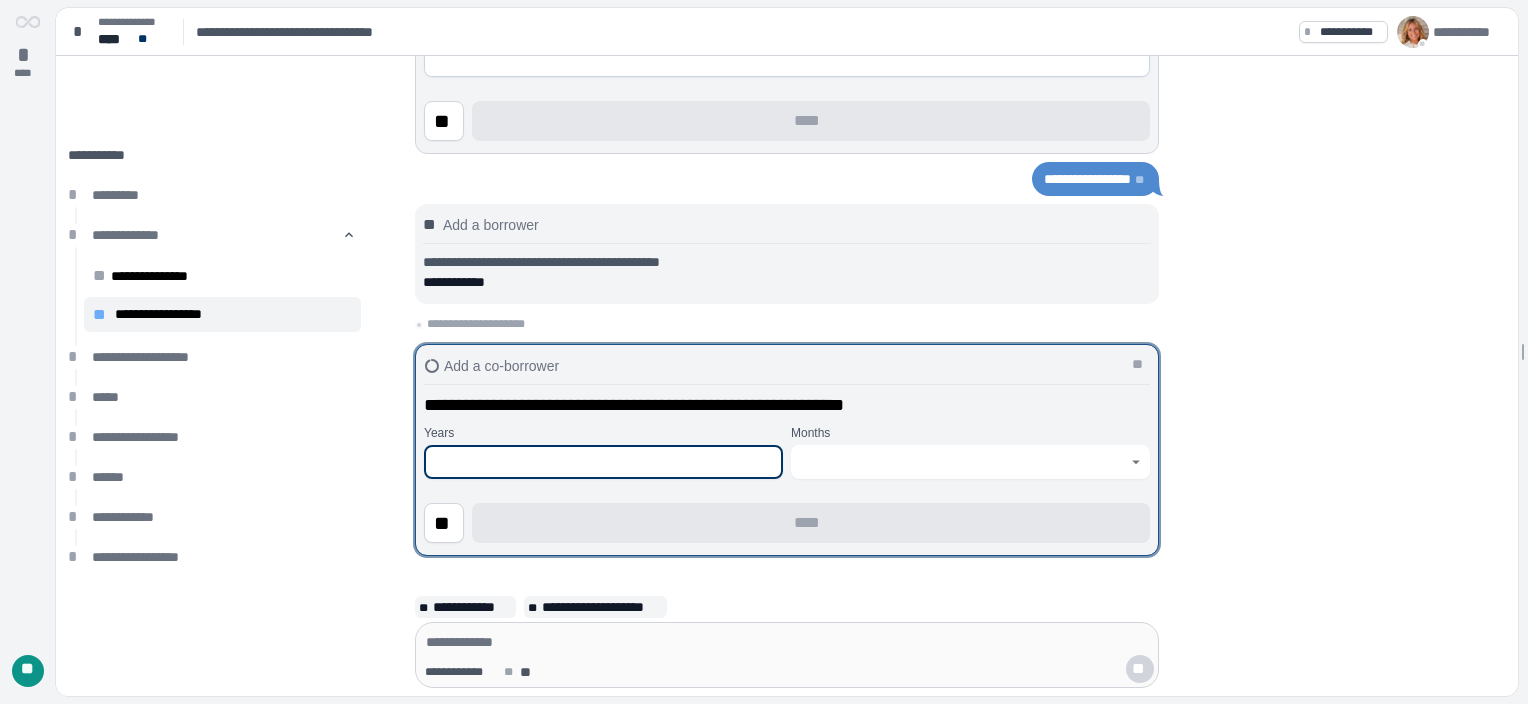 click at bounding box center [603, 462] 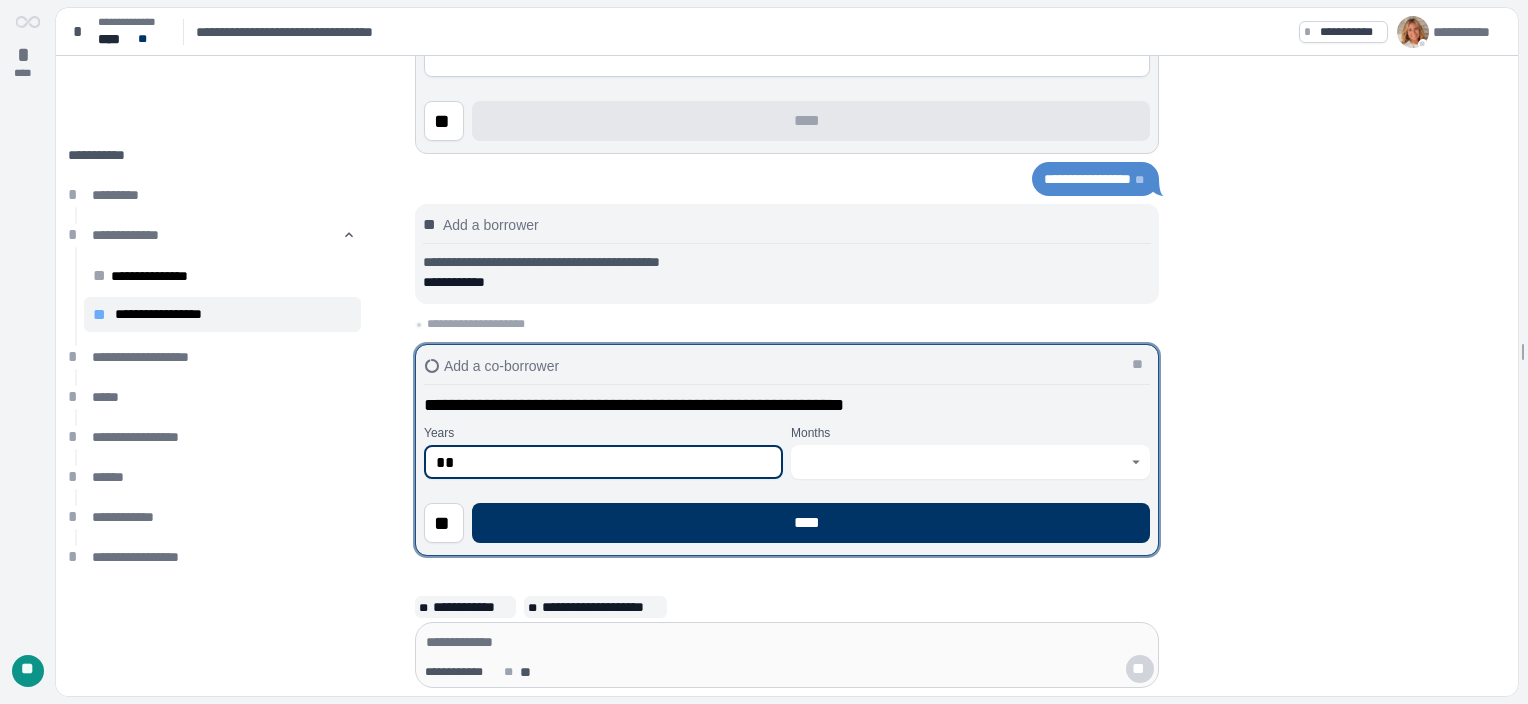 type on "**" 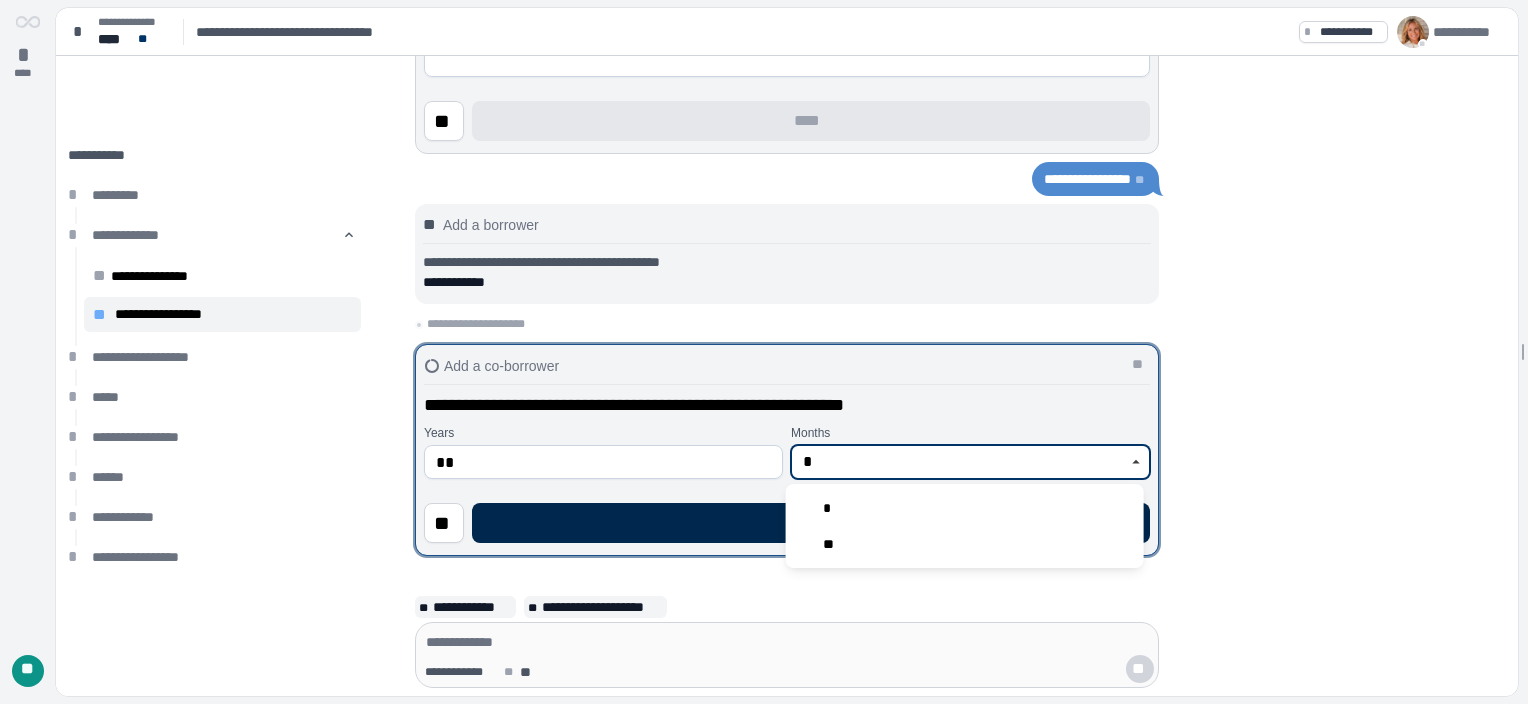 type on "*" 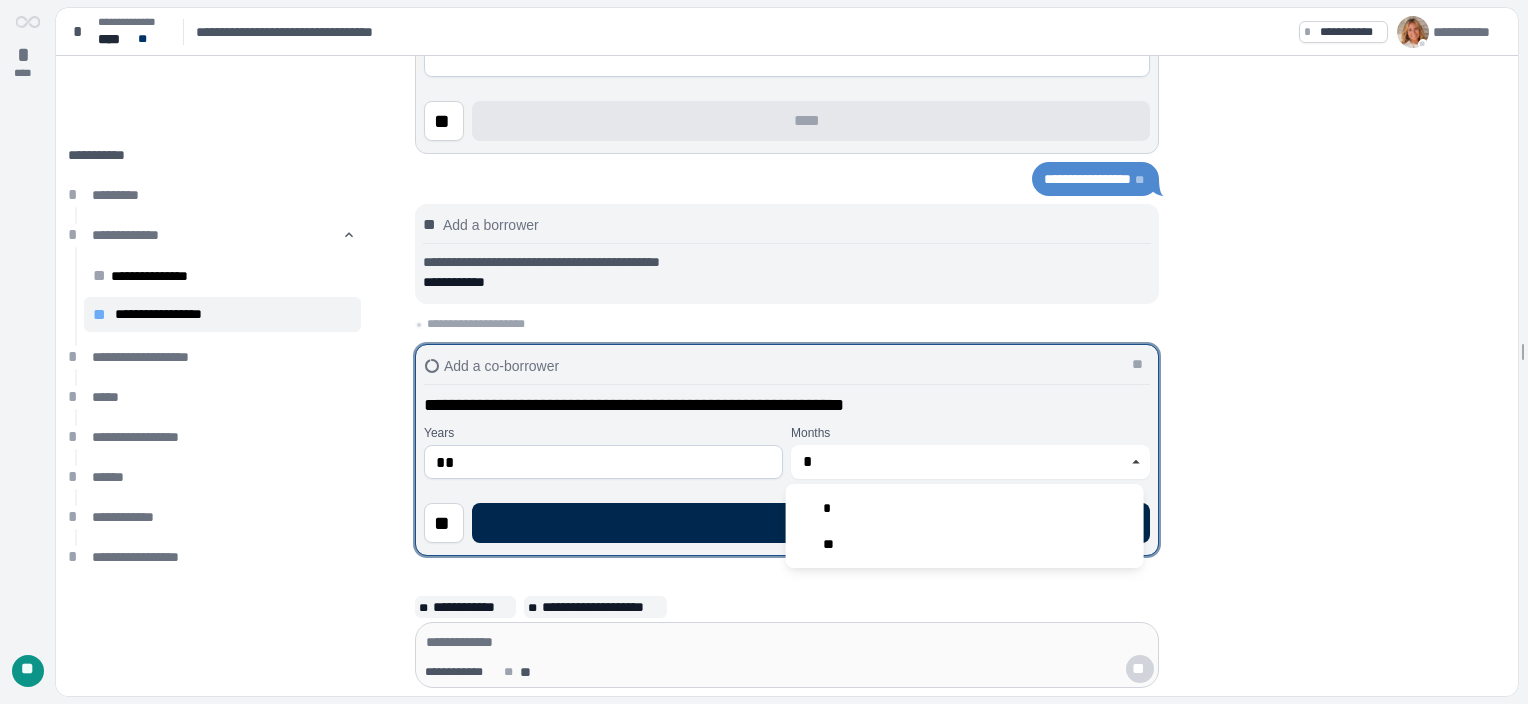 click on "****" at bounding box center [811, 523] 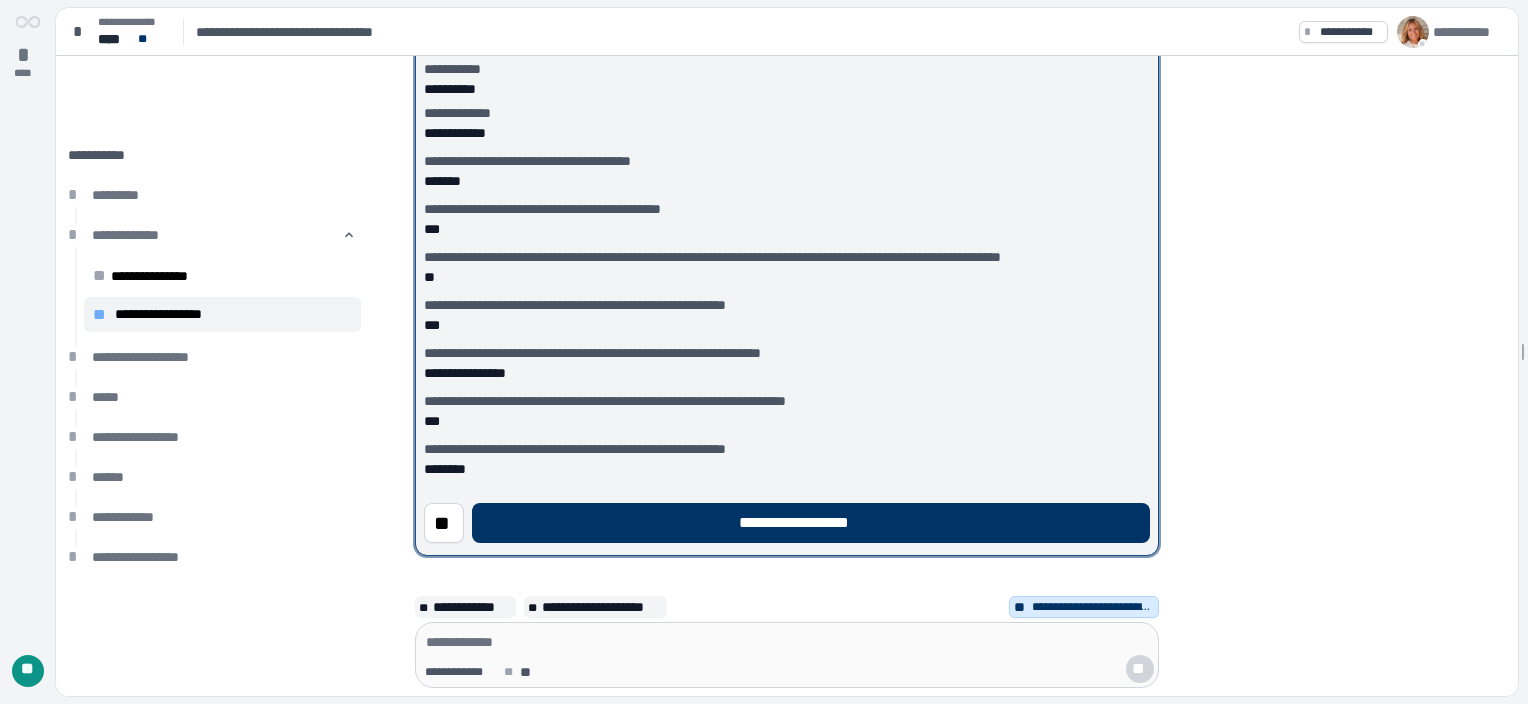 click on "**********" at bounding box center [811, 523] 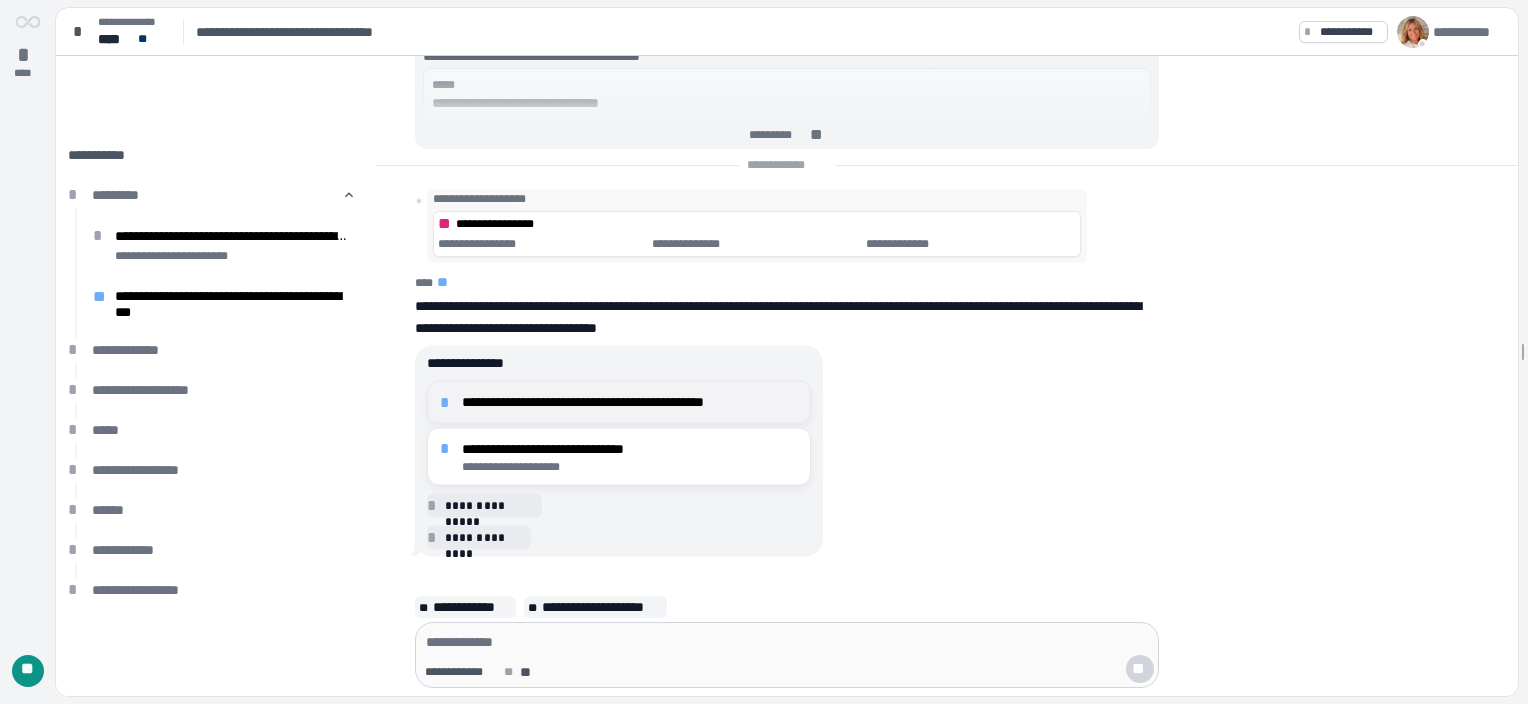 click on "**********" at bounding box center (630, 402) 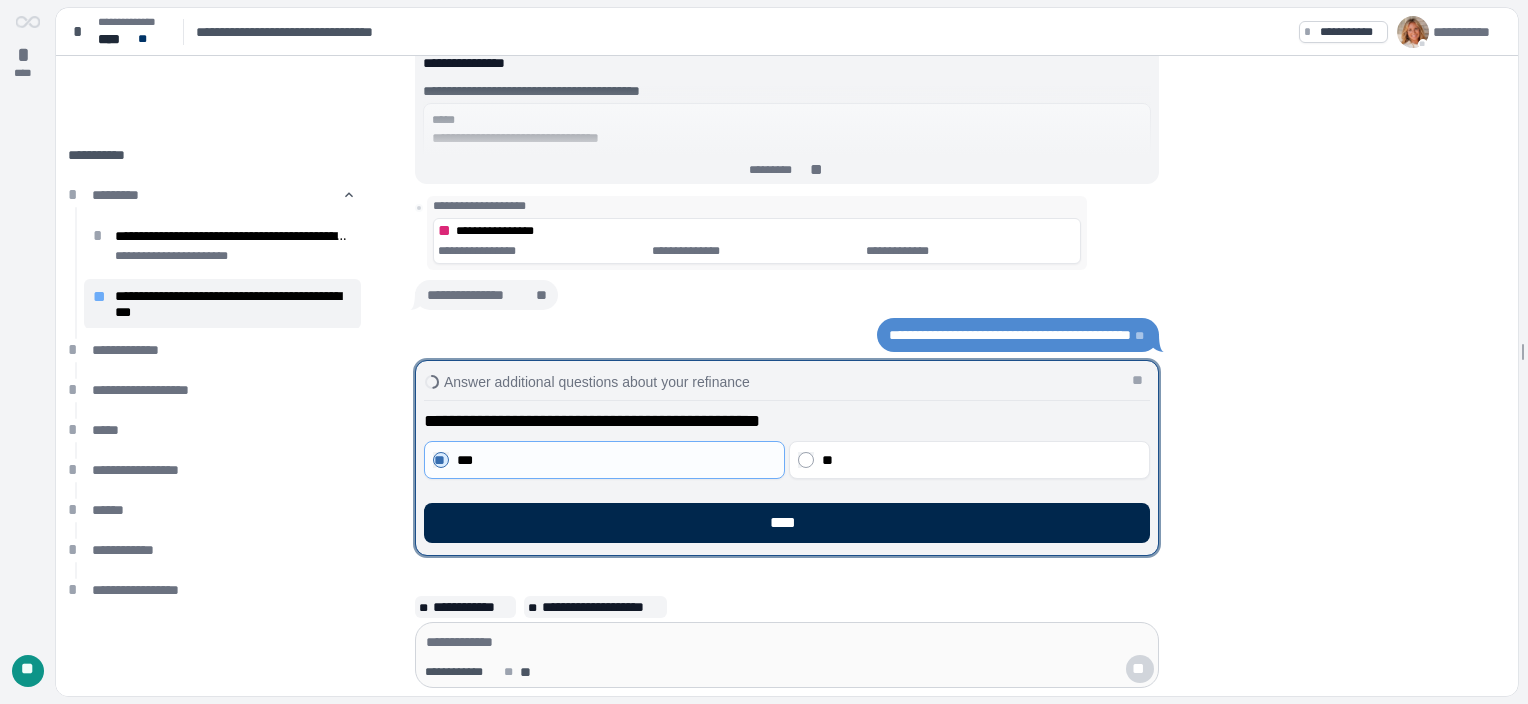 click on "****" at bounding box center (787, 523) 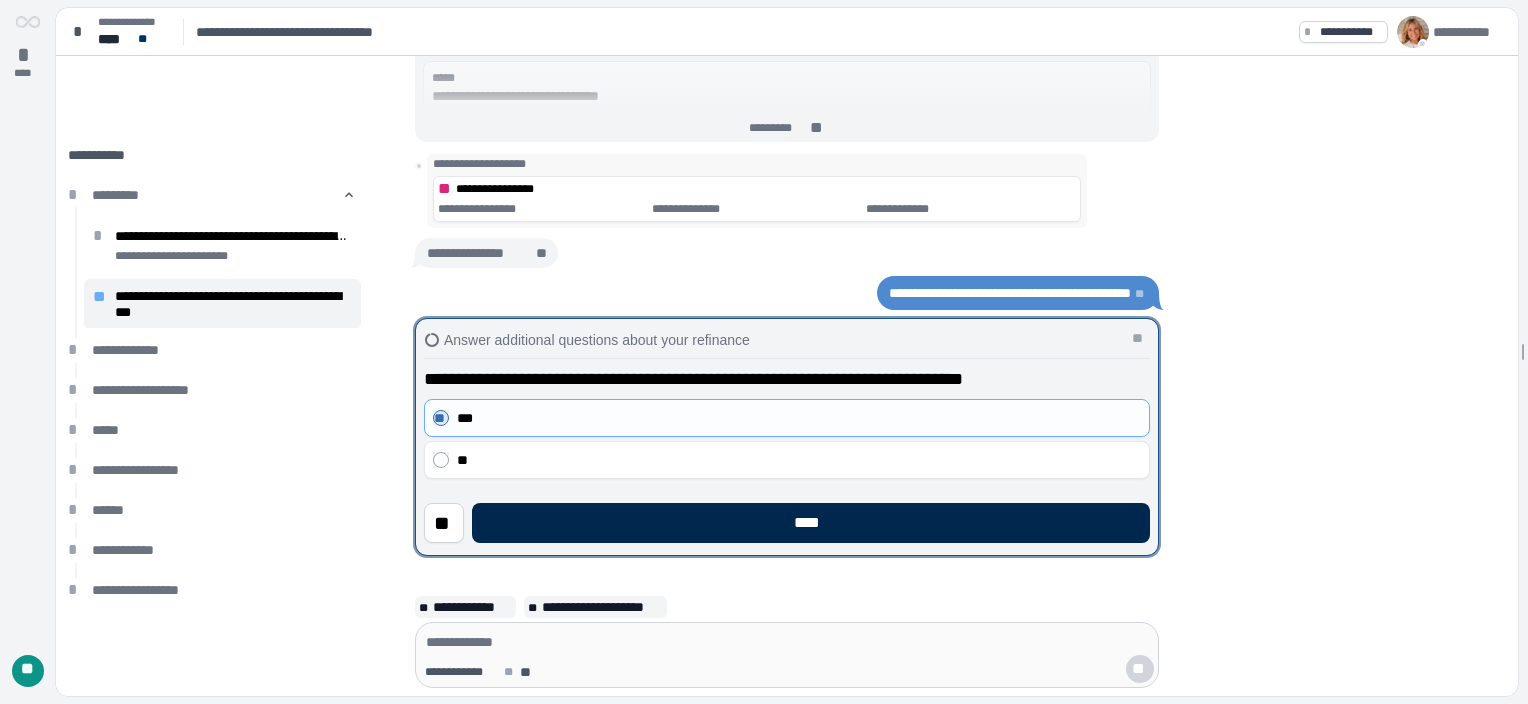 click on "****" at bounding box center (811, 523) 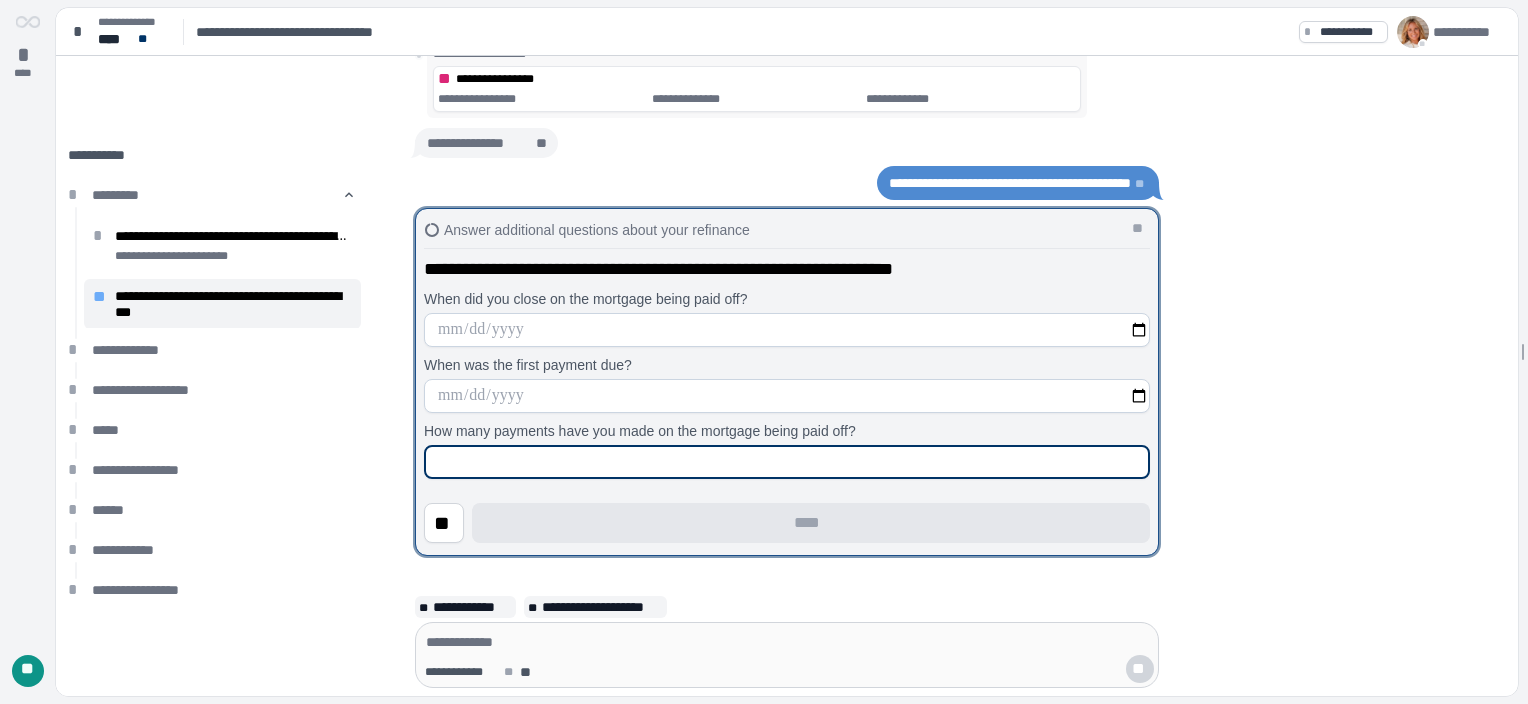click at bounding box center (787, 462) 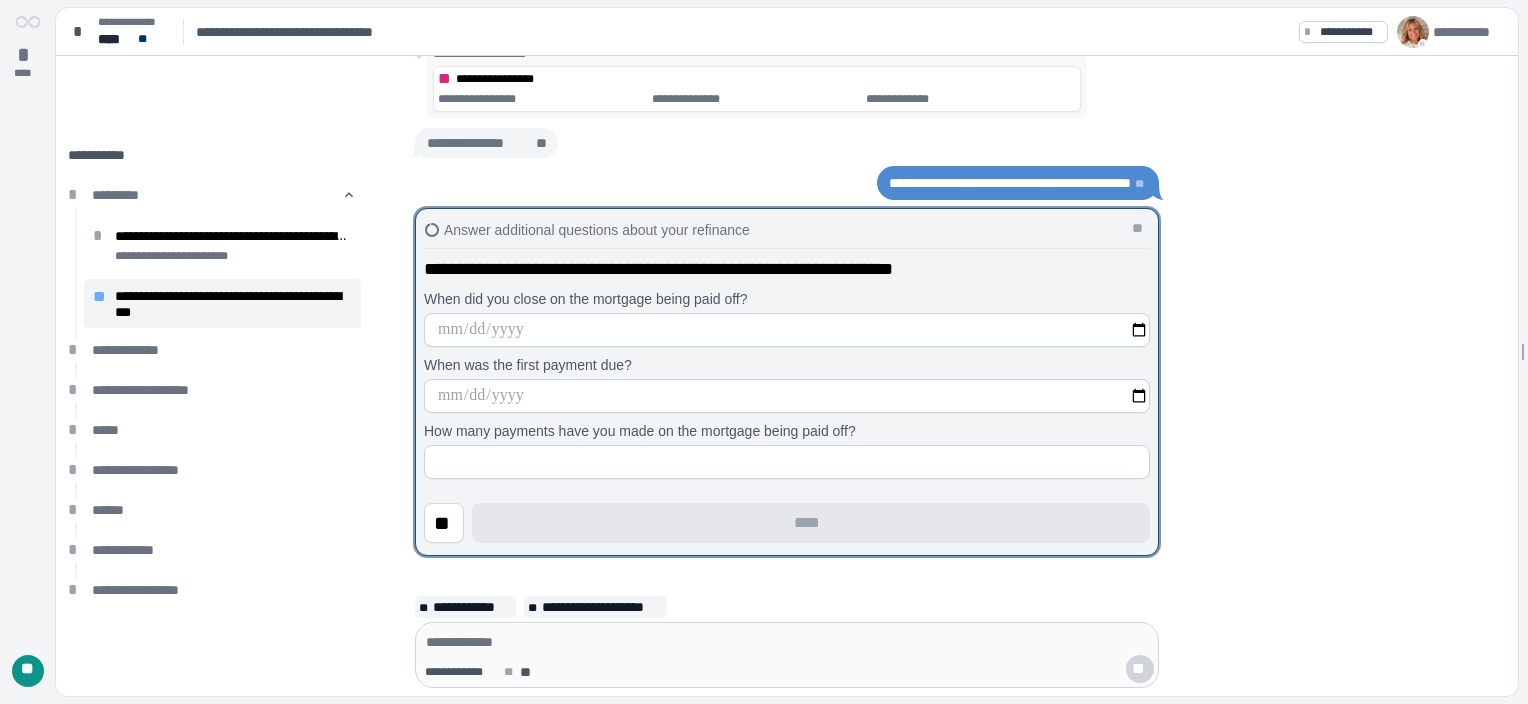 click at bounding box center (787, 330) 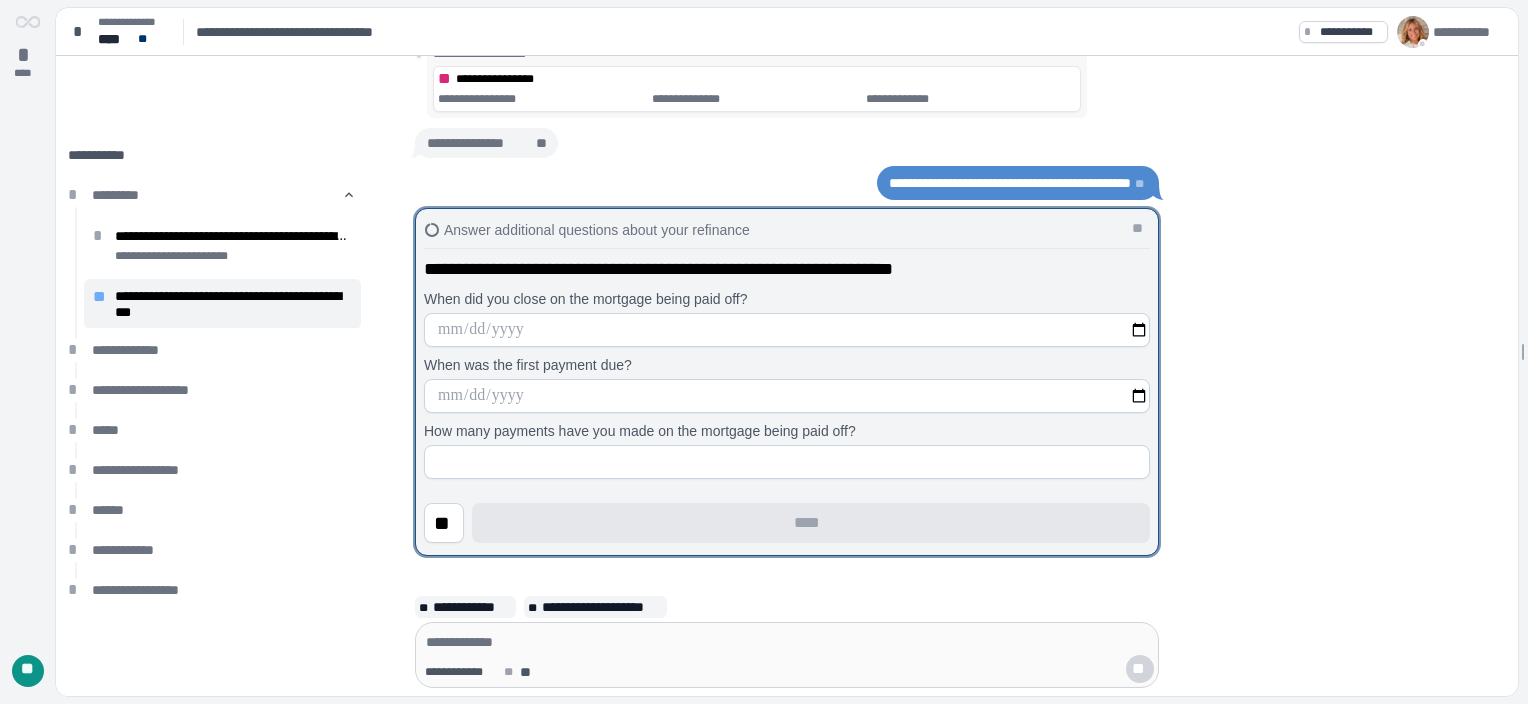 click at bounding box center [787, 330] 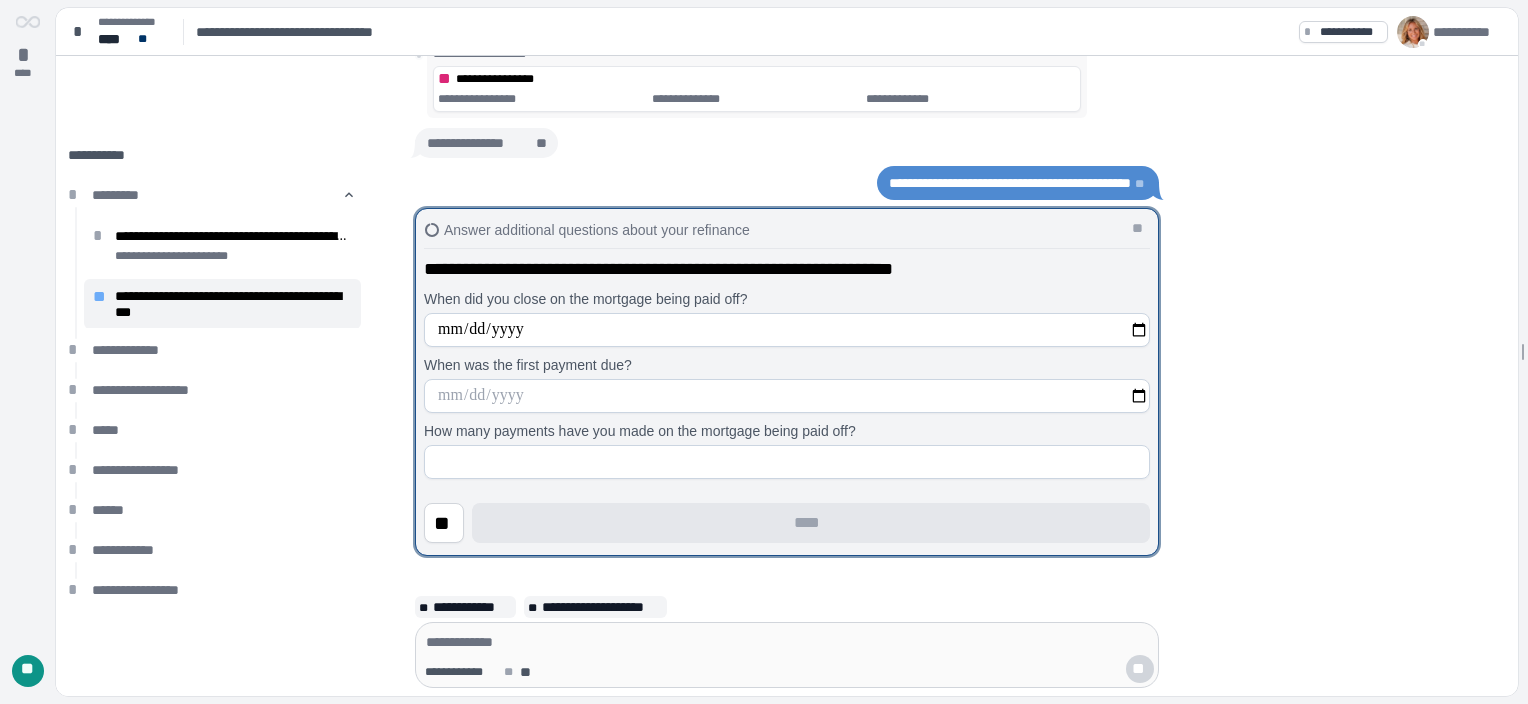 type on "**********" 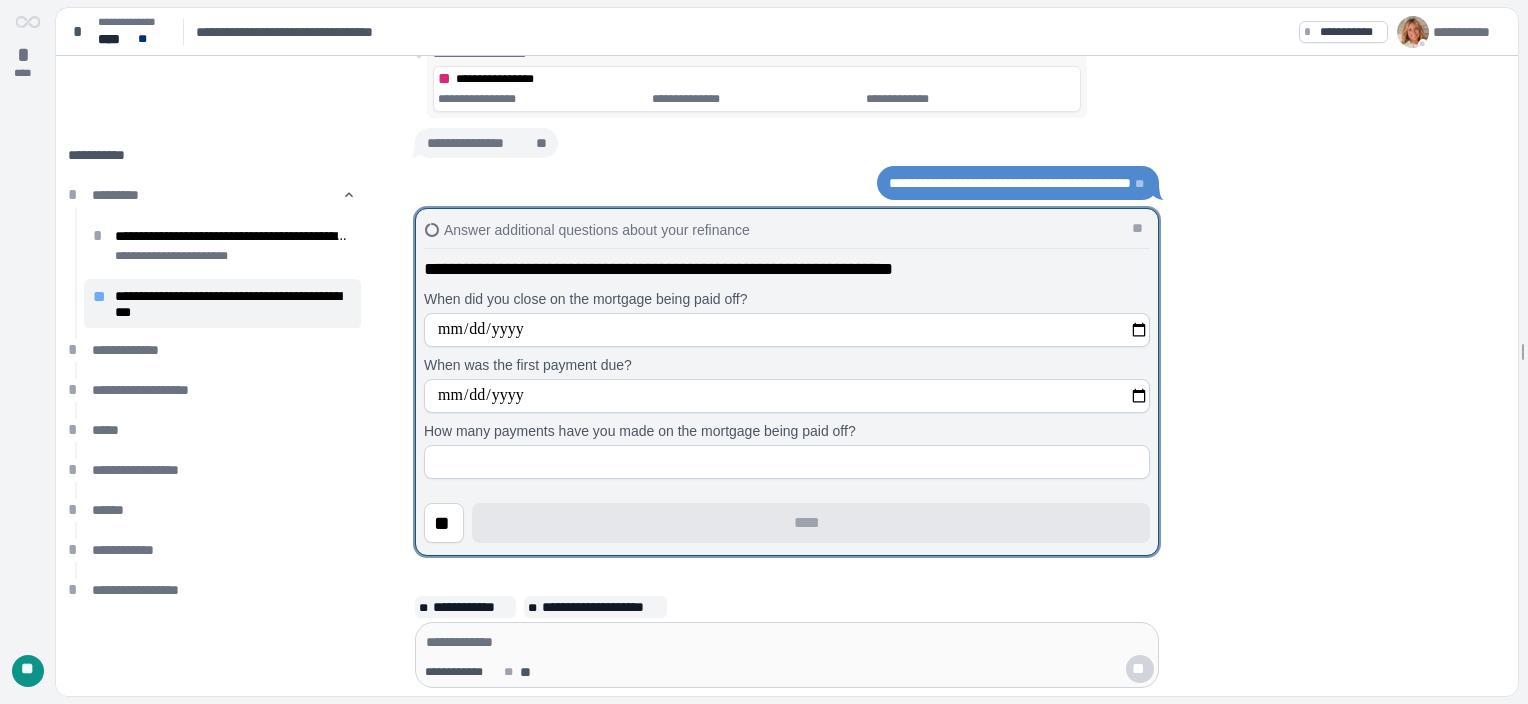 type on "**********" 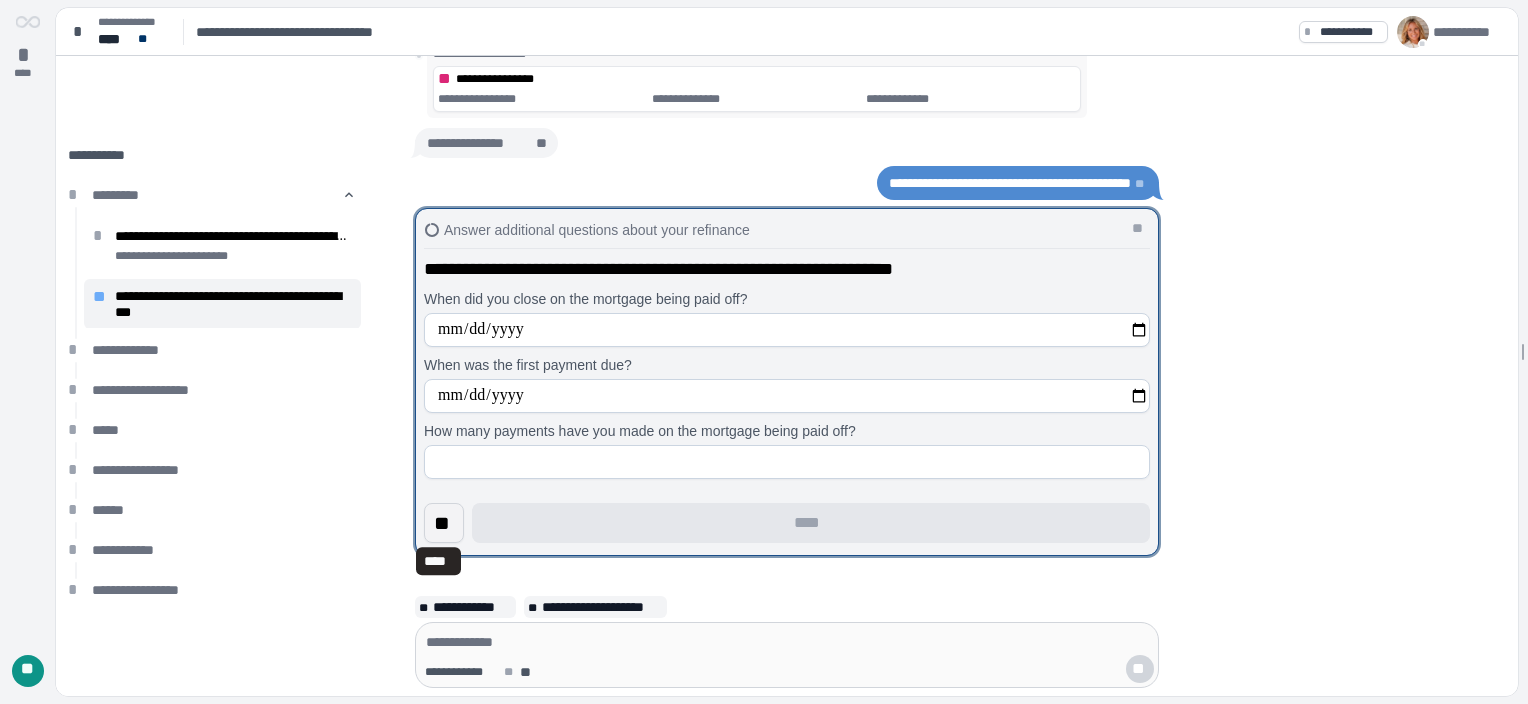 click on "**" at bounding box center (444, 523) 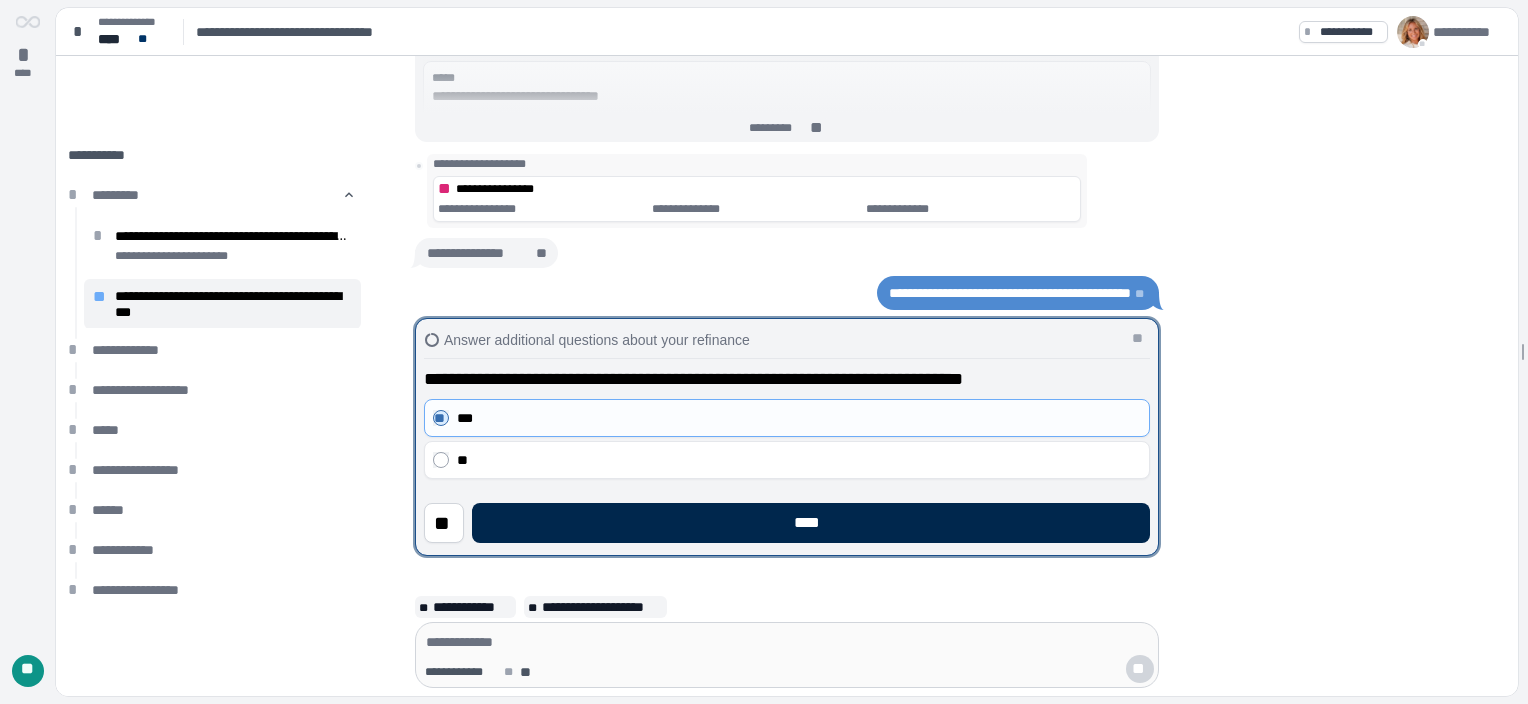 click on "****" at bounding box center [811, 523] 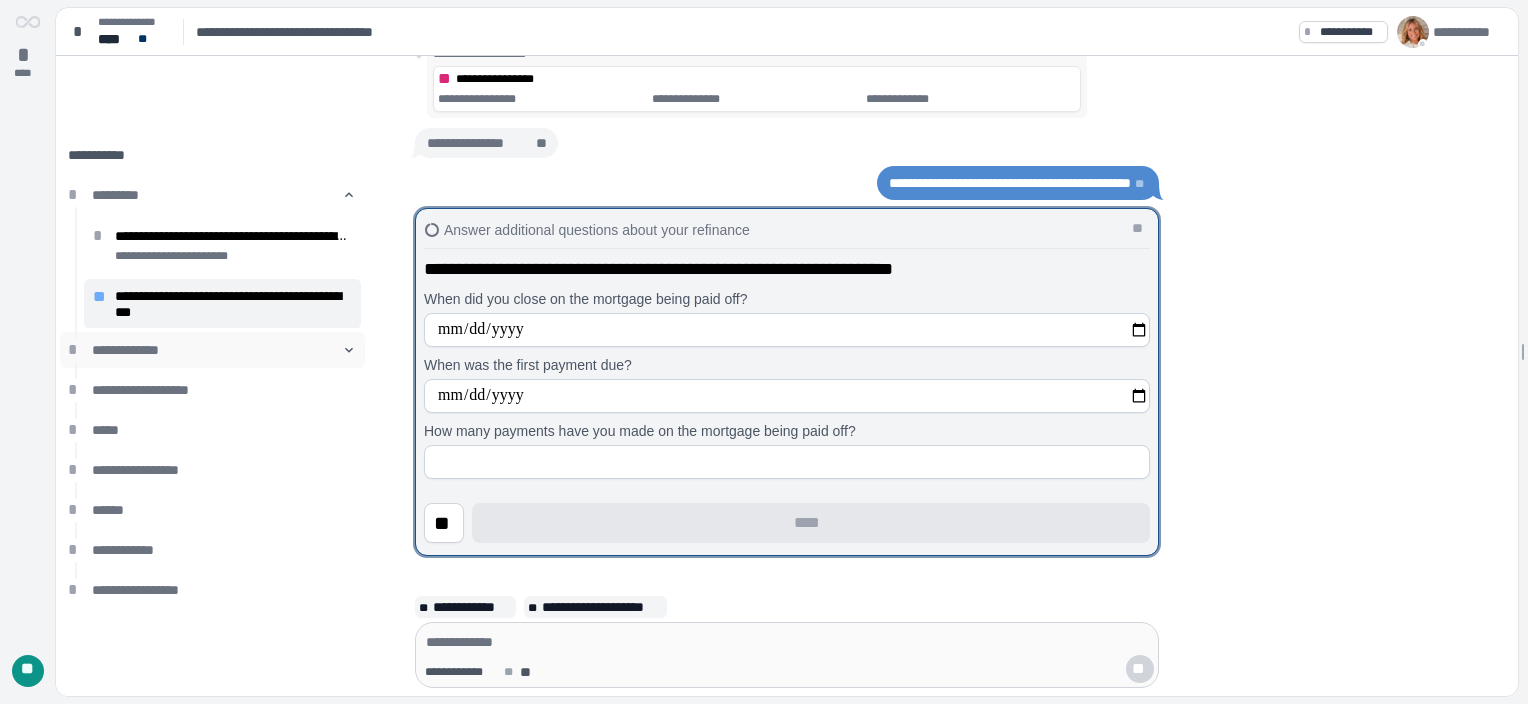 click on "**********" at bounding box center (212, 350) 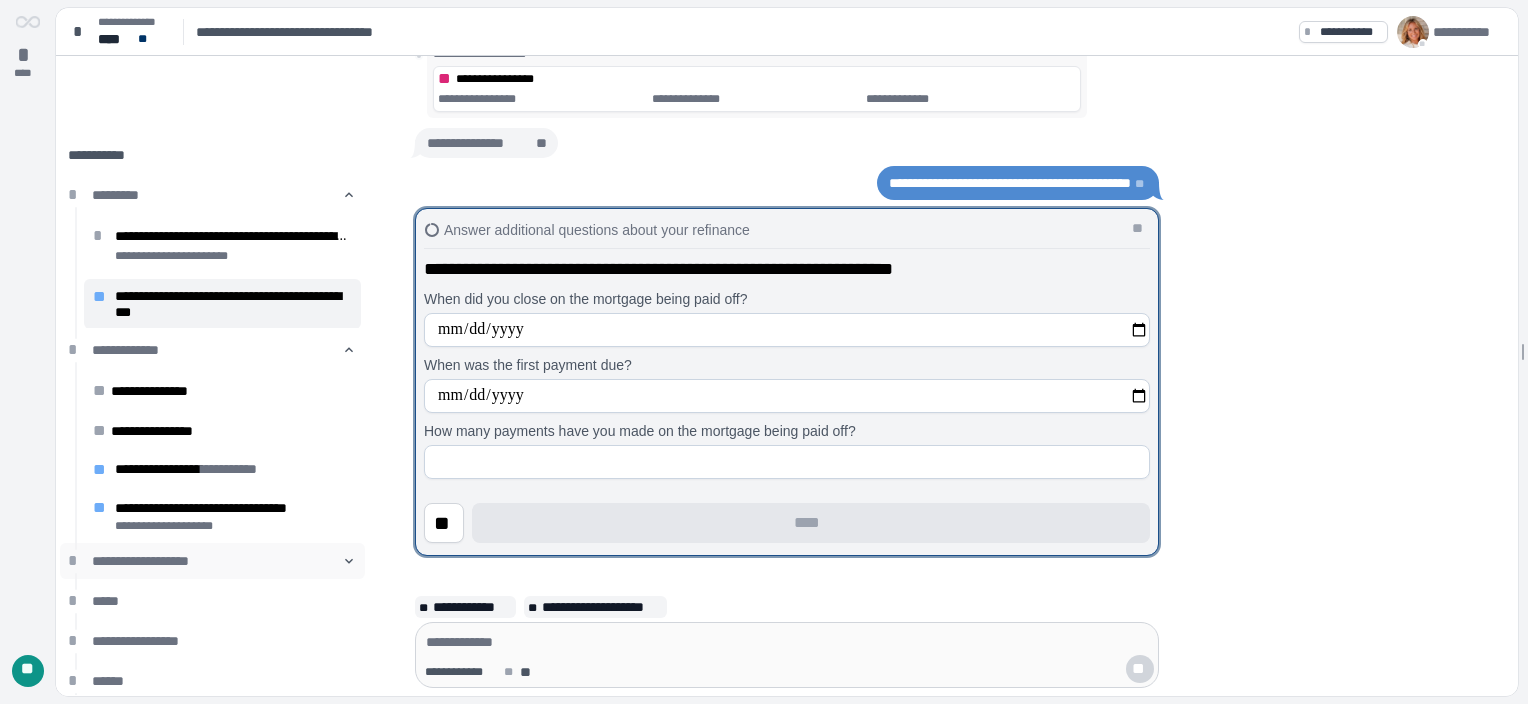 click on "**********" at bounding box center [212, 561] 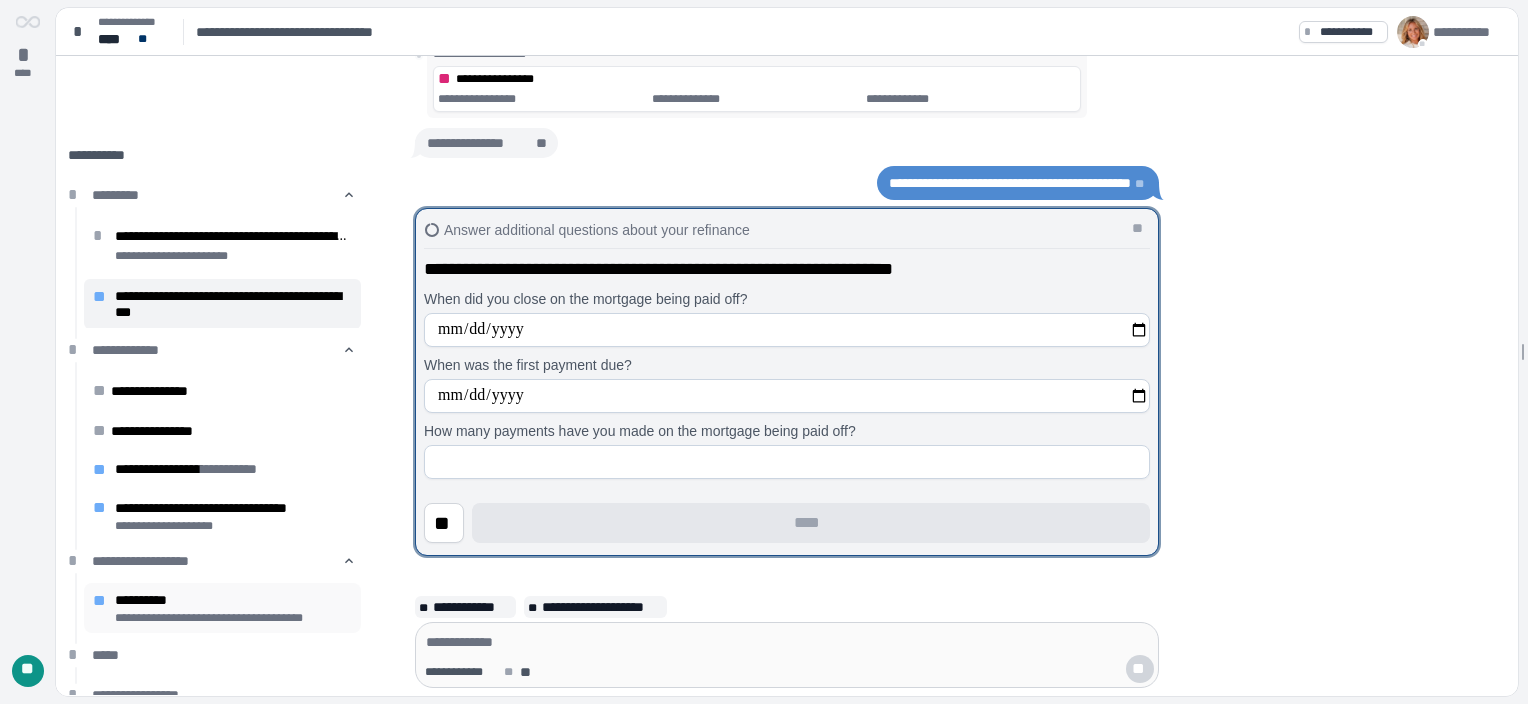 click on "**********" at bounding box center [233, 600] 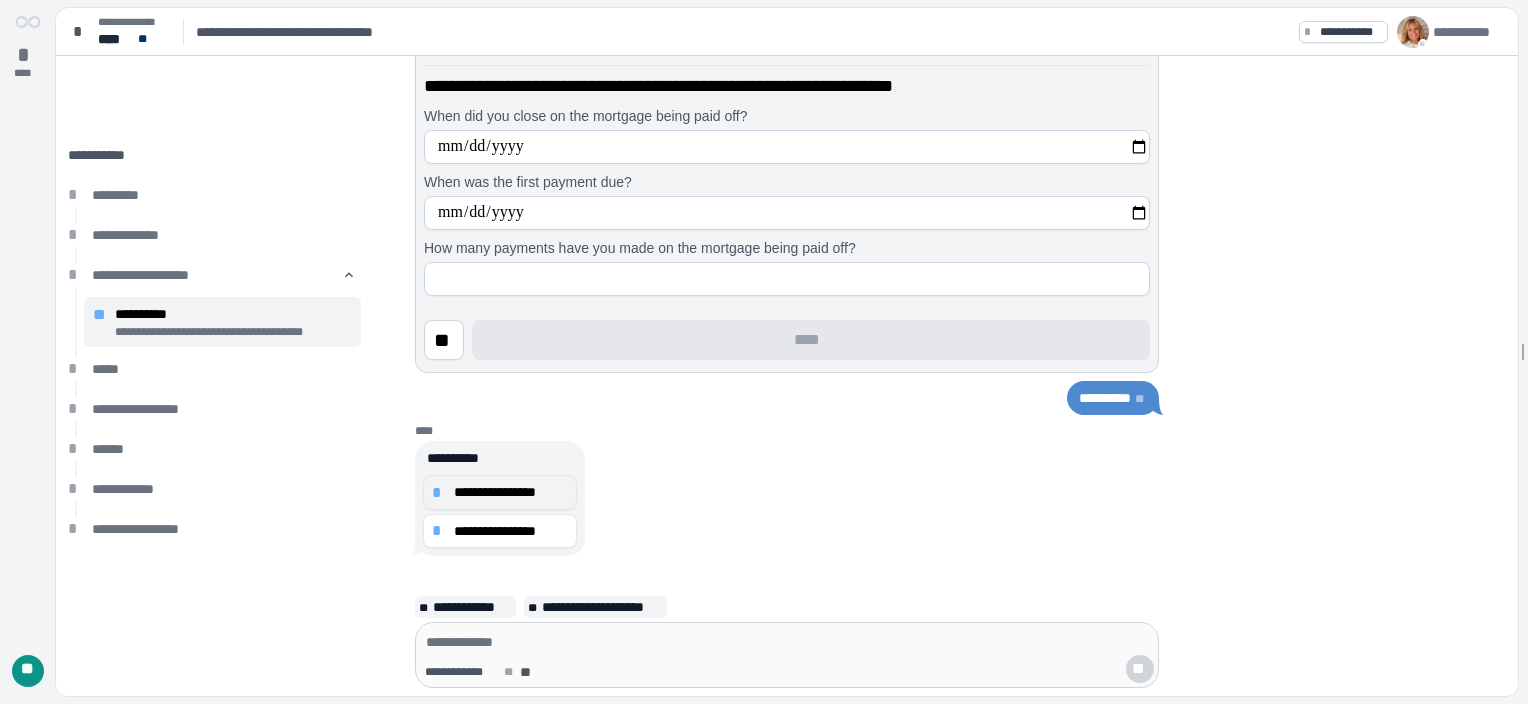 click on "**********" at bounding box center [511, 492] 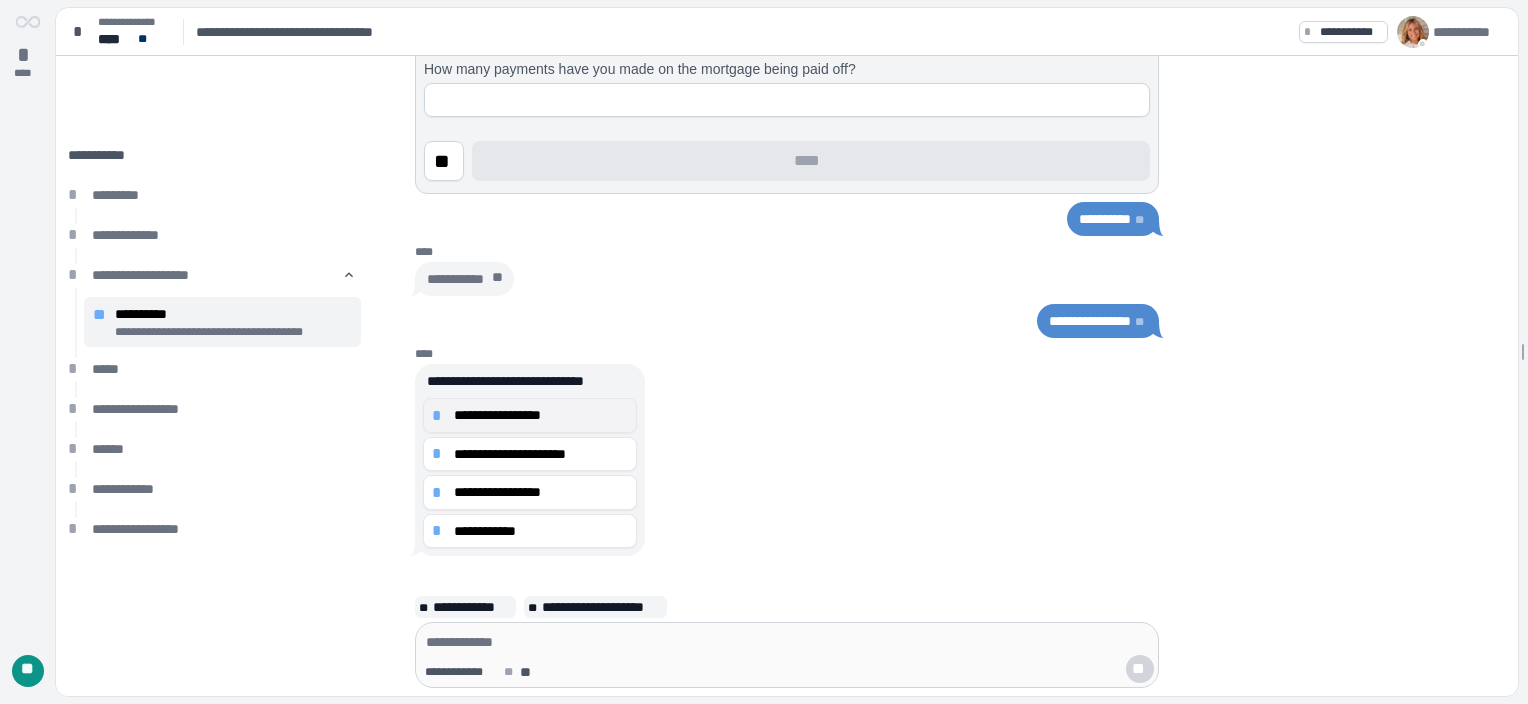 click on "**********" at bounding box center (541, 415) 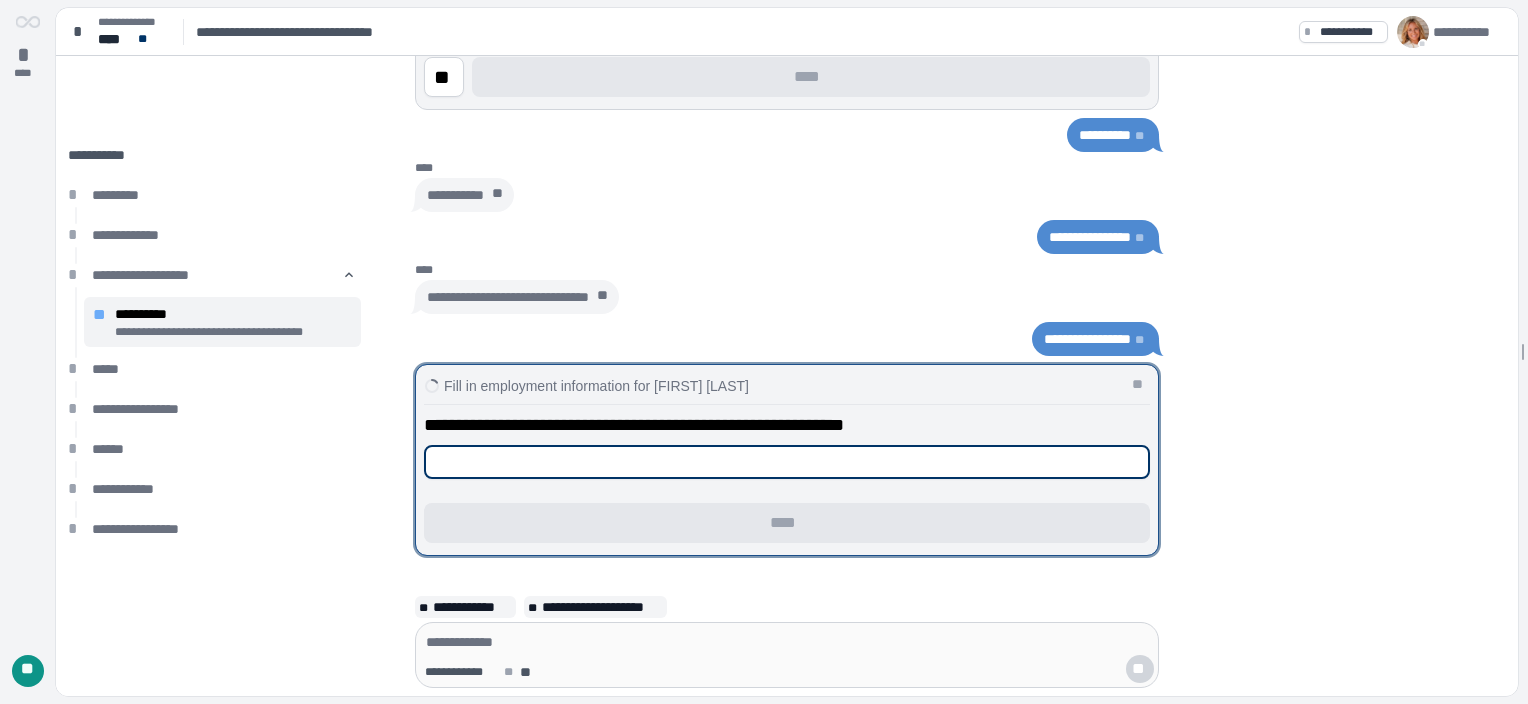 click at bounding box center (787, 462) 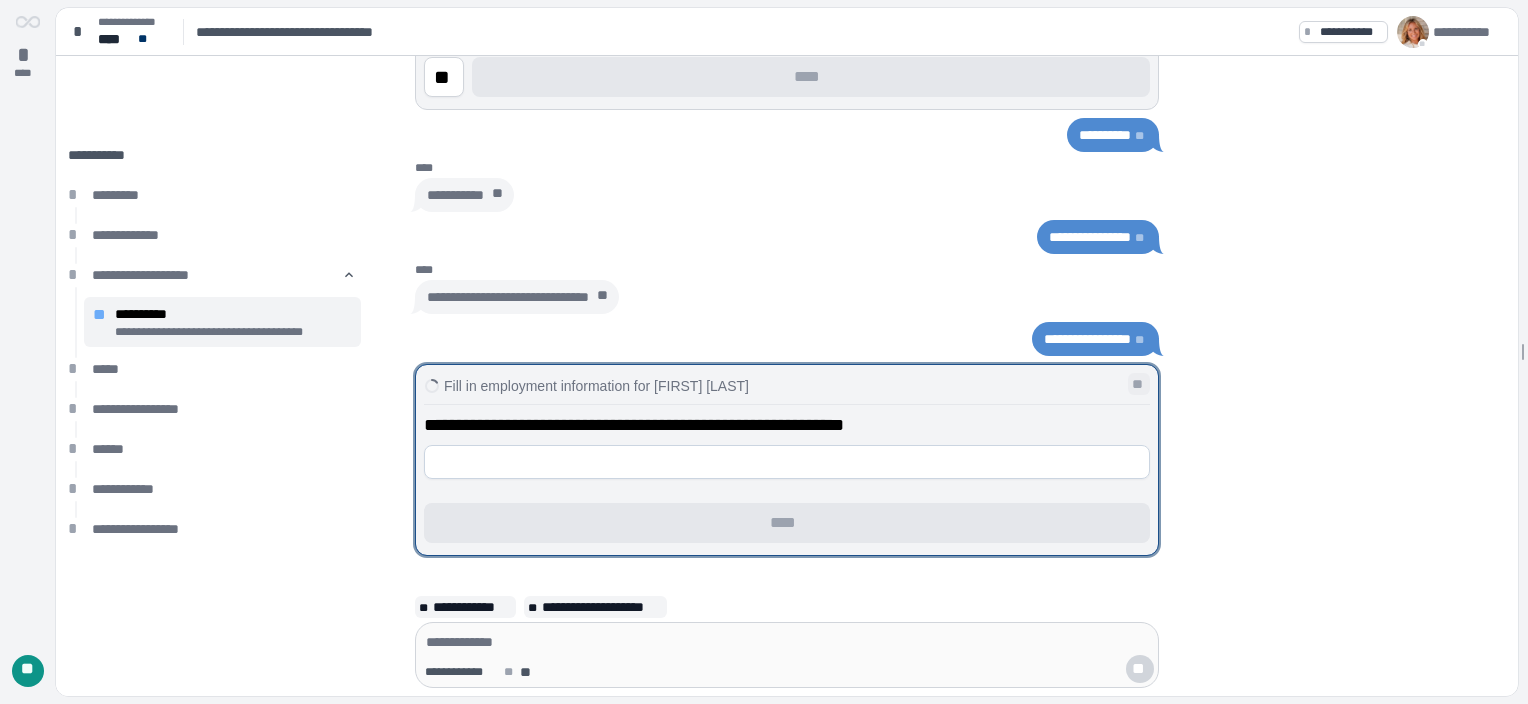 click on "**" at bounding box center [1139, 384] 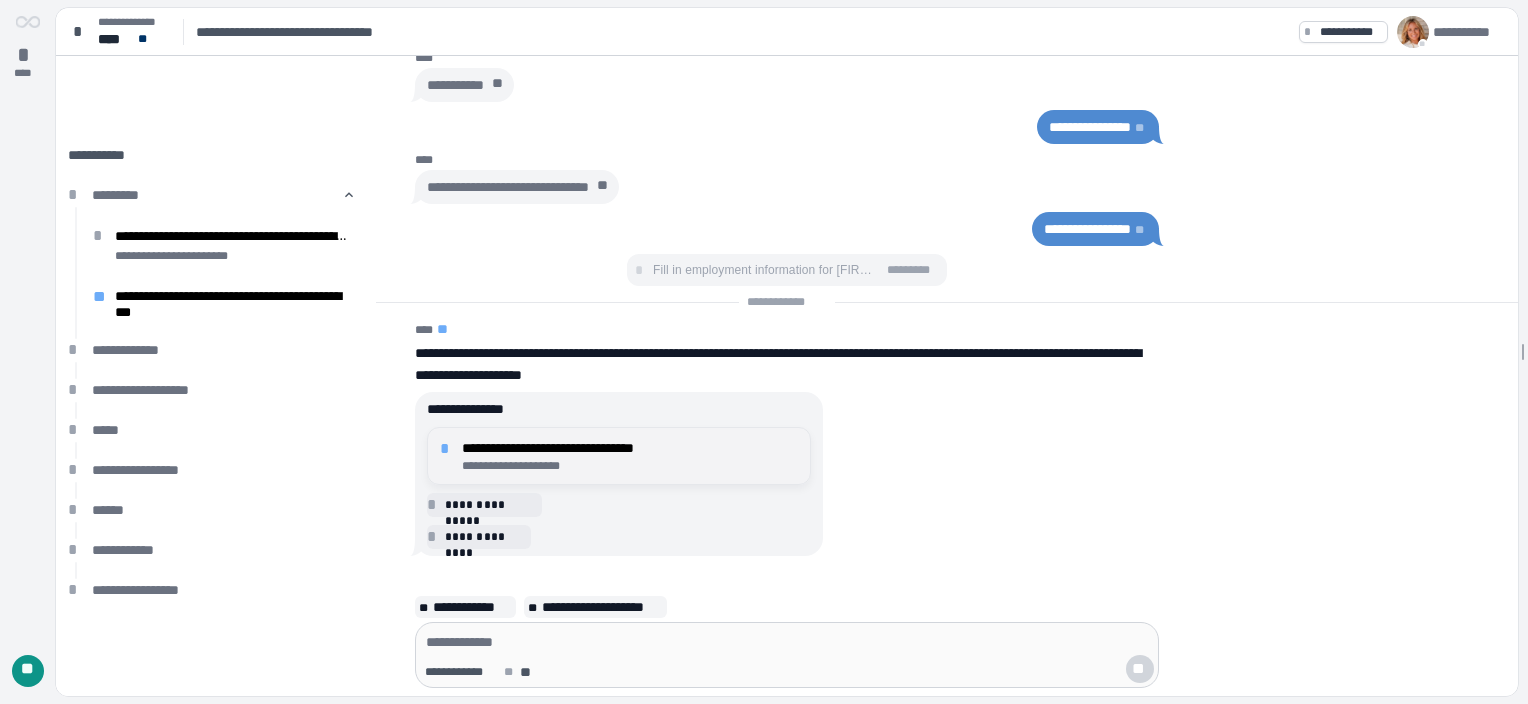 click on "**********" at bounding box center (630, 448) 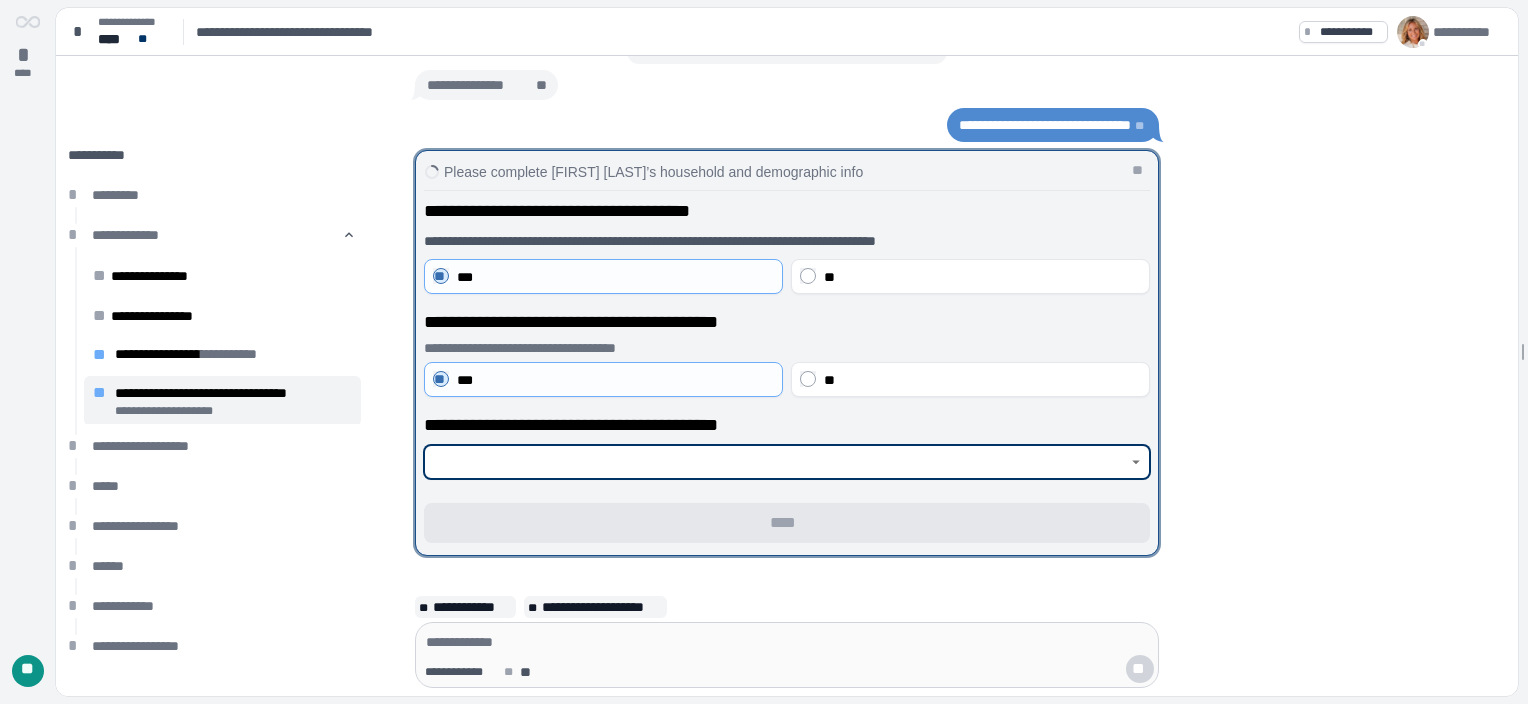 click at bounding box center (776, 462) 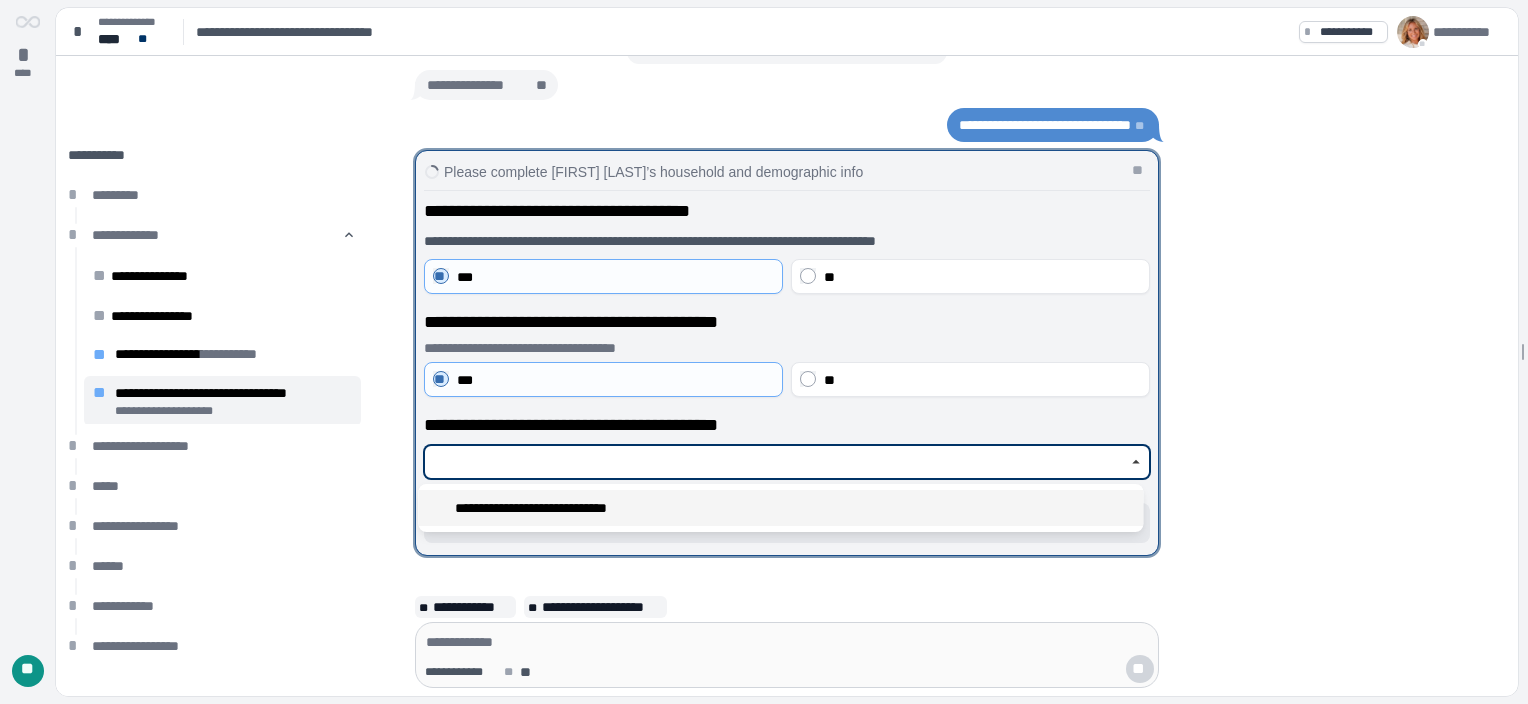 click on "**********" at bounding box center [554, 508] 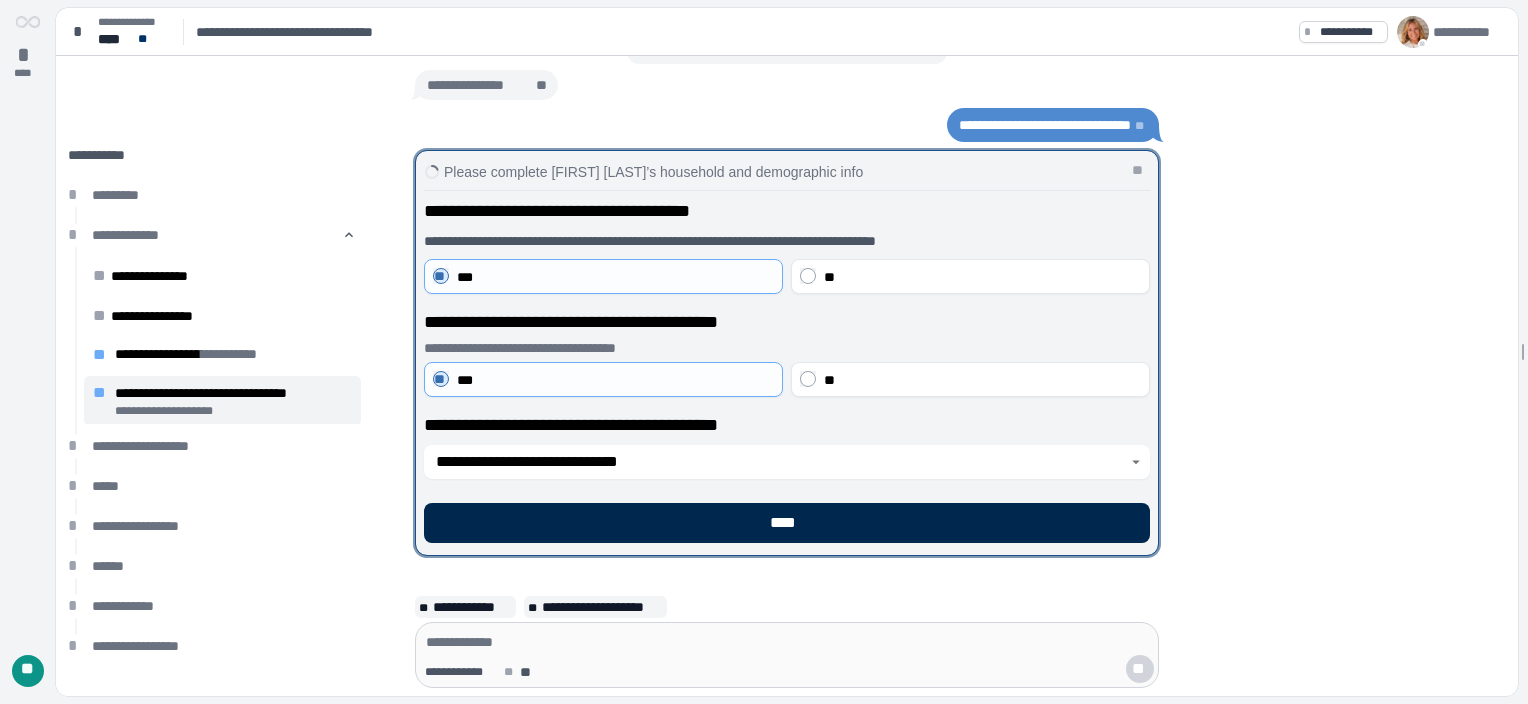 click on "****" at bounding box center [787, 523] 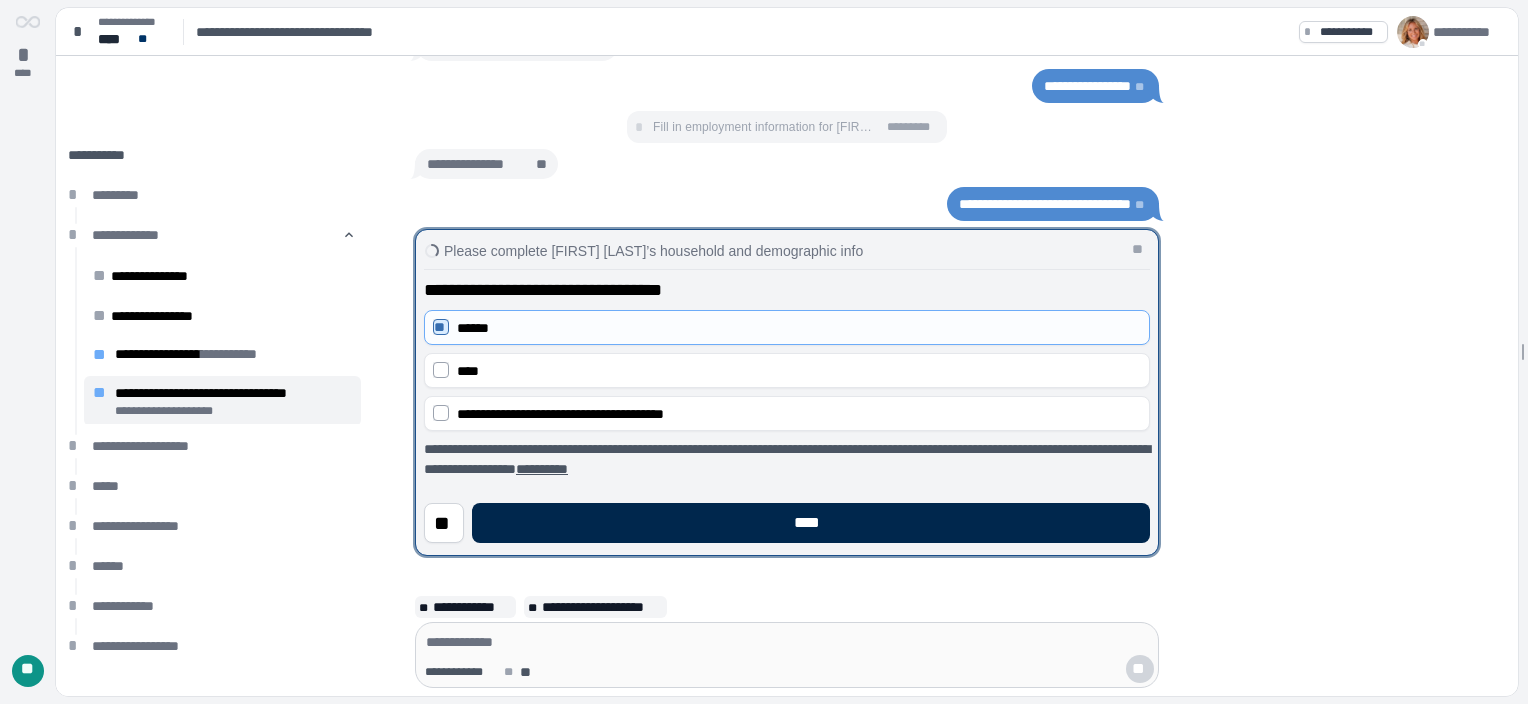 click on "****" at bounding box center [811, 523] 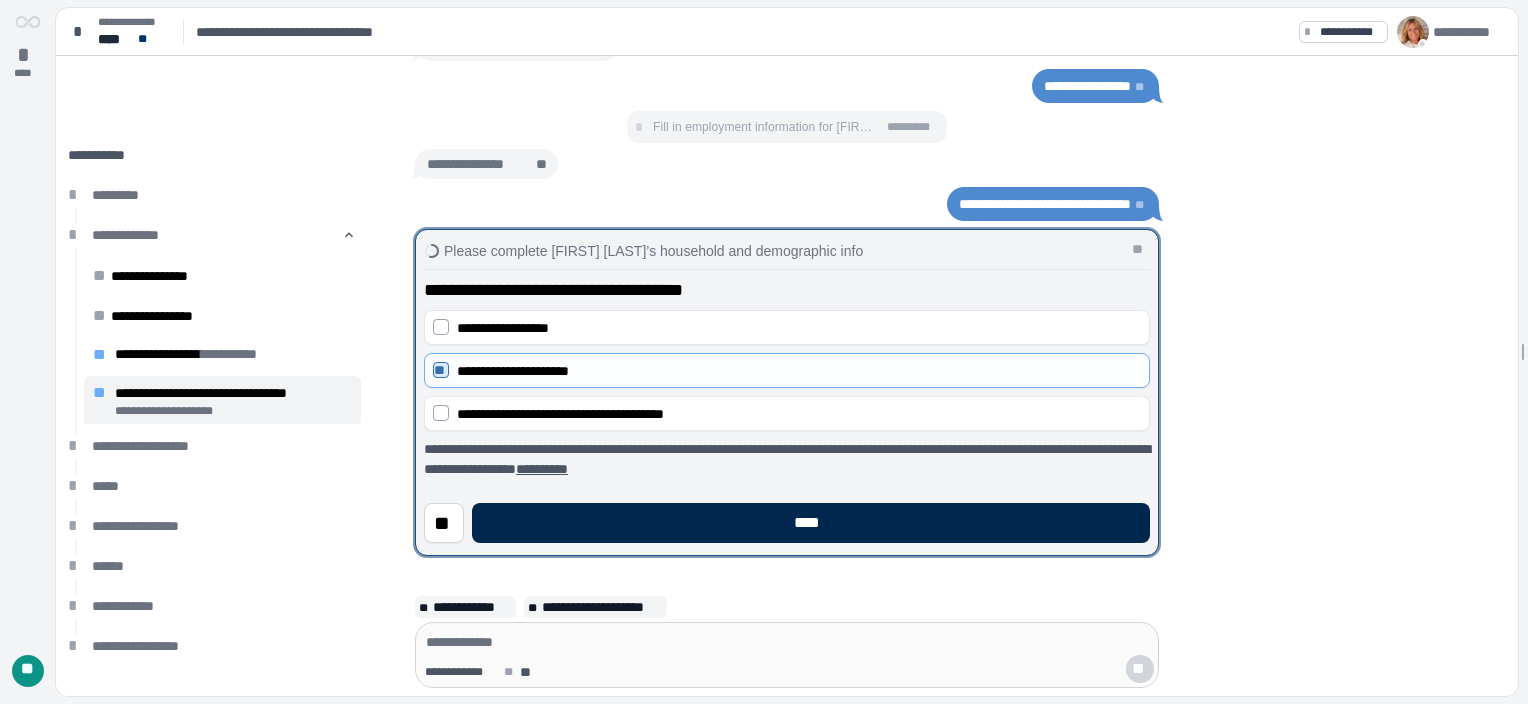 click on "****" at bounding box center (811, 523) 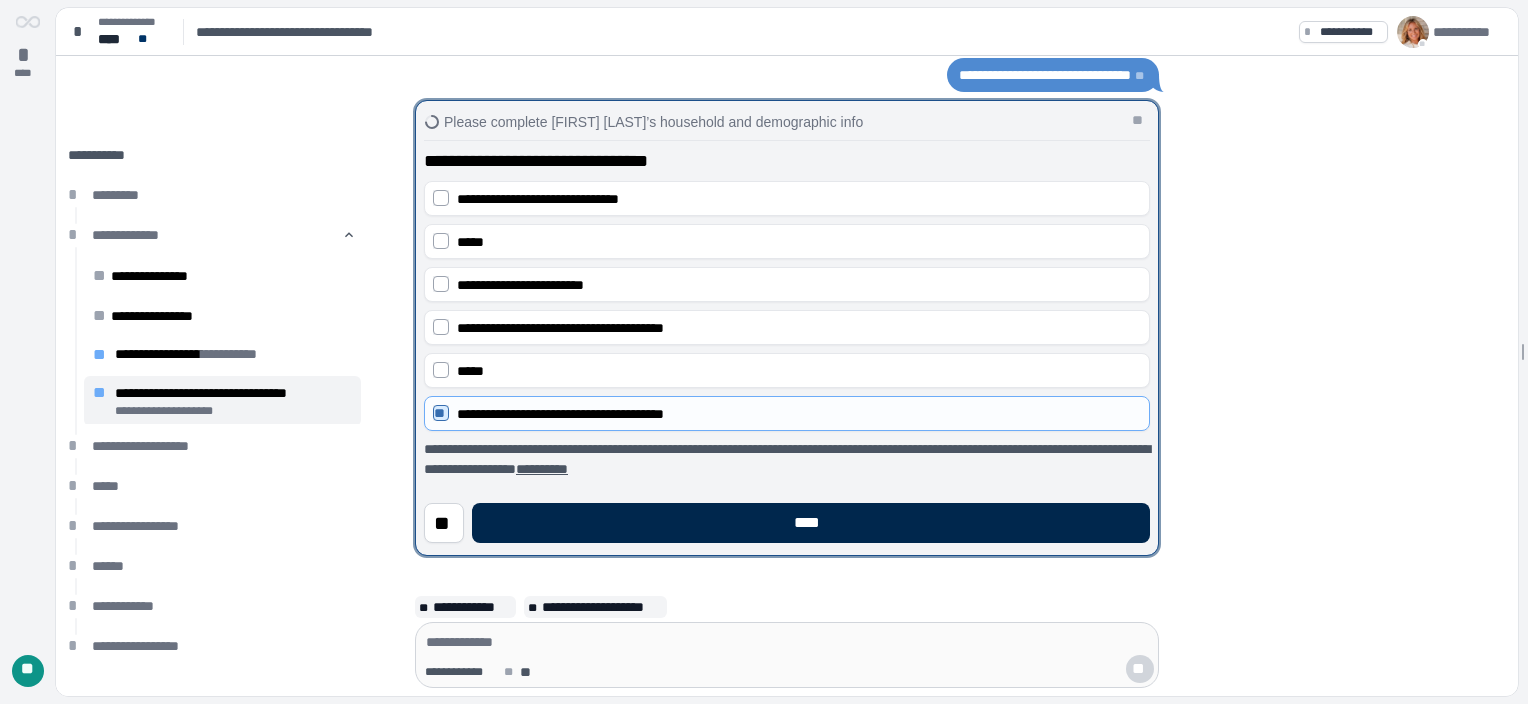 click on "****" at bounding box center (811, 523) 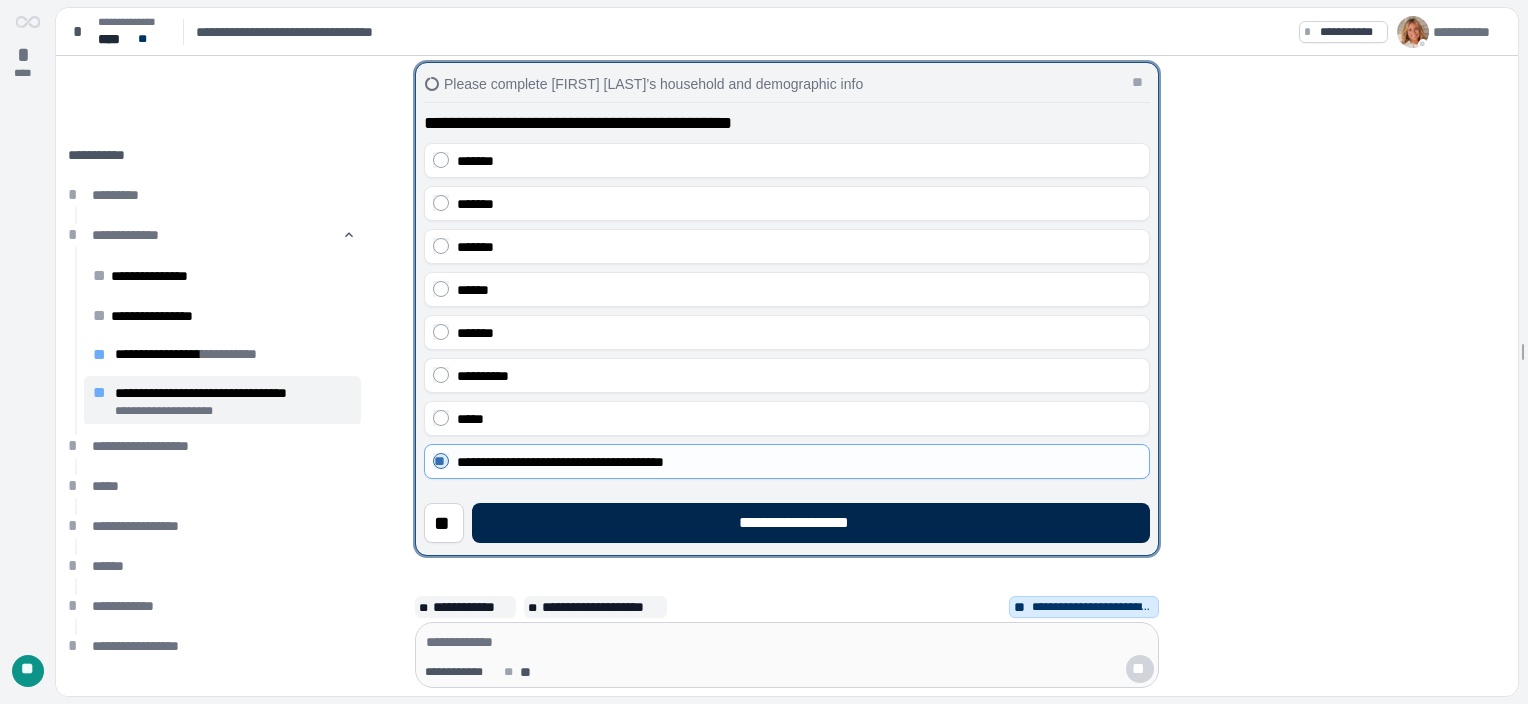 click on "**********" at bounding box center (811, 523) 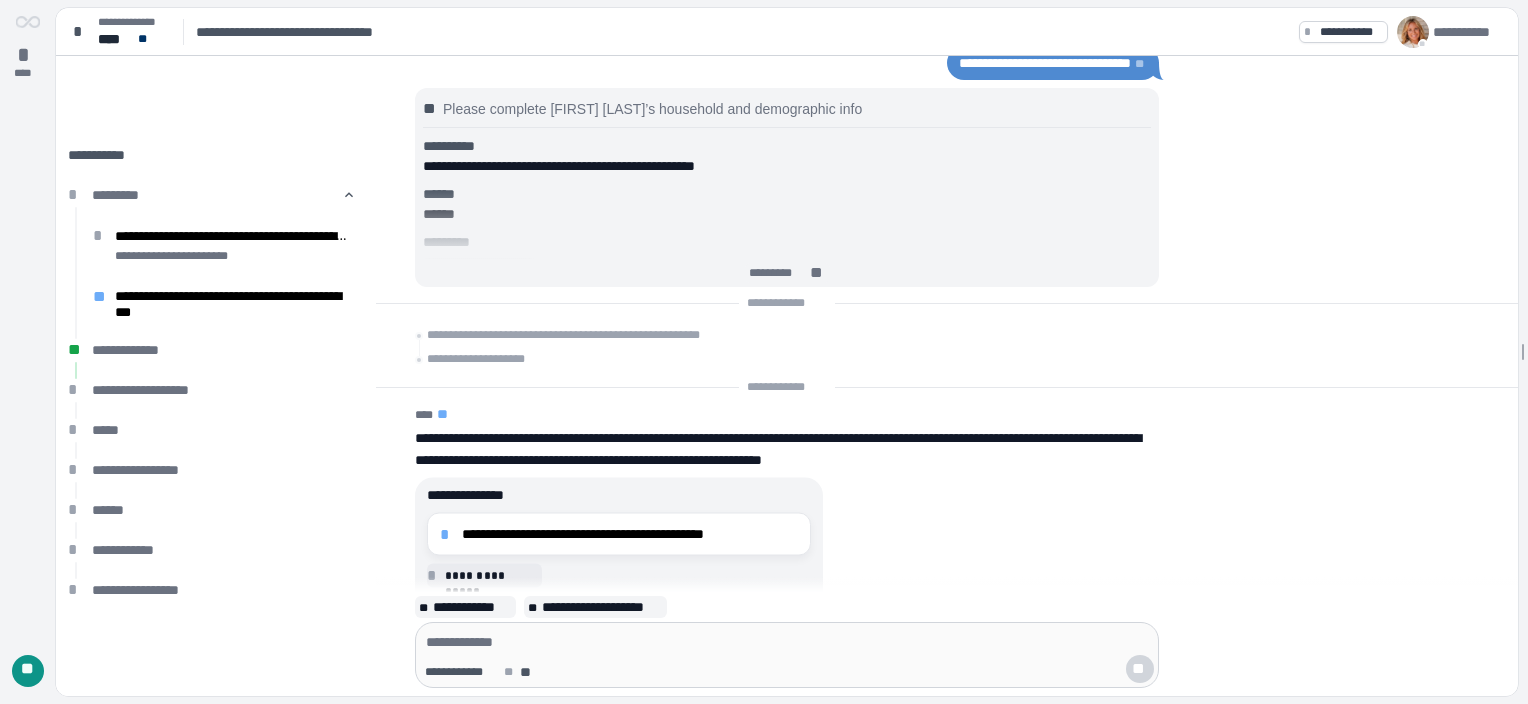 scroll, scrollTop: 78, scrollLeft: 0, axis: vertical 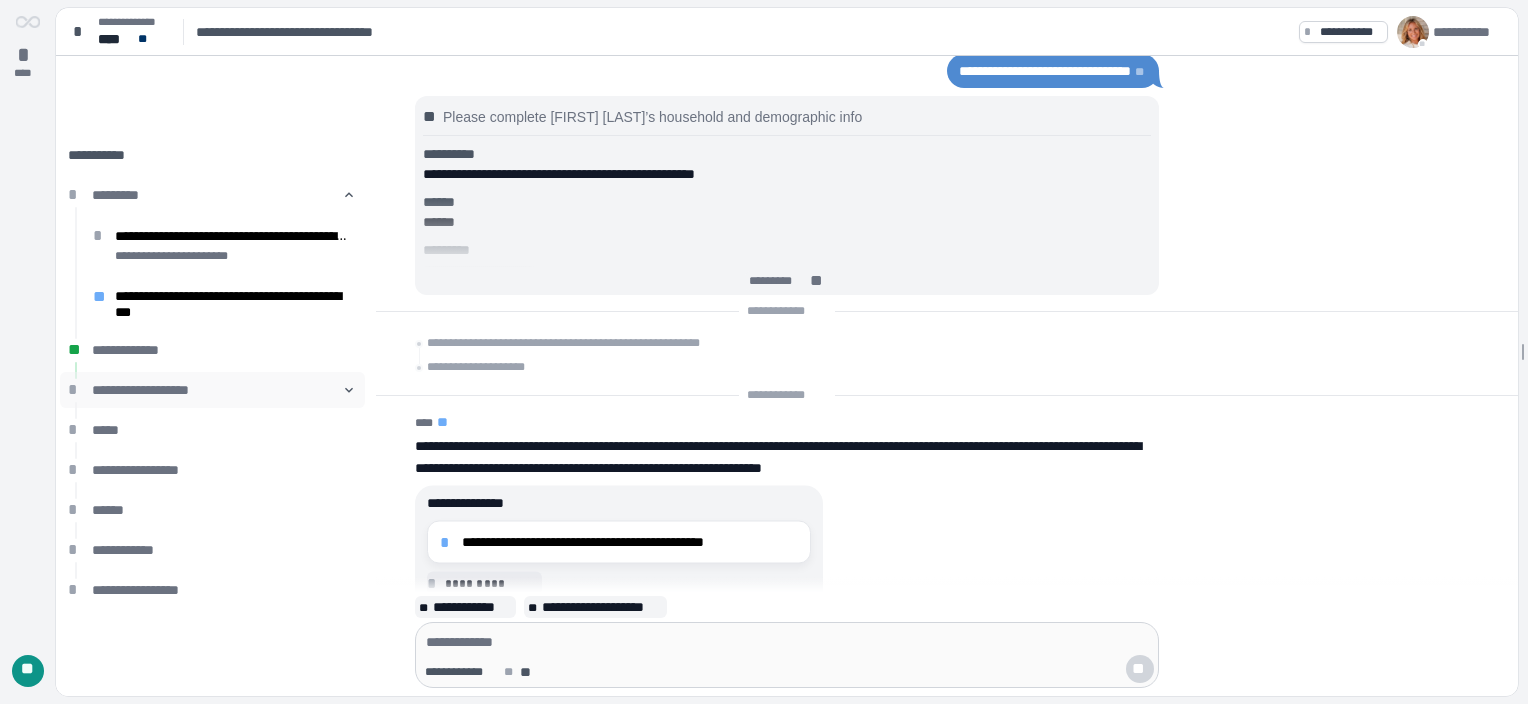 click on "**********" at bounding box center [212, 390] 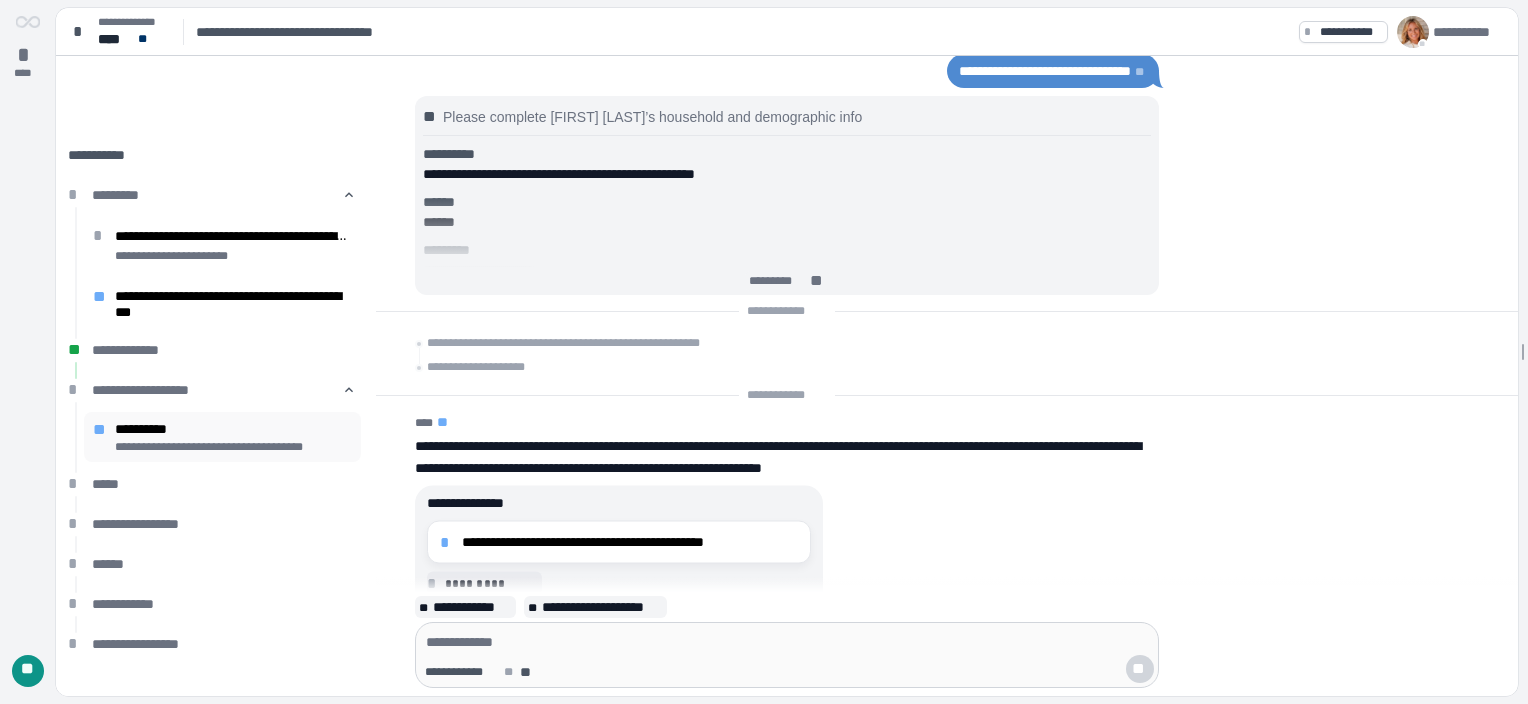 click on "**********" at bounding box center [233, 429] 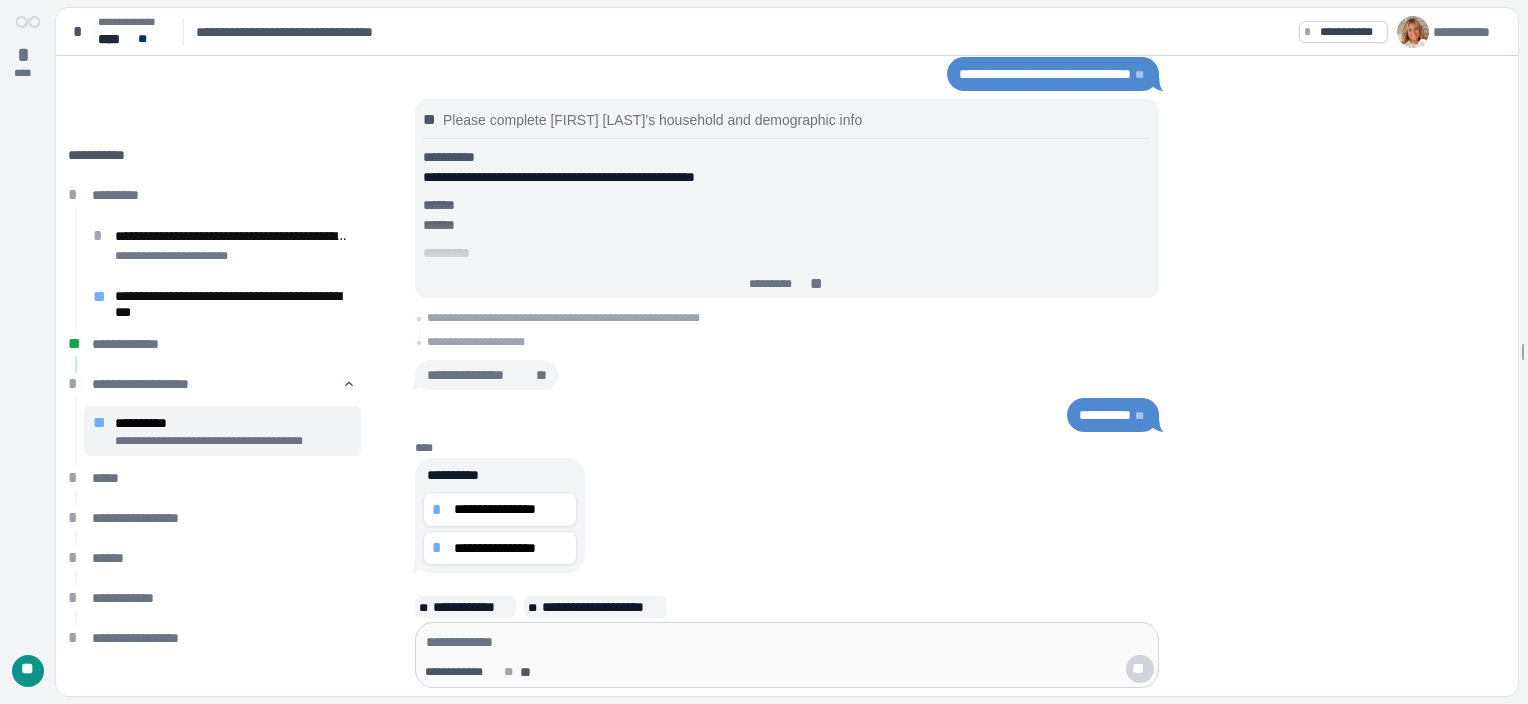 scroll, scrollTop: 0, scrollLeft: 0, axis: both 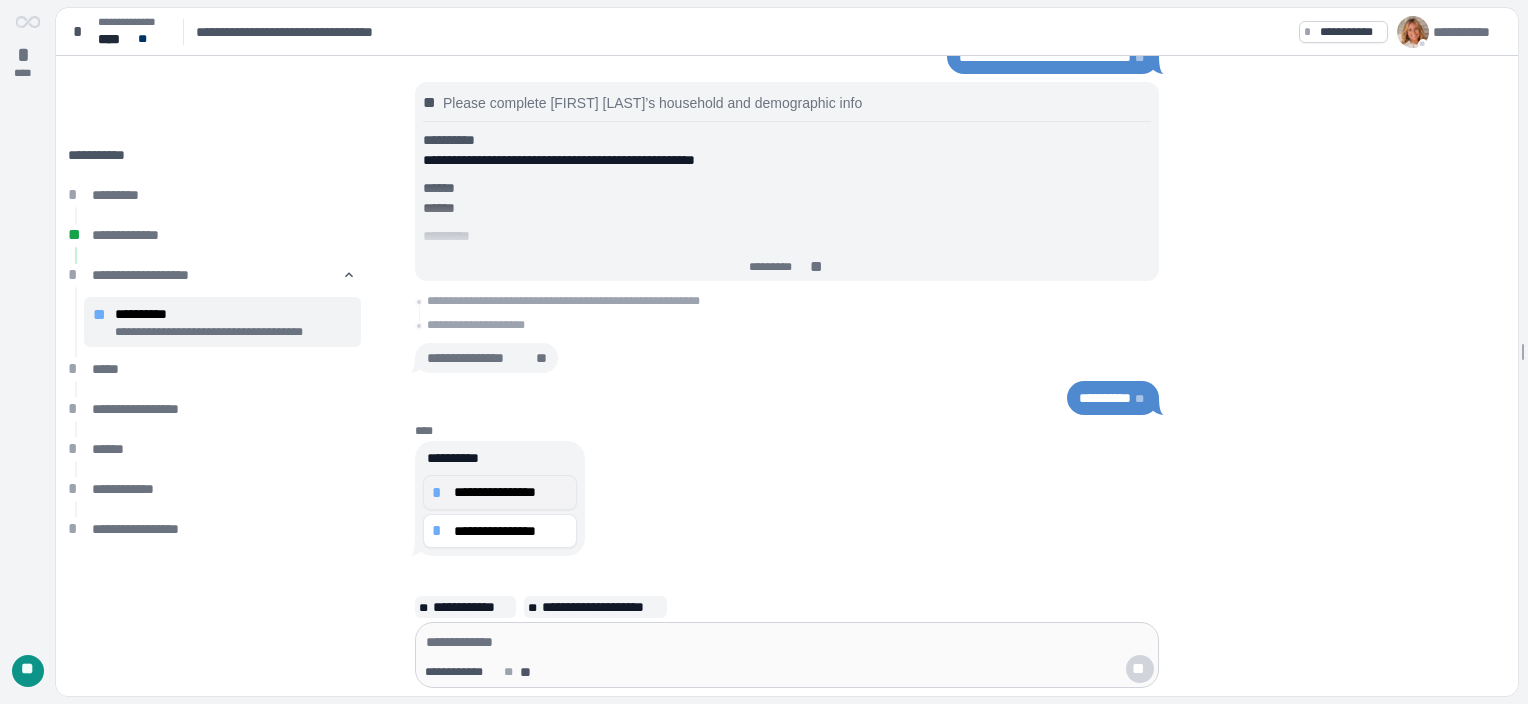 click on "**********" at bounding box center [511, 492] 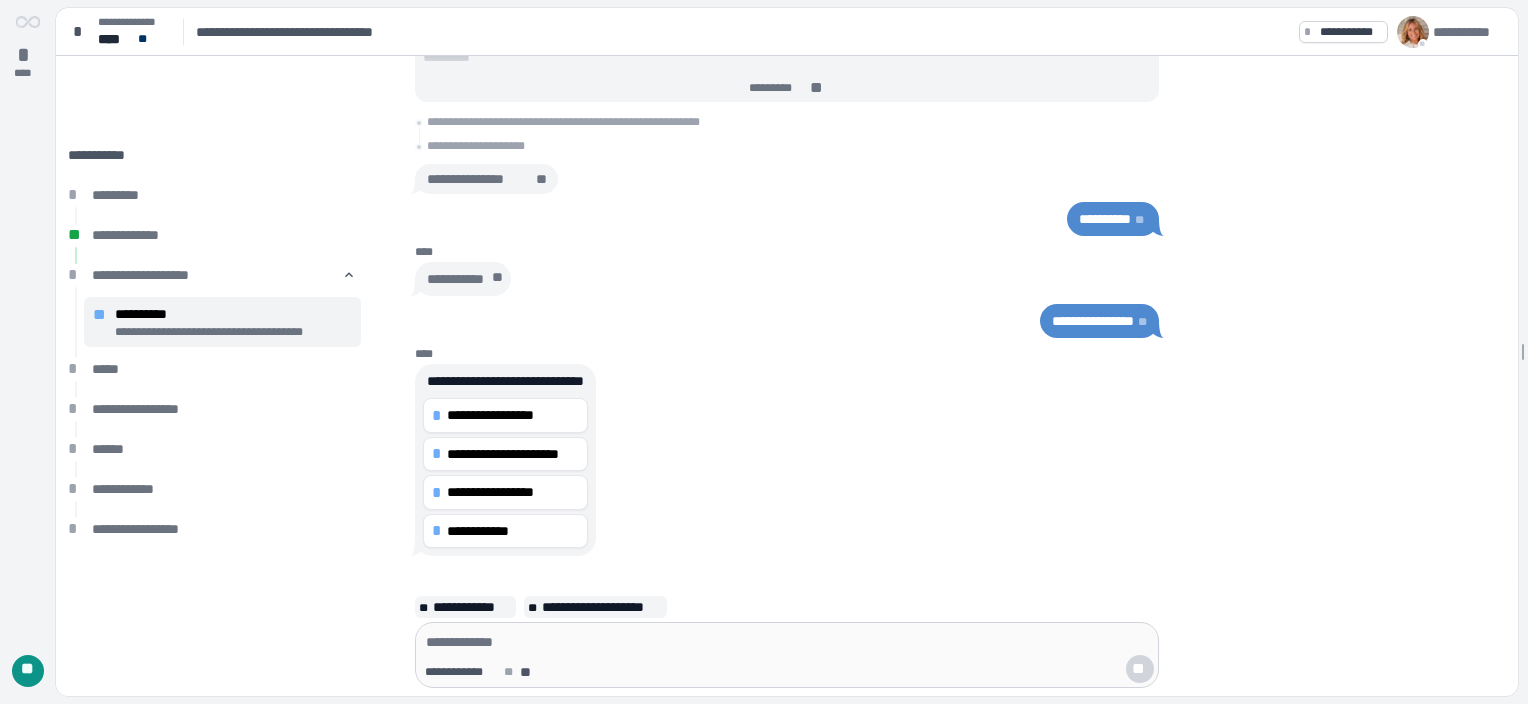 scroll, scrollTop: 0, scrollLeft: 0, axis: both 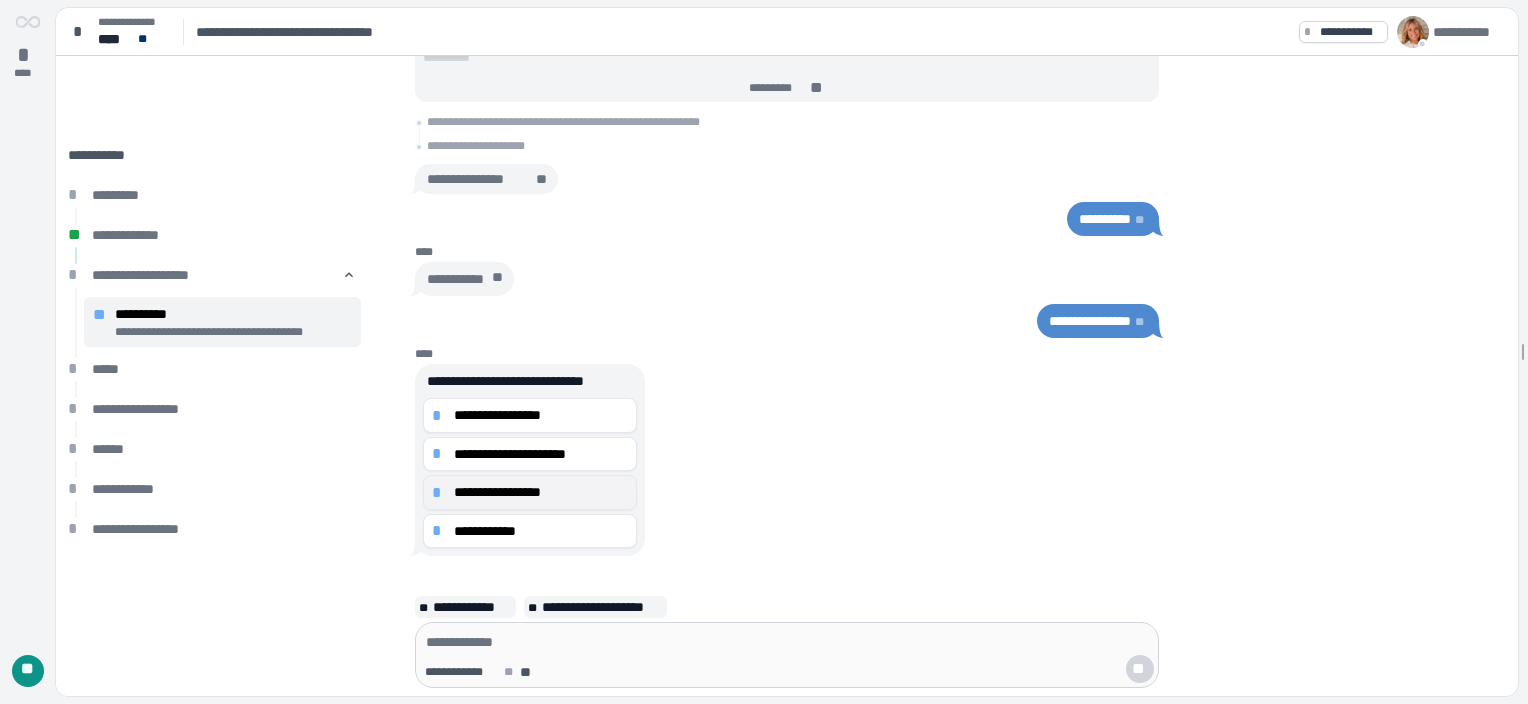 click on "*" at bounding box center (440, 493) 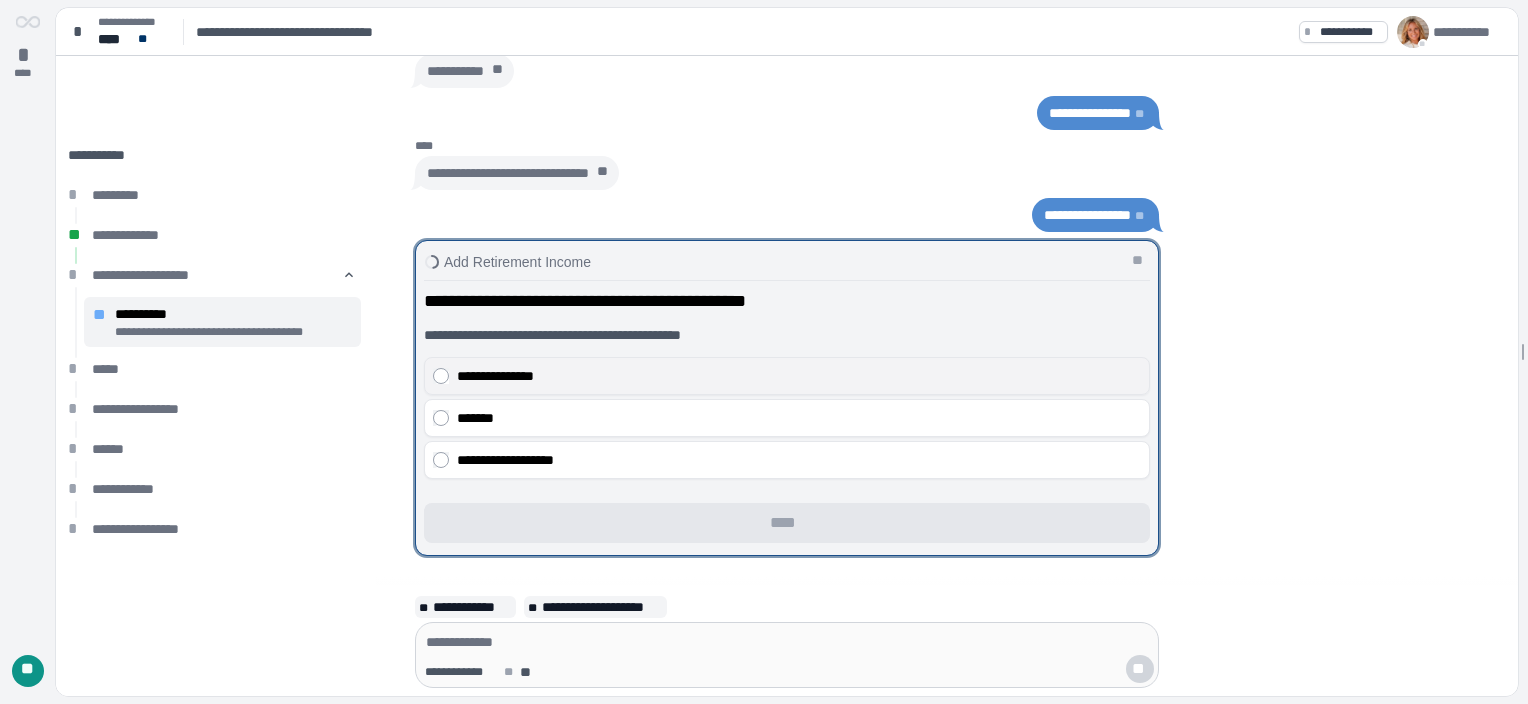 scroll, scrollTop: 0, scrollLeft: 0, axis: both 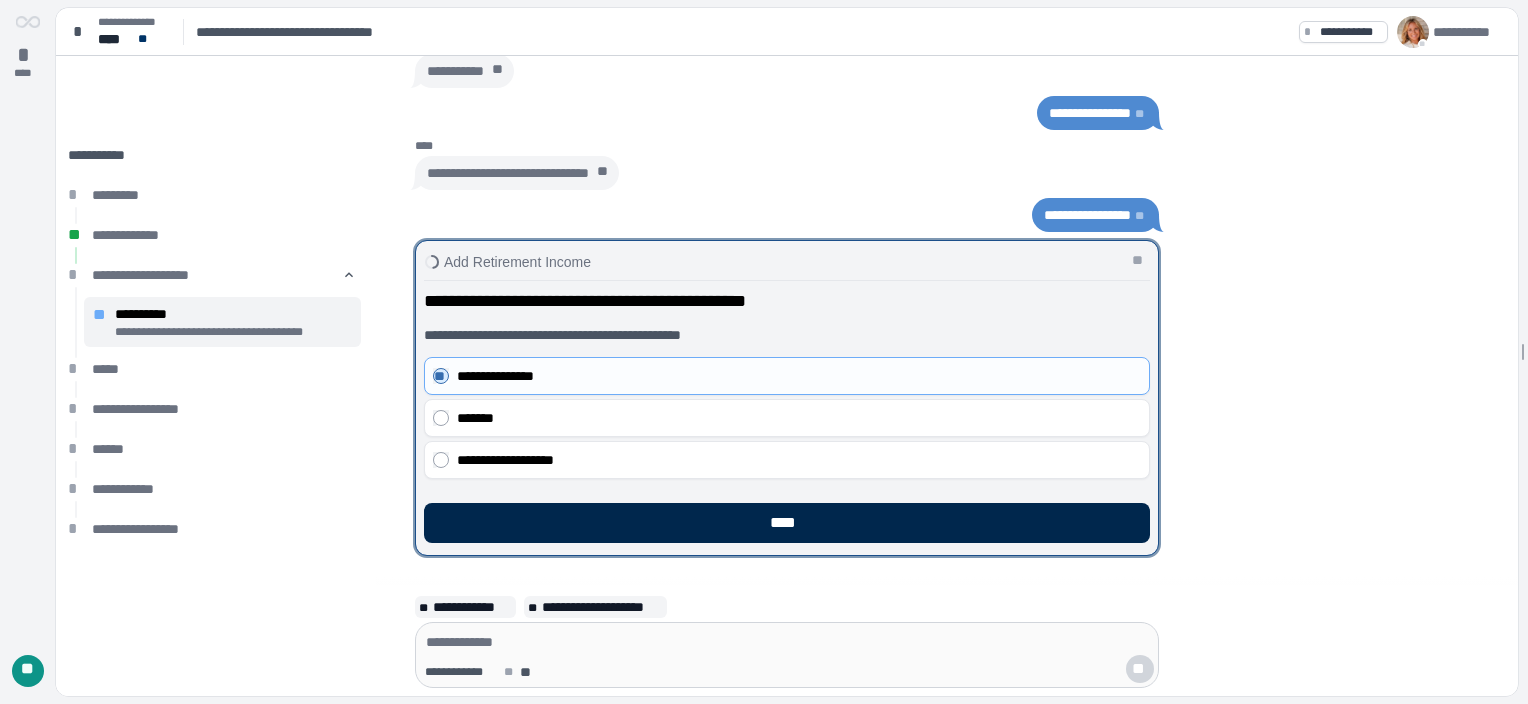click on "****" at bounding box center [787, 523] 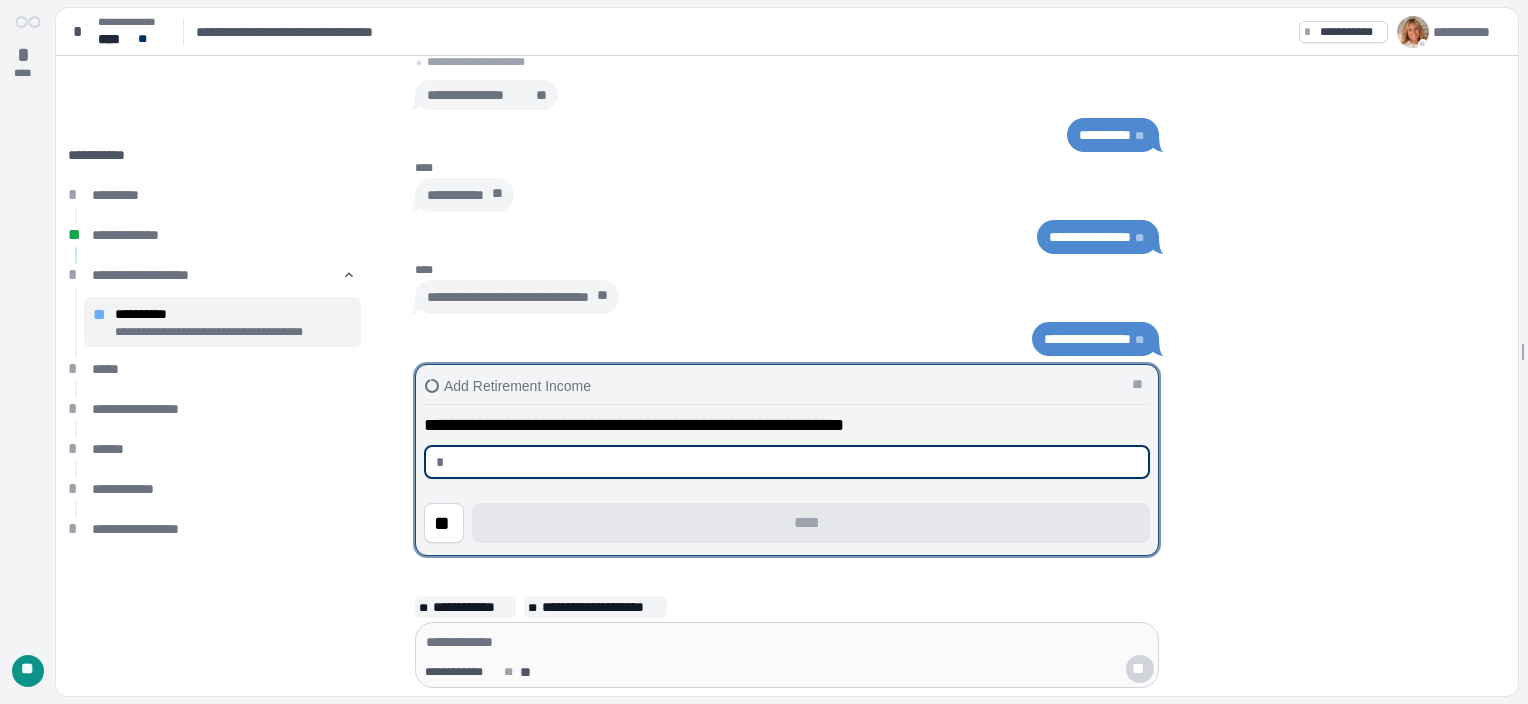 click at bounding box center [795, 462] 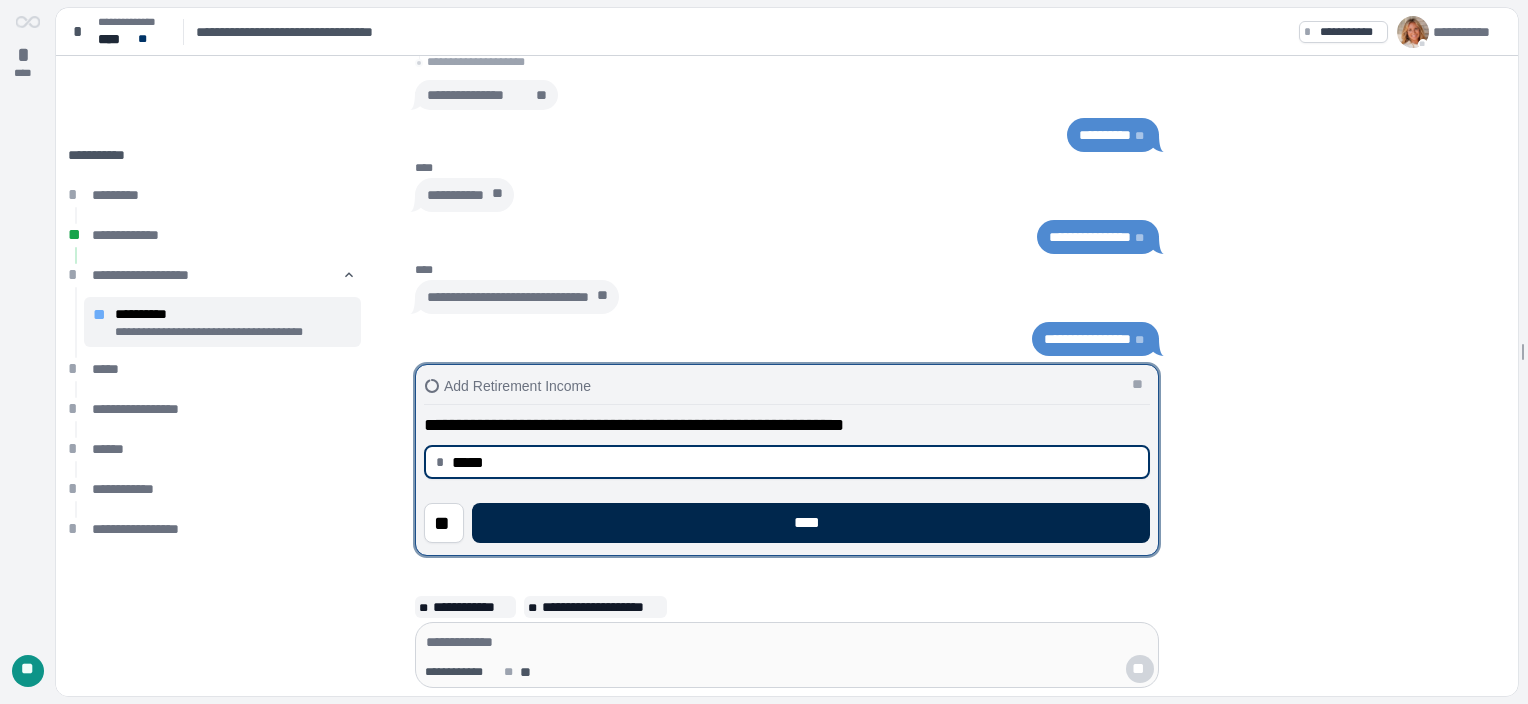 type on "********" 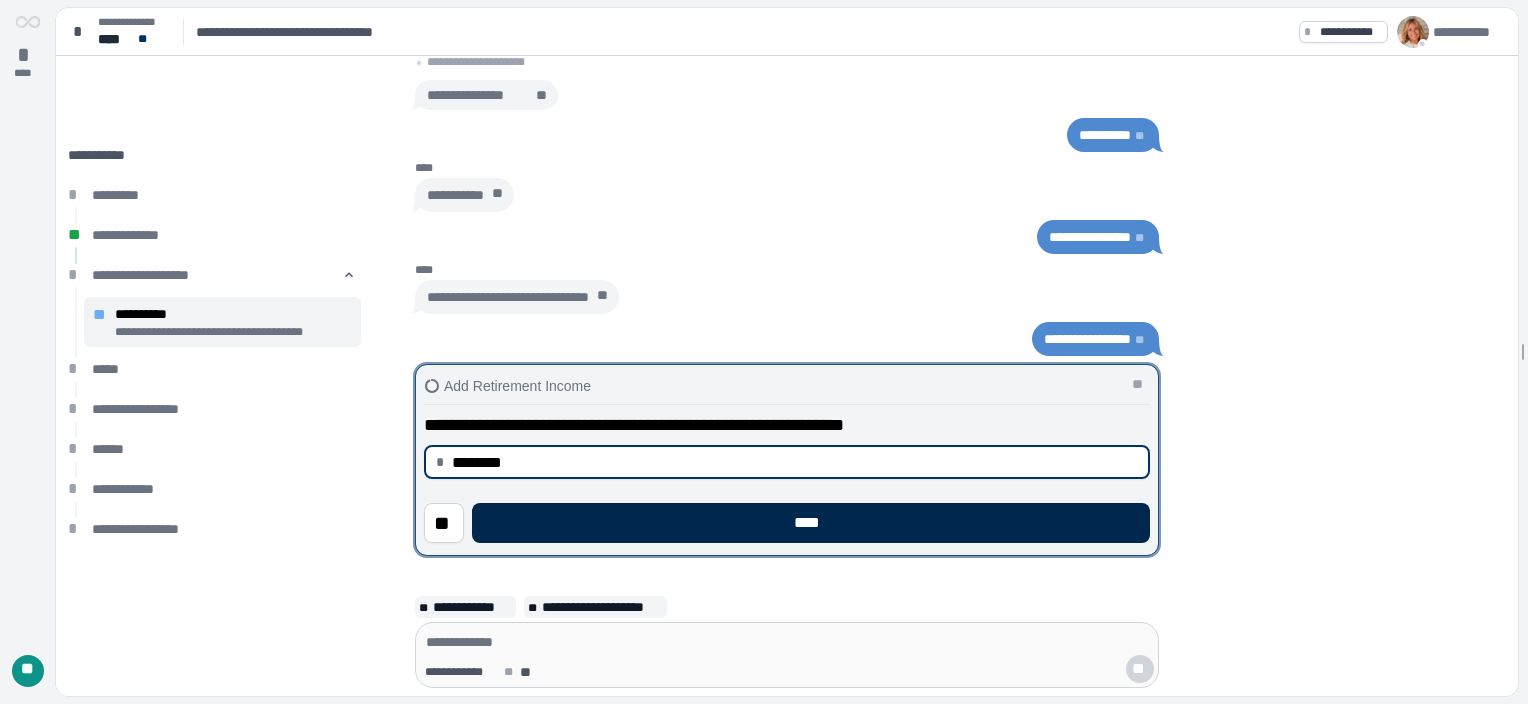 click on "****" at bounding box center (811, 523) 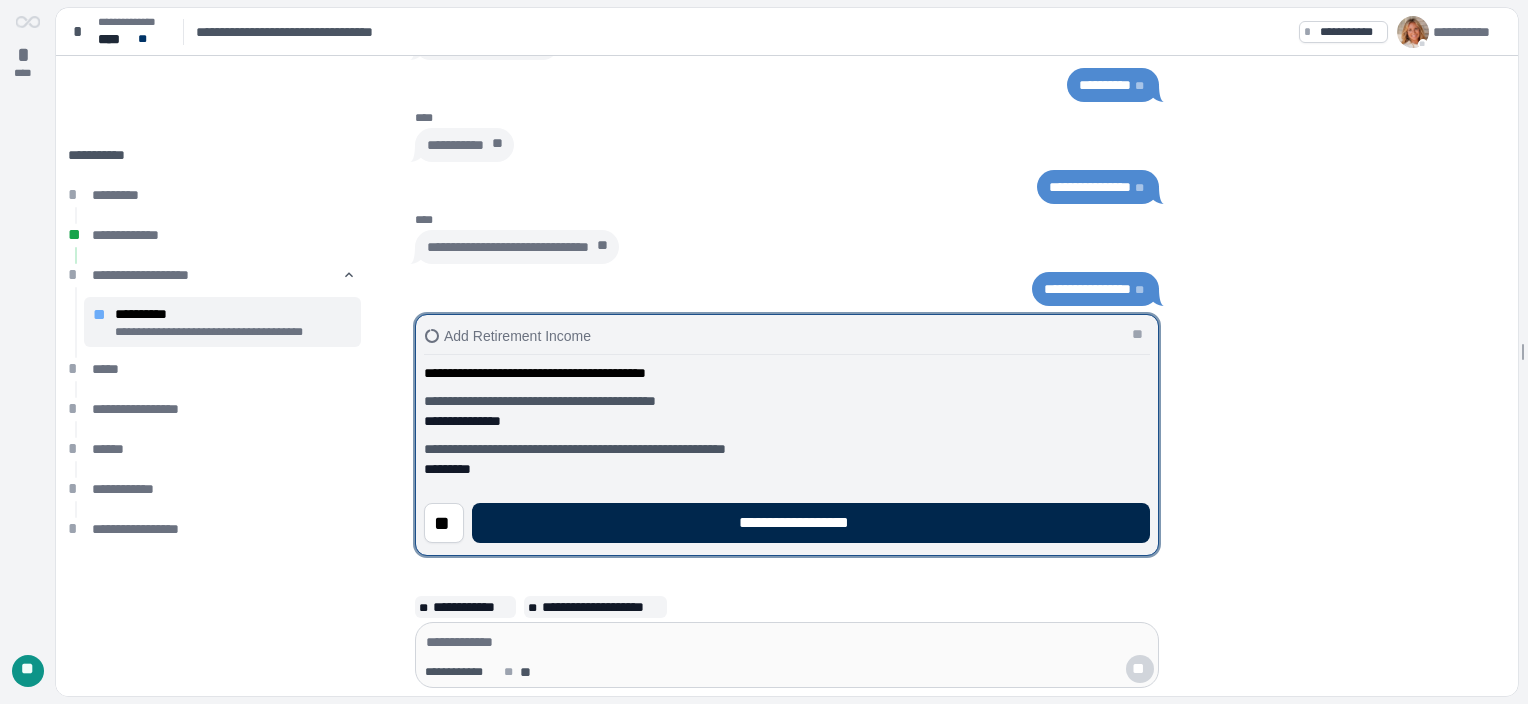 click on "**********" at bounding box center [811, 523] 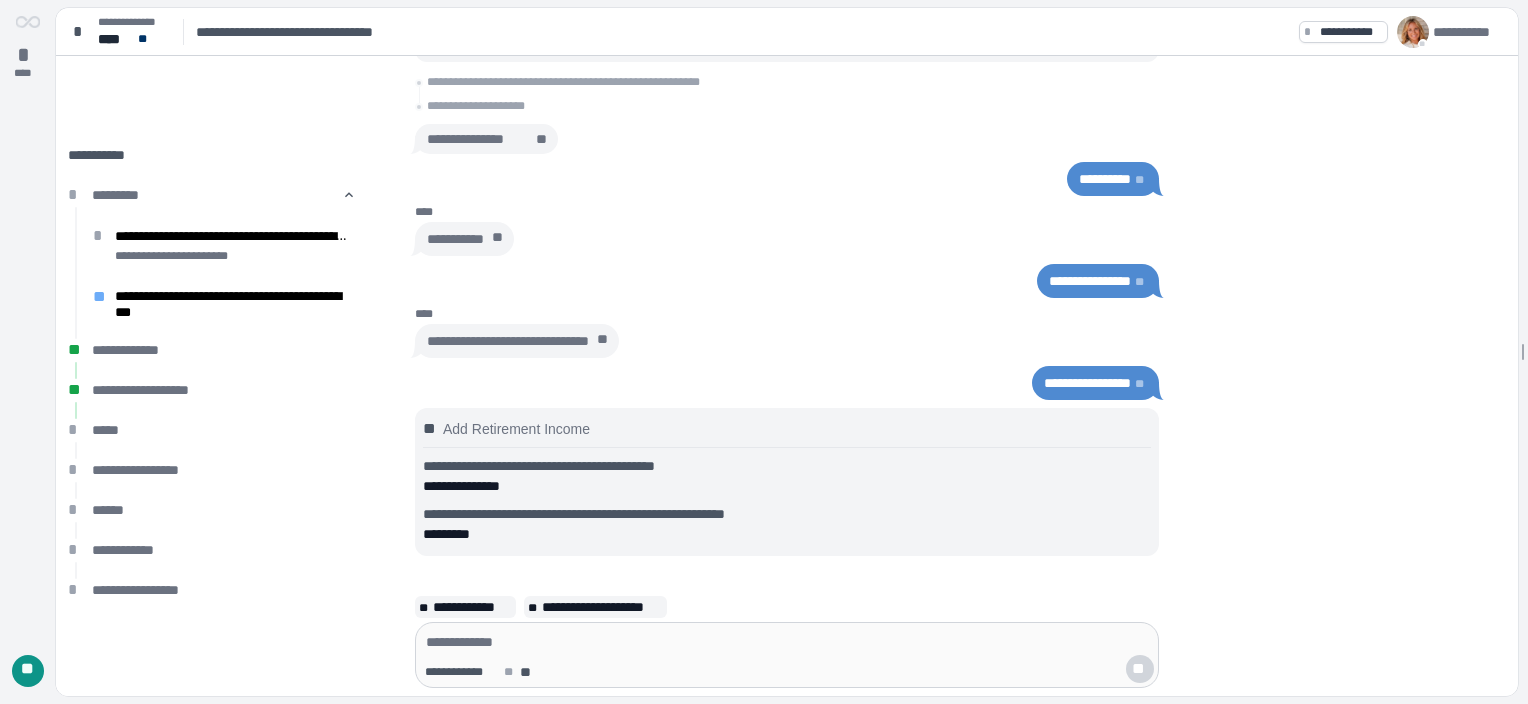 scroll, scrollTop: 0, scrollLeft: 0, axis: both 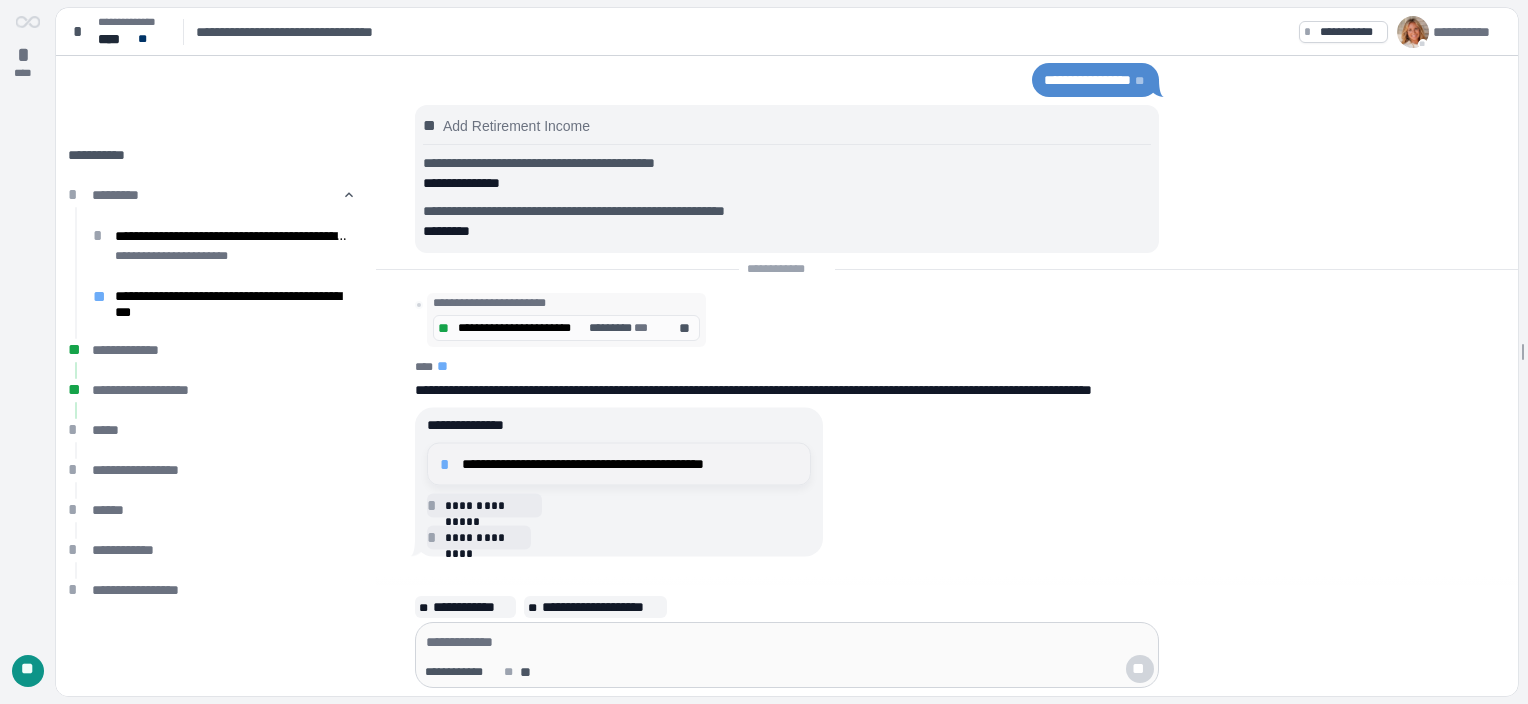 click on "**********" at bounding box center (630, 464) 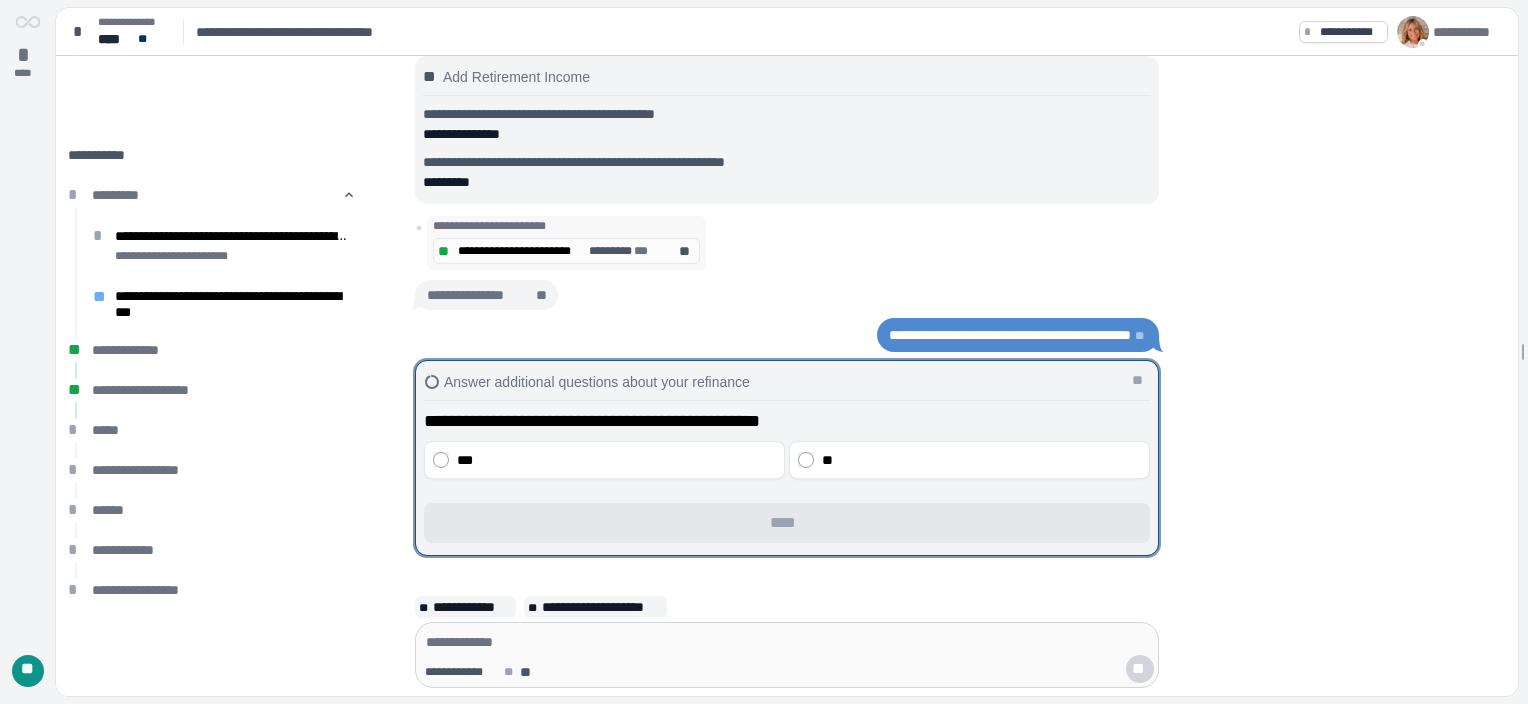 scroll, scrollTop: 0, scrollLeft: 0, axis: both 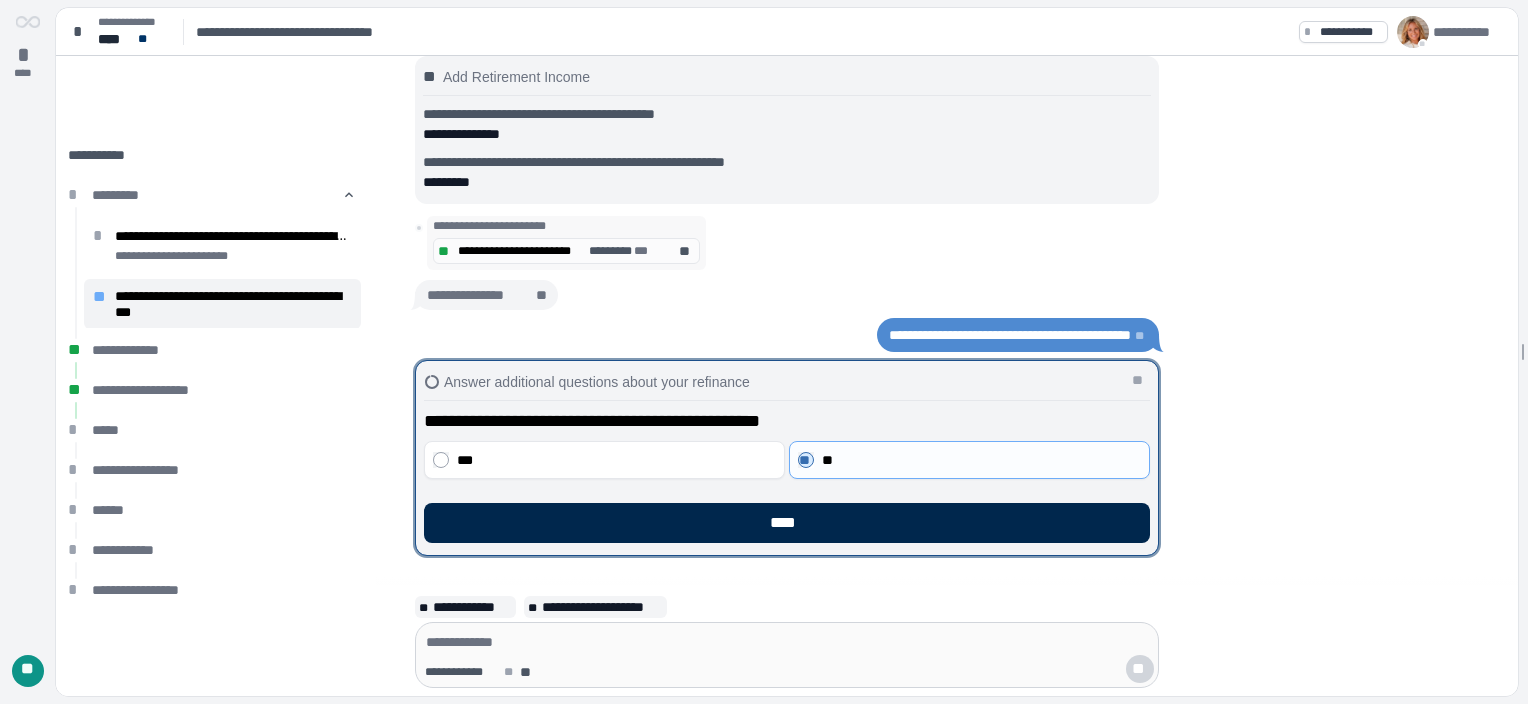 click on "****" at bounding box center [787, 523] 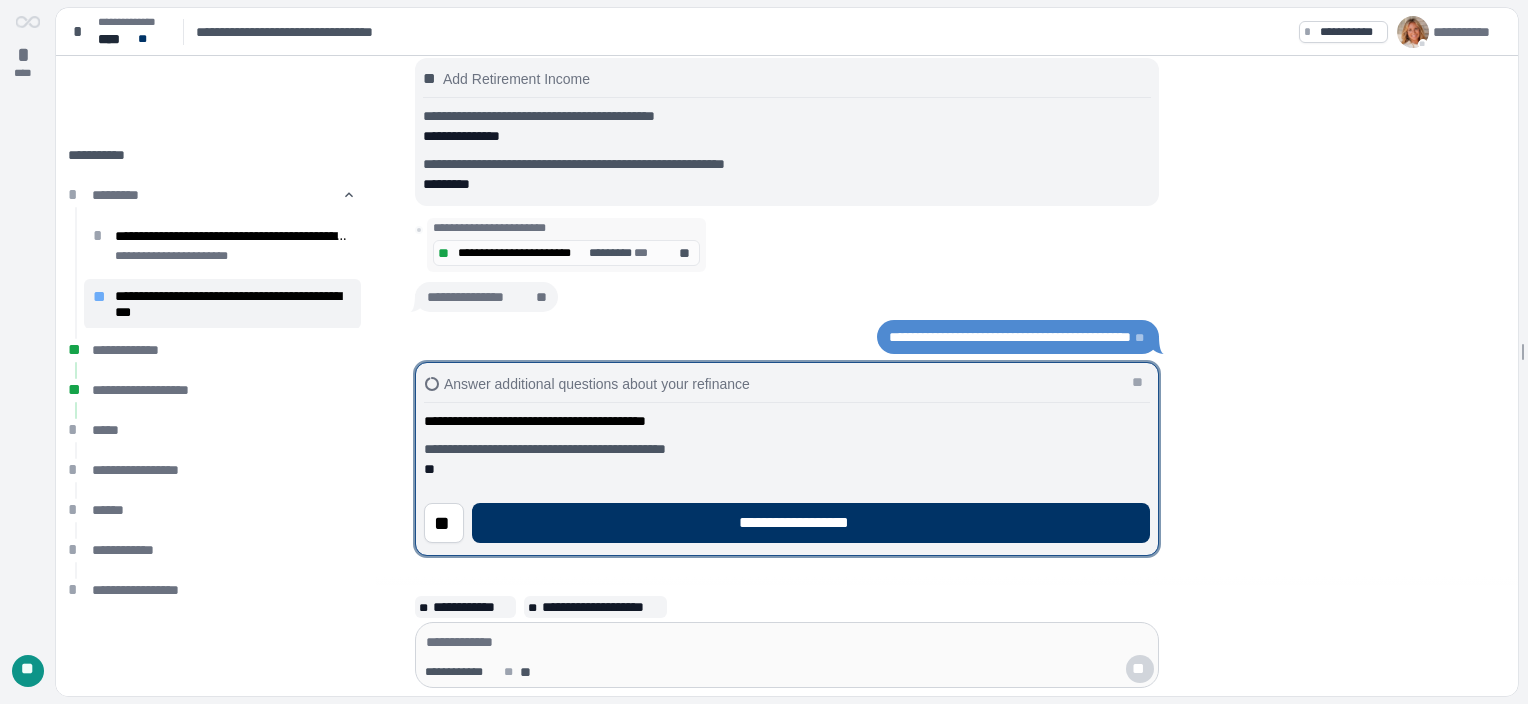 click on "**********" at bounding box center [811, 523] 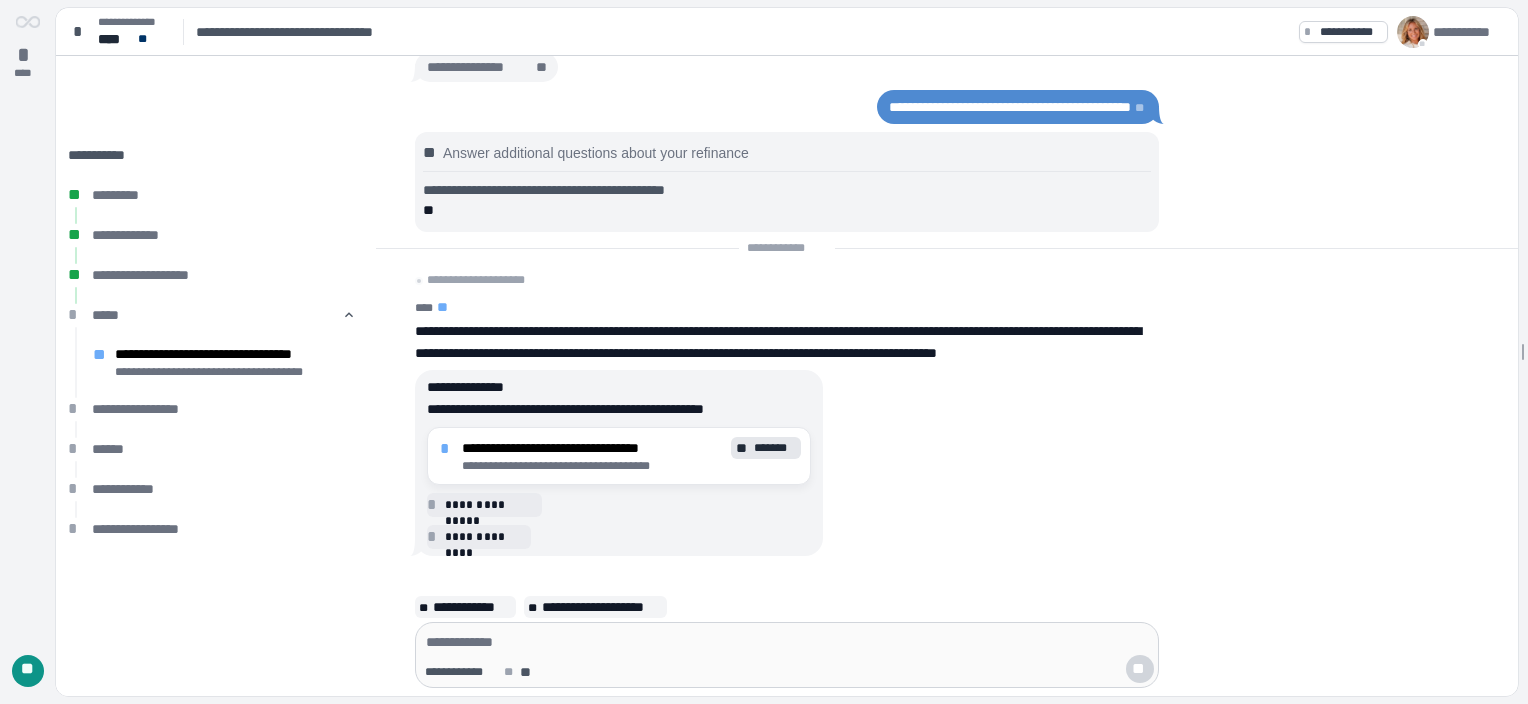 scroll, scrollTop: 0, scrollLeft: 0, axis: both 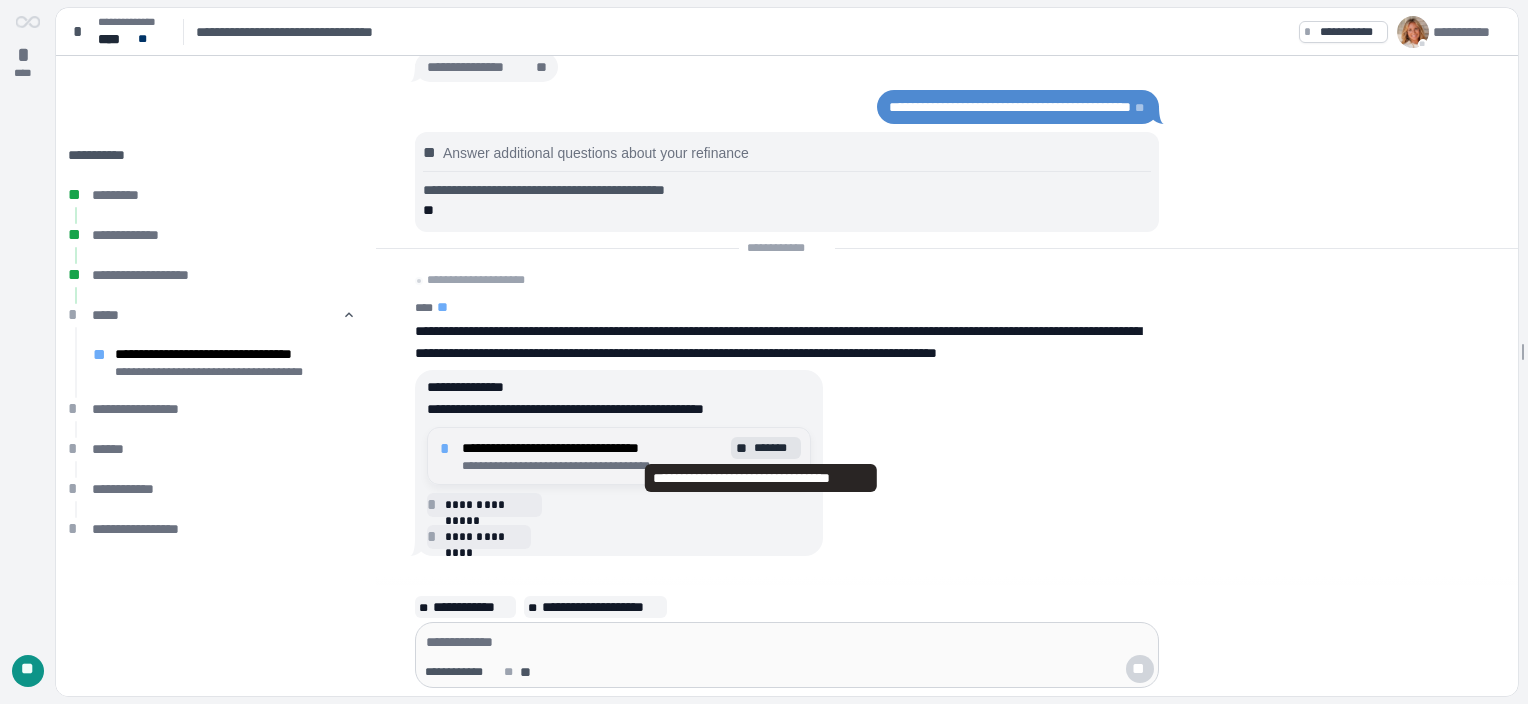 click on "**" at bounding box center [743, 448] 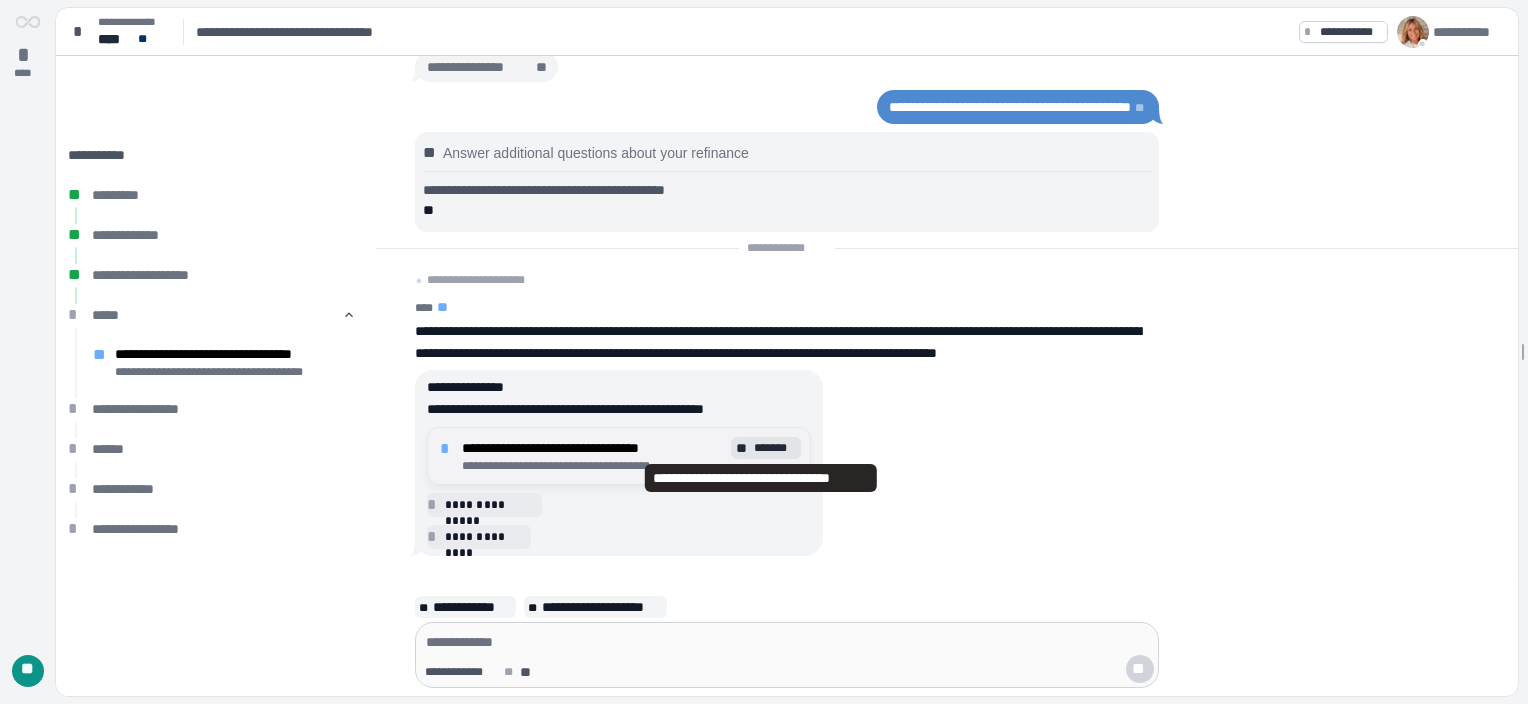 click on "**" at bounding box center [743, 448] 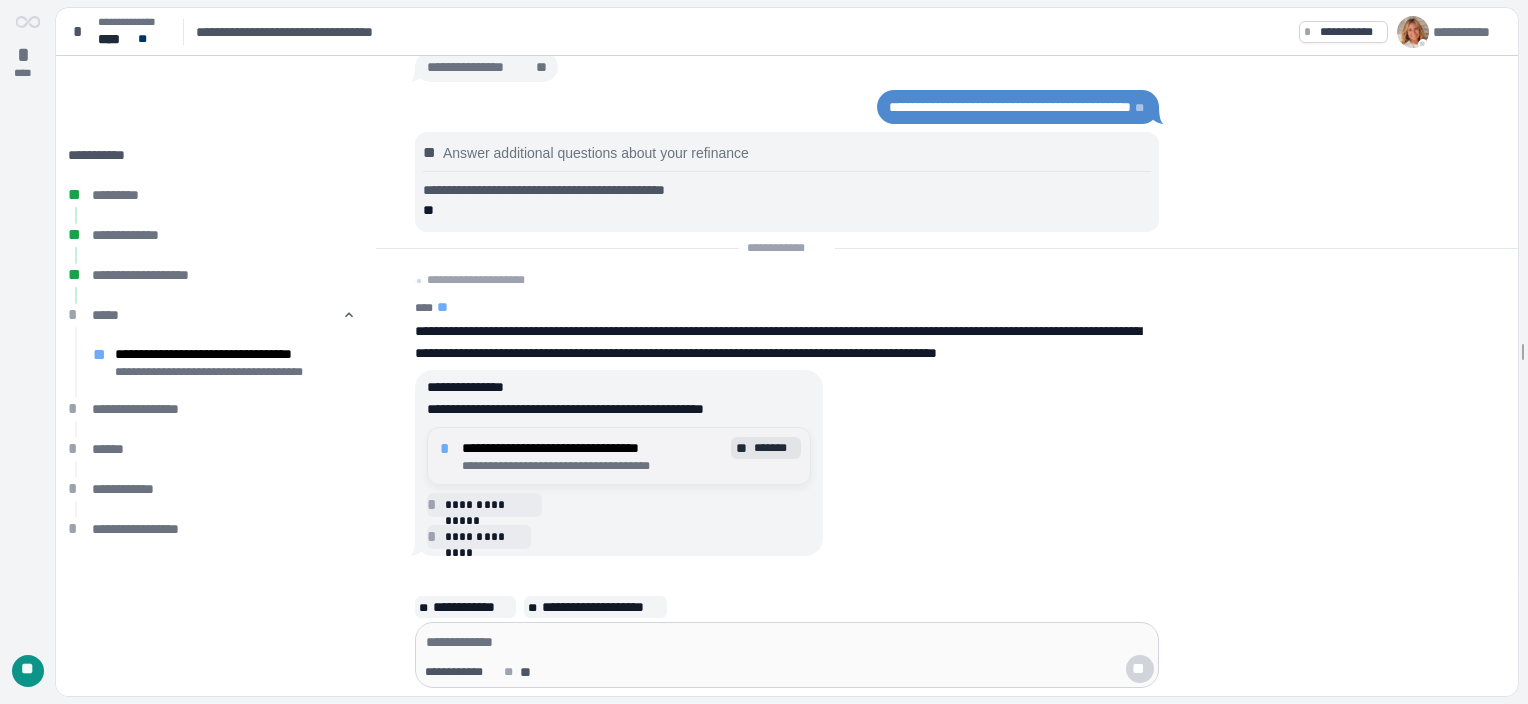click on "**" at bounding box center [743, 448] 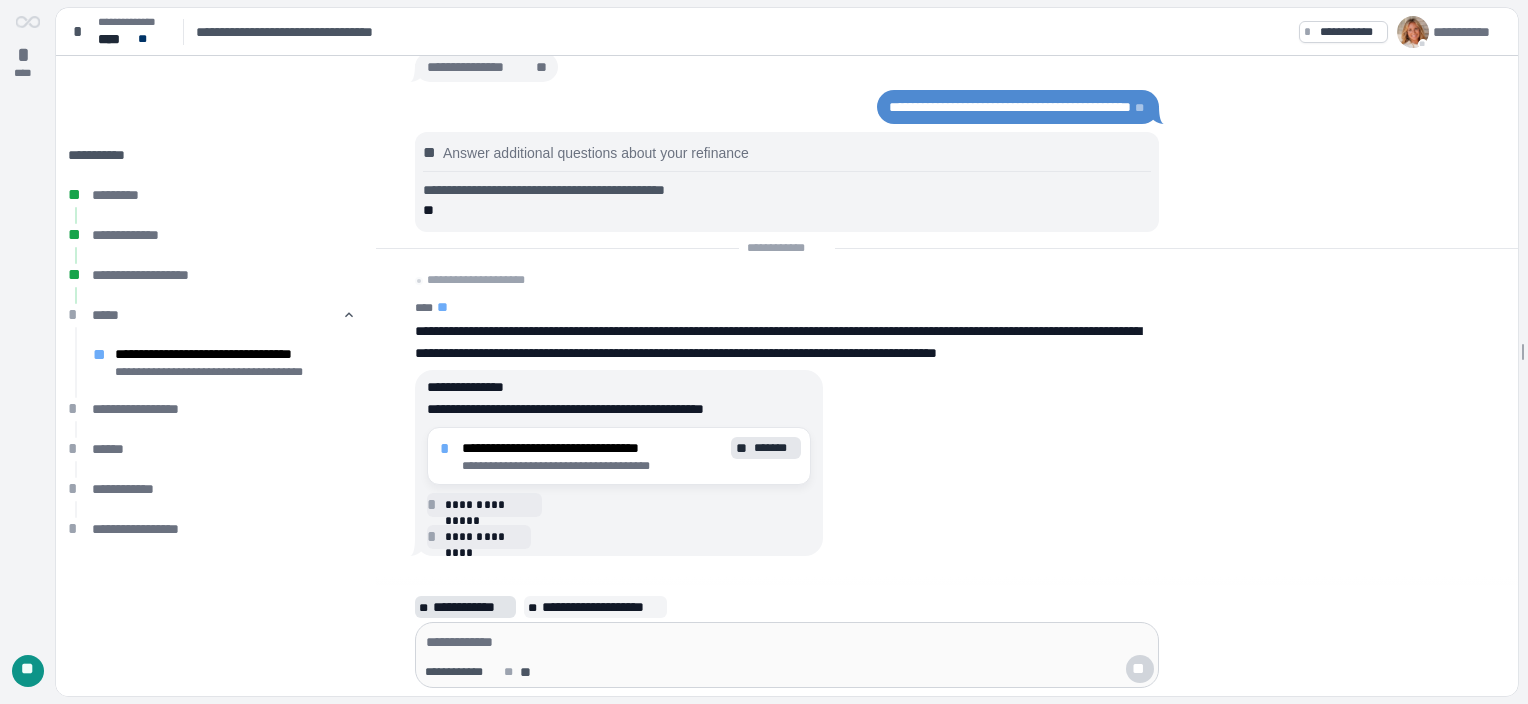 click on "**********" at bounding box center (472, 607) 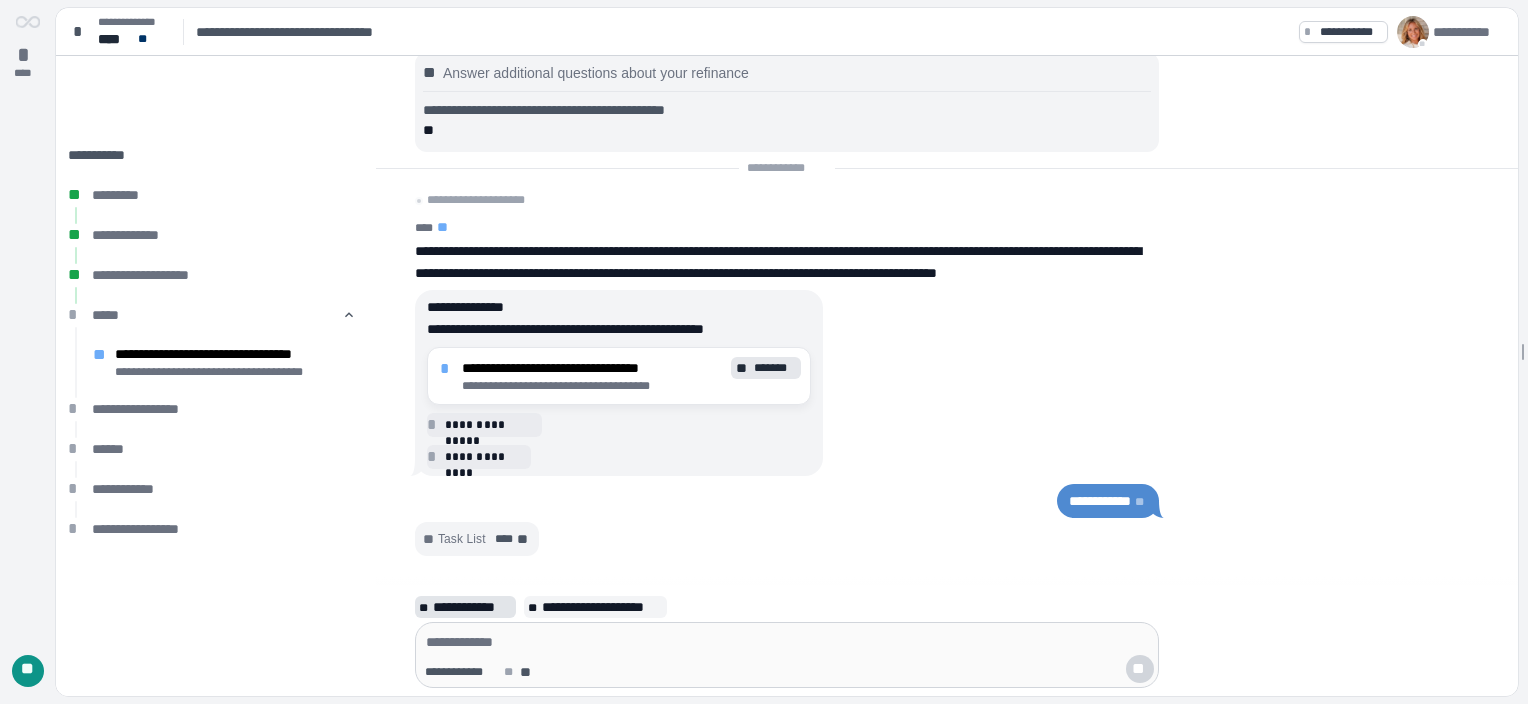 scroll, scrollTop: 0, scrollLeft: 0, axis: both 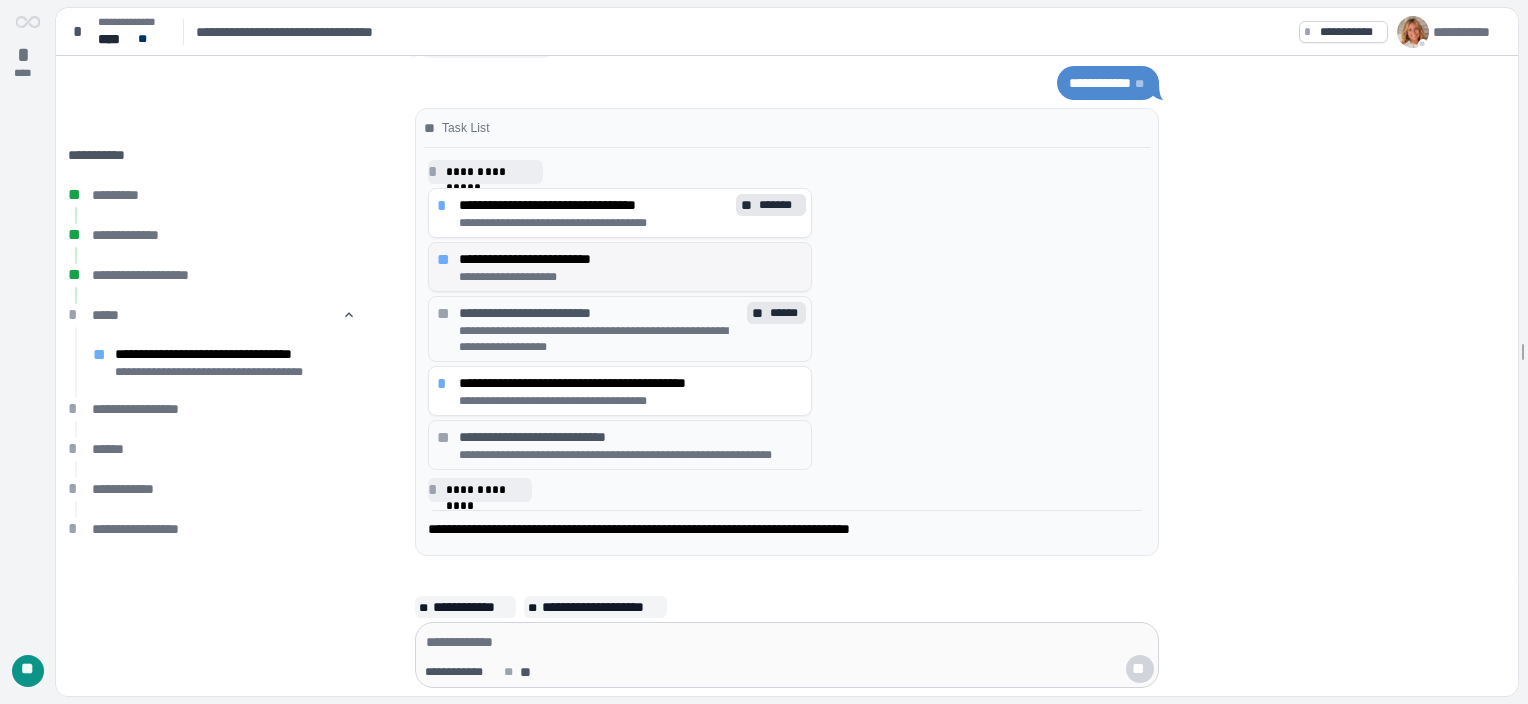 click on "**********" at bounding box center [631, 277] 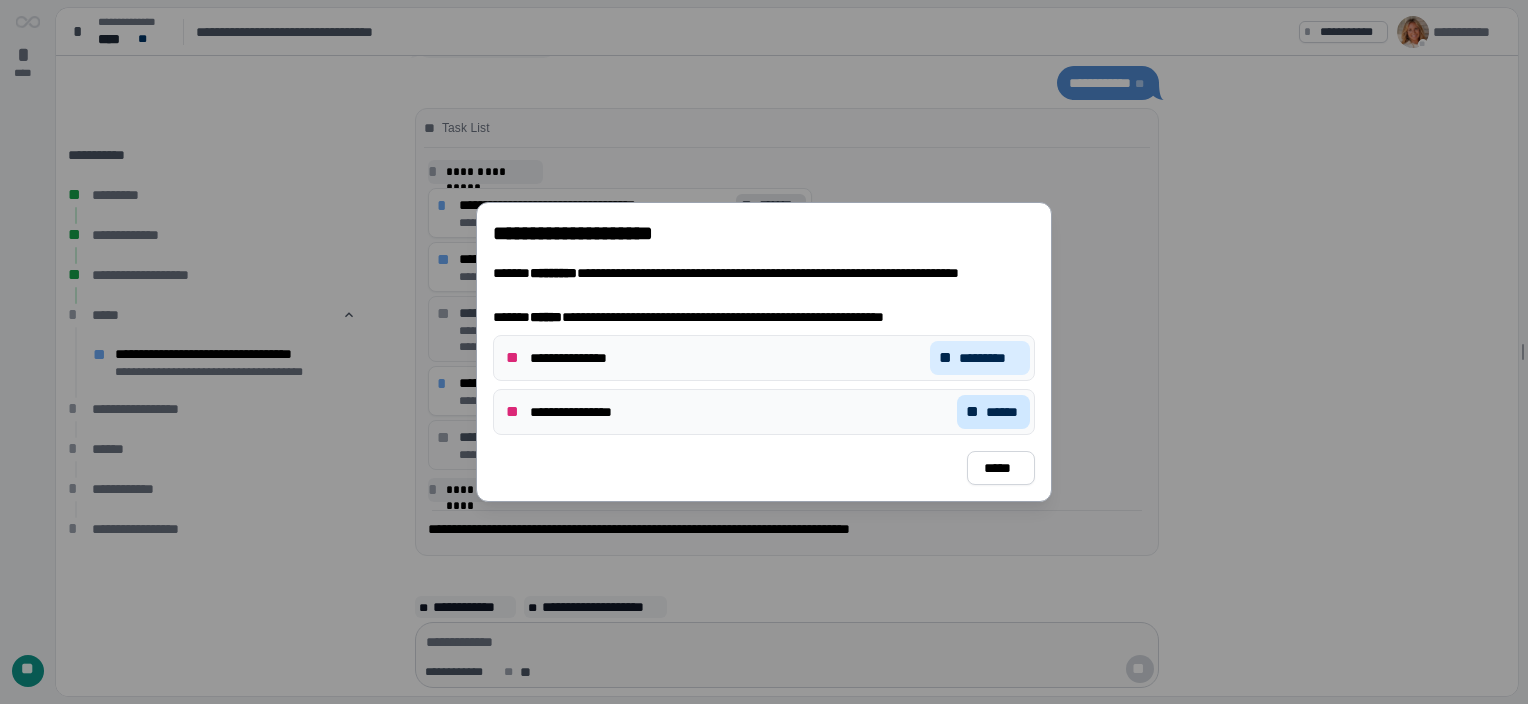 click on "******" at bounding box center (1003, 412) 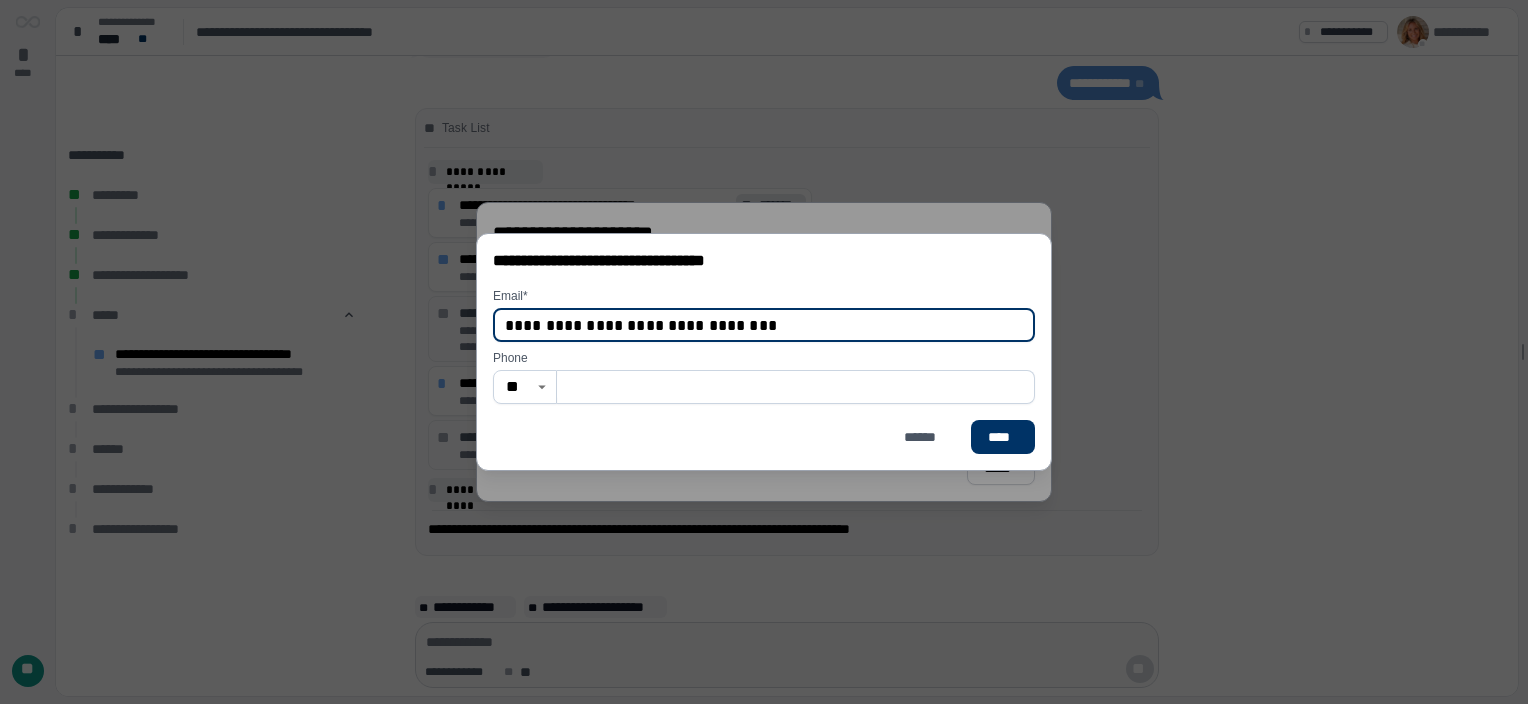 click at bounding box center (796, 387) 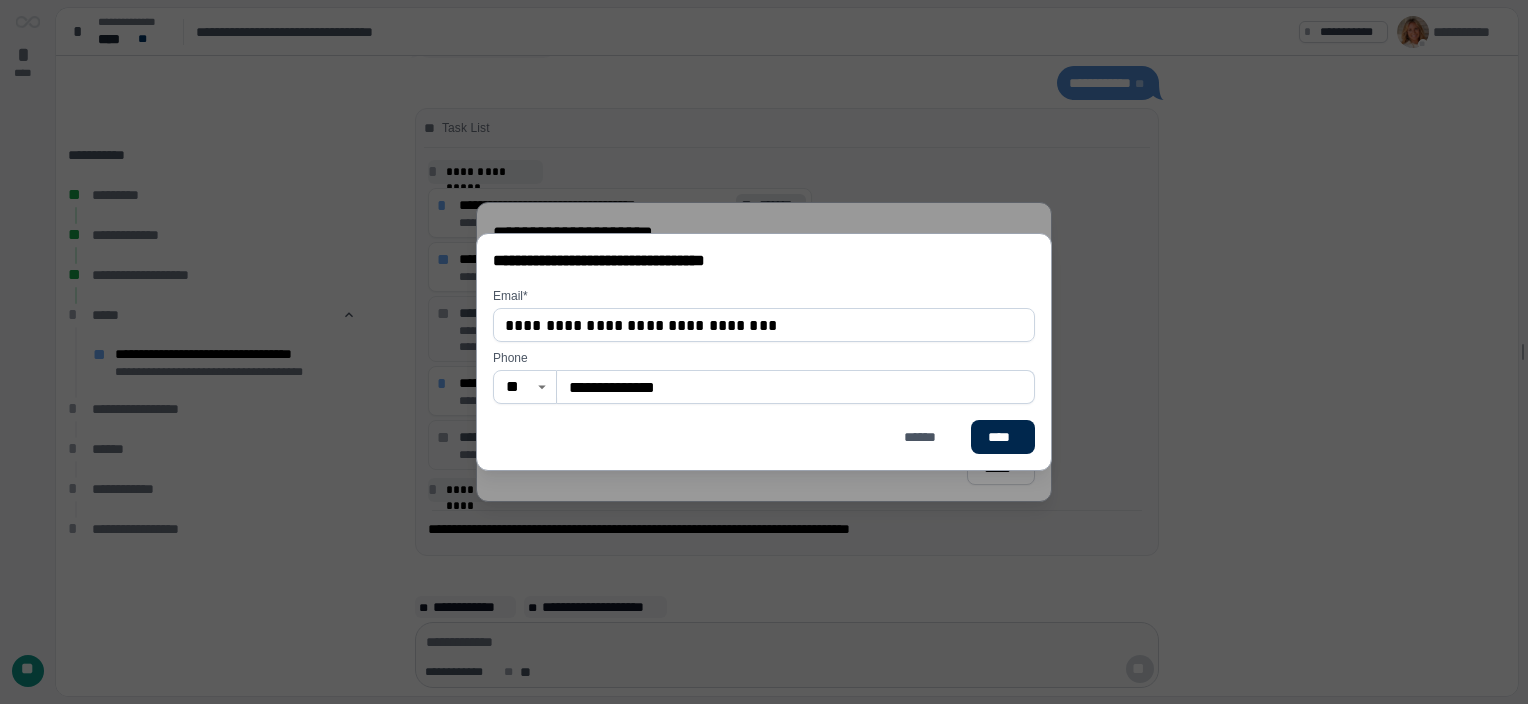 type on "**********" 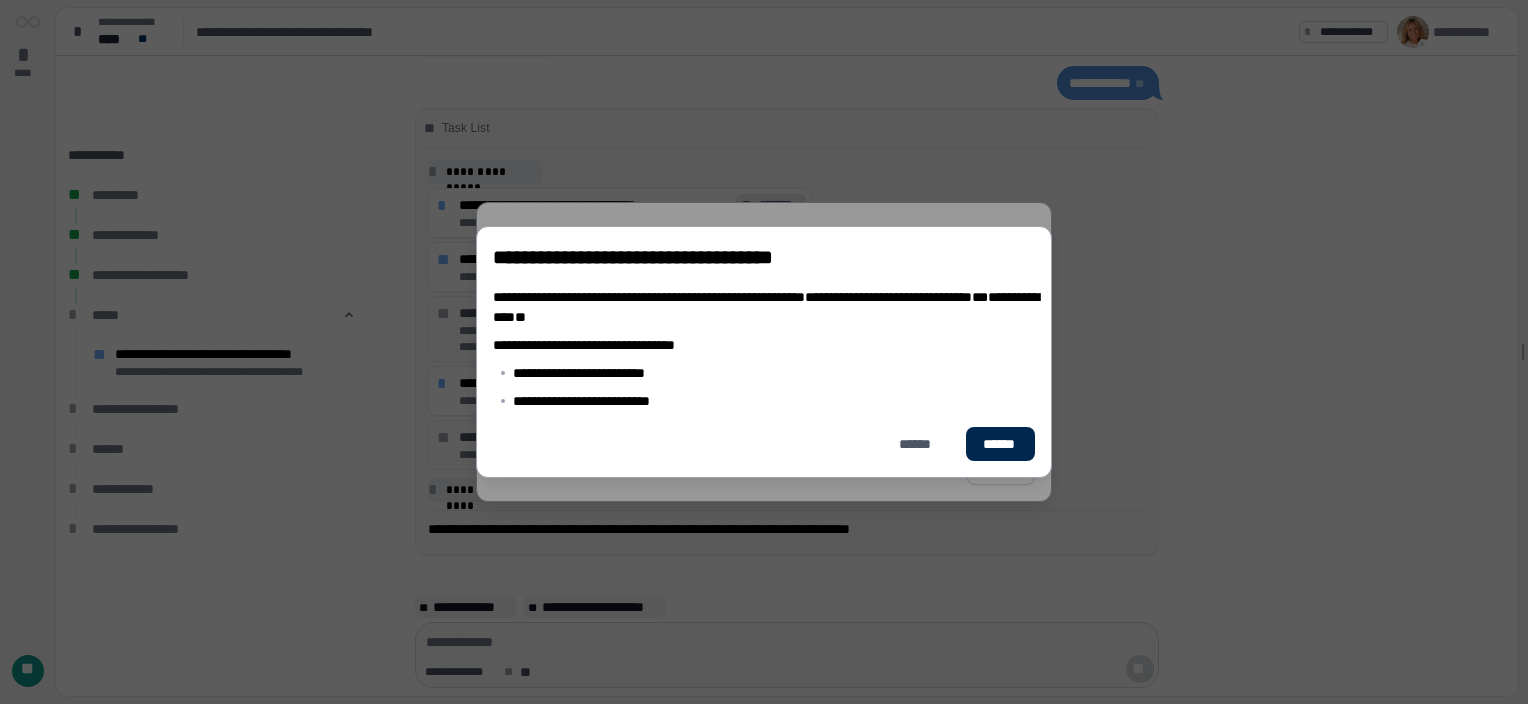 click on "******" at bounding box center [1000, 444] 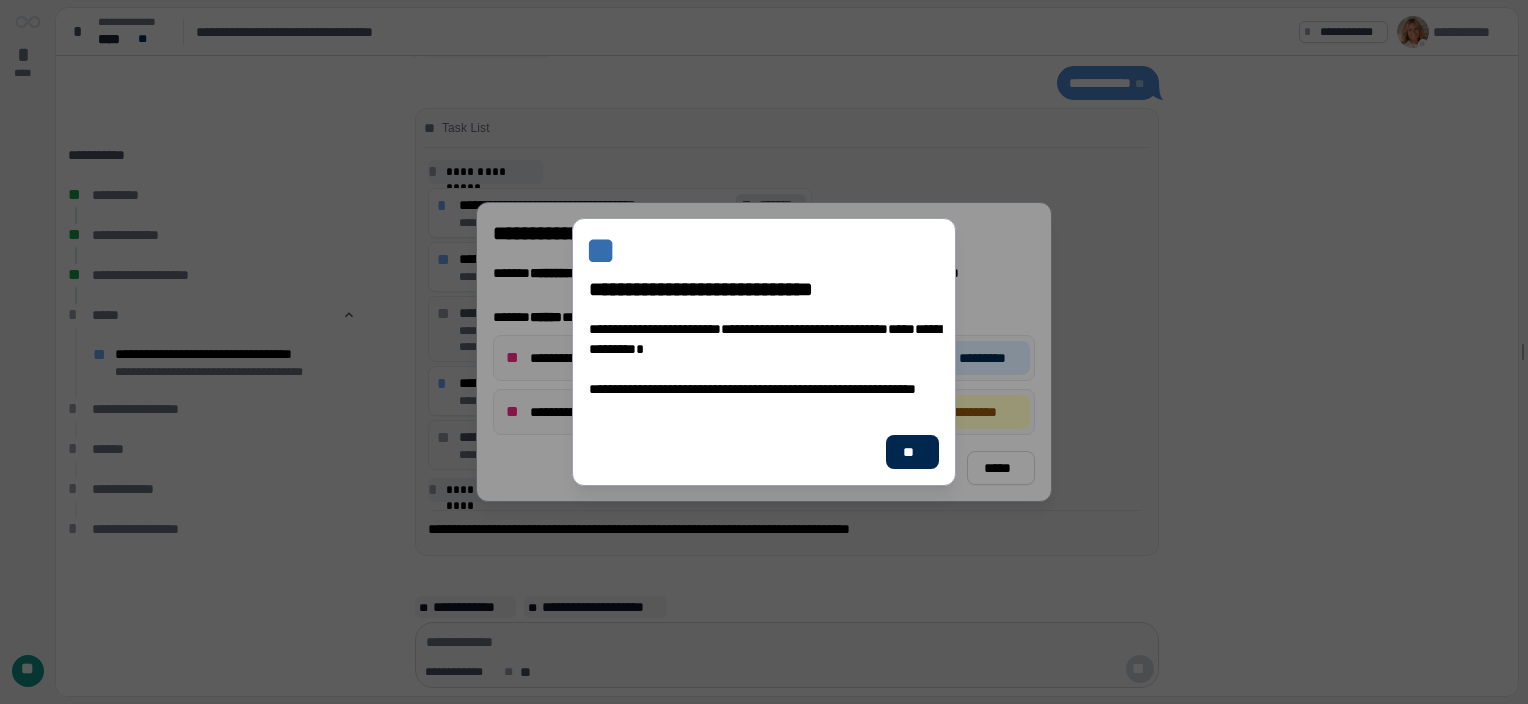 click on "**" at bounding box center [912, 452] 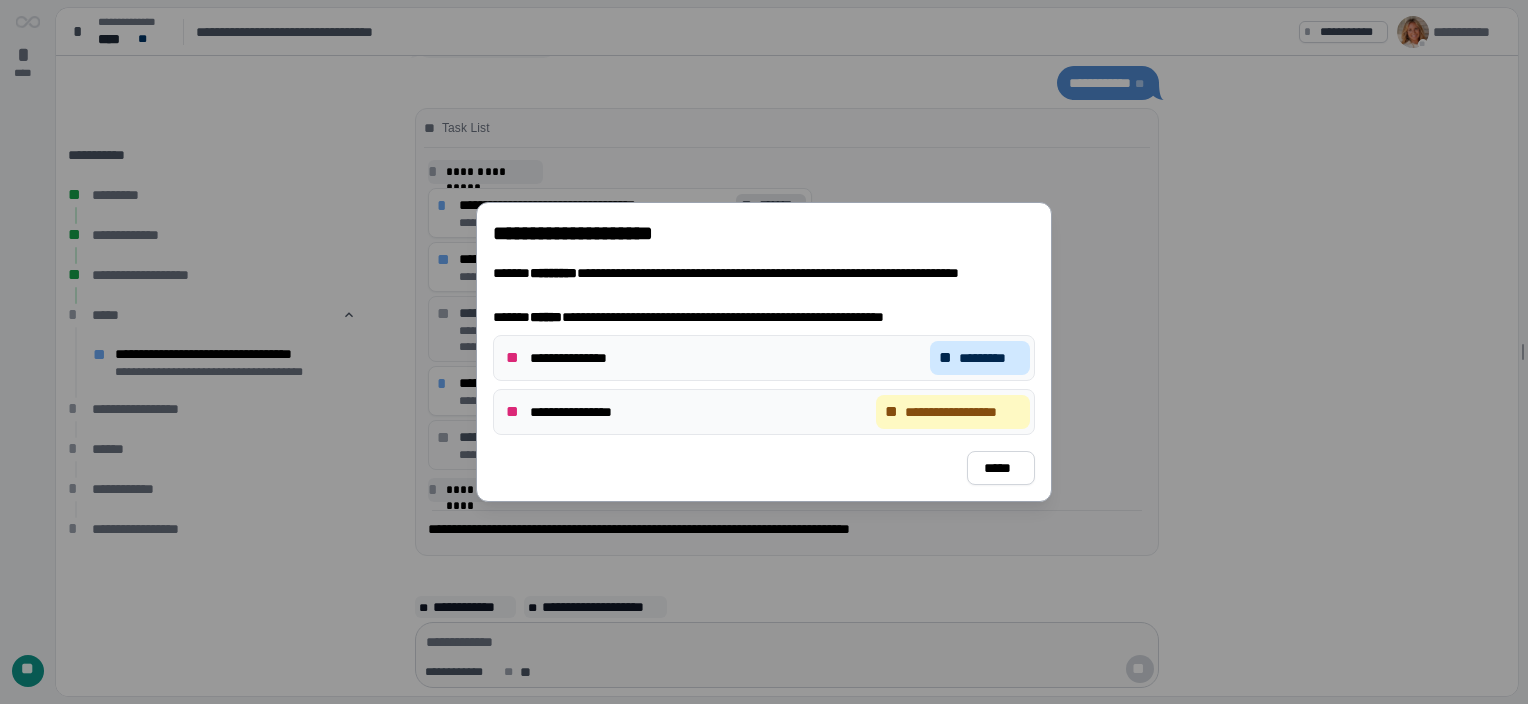 click on "*********" at bounding box center [990, 358] 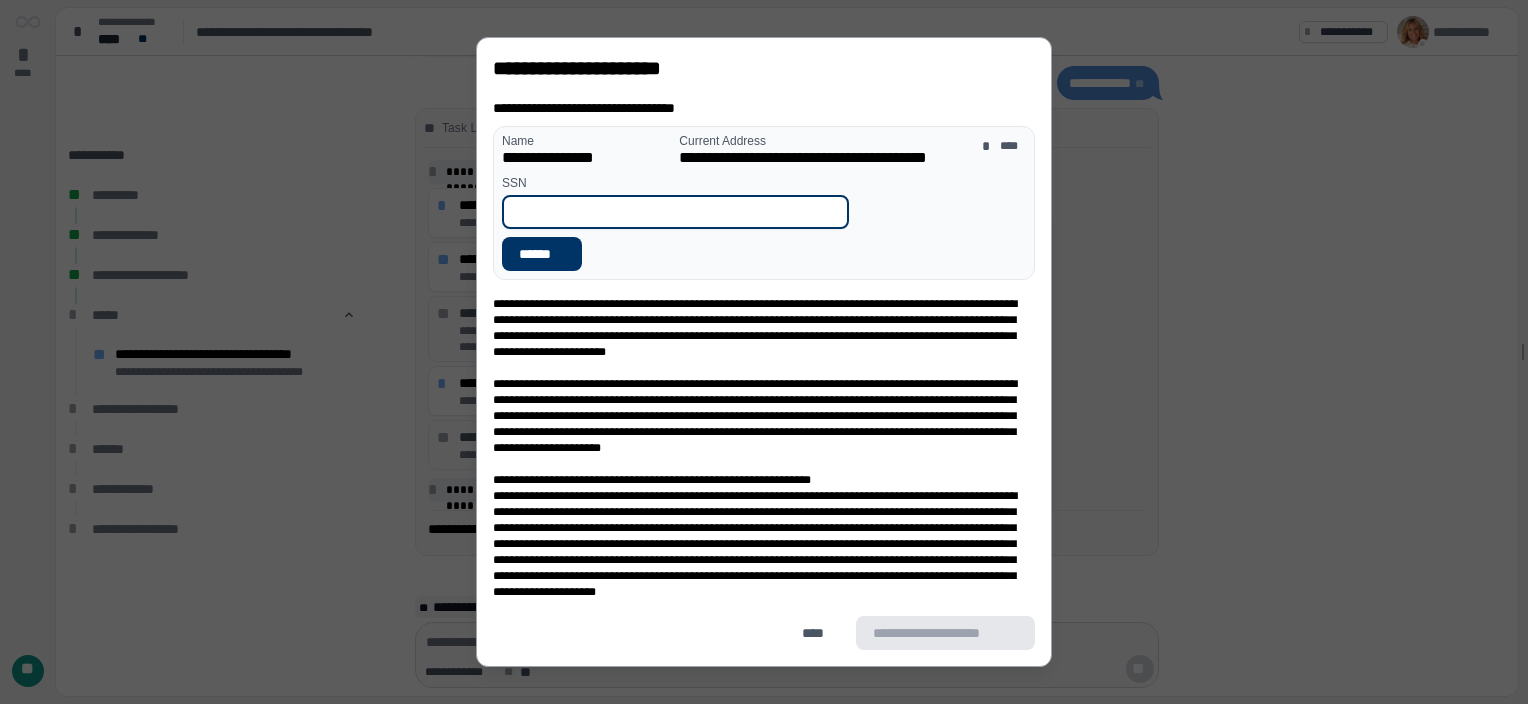 click at bounding box center [675, 212] 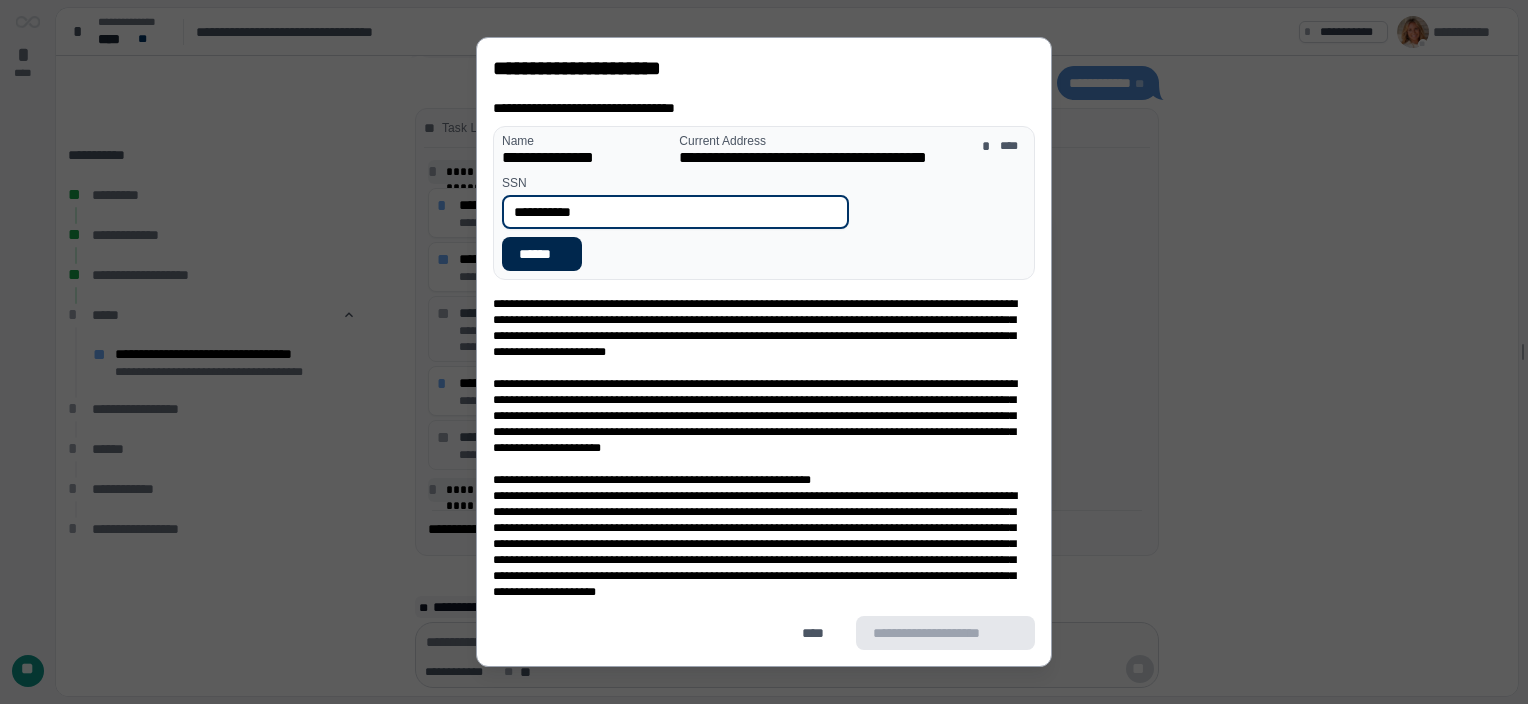 type on "**********" 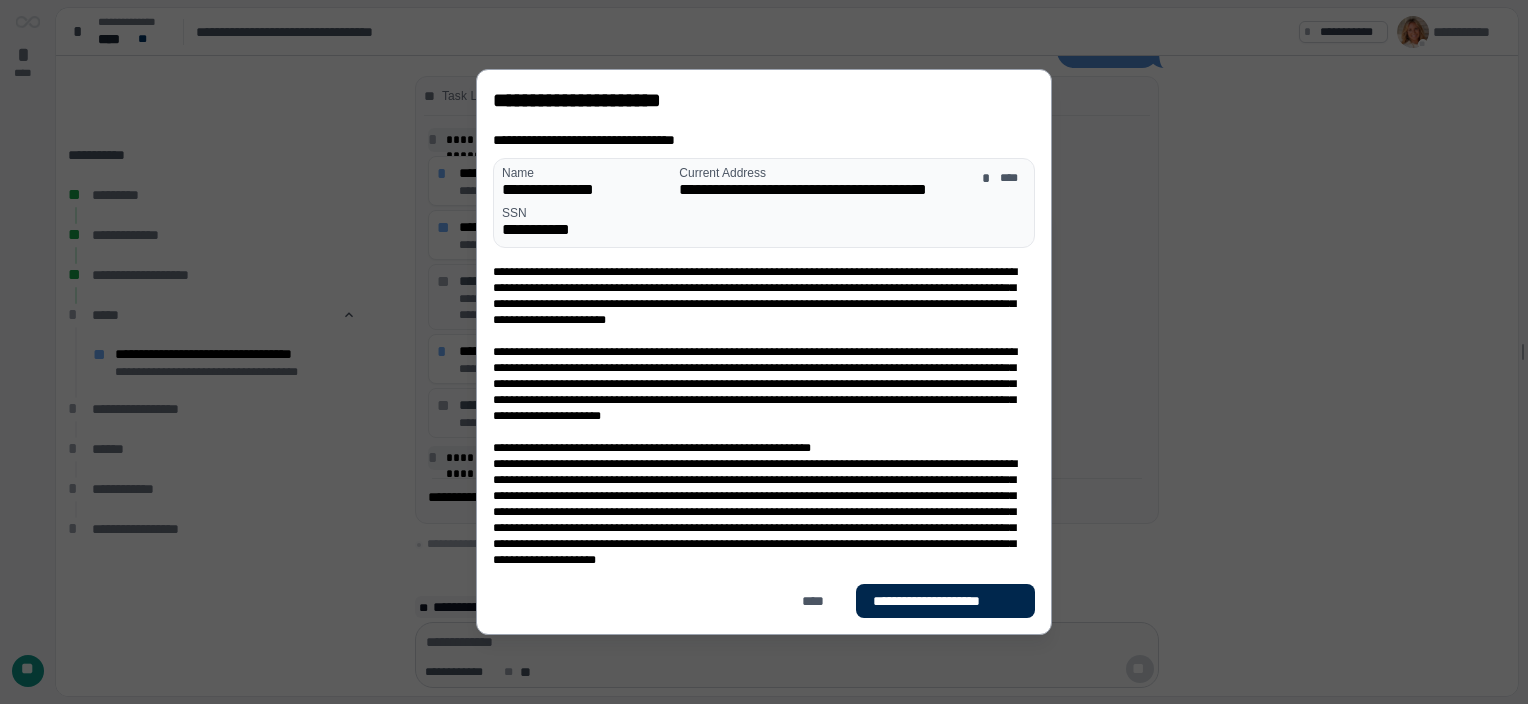 click on "**********" at bounding box center (945, 601) 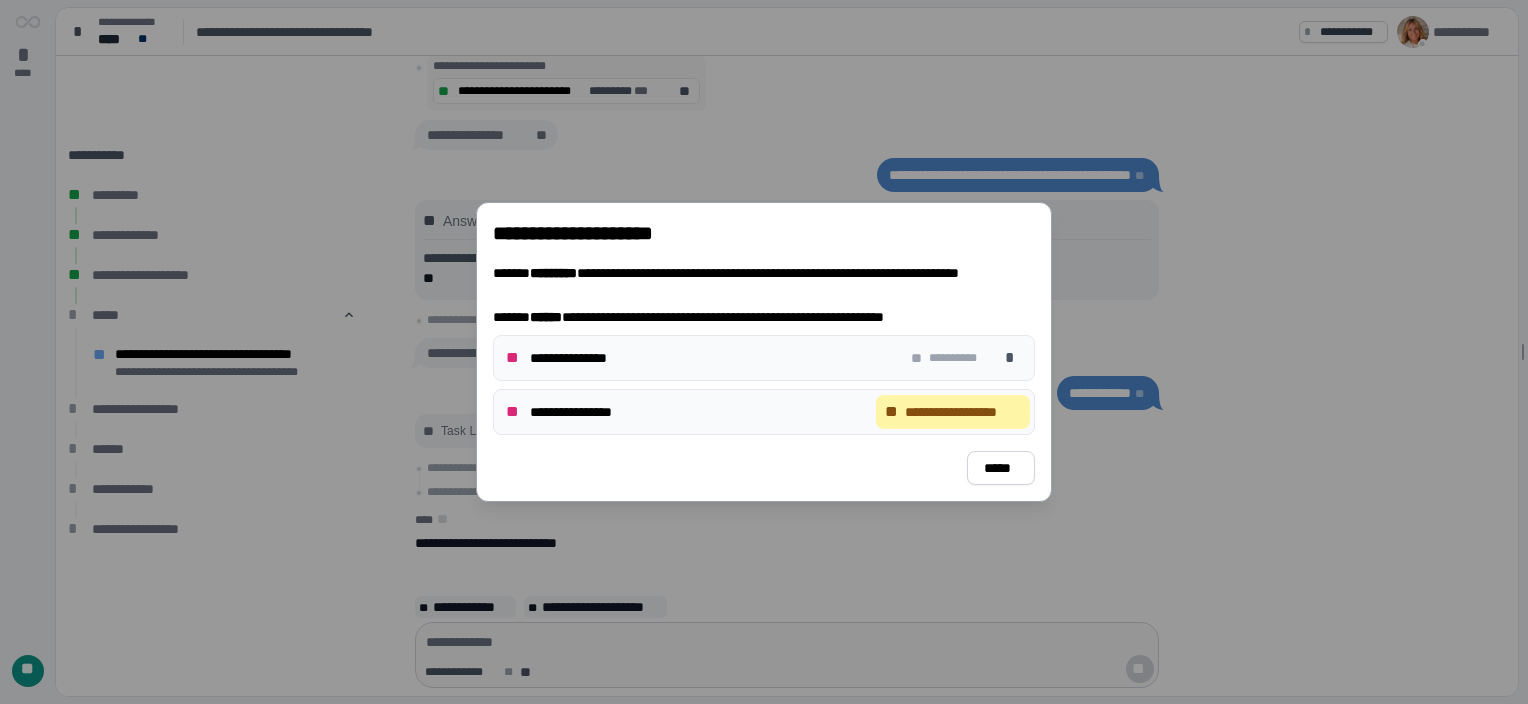 click on "**********" at bounding box center (963, 412) 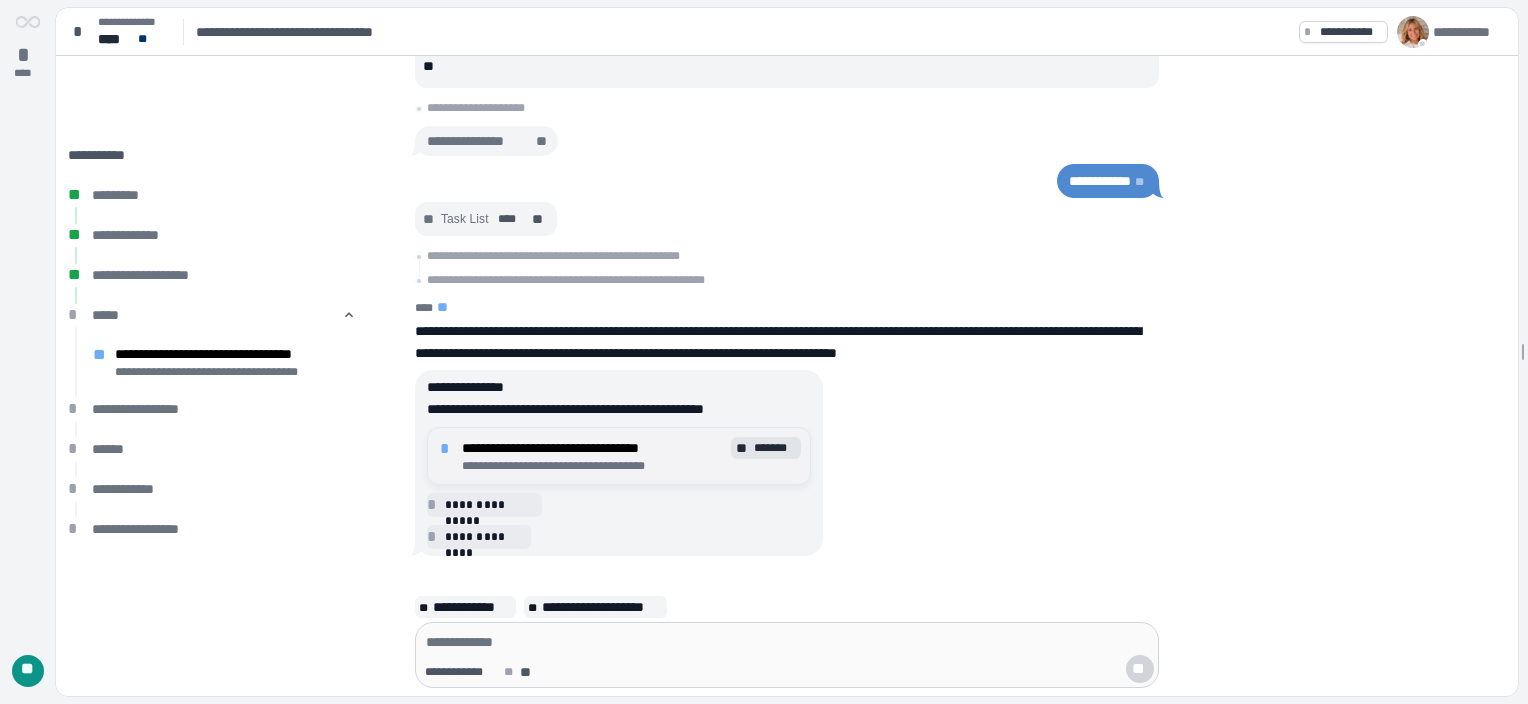 click on "**" at bounding box center [743, 448] 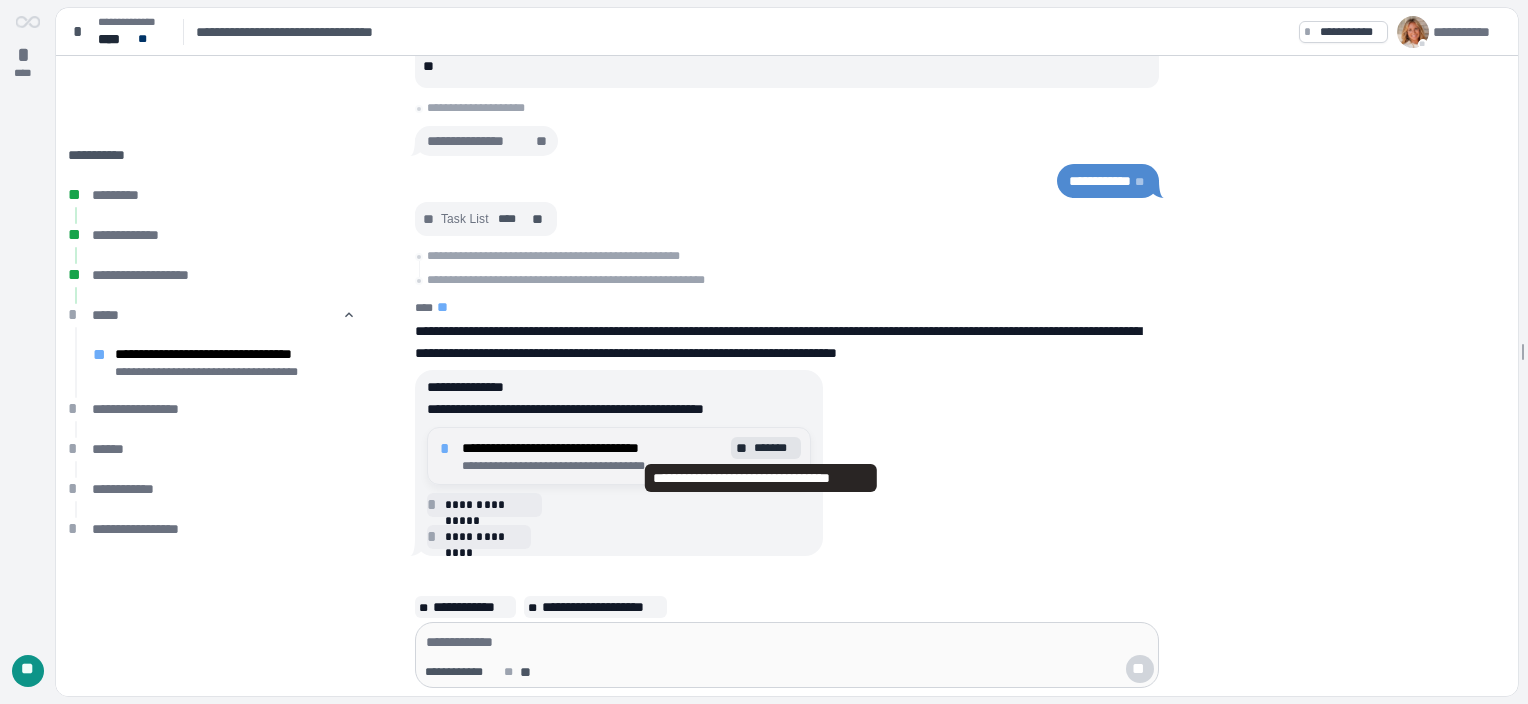 click on "**" at bounding box center [743, 448] 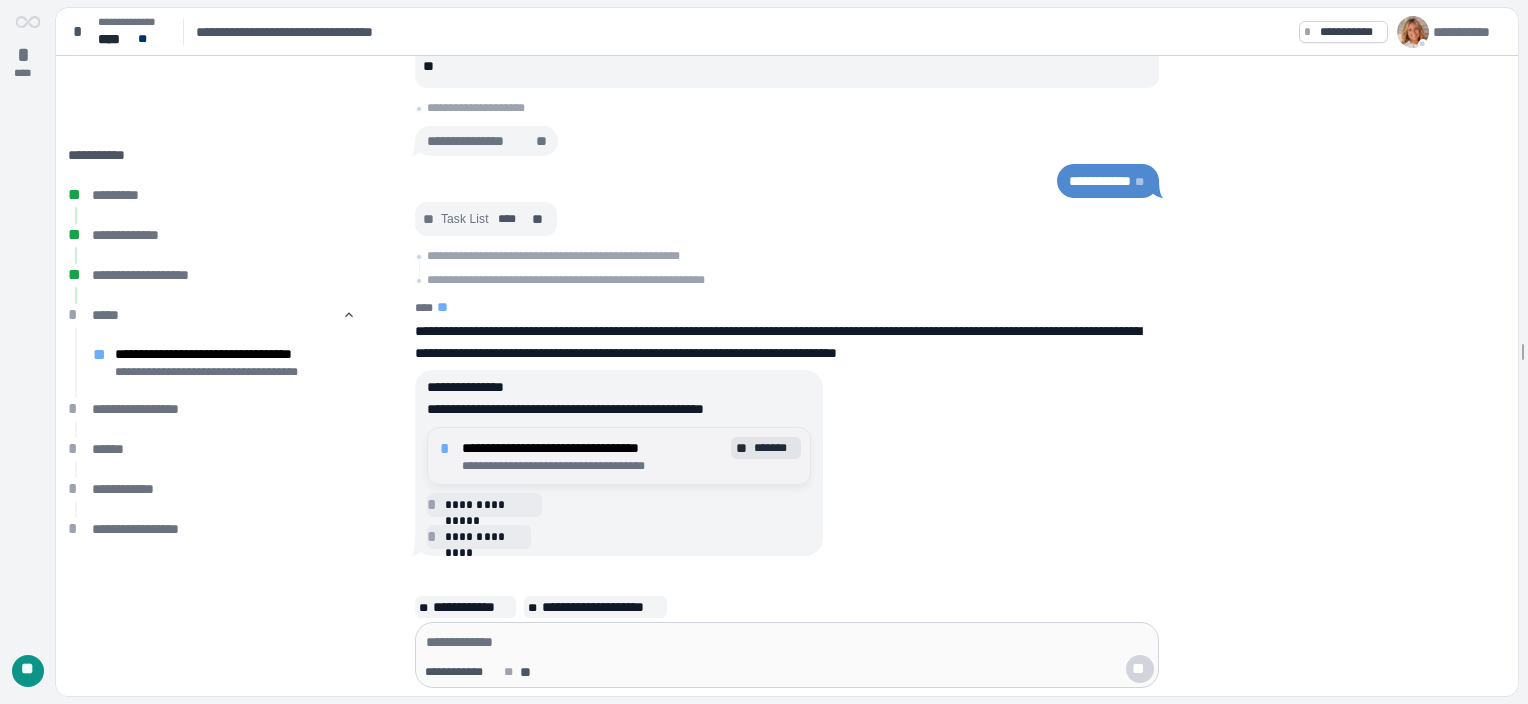 click on "**" at bounding box center [743, 448] 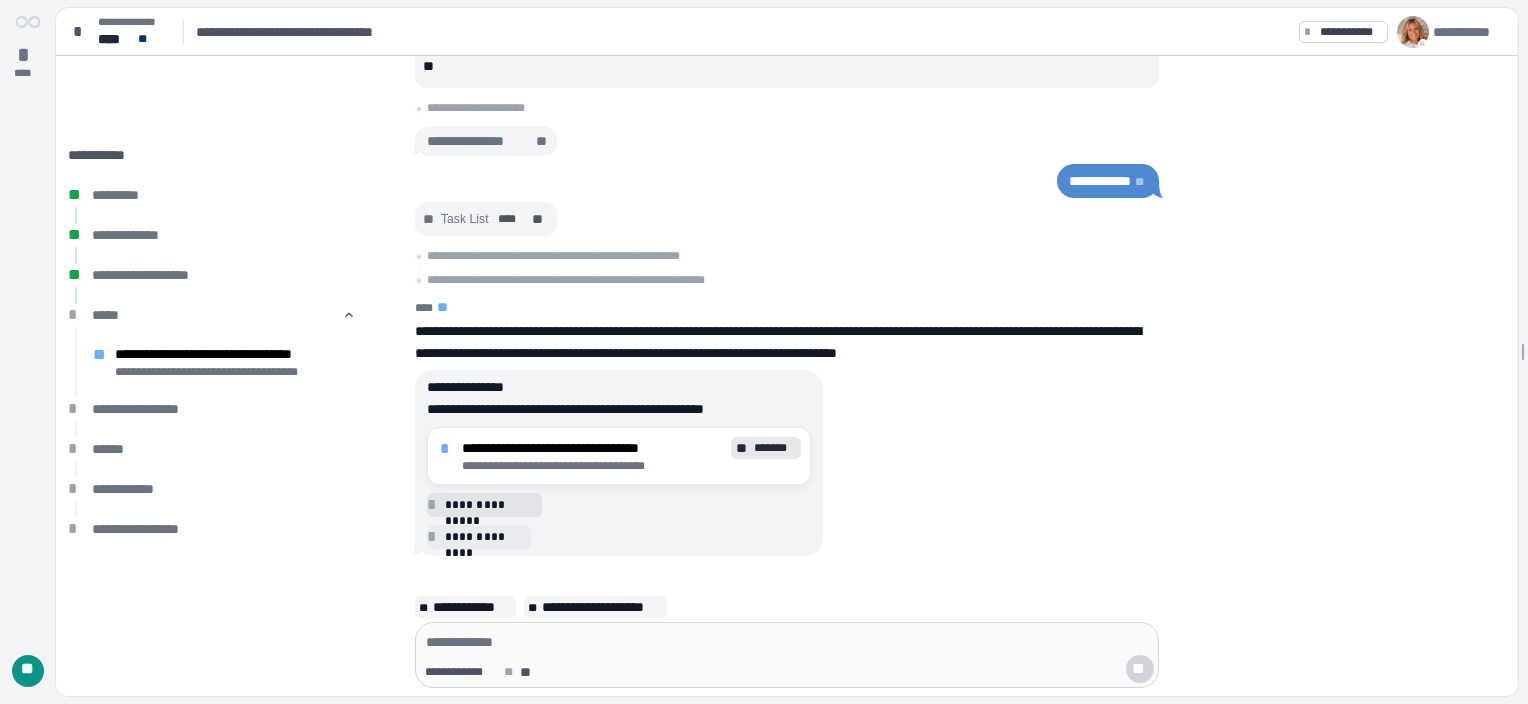 click on "**********" at bounding box center [490, 505] 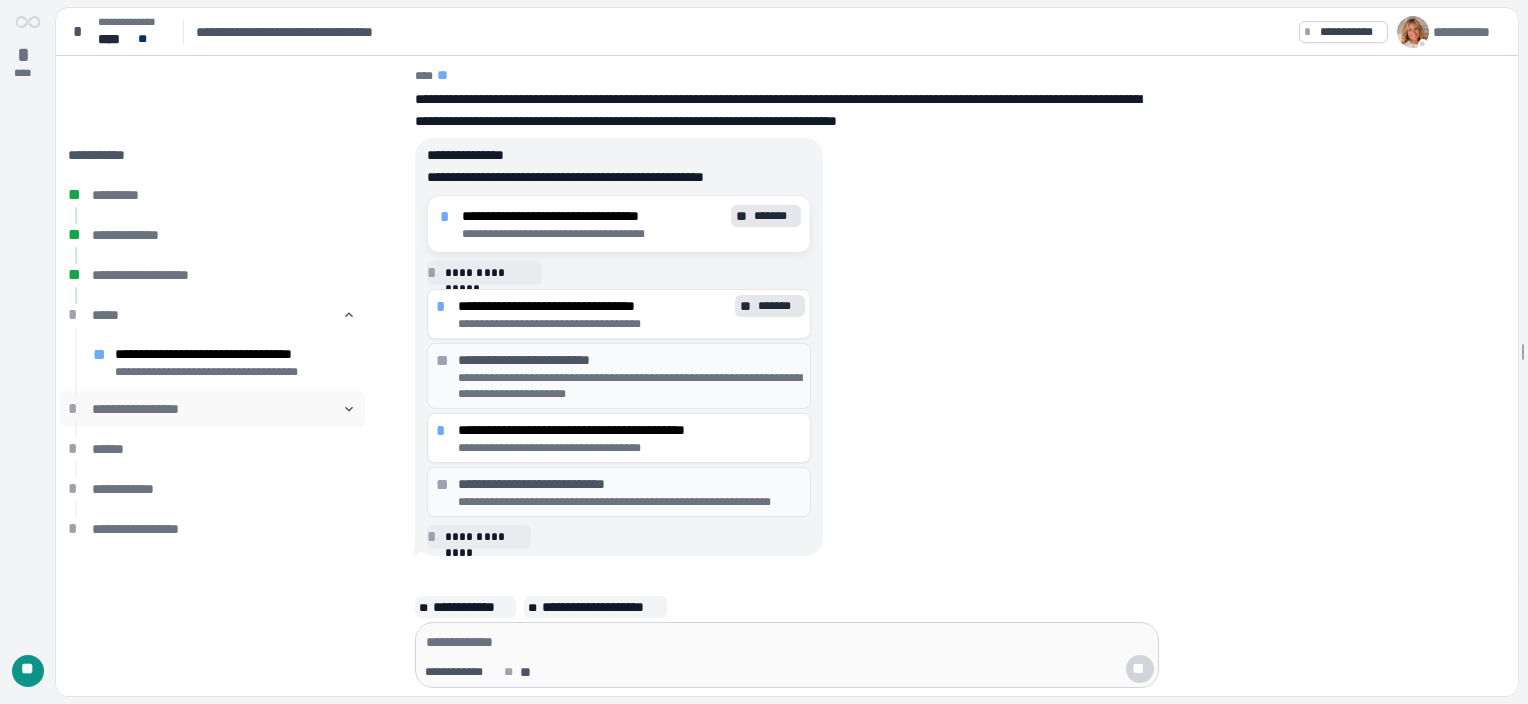 click on "󰅀" at bounding box center (349, 409) 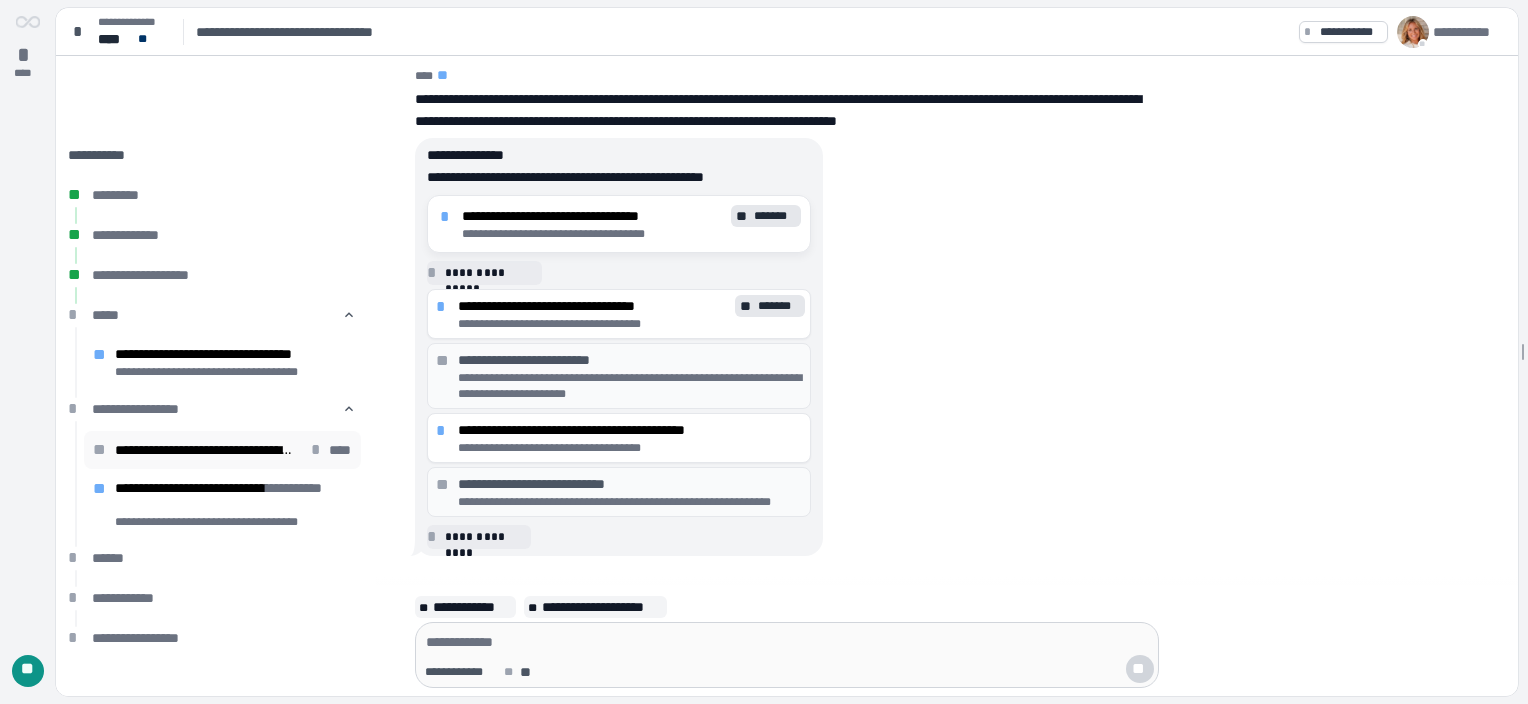 click on "****" at bounding box center (340, 450) 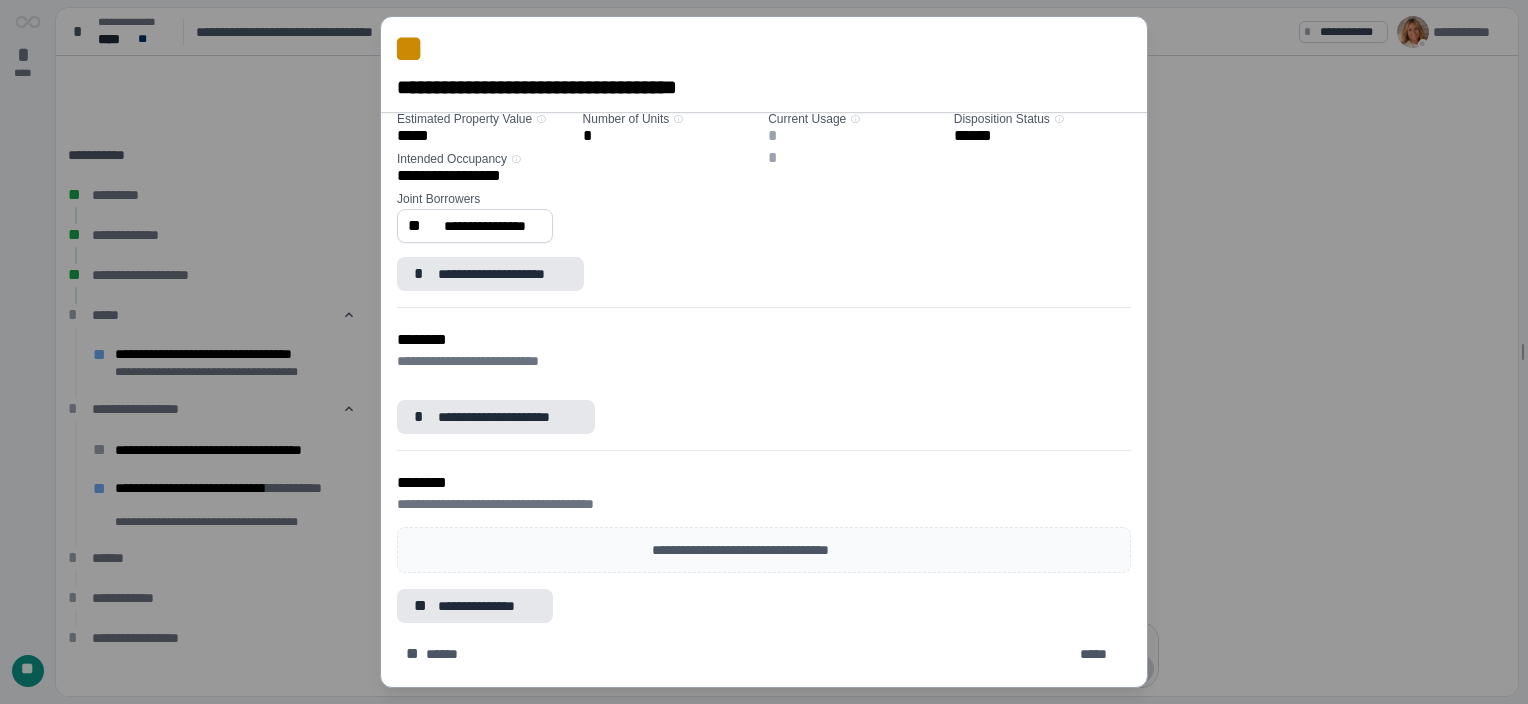 scroll, scrollTop: 0, scrollLeft: 0, axis: both 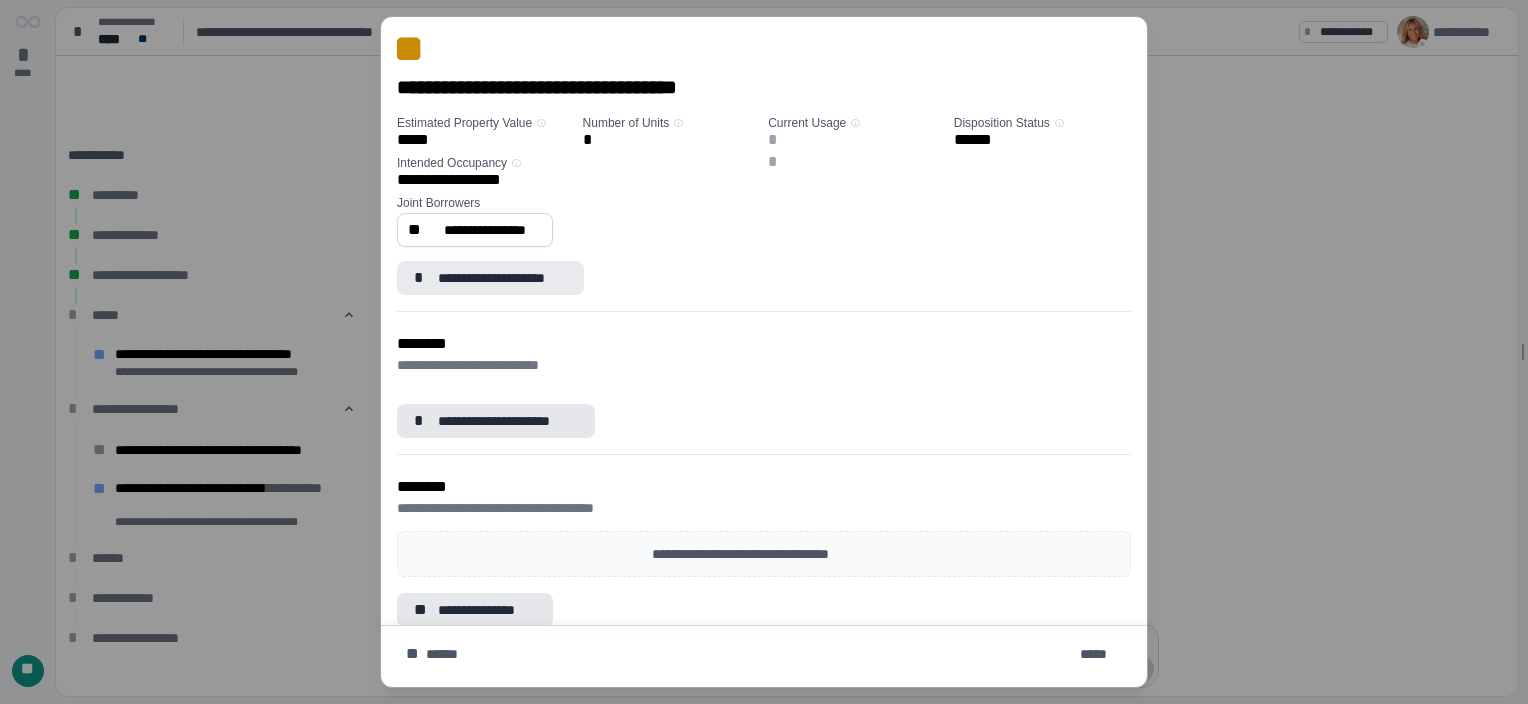 click on "**********" at bounding box center [502, 278] 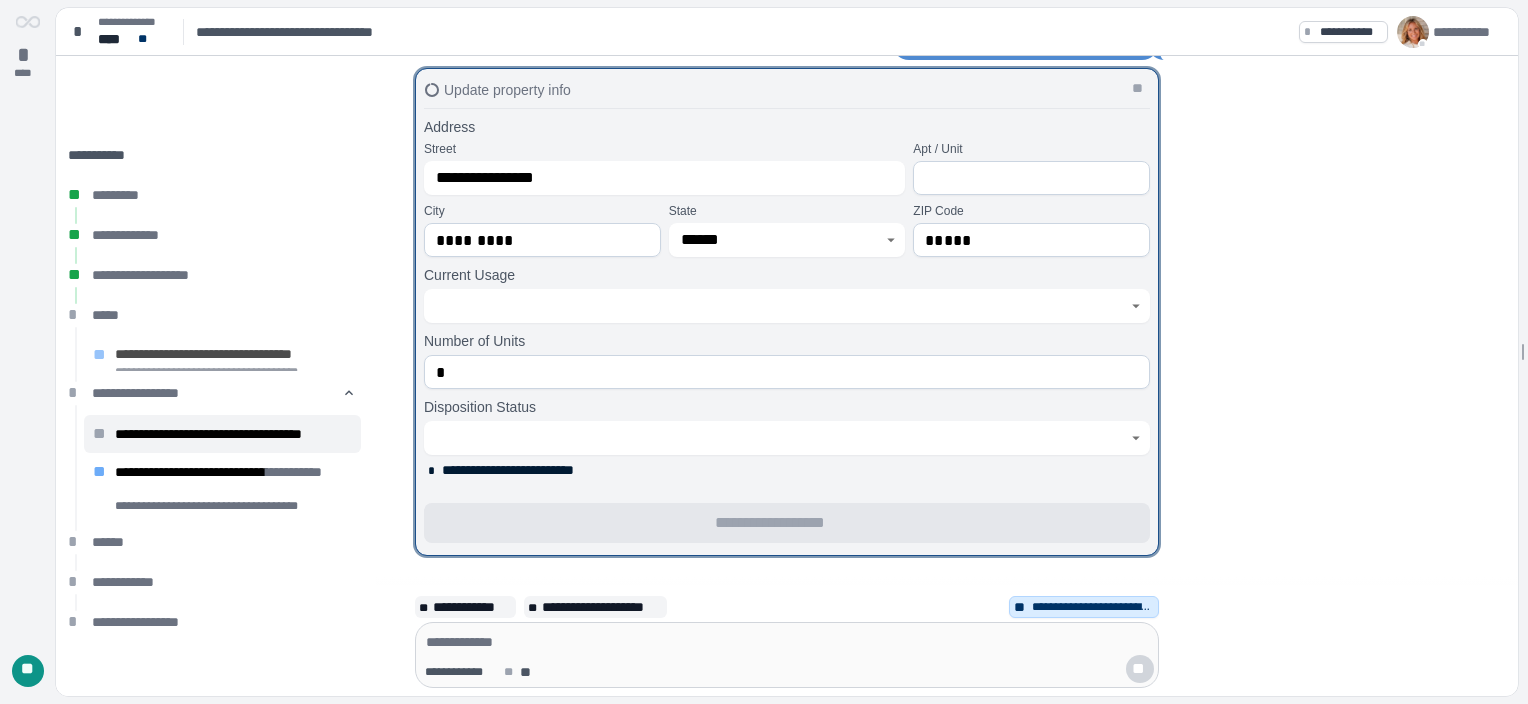 scroll, scrollTop: 0, scrollLeft: 0, axis: both 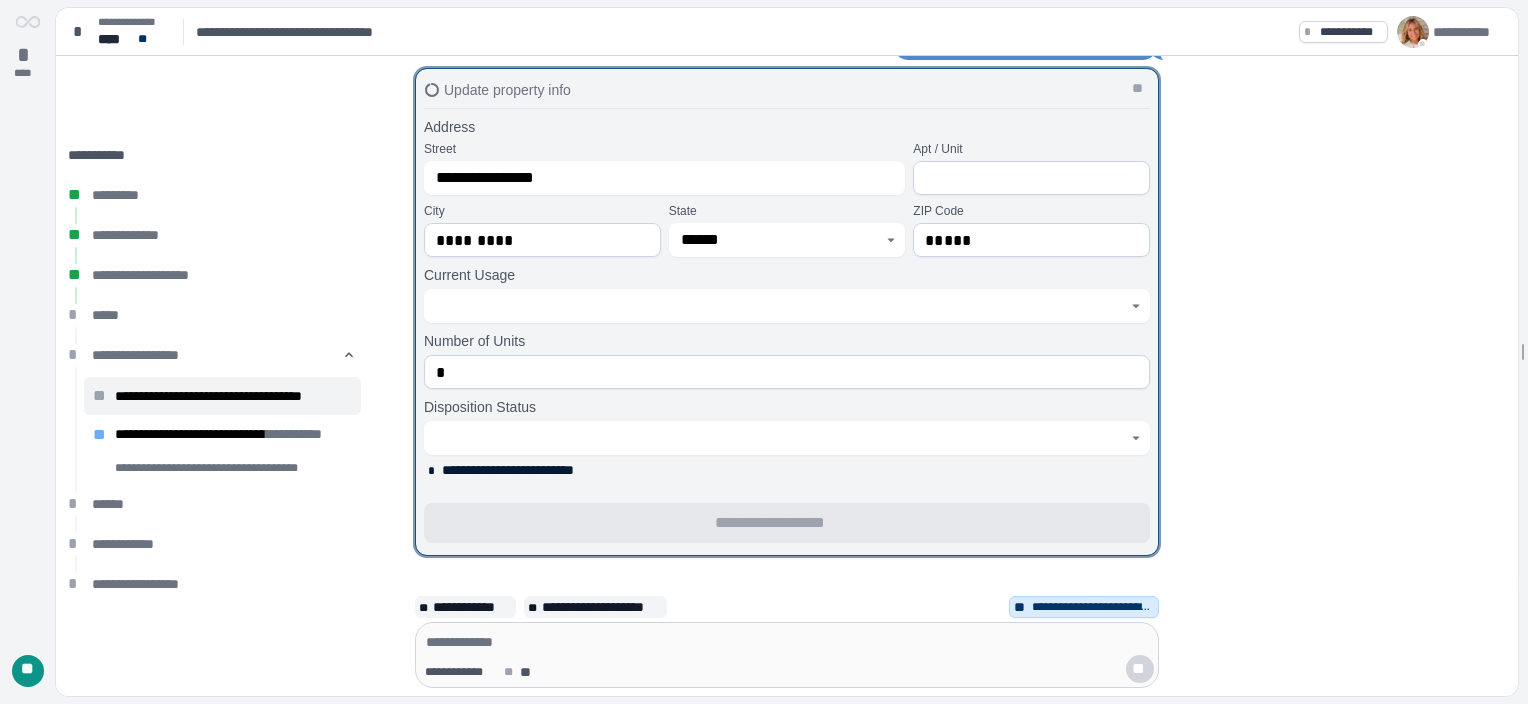 click on "*********" at bounding box center [542, 240] 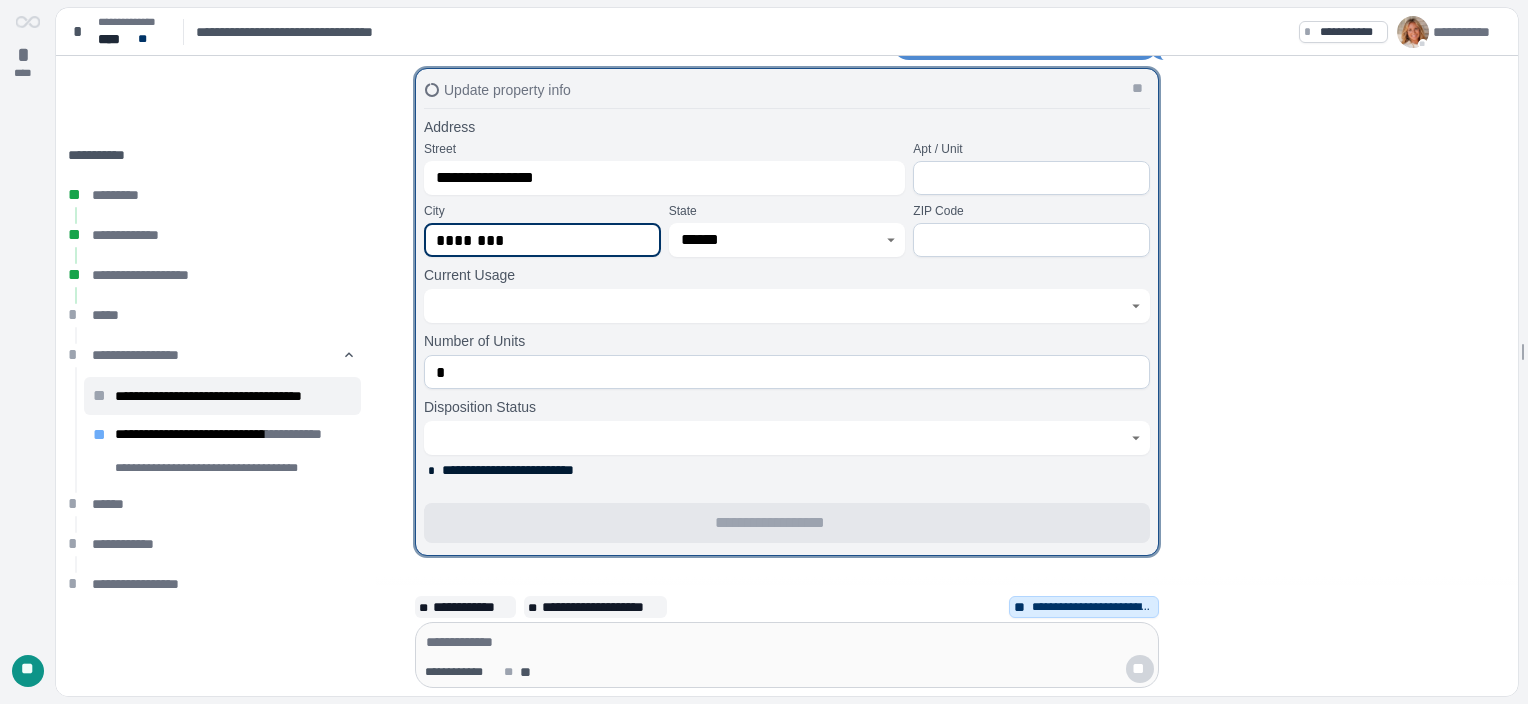 type on "********" 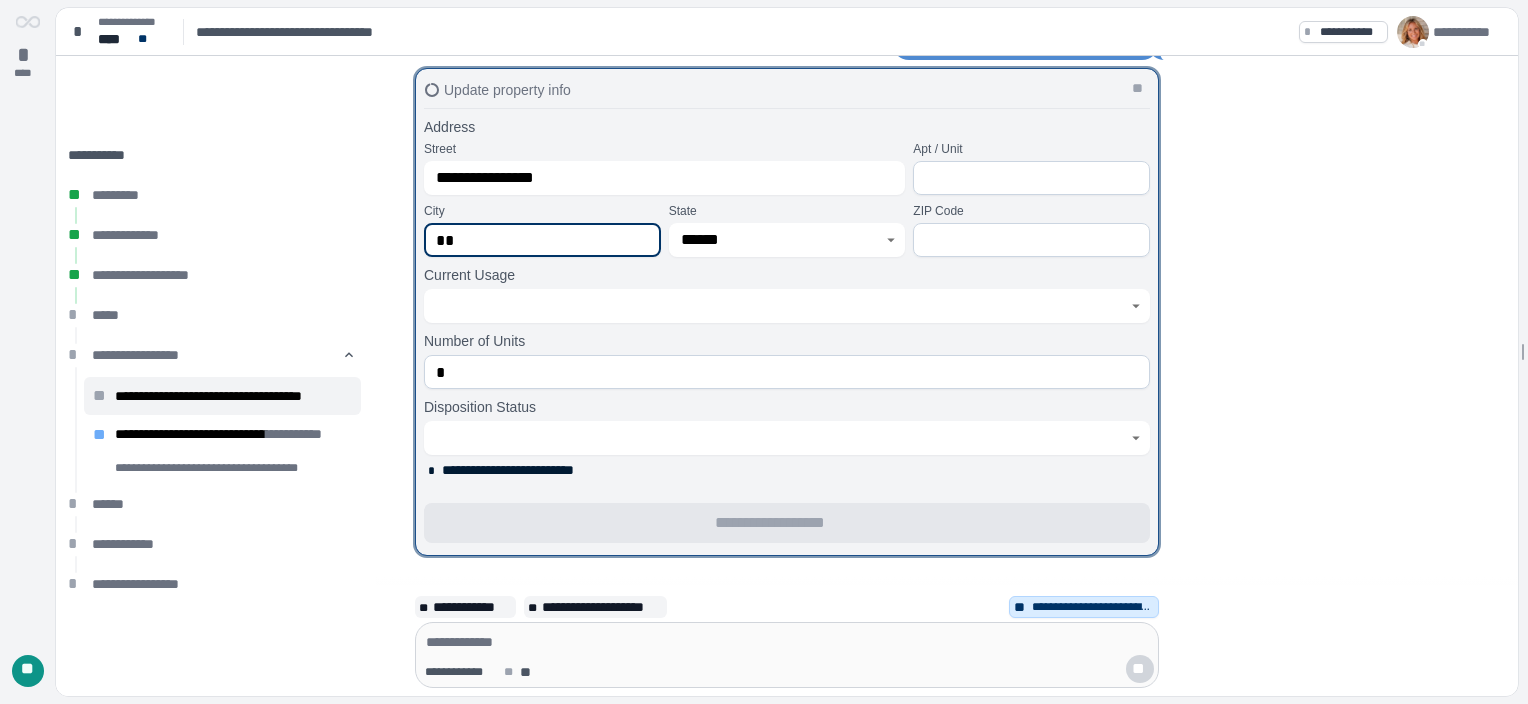 type on "*" 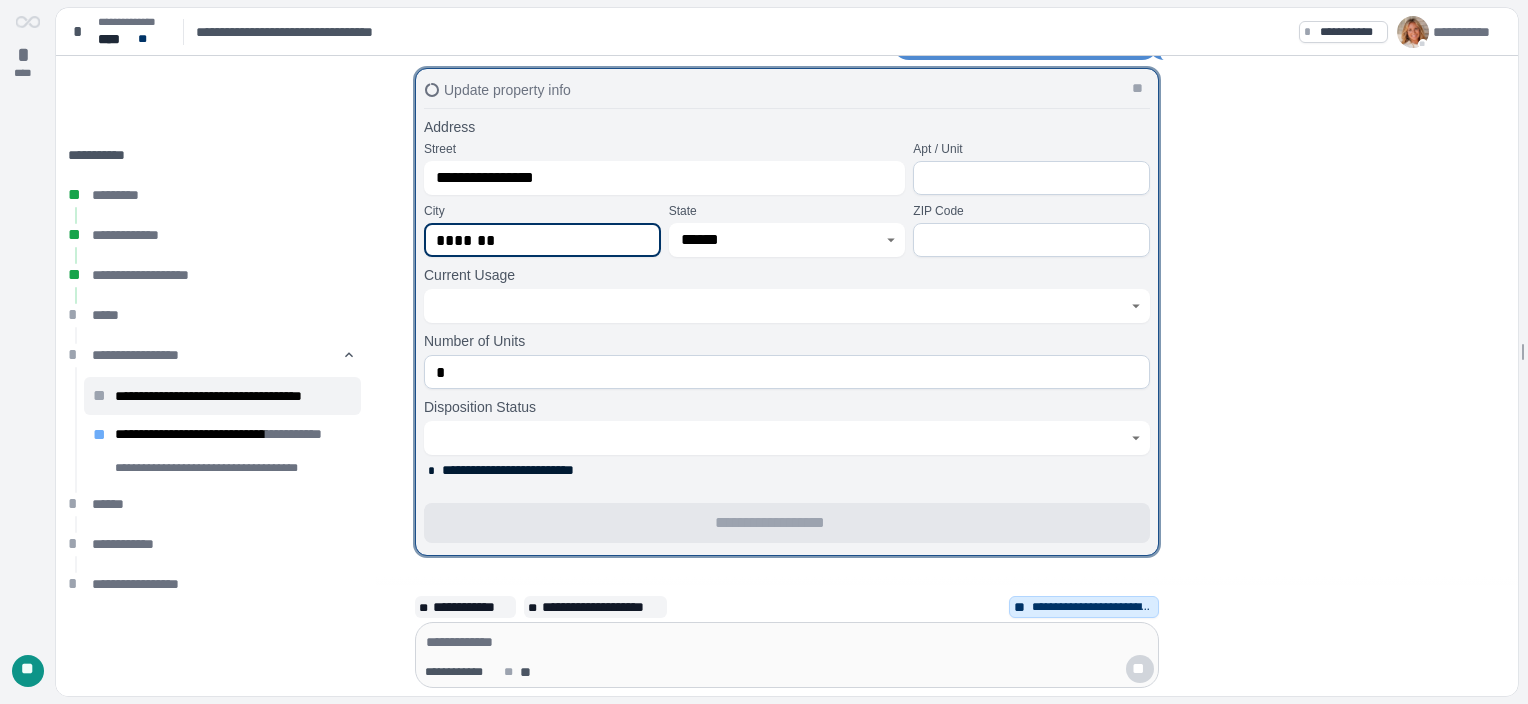 type on "*******" 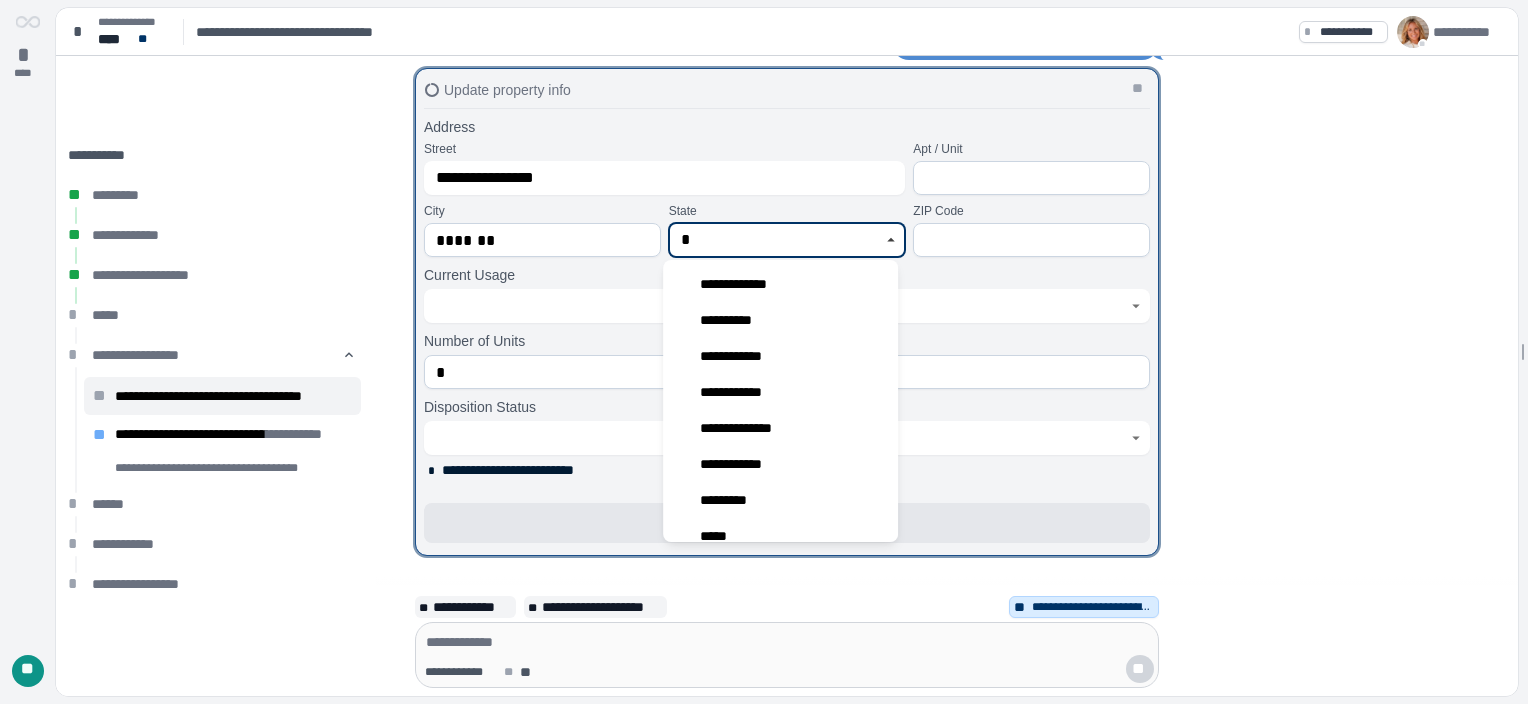 scroll, scrollTop: 560, scrollLeft: 0, axis: vertical 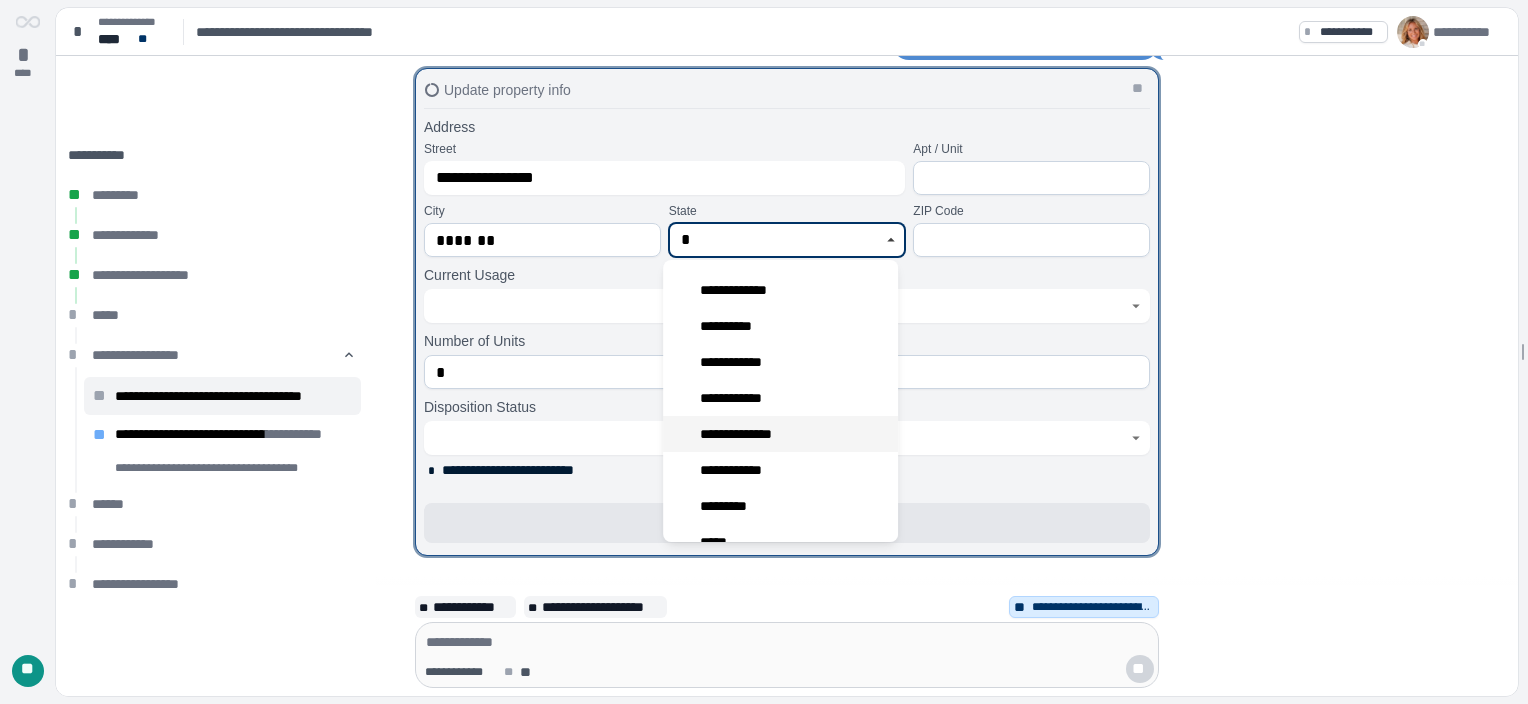 click on "**********" at bounding box center (745, 434) 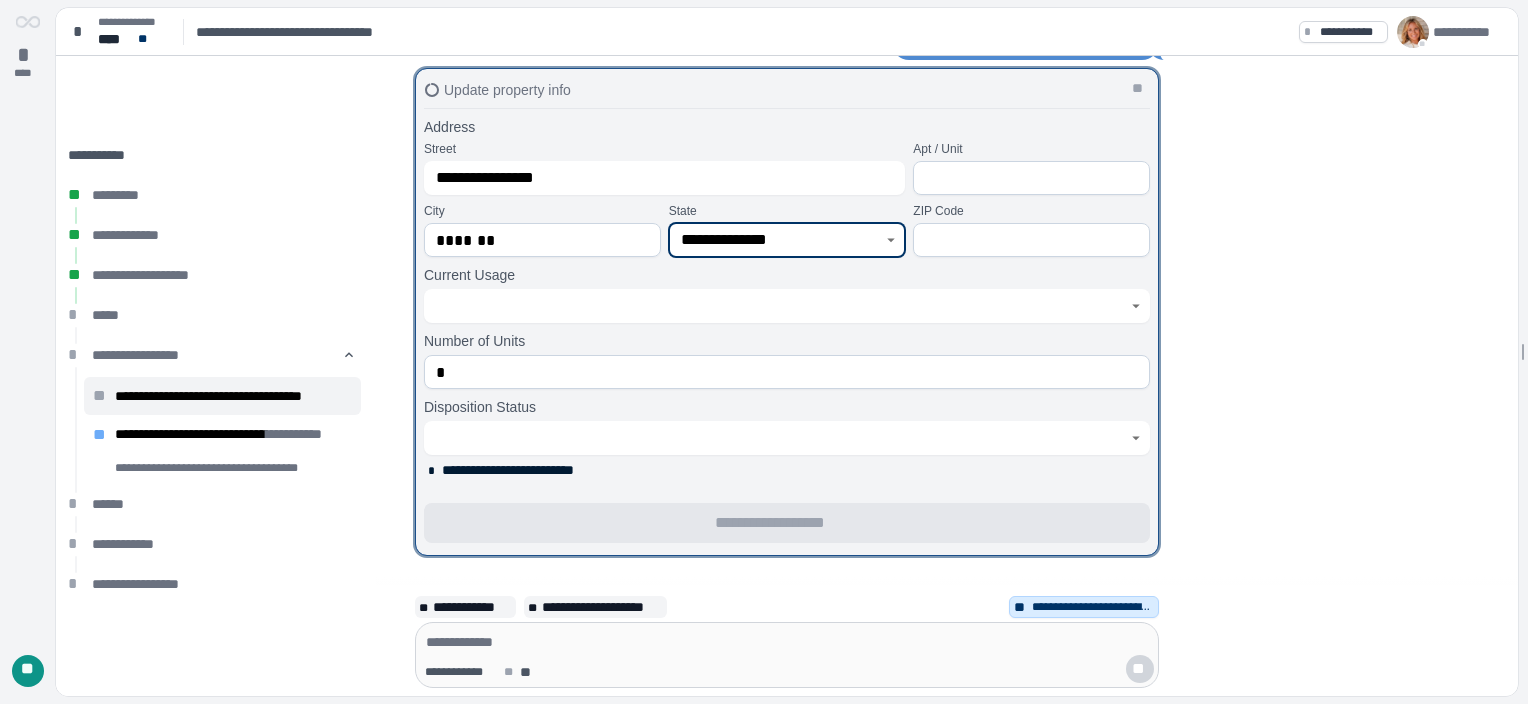 type on "**********" 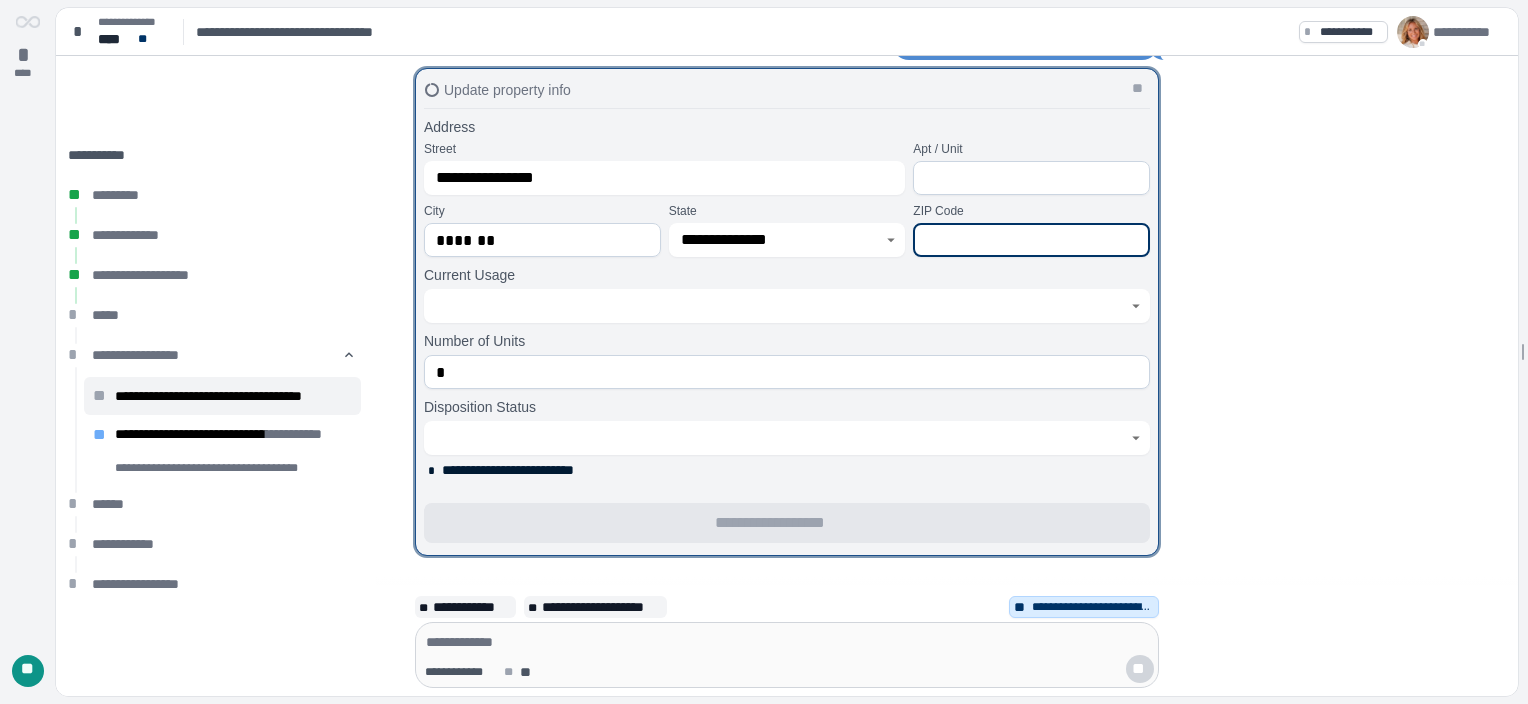 click at bounding box center (1031, 240) 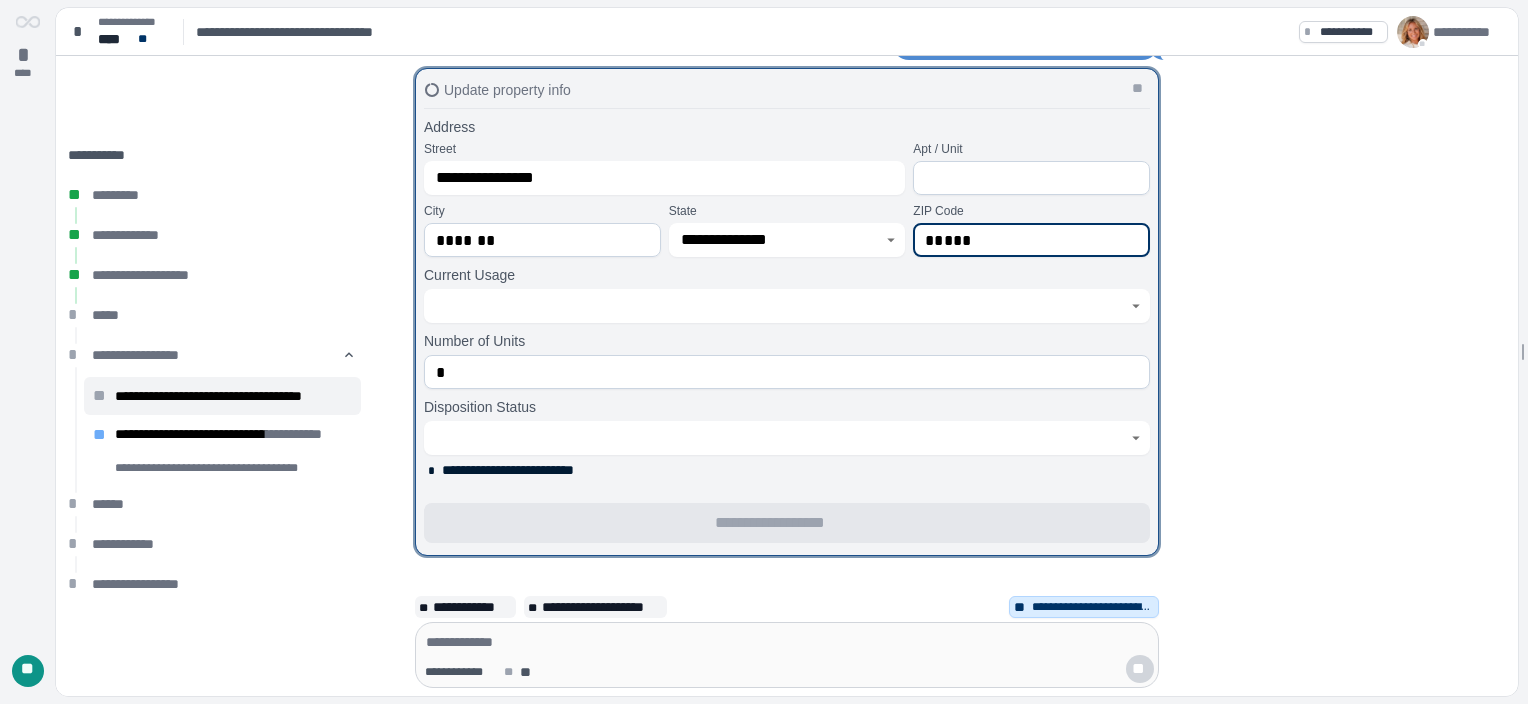 type on "*****" 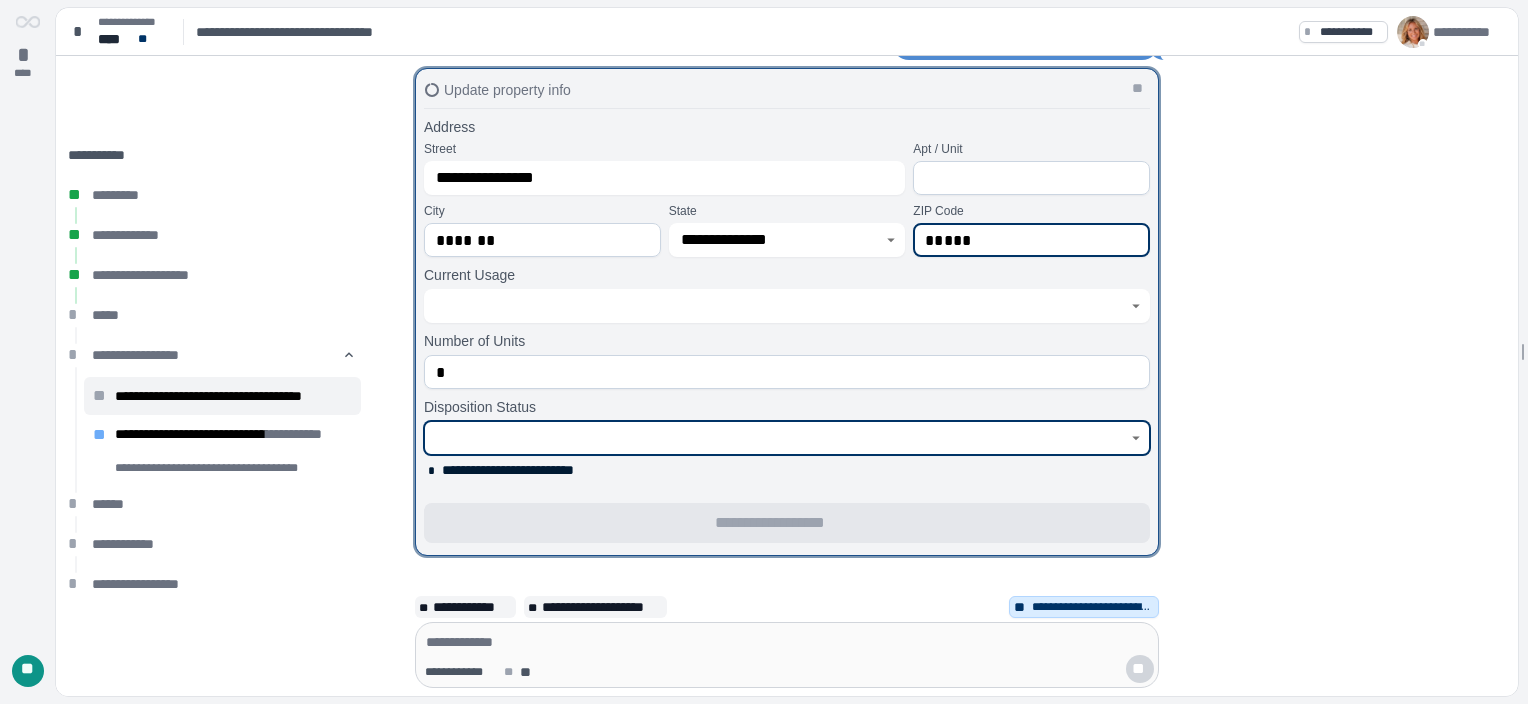 scroll, scrollTop: 0, scrollLeft: 0, axis: both 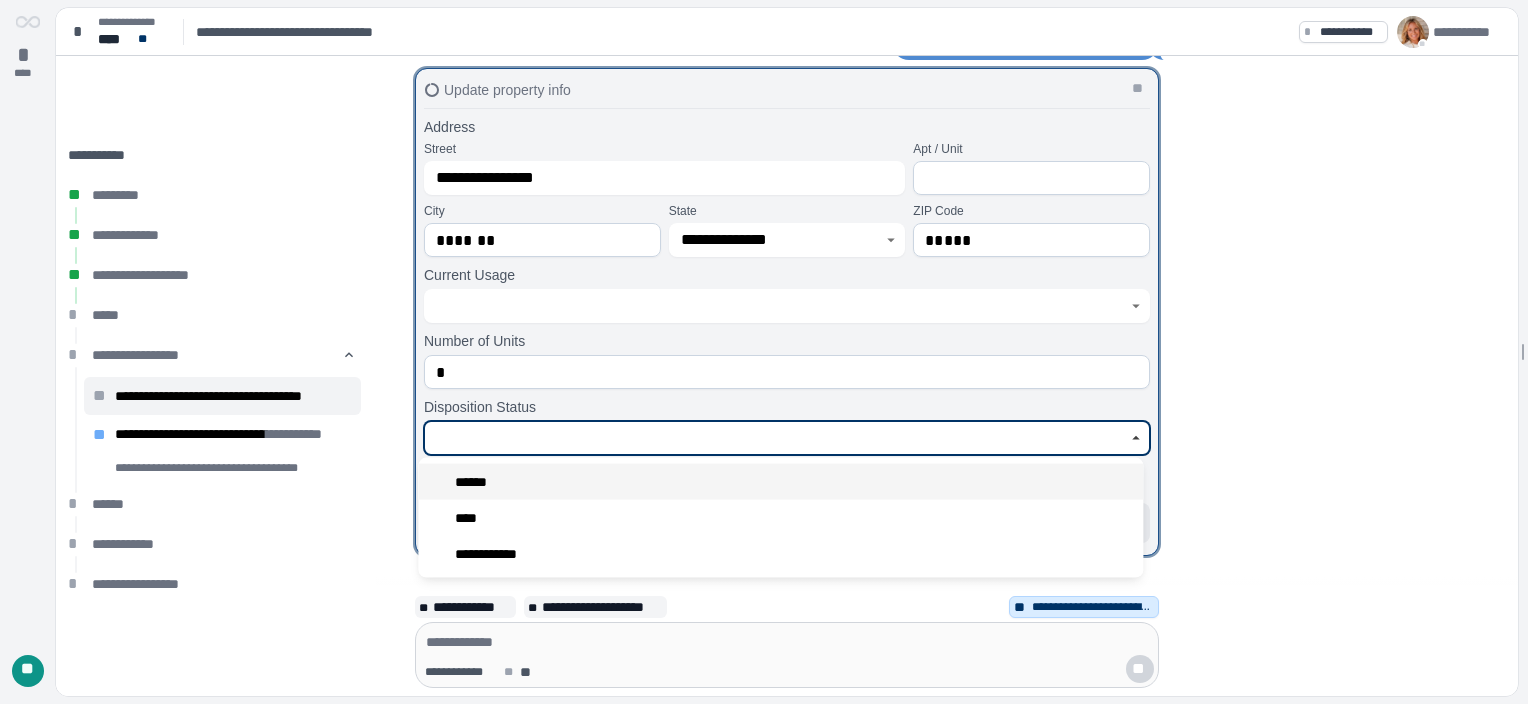 click on "******" at bounding box center [780, 482] 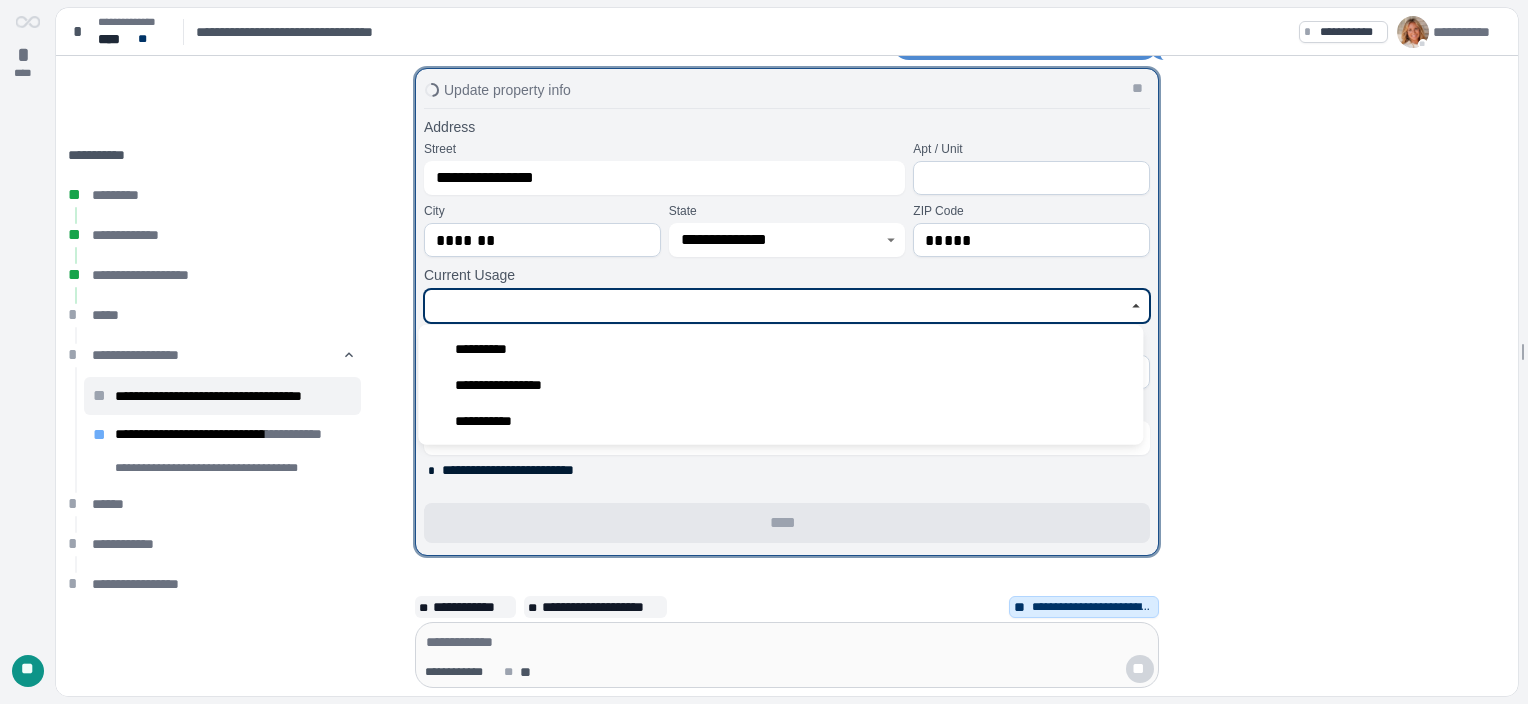 scroll, scrollTop: 0, scrollLeft: 0, axis: both 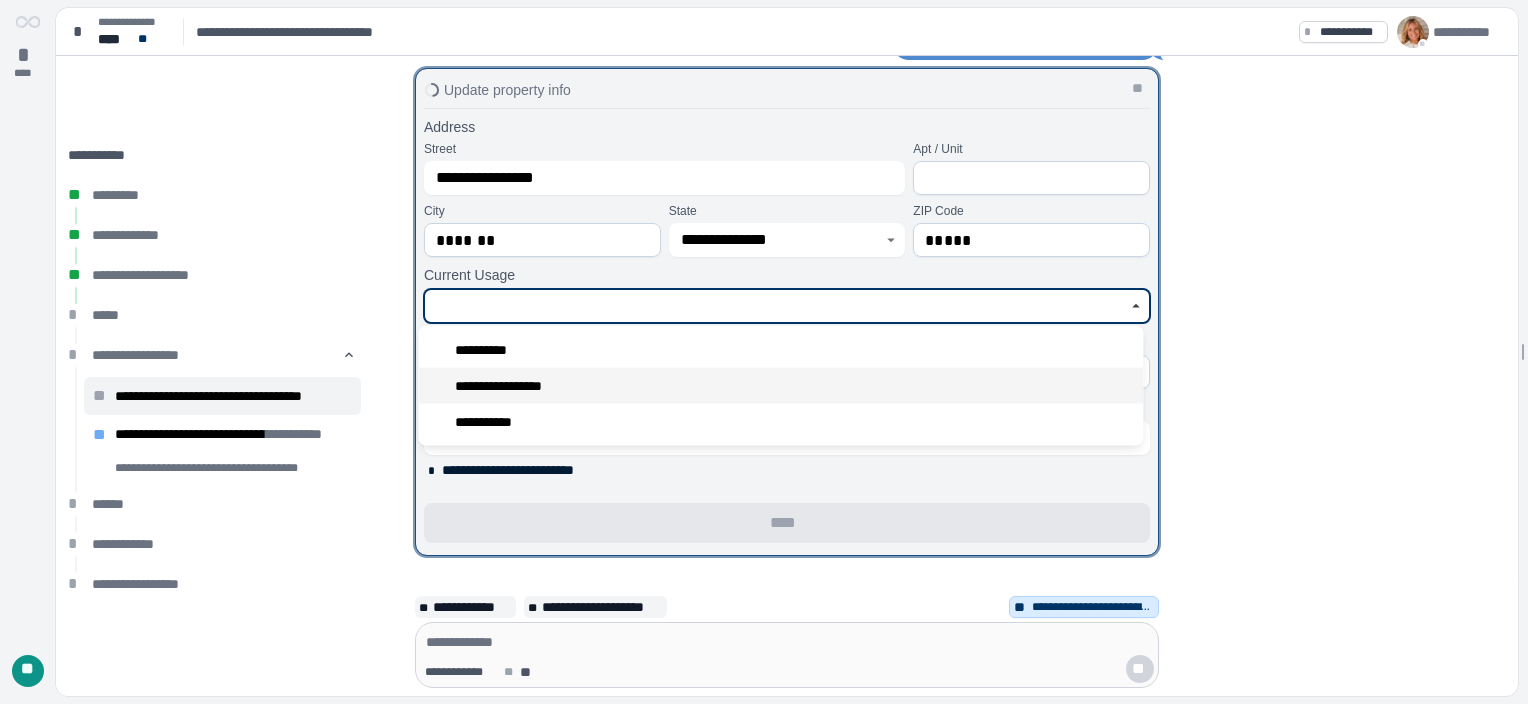 click on "**********" at bounding box center [511, 386] 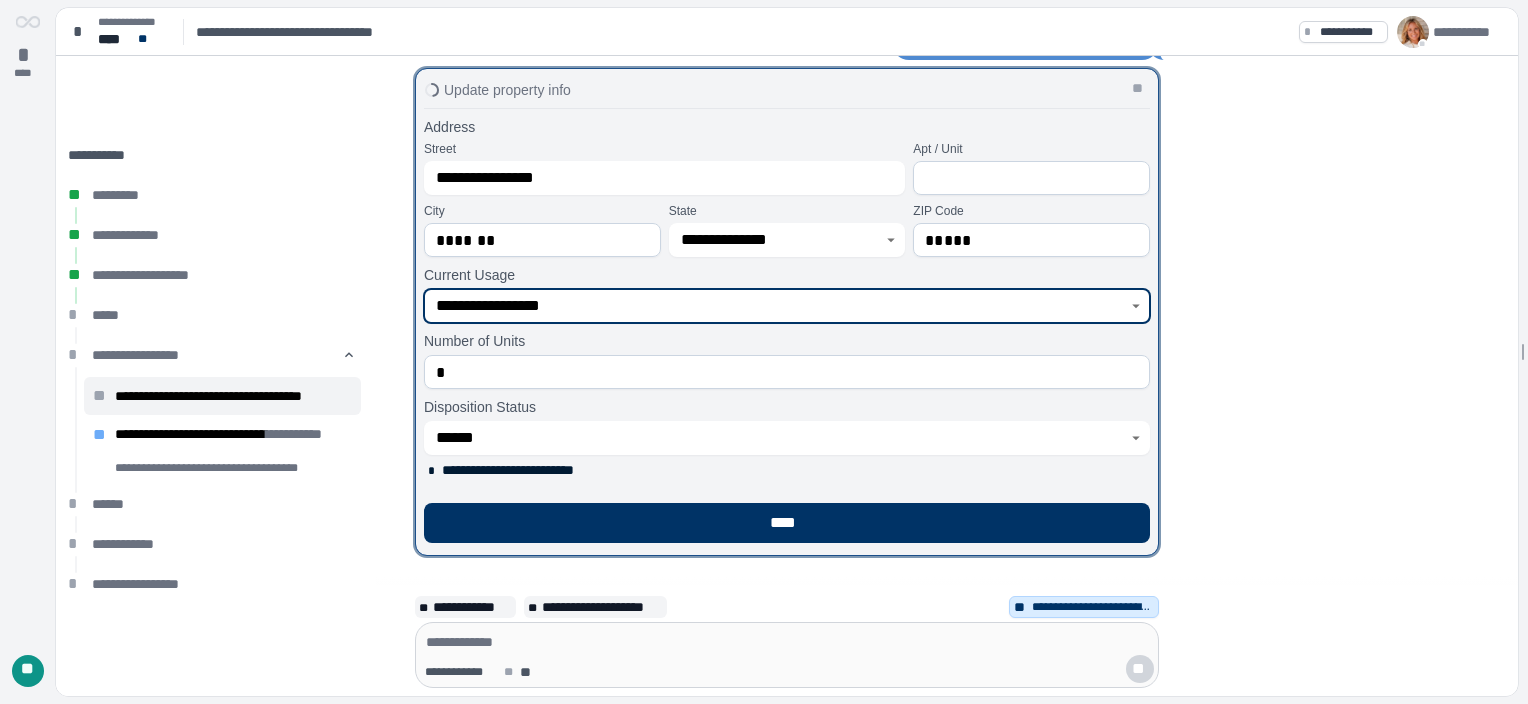 type on "**********" 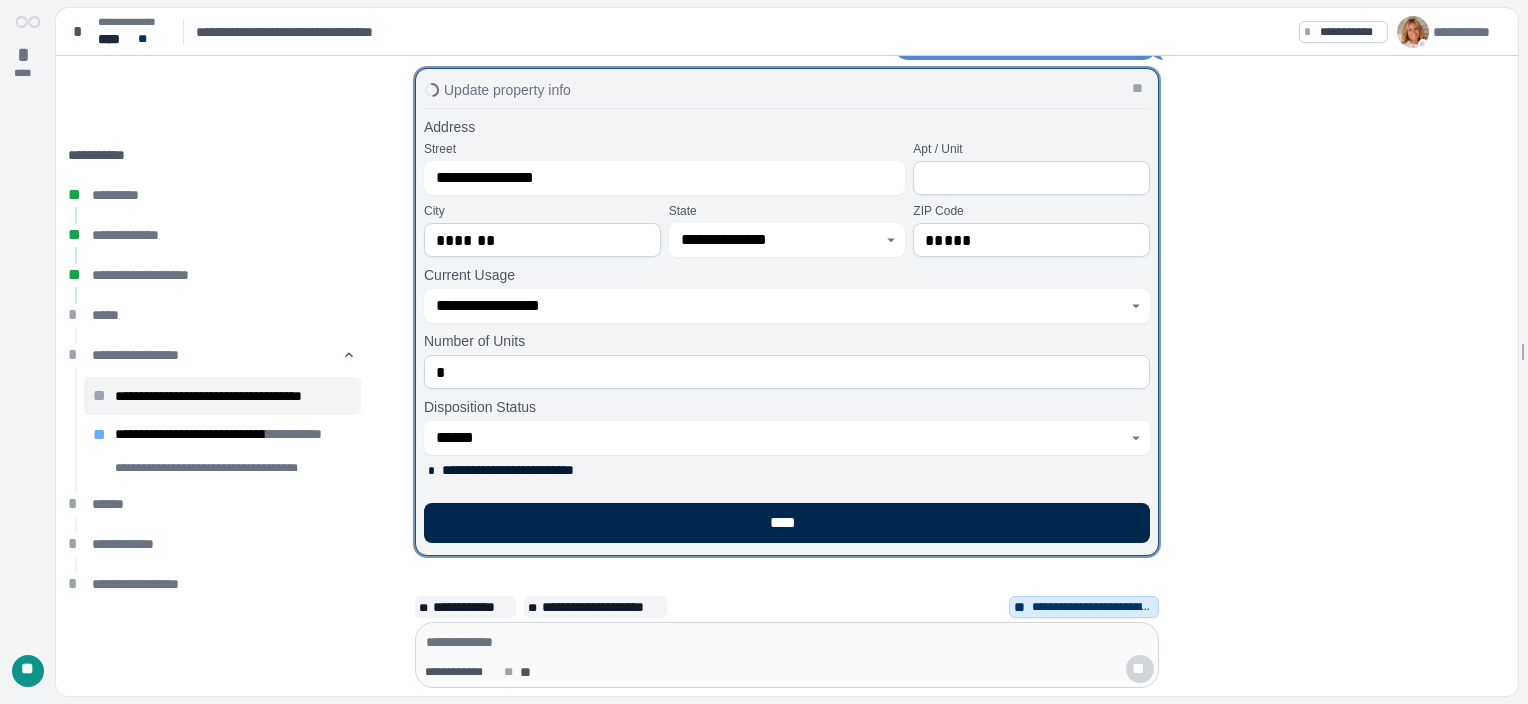 click on "****" at bounding box center [787, 523] 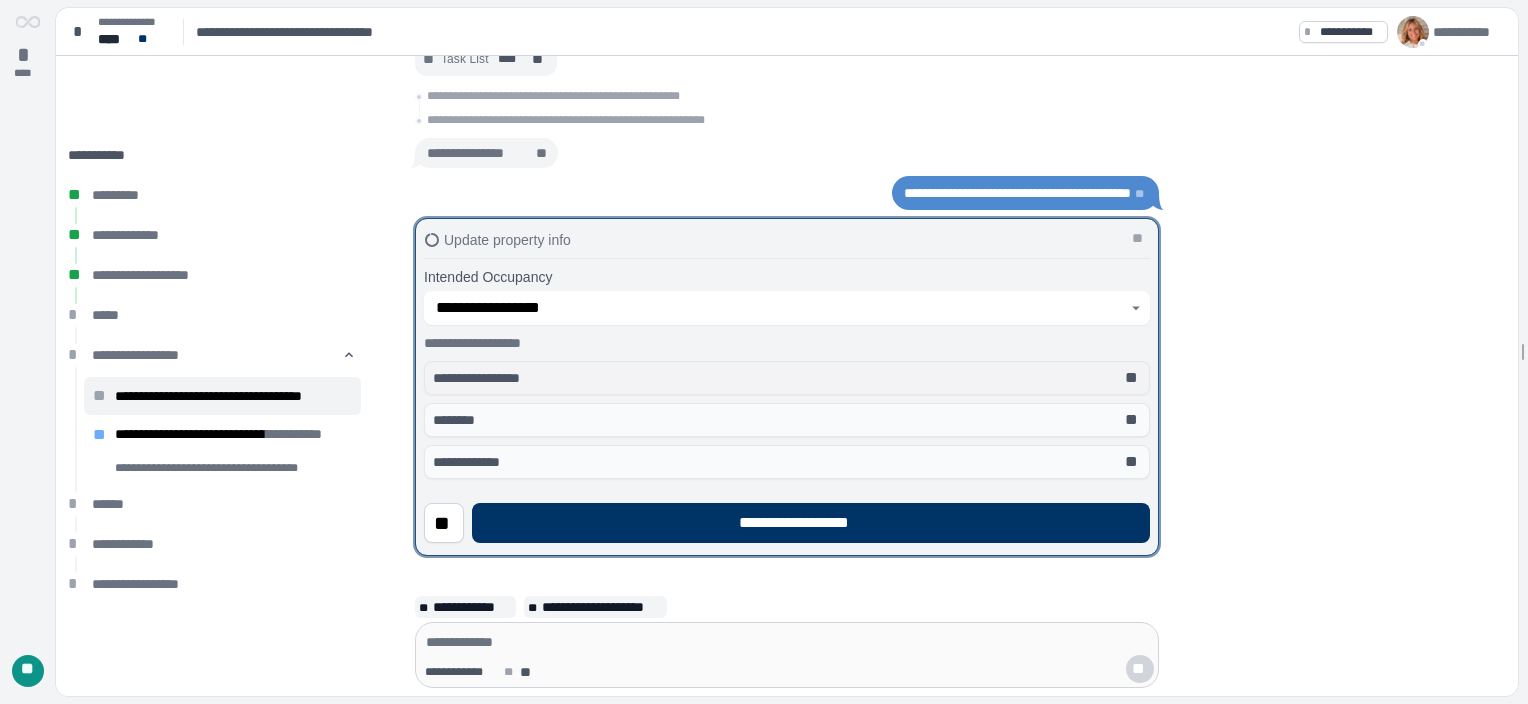 click on "**********" at bounding box center (787, 378) 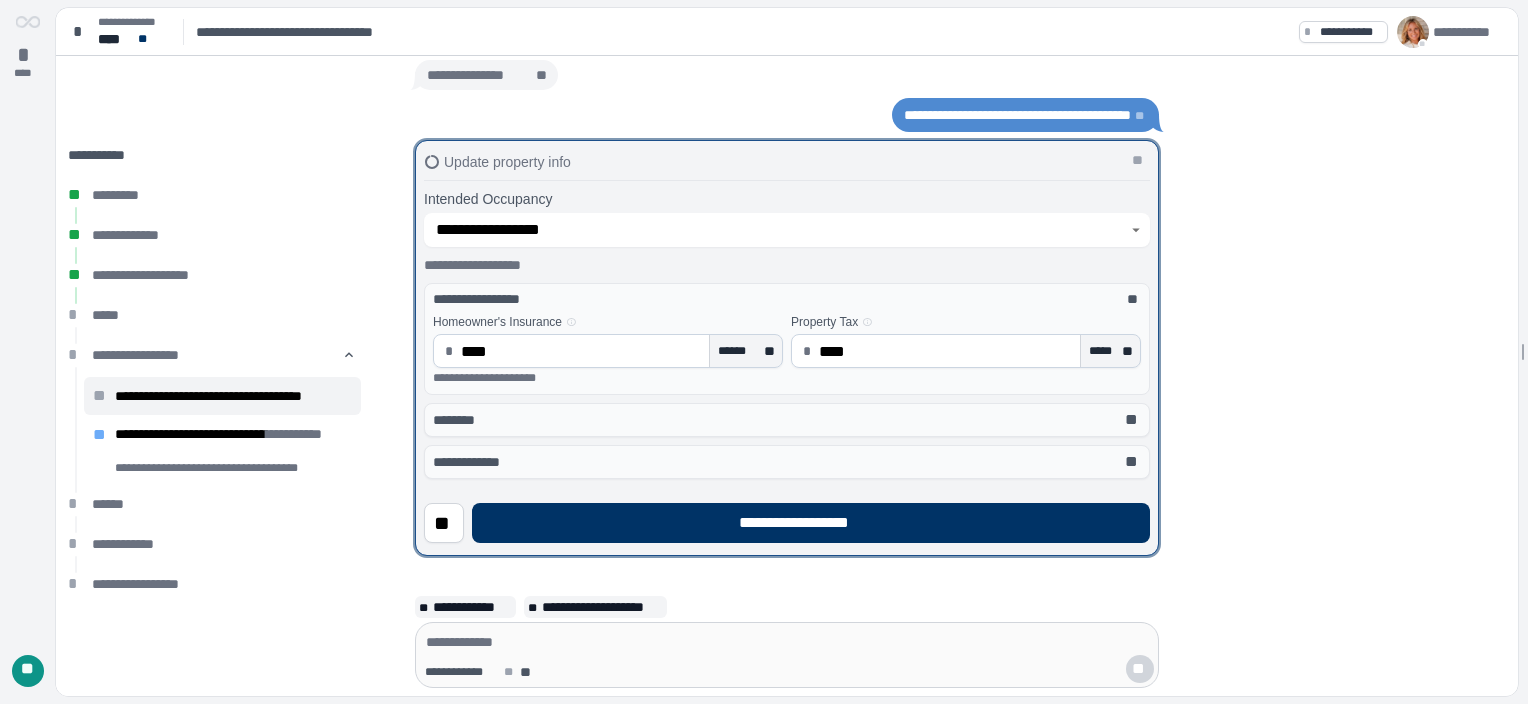 click on "****" at bounding box center [581, 351] 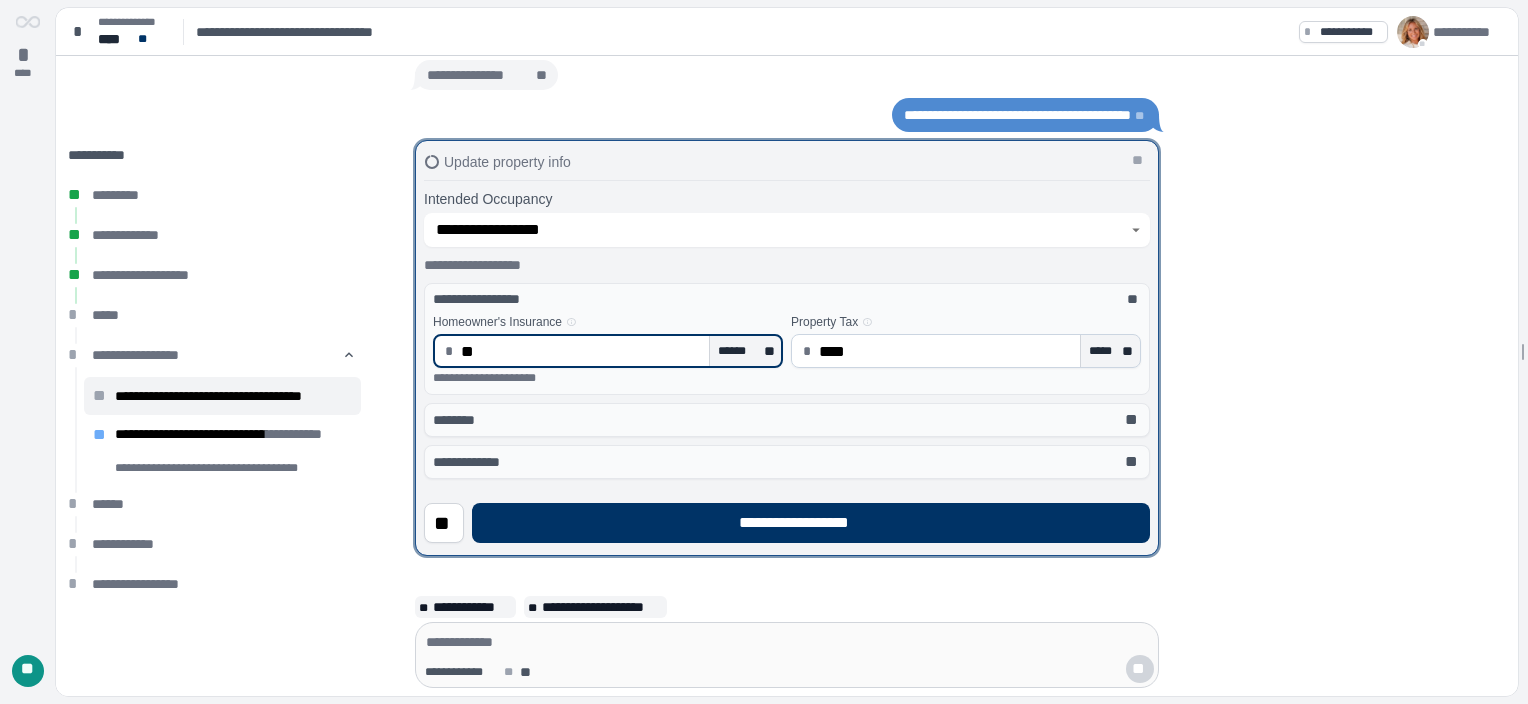 type on "*" 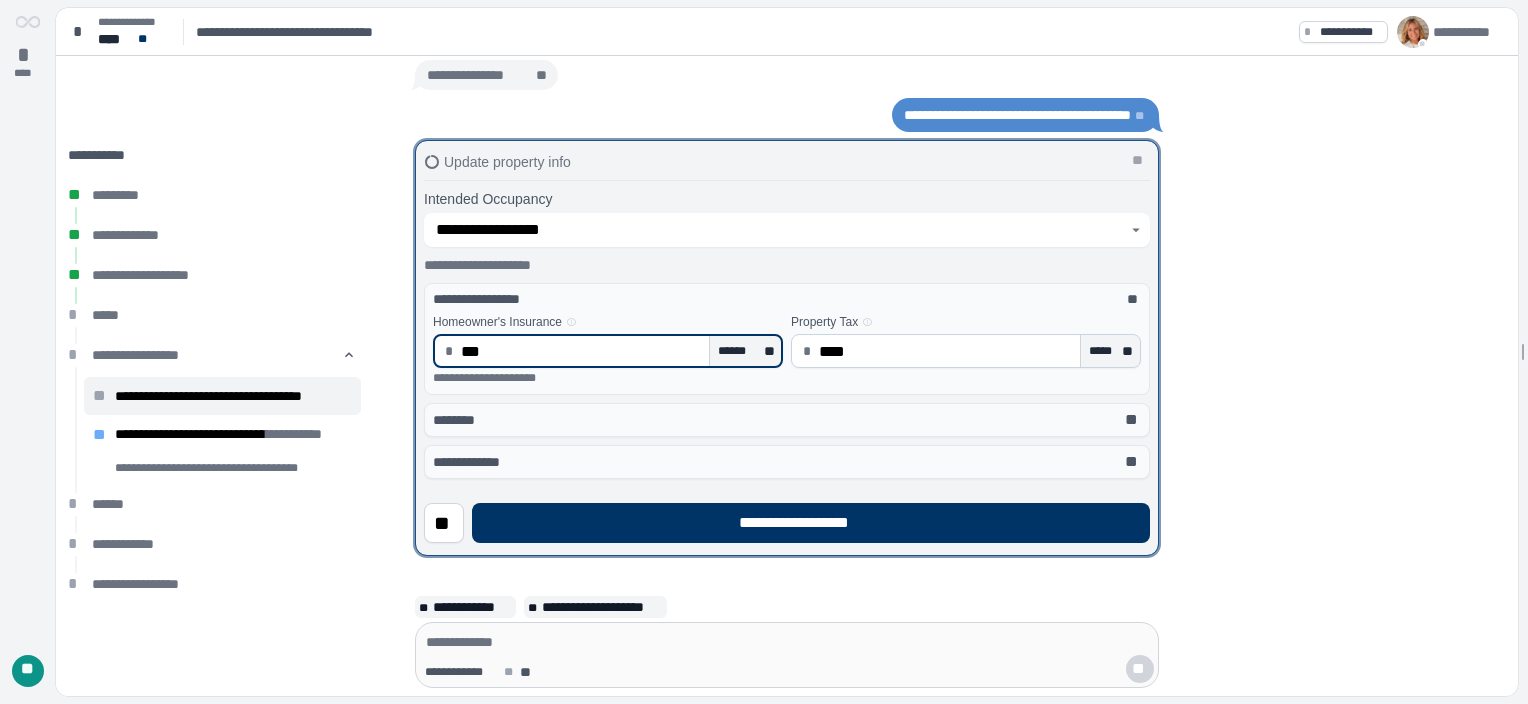type on "******" 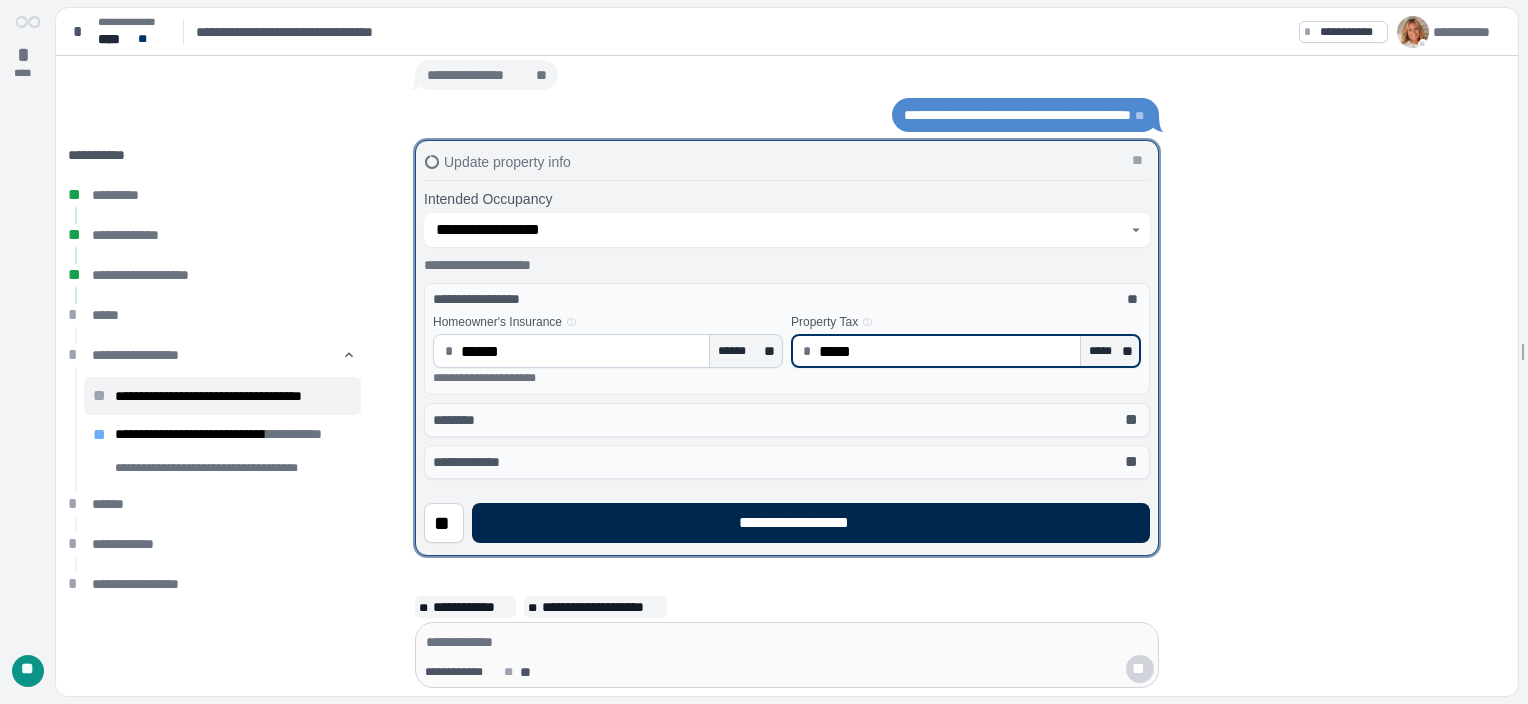type on "********" 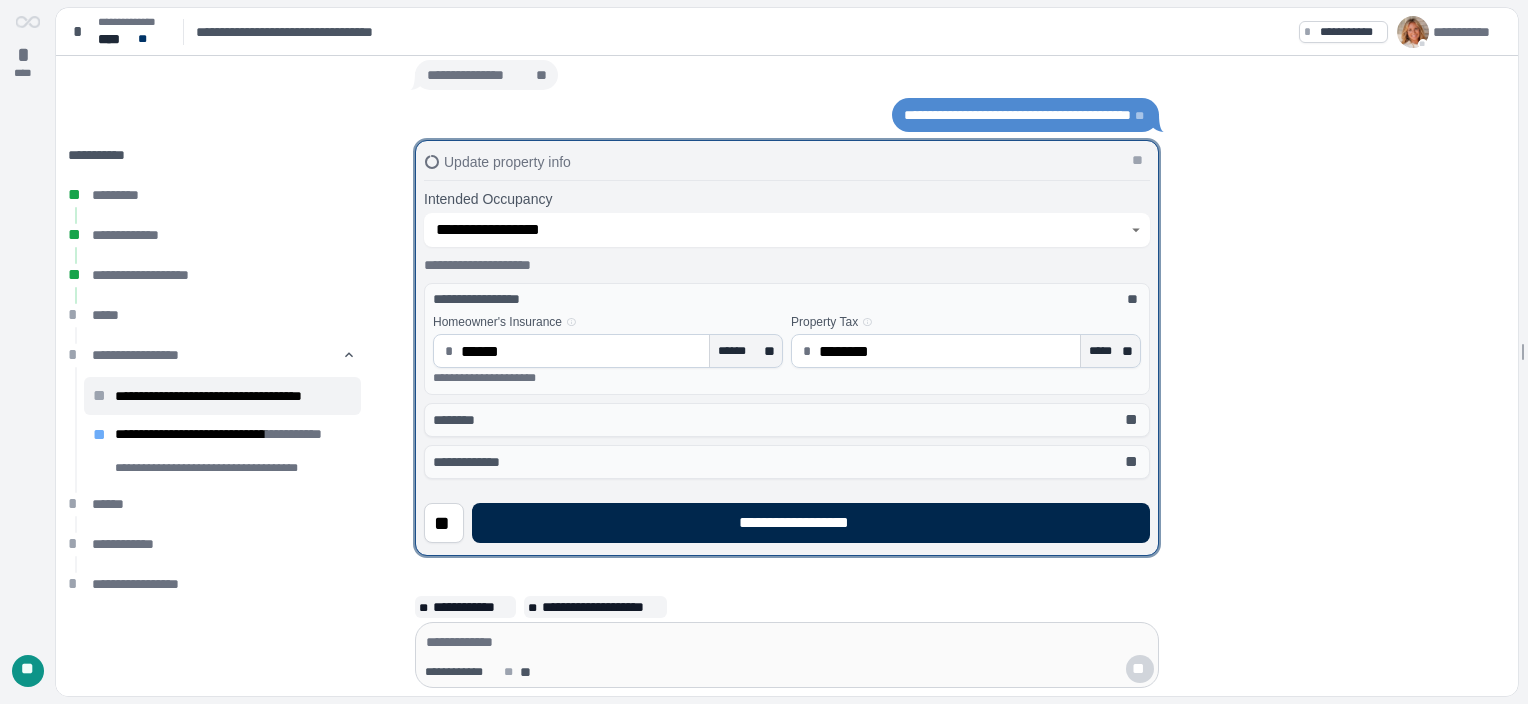 click on "**********" at bounding box center (811, 523) 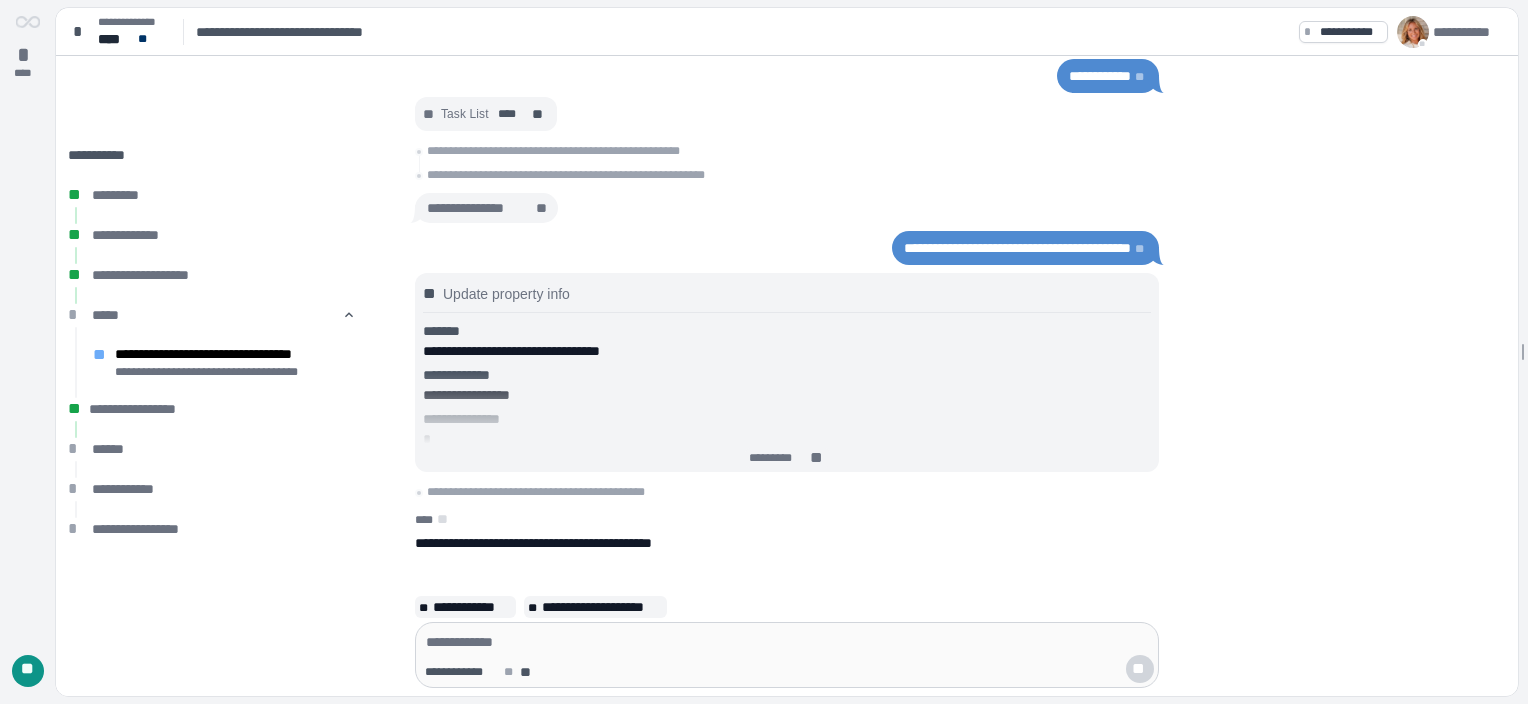 scroll, scrollTop: 0, scrollLeft: 0, axis: both 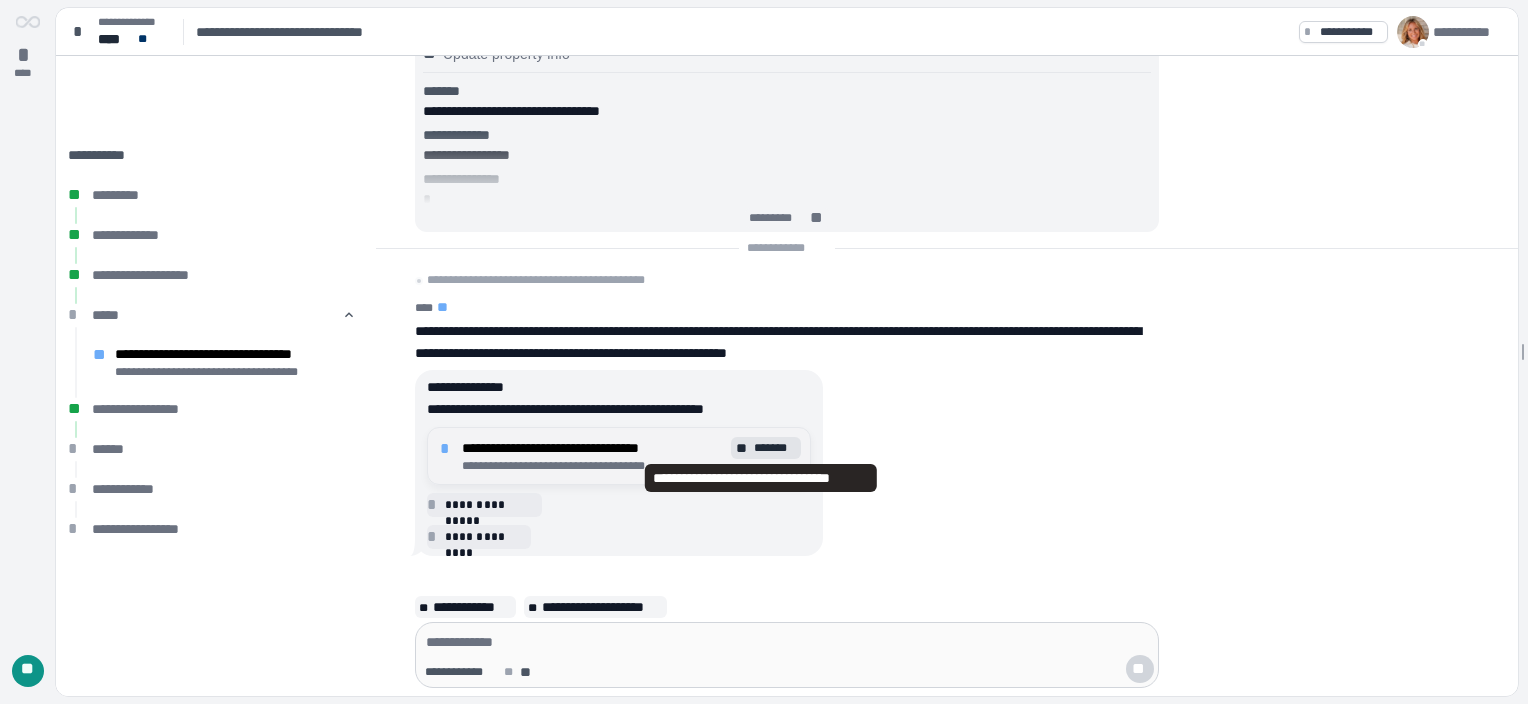 click on "**" at bounding box center (743, 448) 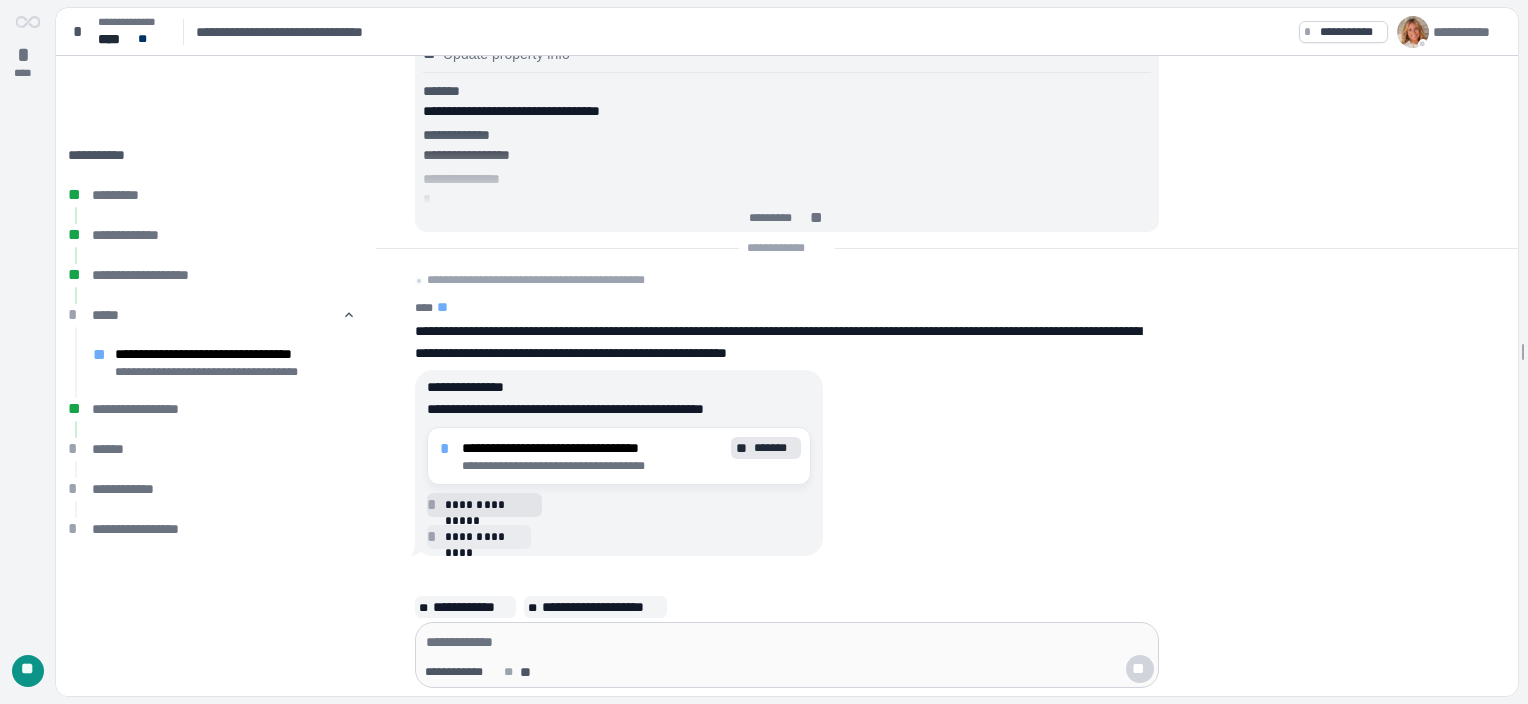 click on "**********" at bounding box center (490, 505) 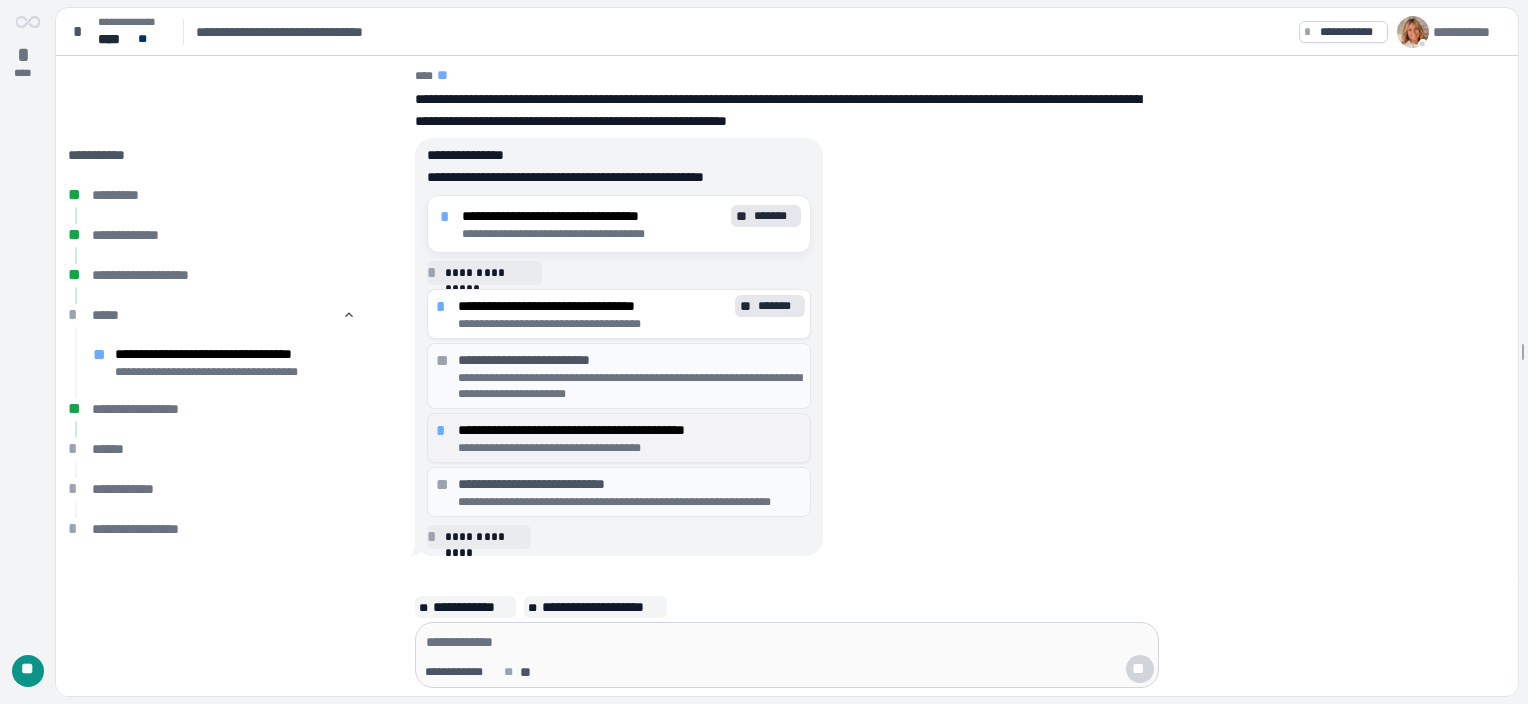 click on "**********" at bounding box center [630, 430] 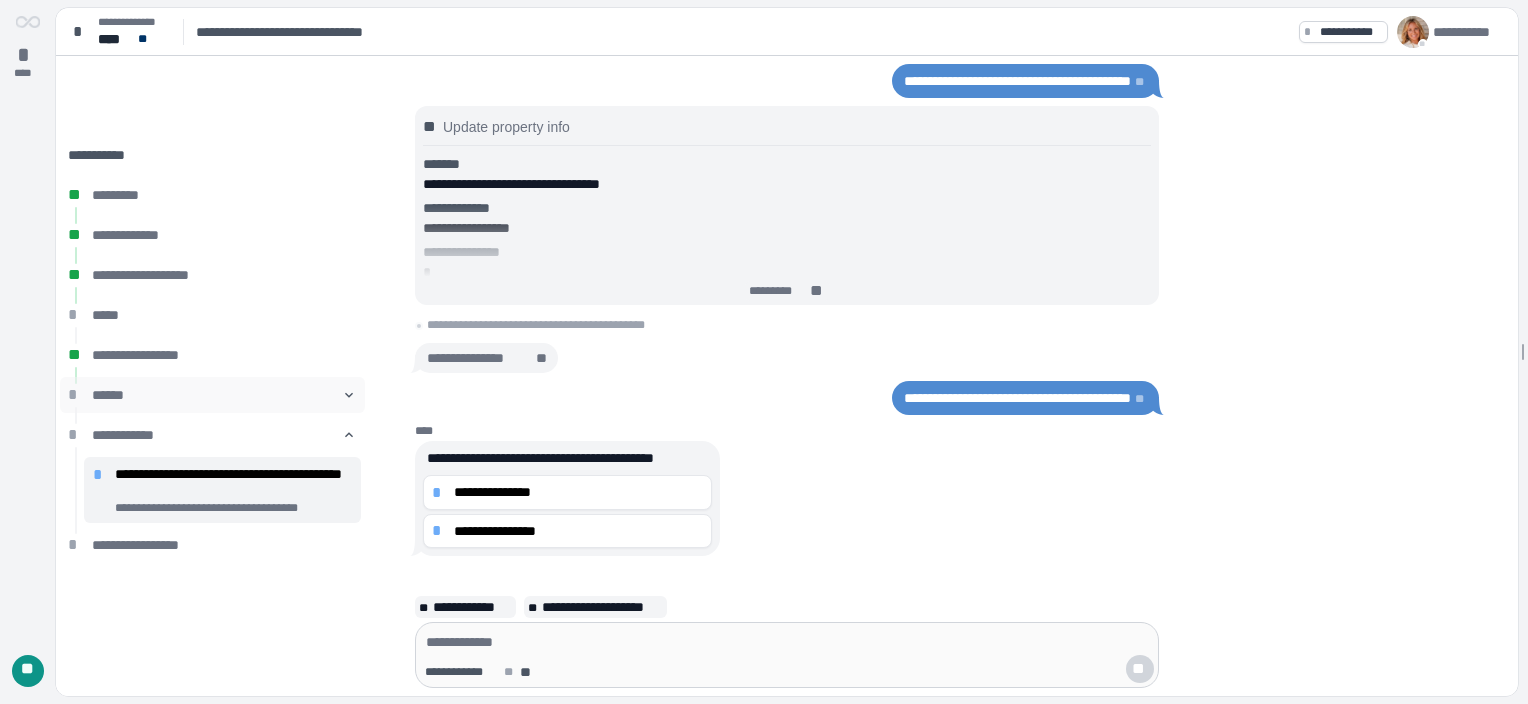 scroll, scrollTop: 0, scrollLeft: 0, axis: both 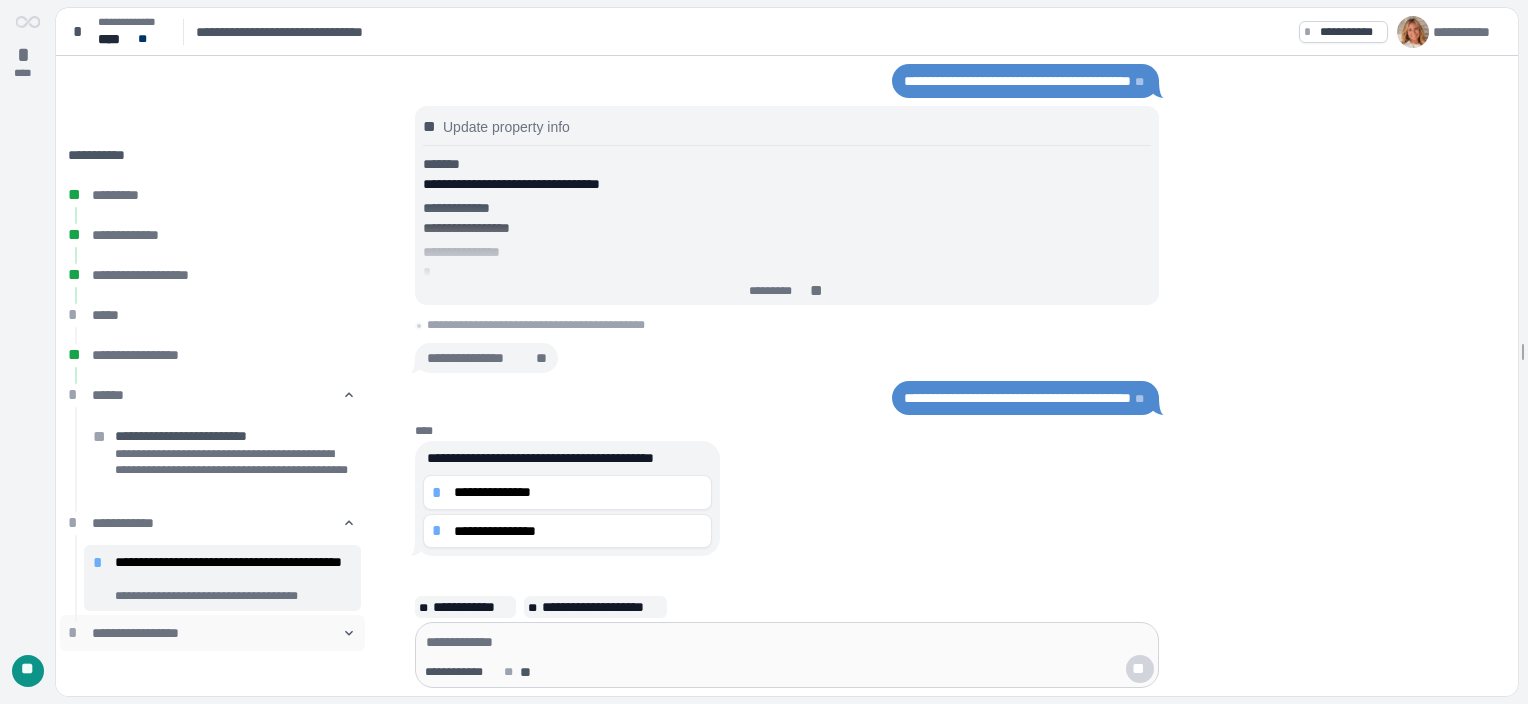 click on "**********" at bounding box center [212, 633] 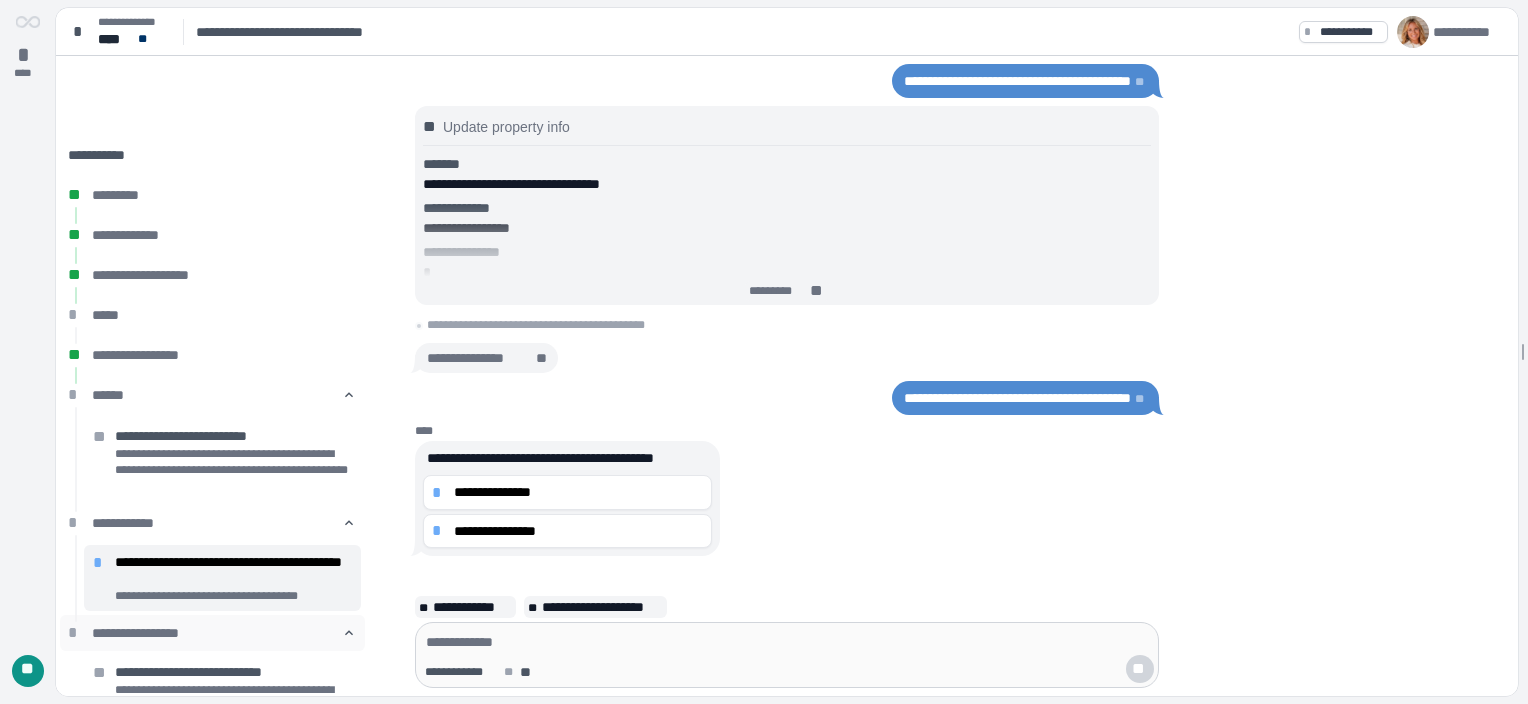 scroll, scrollTop: 57, scrollLeft: 0, axis: vertical 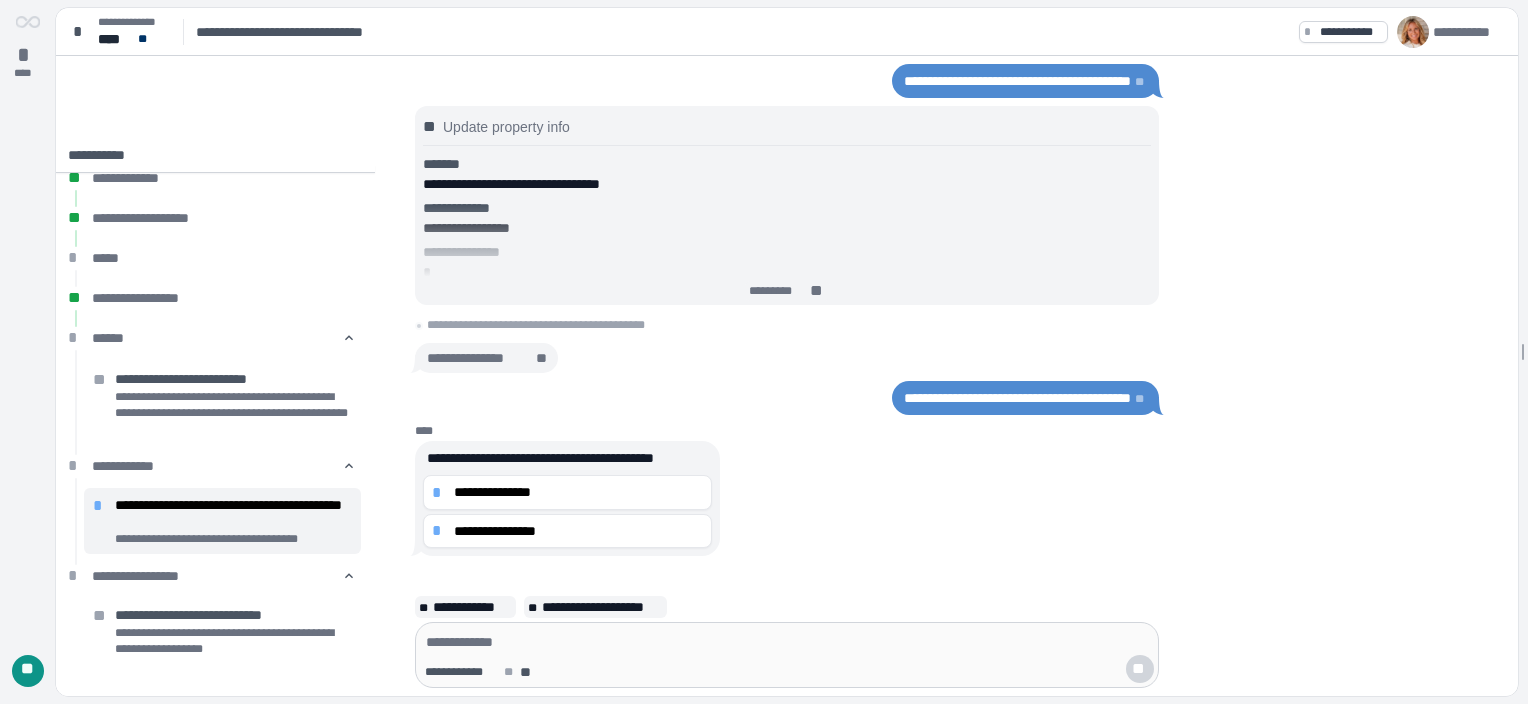 click on "**********" at bounding box center [233, 641] 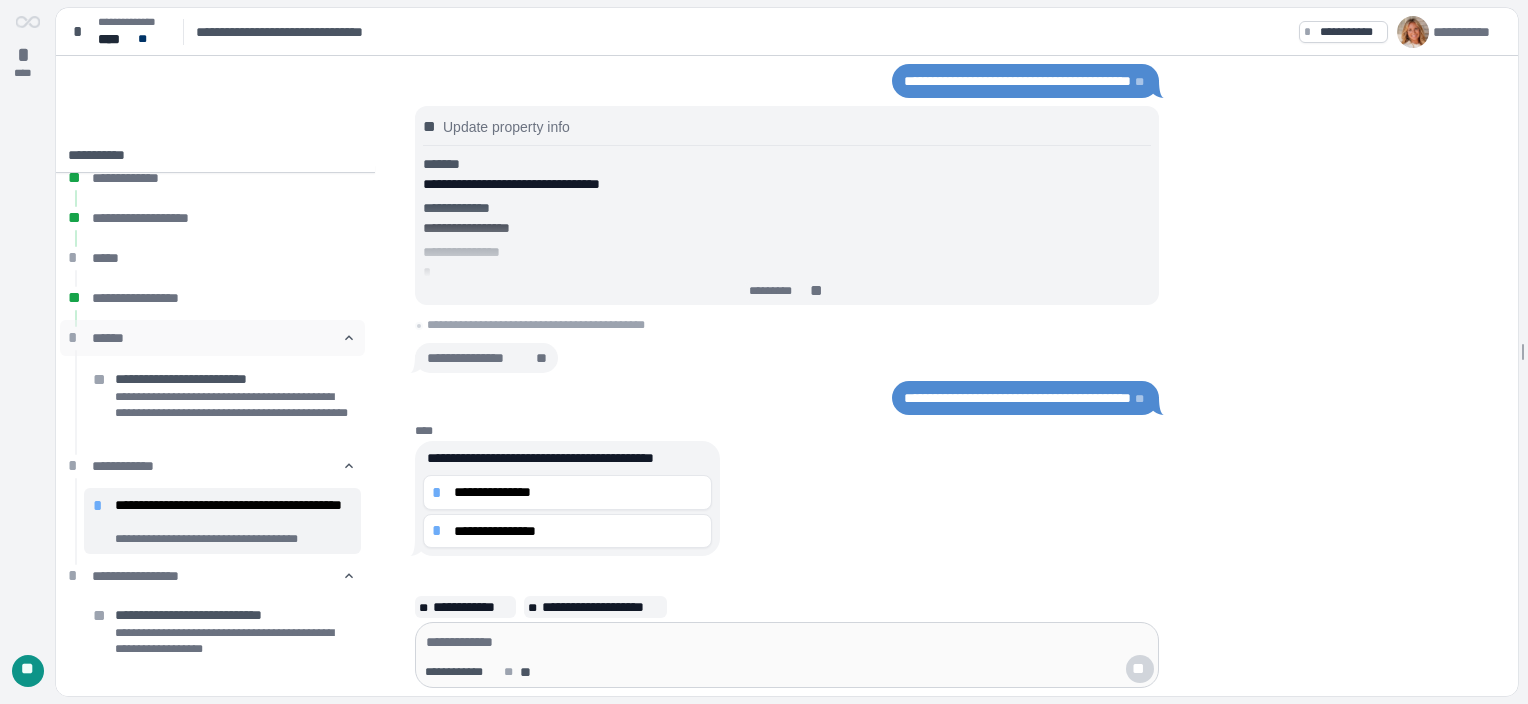 click on "[FIRST] [DATE] 󰅃" at bounding box center [212, 338] 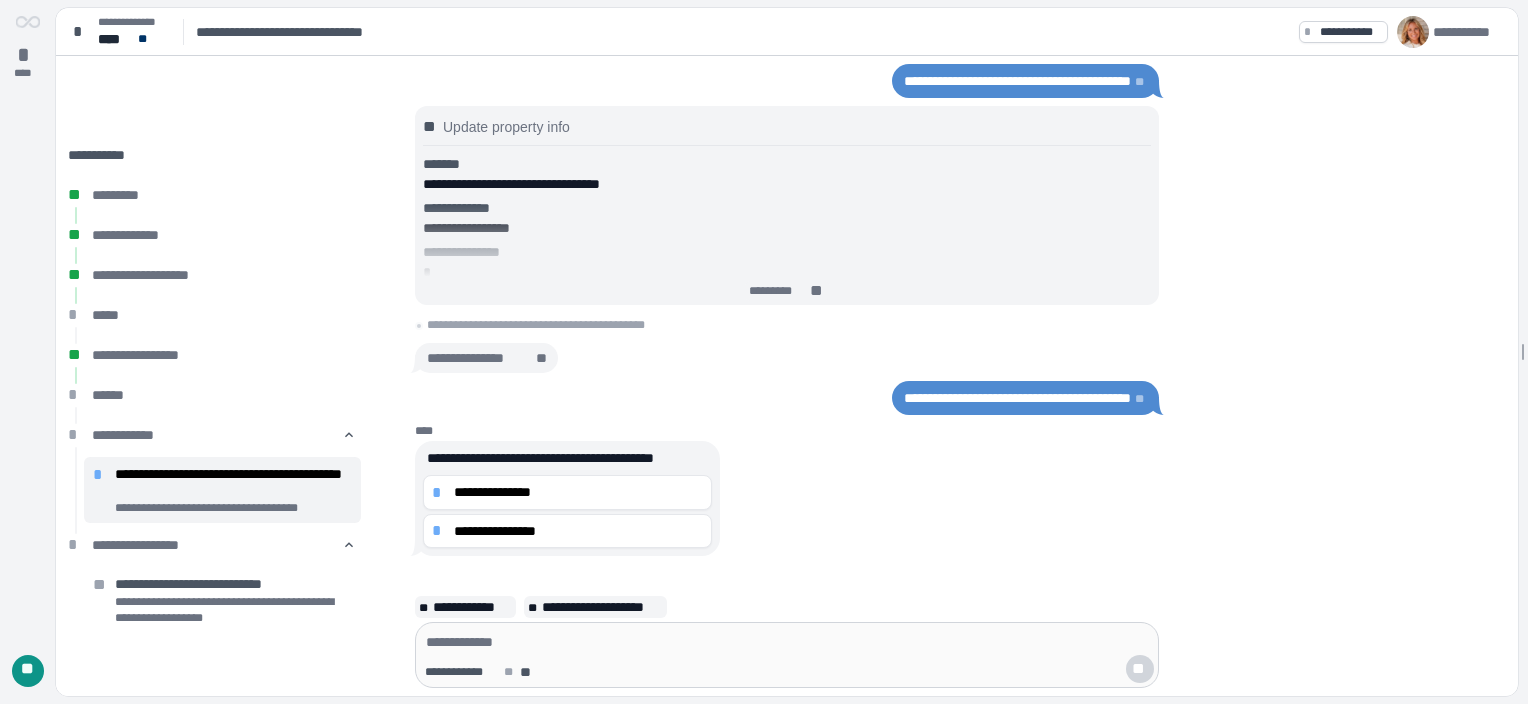click on "**********" at bounding box center [233, 508] 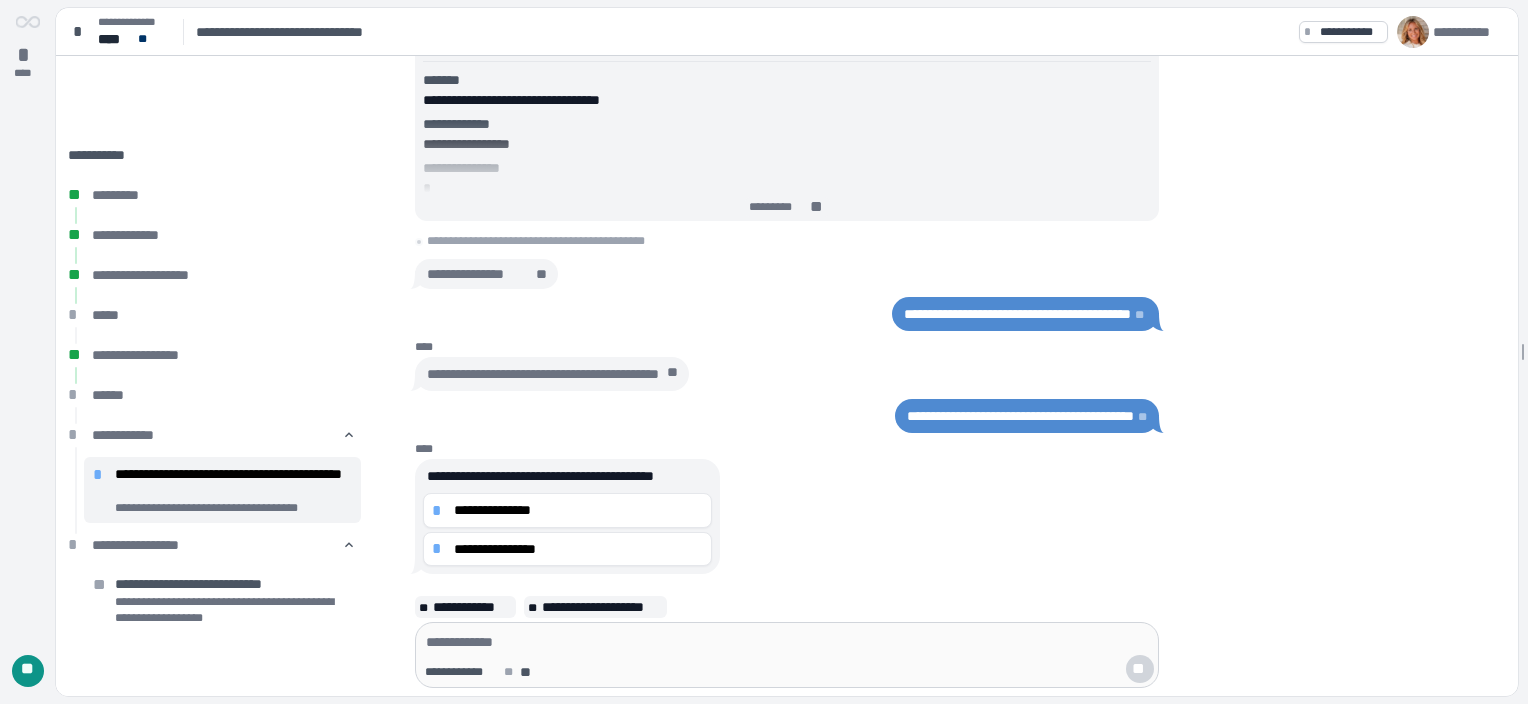 scroll, scrollTop: 0, scrollLeft: 0, axis: both 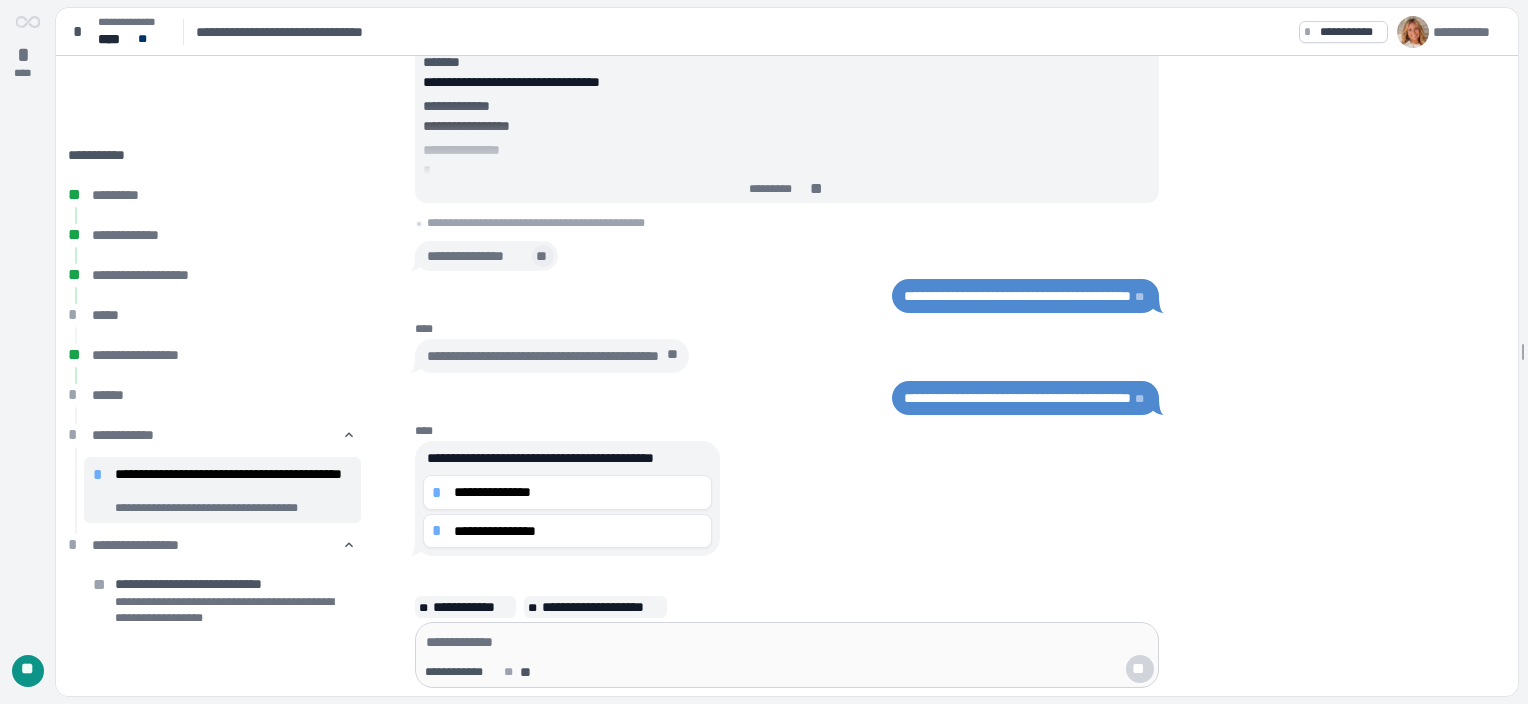 click on "**" at bounding box center [543, 256] 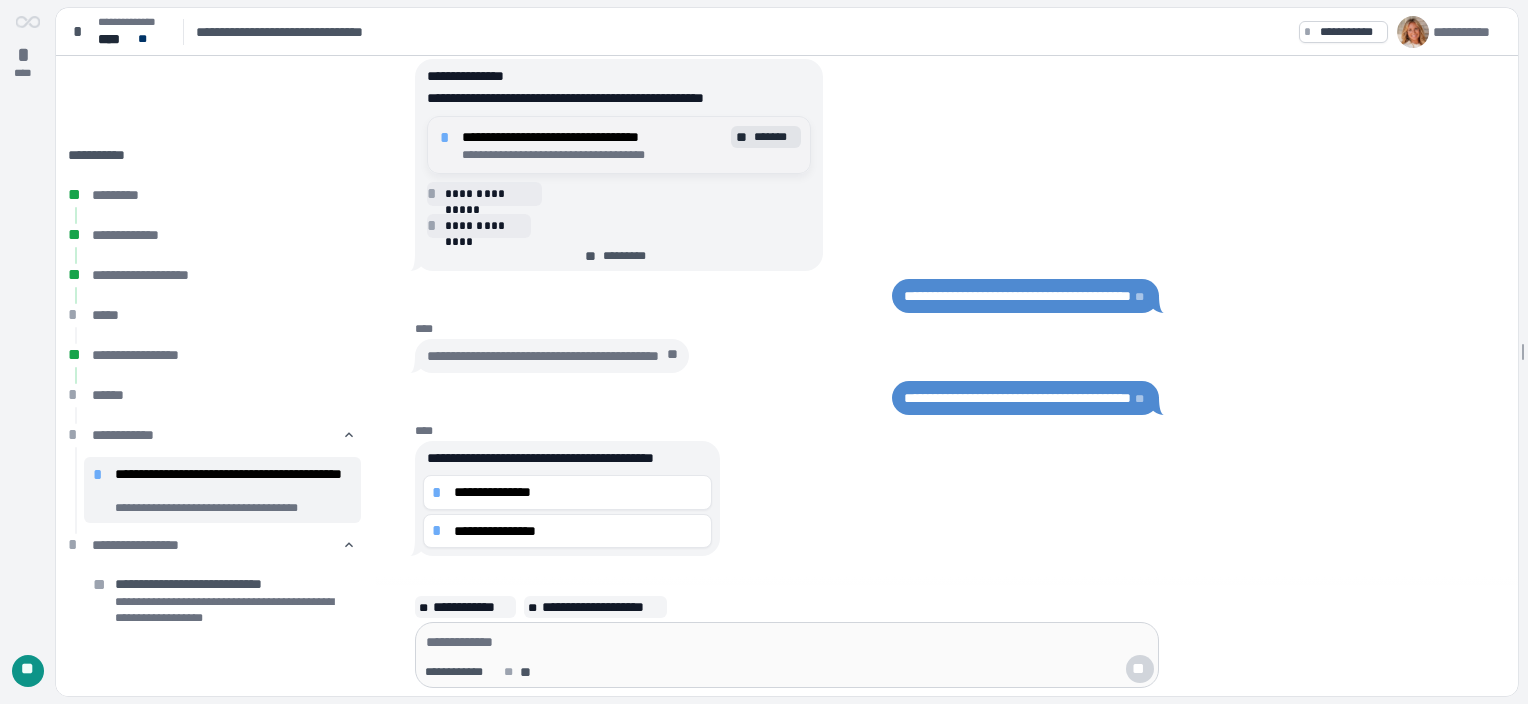 click on "**" at bounding box center (743, 137) 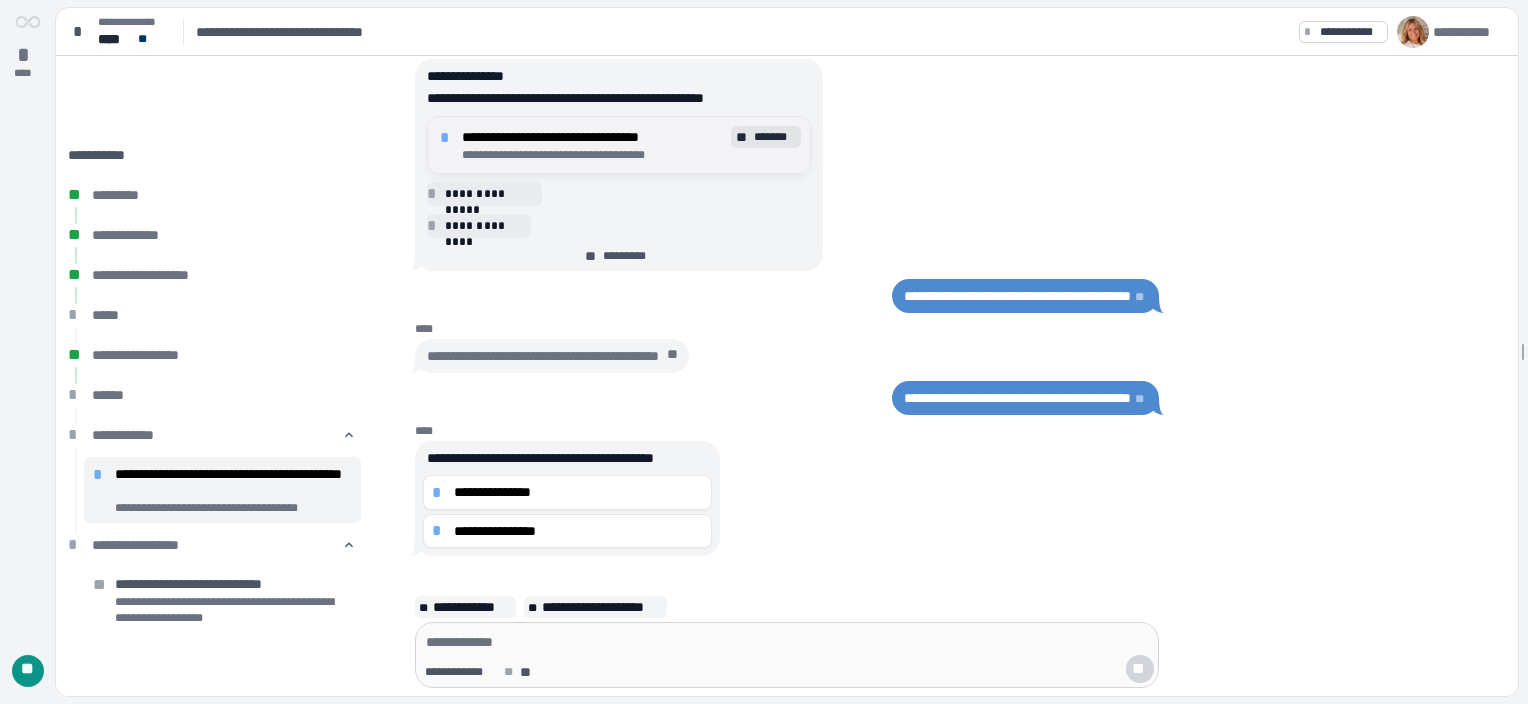 click on "**" at bounding box center (743, 137) 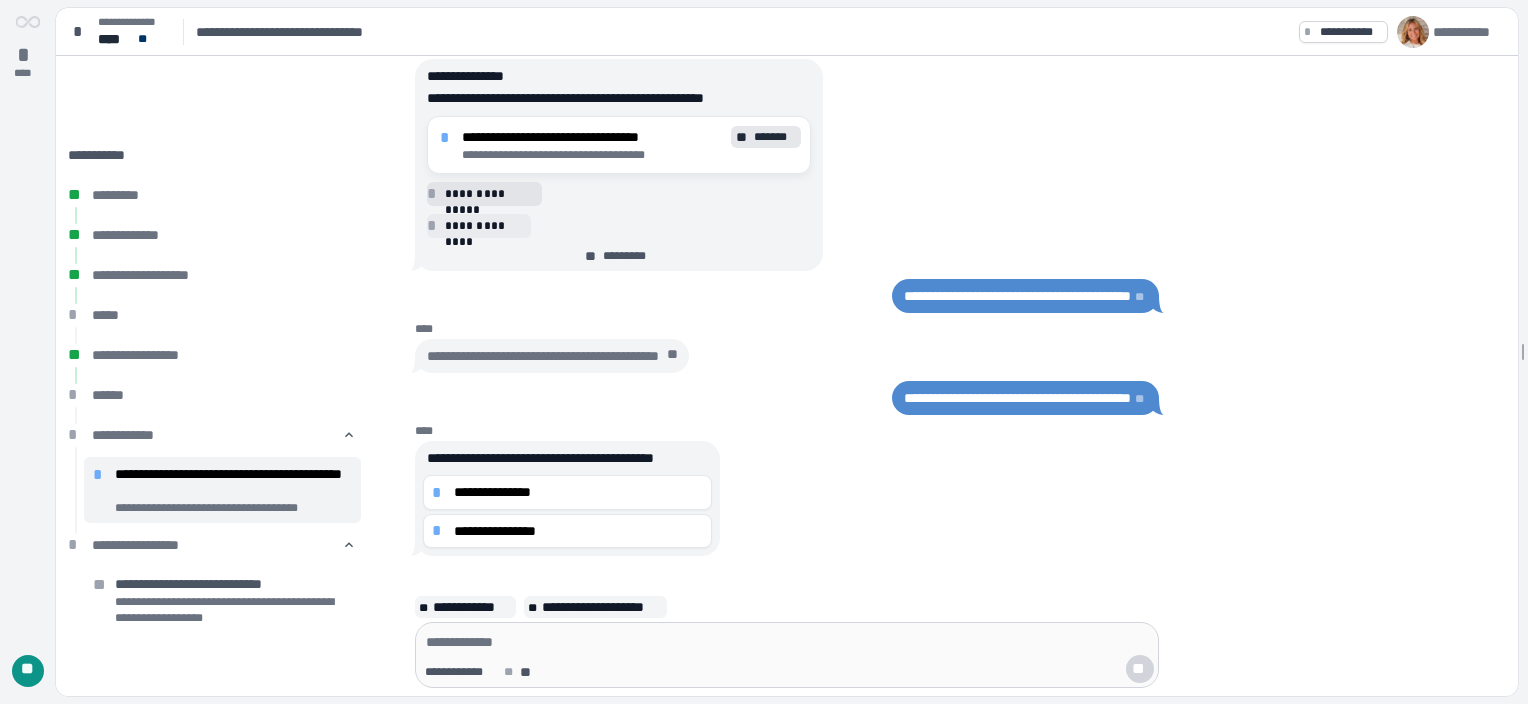 click on "**********" at bounding box center (490, 194) 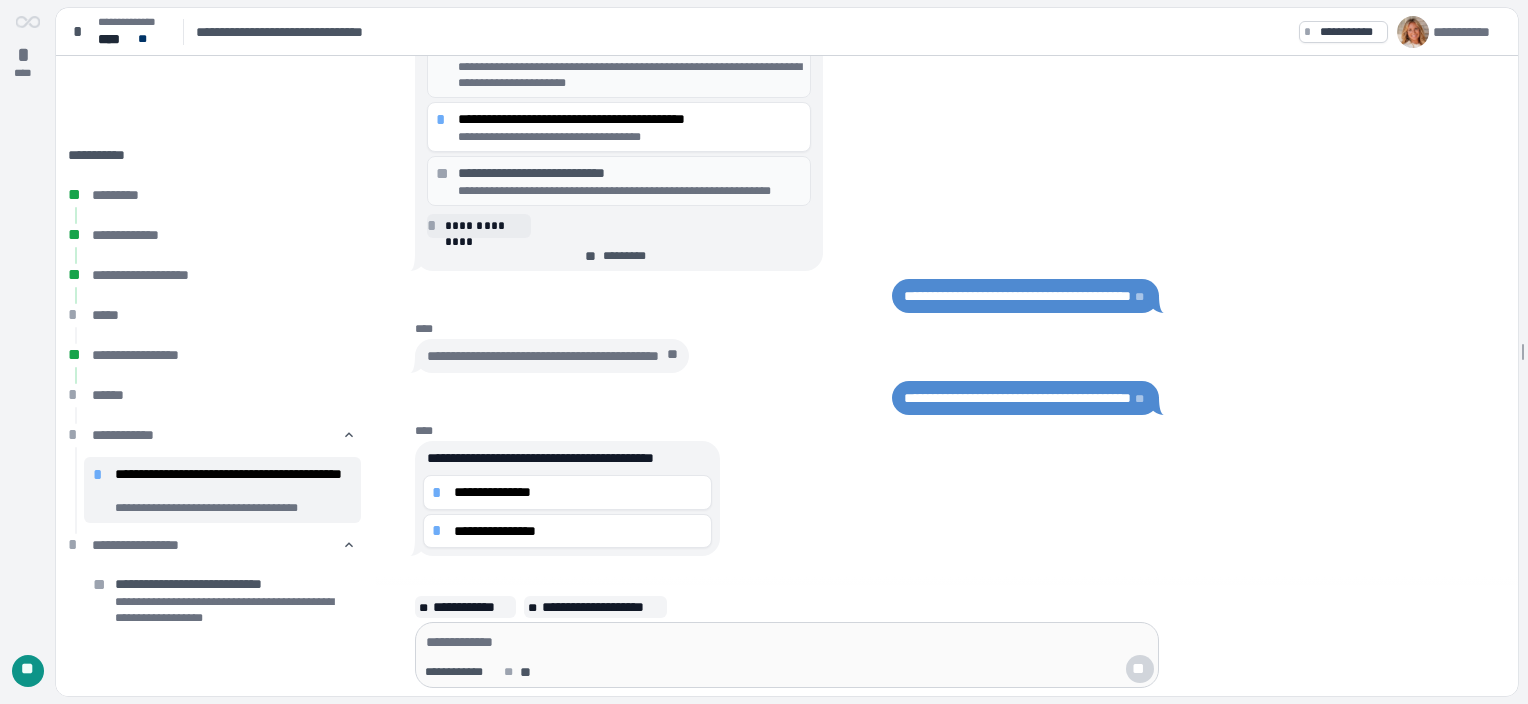 click on "**********" at bounding box center [630, 191] 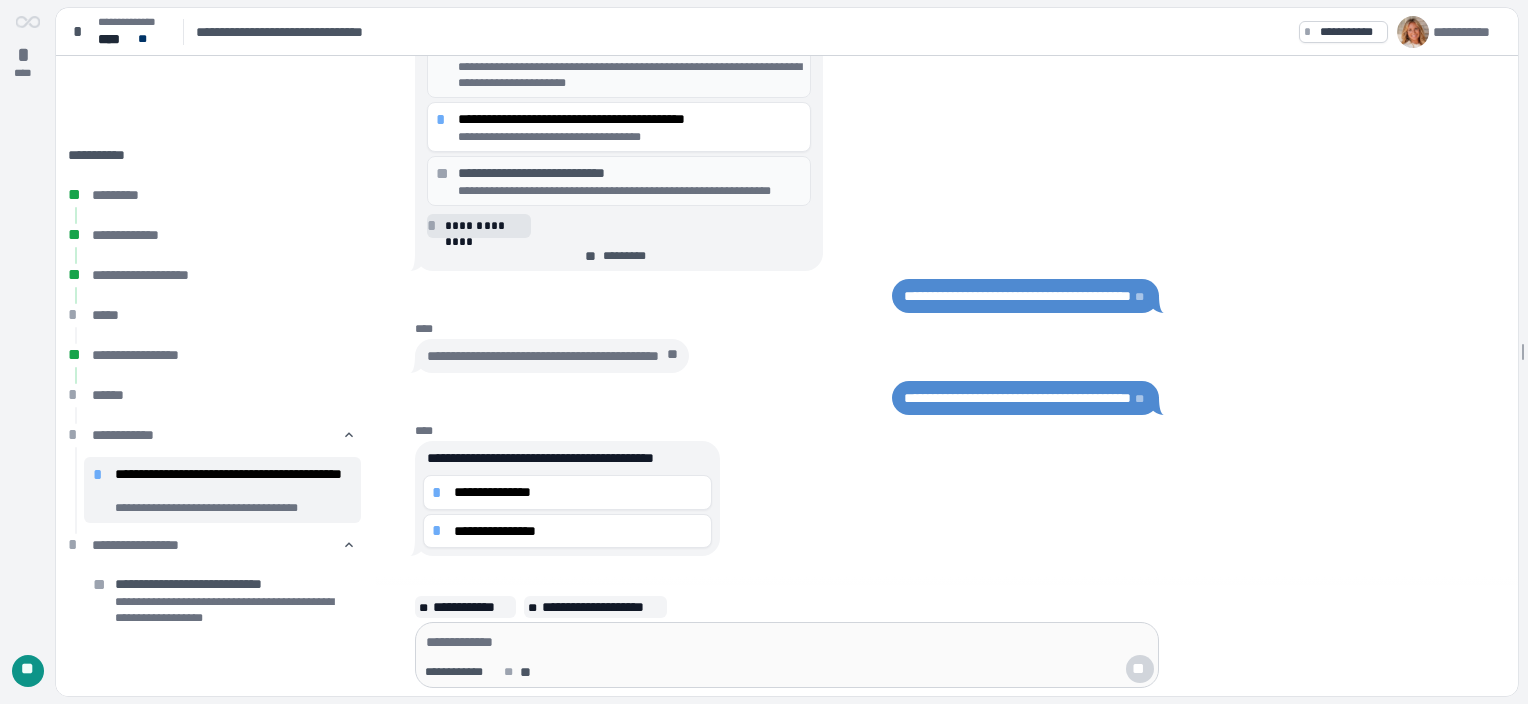 click on "*" at bounding box center (435, 226) 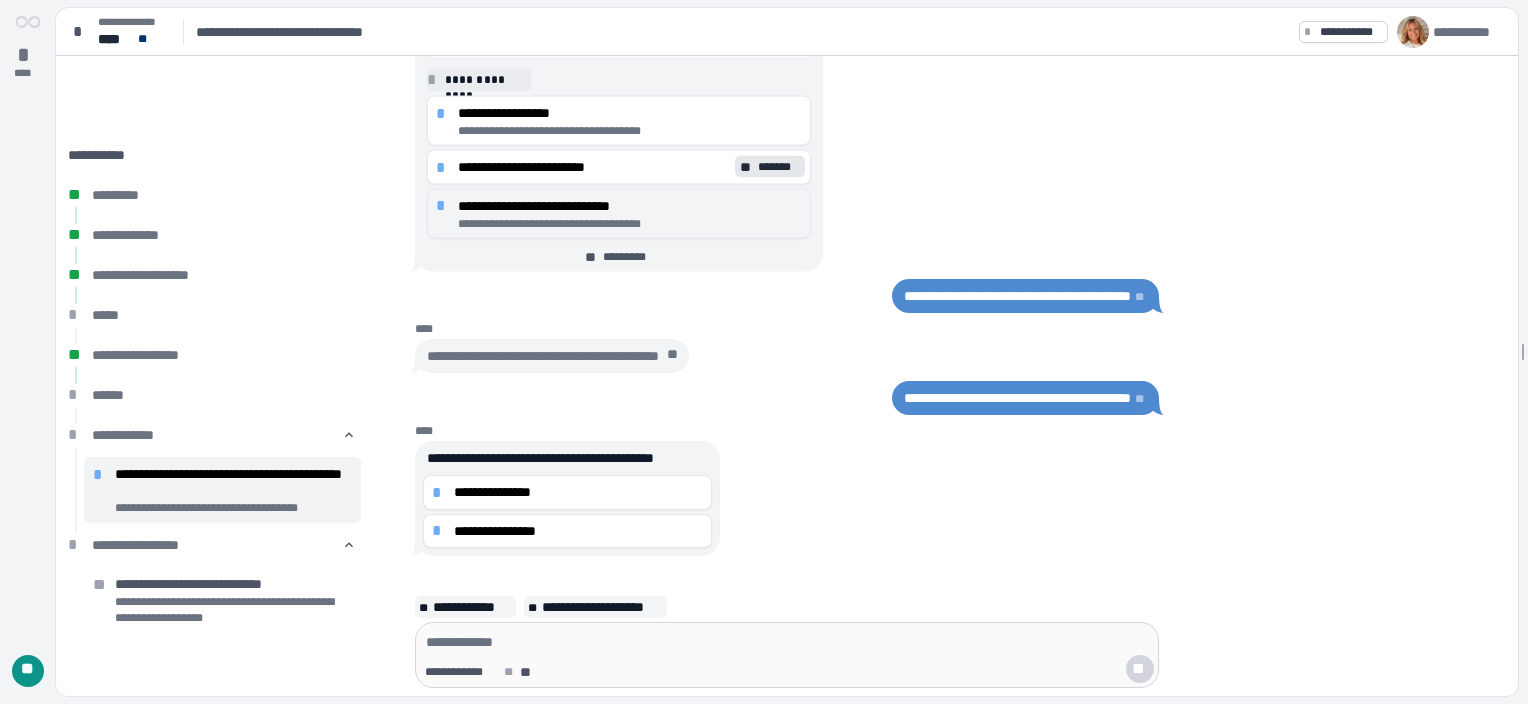 click on "[FIRST] [LAST]" at bounding box center [630, 213] 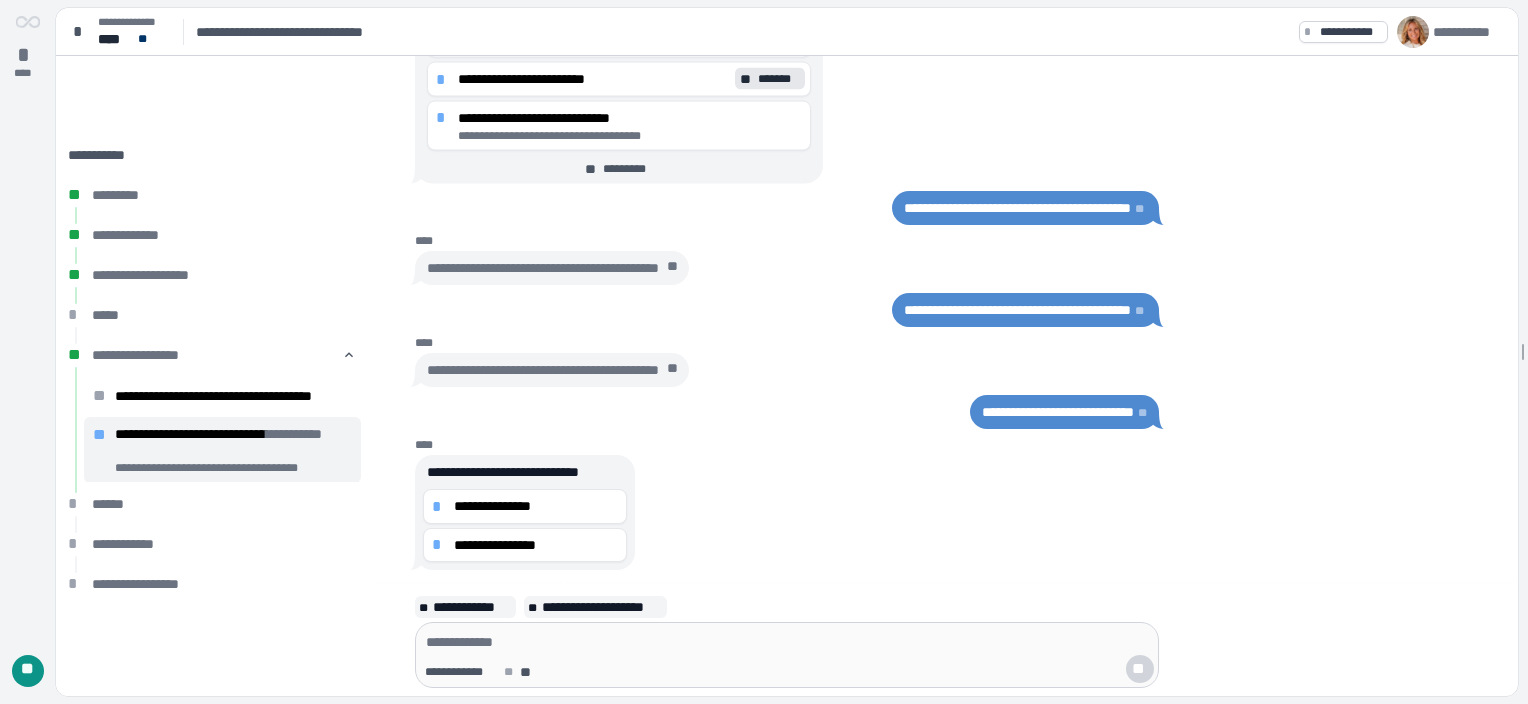scroll, scrollTop: 0, scrollLeft: 0, axis: both 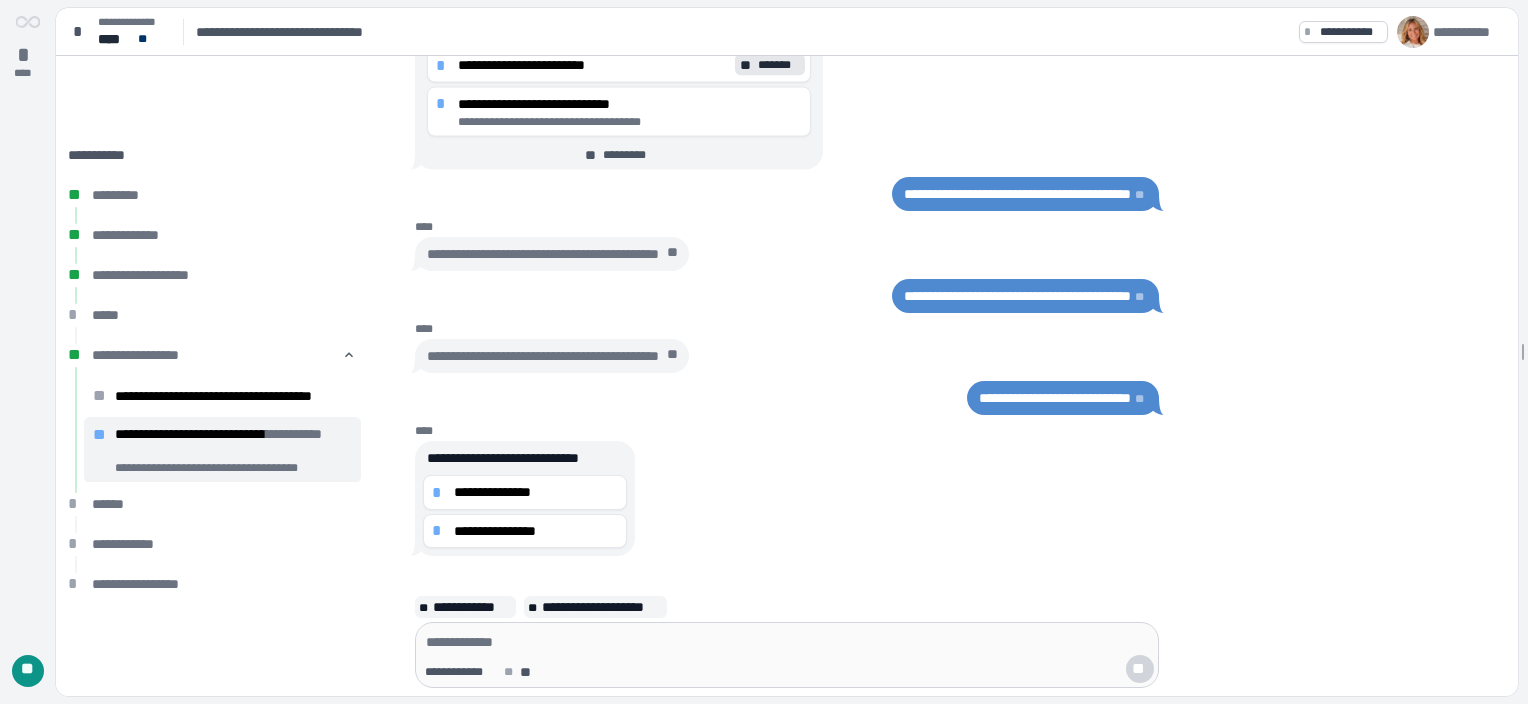 click on "**********" at bounding box center (1055, 398) 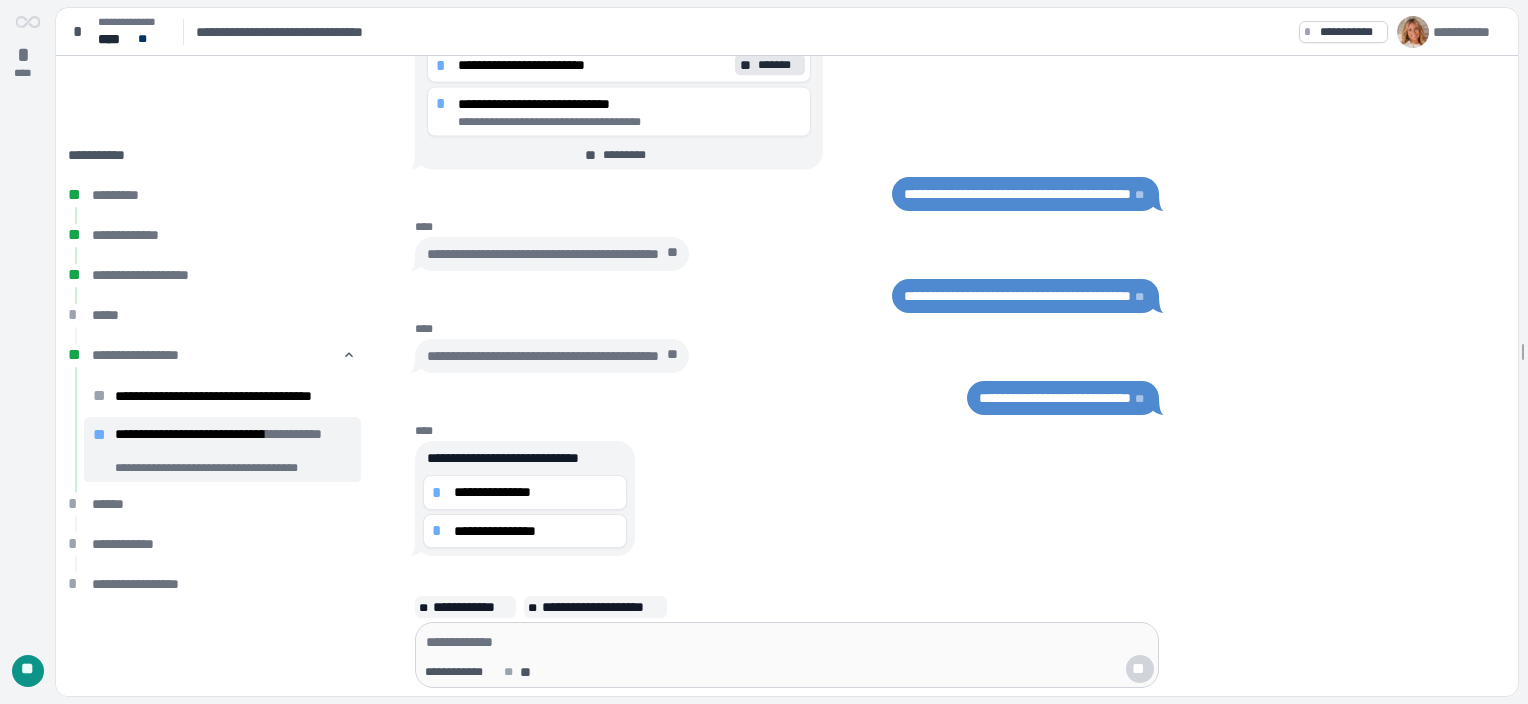 scroll, scrollTop: 0, scrollLeft: 0, axis: both 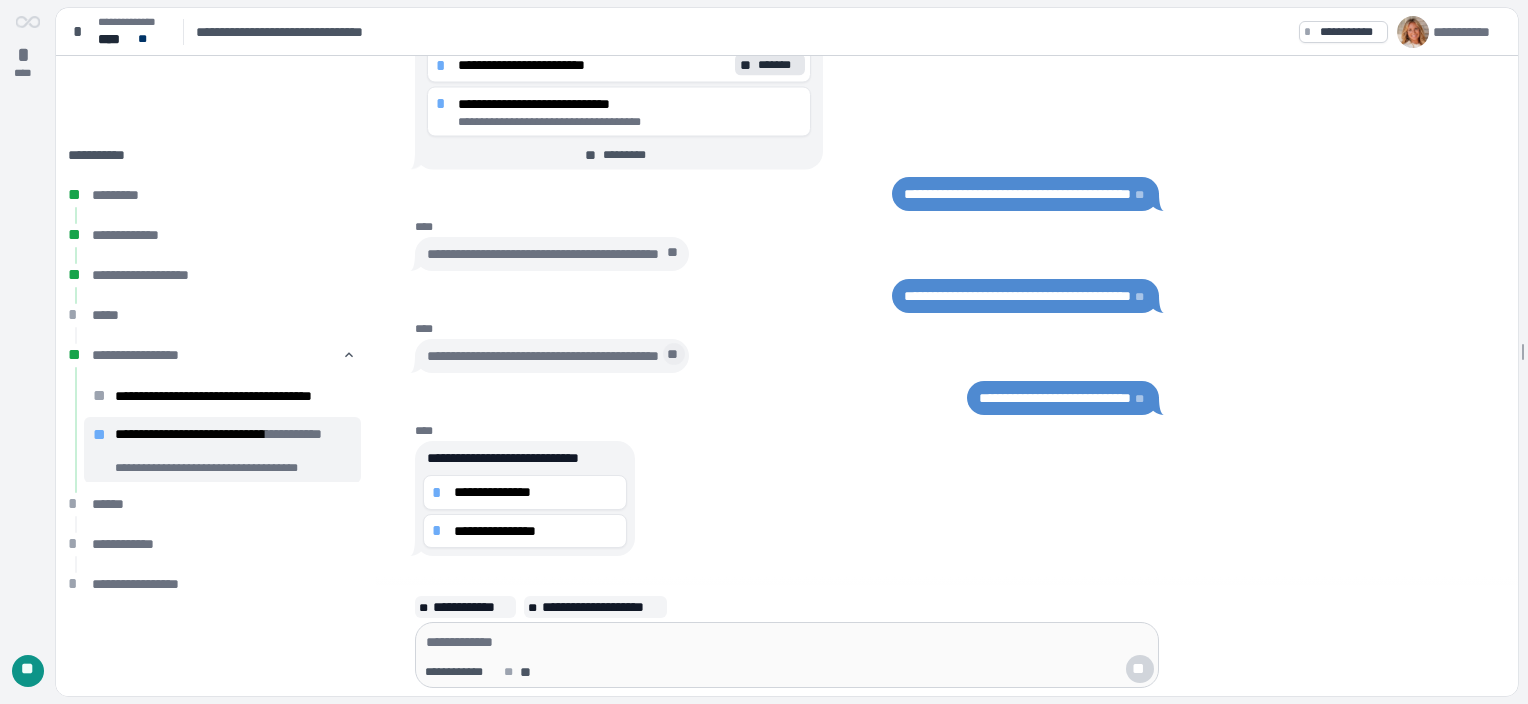 click on "**" at bounding box center (674, 354) 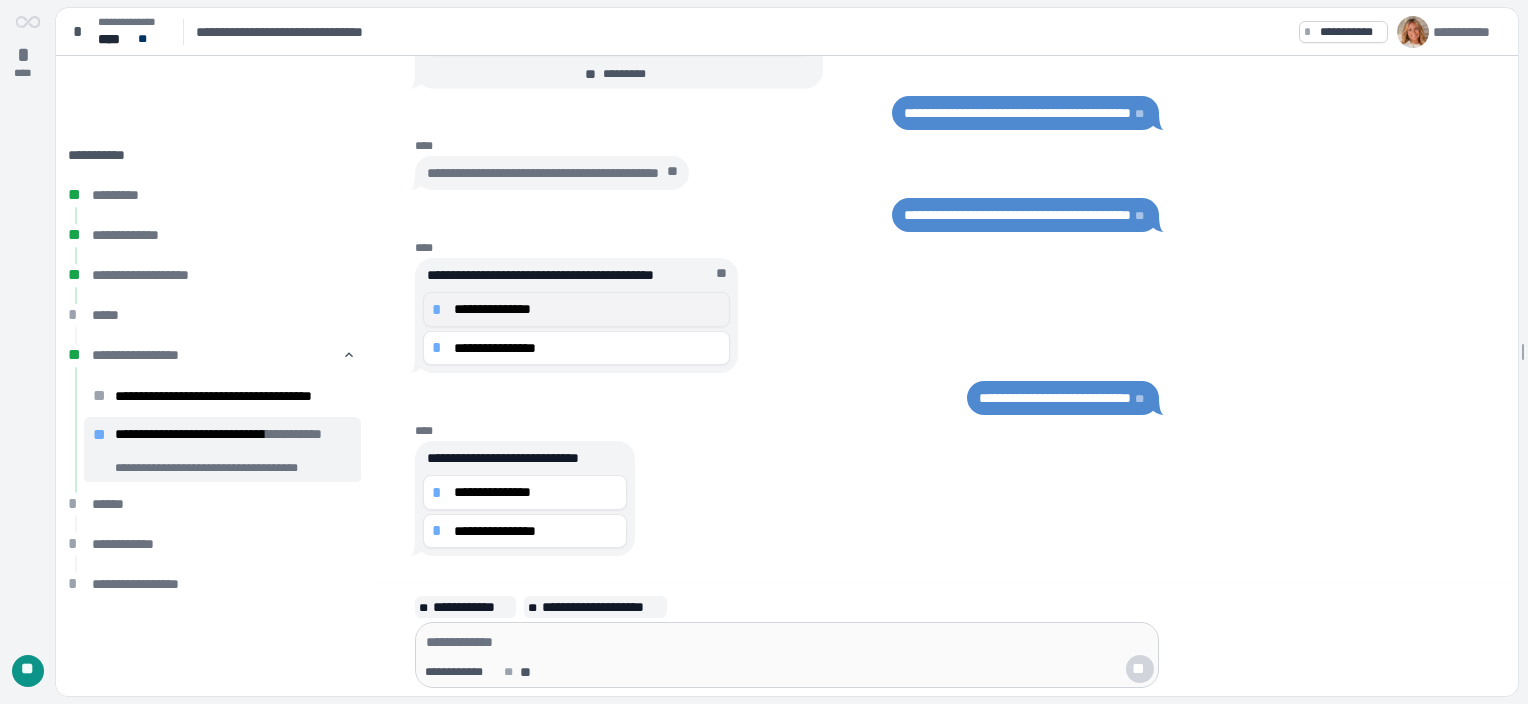 click on "**********" at bounding box center [587, 309] 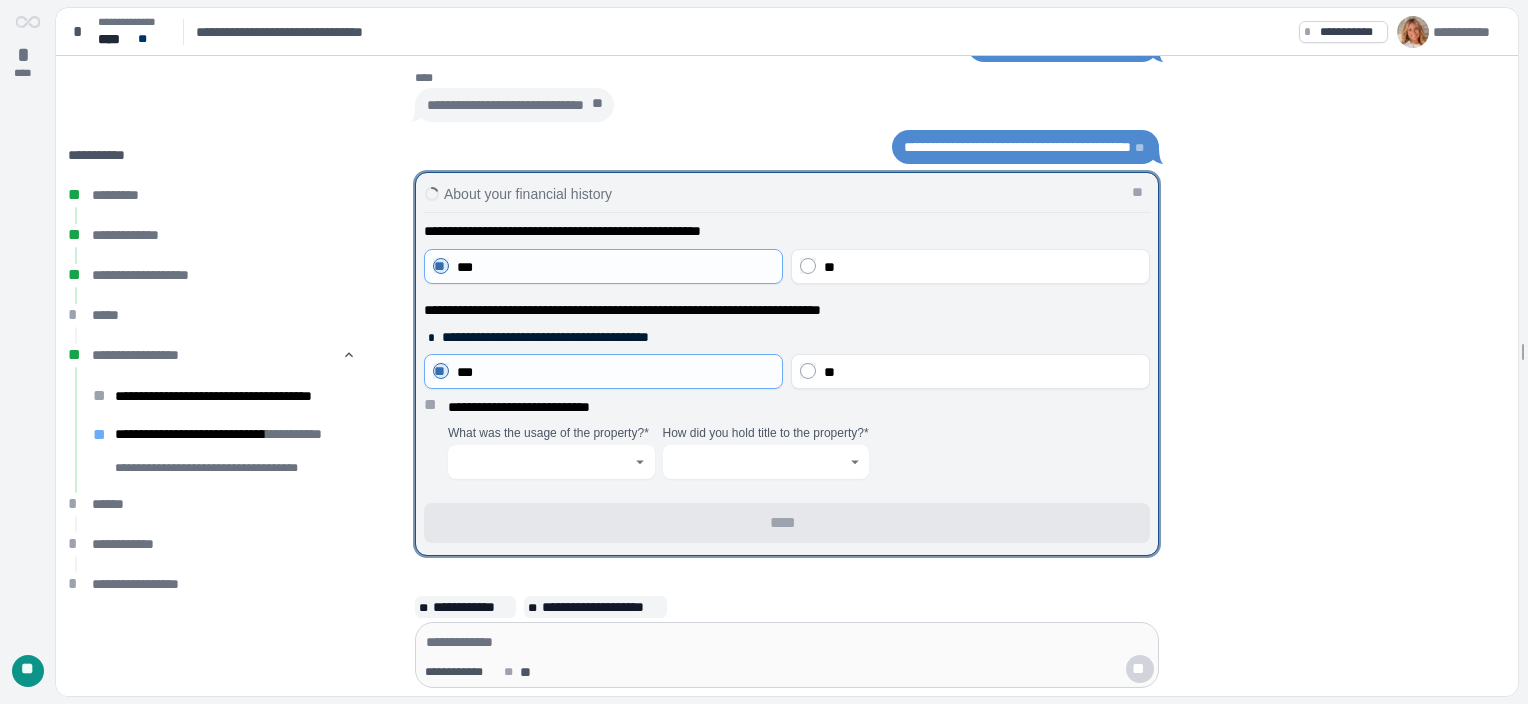 scroll, scrollTop: 0, scrollLeft: 0, axis: both 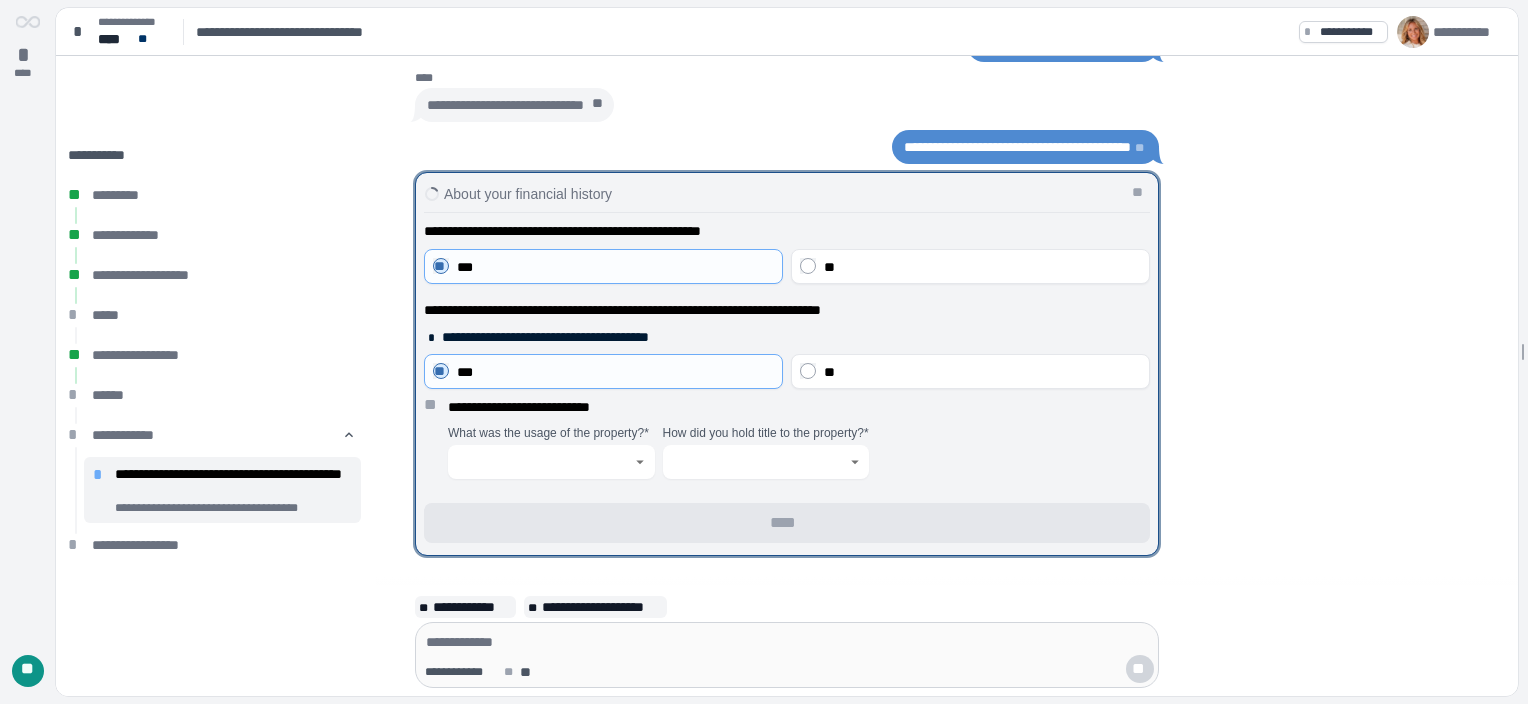 click at bounding box center (551, 462) 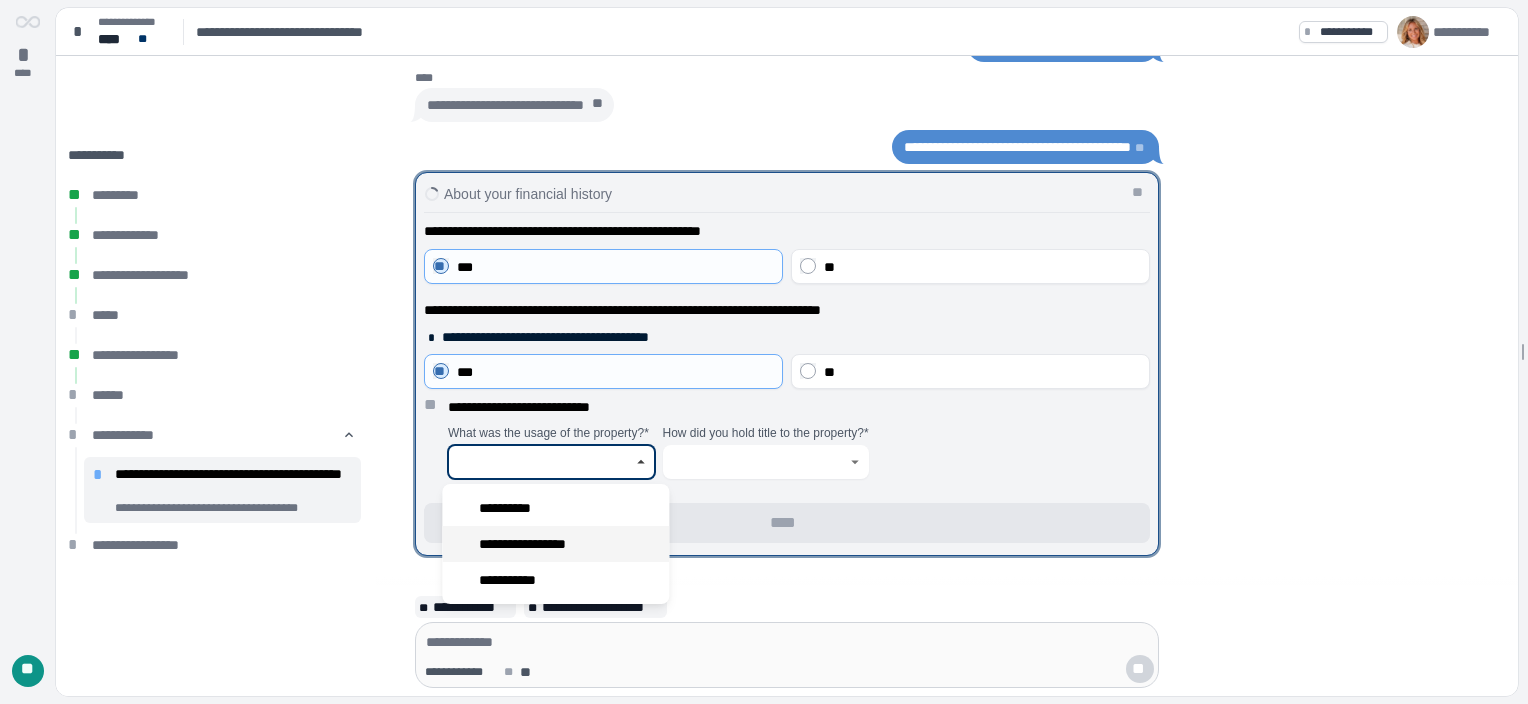 click on "**********" at bounding box center [535, 544] 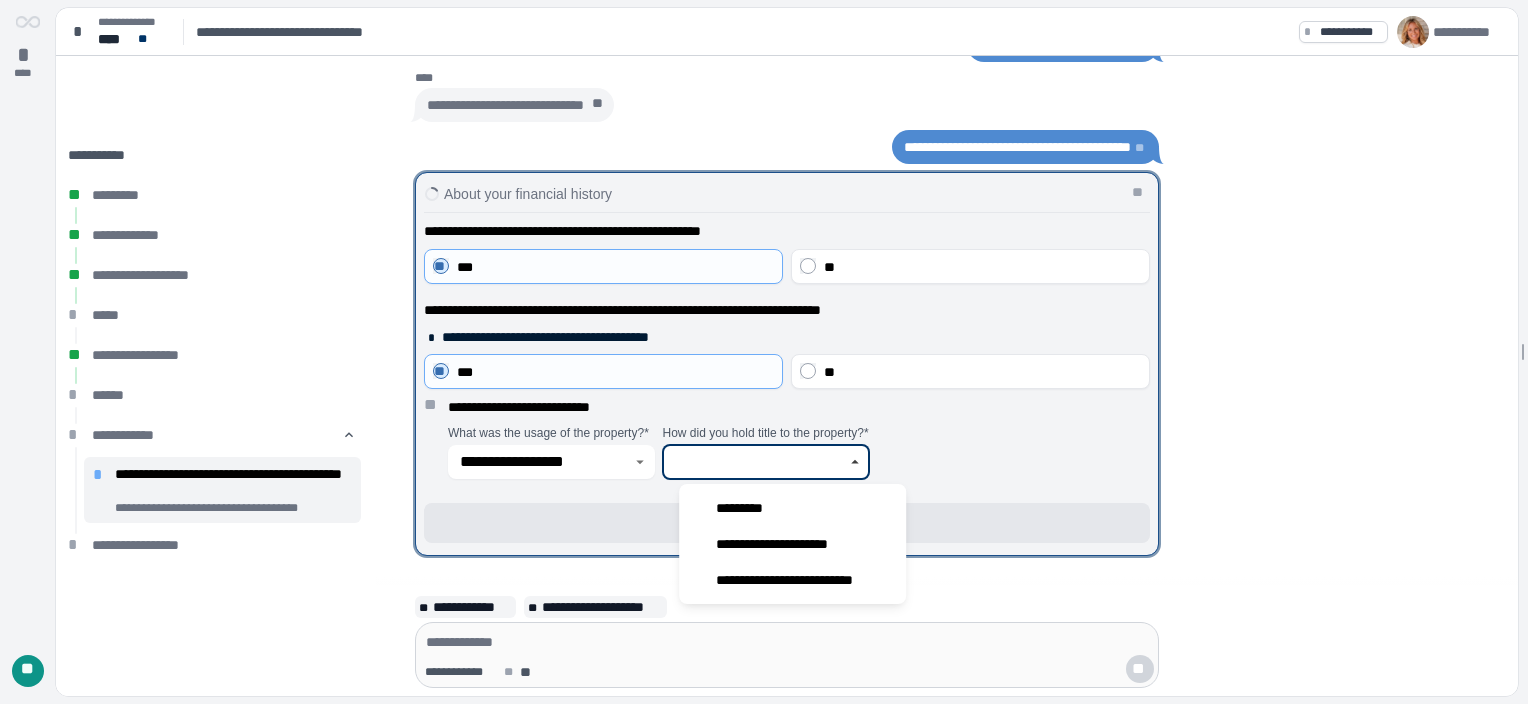 click at bounding box center [755, 462] 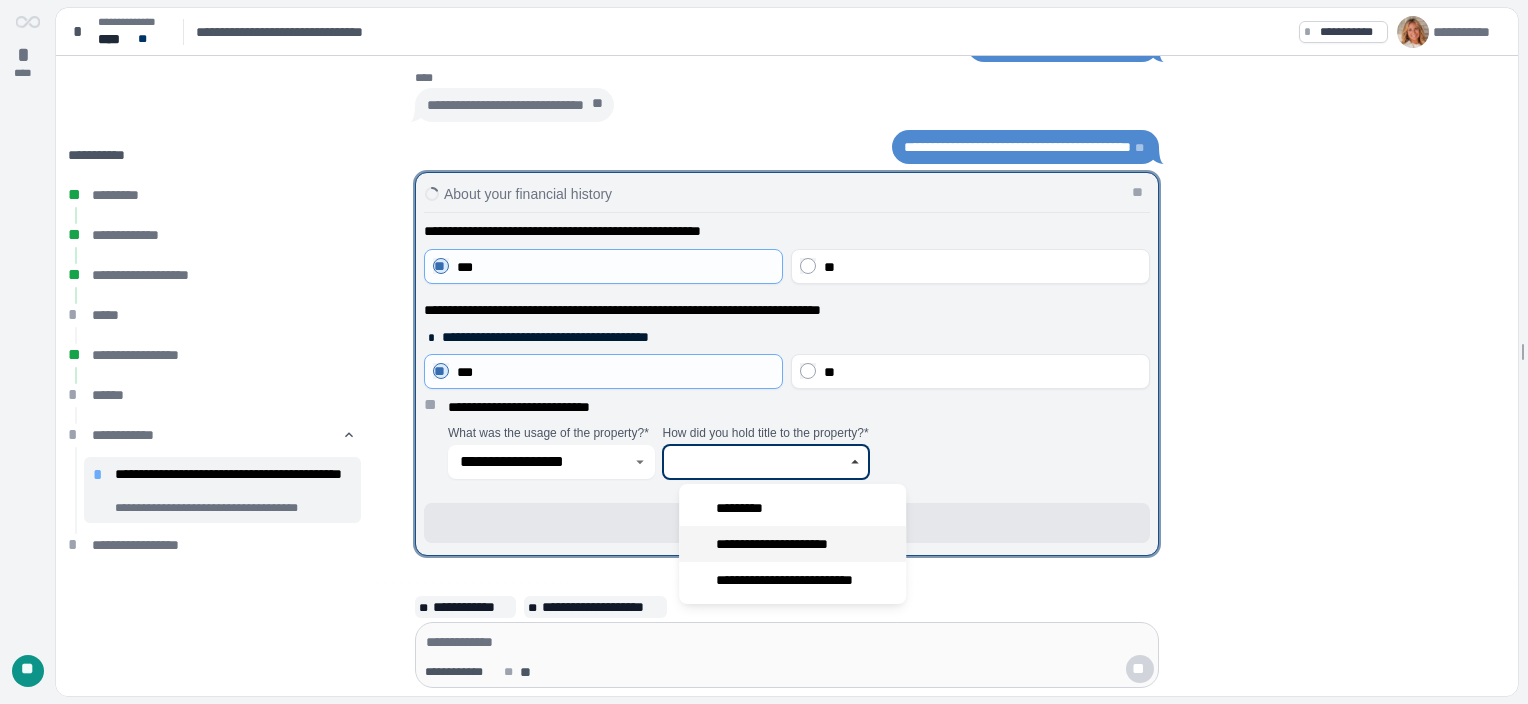 click on "**********" at bounding box center (786, 544) 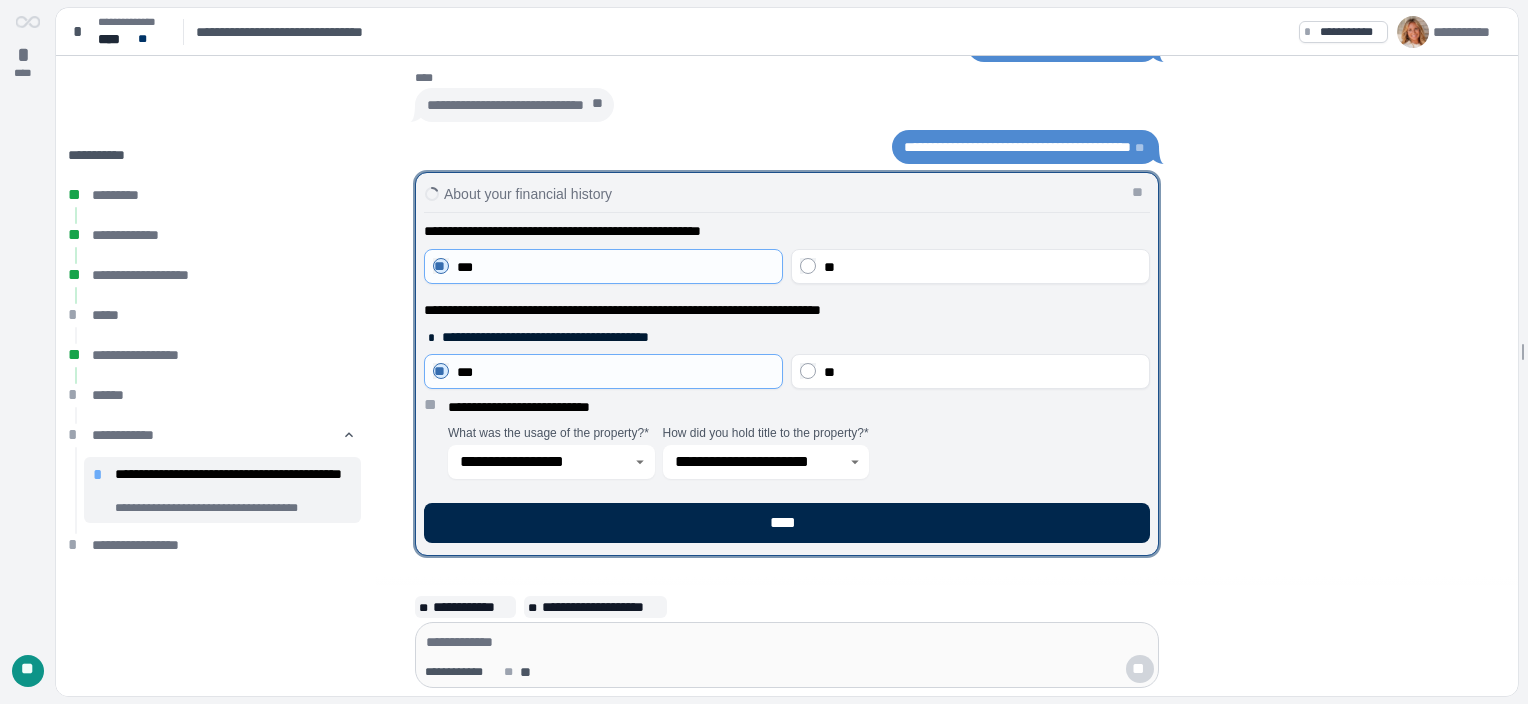 click on "****" at bounding box center [787, 523] 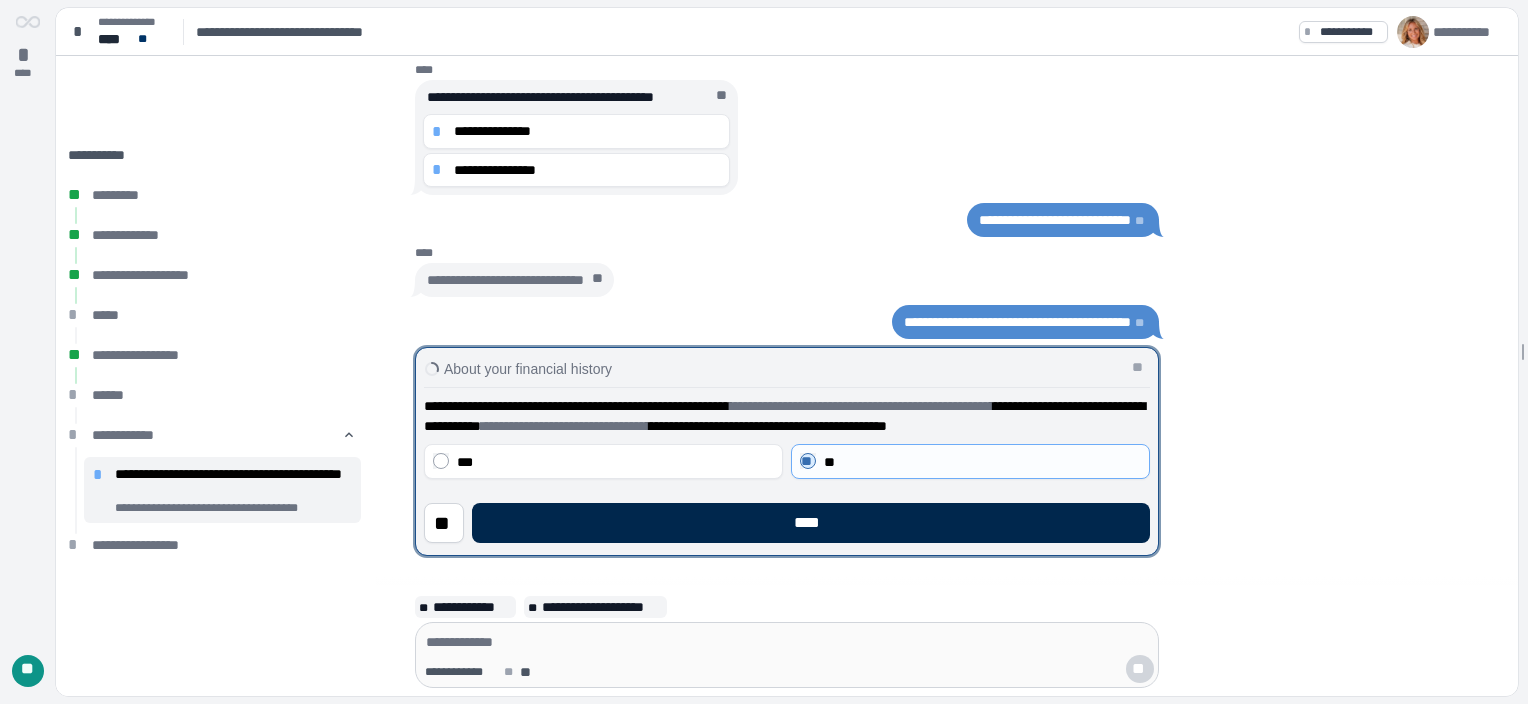 click on "****" at bounding box center [811, 523] 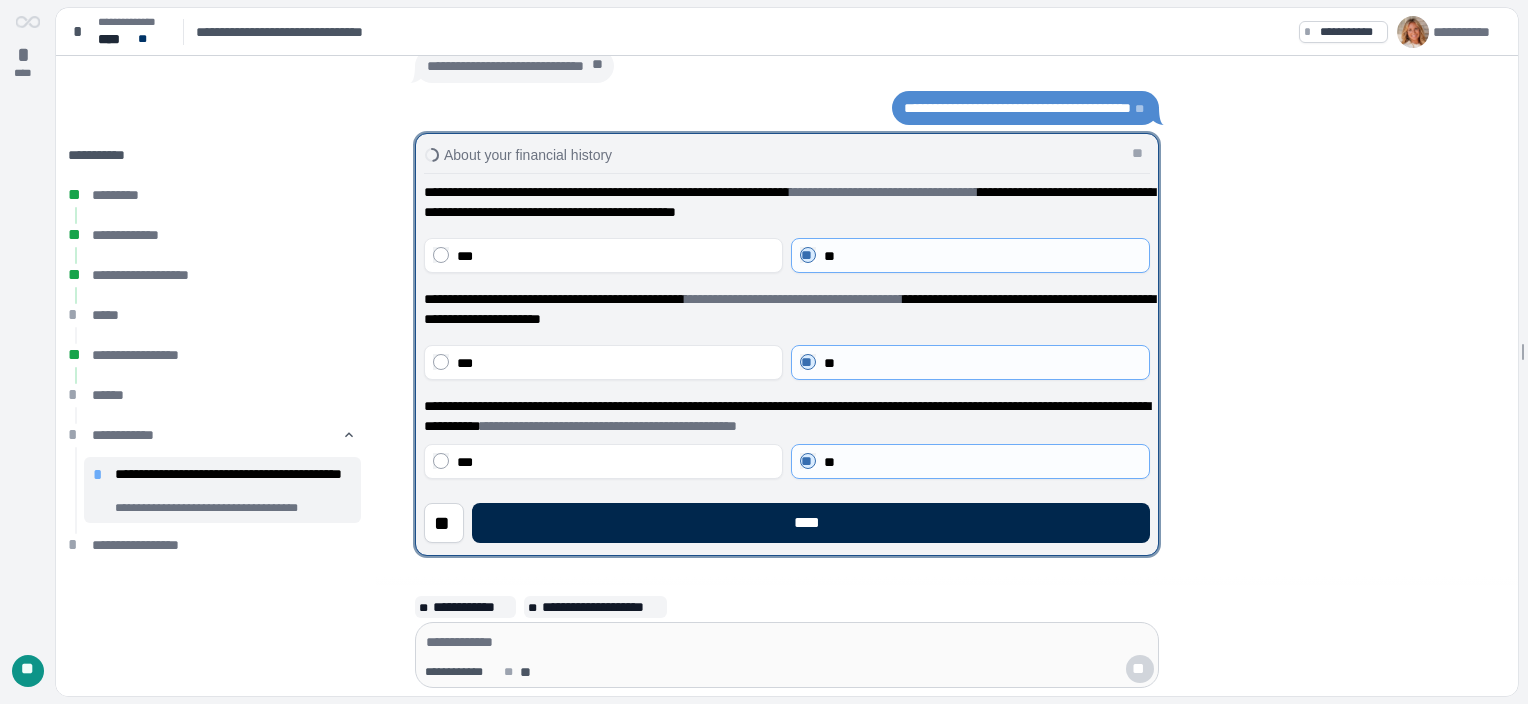 click on "****" at bounding box center (811, 523) 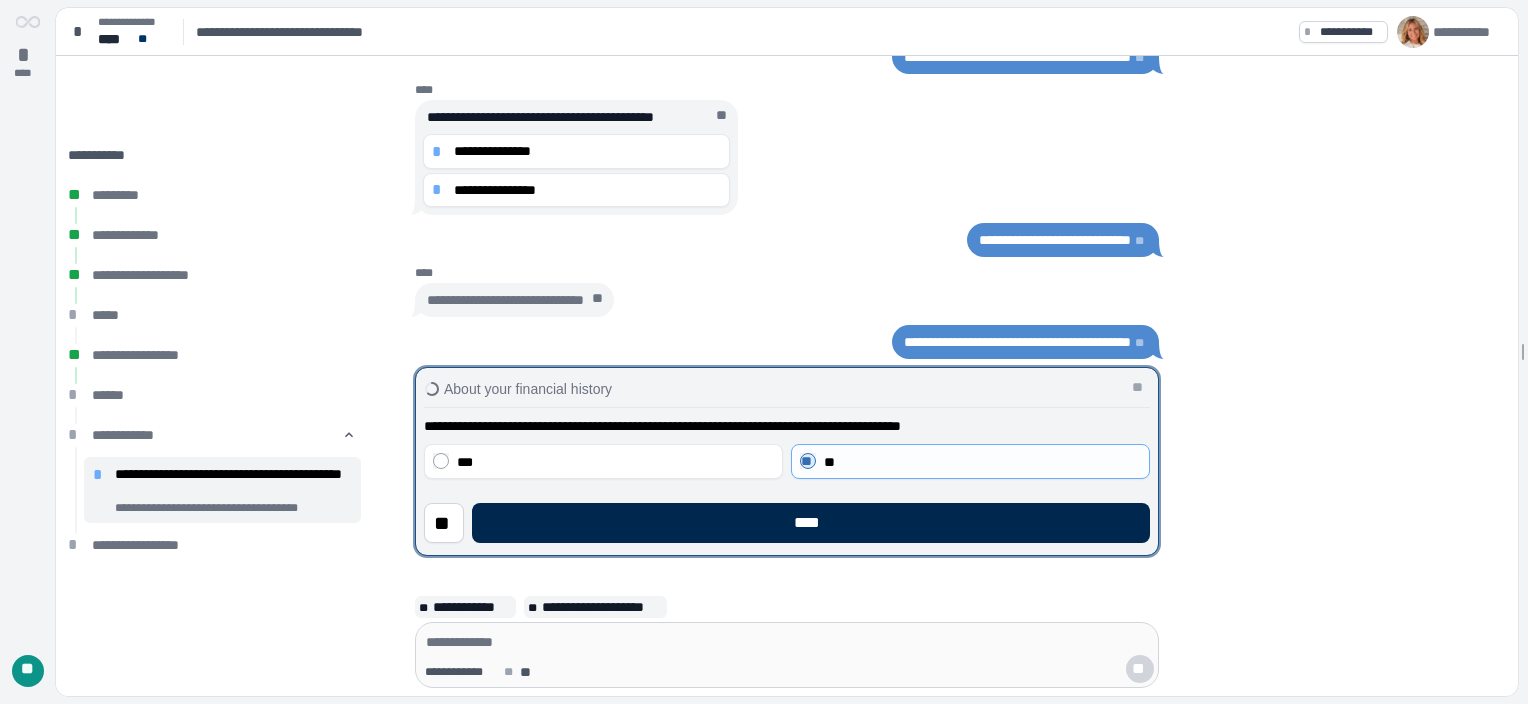 click on "****" at bounding box center [811, 523] 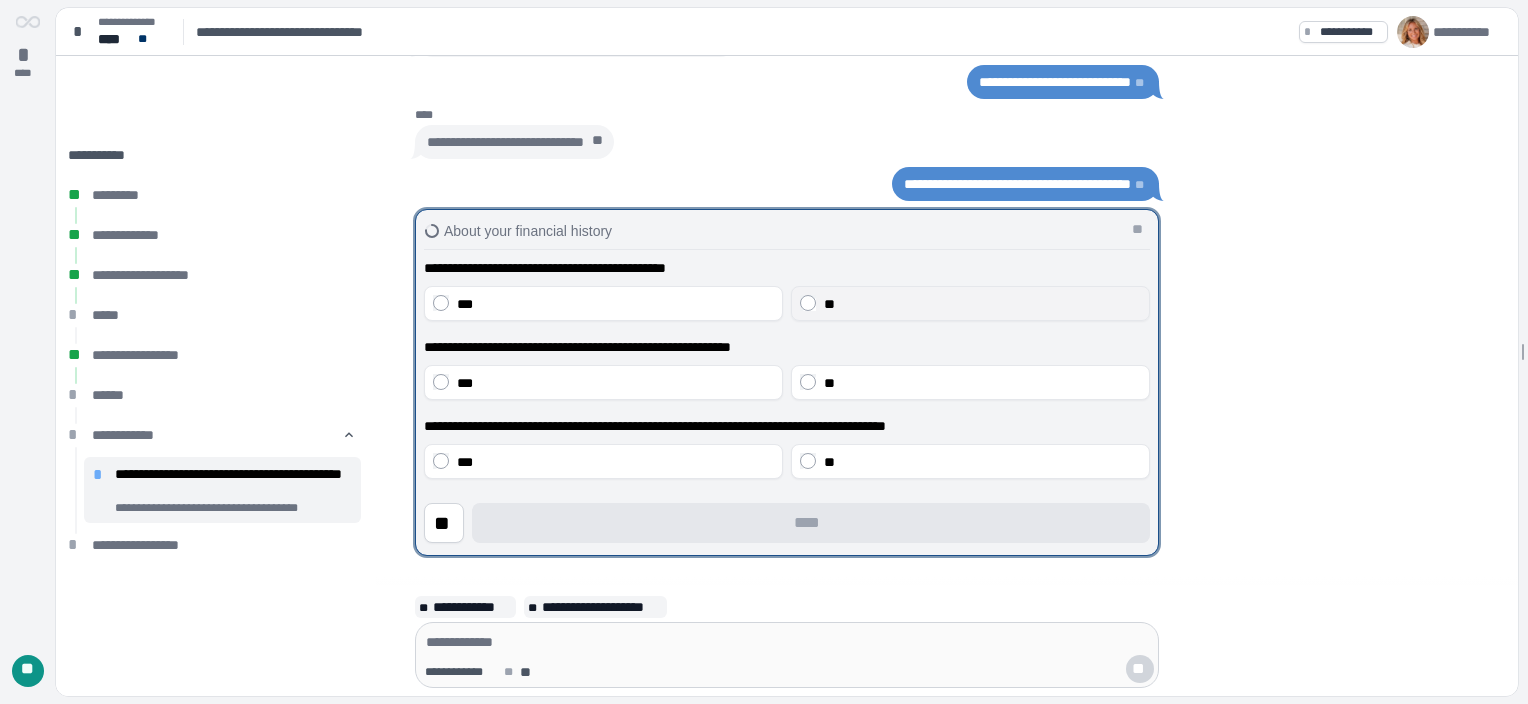click on "**" at bounding box center [970, 303] 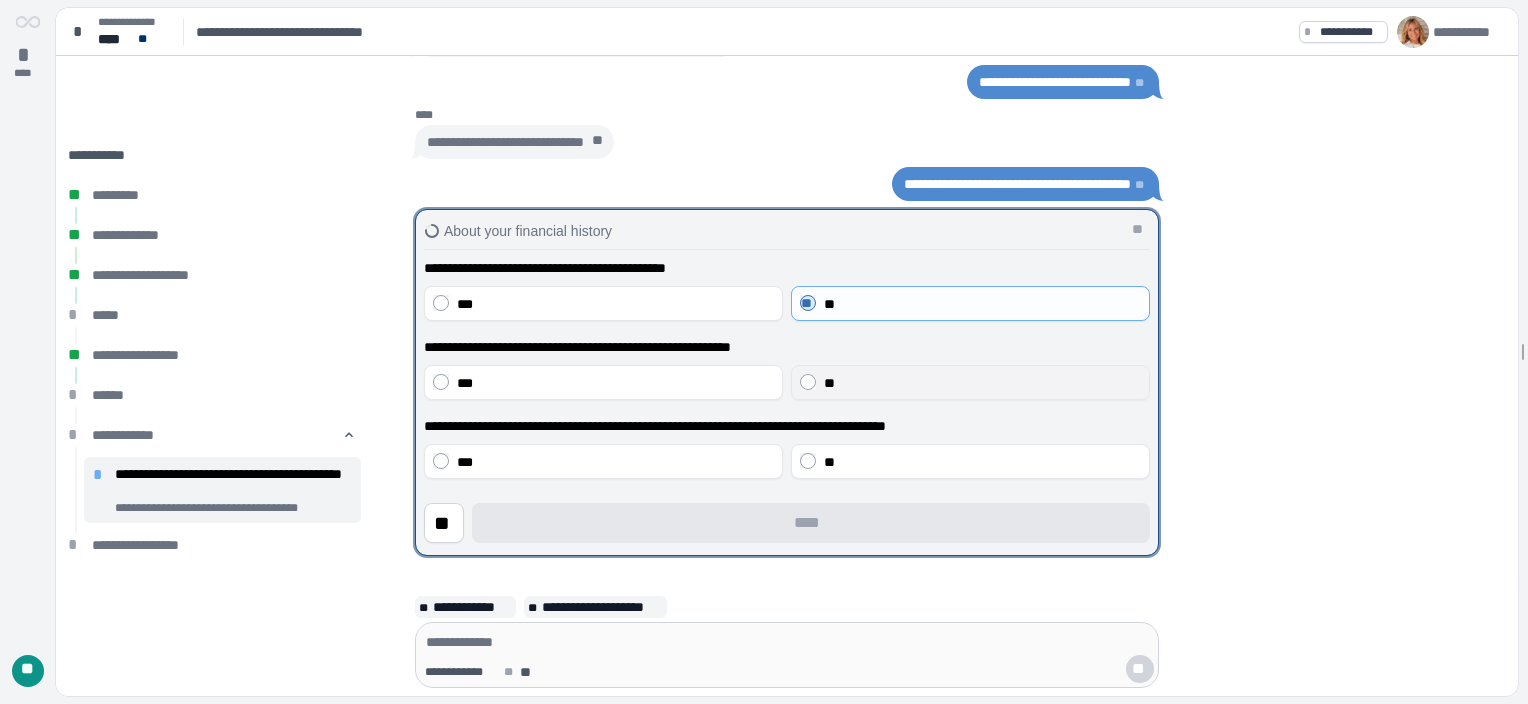click on "**" at bounding box center (970, 382) 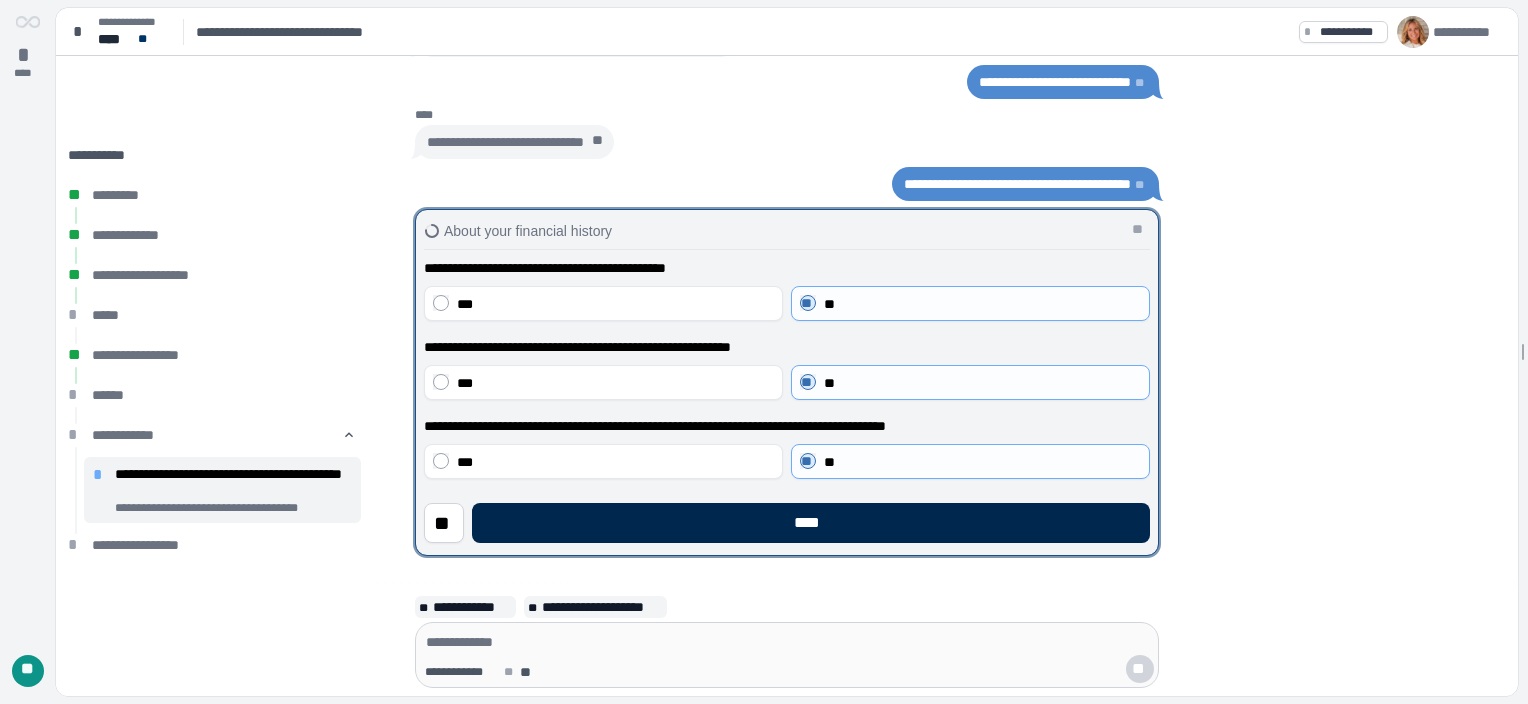 click on "****" at bounding box center (811, 523) 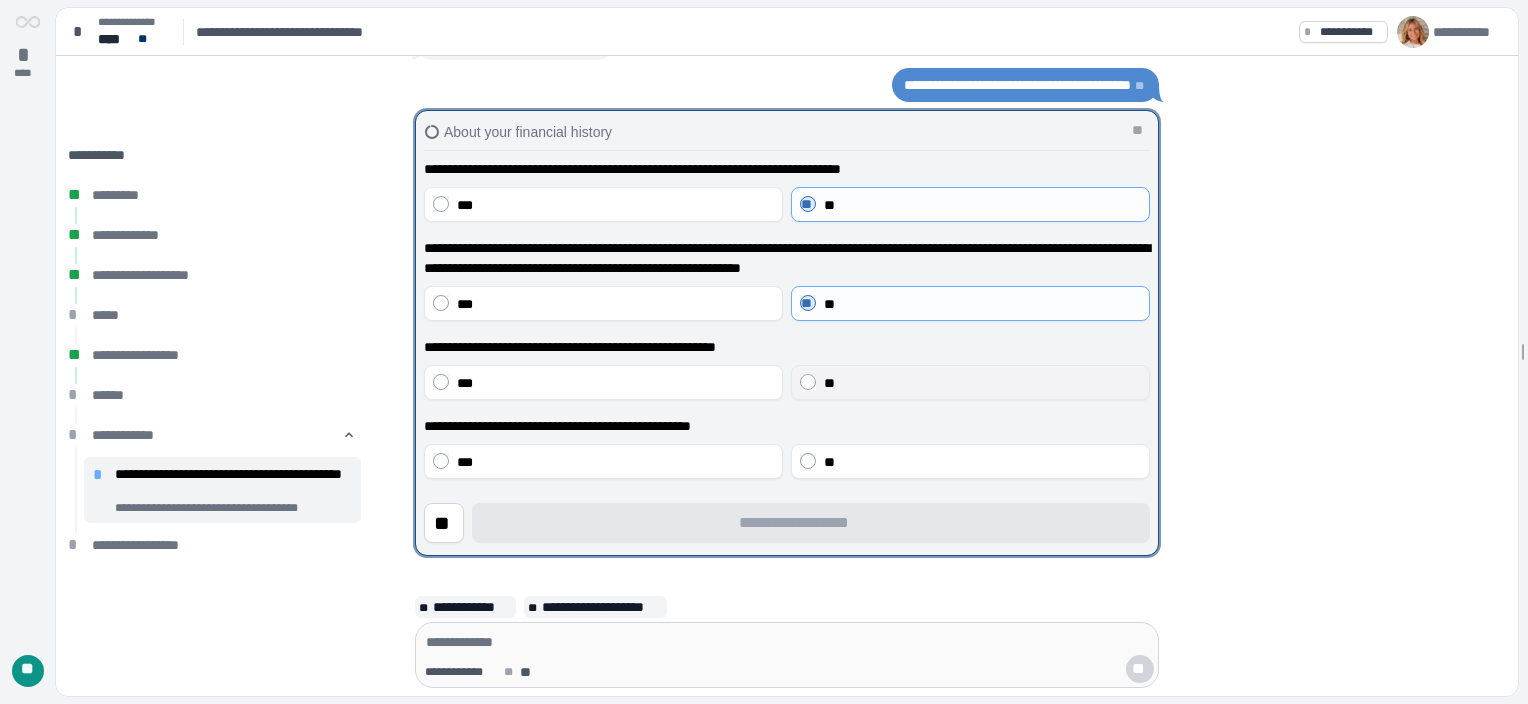 click on "**" at bounding box center (970, 382) 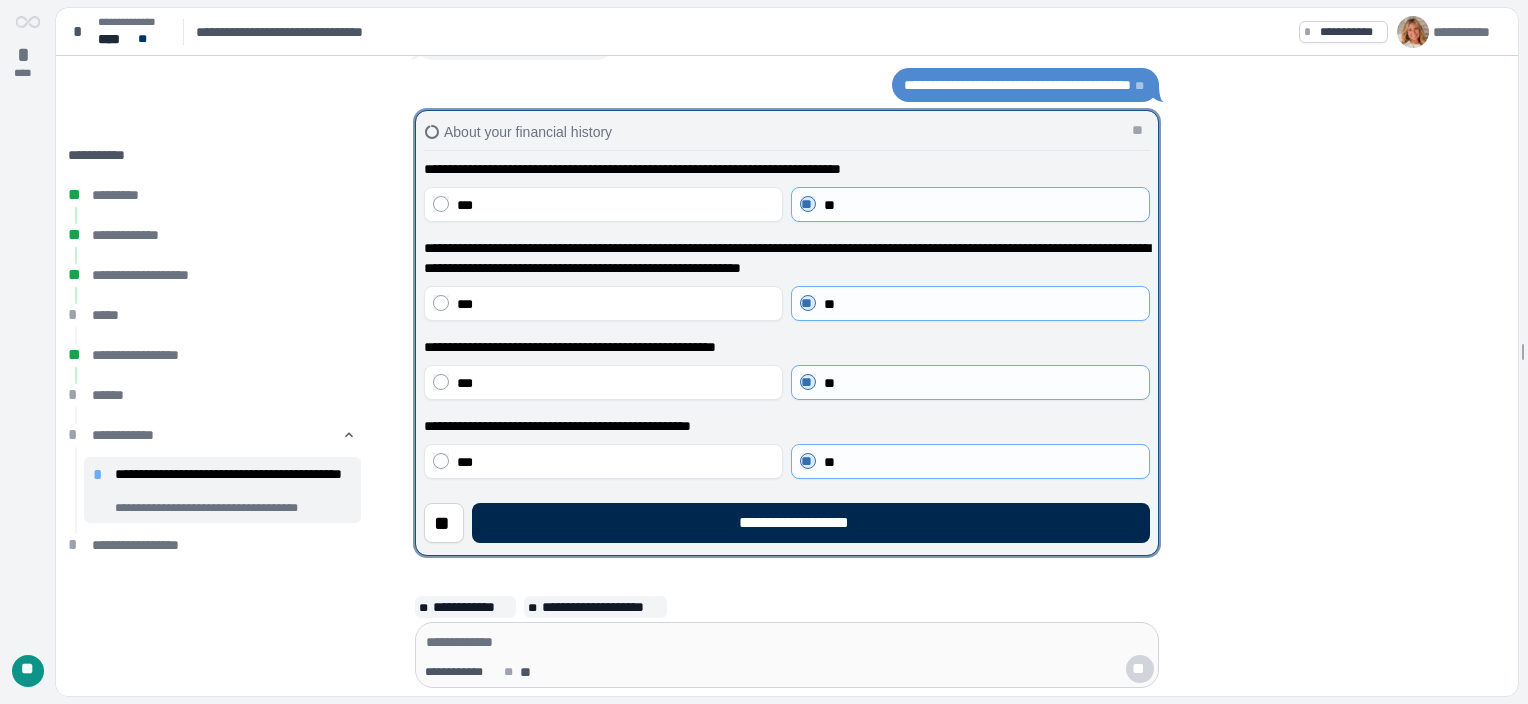 click on "**********" at bounding box center [811, 523] 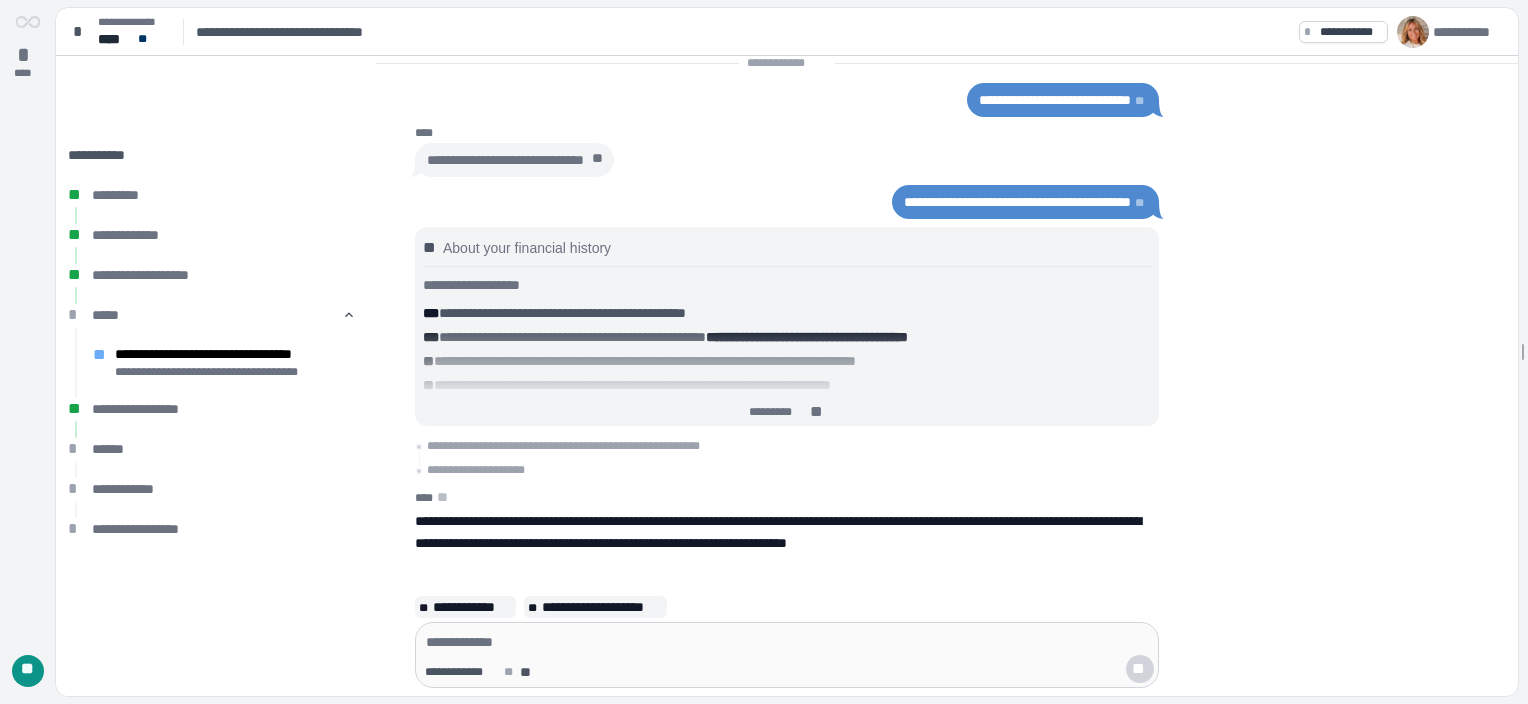 scroll, scrollTop: 0, scrollLeft: 0, axis: both 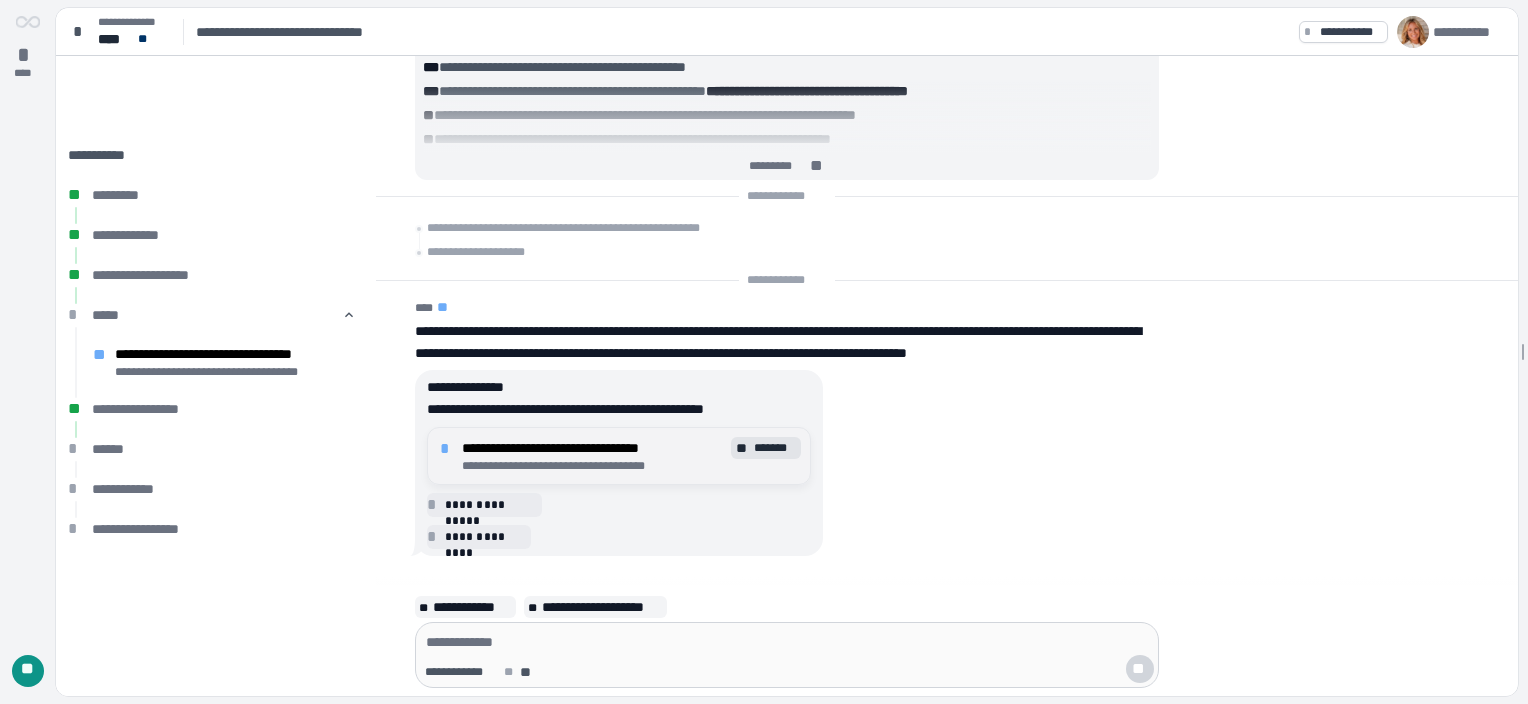 click on "**" at bounding box center (743, 448) 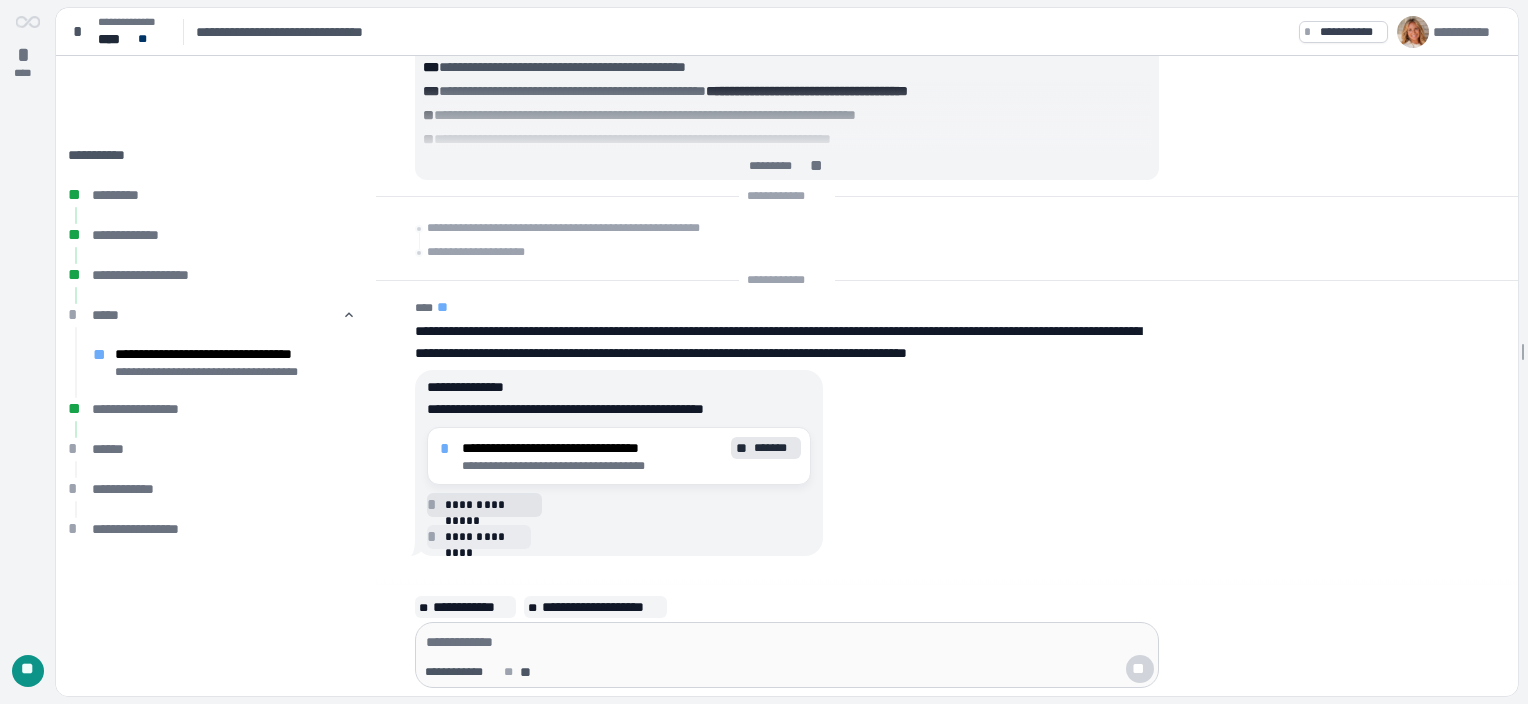 click on "**********" at bounding box center (490, 505) 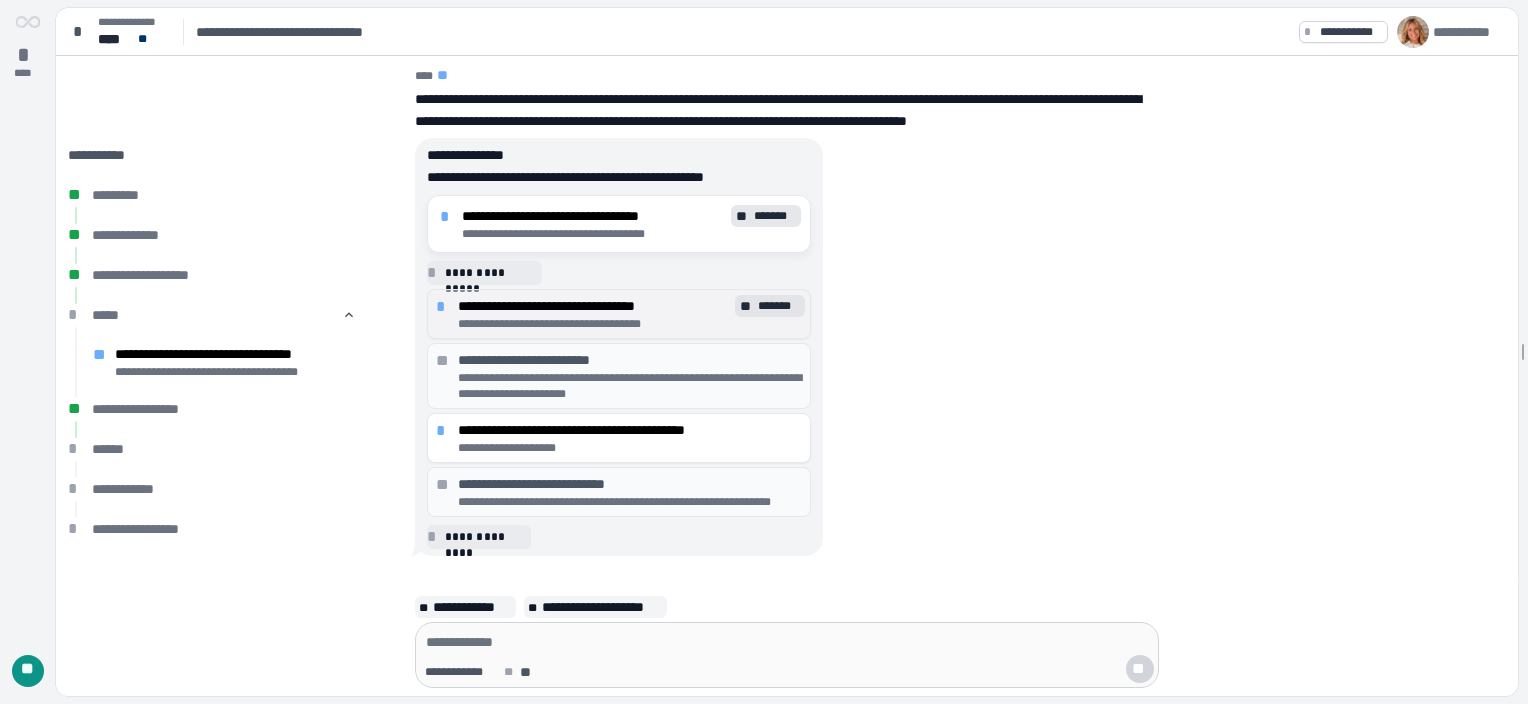 click on "**" at bounding box center (747, 306) 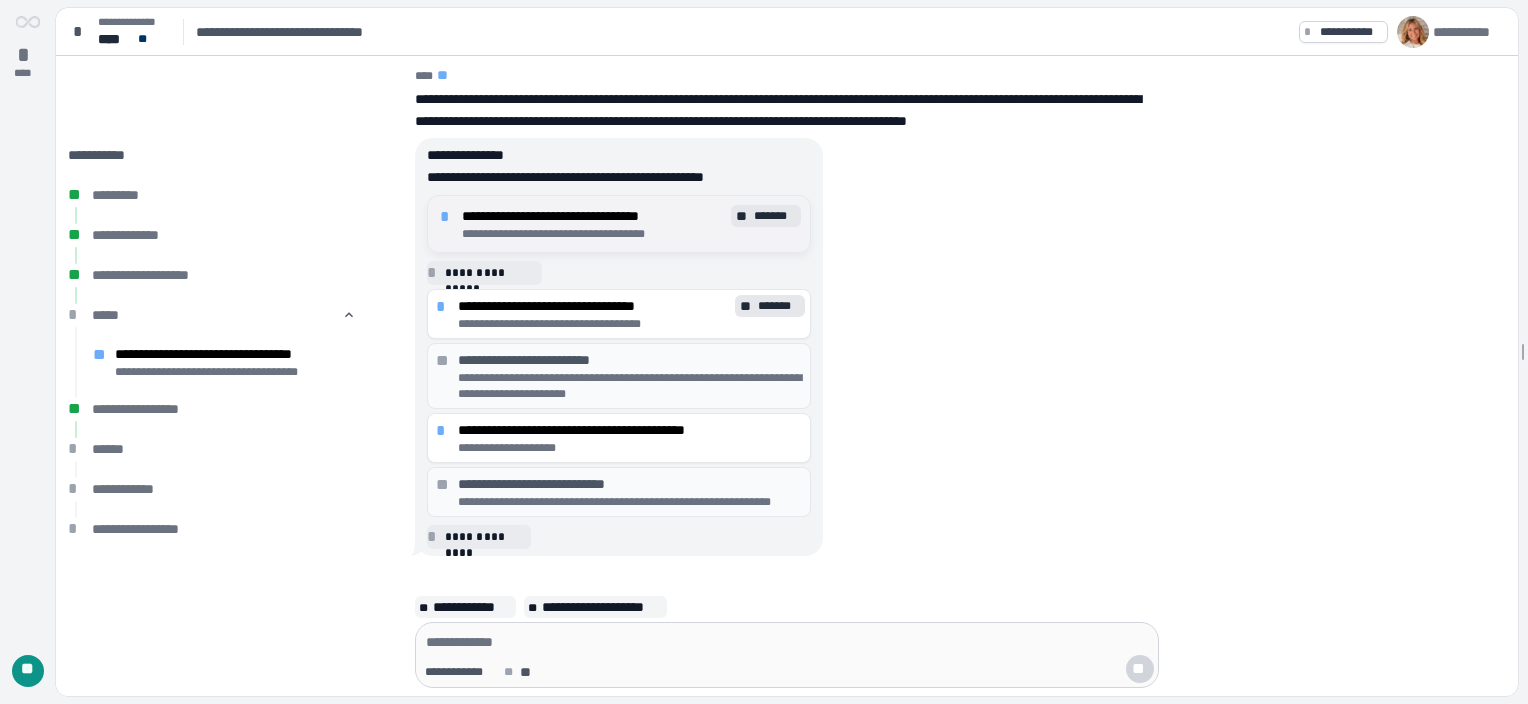click on "**********" at bounding box center [594, 234] 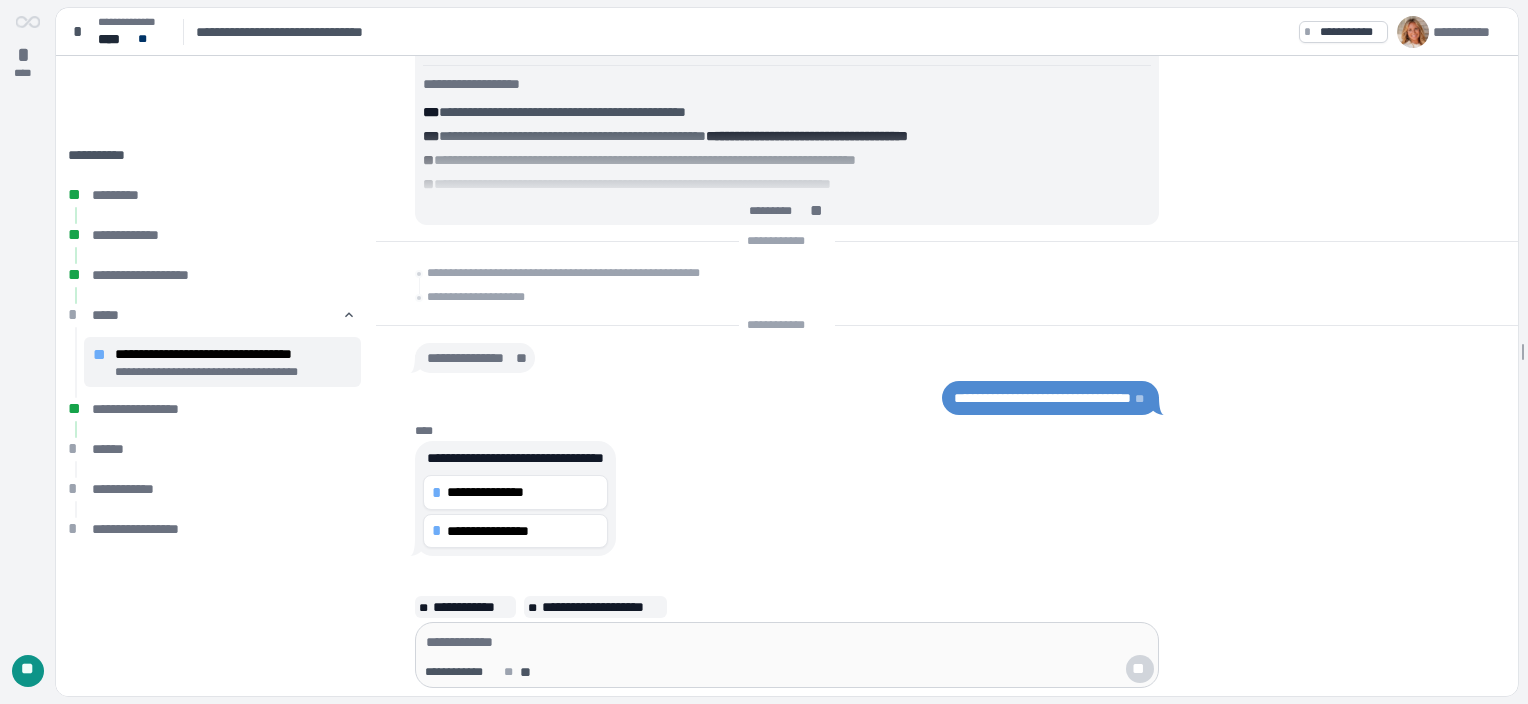 scroll, scrollTop: 0, scrollLeft: 0, axis: both 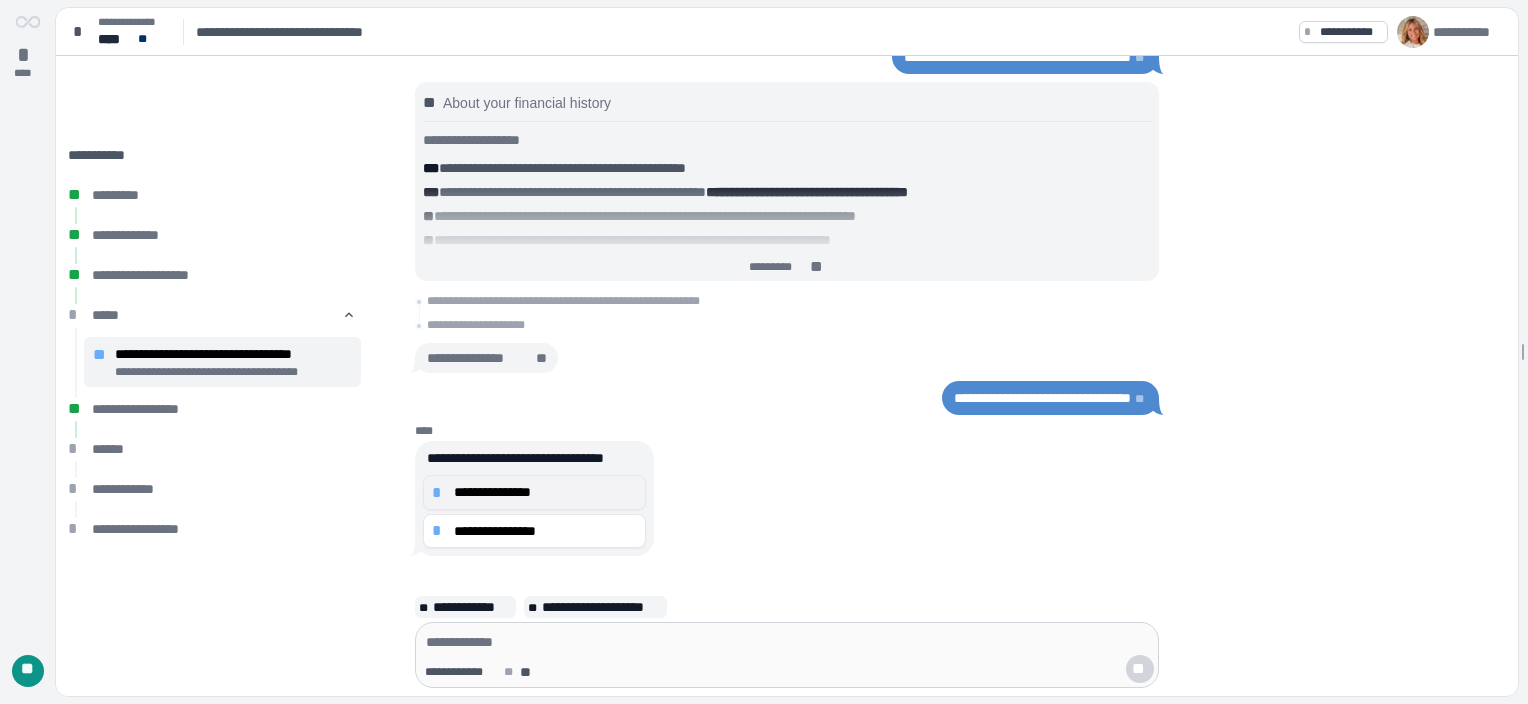click on "**********" at bounding box center (545, 492) 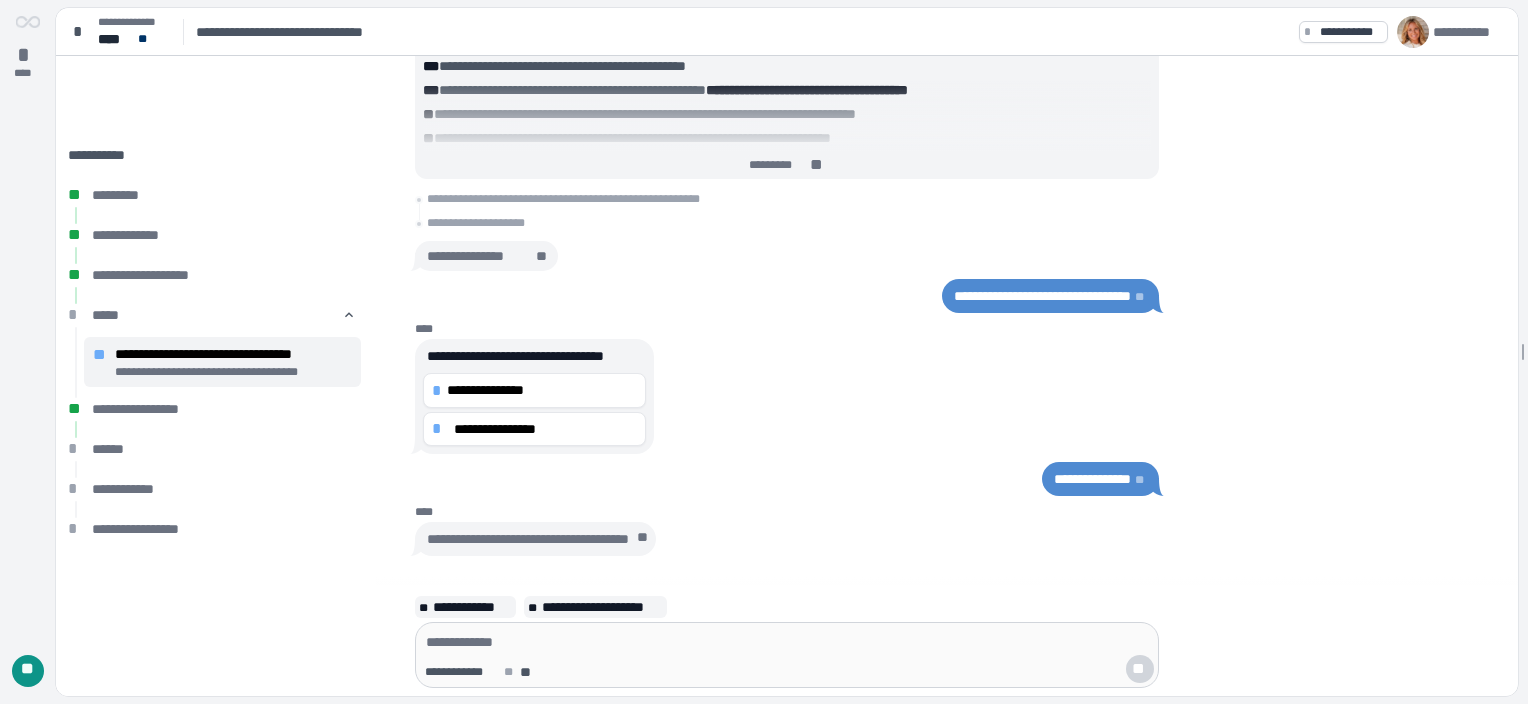scroll, scrollTop: 0, scrollLeft: 0, axis: both 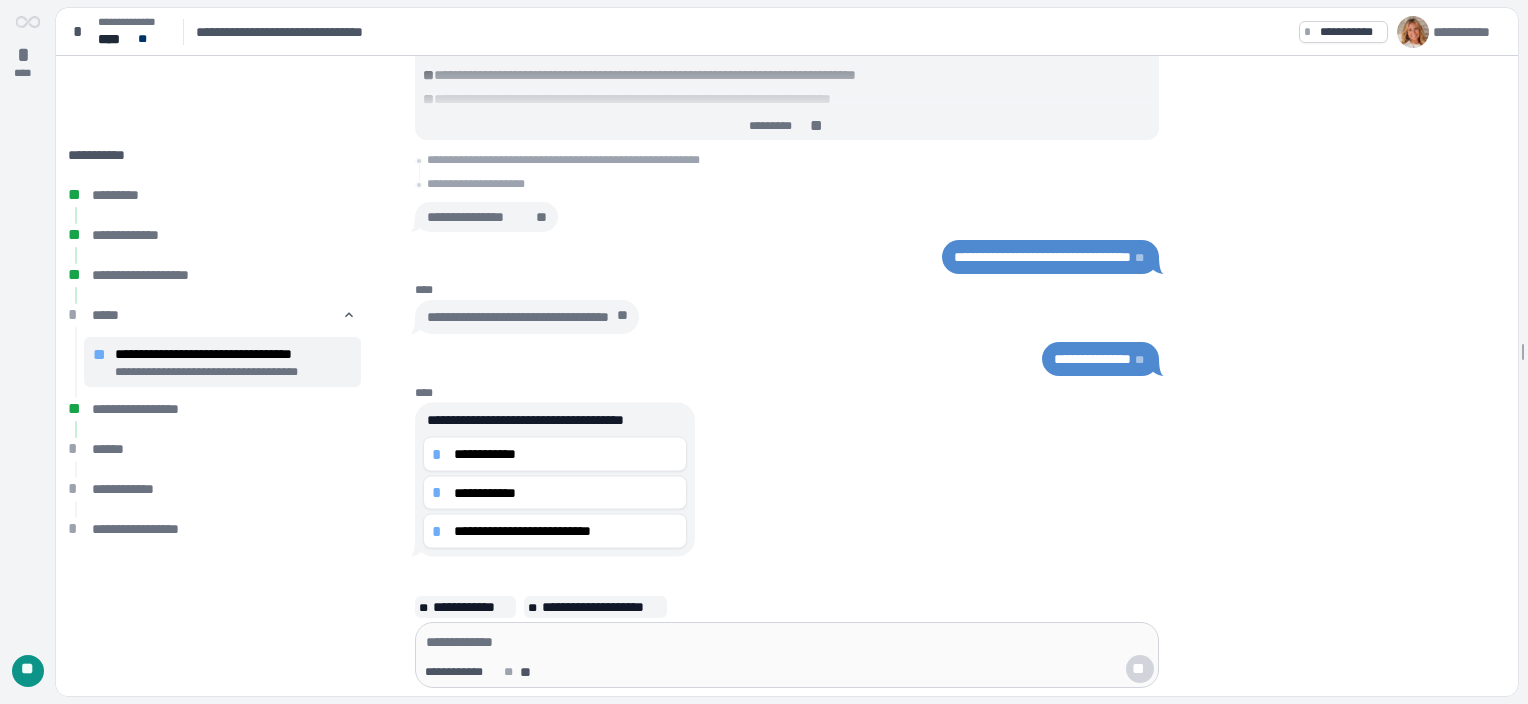click on "**********" at bounding box center (566, 492) 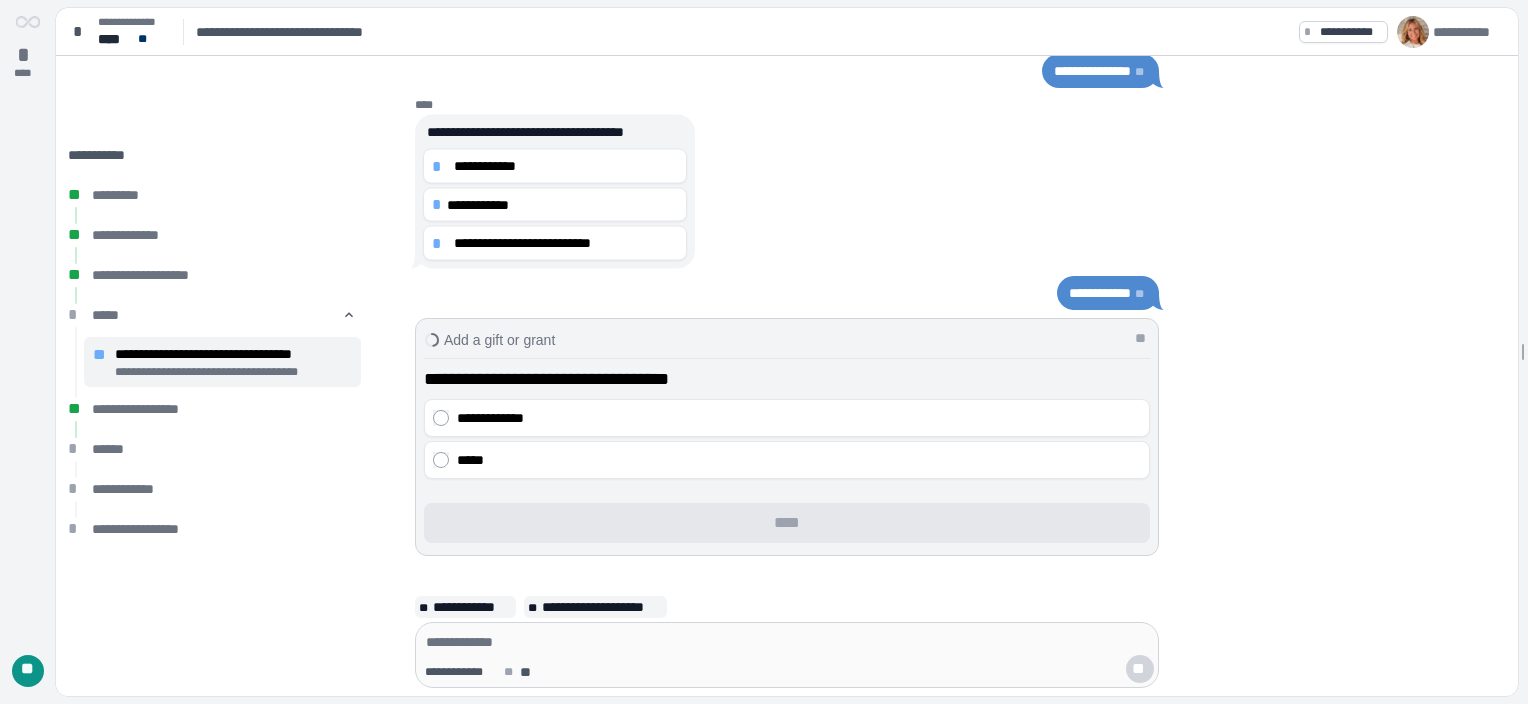scroll, scrollTop: 41, scrollLeft: 0, axis: vertical 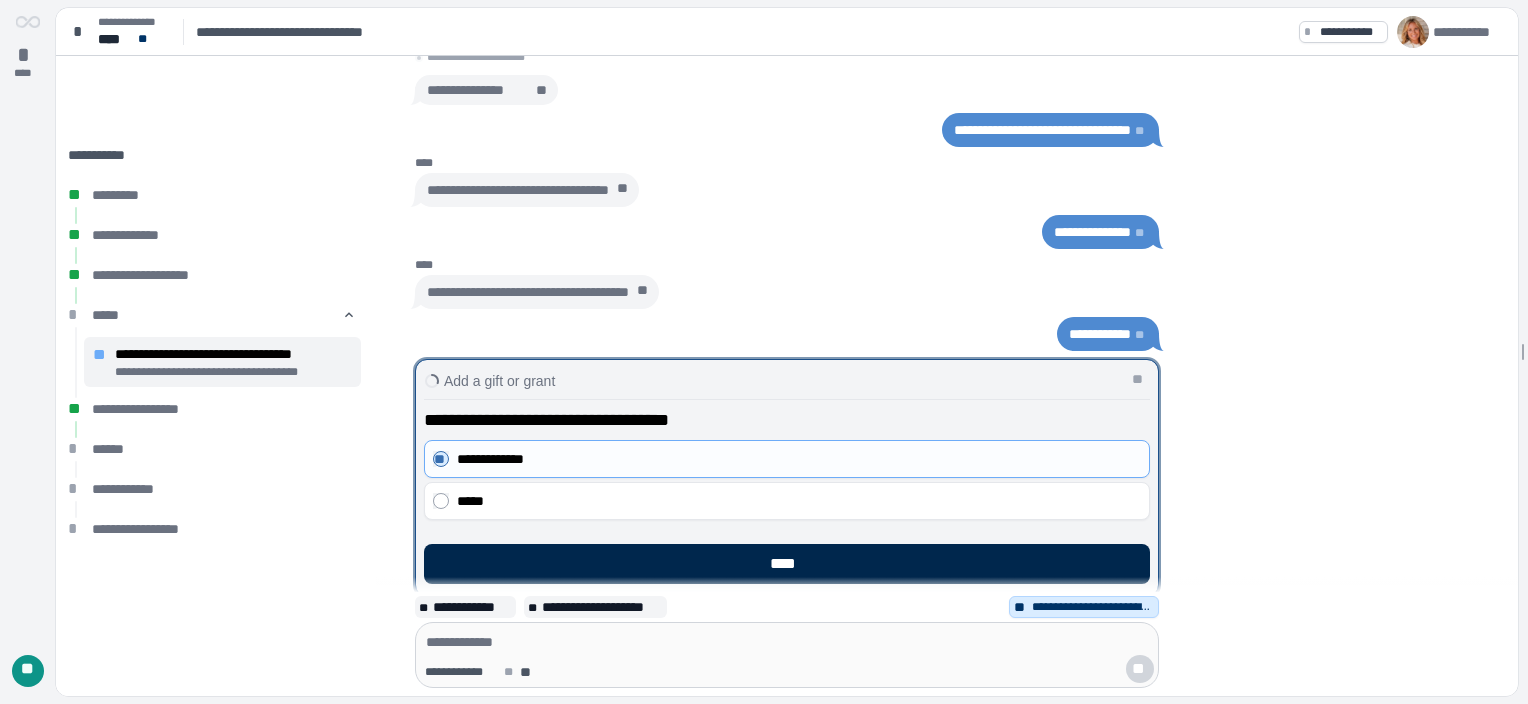 click on "****" at bounding box center (787, 564) 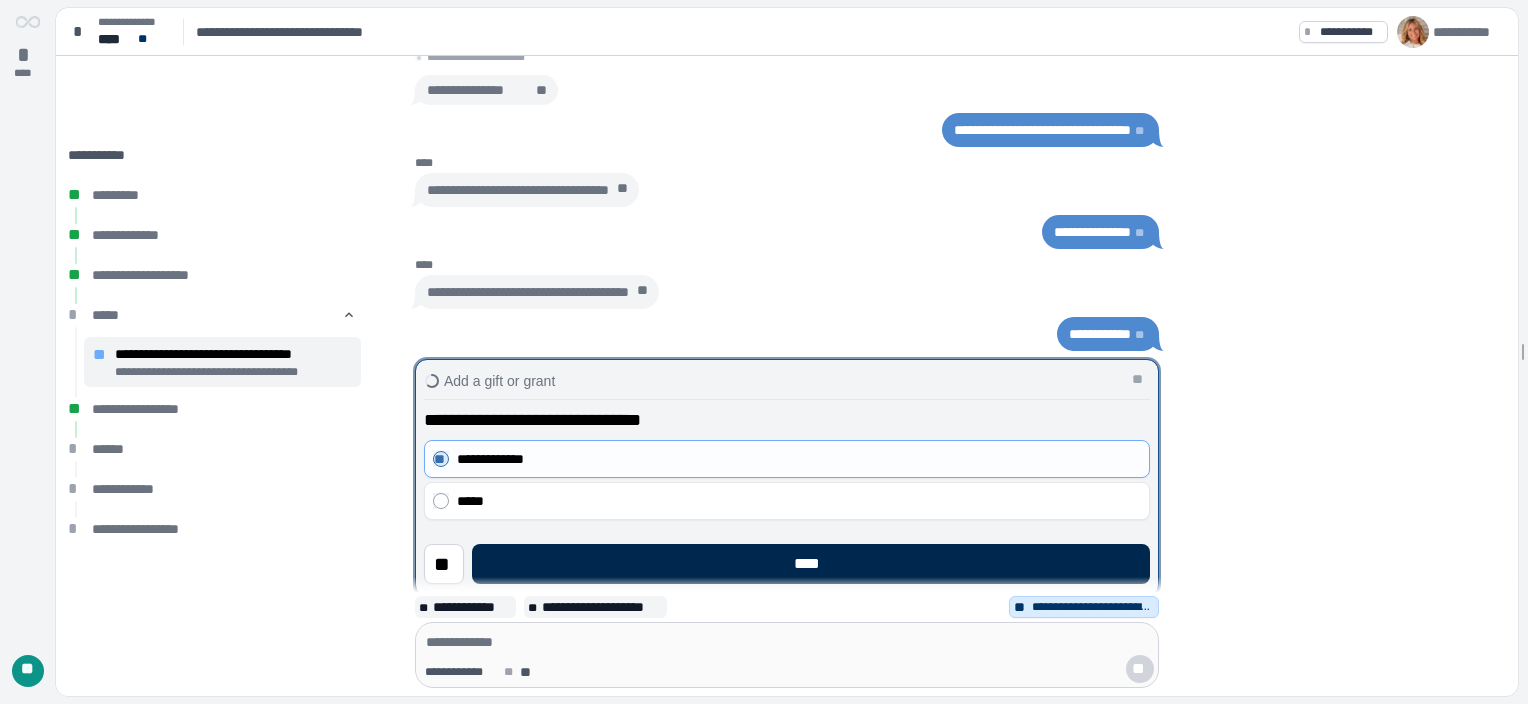 click on "****" at bounding box center [811, 564] 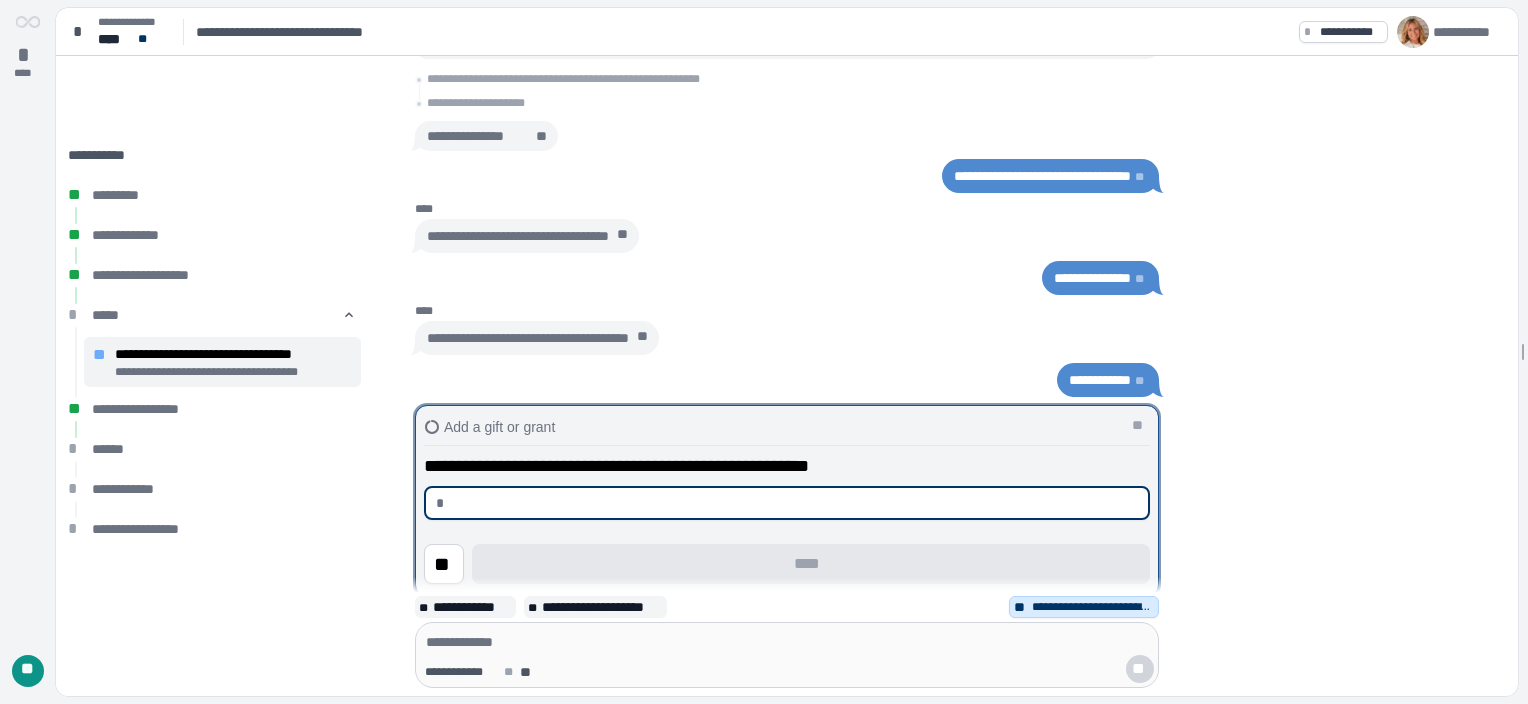 click at bounding box center (795, 503) 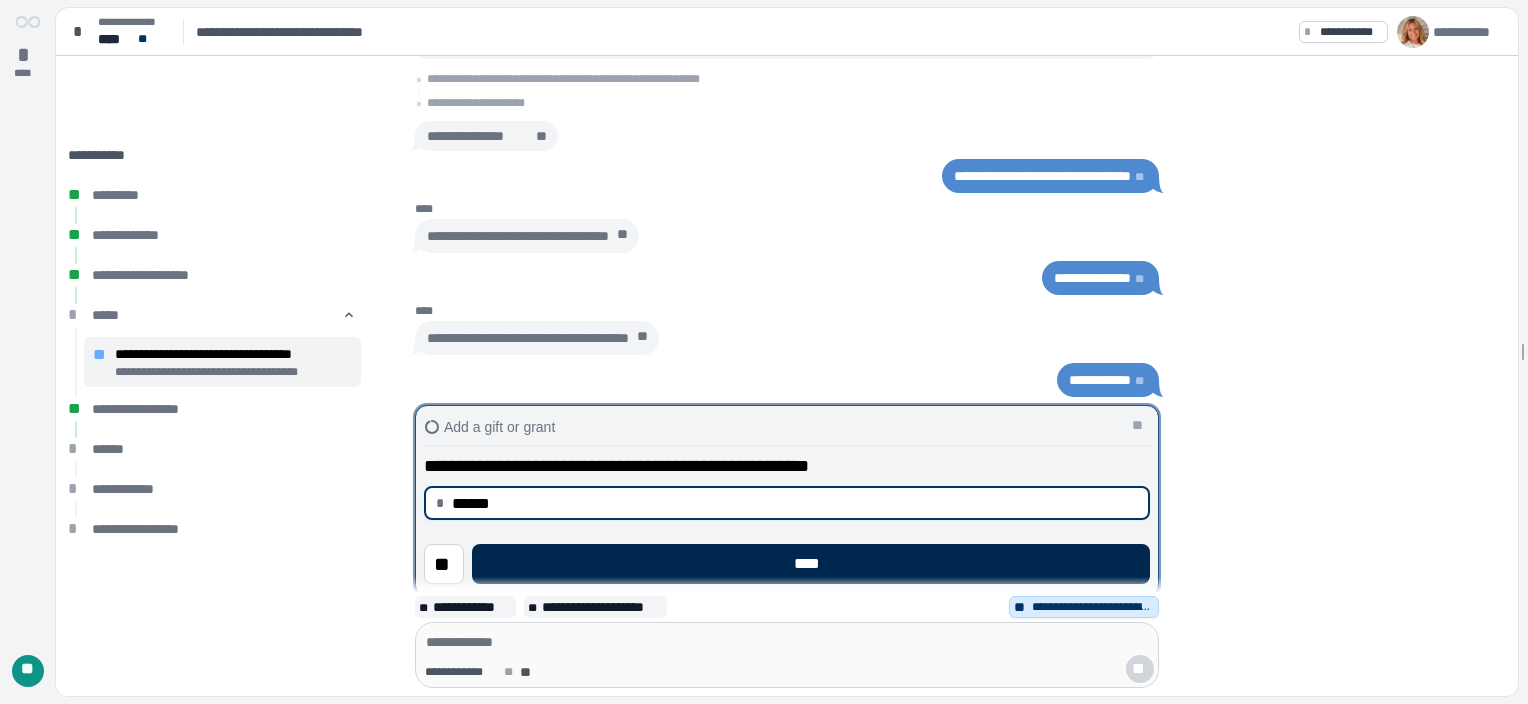 type on "*********" 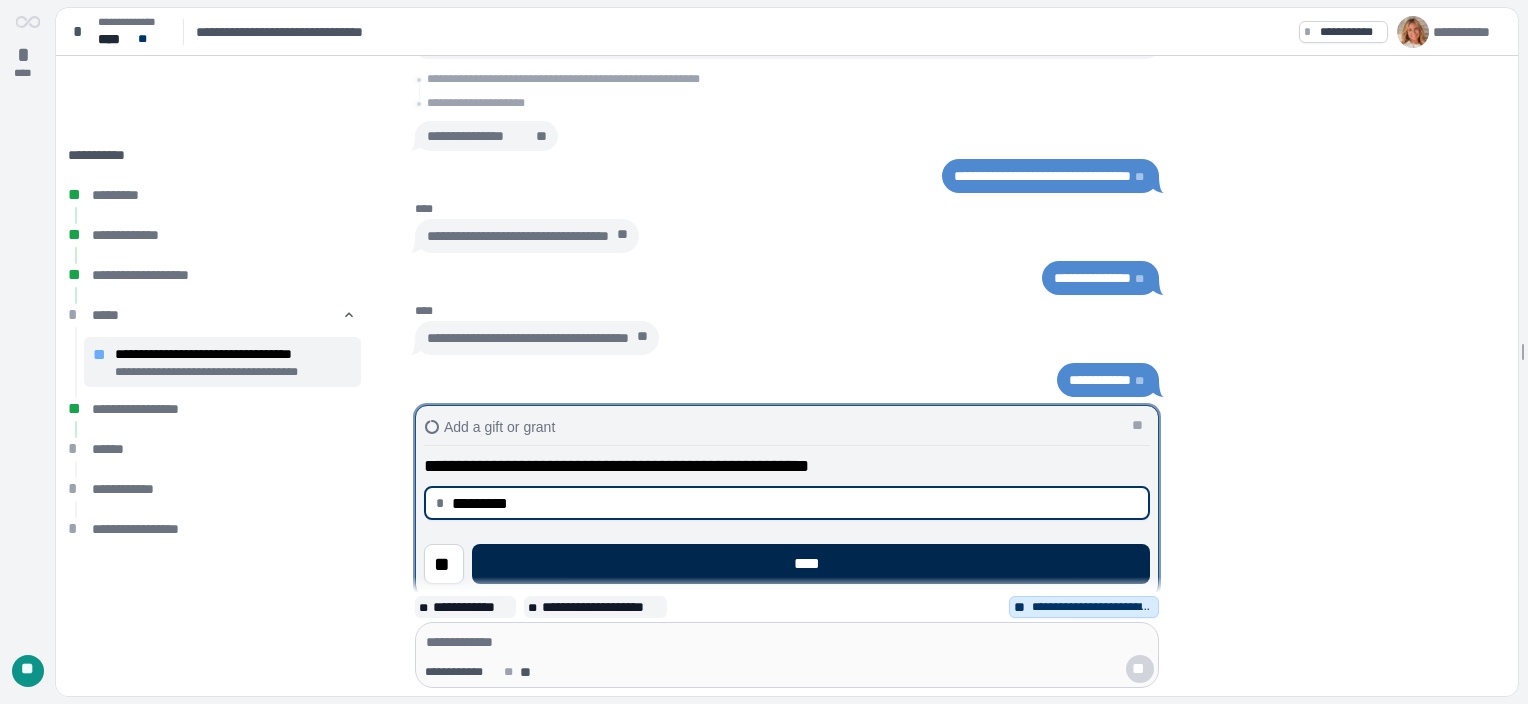 click on "****" at bounding box center (811, 564) 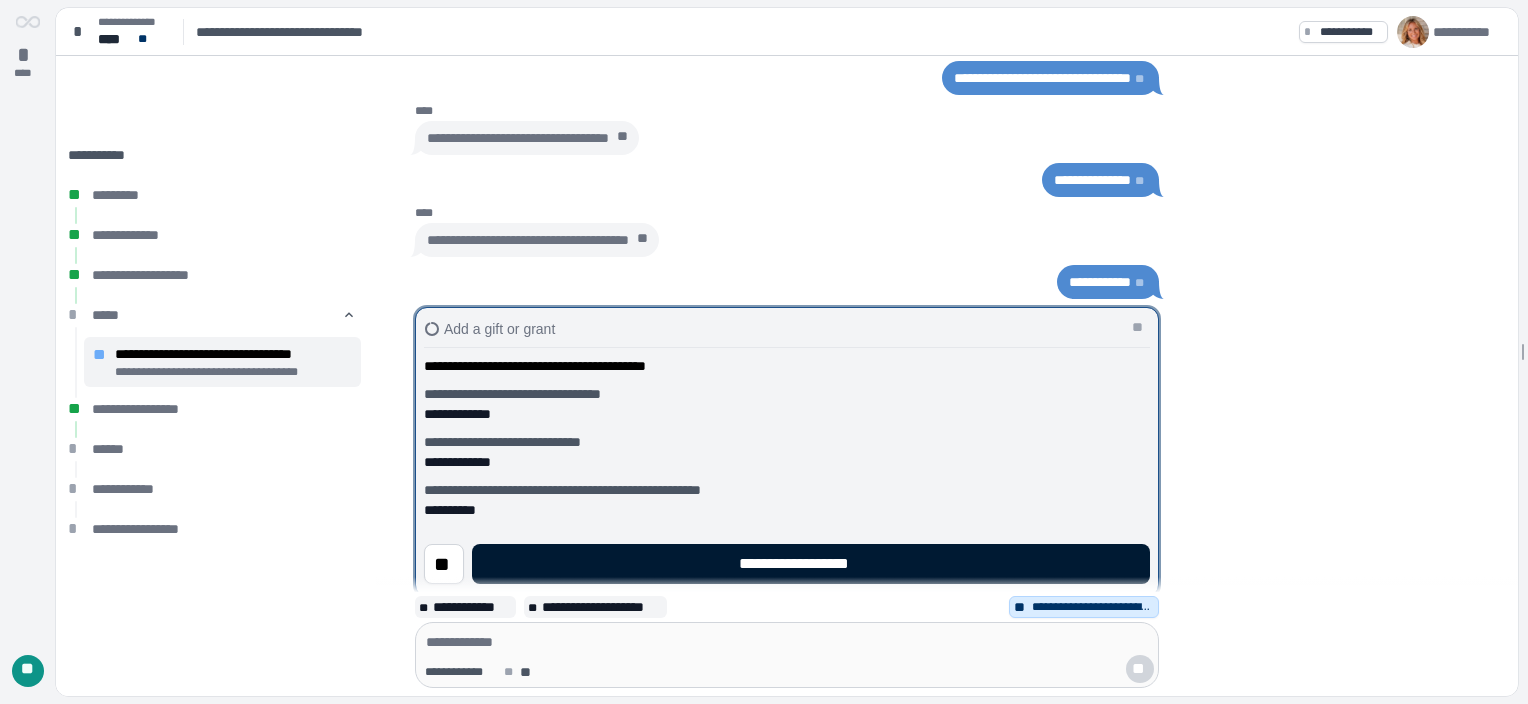 click on "**********" at bounding box center [811, 564] 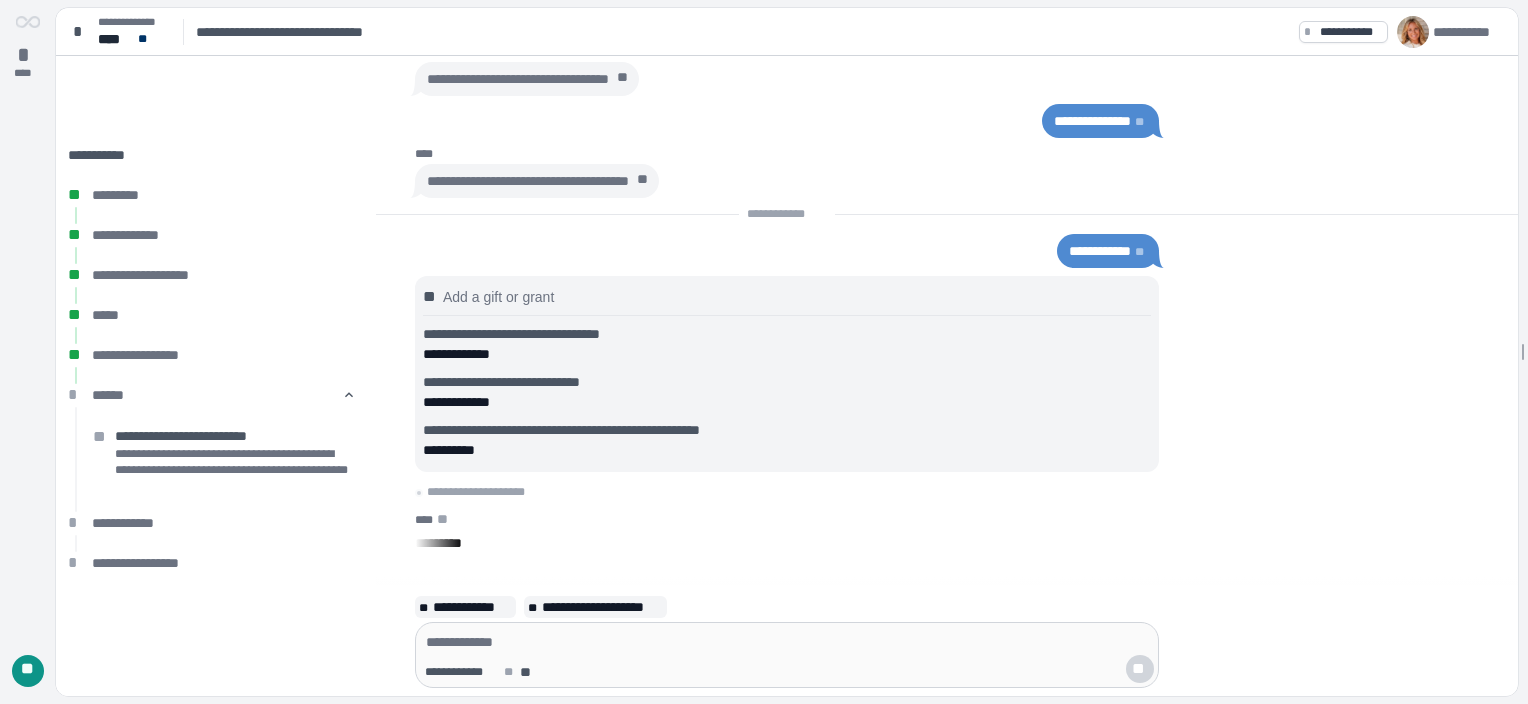 scroll, scrollTop: 0, scrollLeft: 0, axis: both 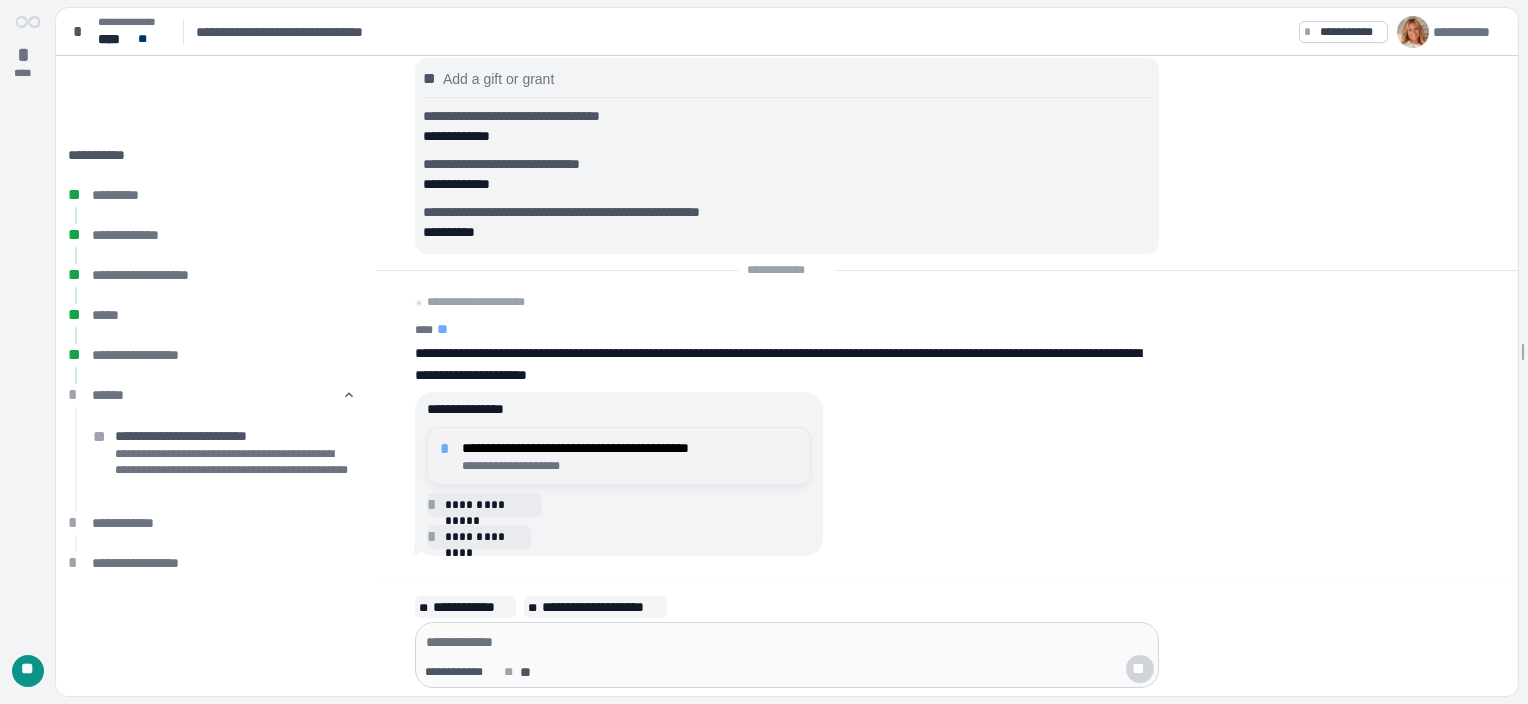 click on "**********" at bounding box center [630, 448] 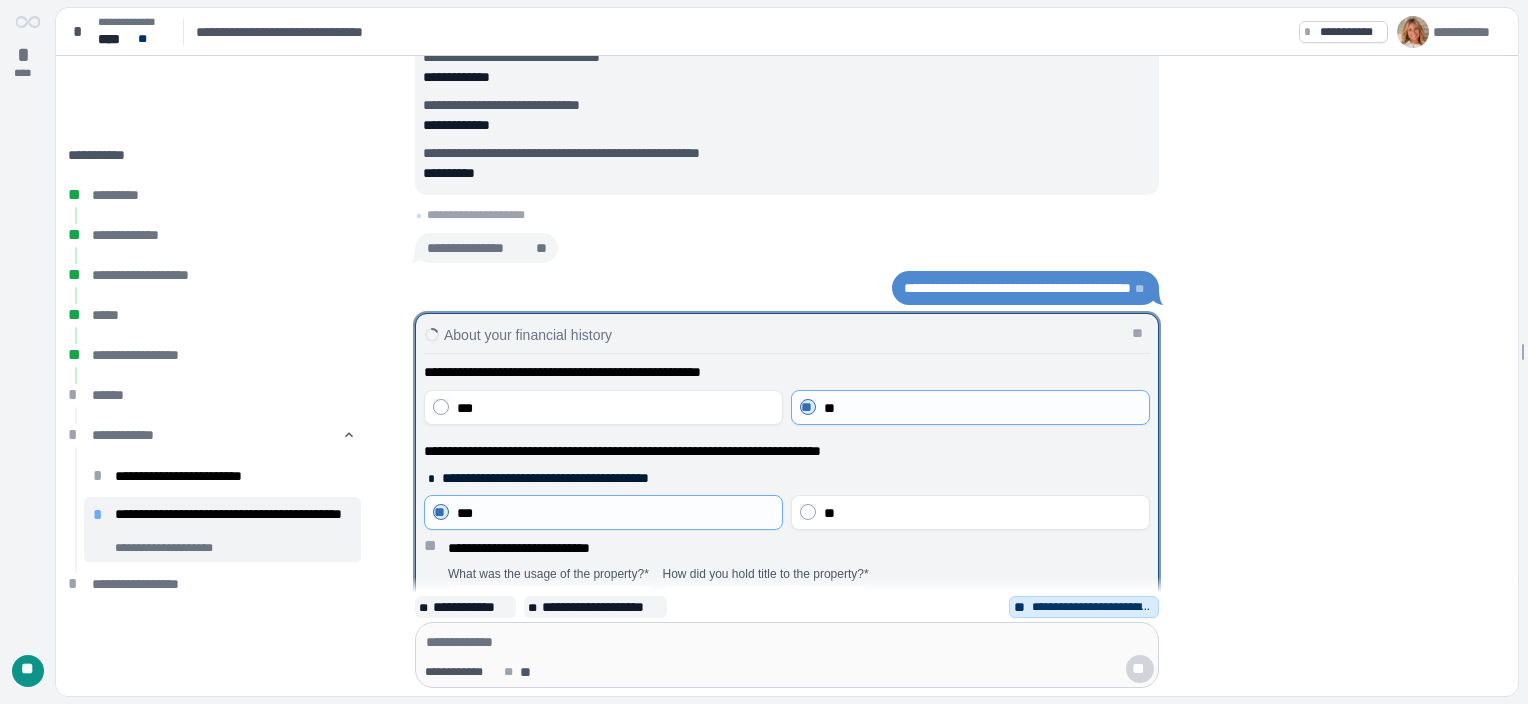 scroll, scrollTop: 122, scrollLeft: 0, axis: vertical 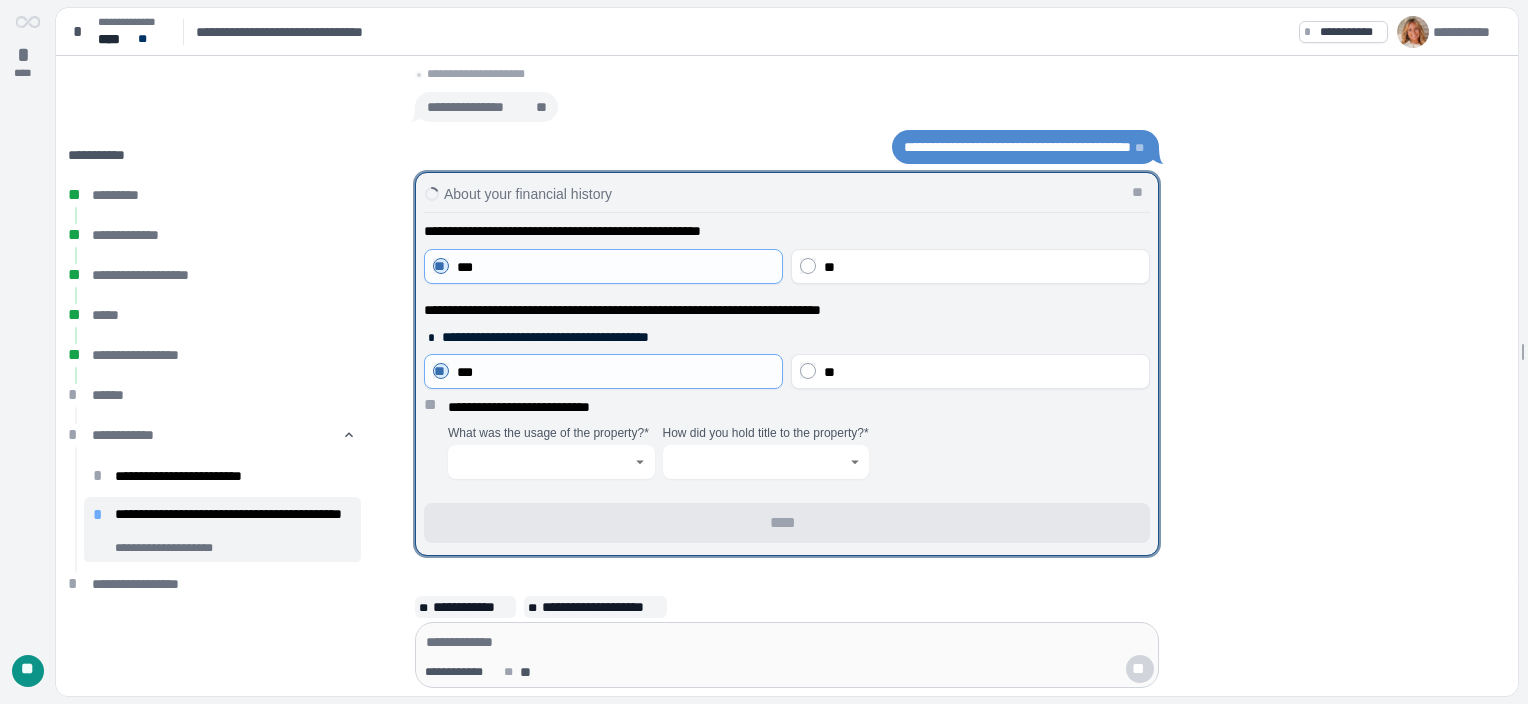 click 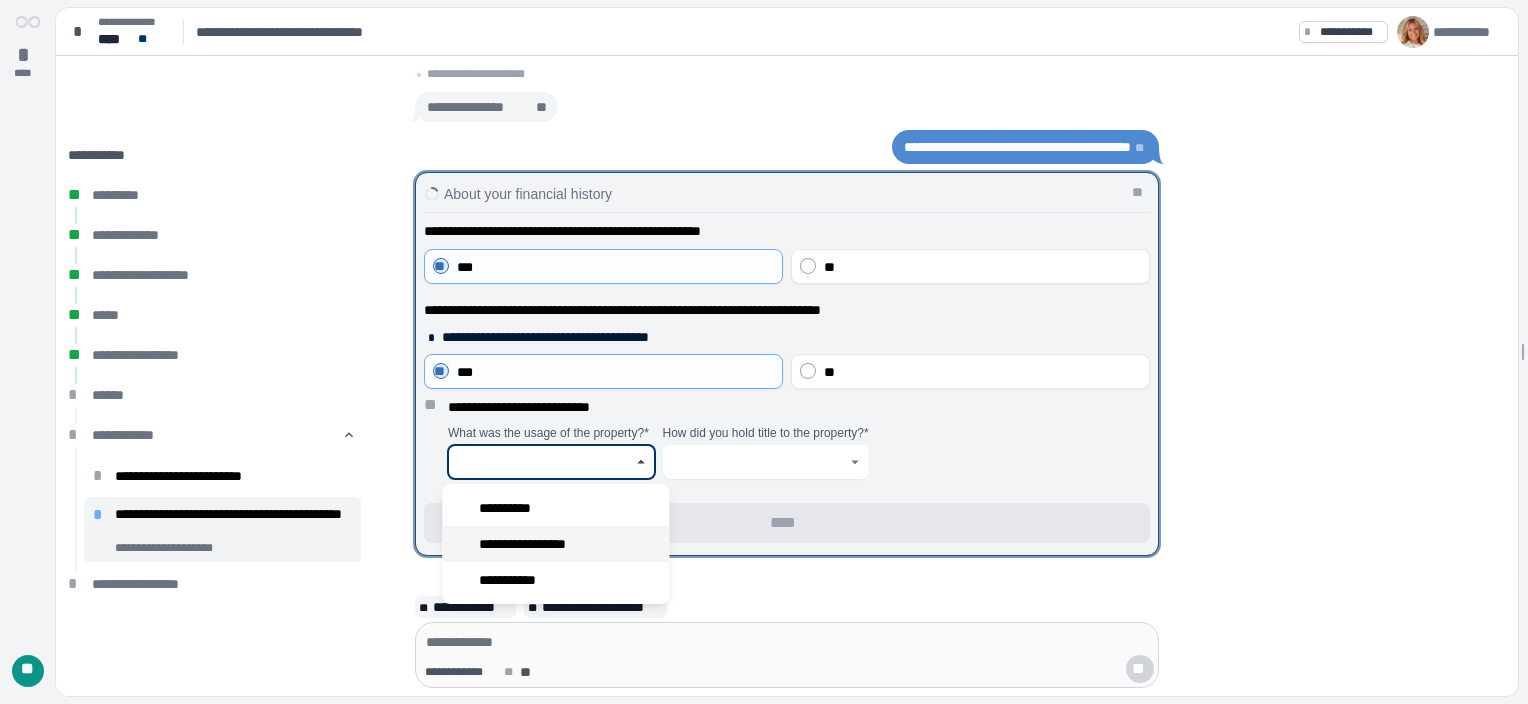 click on "**********" at bounding box center [535, 544] 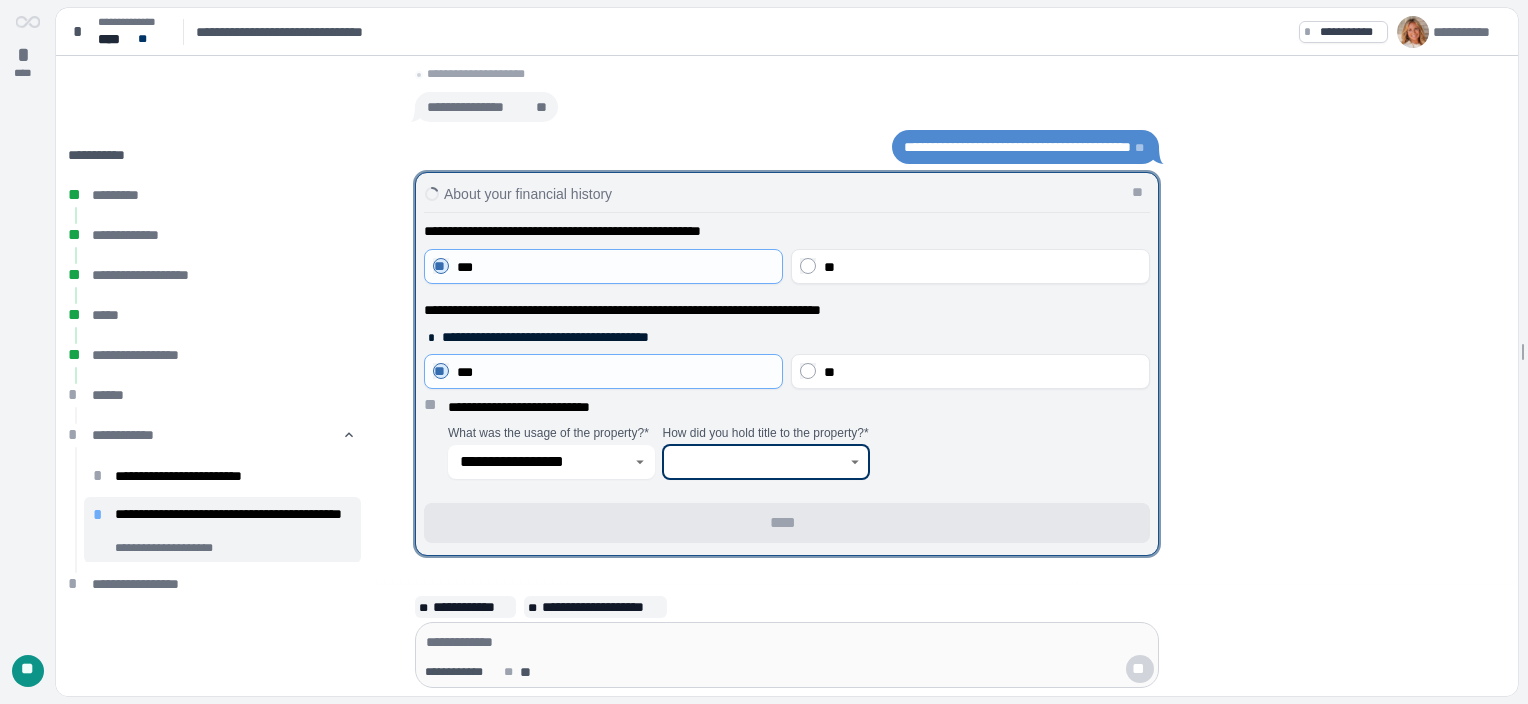 click at bounding box center (755, 462) 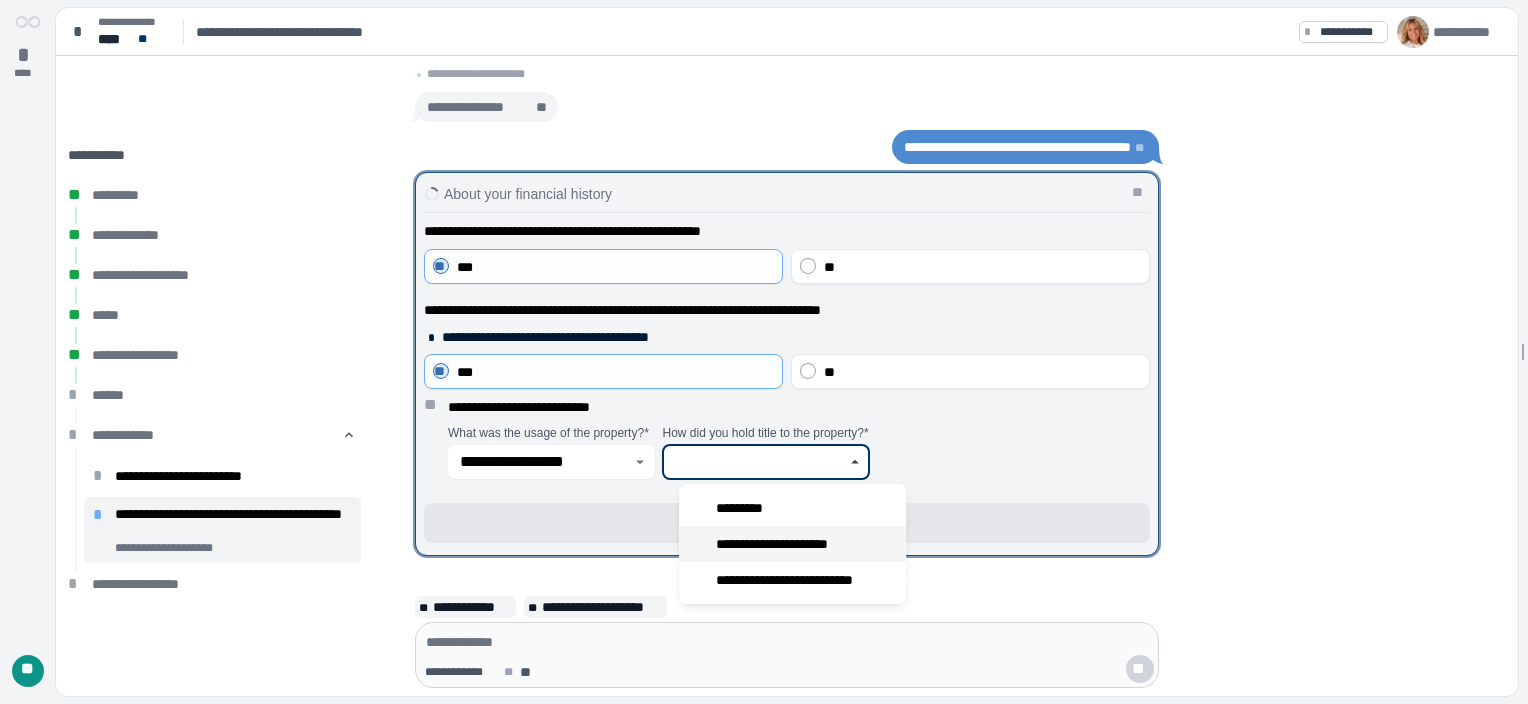 click on "**********" at bounding box center (792, 544) 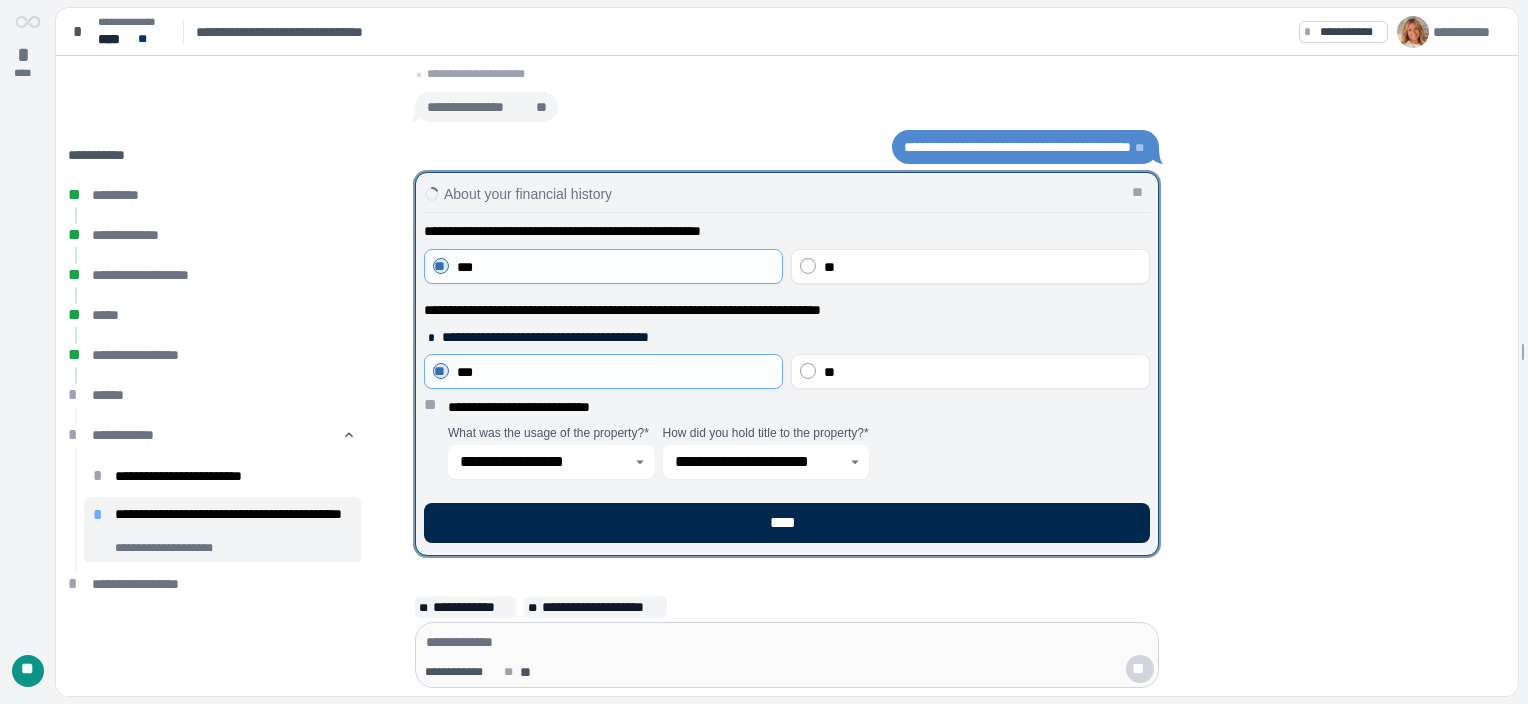 click on "****" at bounding box center [787, 523] 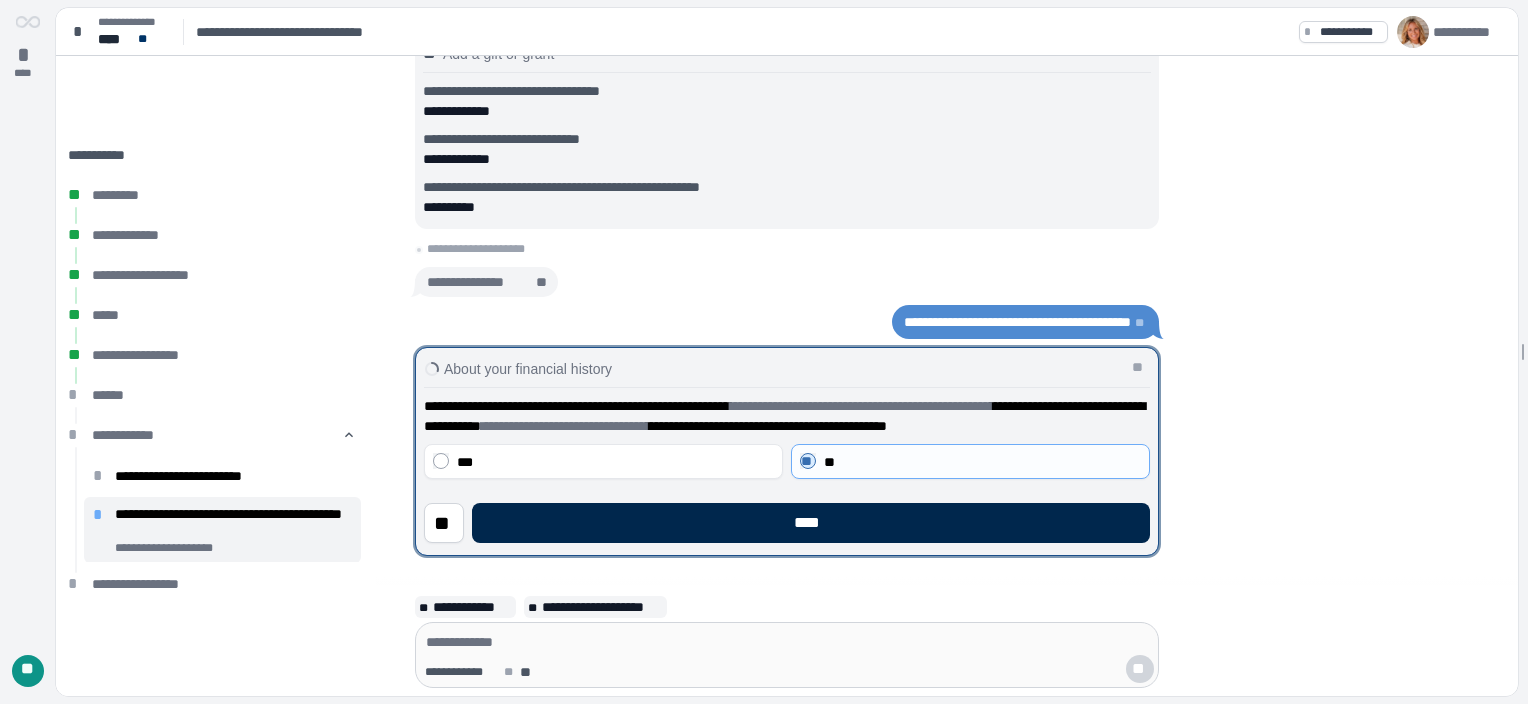 click on "****" at bounding box center (811, 523) 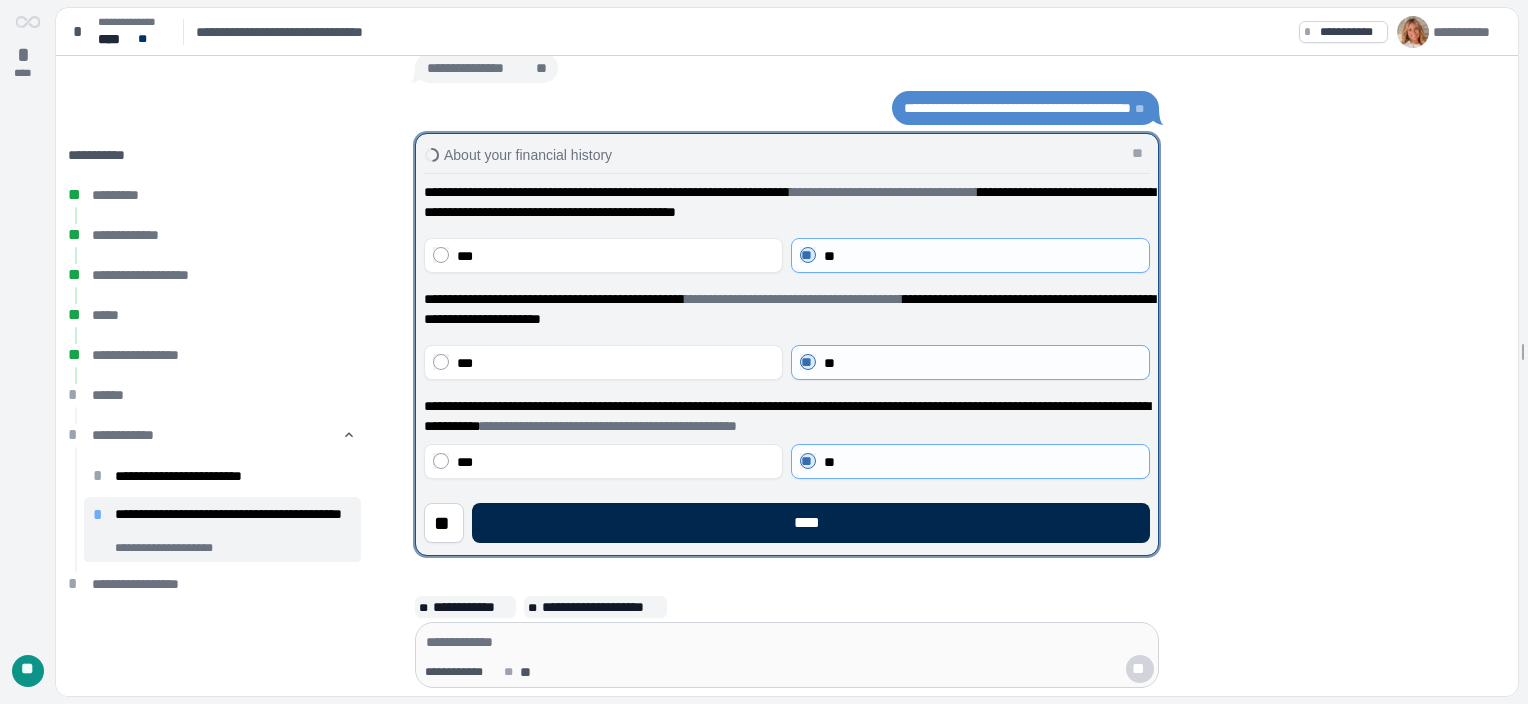 click on "****" at bounding box center (811, 523) 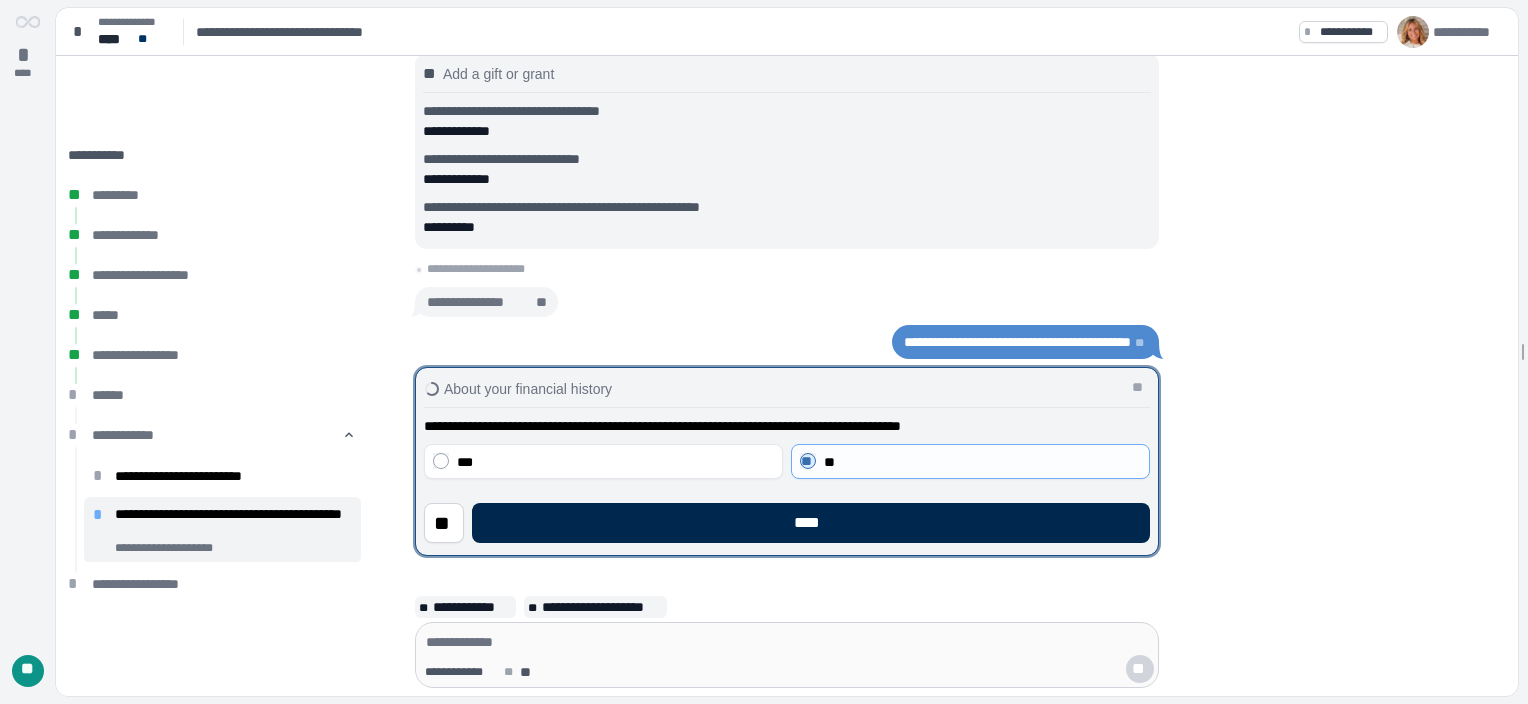 click on "****" at bounding box center [811, 523] 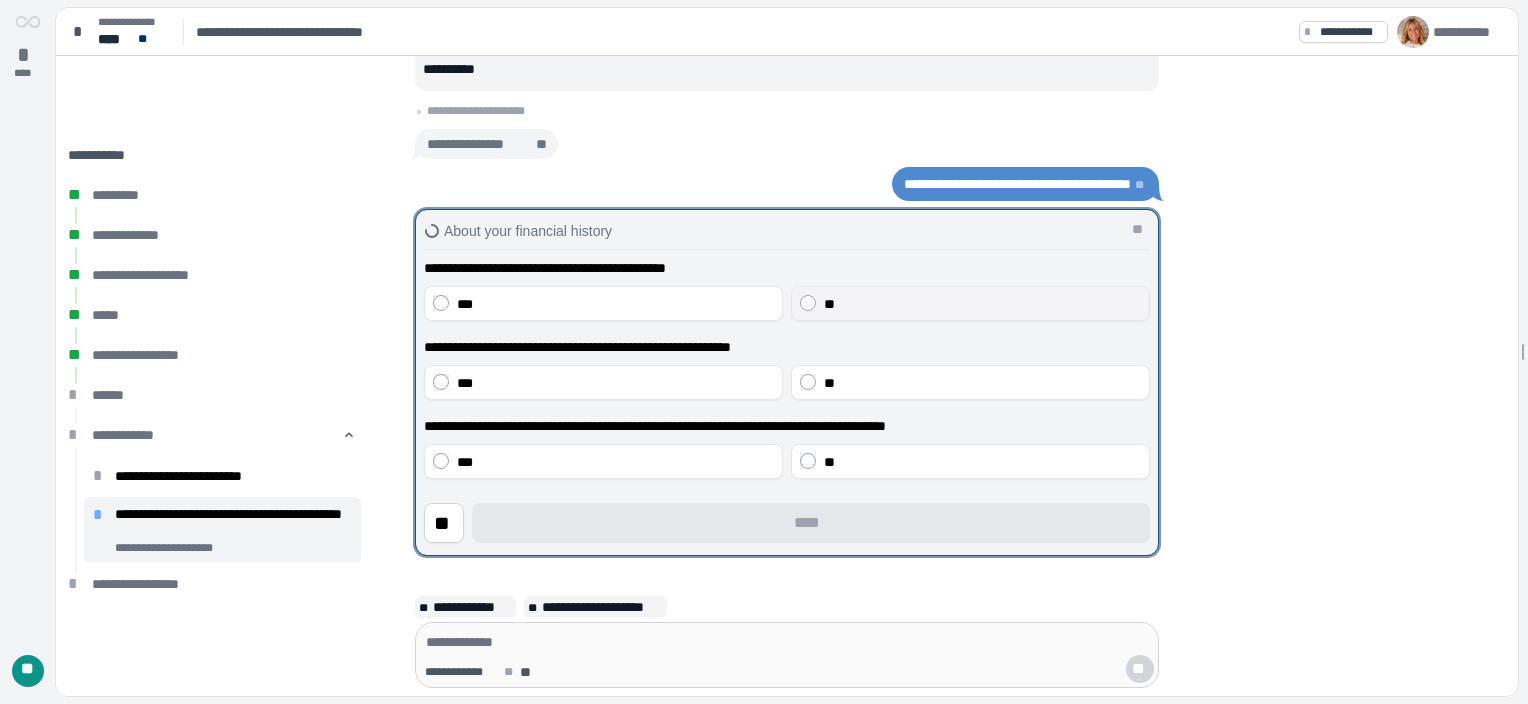 click on "**" at bounding box center (970, 303) 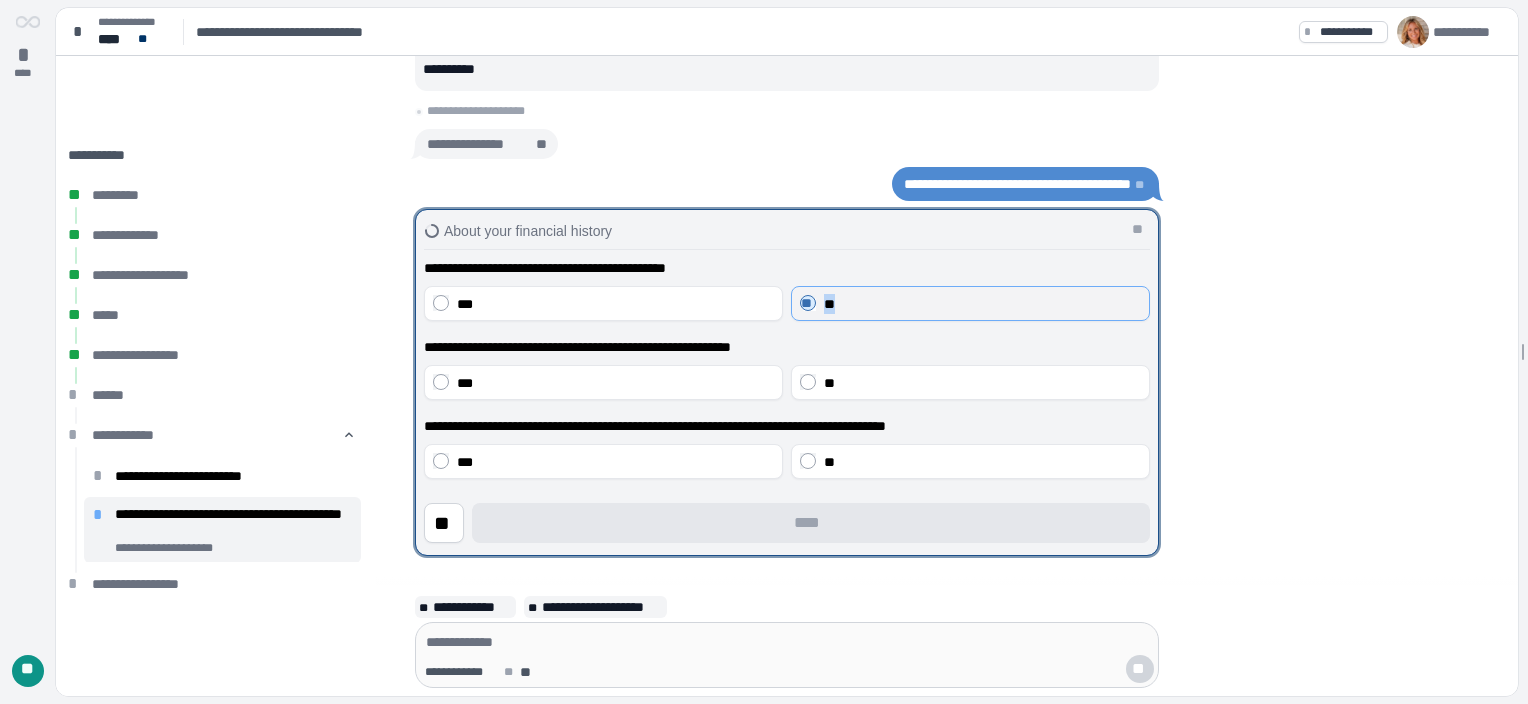 click on "** **" at bounding box center (970, 303) 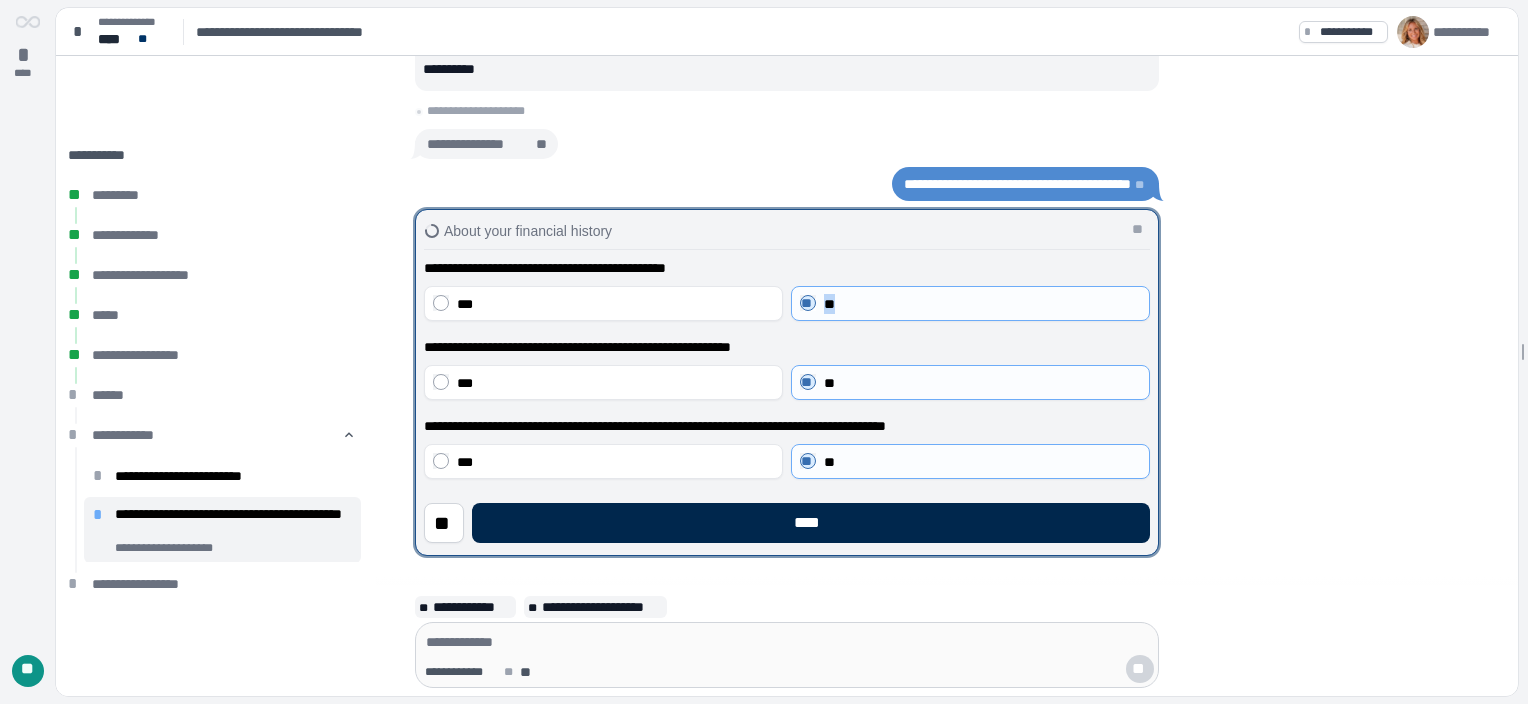 click on "****" at bounding box center (811, 523) 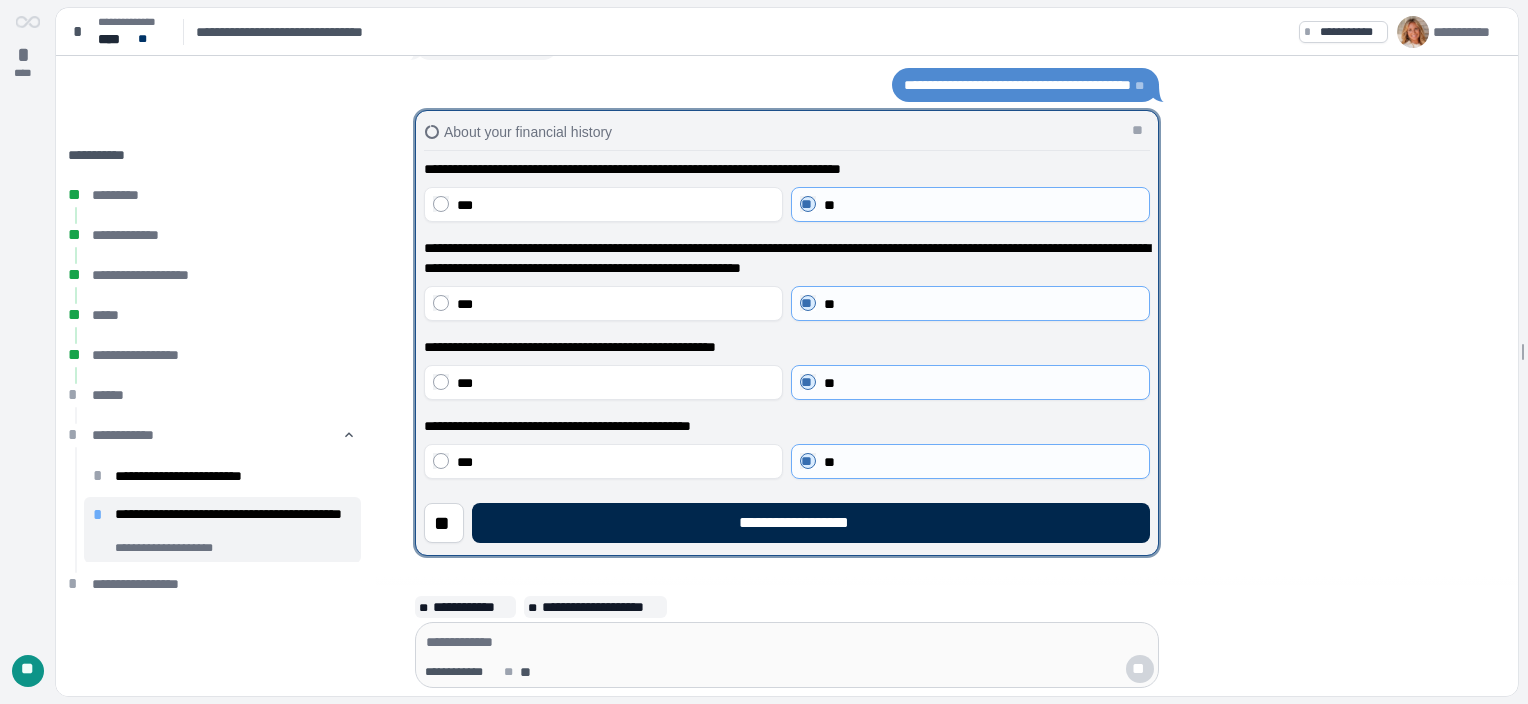 click on "**********" at bounding box center [811, 523] 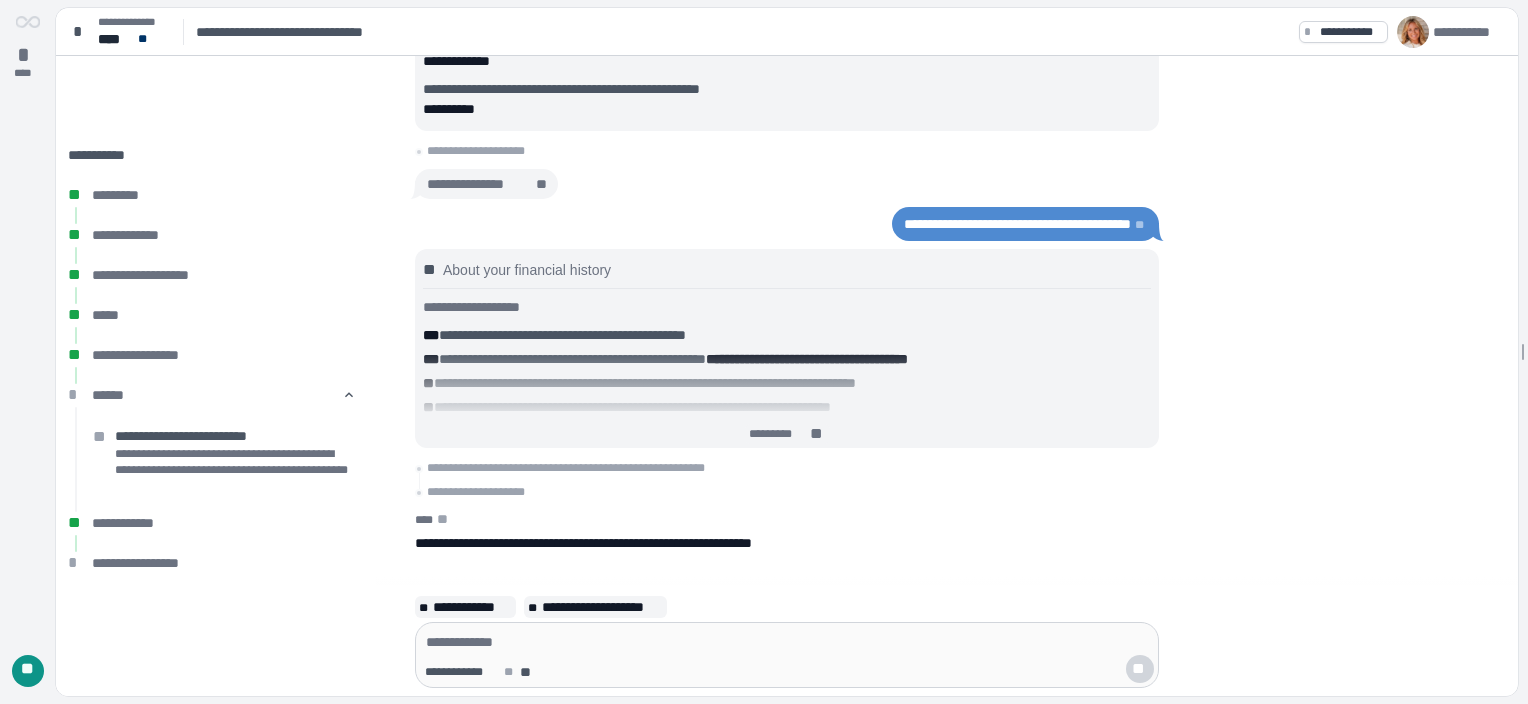 scroll, scrollTop: 0, scrollLeft: 0, axis: both 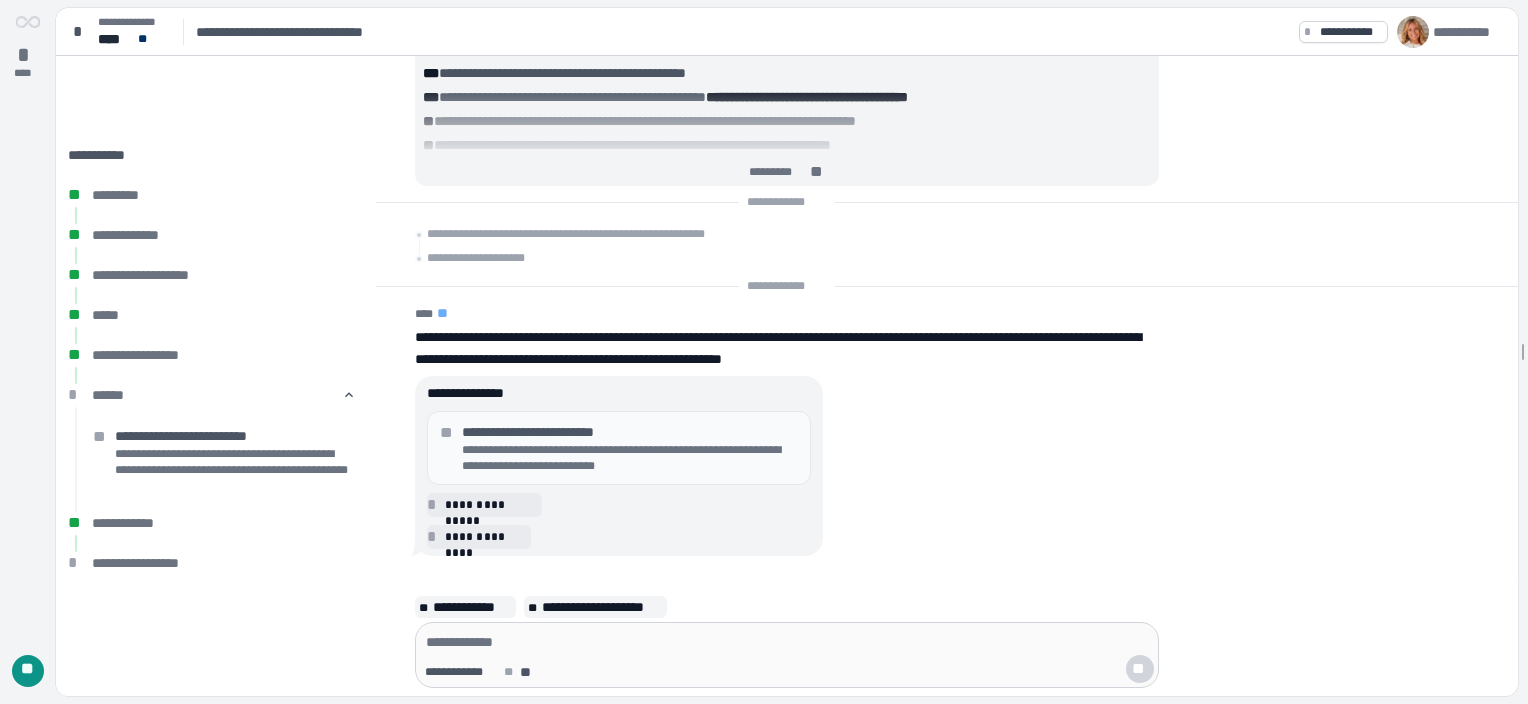 click on "**********" at bounding box center (630, 458) 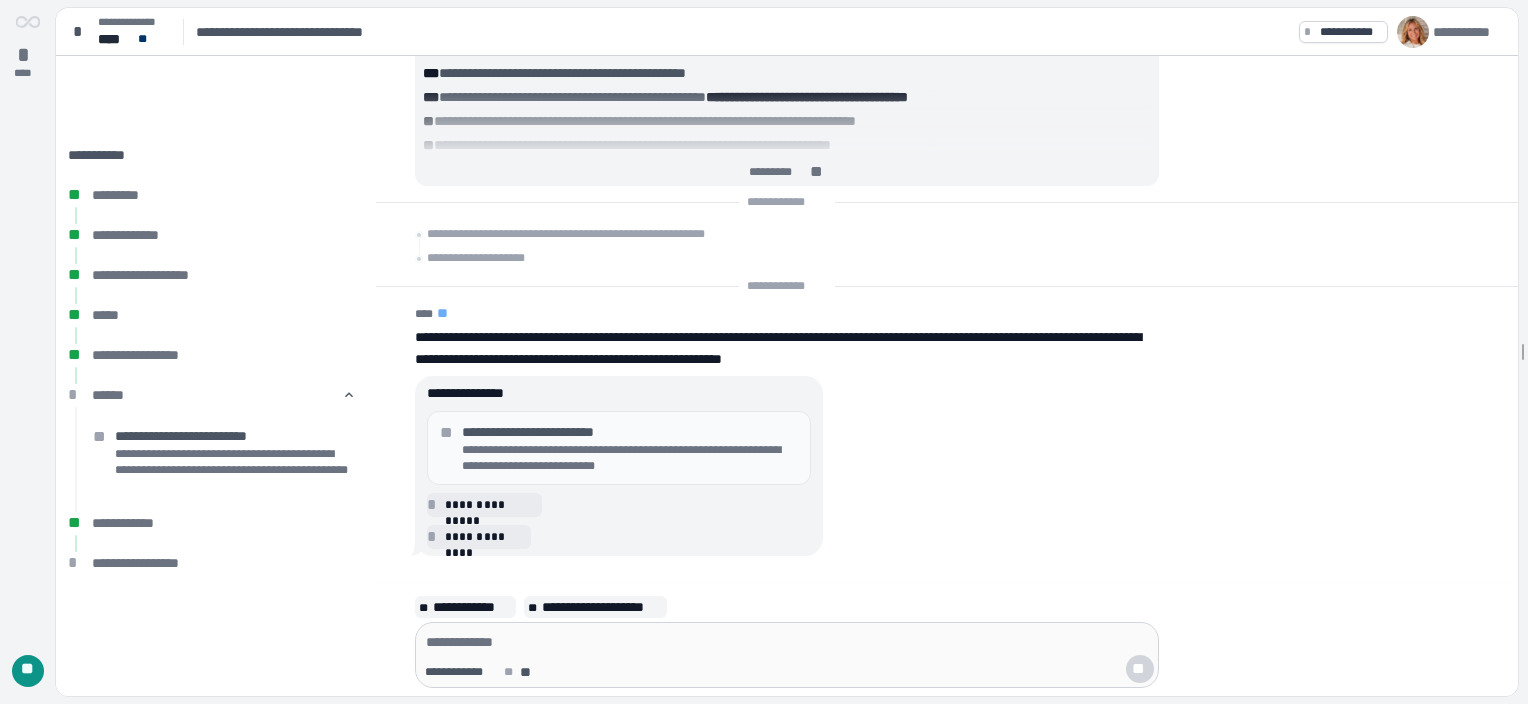click on "**********" at bounding box center (630, 432) 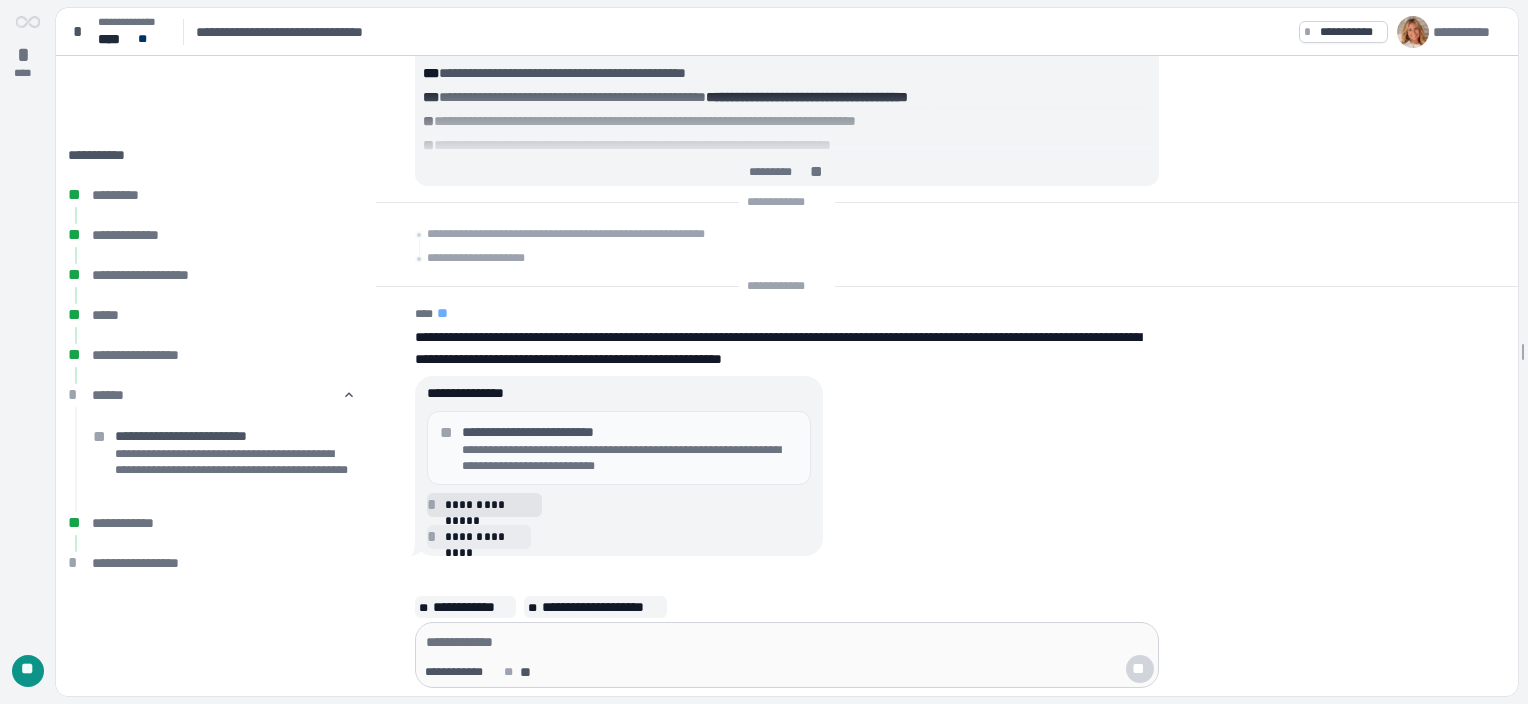 click on "**********" at bounding box center [490, 505] 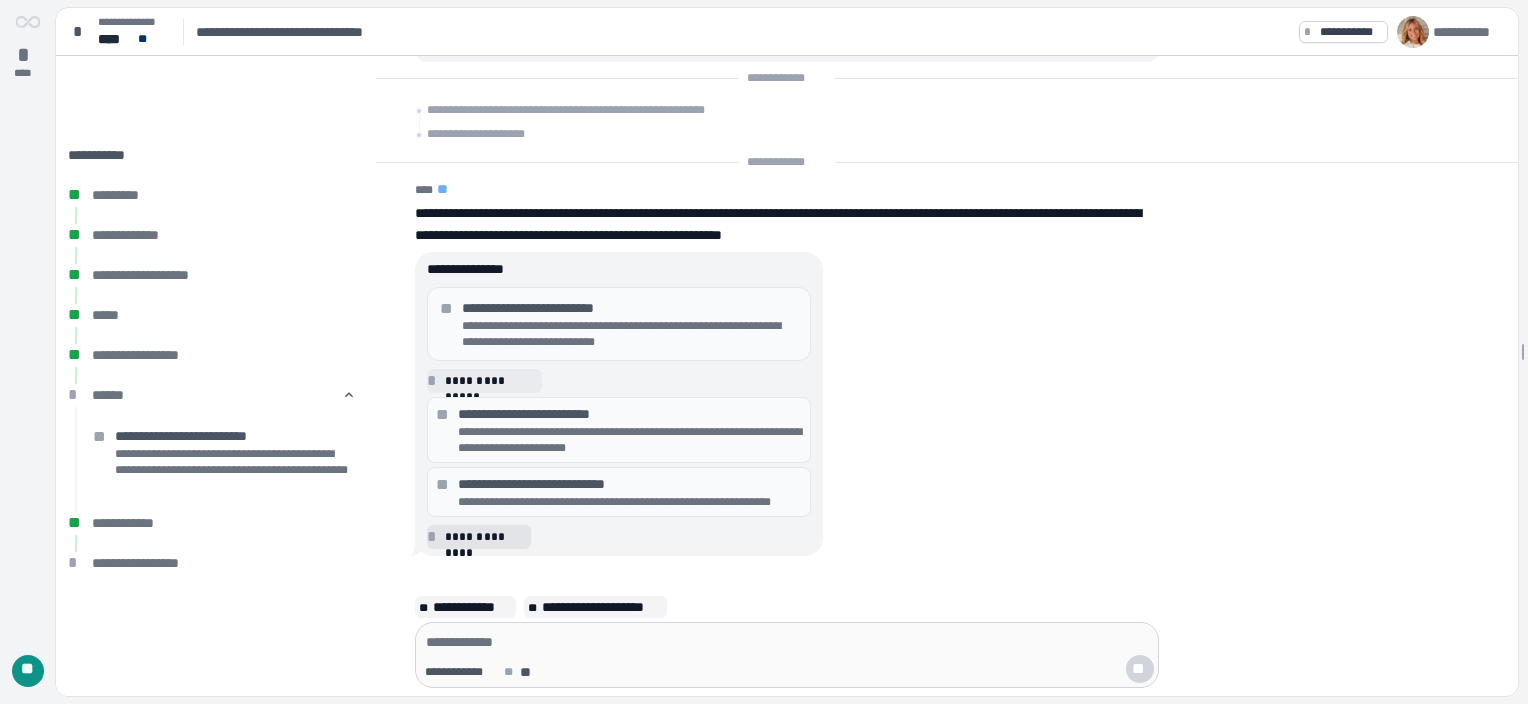 click on "**********" at bounding box center [485, 537] 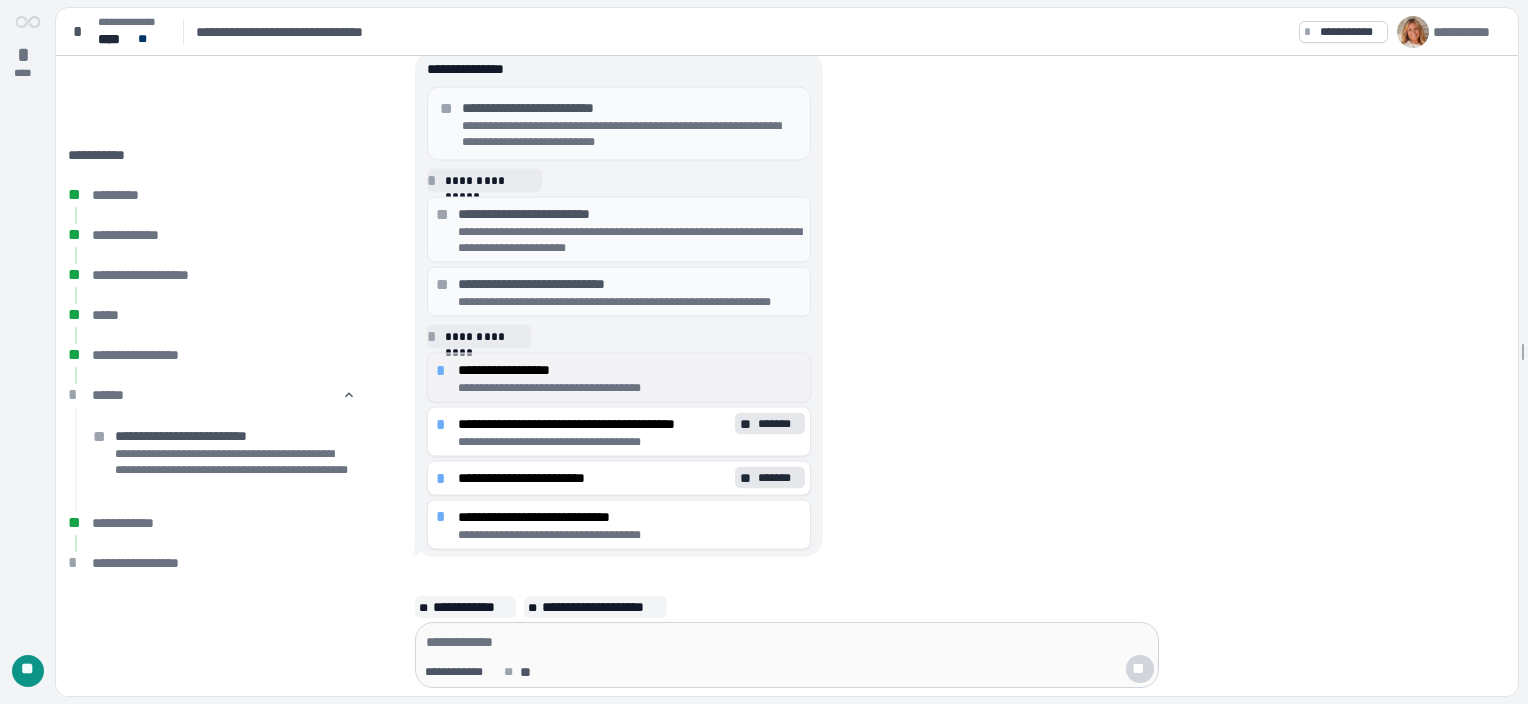 click on "**********" at bounding box center [630, 370] 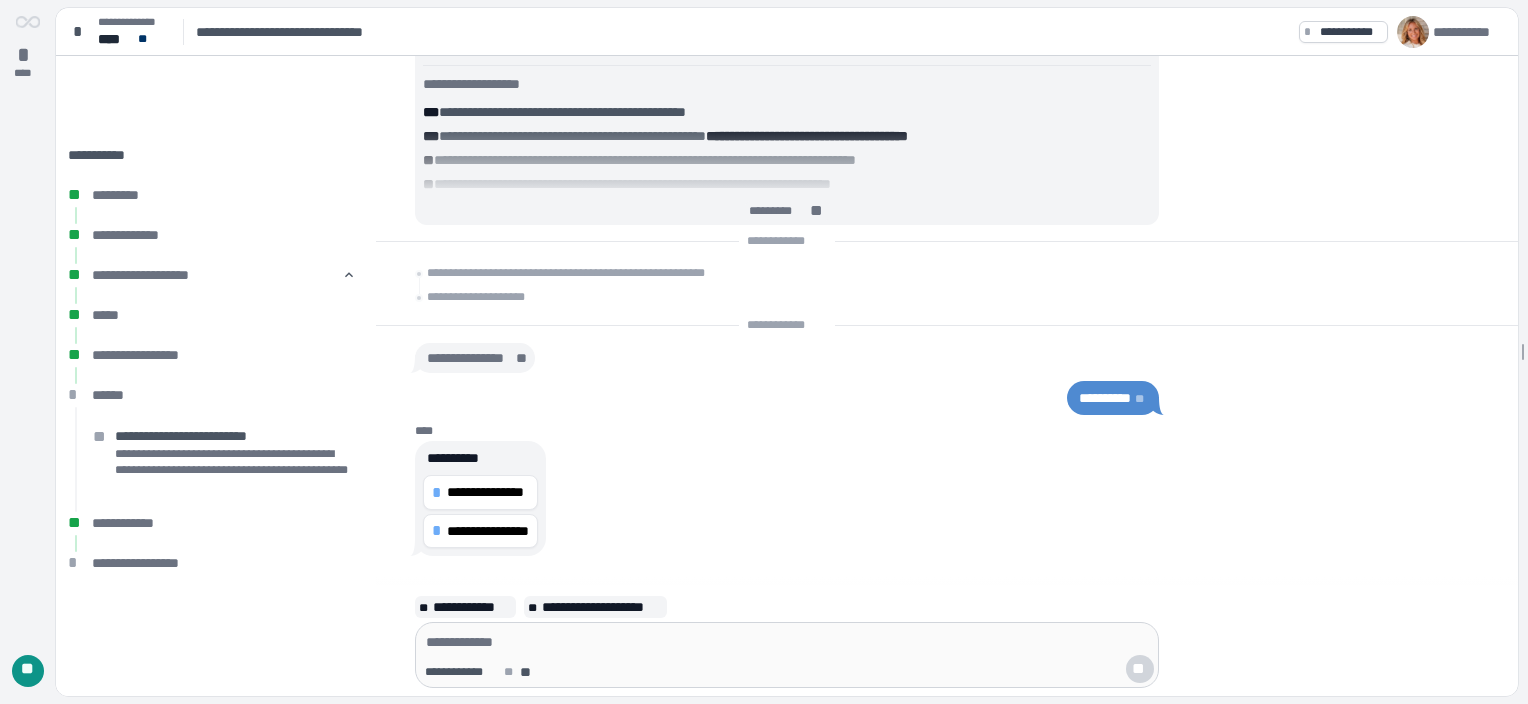 scroll, scrollTop: 0, scrollLeft: 0, axis: both 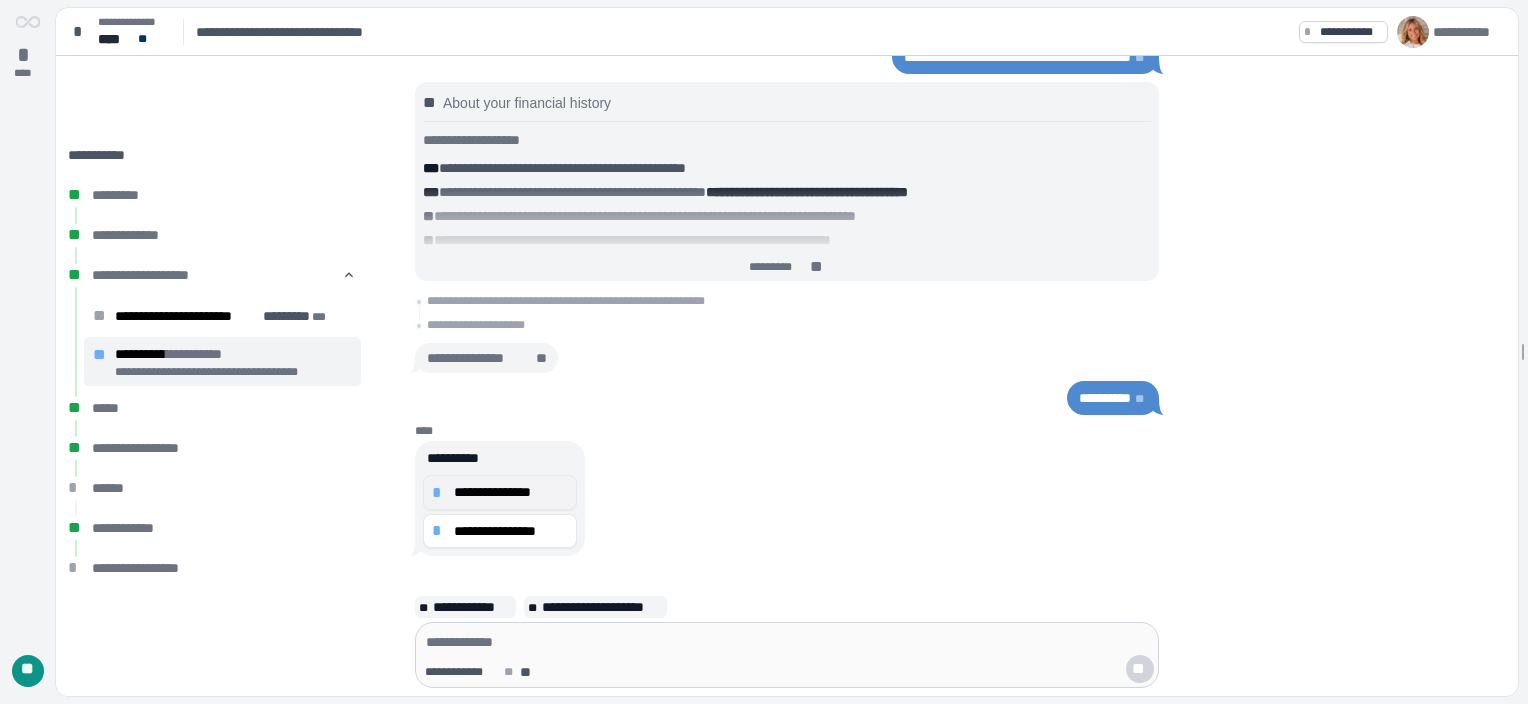 click on "**********" at bounding box center (511, 492) 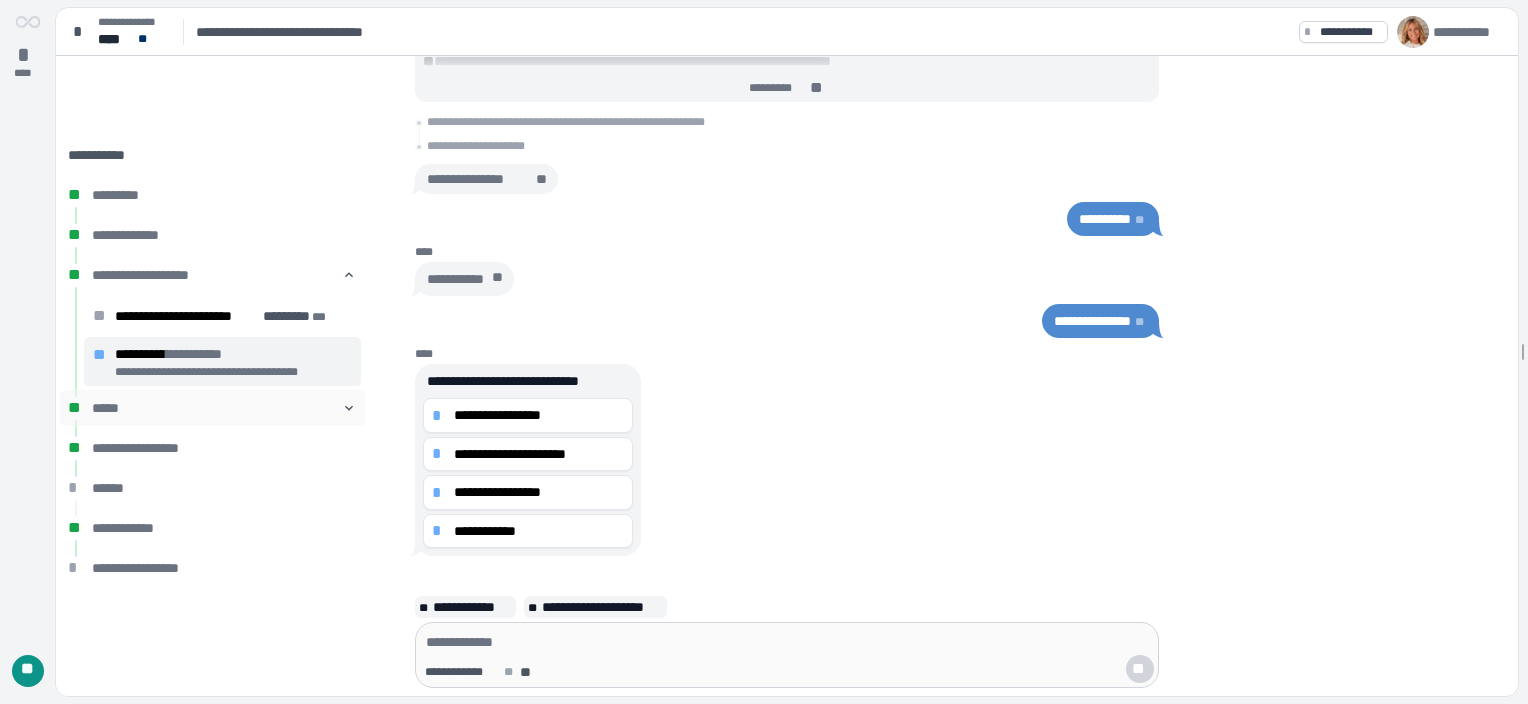 scroll, scrollTop: 0, scrollLeft: 0, axis: both 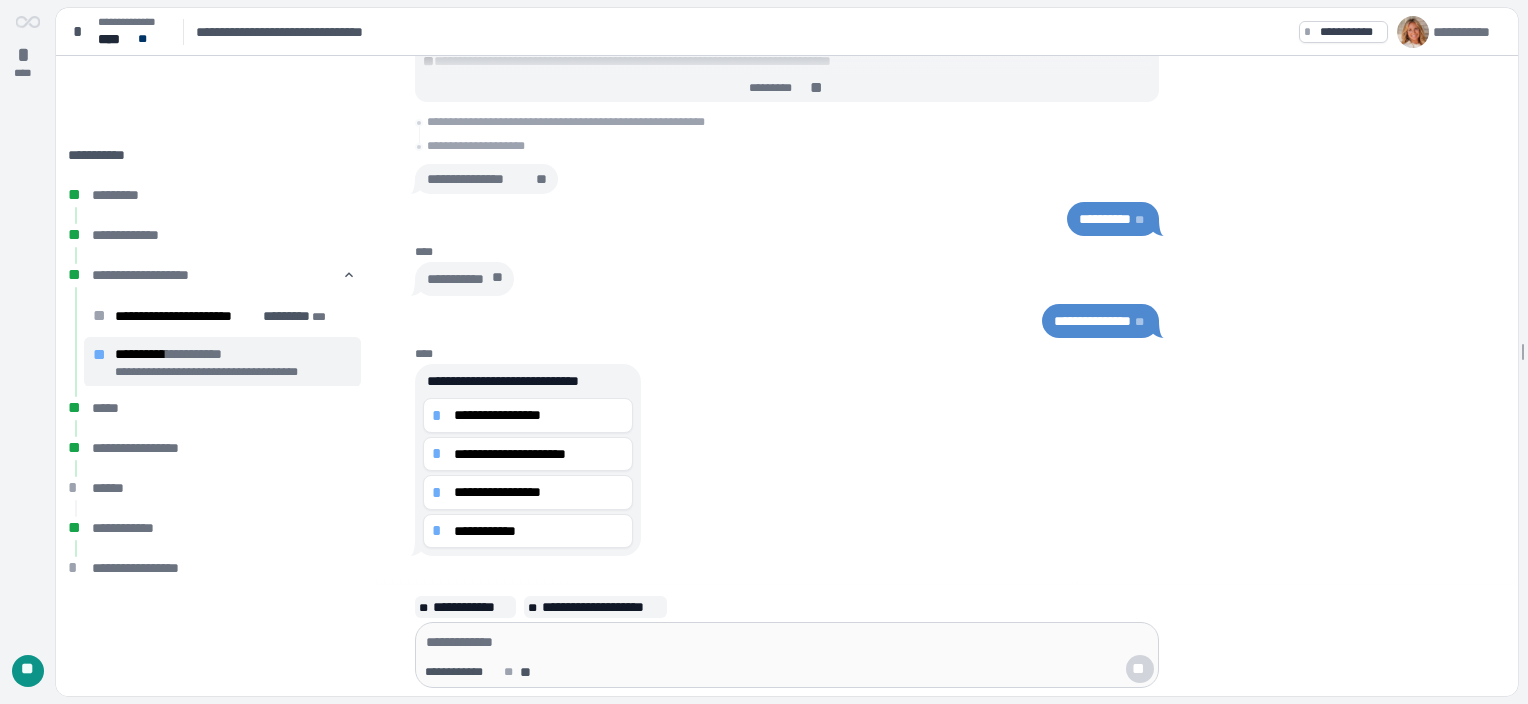 click on "** [DATE]   [DATE] [STREET_ADDRESS]" at bounding box center (222, 362) 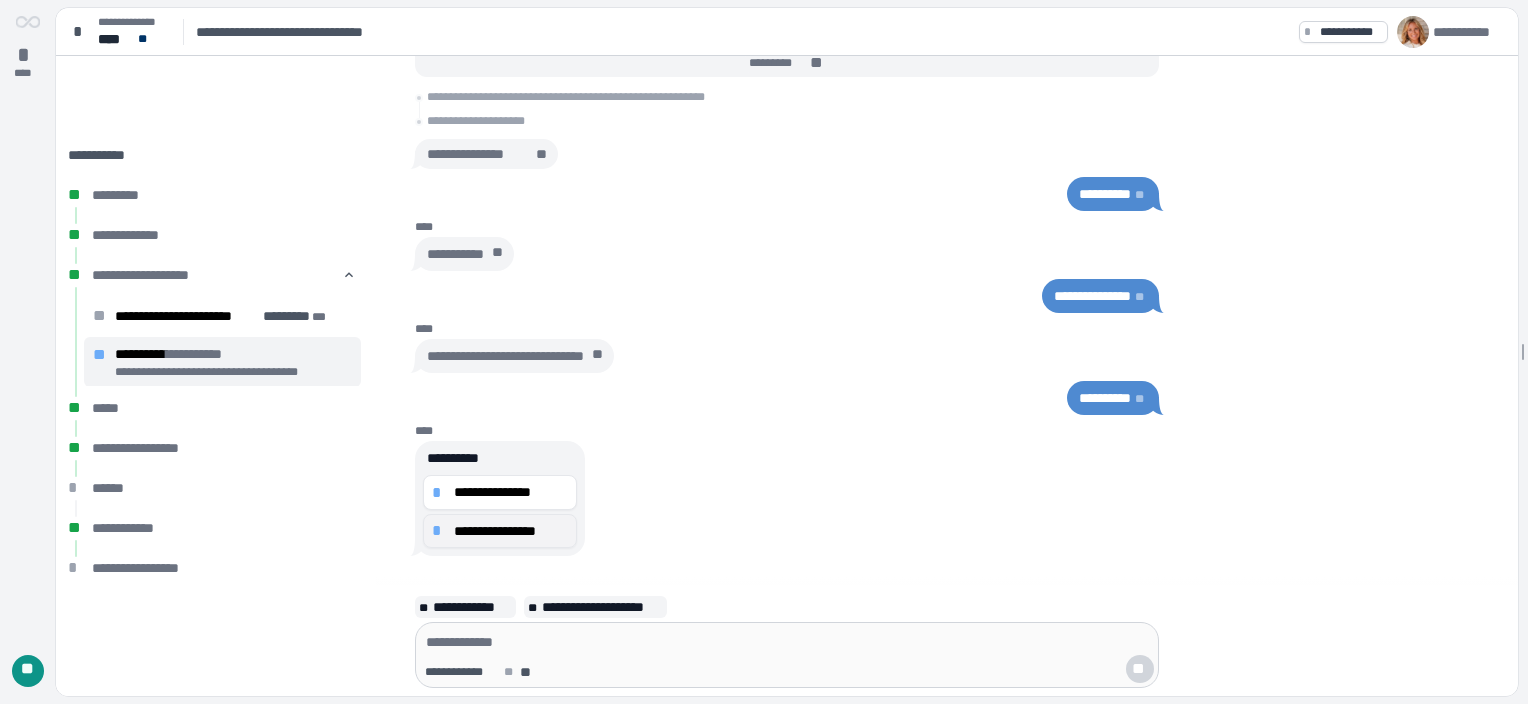 scroll, scrollTop: 0, scrollLeft: 0, axis: both 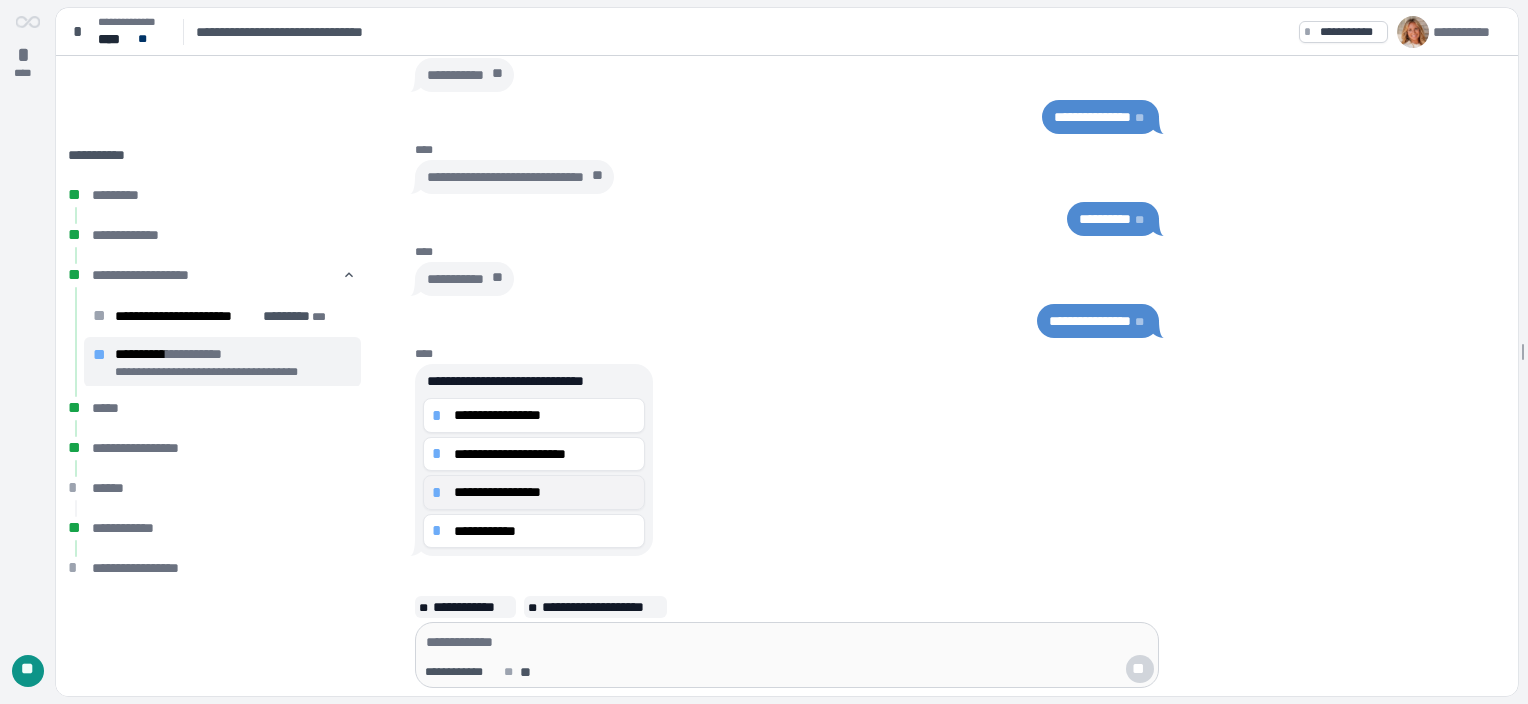 click on "**********" at bounding box center [545, 492] 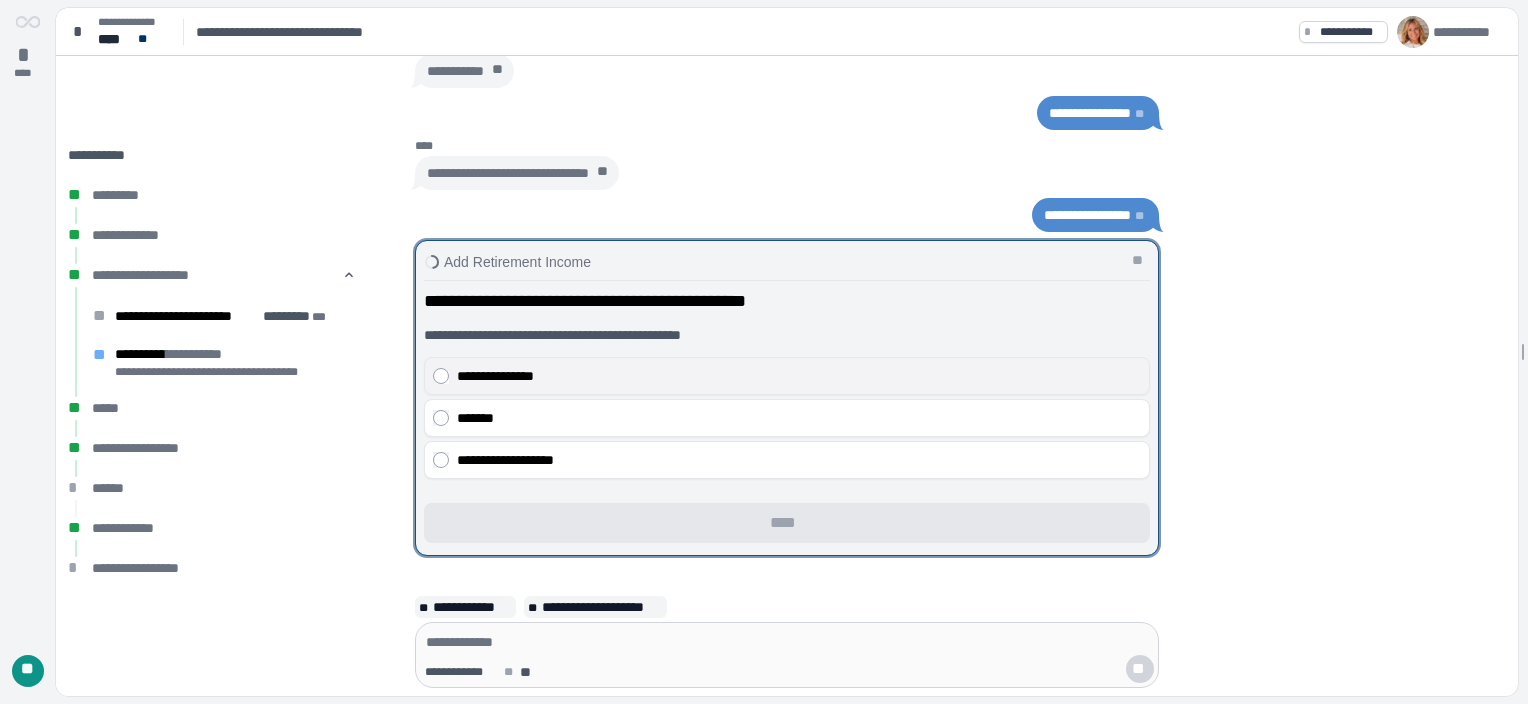 scroll, scrollTop: 0, scrollLeft: 0, axis: both 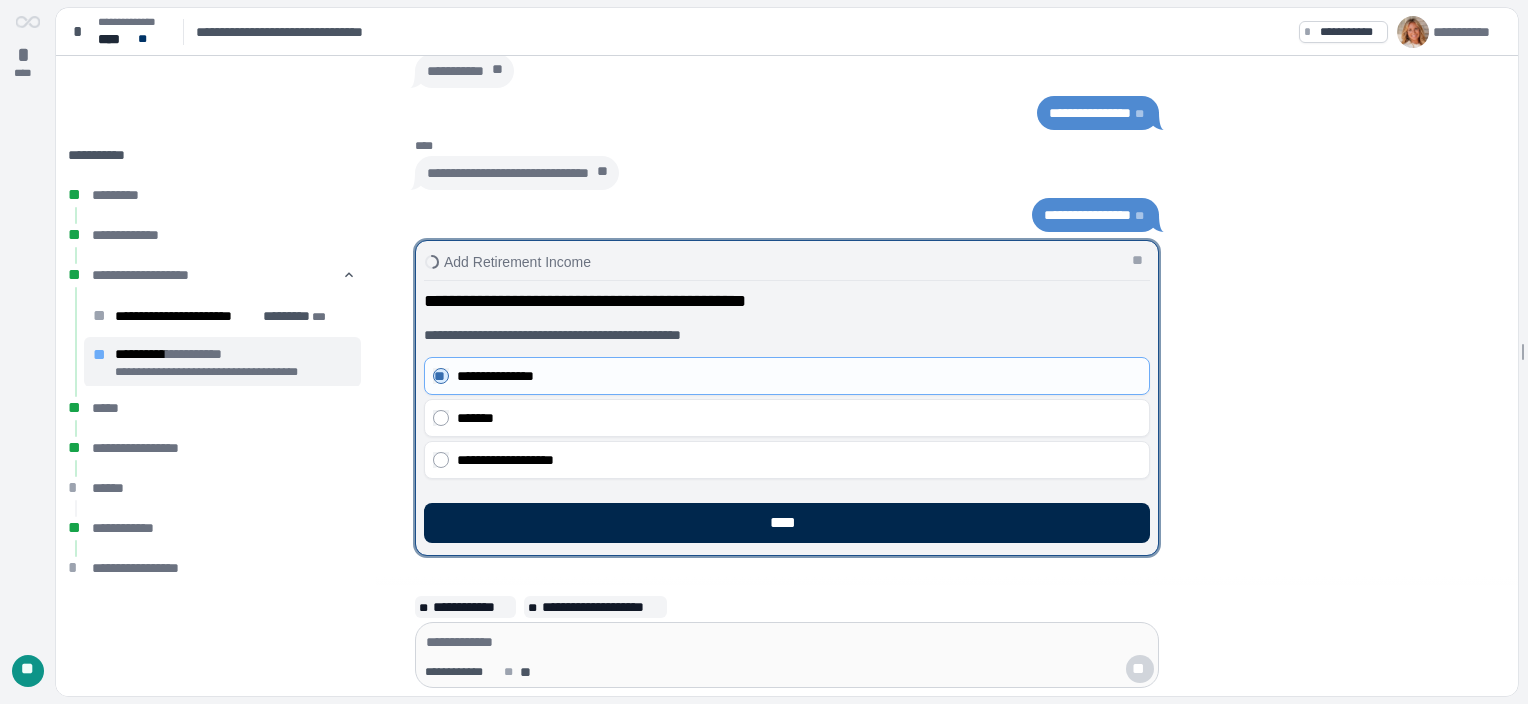click on "****" at bounding box center (787, 523) 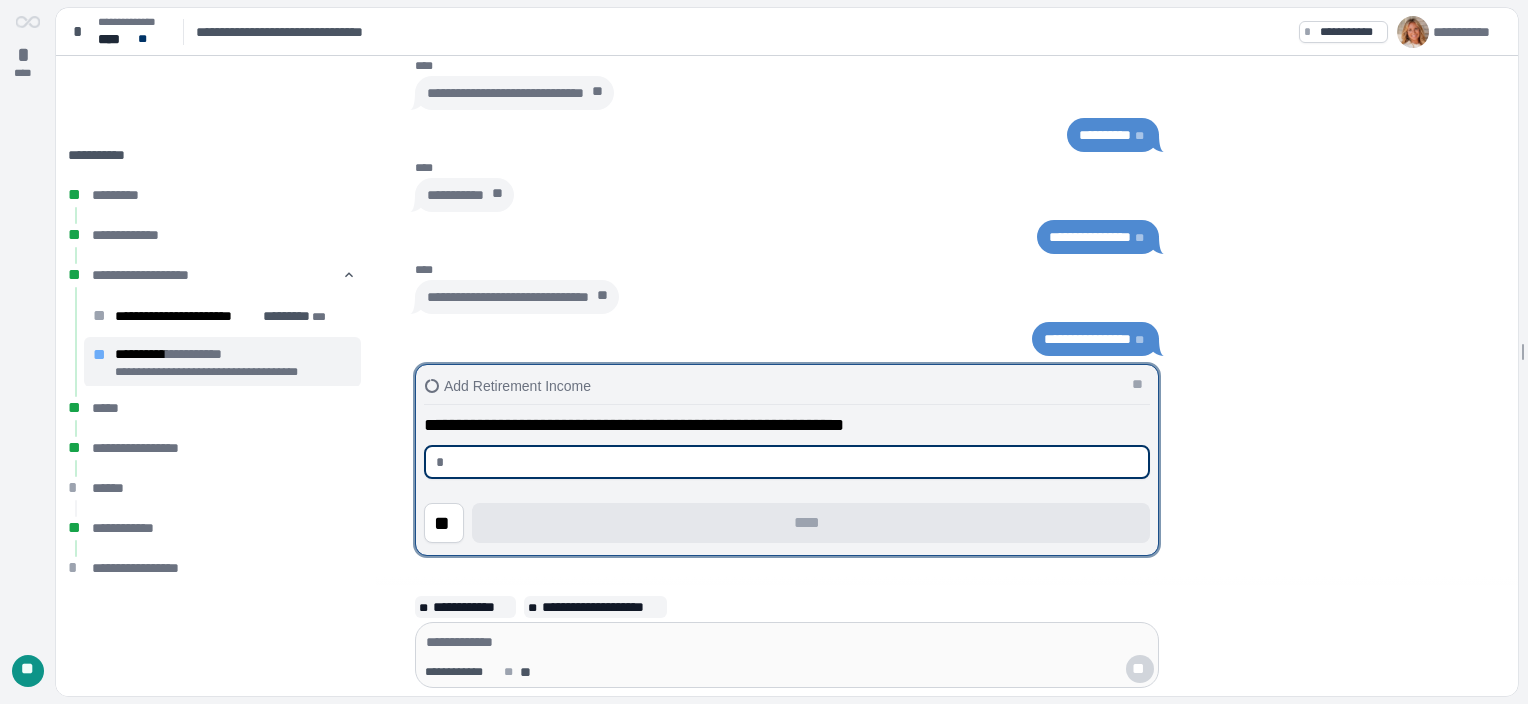 click at bounding box center (795, 462) 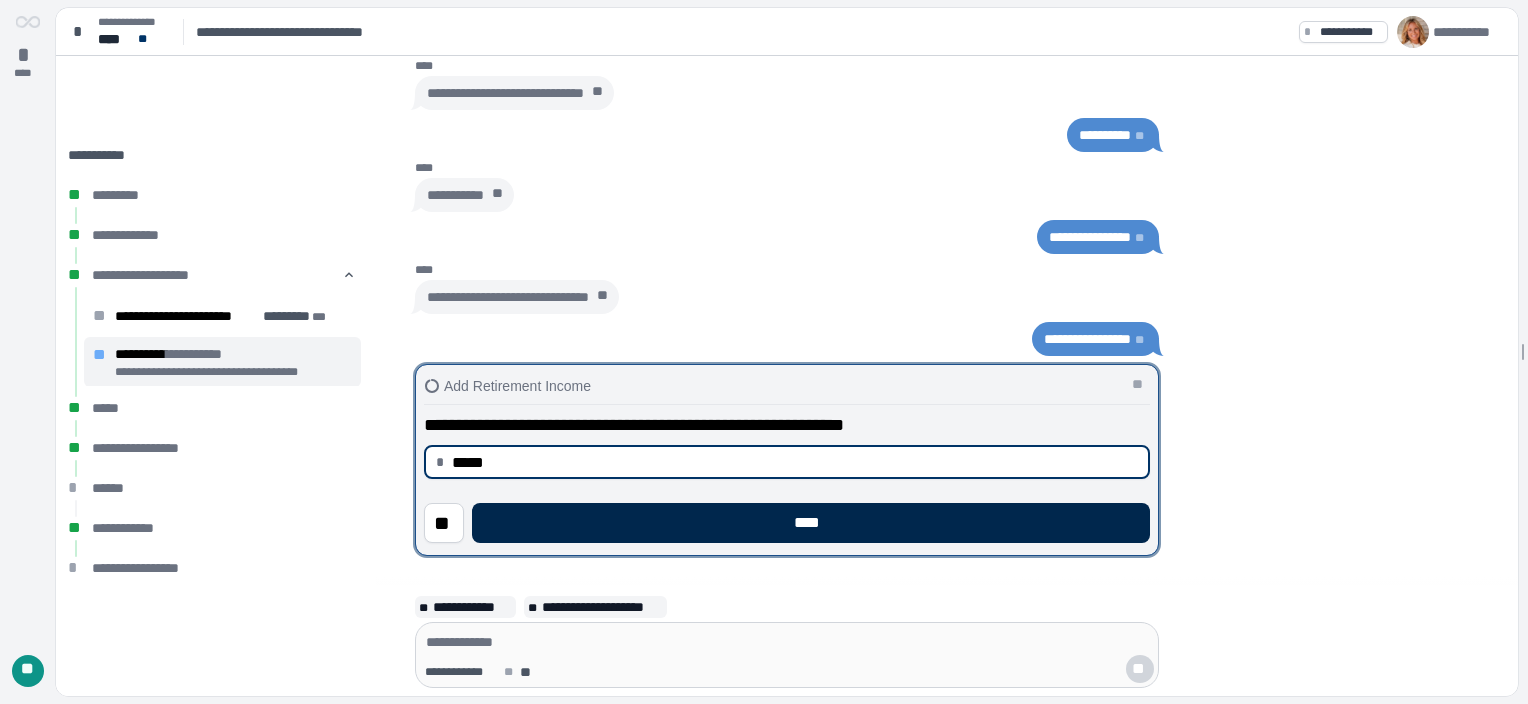 type on "********" 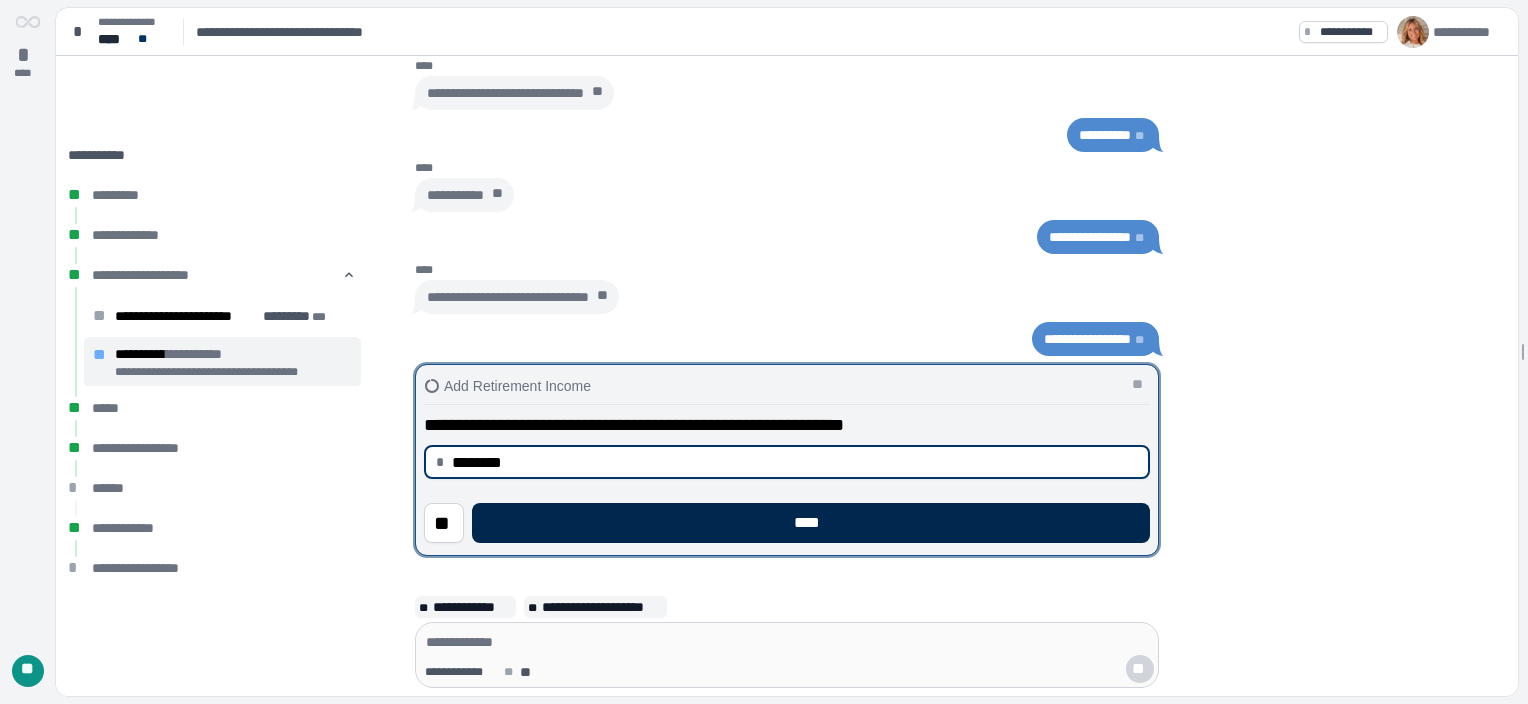 click on "****" at bounding box center [811, 523] 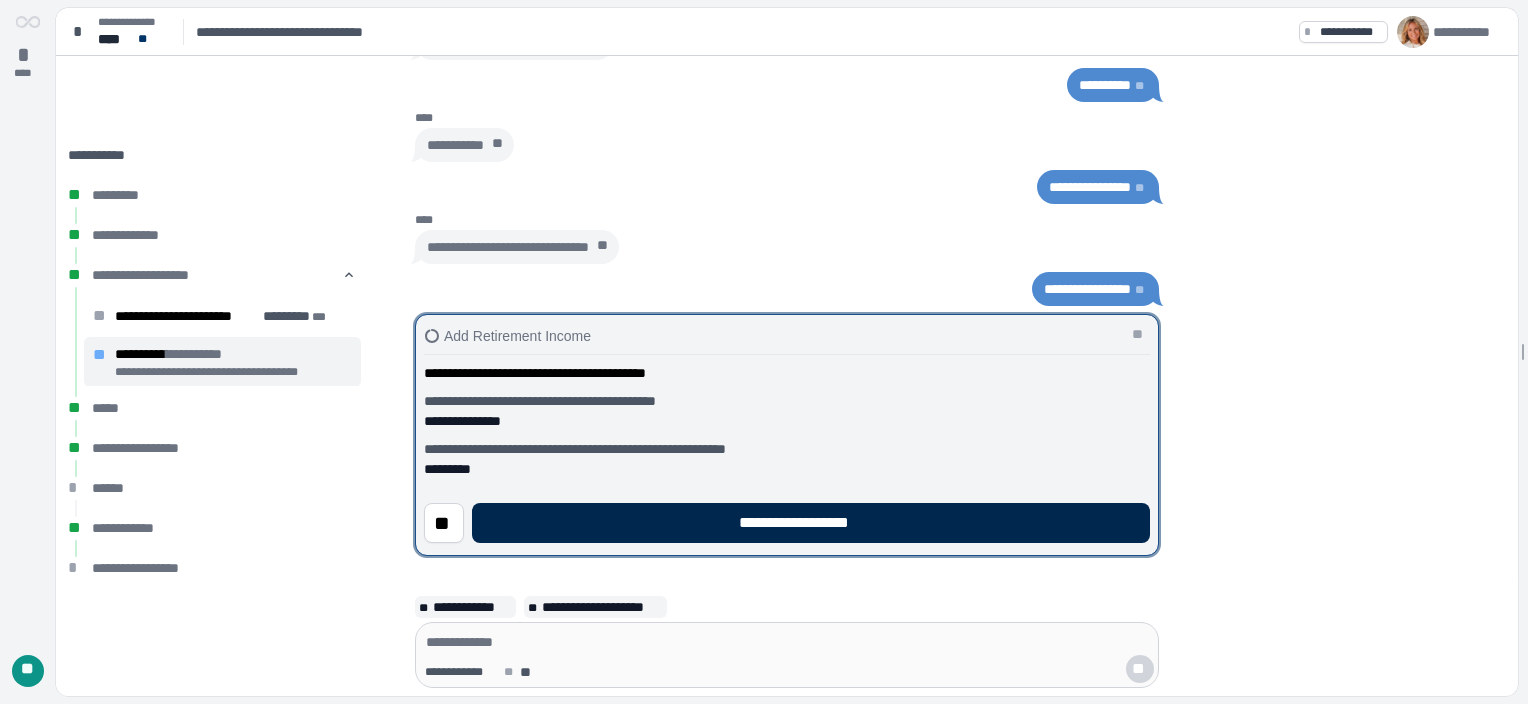 click on "**********" at bounding box center (811, 523) 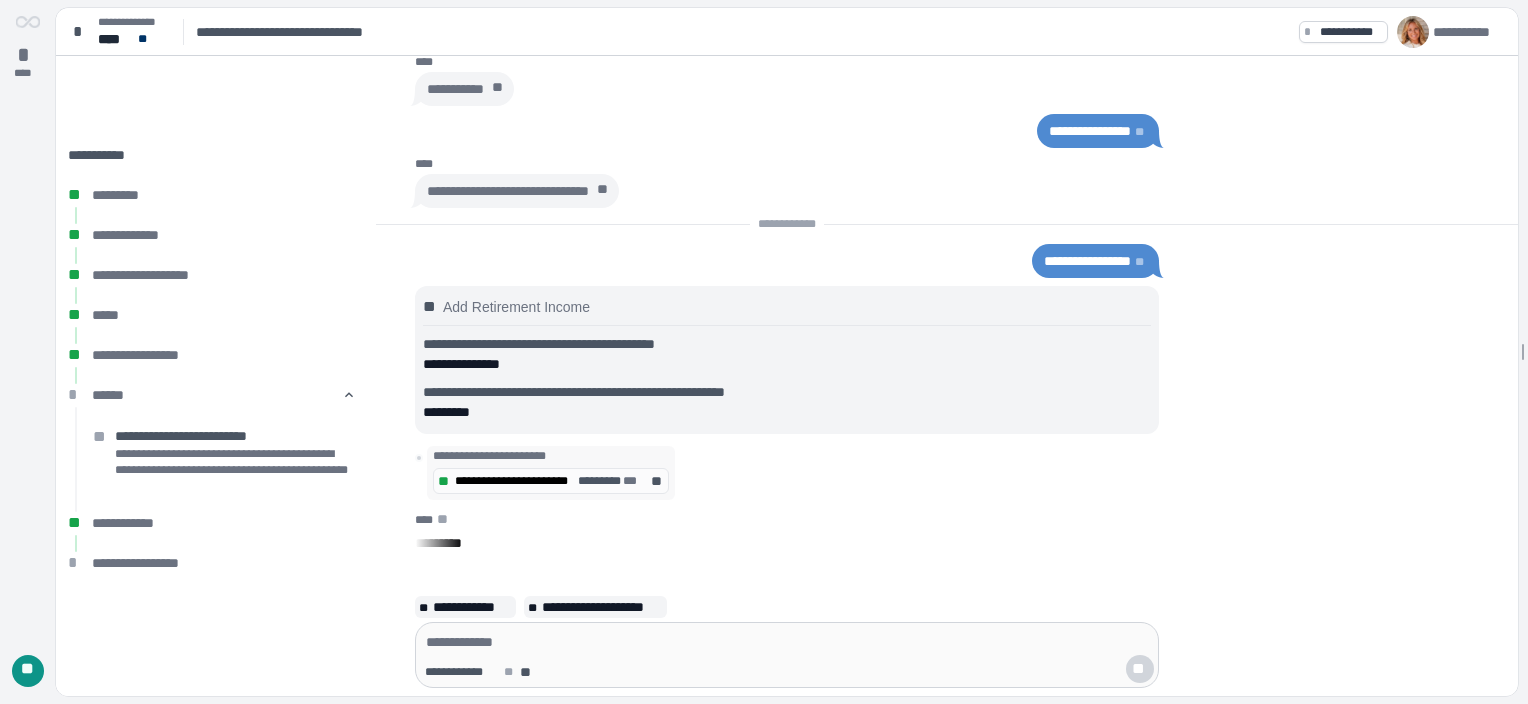 scroll, scrollTop: 0, scrollLeft: 0, axis: both 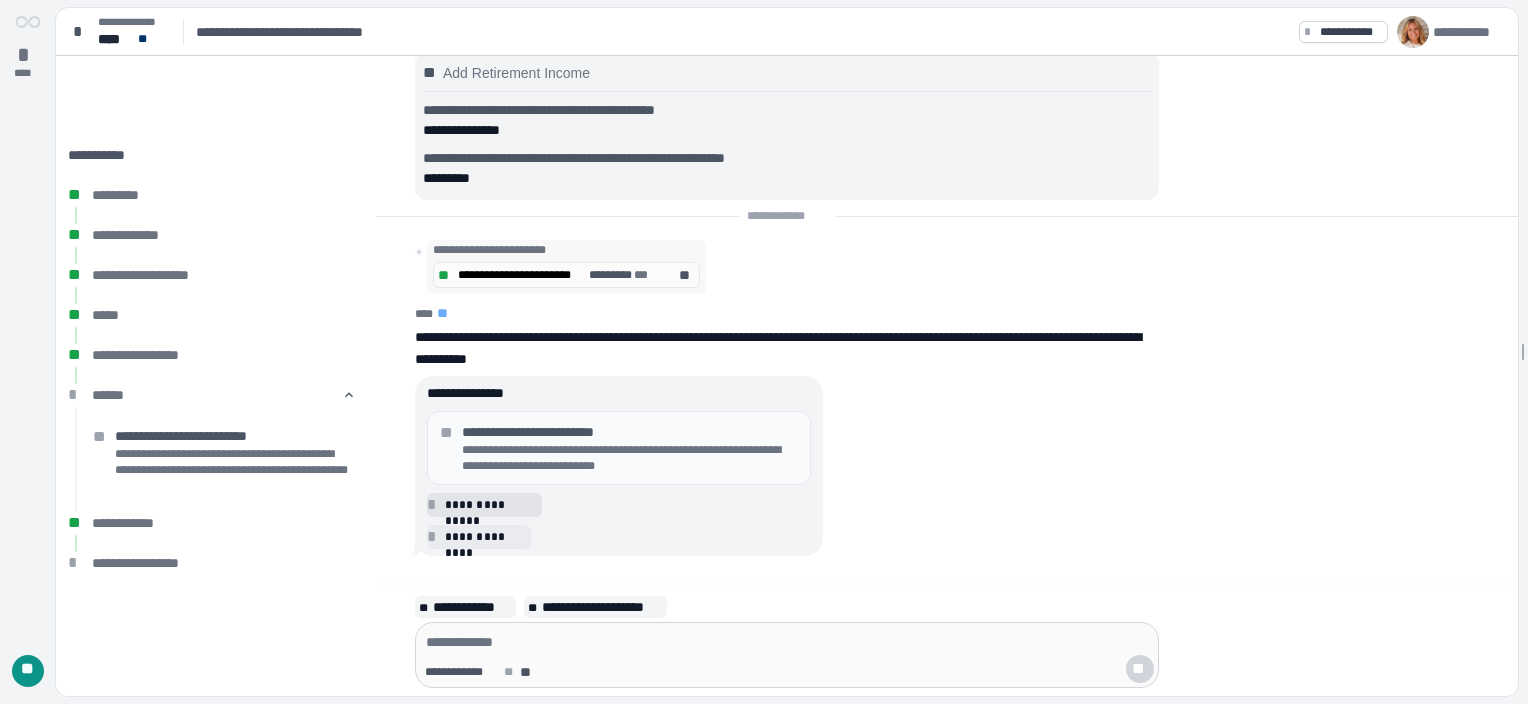 click on "*" at bounding box center [435, 505] 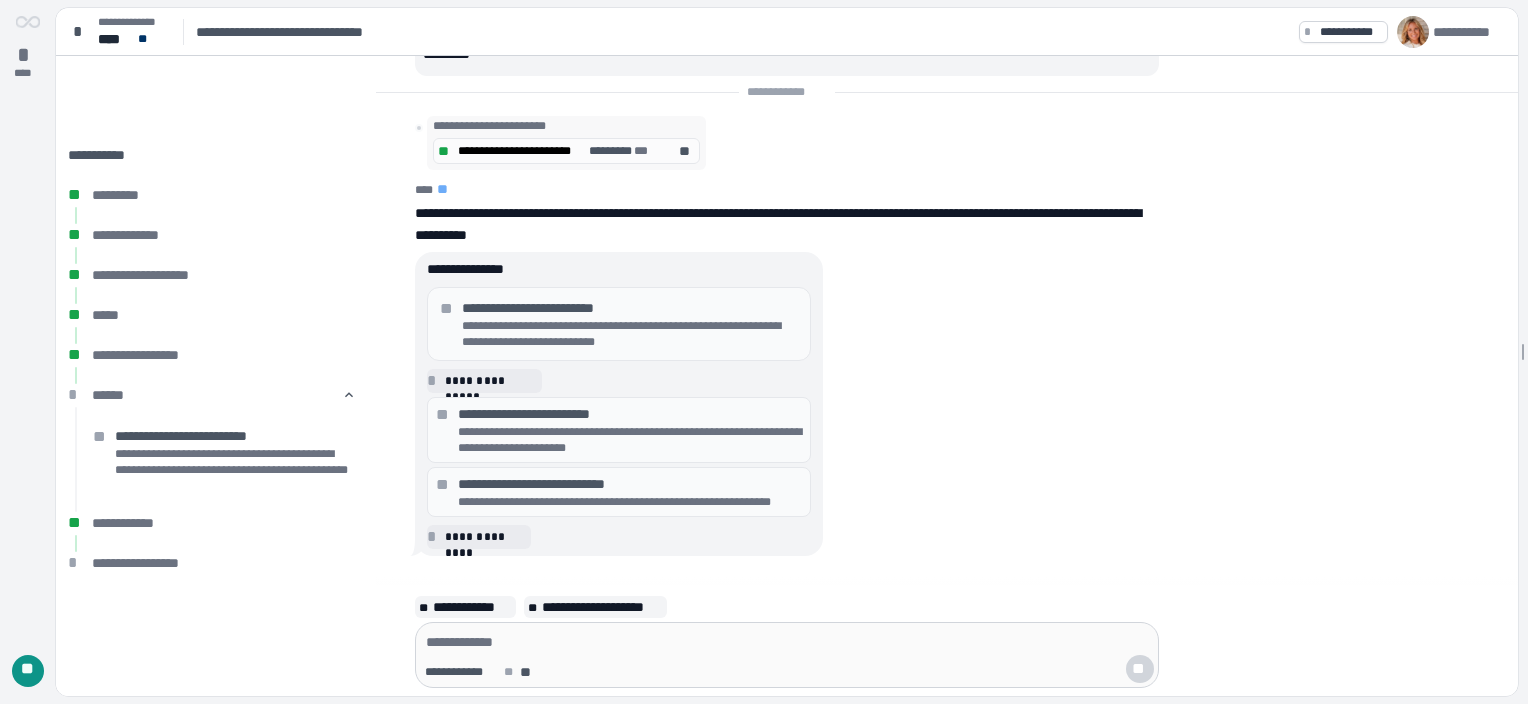 click on "**********" at bounding box center [630, 440] 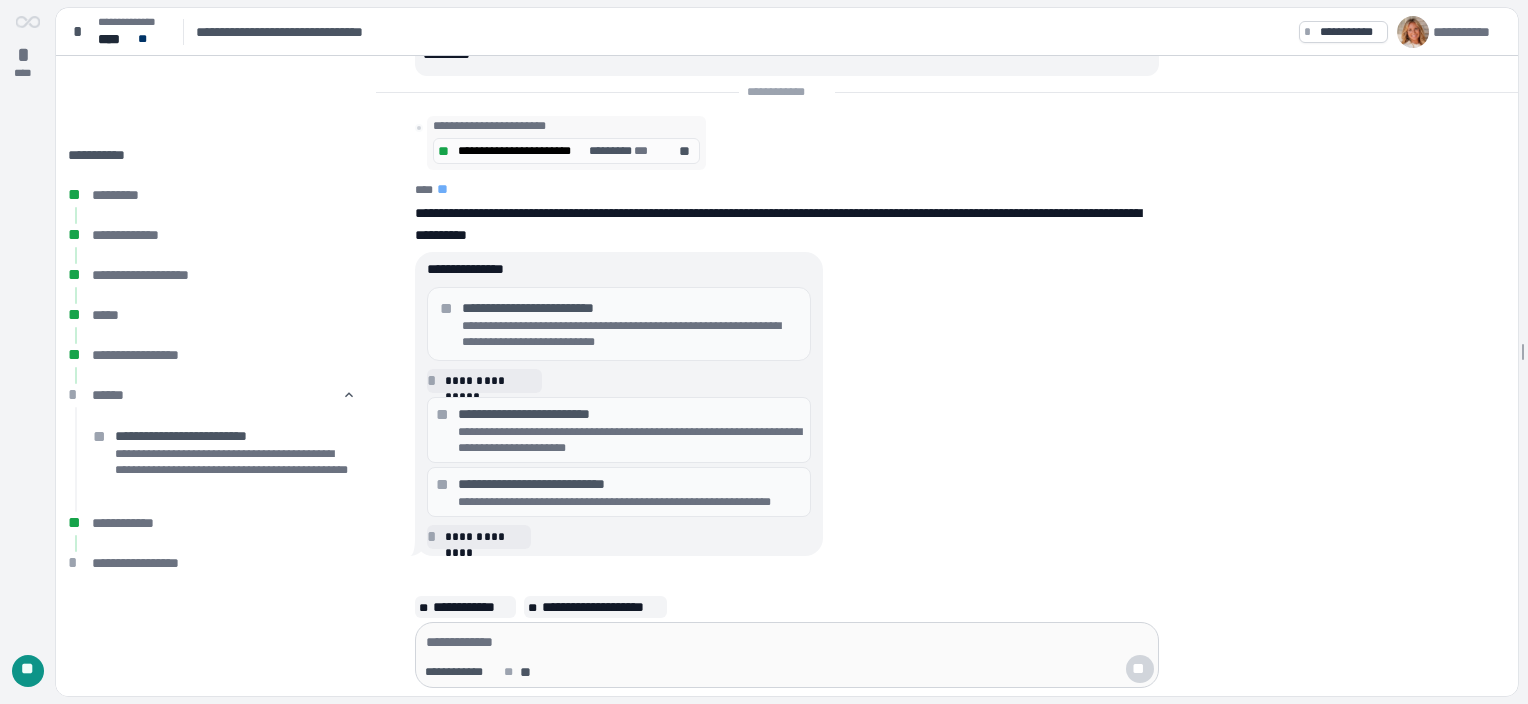 scroll, scrollTop: 0, scrollLeft: 0, axis: both 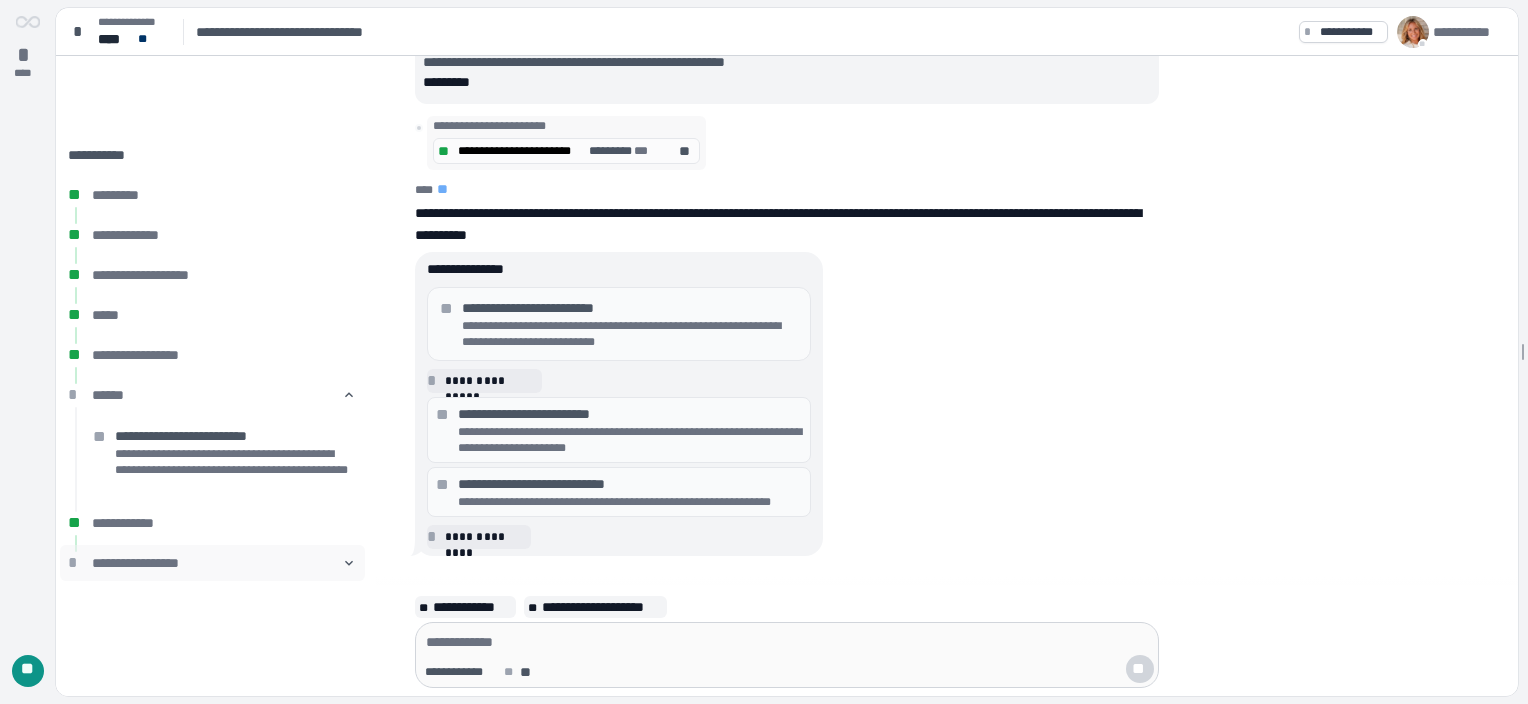 click on "**********" at bounding box center (212, 563) 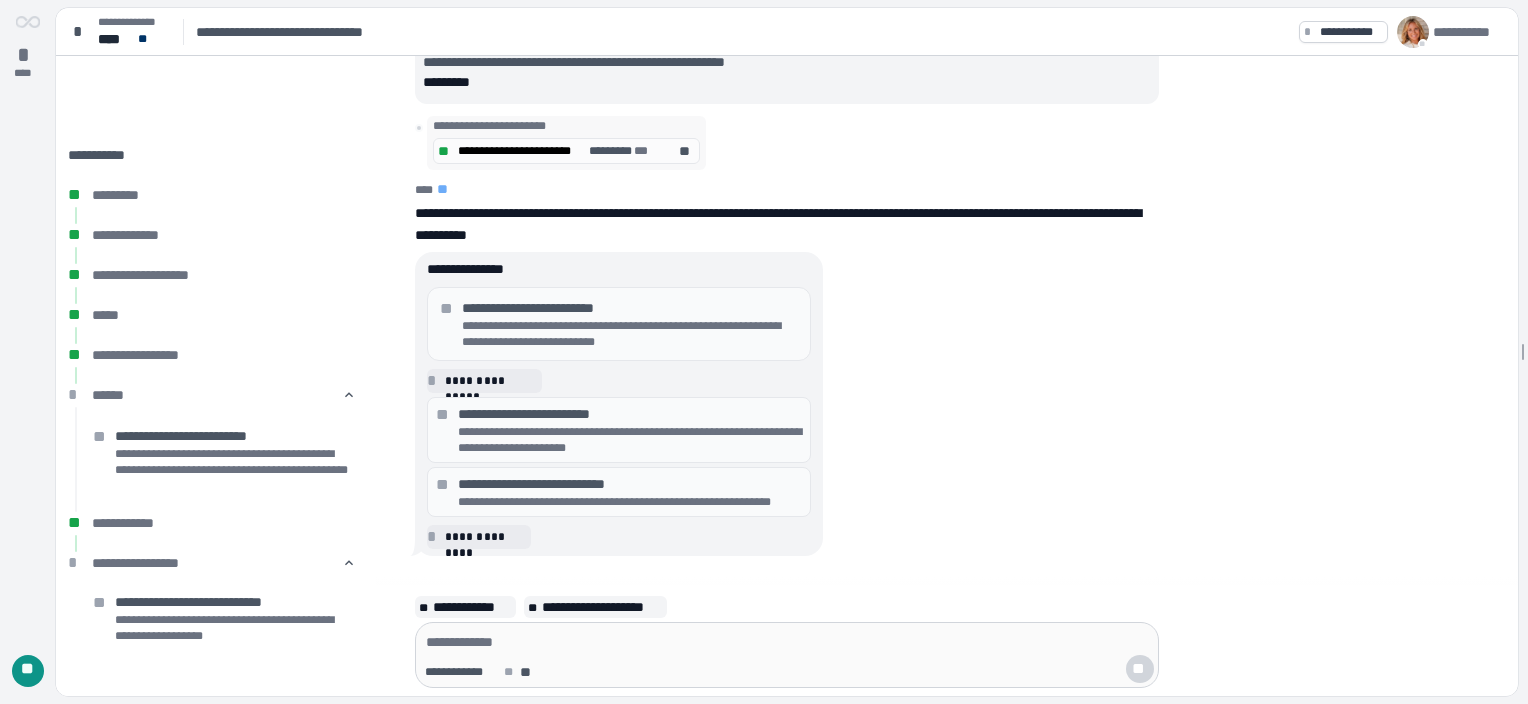 click on "**********" at bounding box center (233, 628) 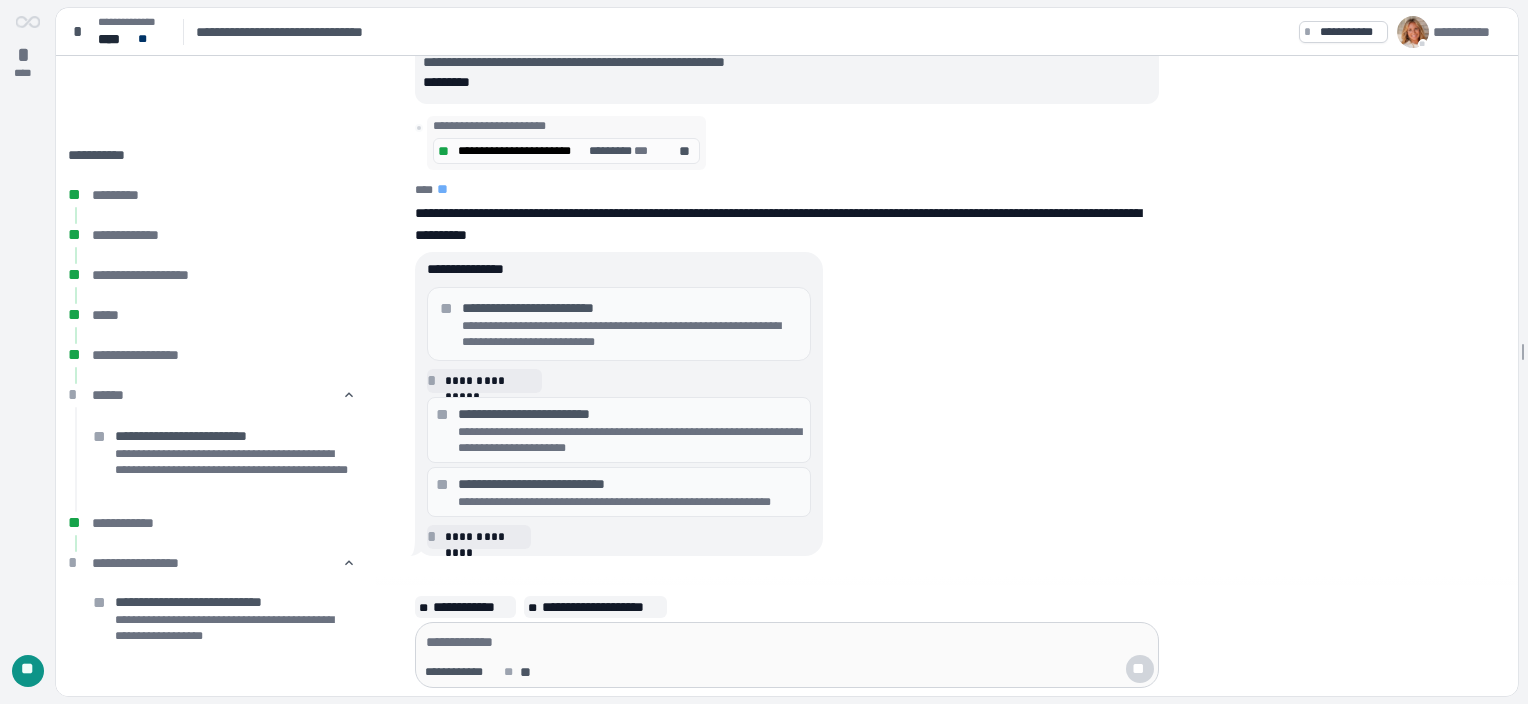 click on "**********" at bounding box center (233, 436) 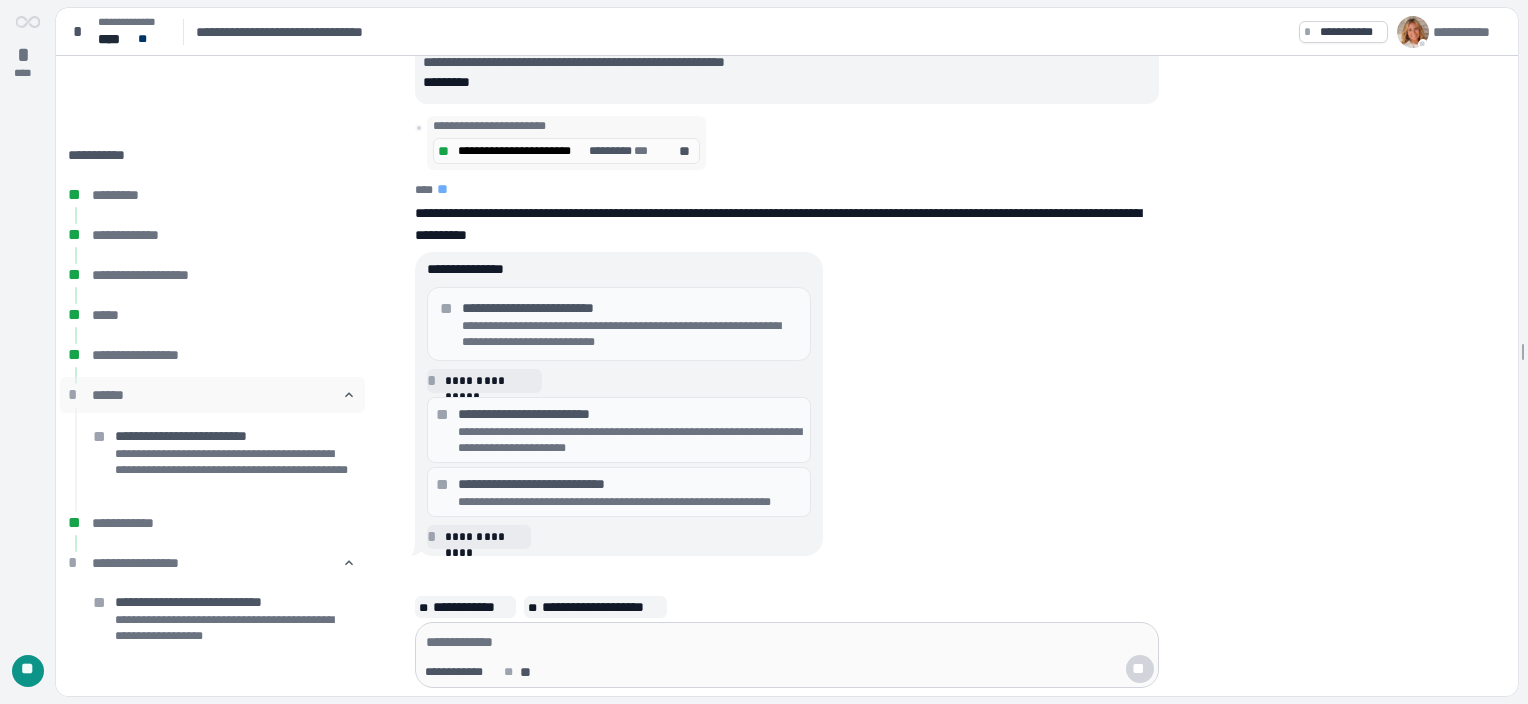 click on "󰅃" at bounding box center [349, 395] 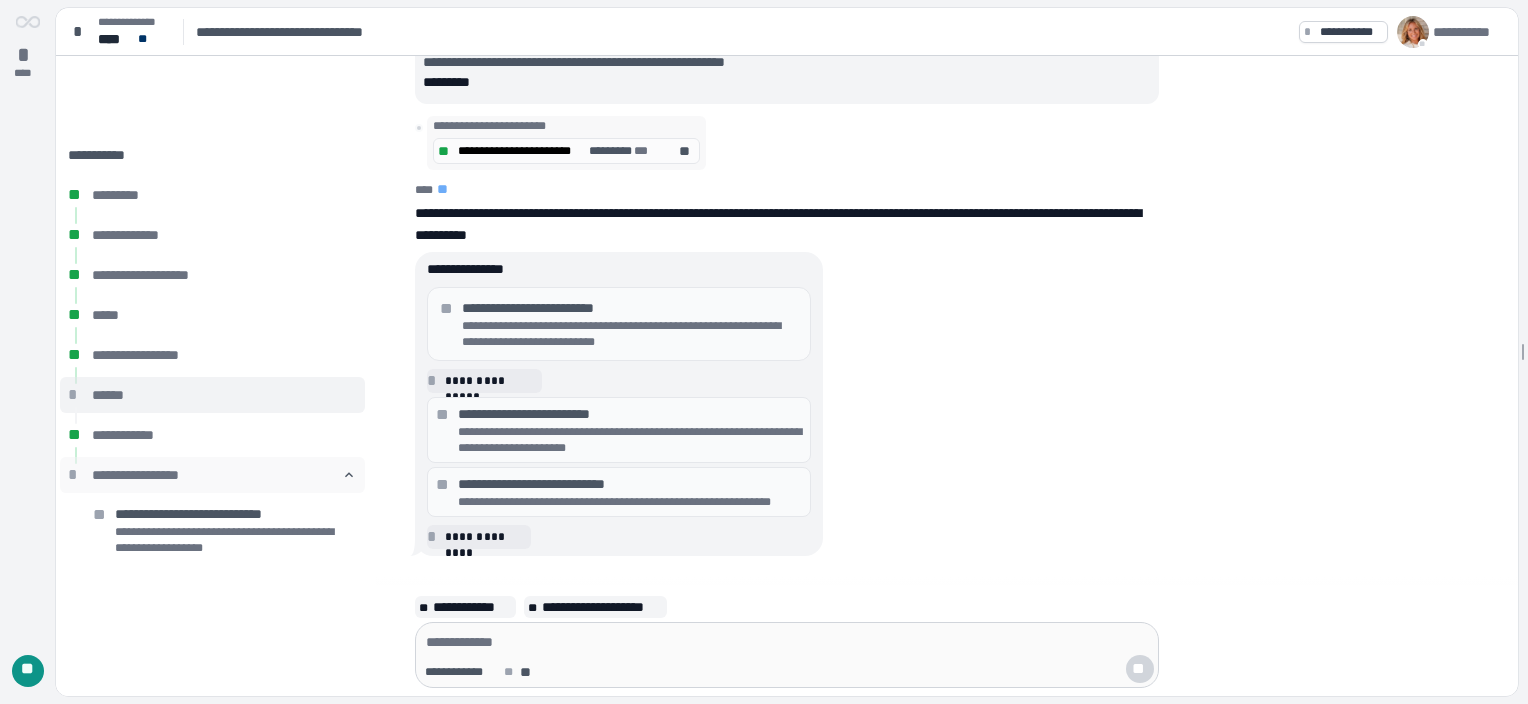 click on "**********" at bounding box center (212, 475) 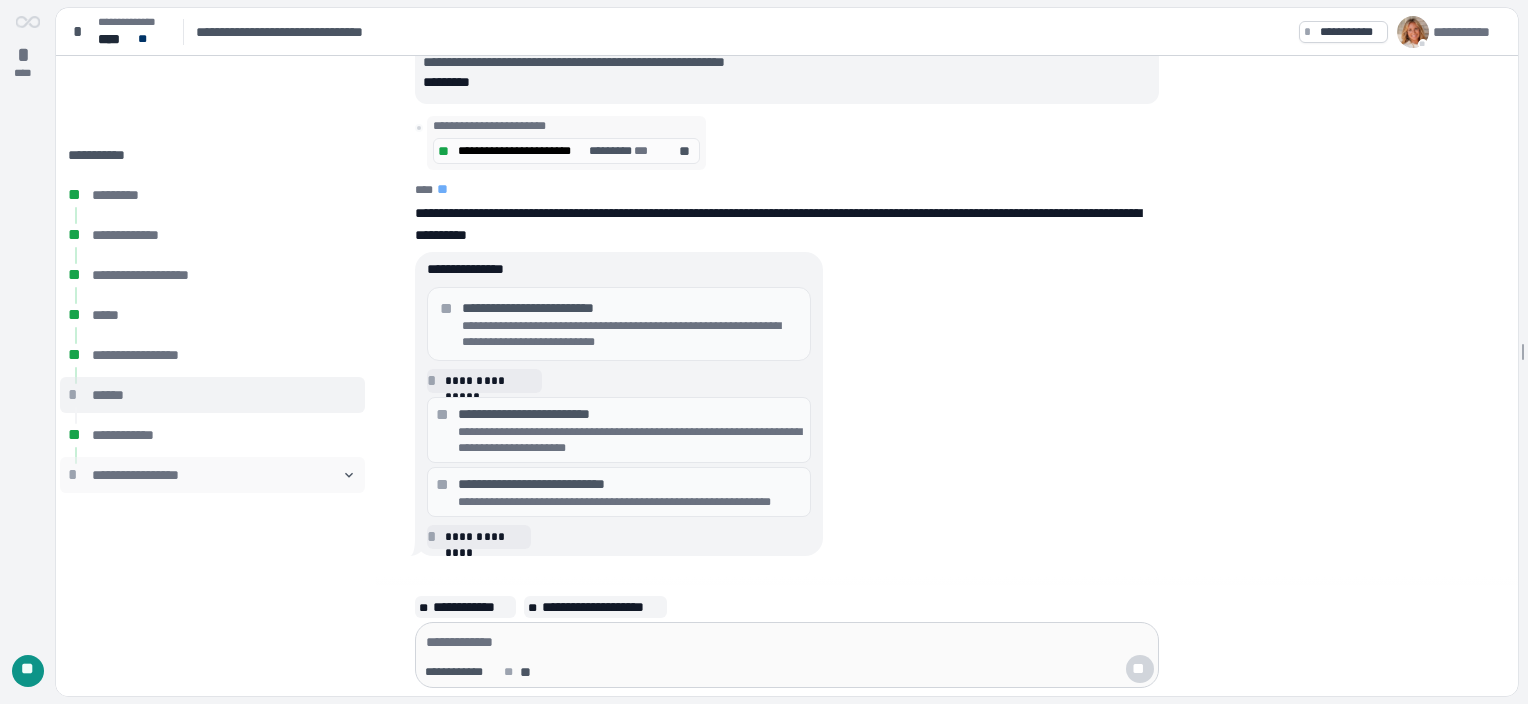 click on "󰅀" at bounding box center (349, 475) 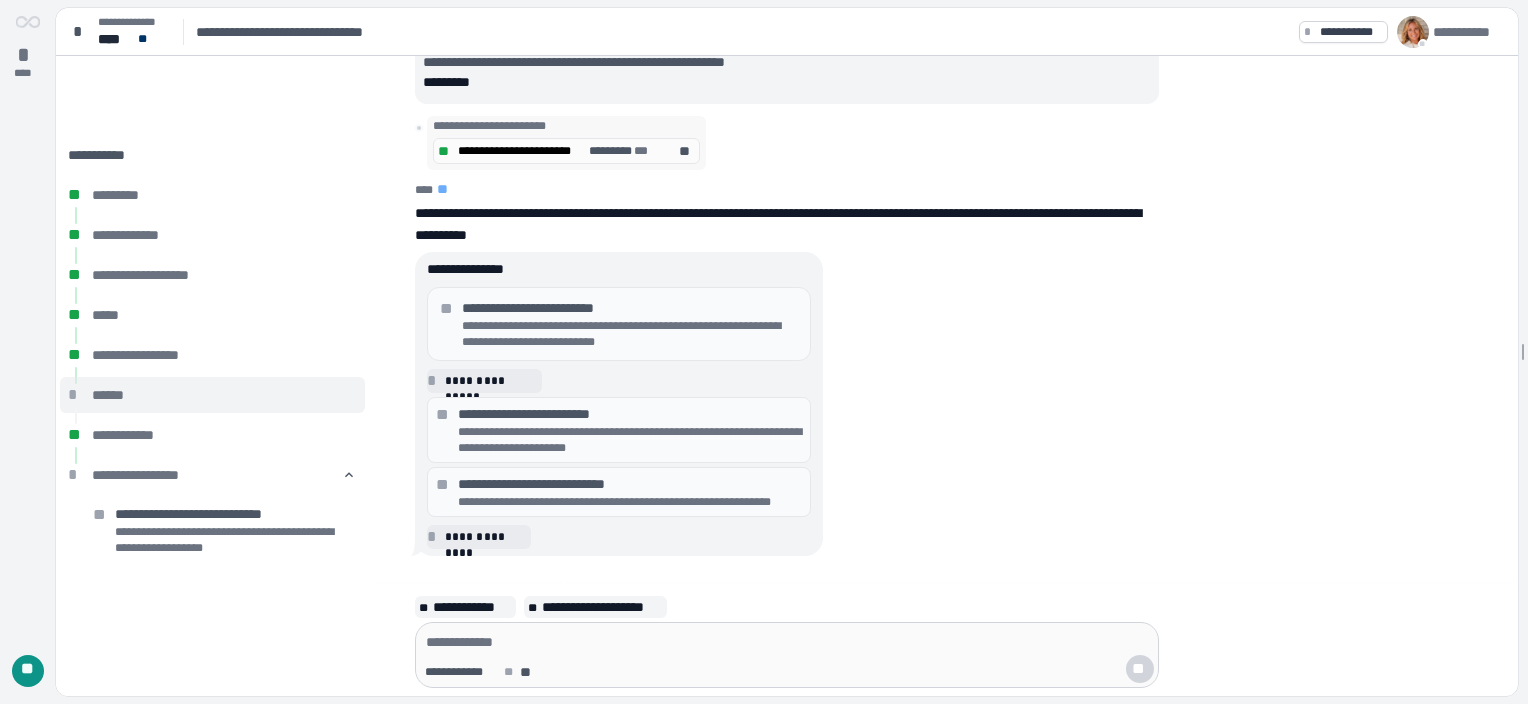click on "**********" at bounding box center [233, 540] 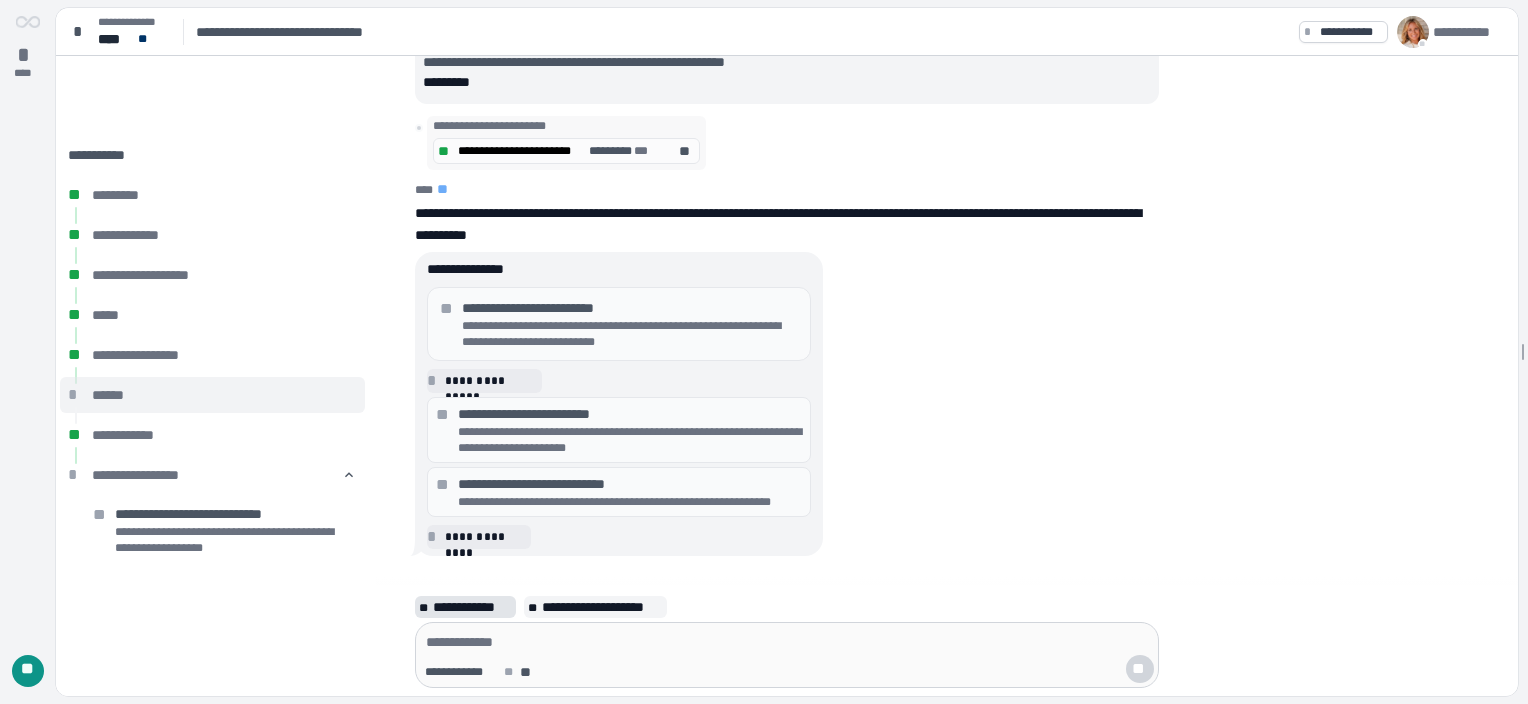 click on "**********" at bounding box center (472, 607) 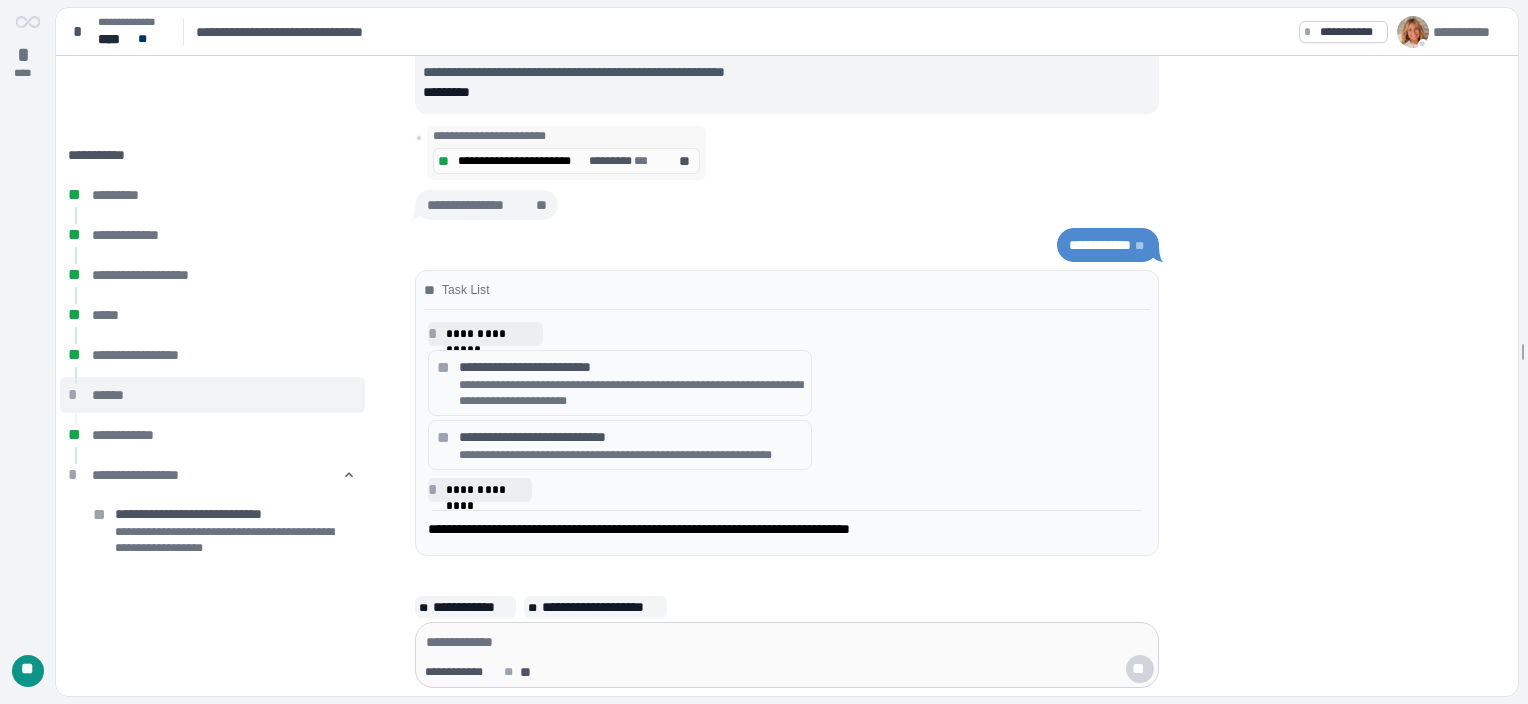 scroll, scrollTop: 0, scrollLeft: 0, axis: both 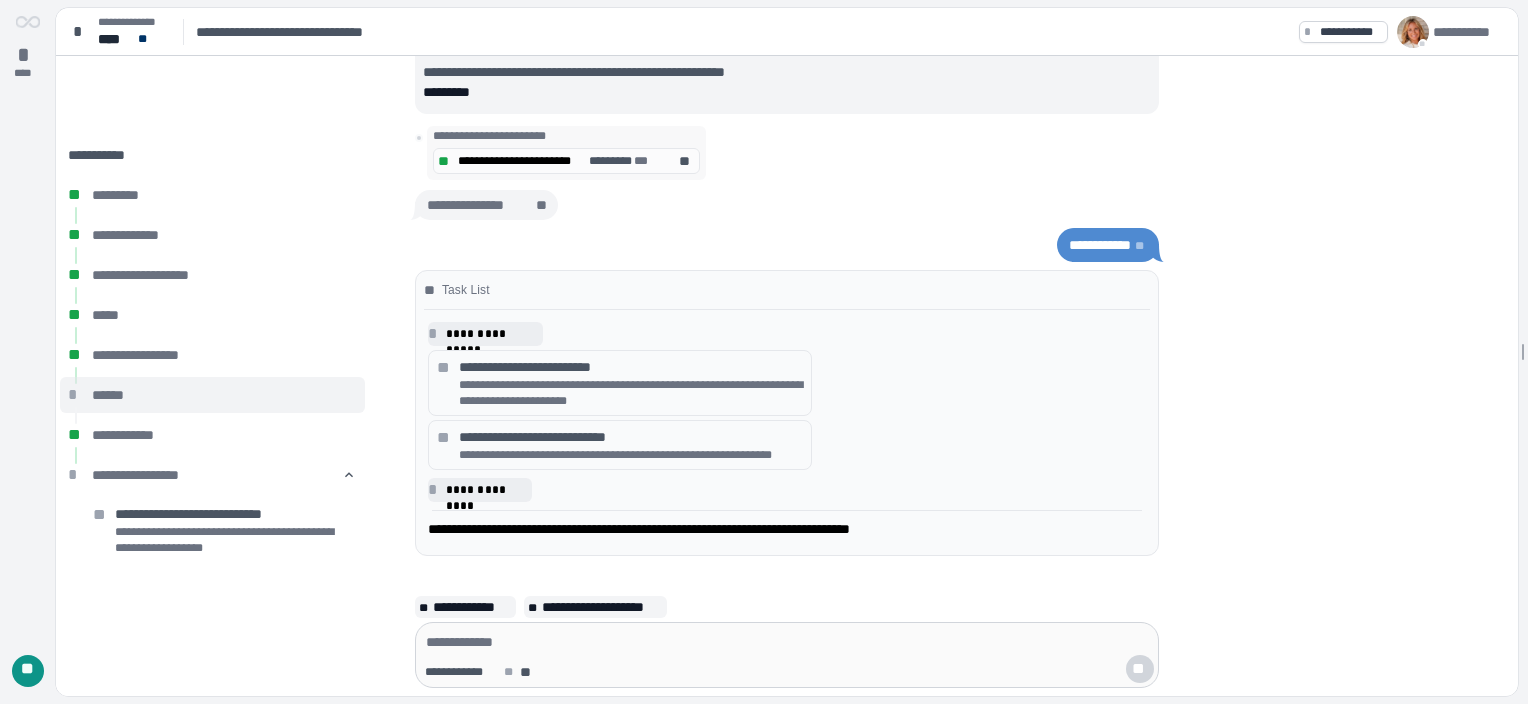 click on "**********" at bounding box center (631, 393) 